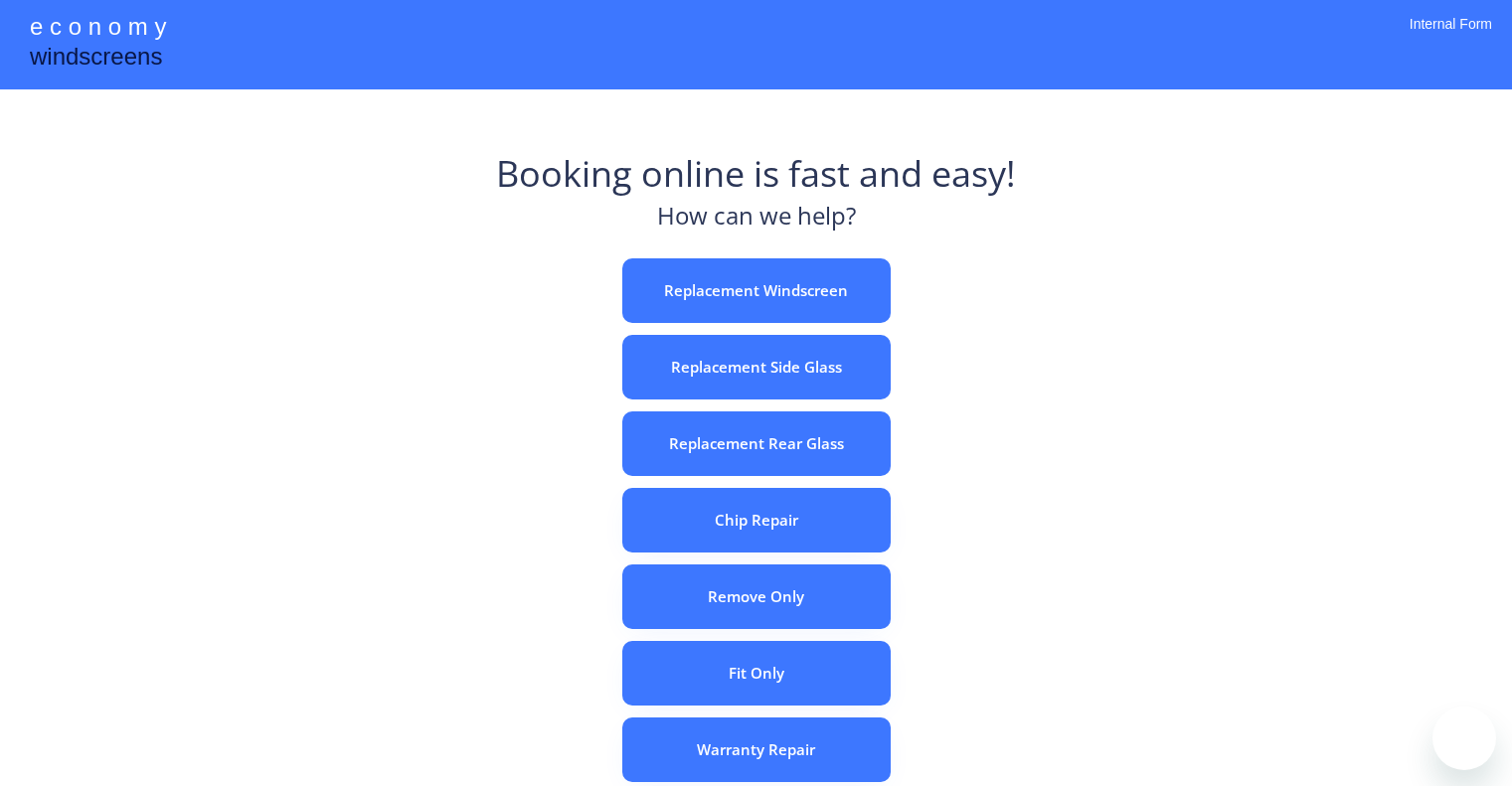 scroll, scrollTop: 0, scrollLeft: 0, axis: both 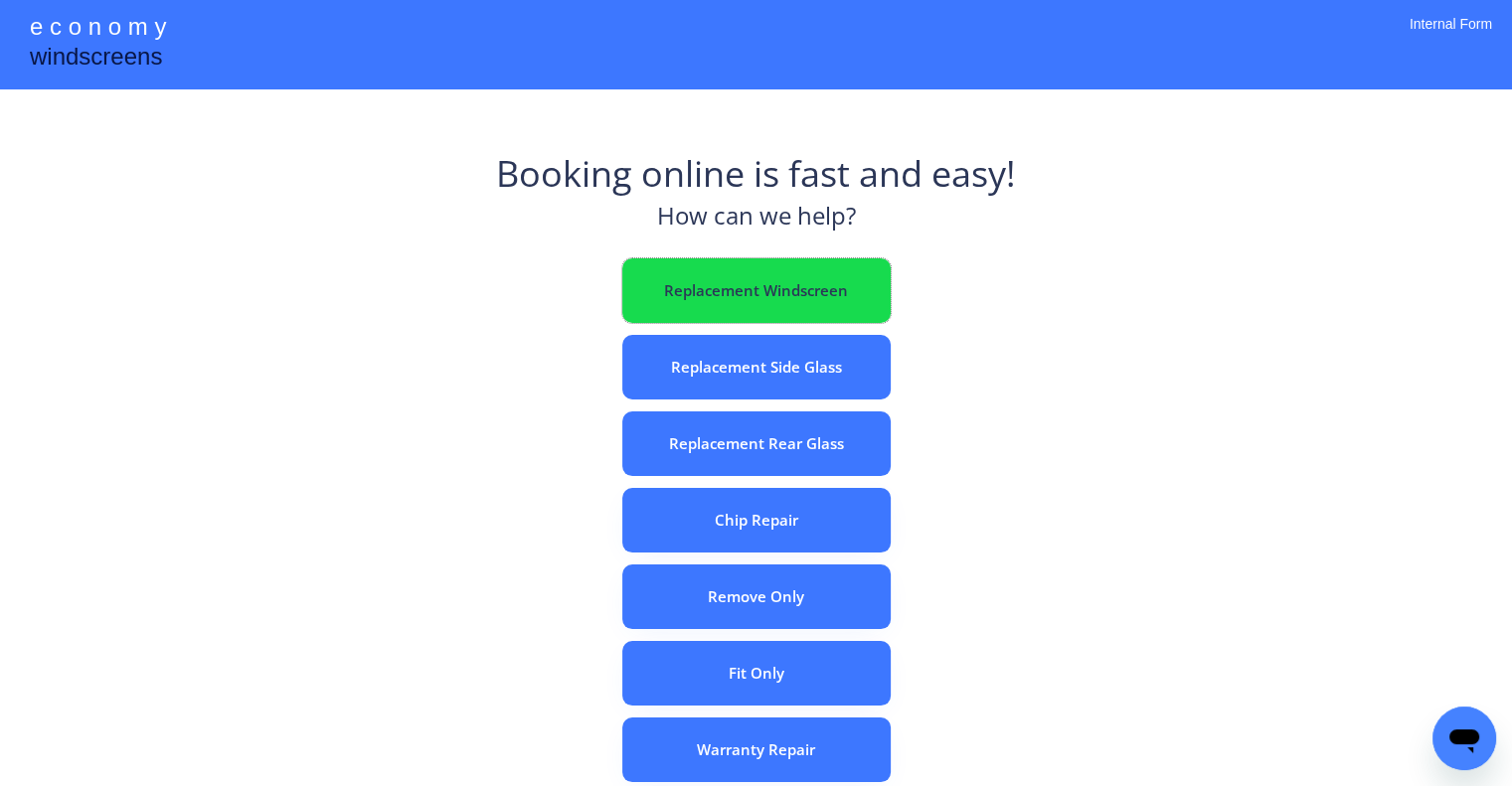 click on "Replacement Windscreen" at bounding box center (756, 290) 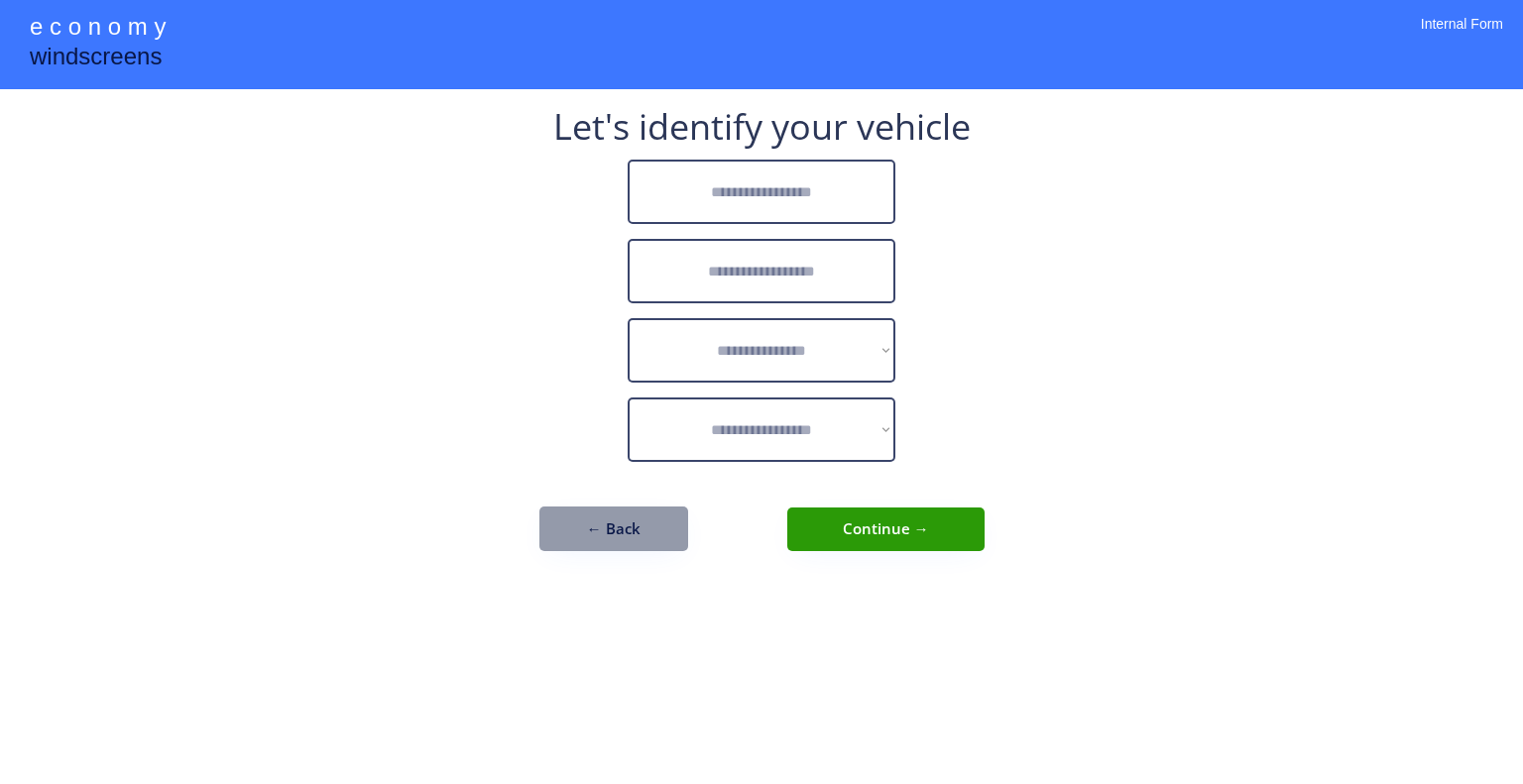 scroll, scrollTop: 0, scrollLeft: 0, axis: both 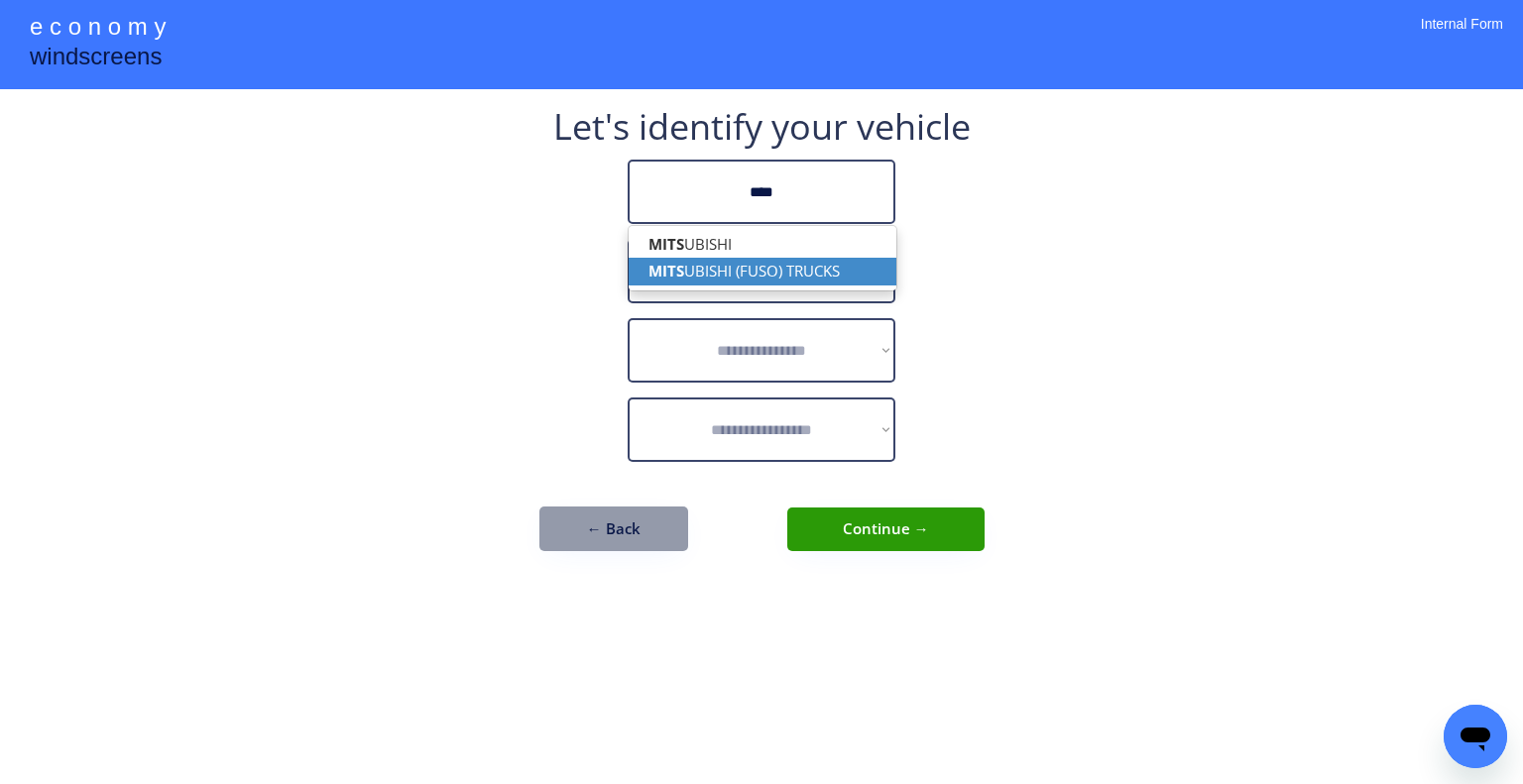 click on "MITS UBISHI (FUSO) TRUCKS" at bounding box center [762, 271] 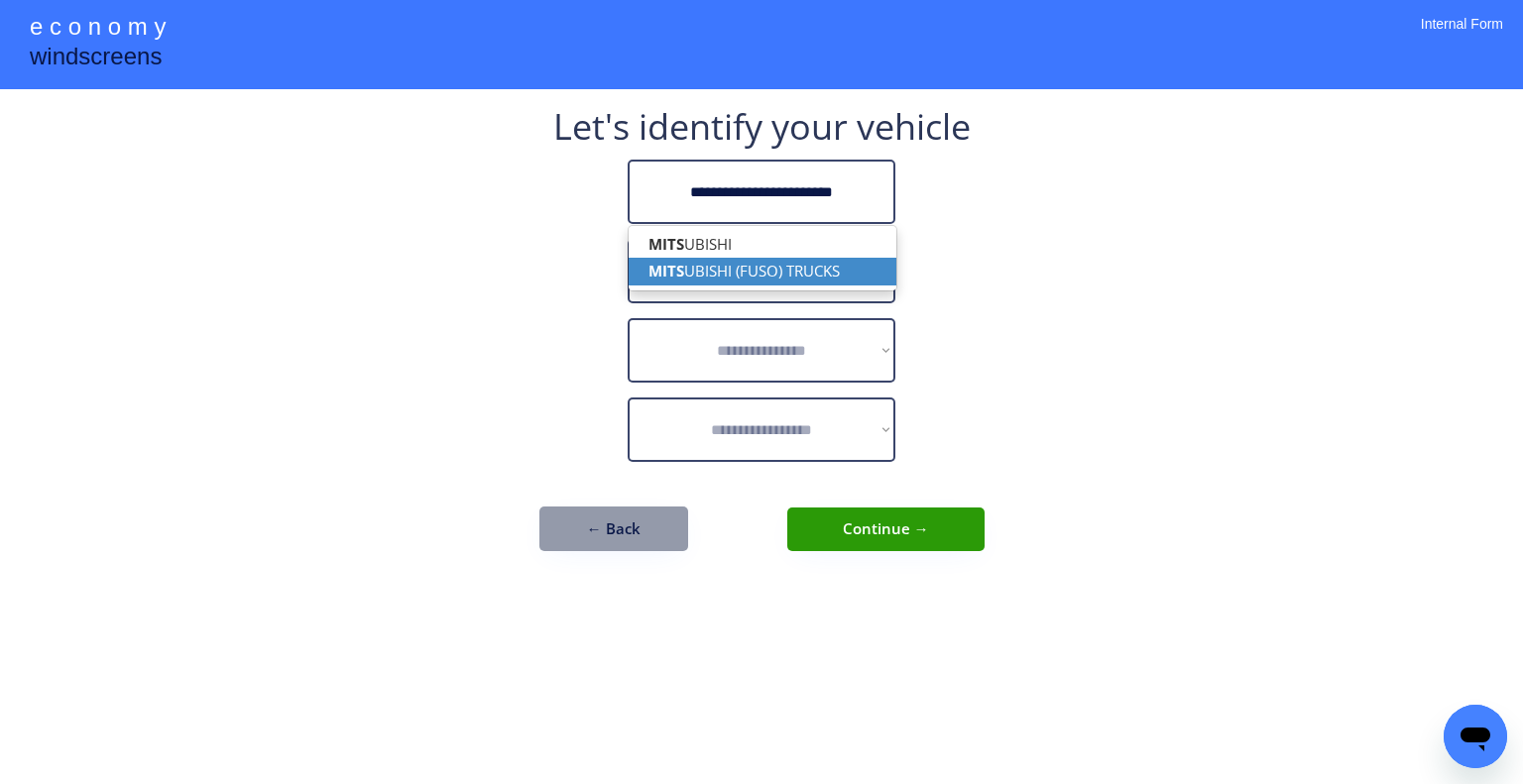 type on "**********" 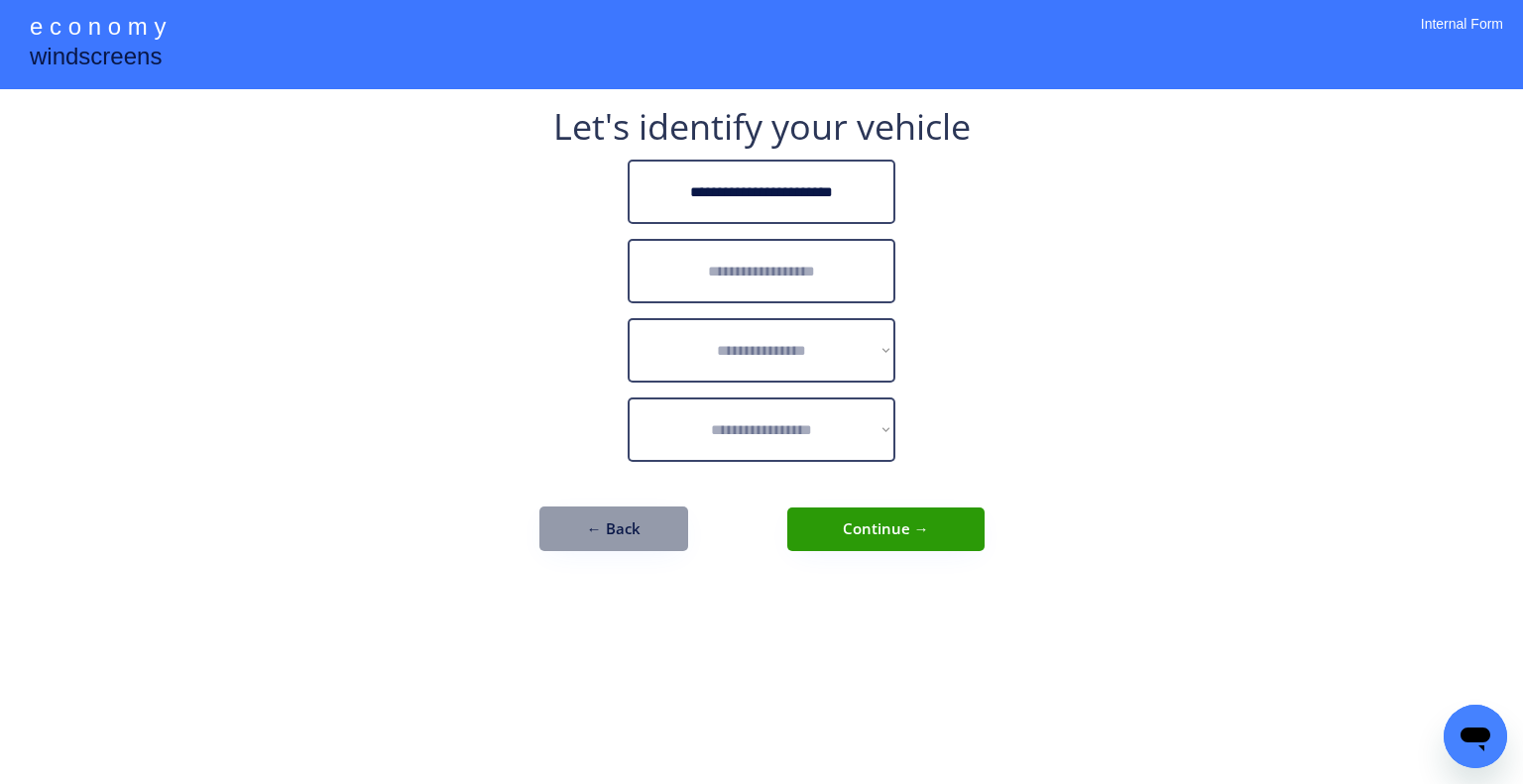click at bounding box center [762, 271] 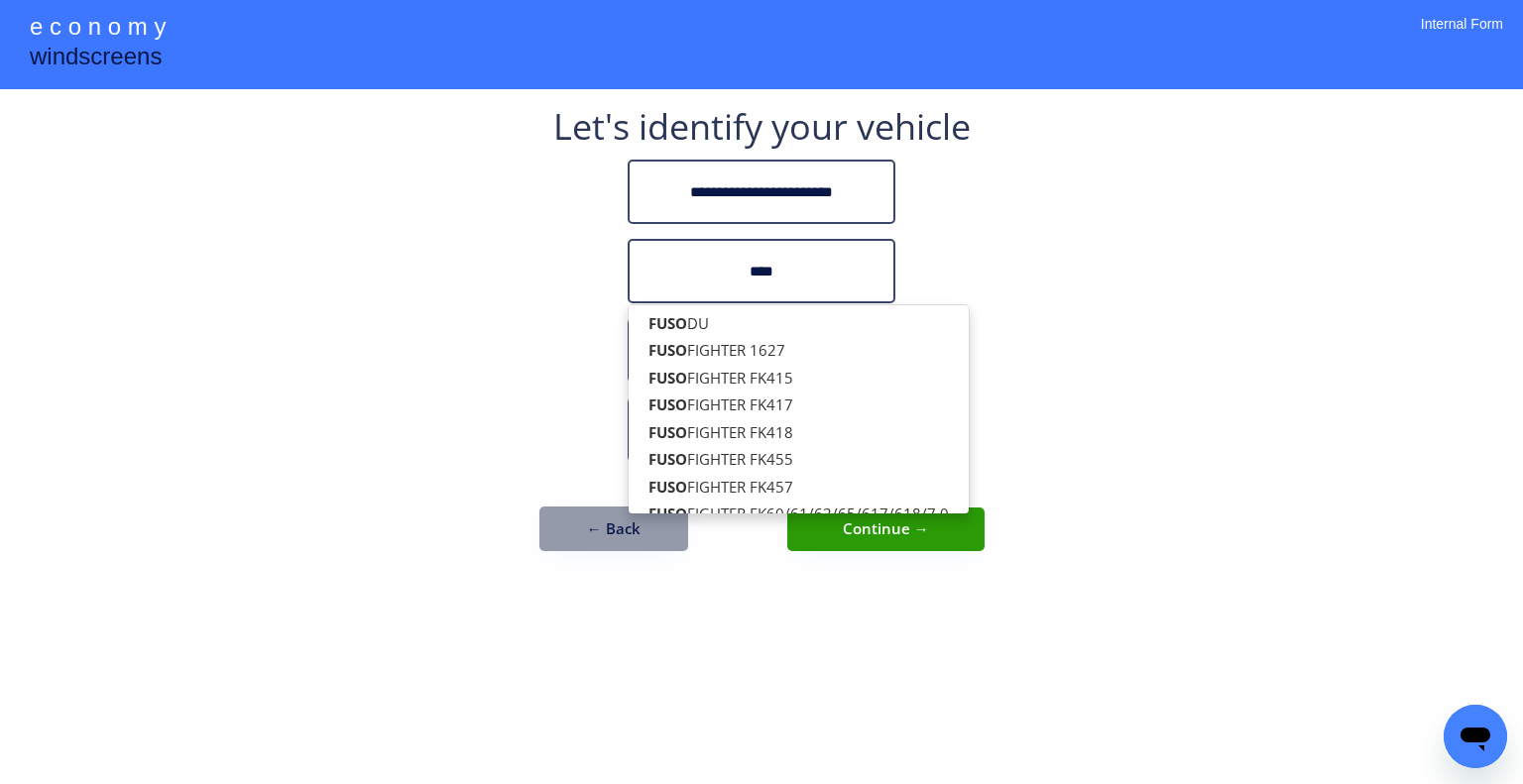 type on "****" 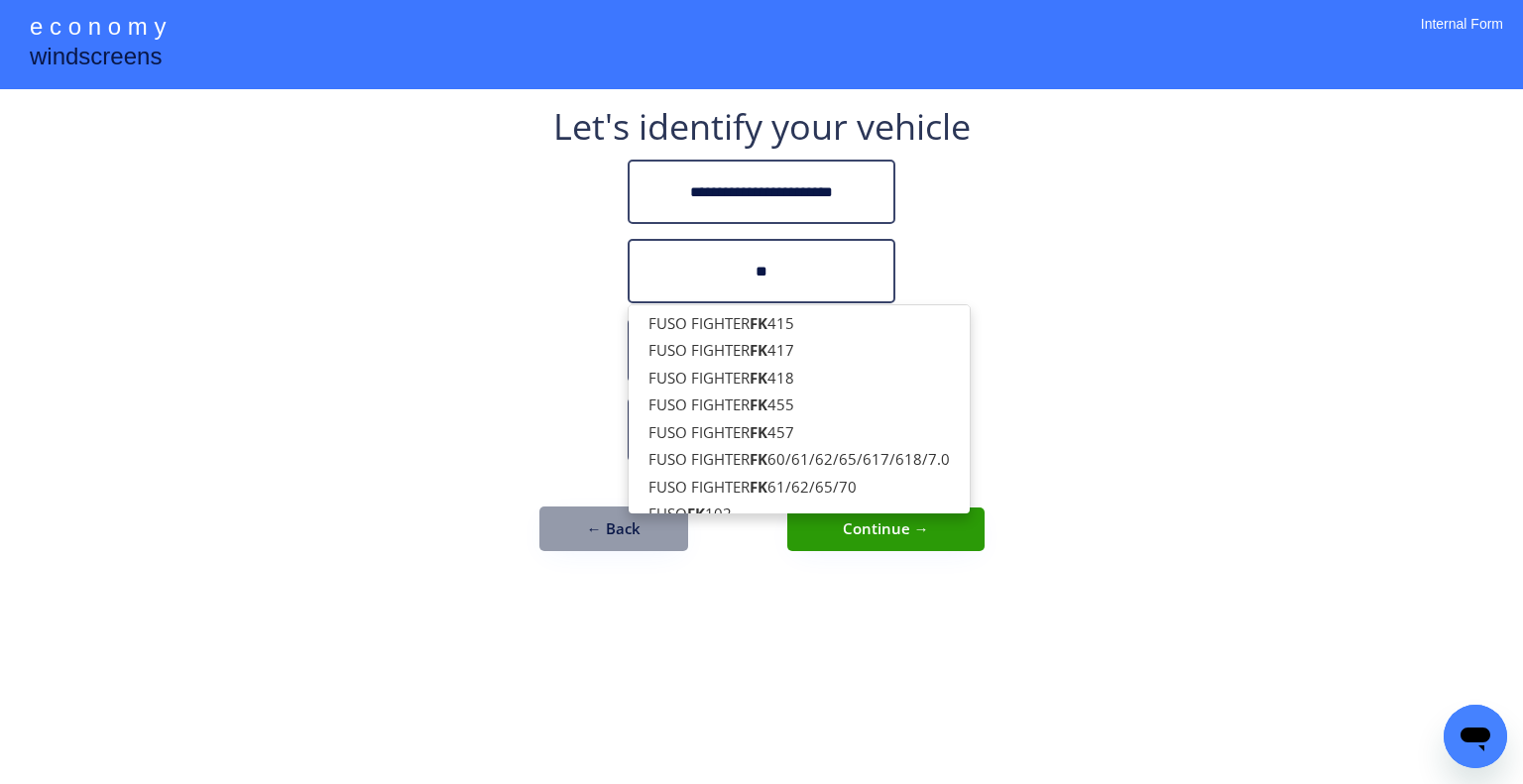 type on "*" 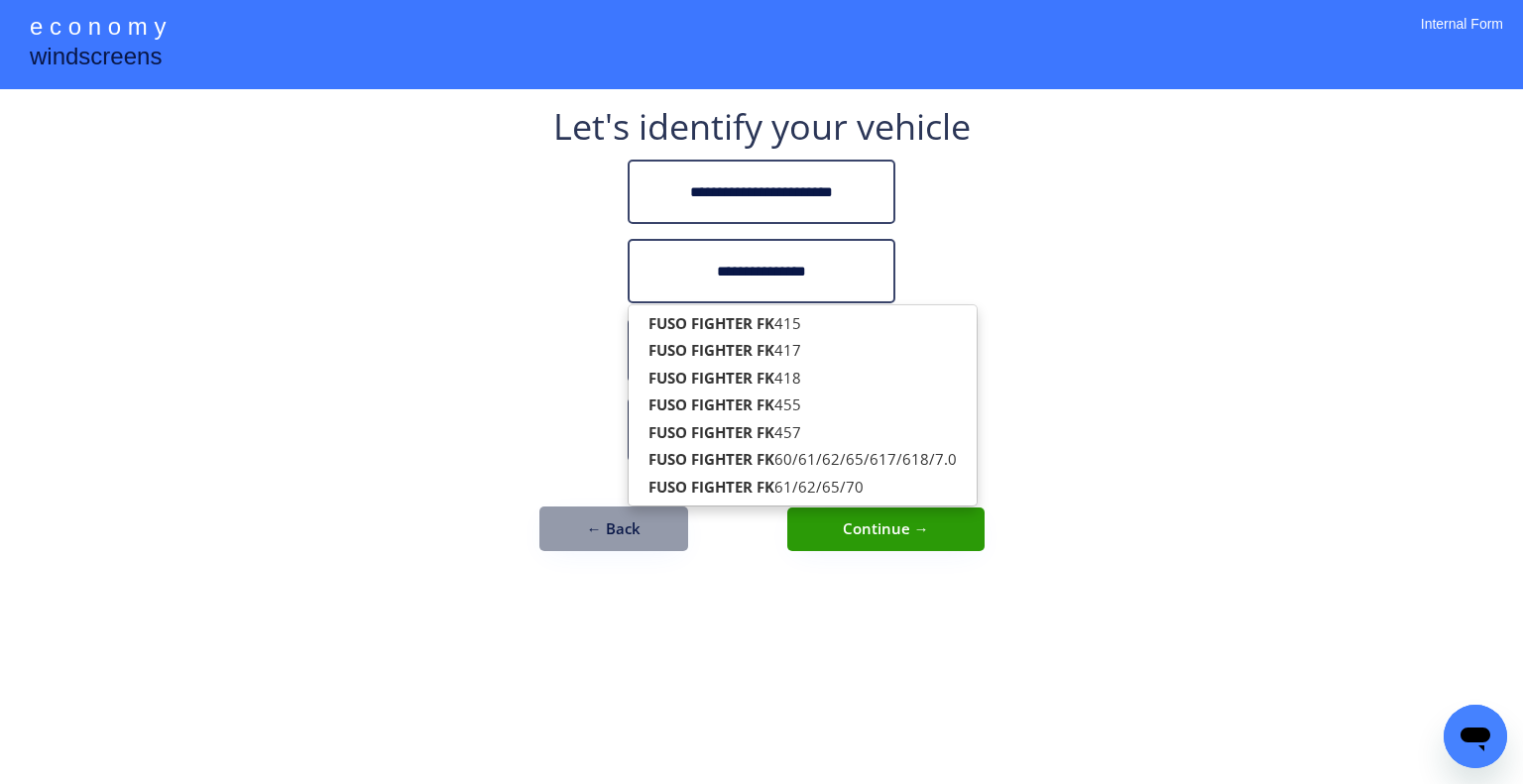 type on "**********" 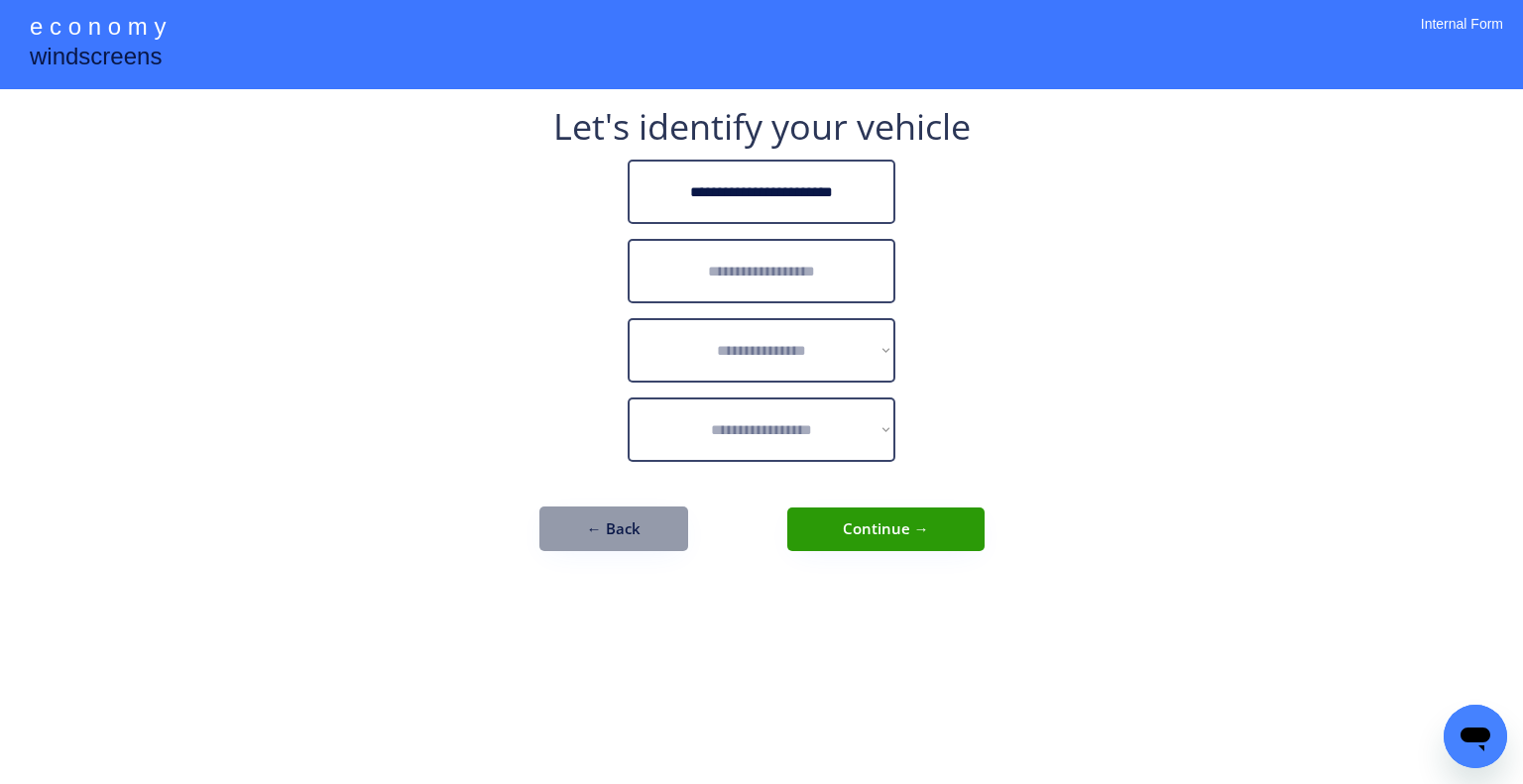 click at bounding box center (762, 271) 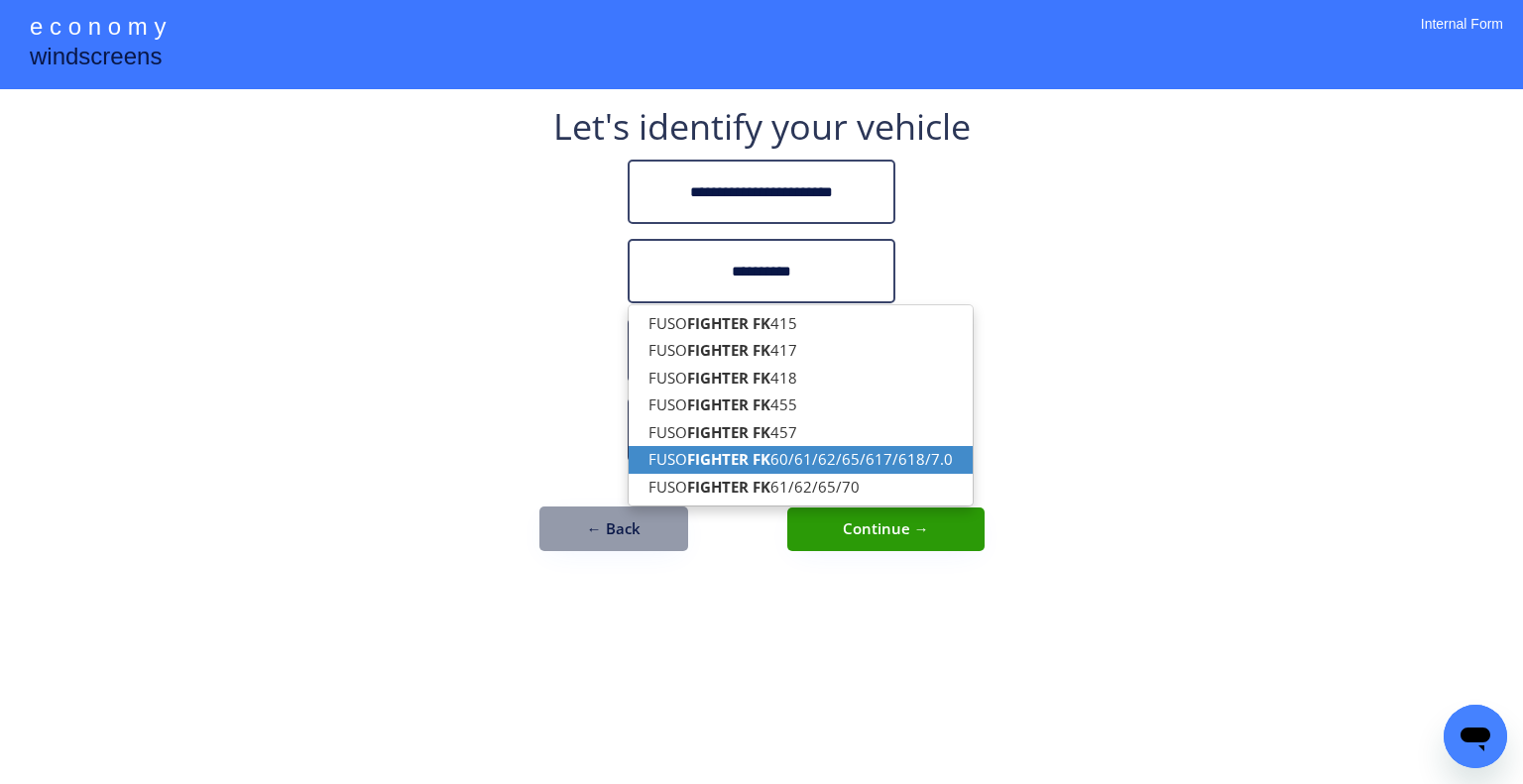 click on "FUSO  FIGHTER FK 60/61/62/65/617/618/7.0" at bounding box center [800, 459] 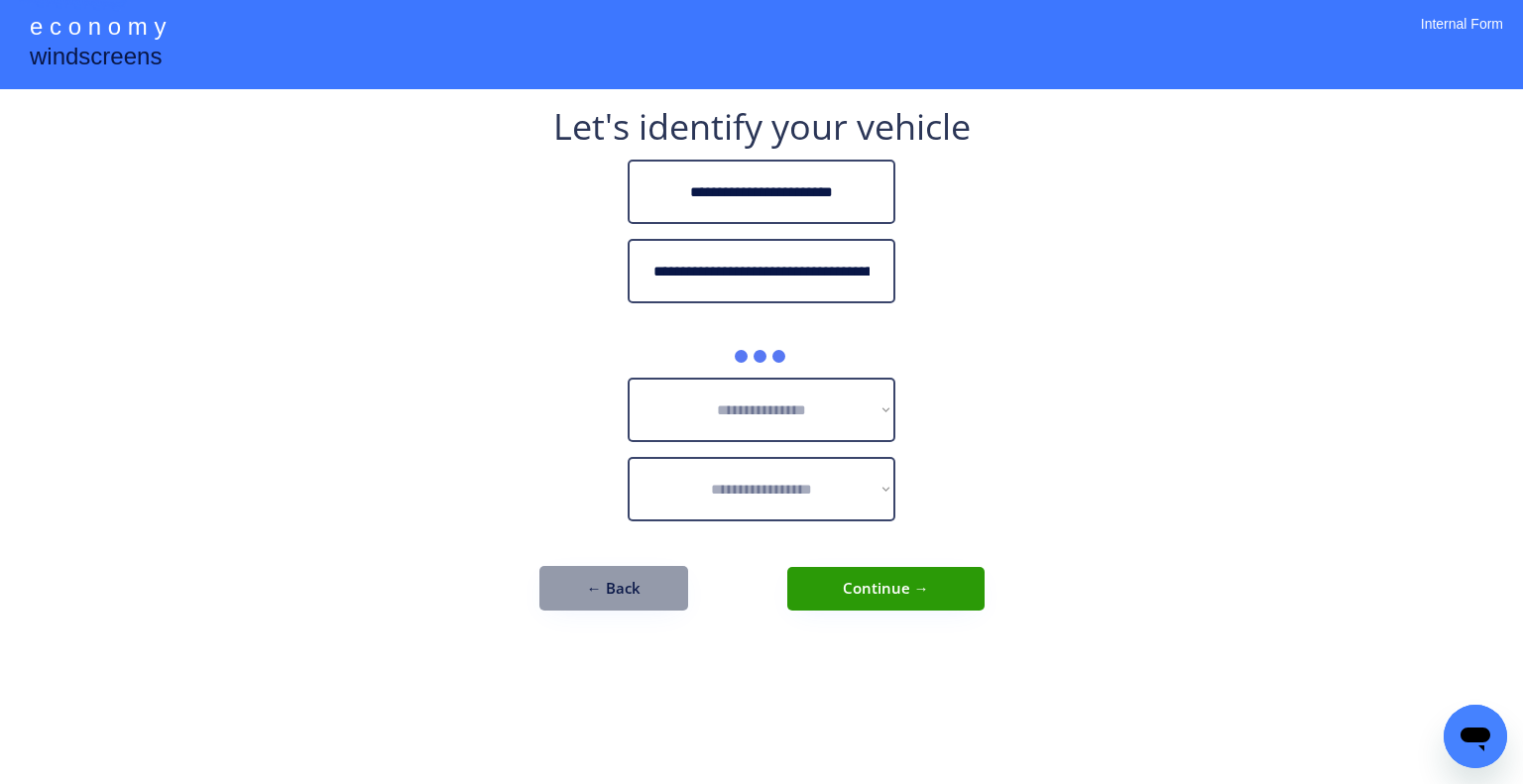 type on "**********" 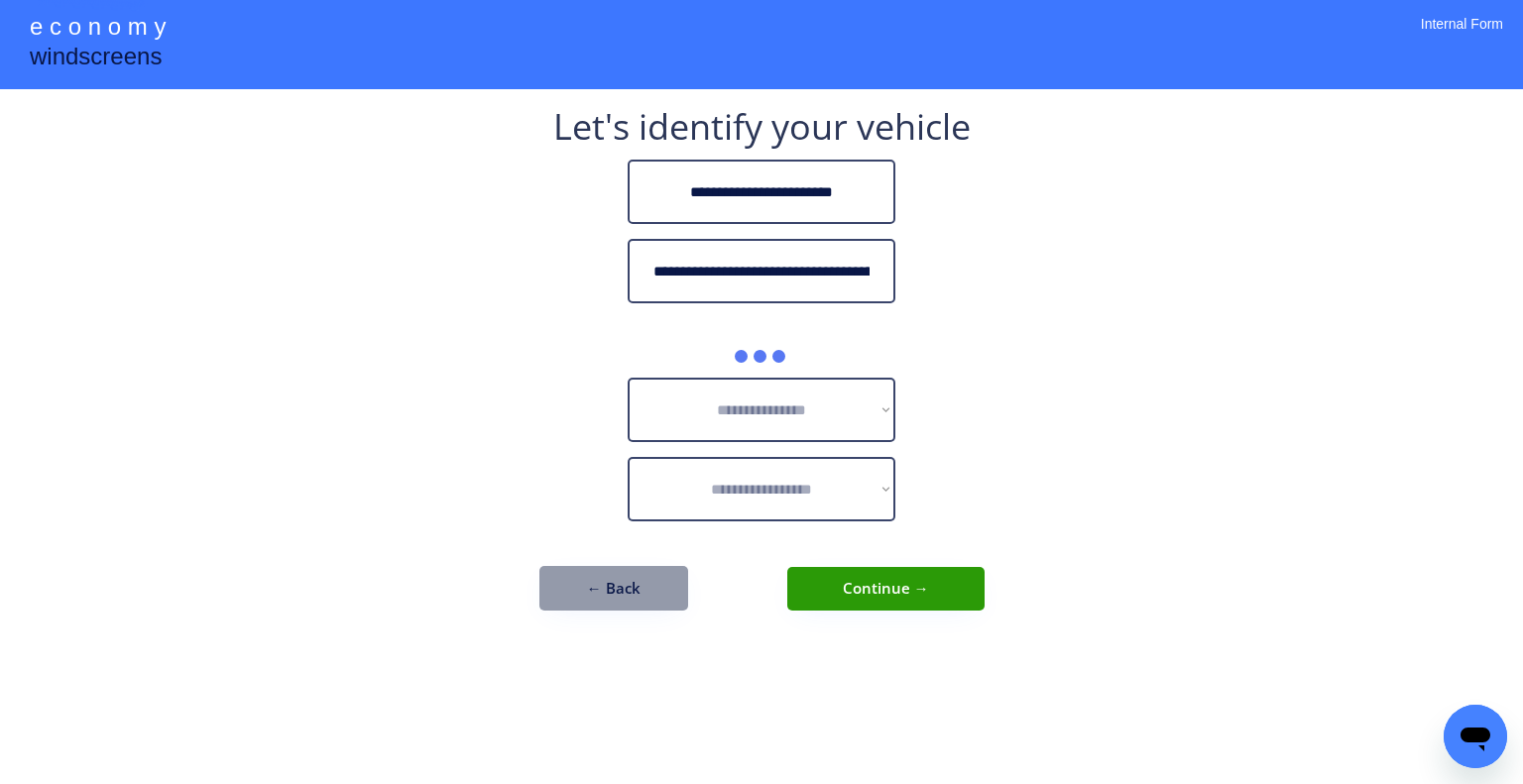 drag, startPoint x: 1002, startPoint y: 269, endPoint x: 803, endPoint y: 6, distance: 329.80297 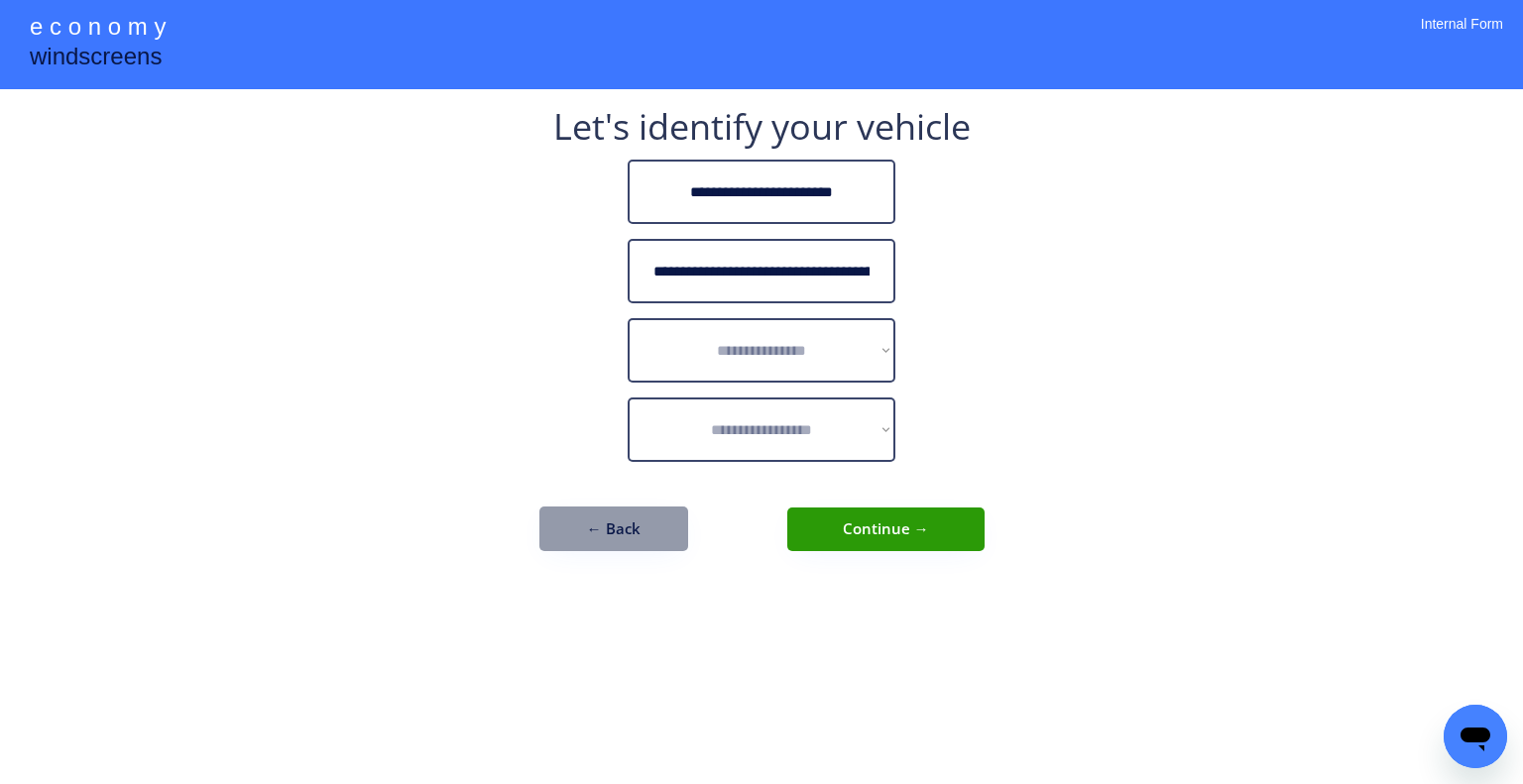 drag, startPoint x: 1134, startPoint y: 227, endPoint x: 931, endPoint y: 330, distance: 227.6357 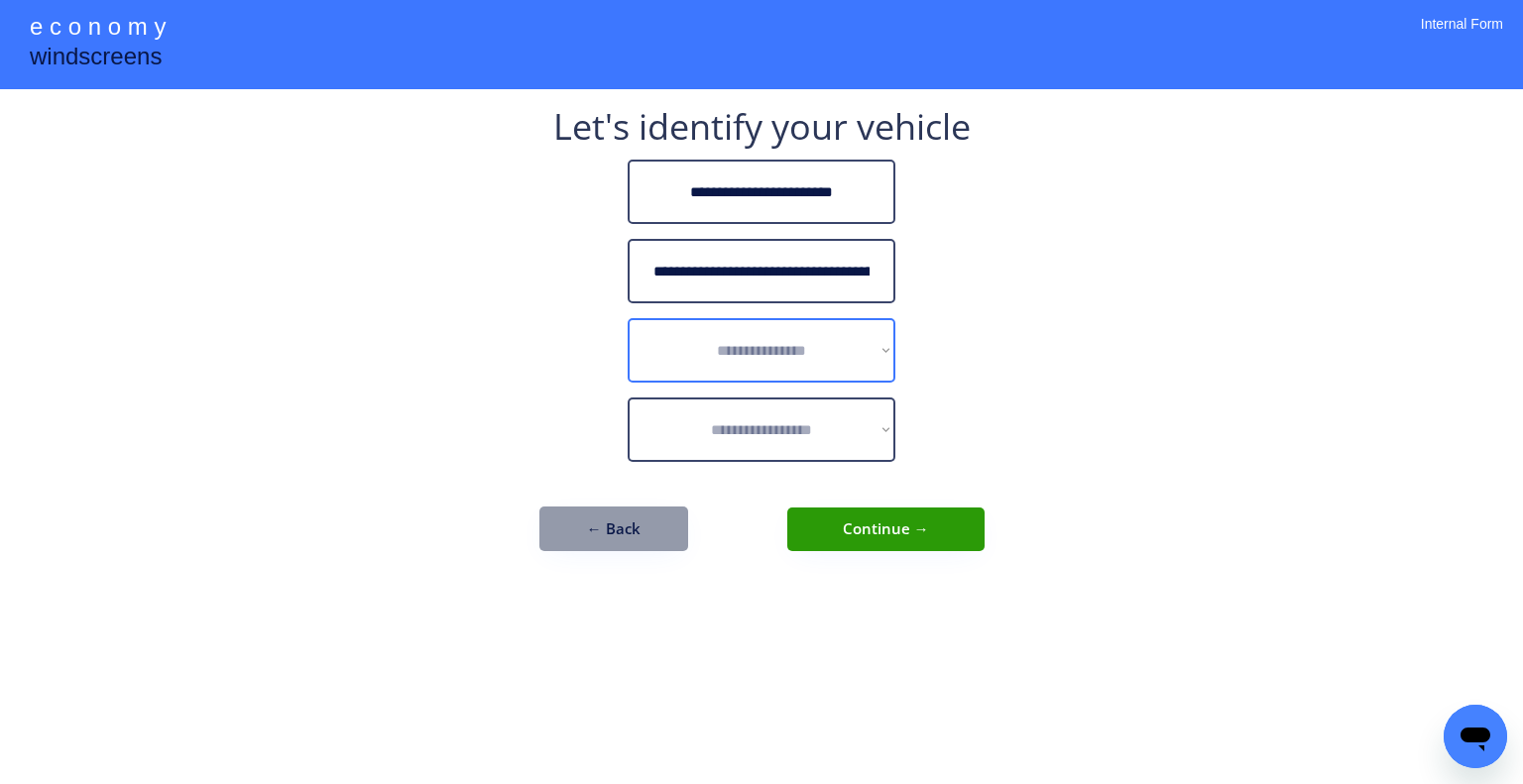 click on "**********" at bounding box center [762, 350] 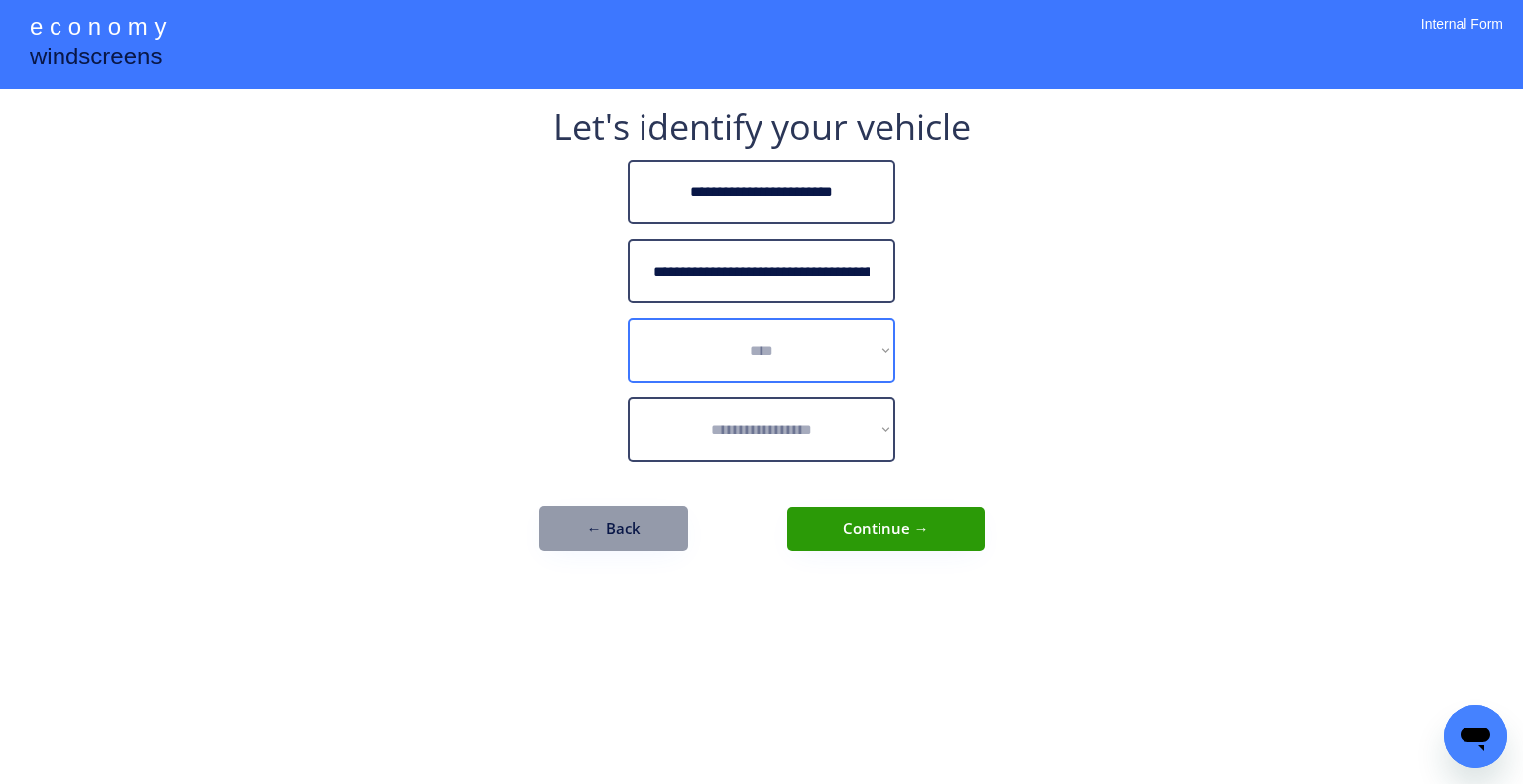 click on "**********" at bounding box center [762, 350] 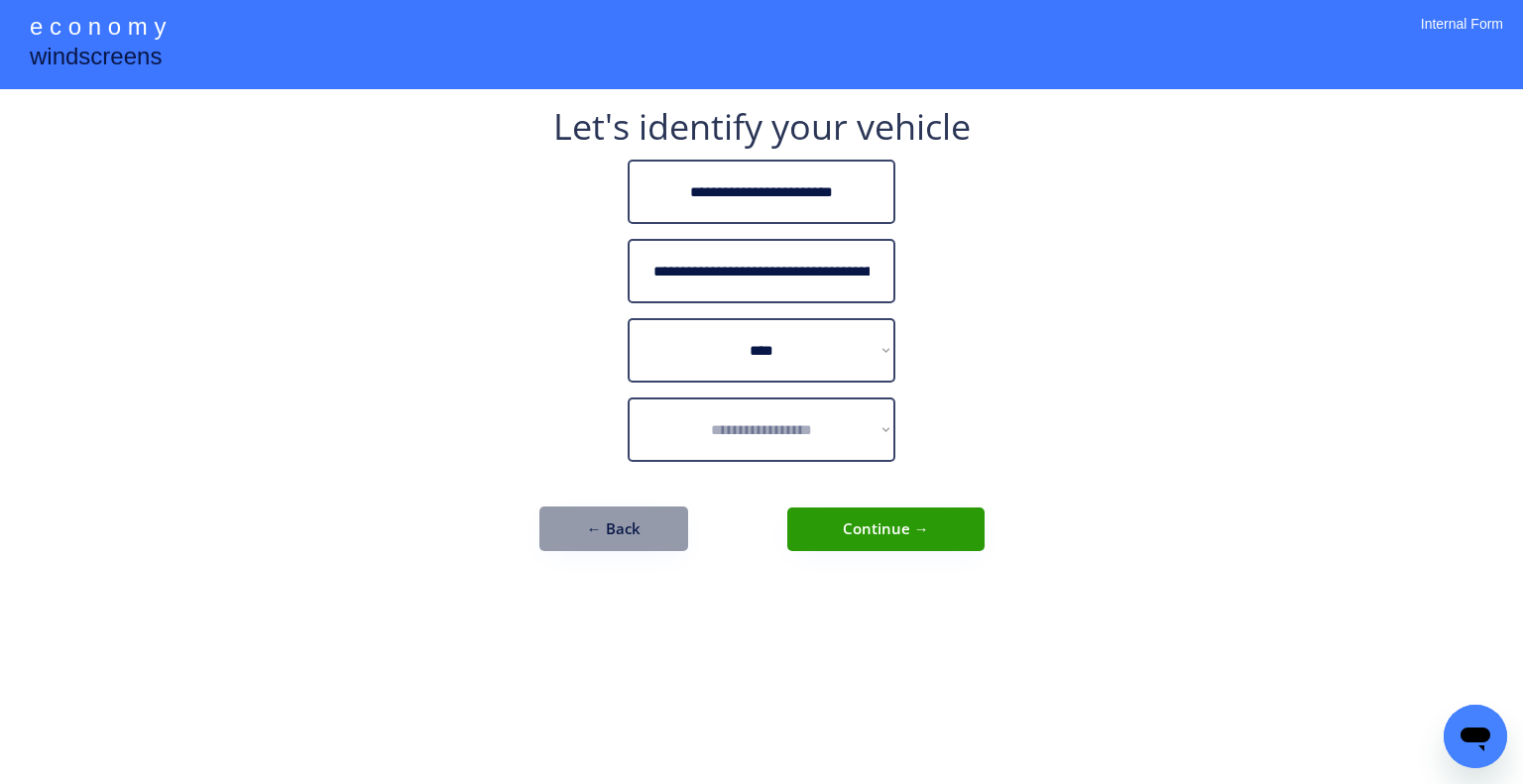 click on "**********" at bounding box center (762, 392) 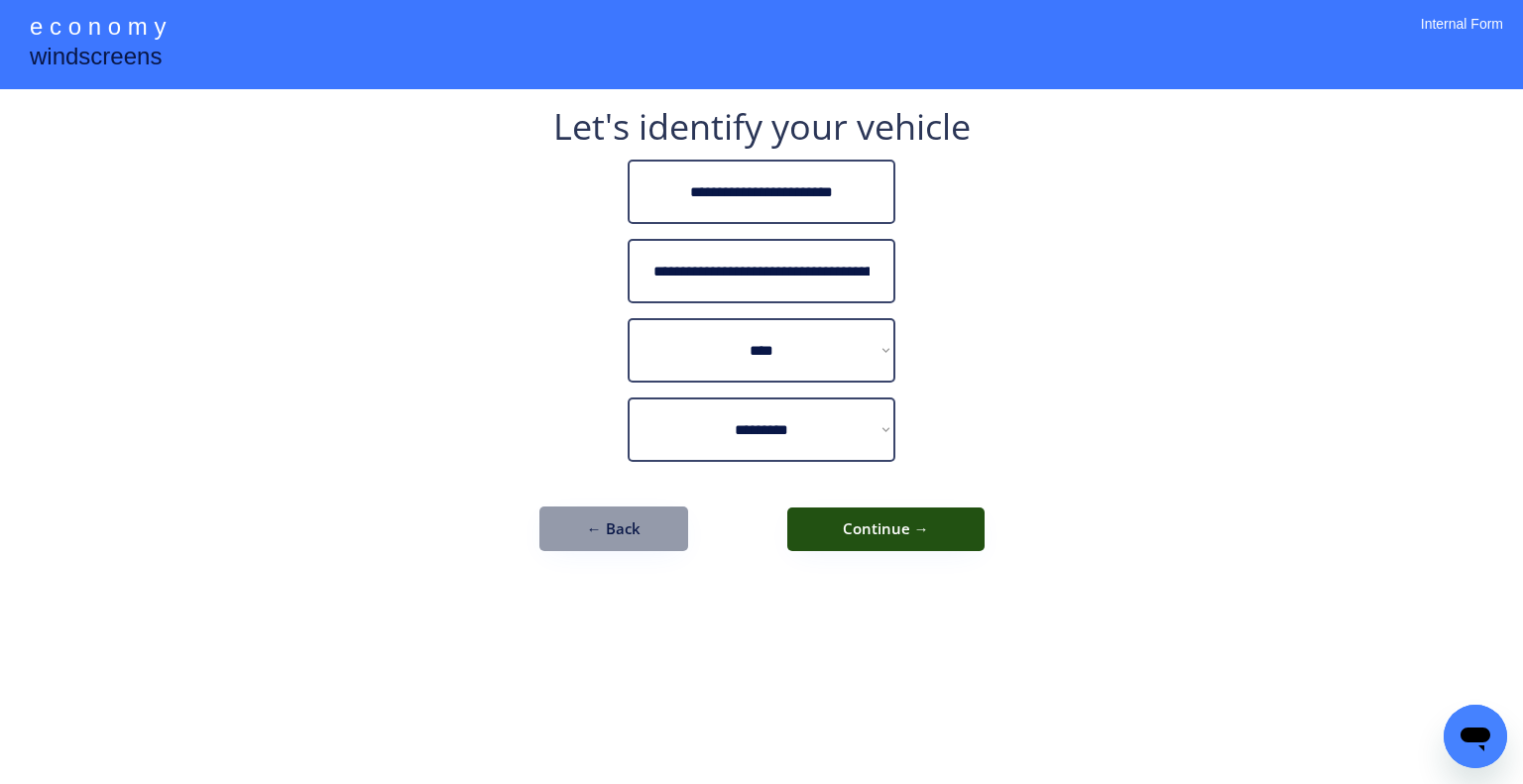 click on "Continue    →" at bounding box center [885, 529] 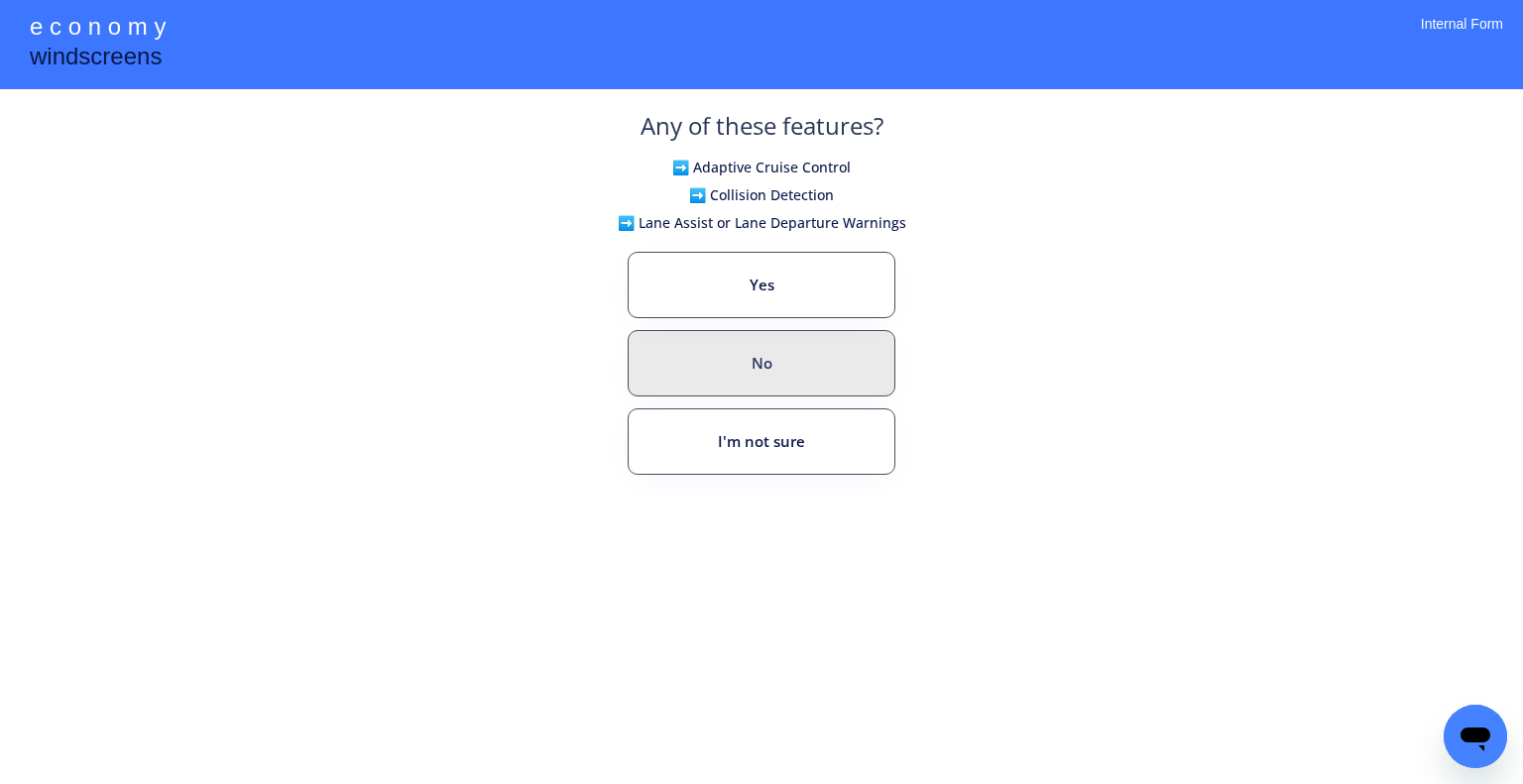 click on "No" at bounding box center (762, 363) 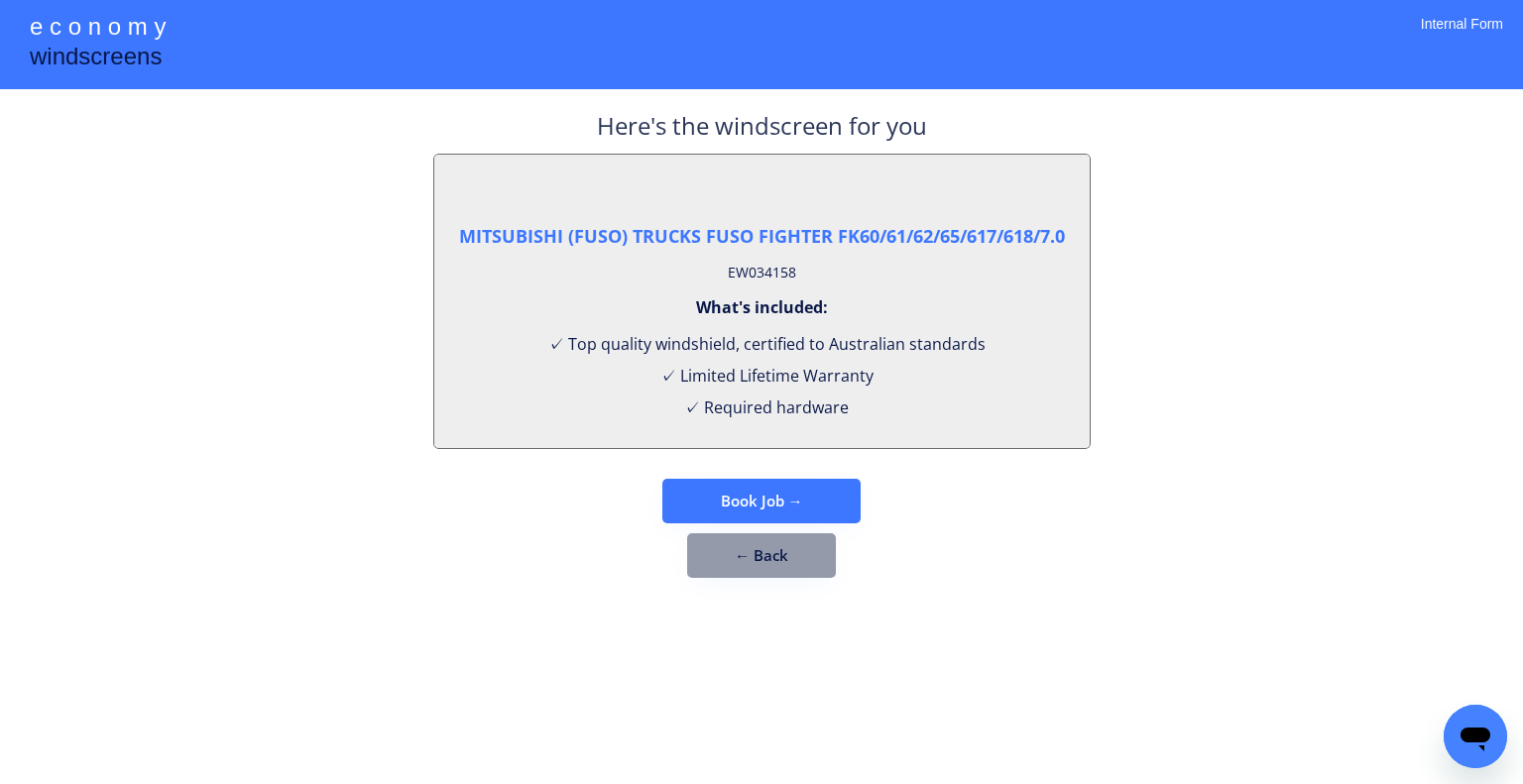 click on "EW034158" at bounding box center (762, 273) 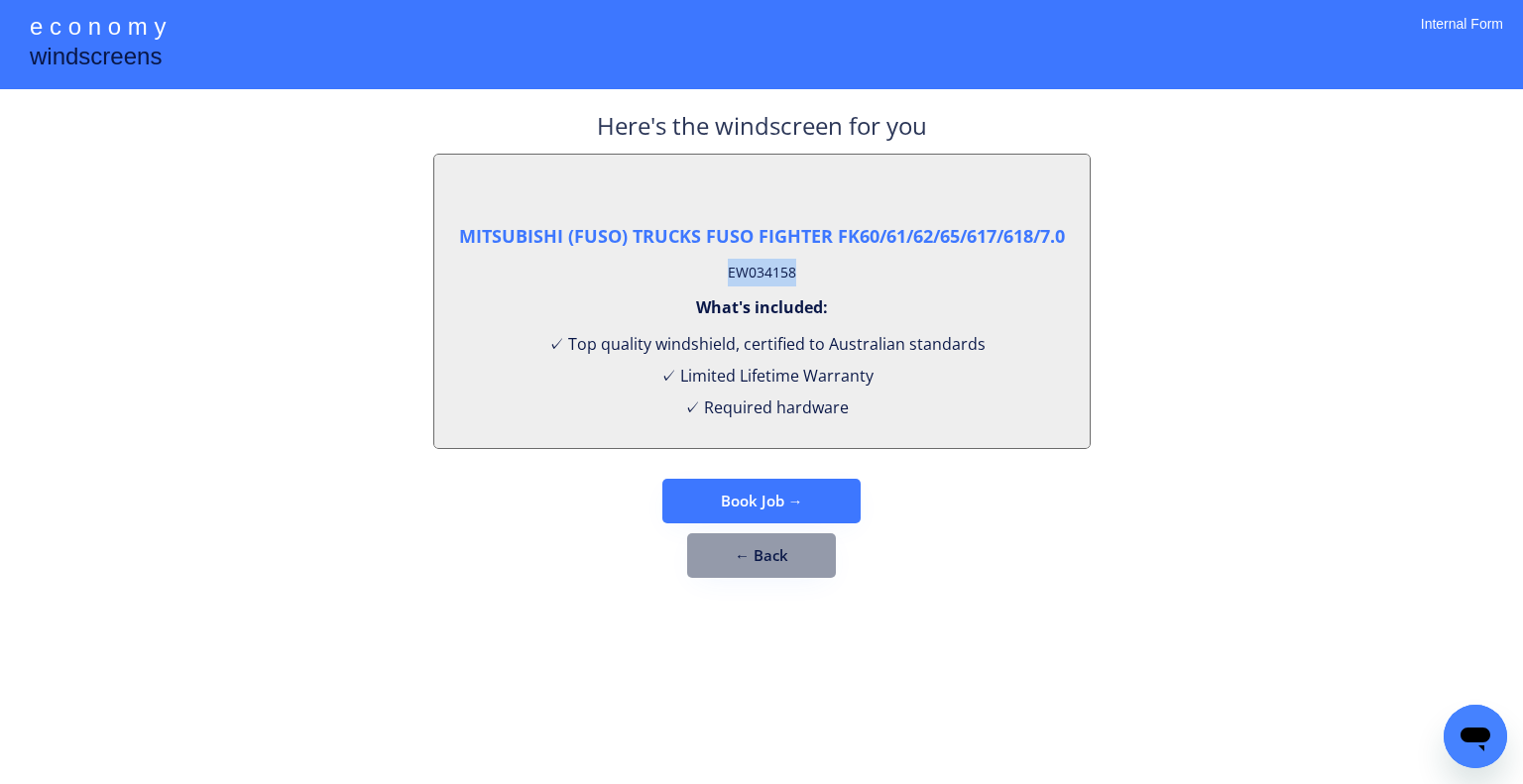 click on "EW034158" at bounding box center [762, 273] 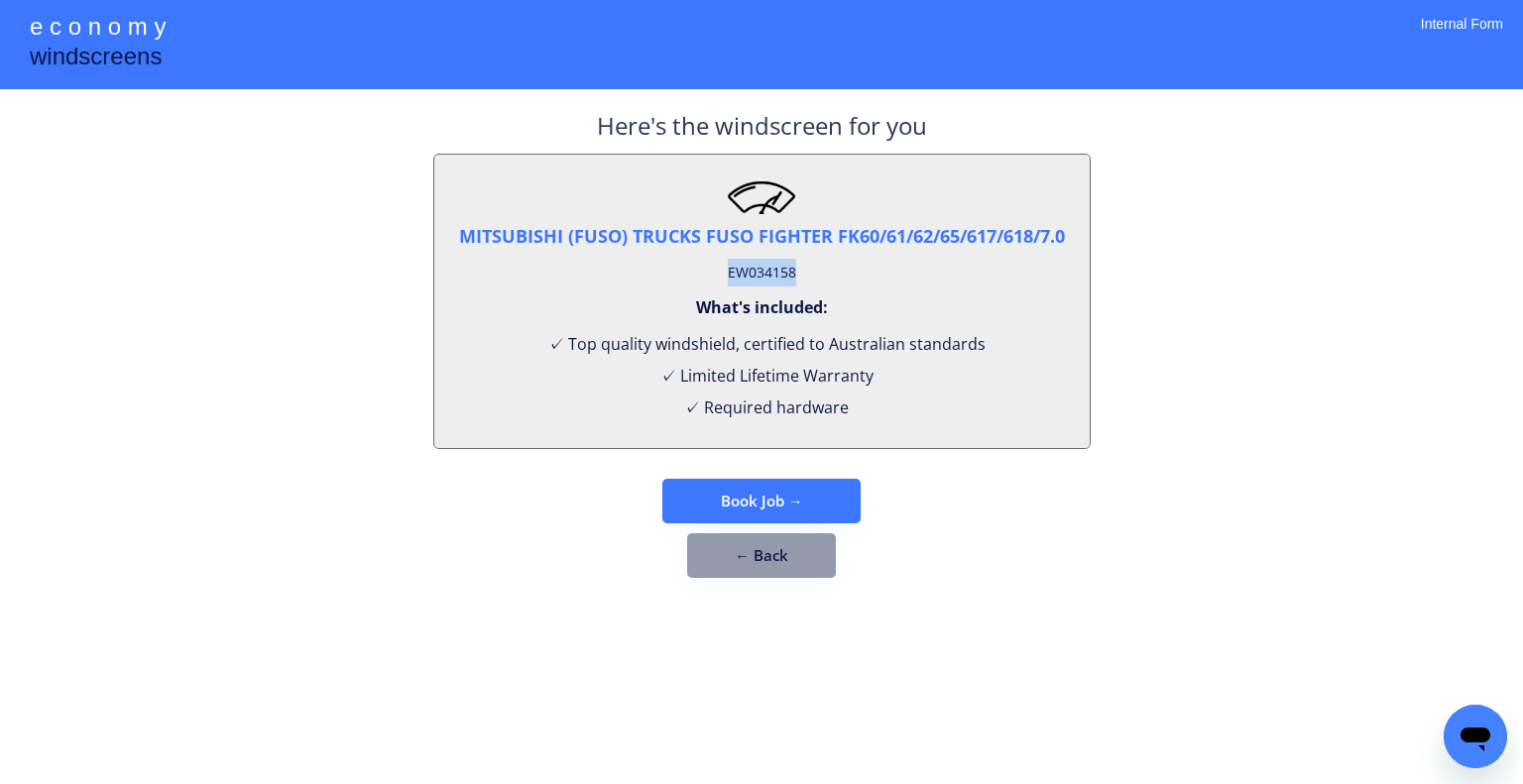 copy on "EW034158" 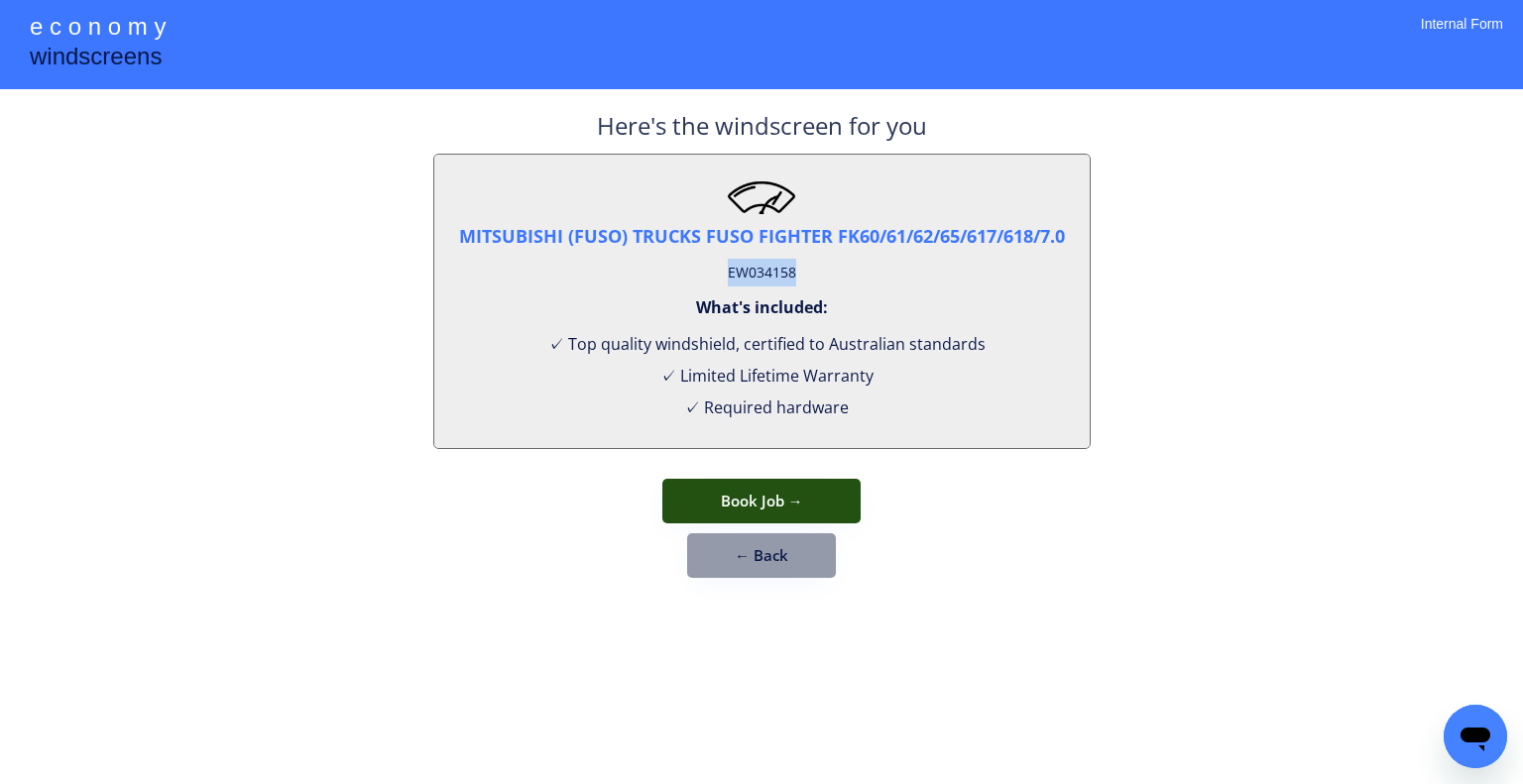 click on "Book Job    →" at bounding box center (762, 501) 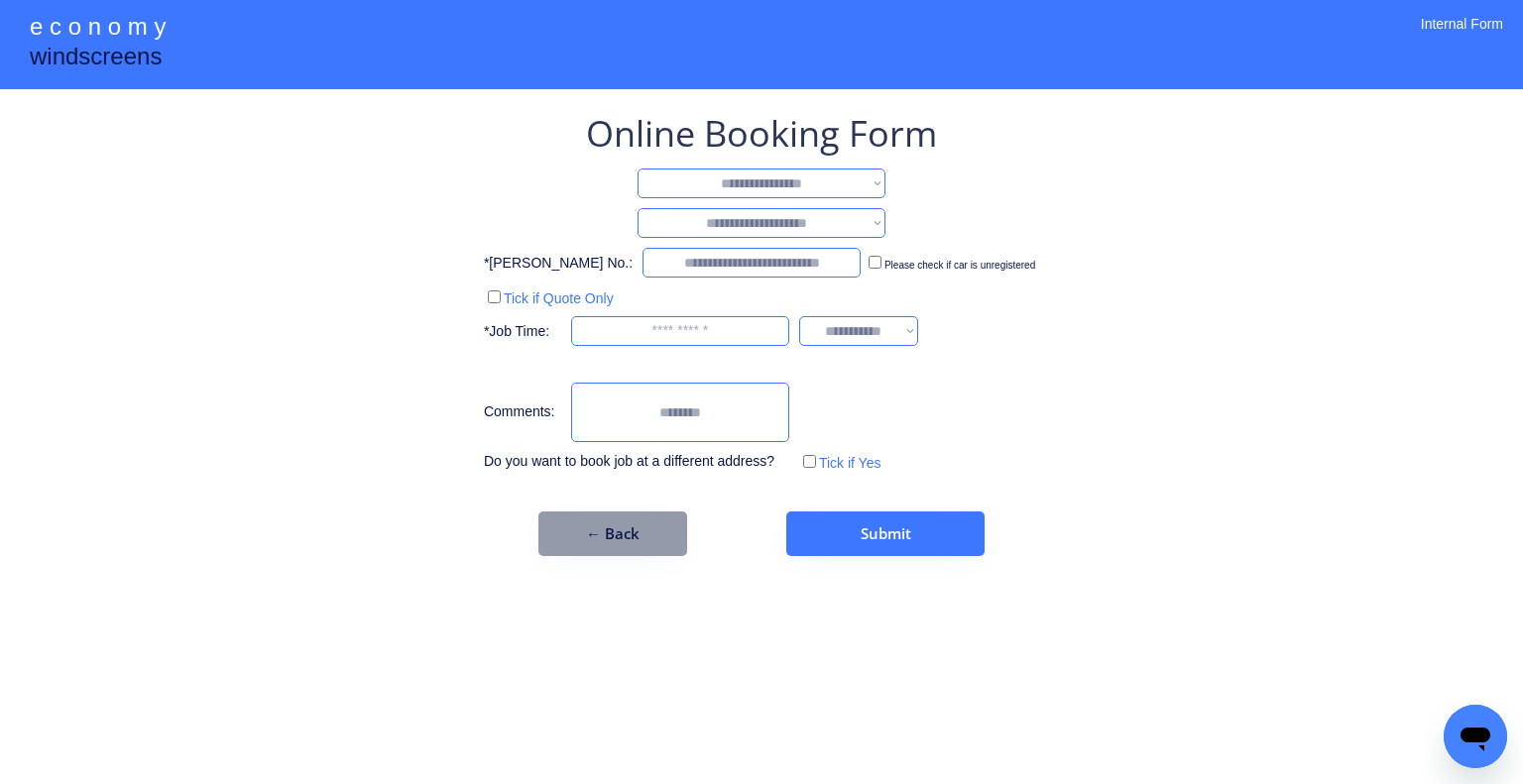 click on "**********" at bounding box center [762, 183] 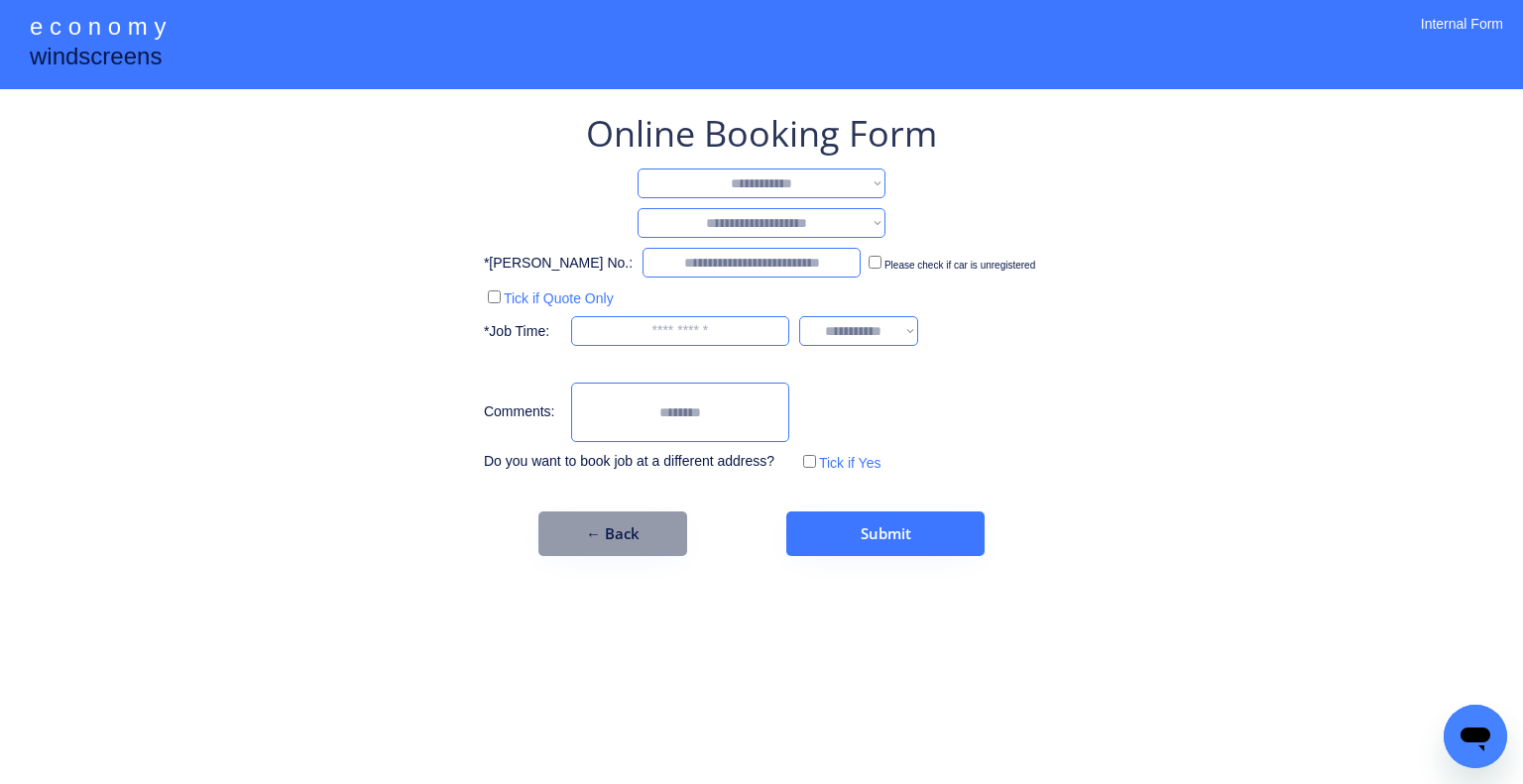click on "**********" at bounding box center [762, 183] 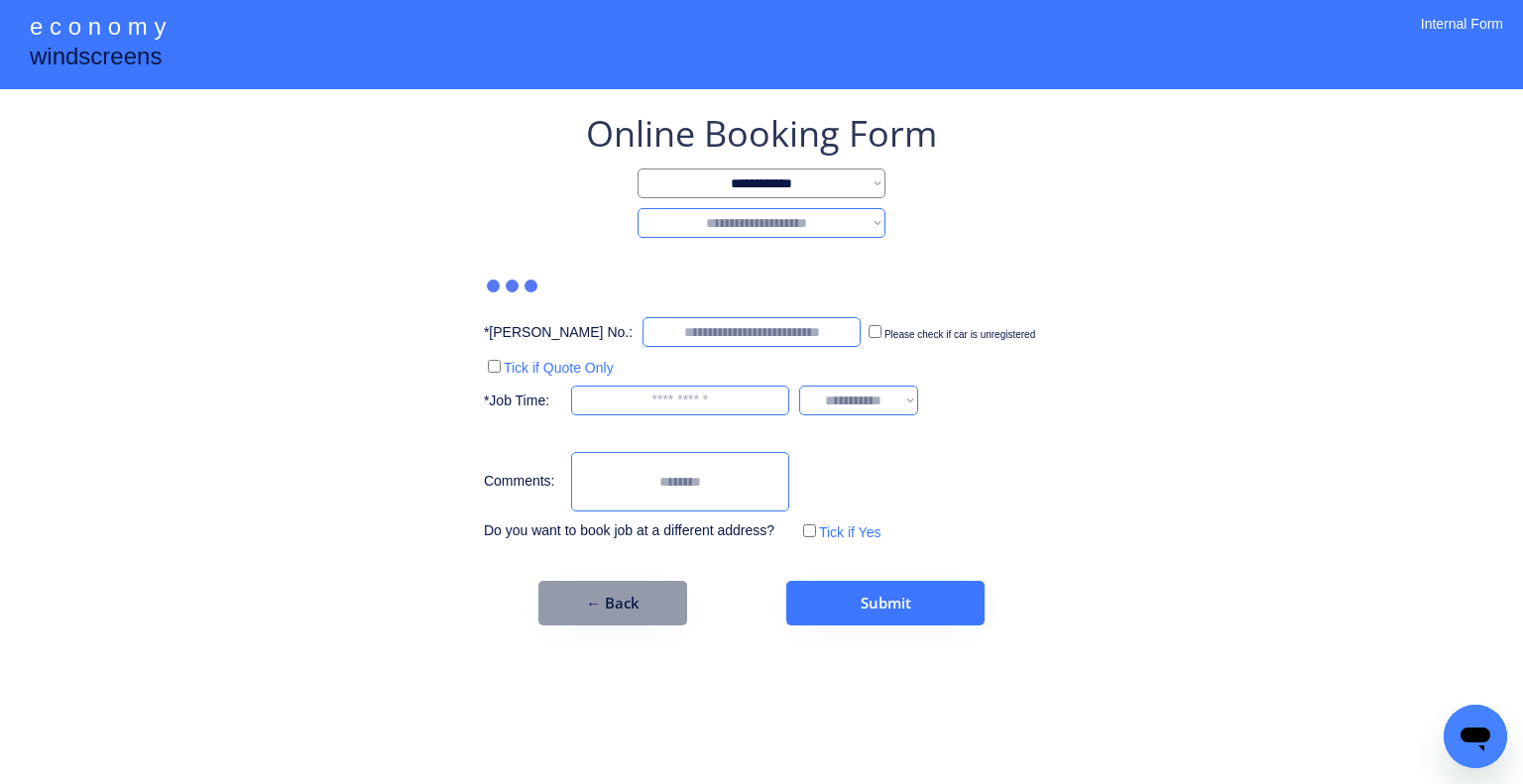 click on "**********" at bounding box center (762, 223) 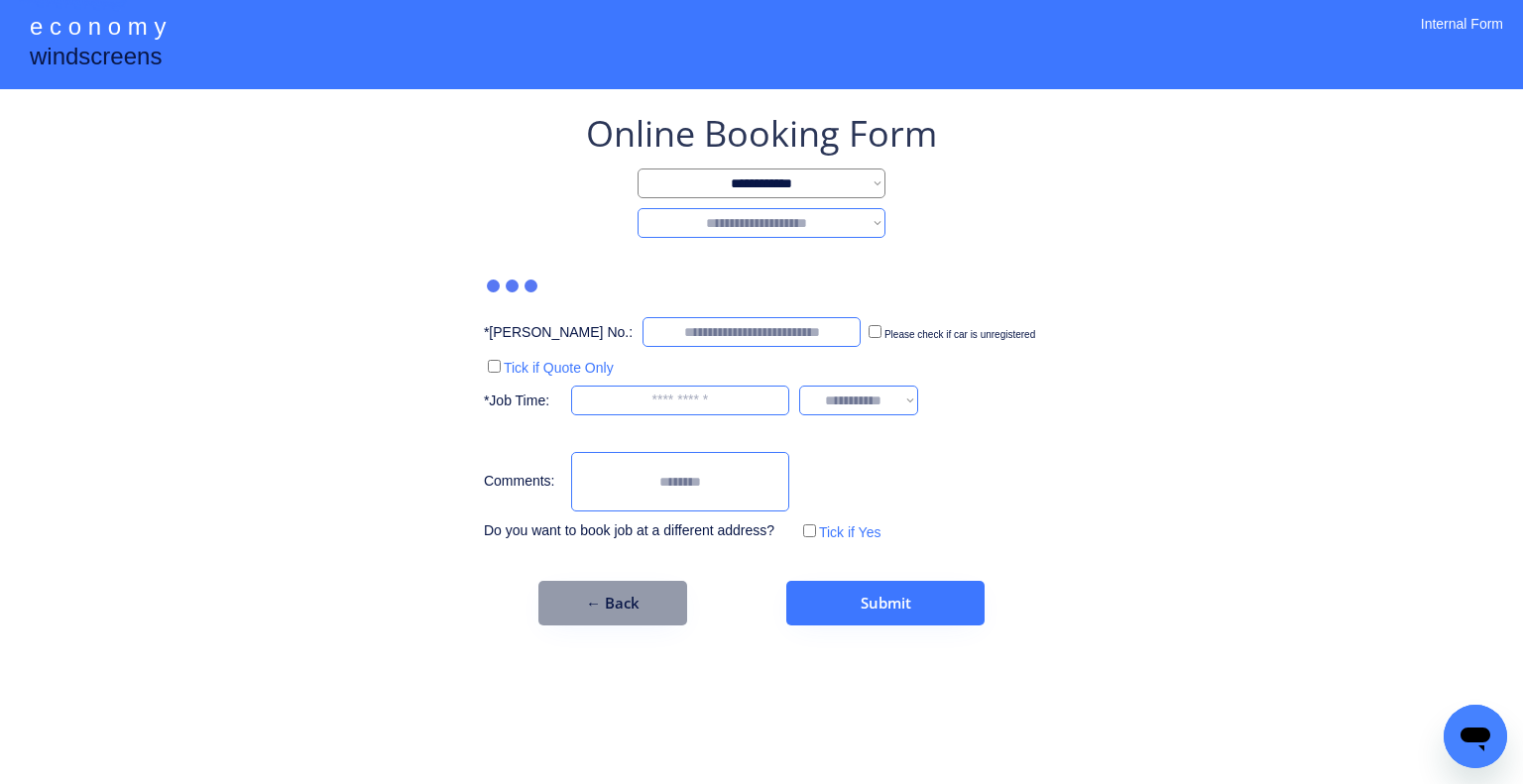 select on "*******" 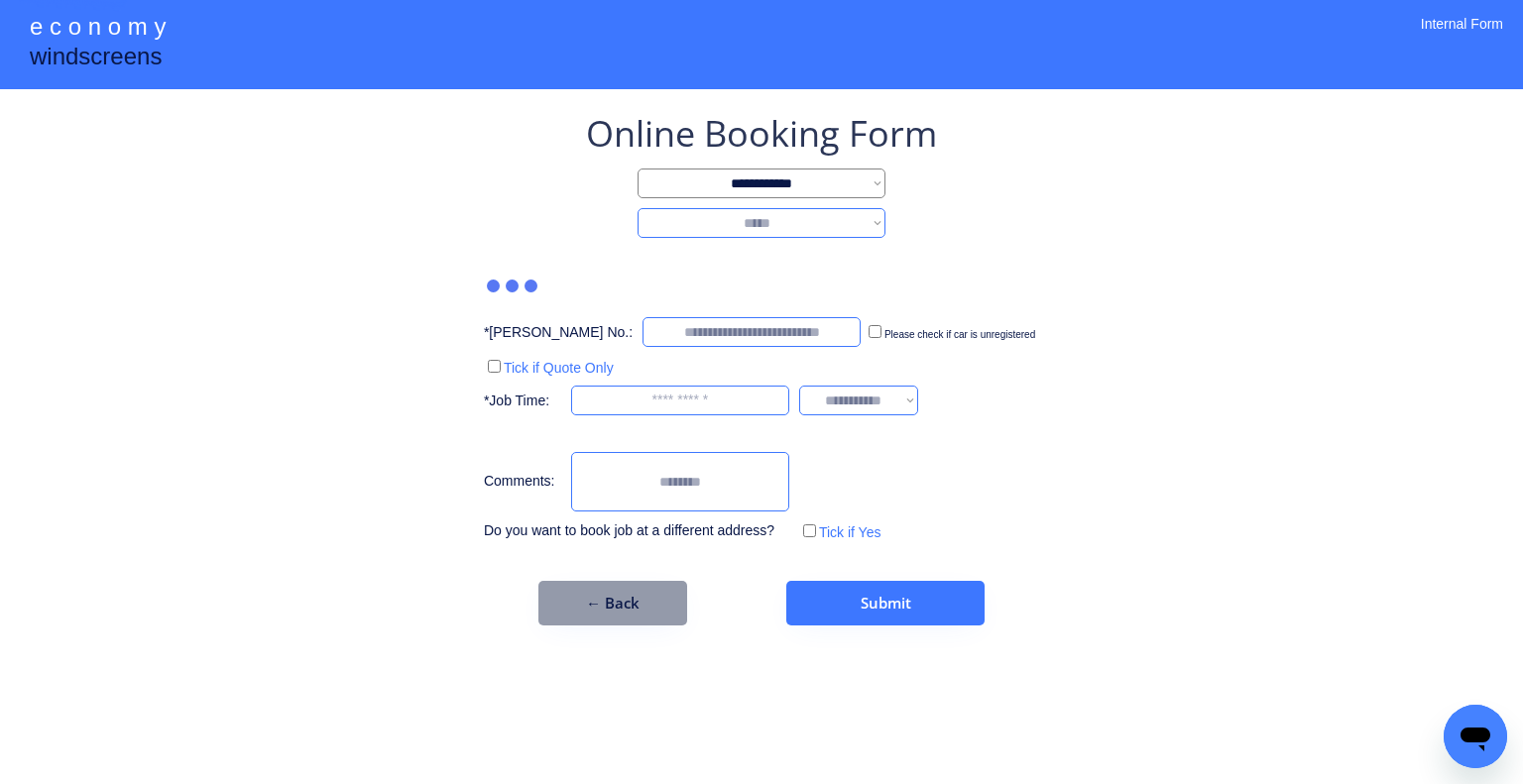 click on "**********" at bounding box center (762, 223) 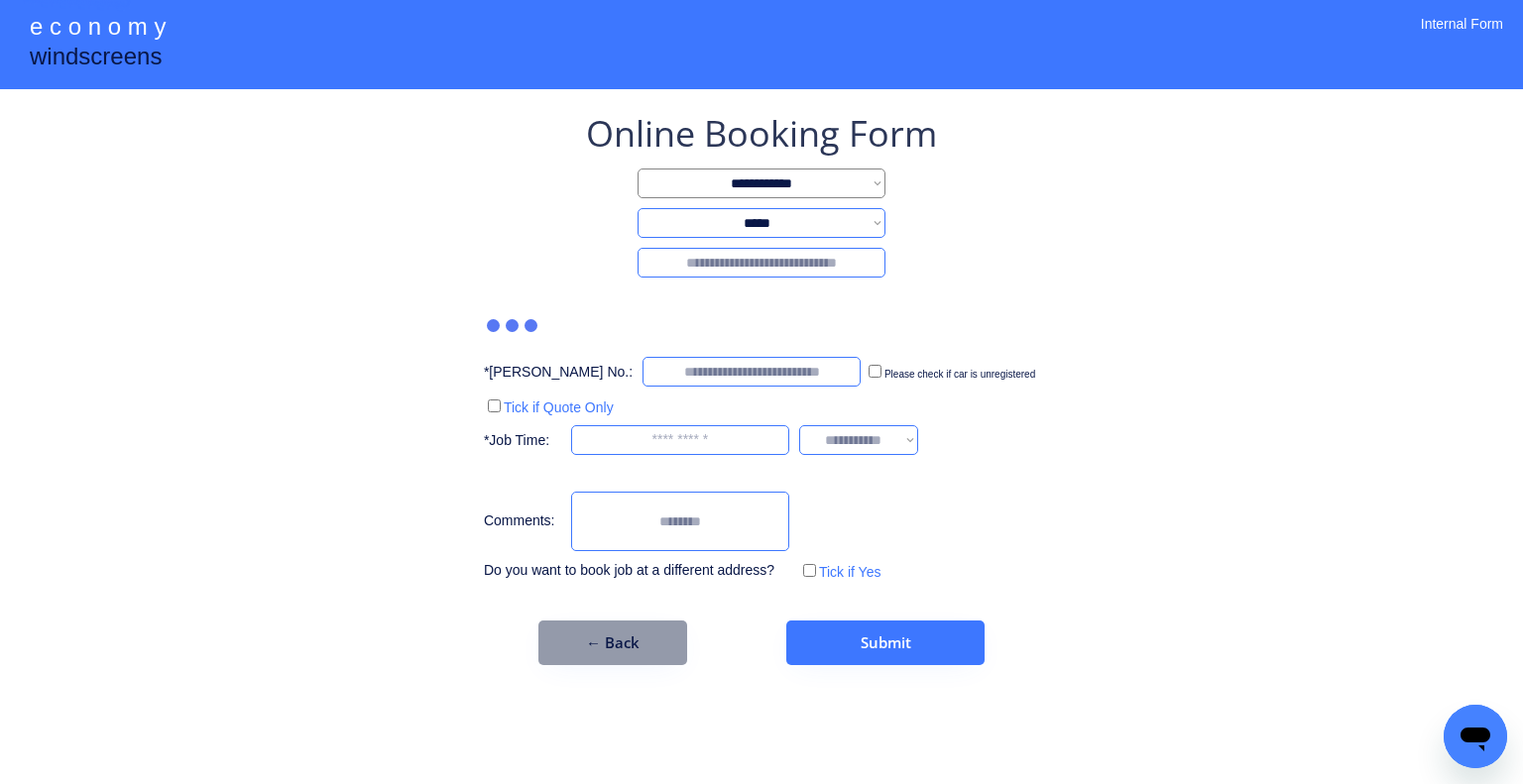 click at bounding box center (762, 263) 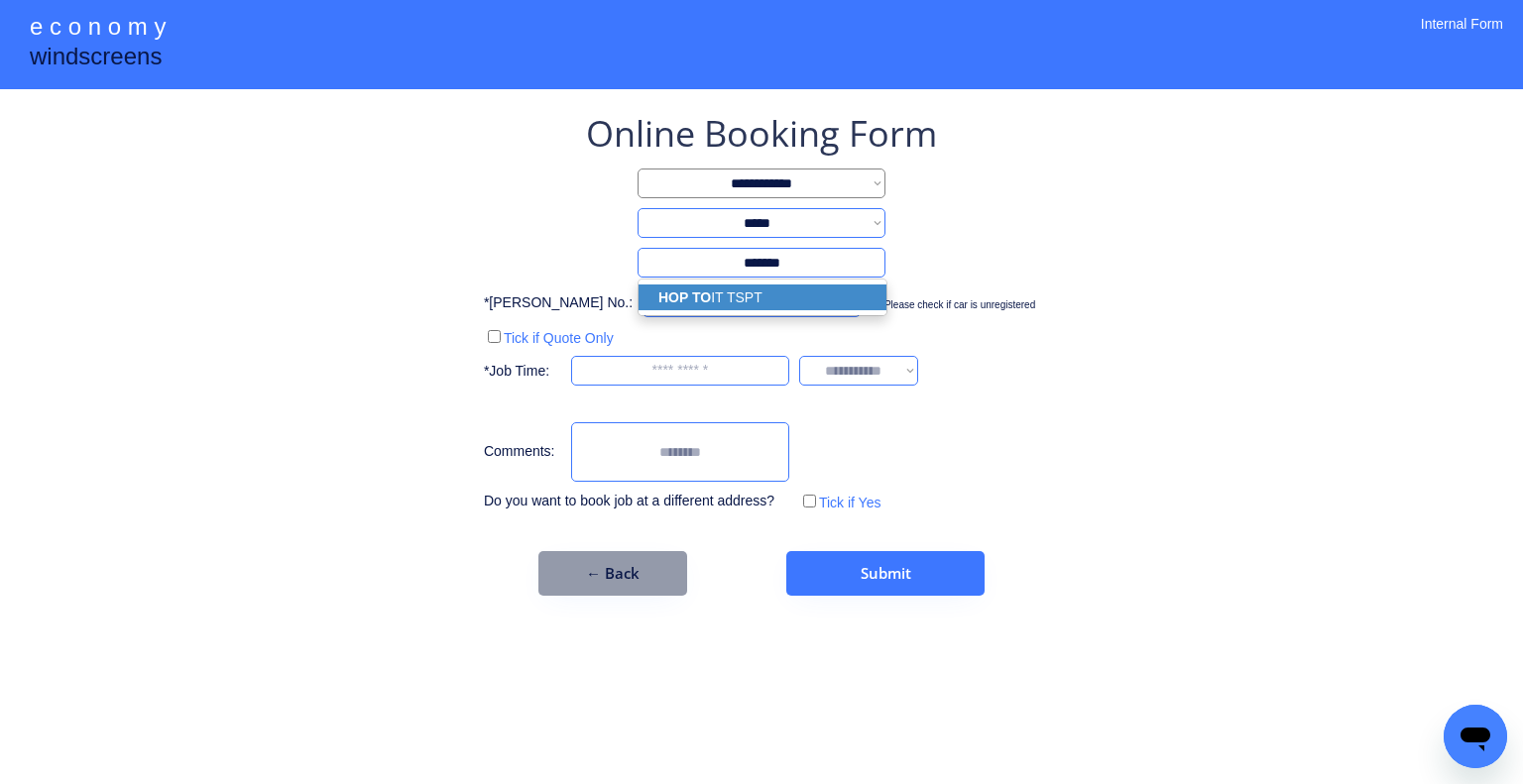 click on "HOP TO  IT TSPT" at bounding box center [762, 297] 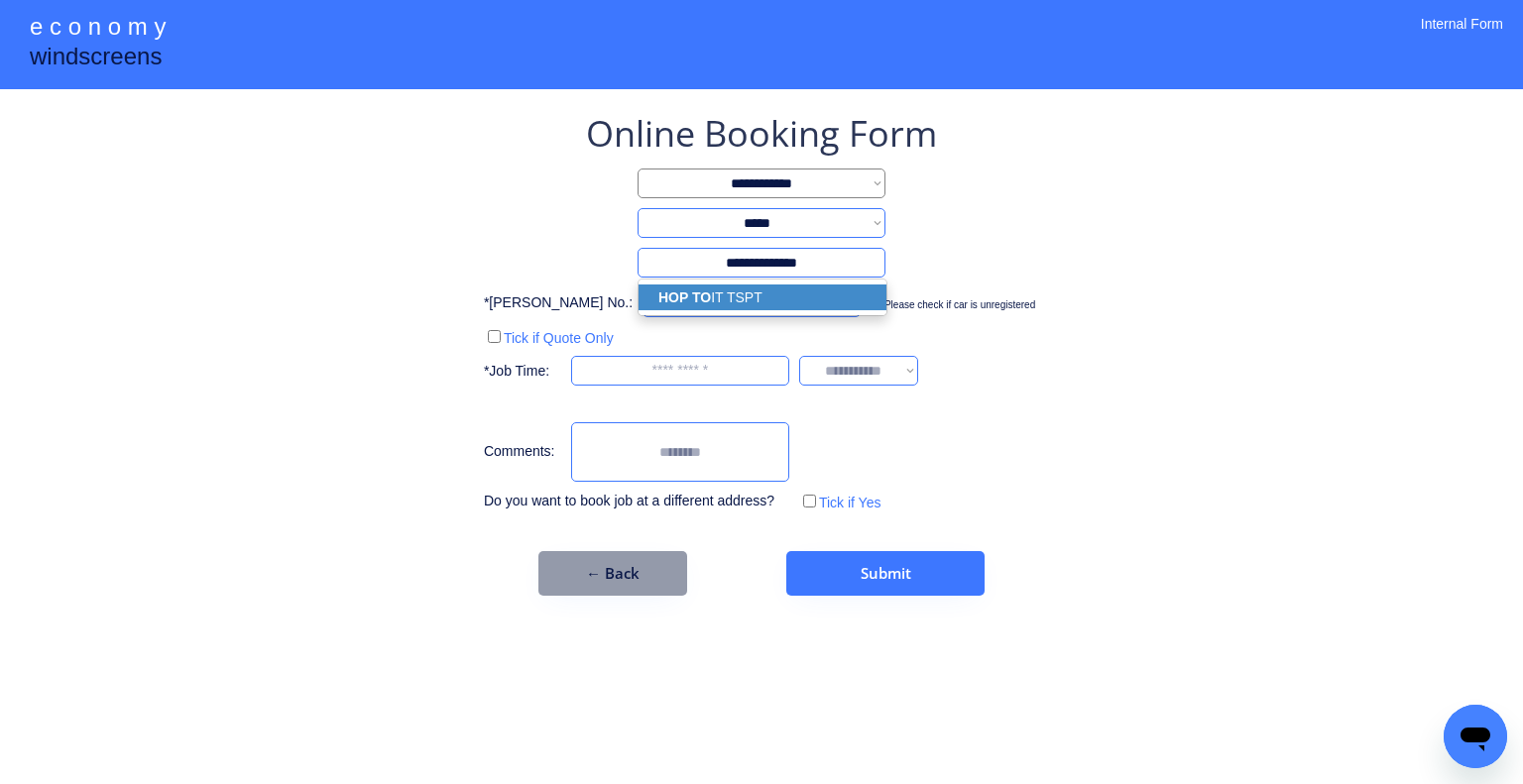 select on "*********" 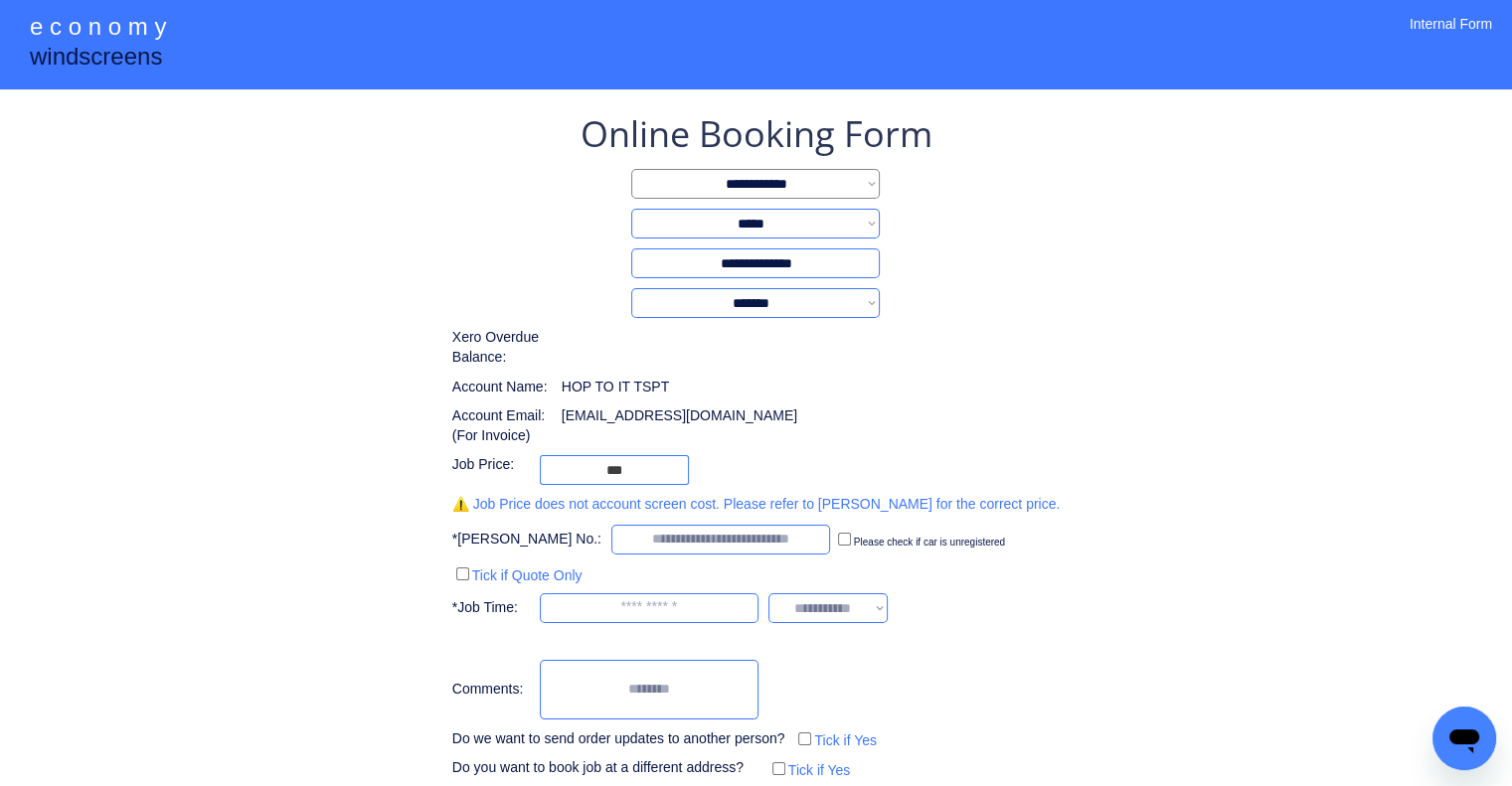 type on "**********" 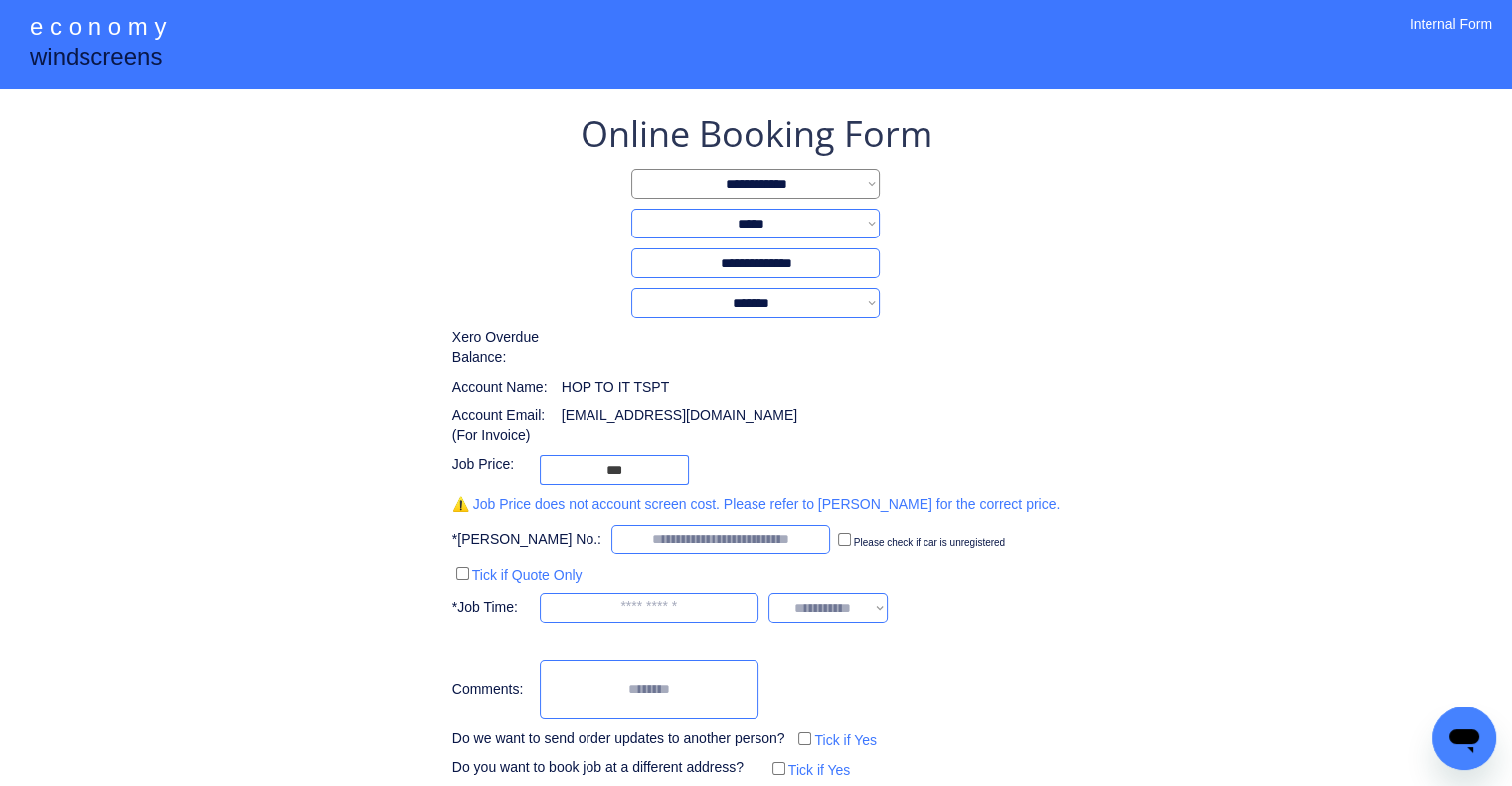 click on "**********" at bounding box center [756, 446] 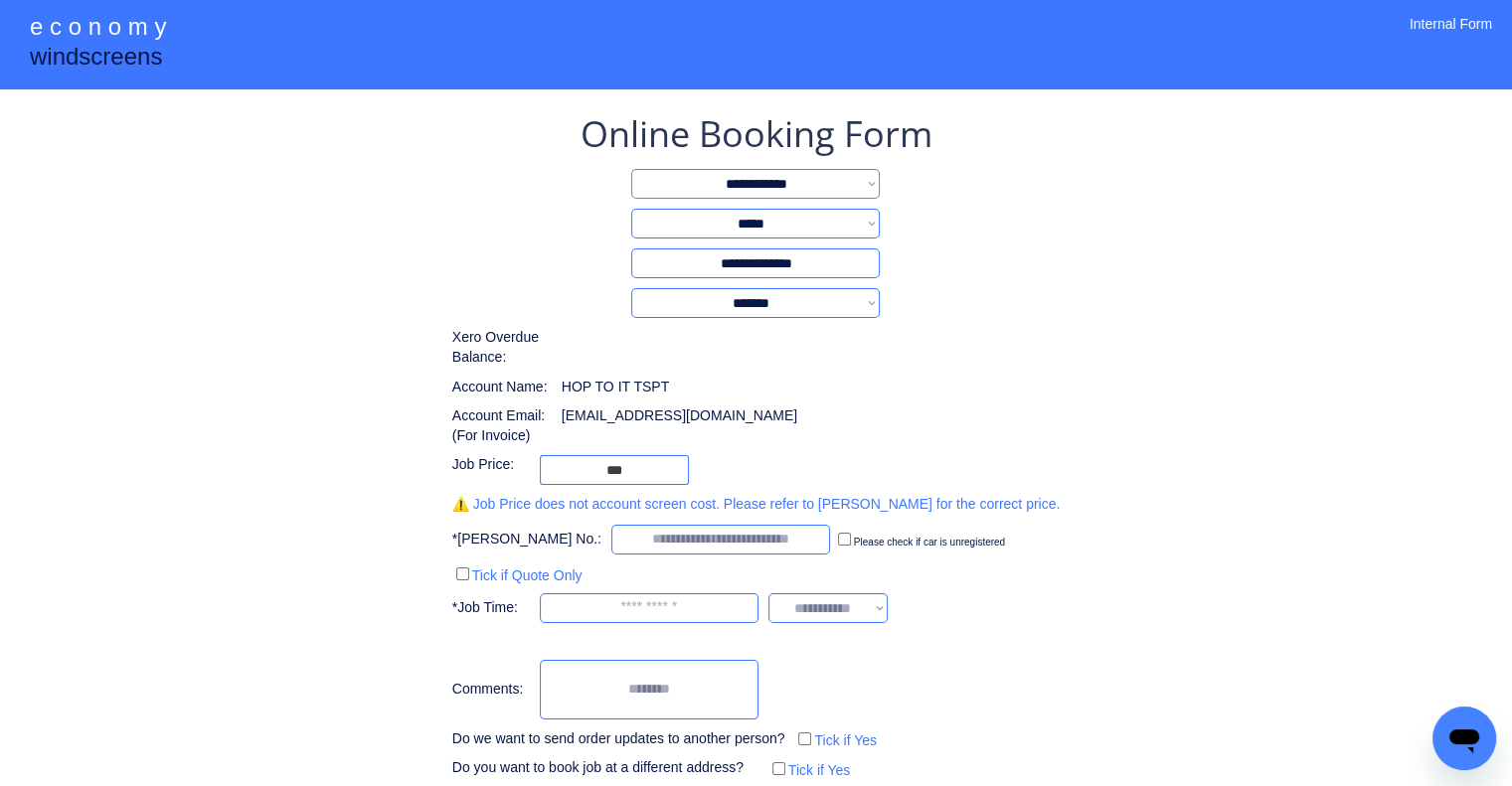 click on "**********" at bounding box center (756, 446) 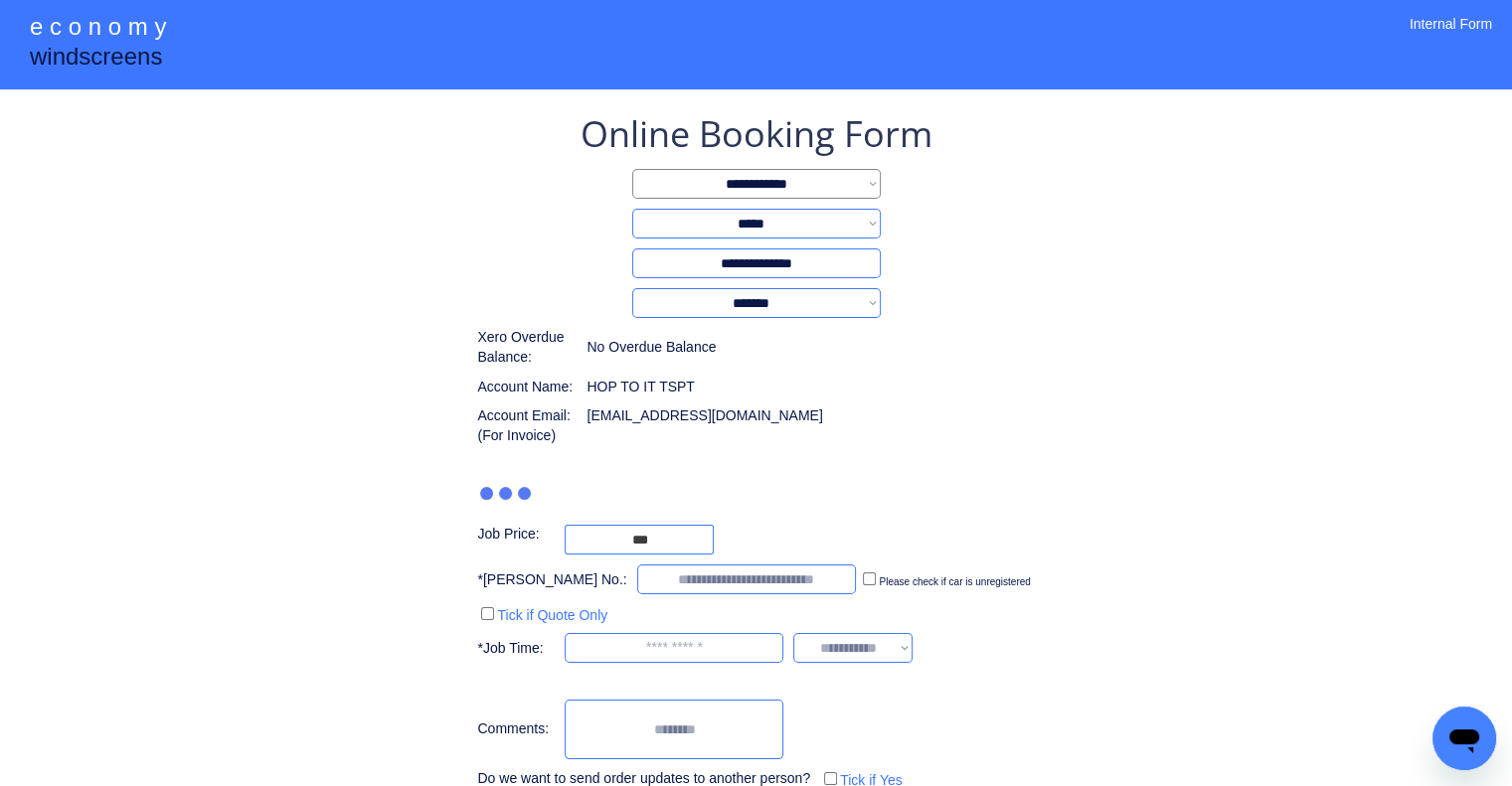 type on "***" 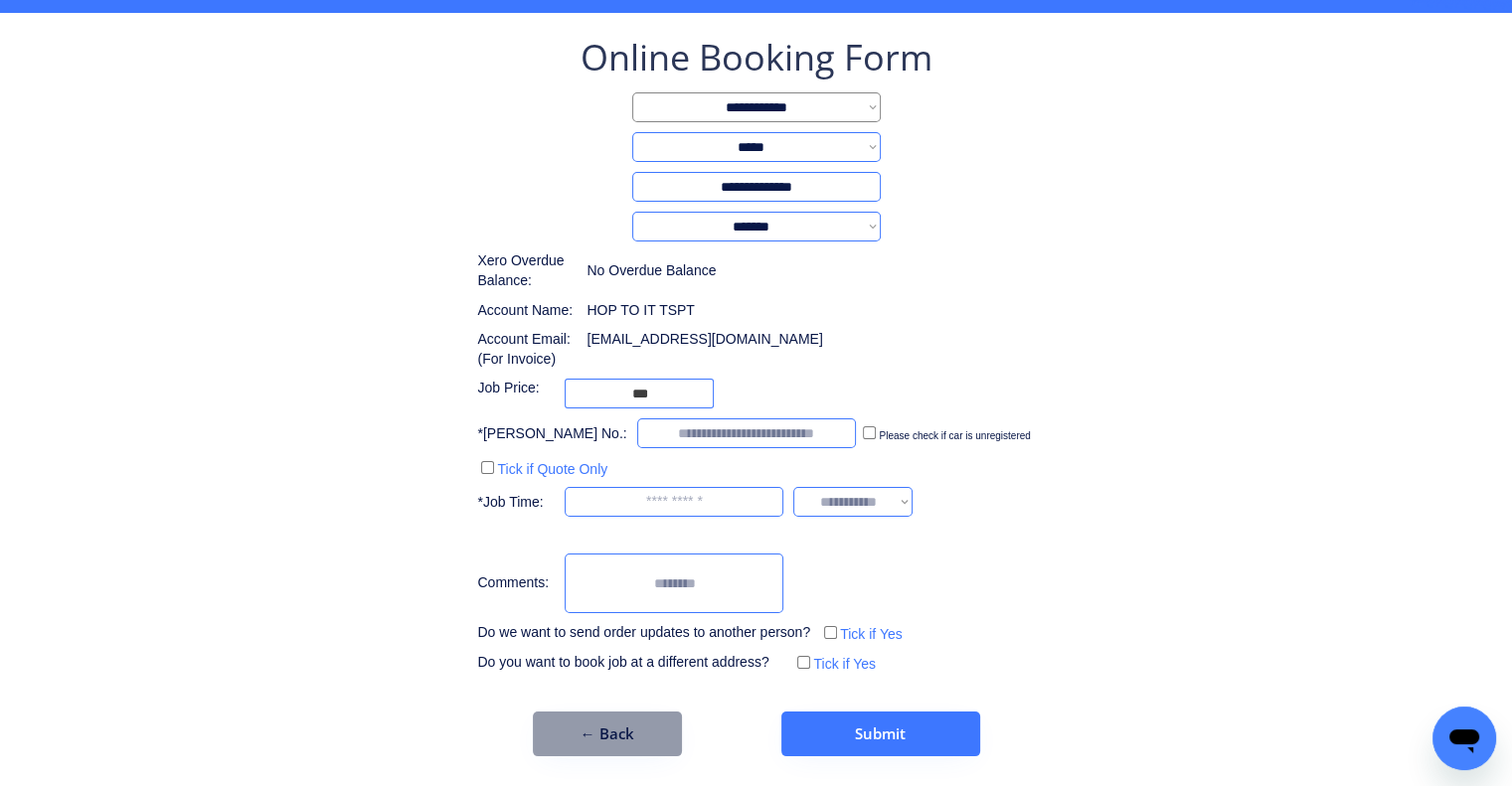 scroll, scrollTop: 77, scrollLeft: 0, axis: vertical 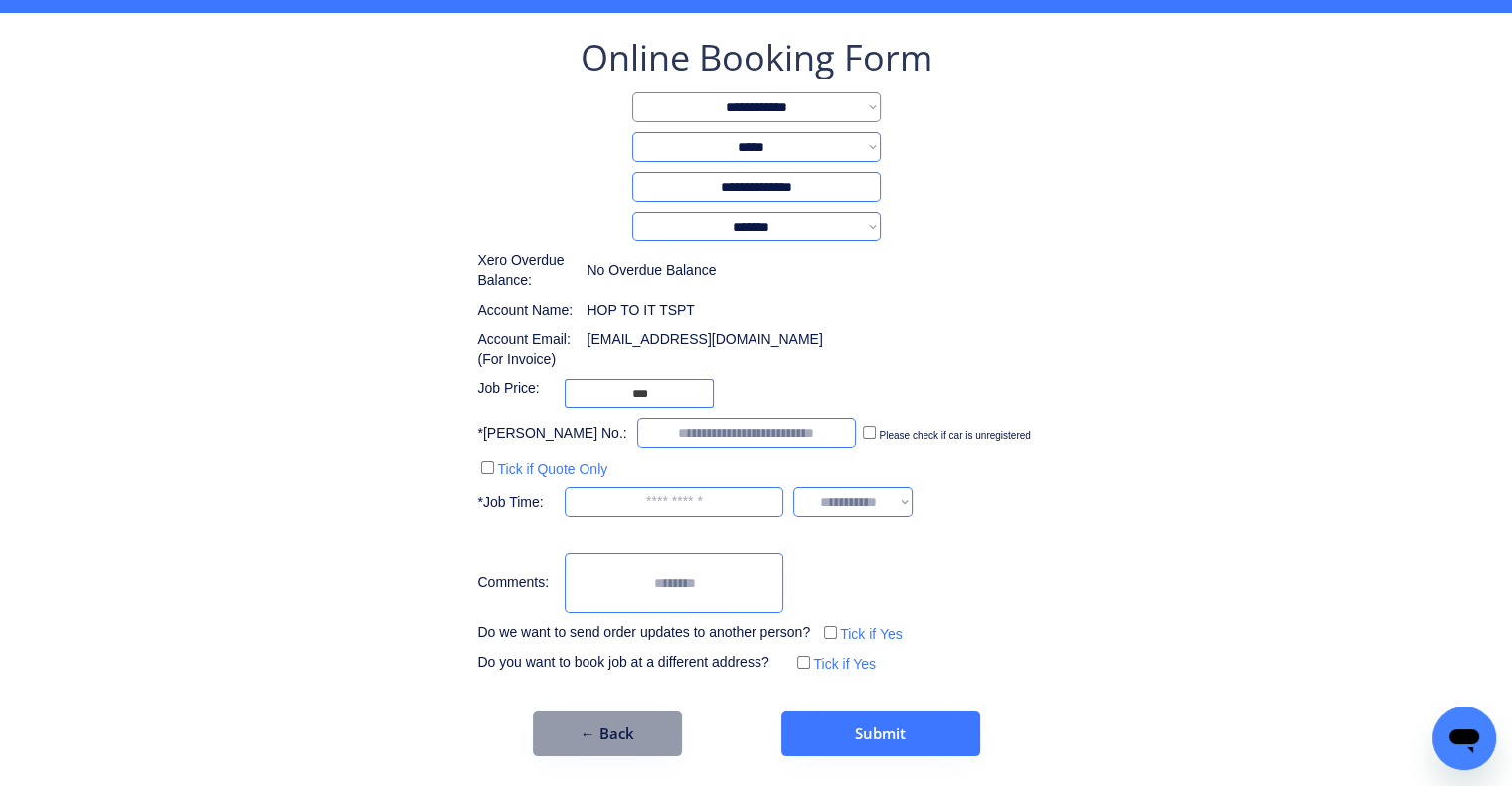 click on "**********" at bounding box center [756, 394] 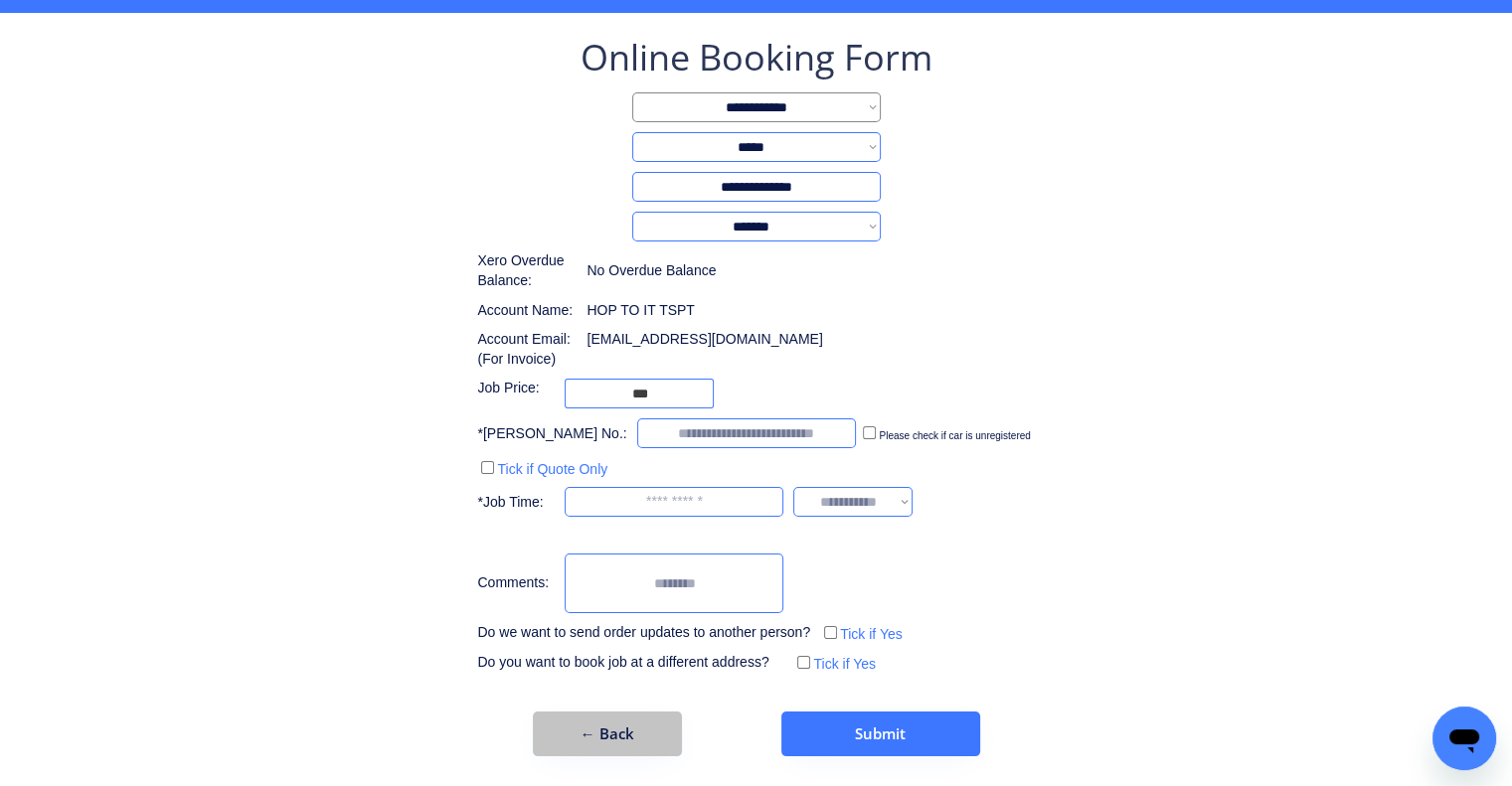 drag, startPoint x: 619, startPoint y: 728, endPoint x: 797, endPoint y: 343, distance: 424.15681 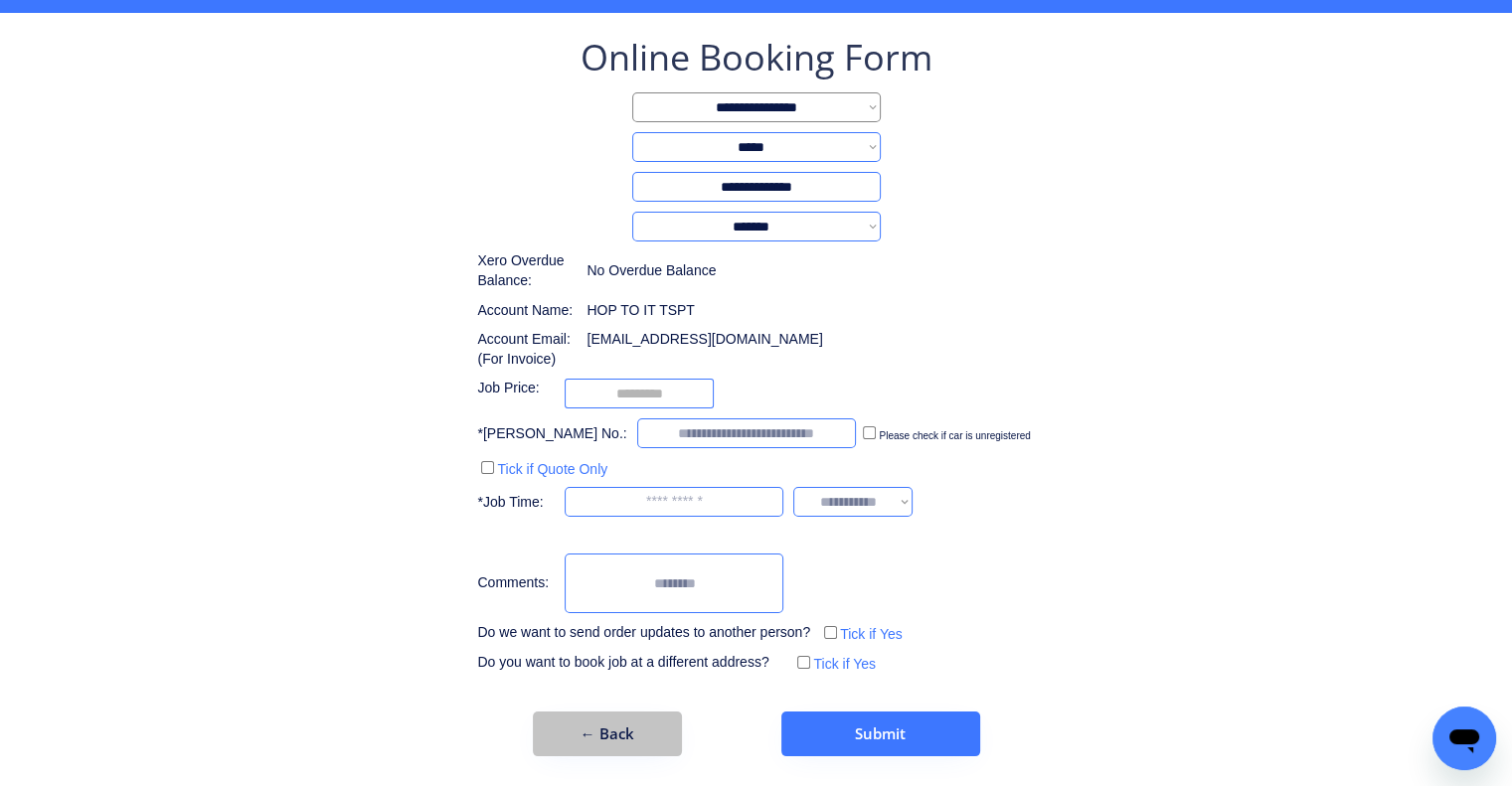 scroll, scrollTop: 0, scrollLeft: 0, axis: both 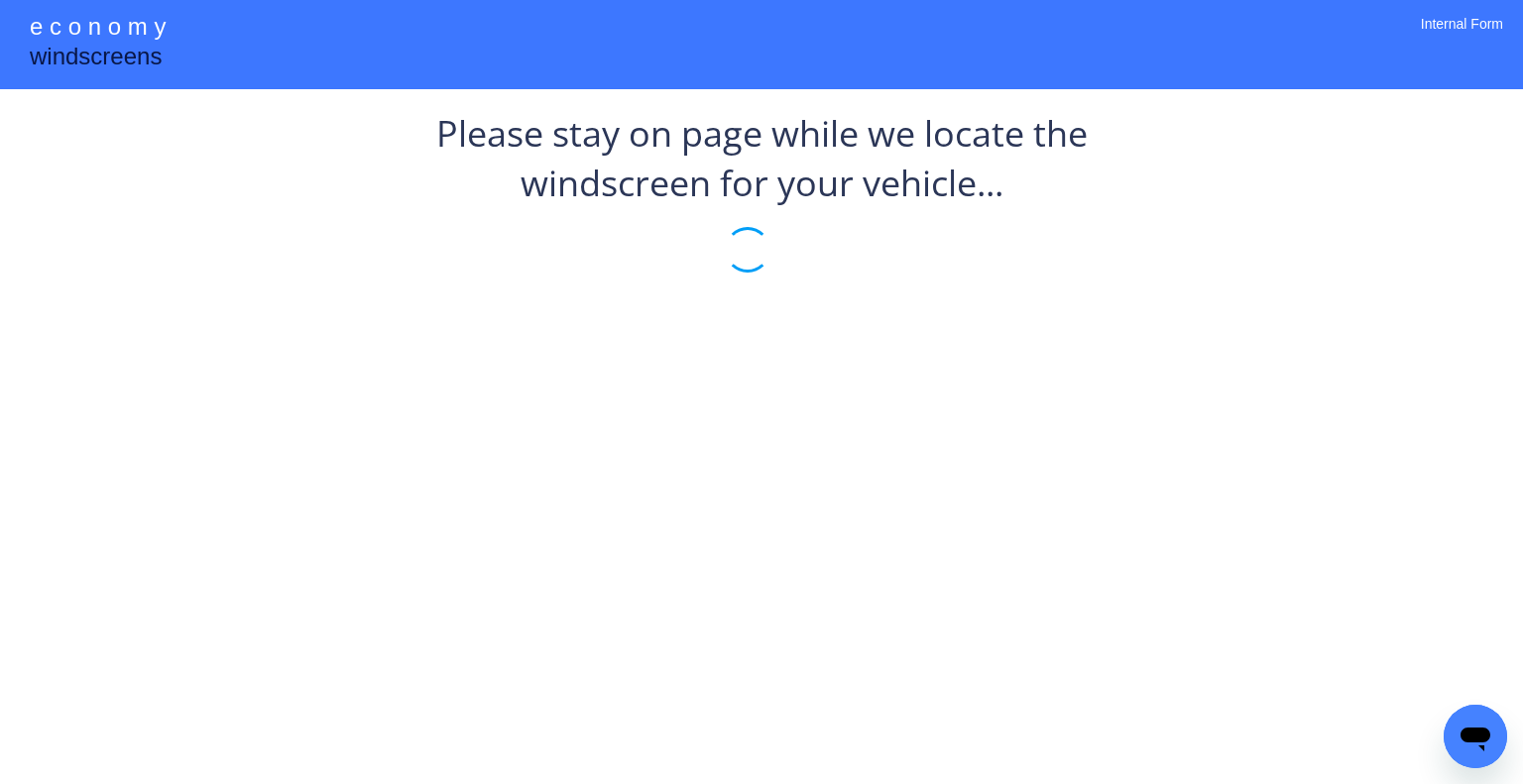 click on "Please stay on page while we locate the windscreen for your vehicle..." at bounding box center [762, 208] 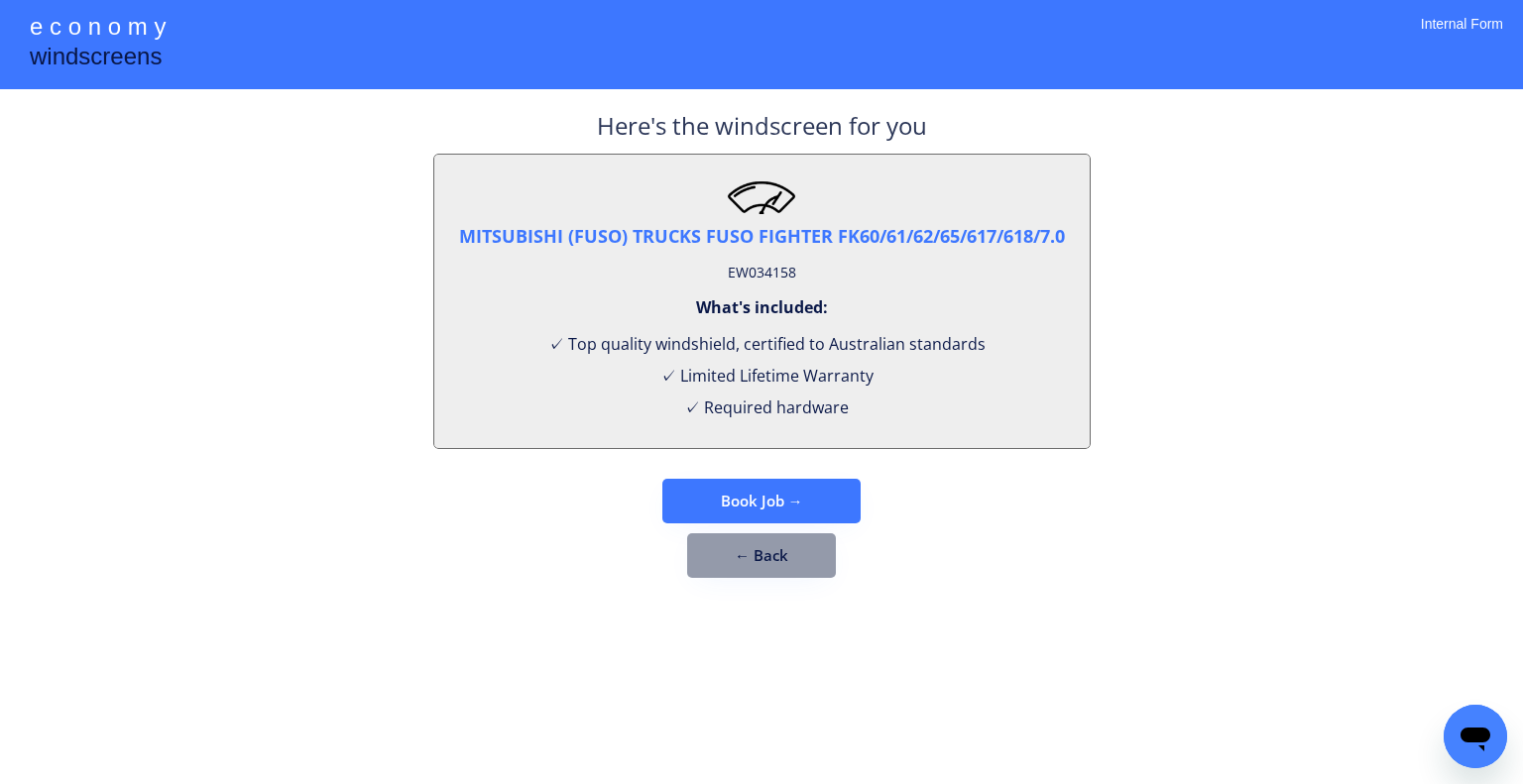 click on "MITSUBISHI (FUSO) TRUCKS FUSO FIGHTER FK60/61/62/65/617/618/7.0 EW034158 What's included: ✓ Top quality windshield, certified to Australian standards
✓ Limited Lifetime Warranty ✓ Required hardware" at bounding box center (762, 301) 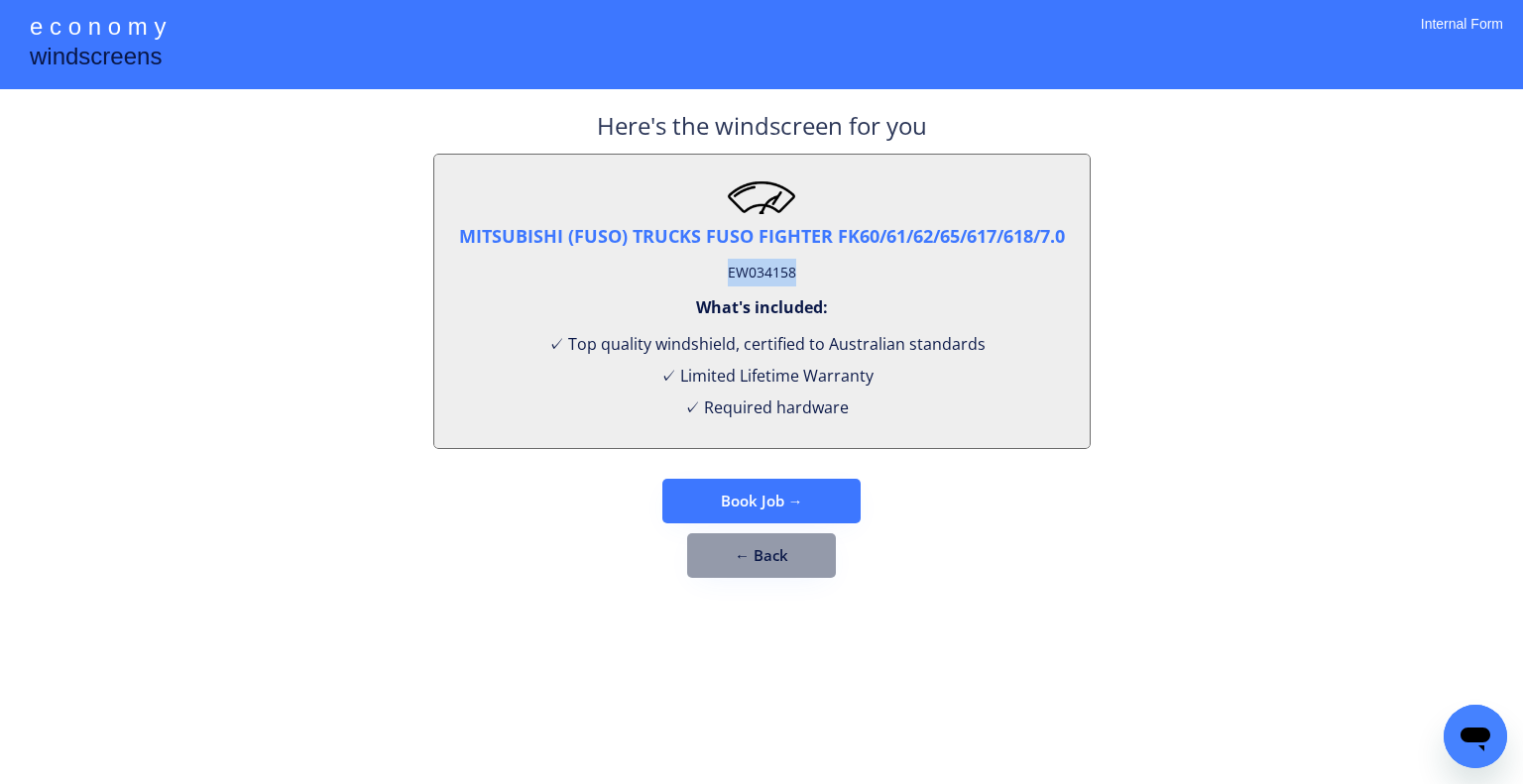 click on "EW034158" at bounding box center [762, 273] 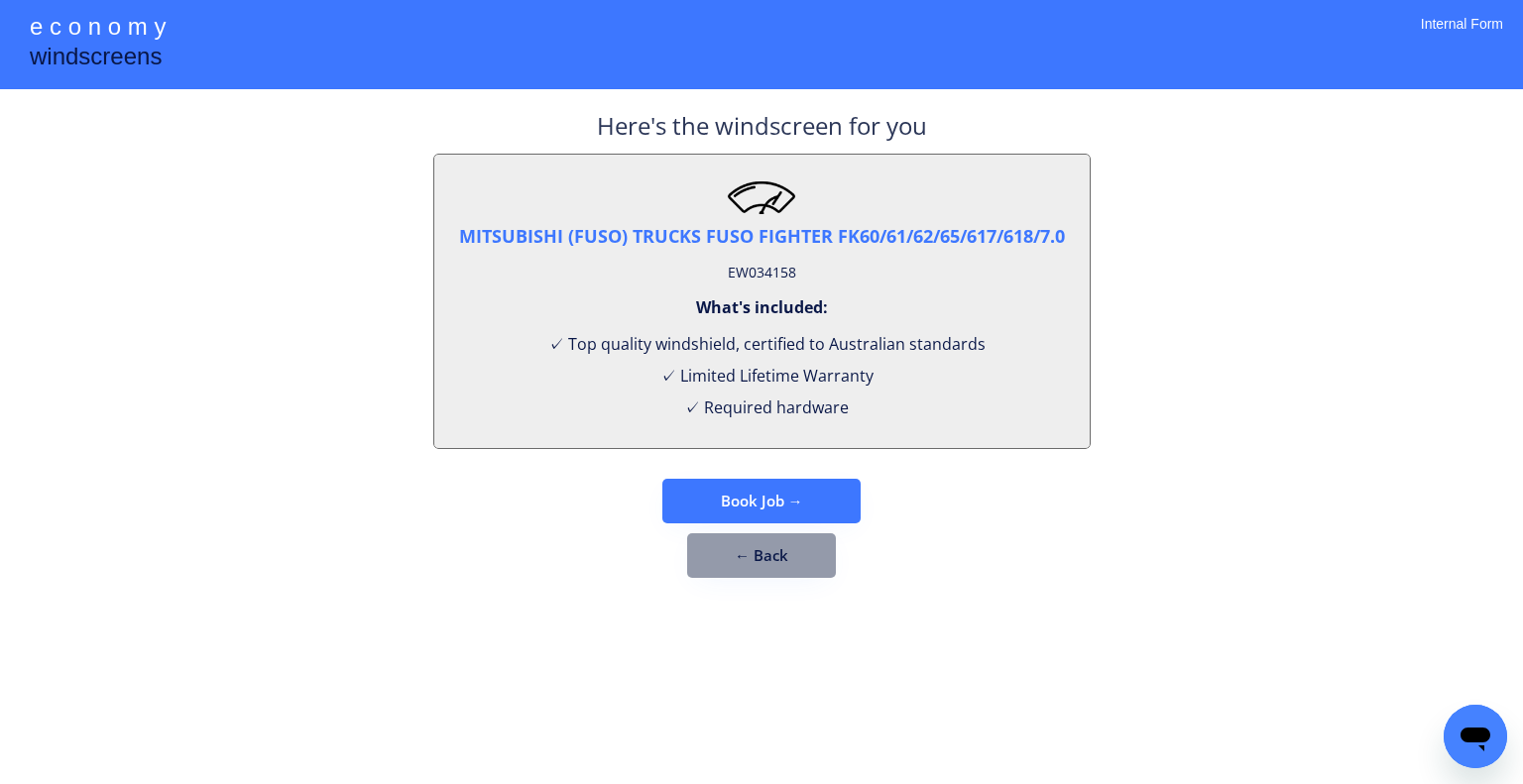 click on "**********" at bounding box center [762, 392] 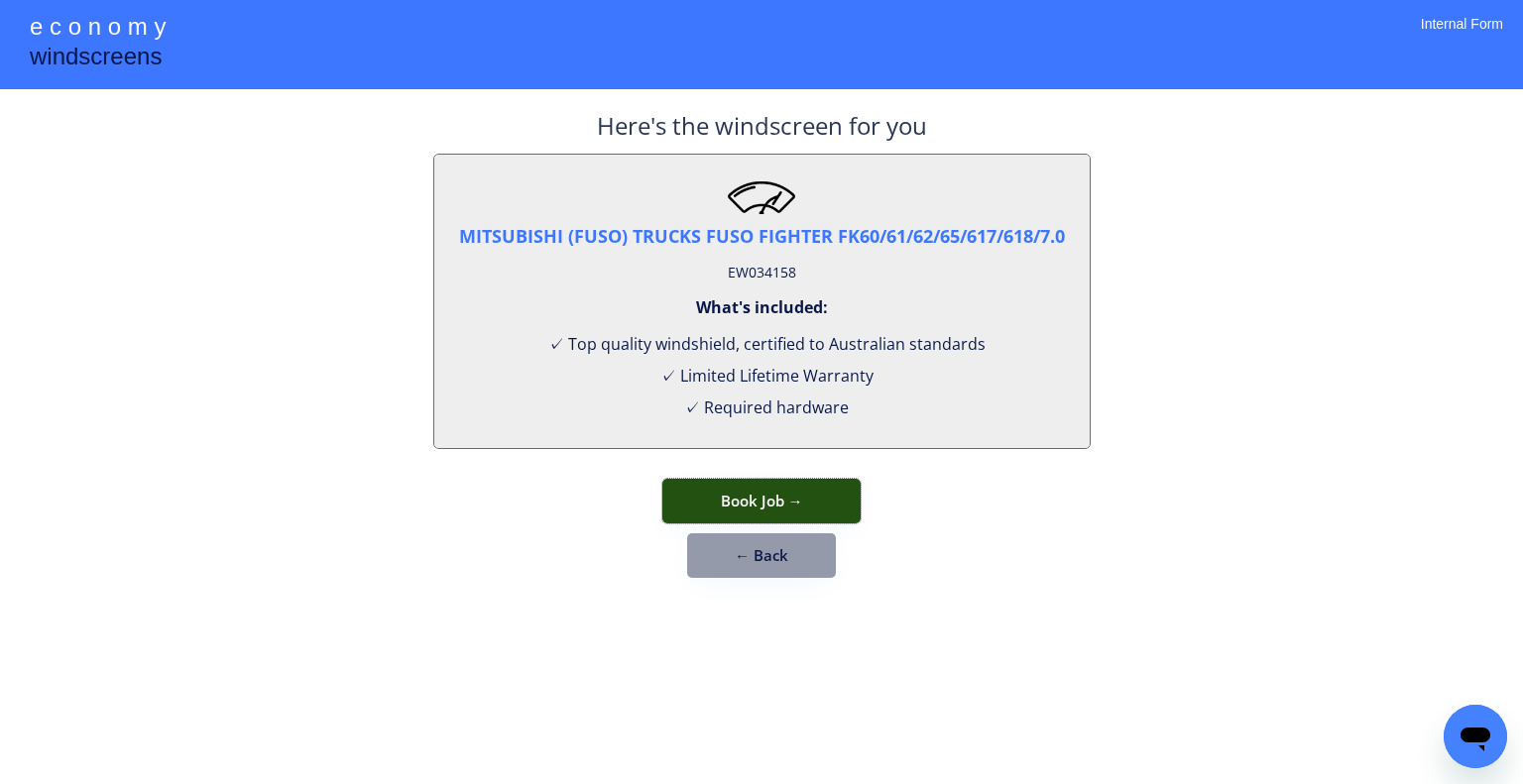 click on "Book Job    →" at bounding box center (762, 501) 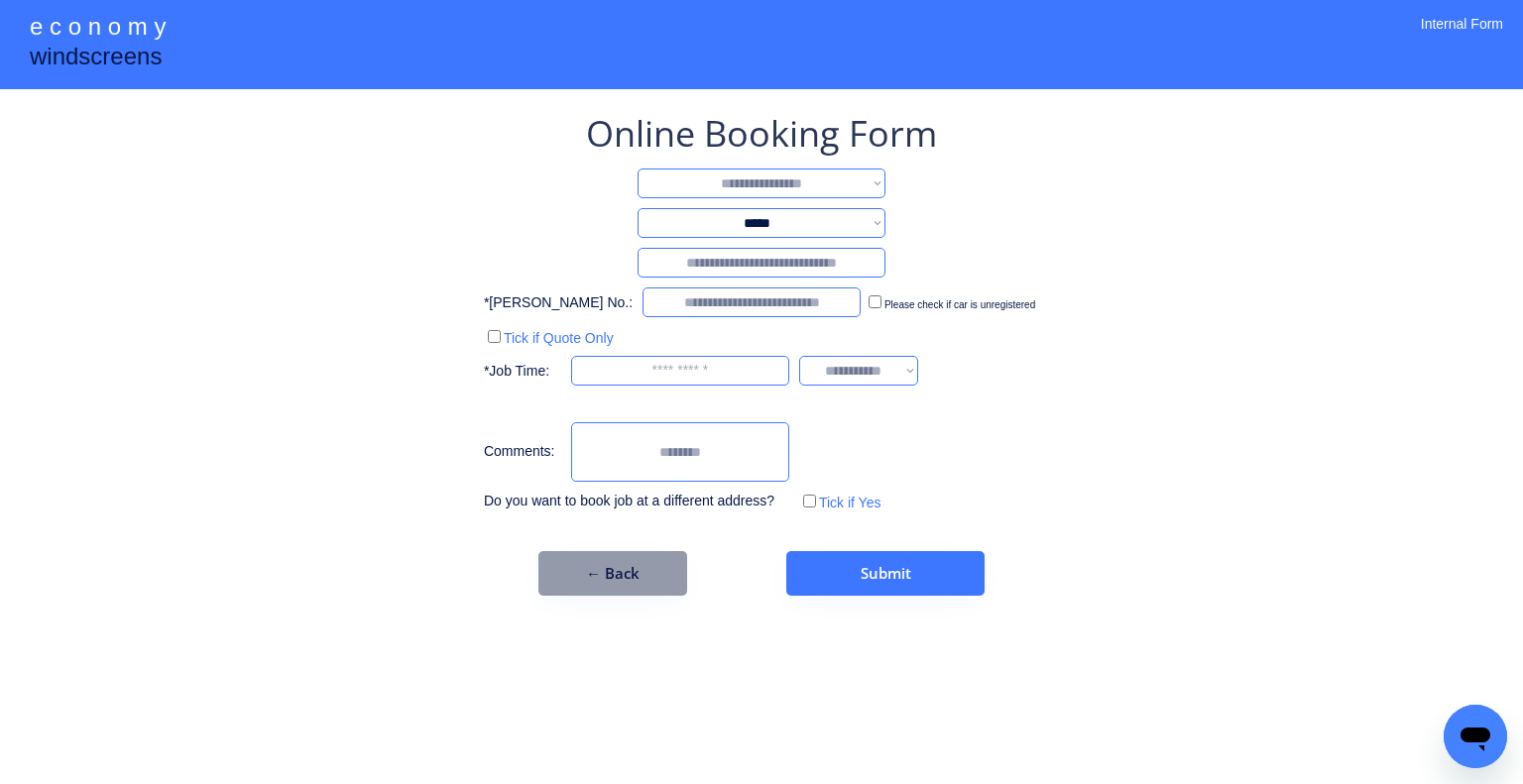 click on "**********" at bounding box center [762, 183] 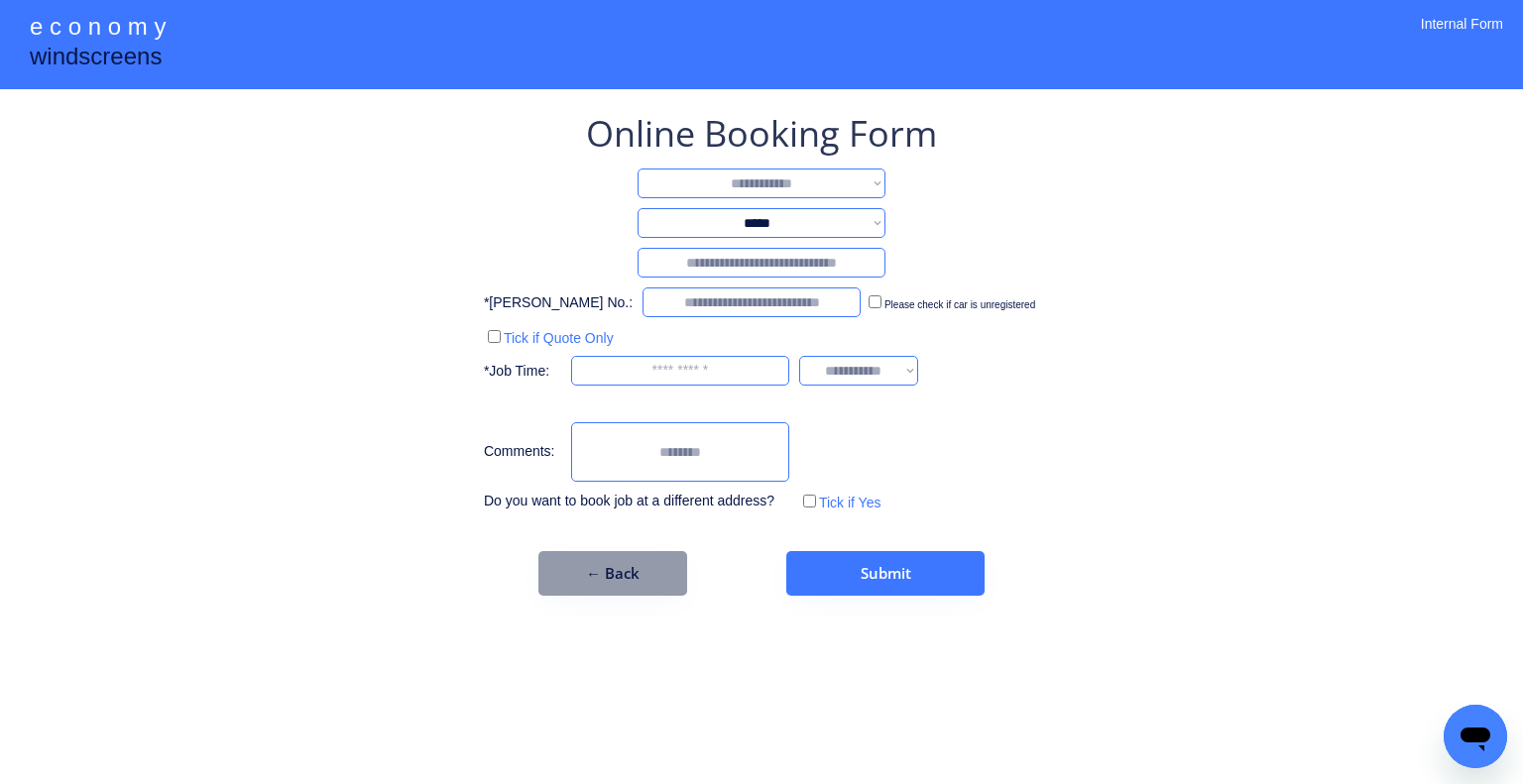 click on "**********" at bounding box center [762, 183] 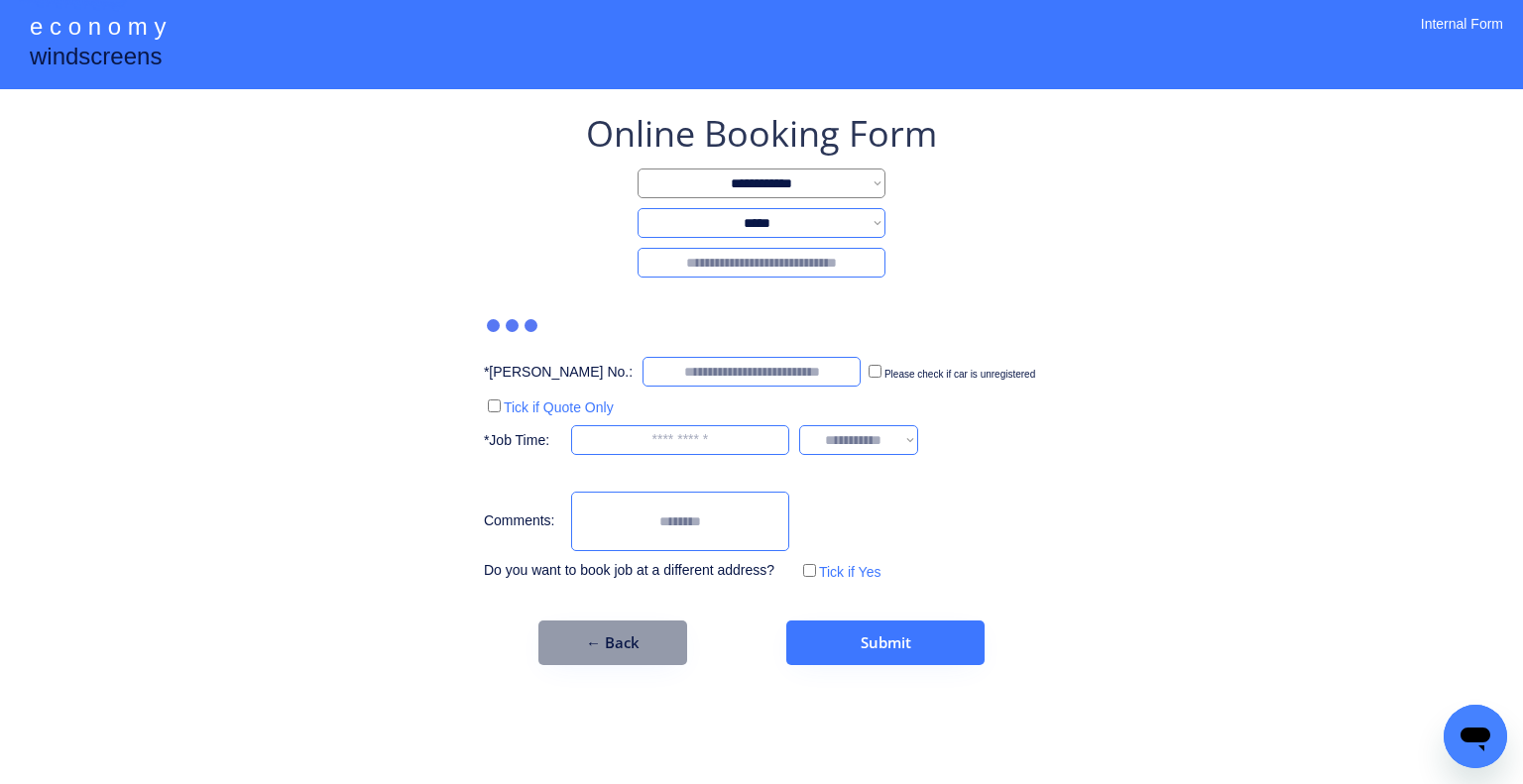 click at bounding box center [762, 263] 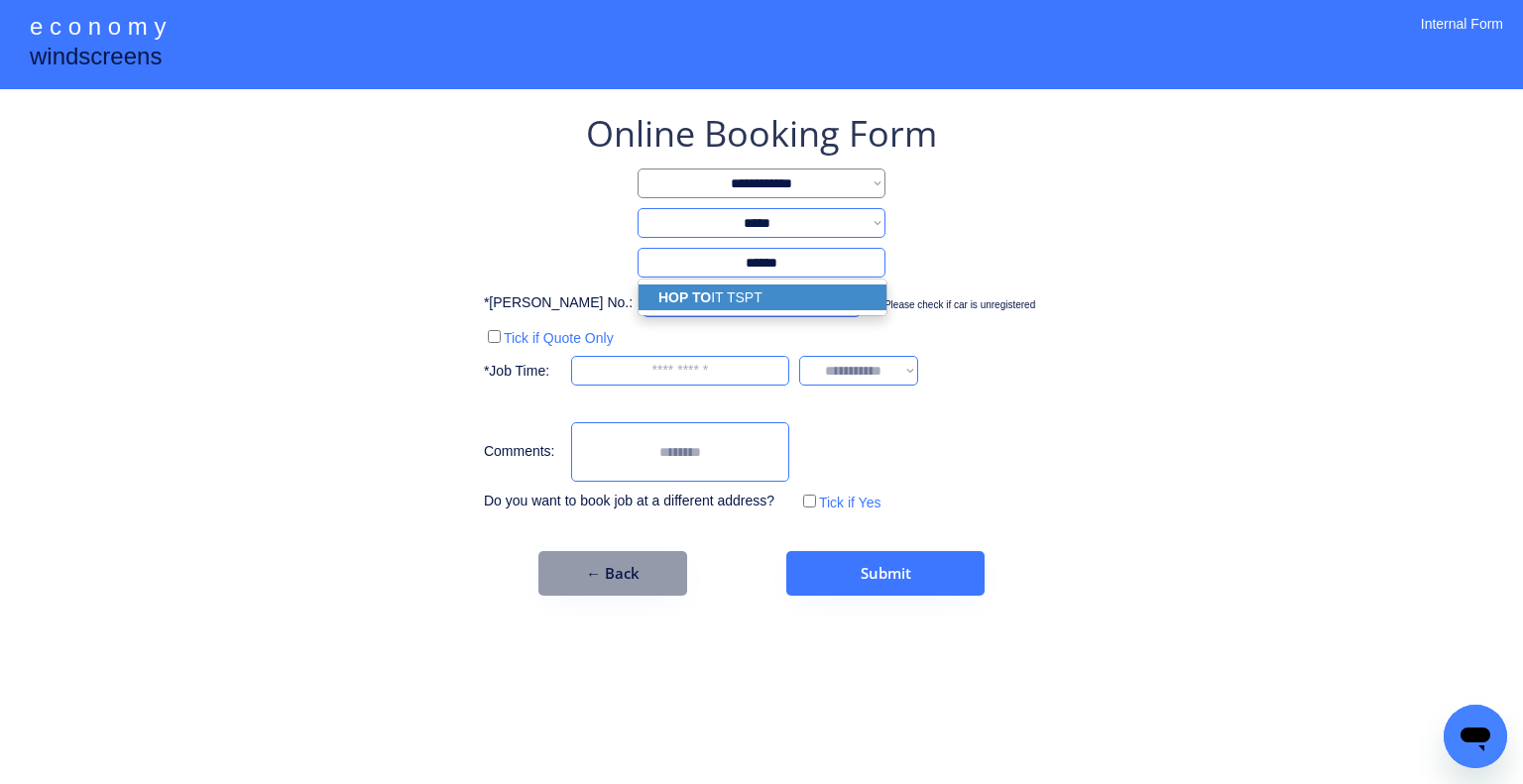 click on "HOP TO  IT TSPT" at bounding box center (762, 297) 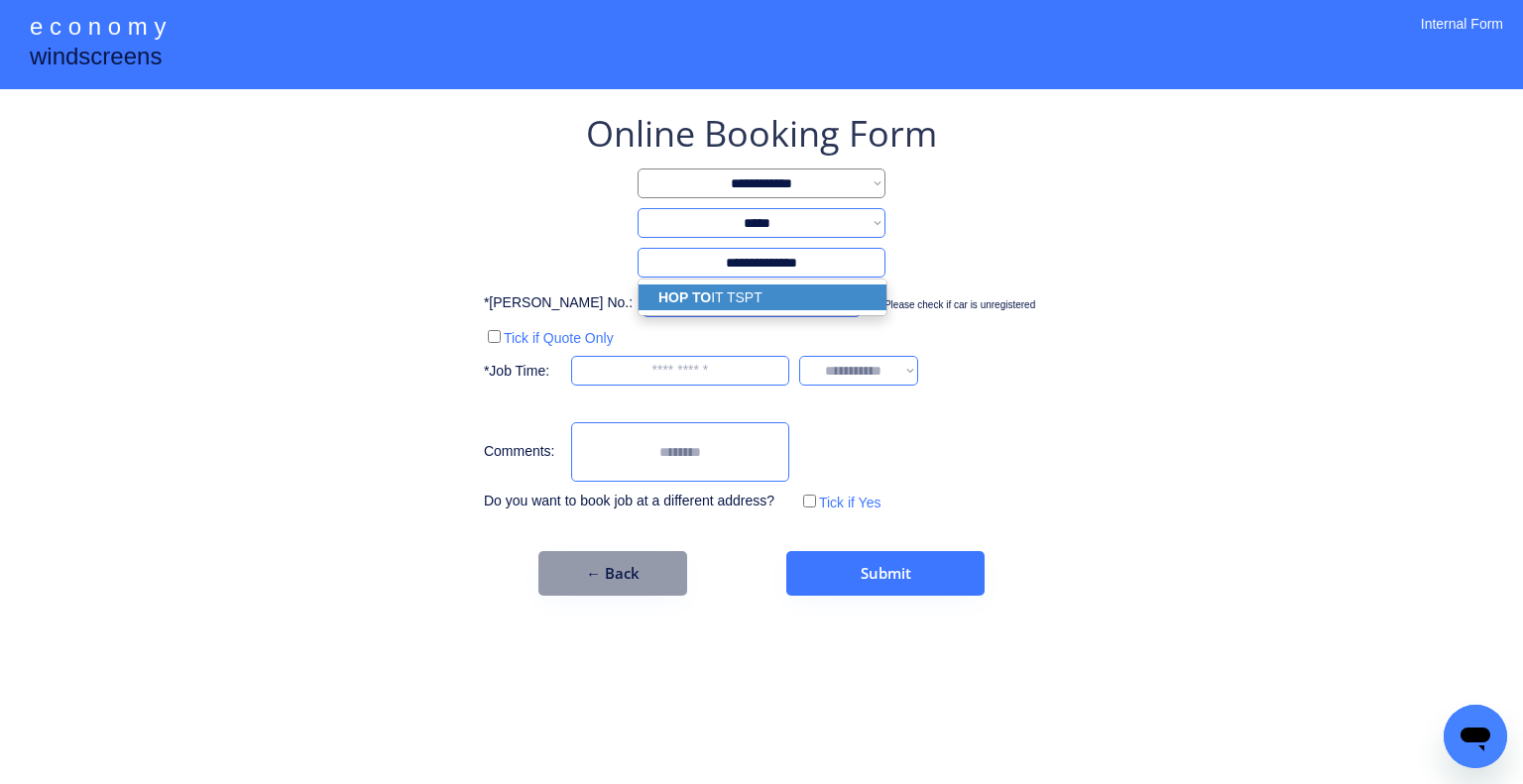 type on "***" 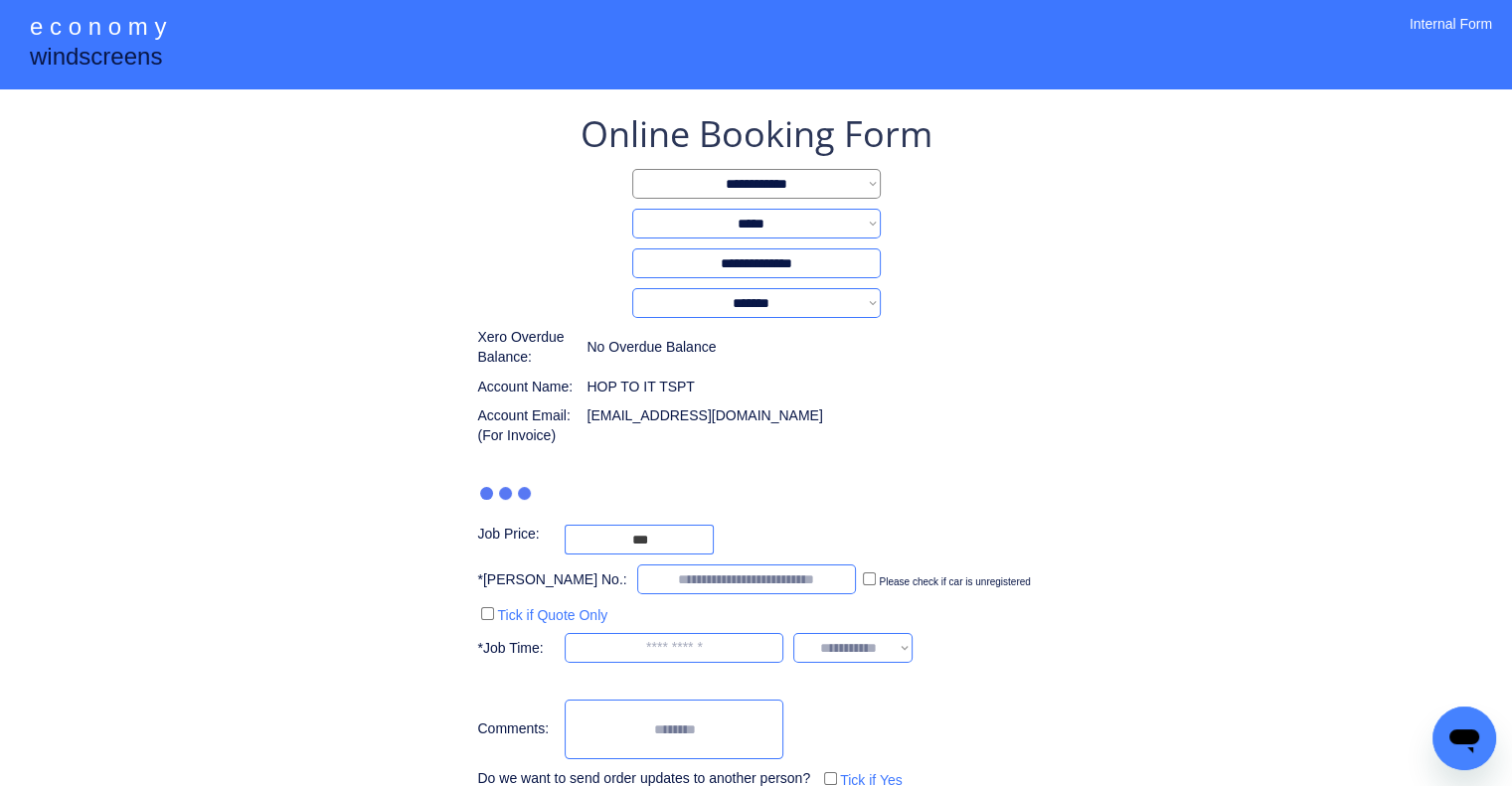 type on "**********" 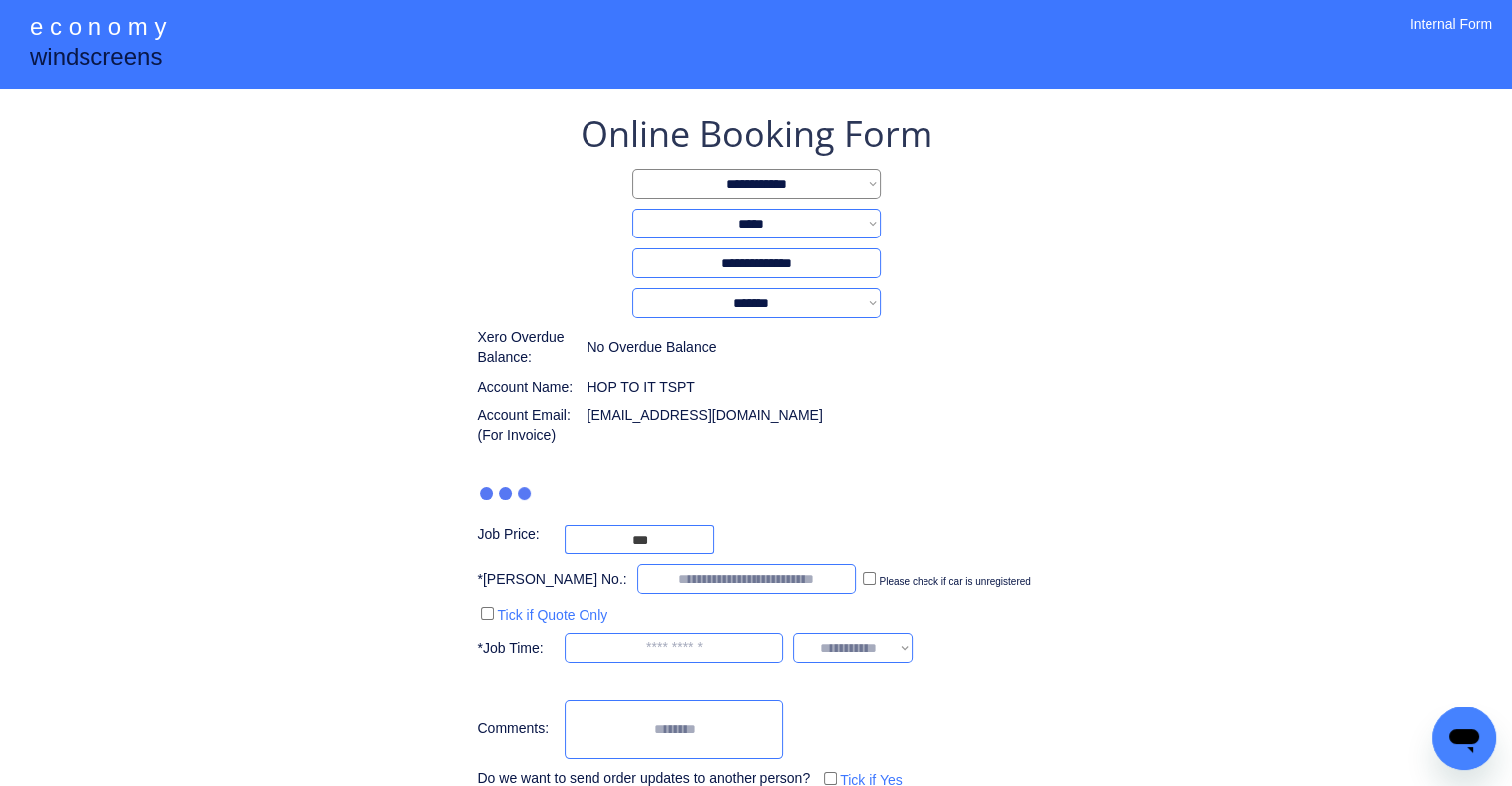 click on "**********" at bounding box center [756, 466] 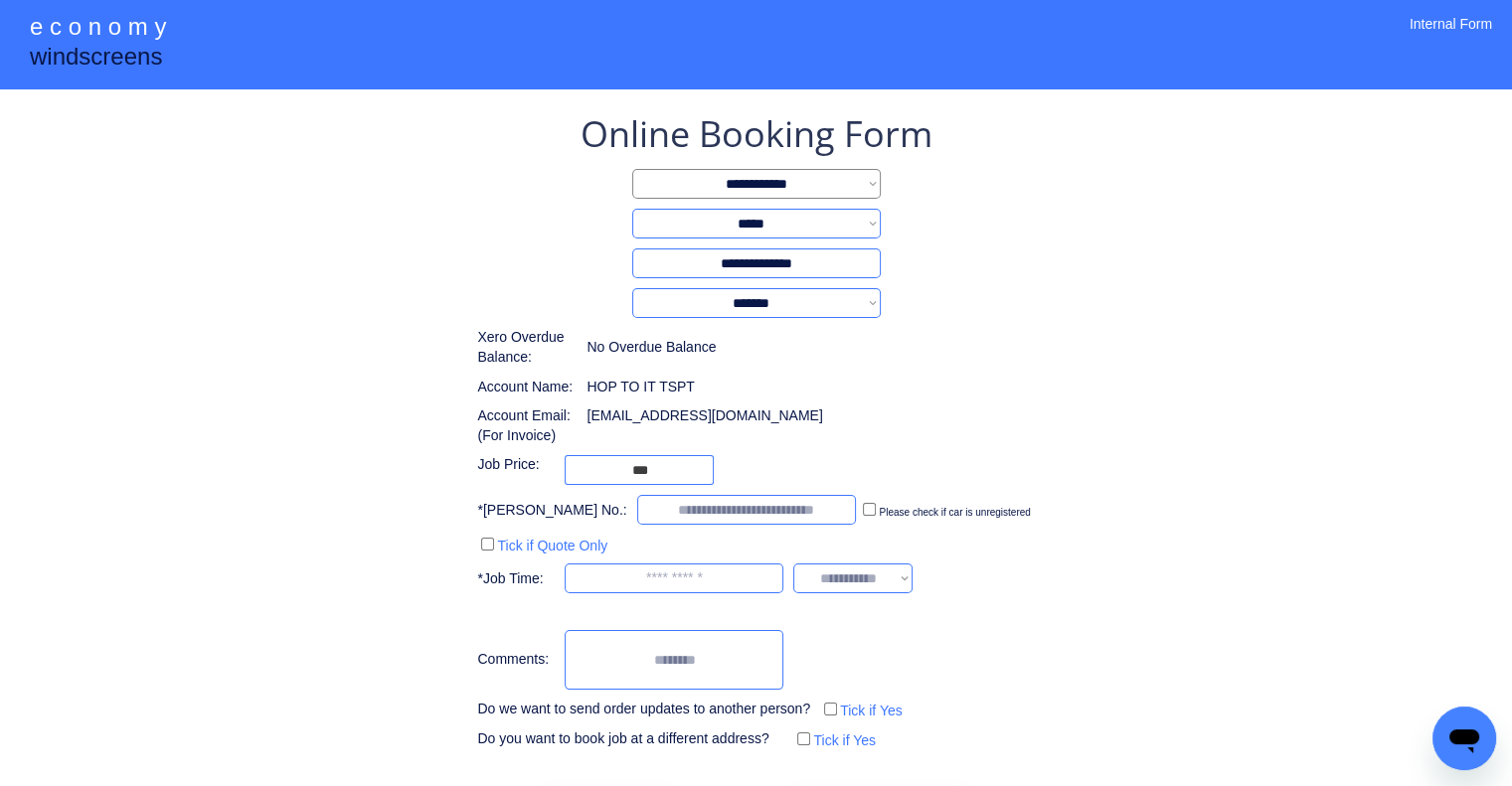 click at bounding box center [747, 510] 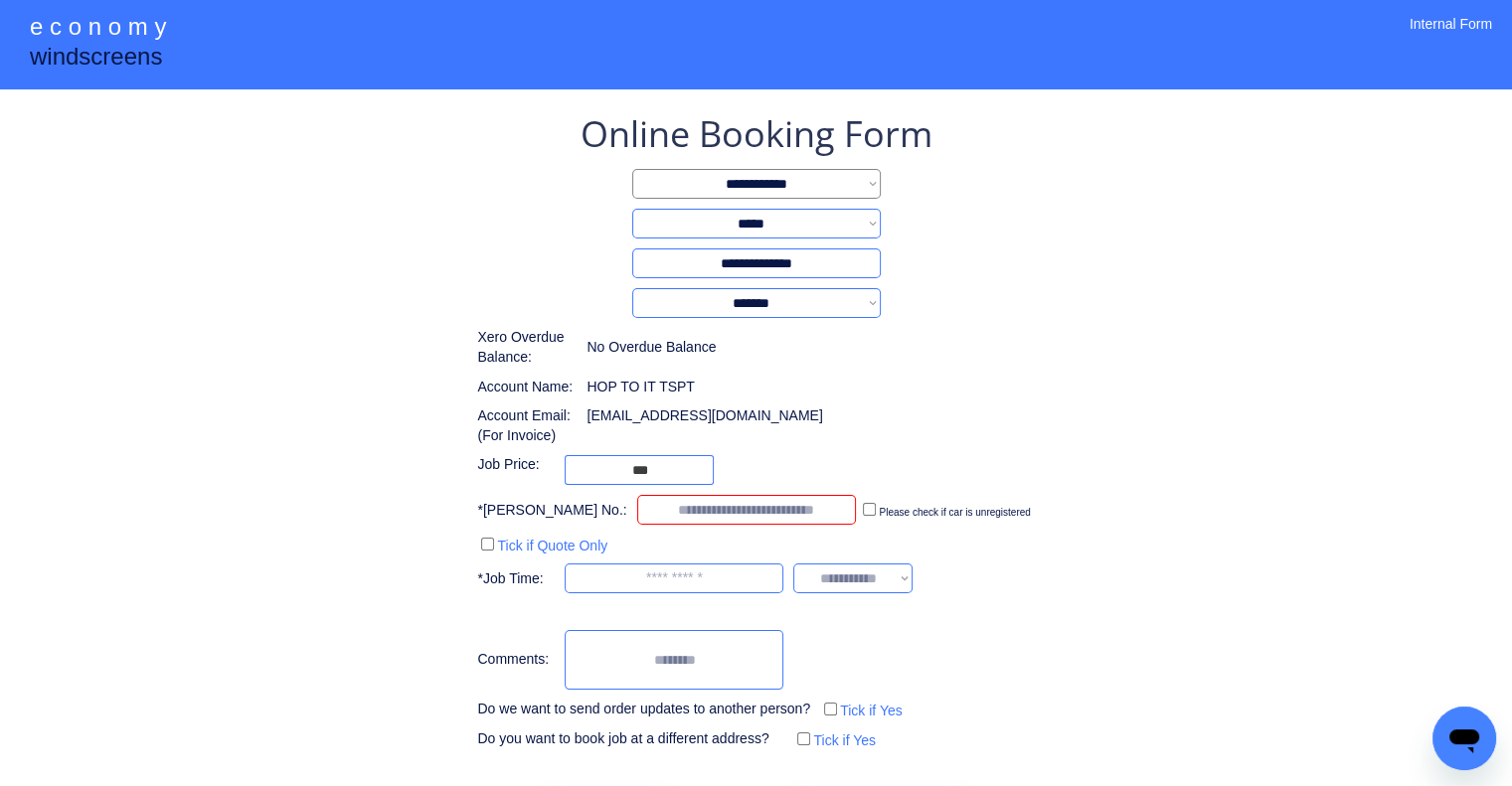paste on "******" 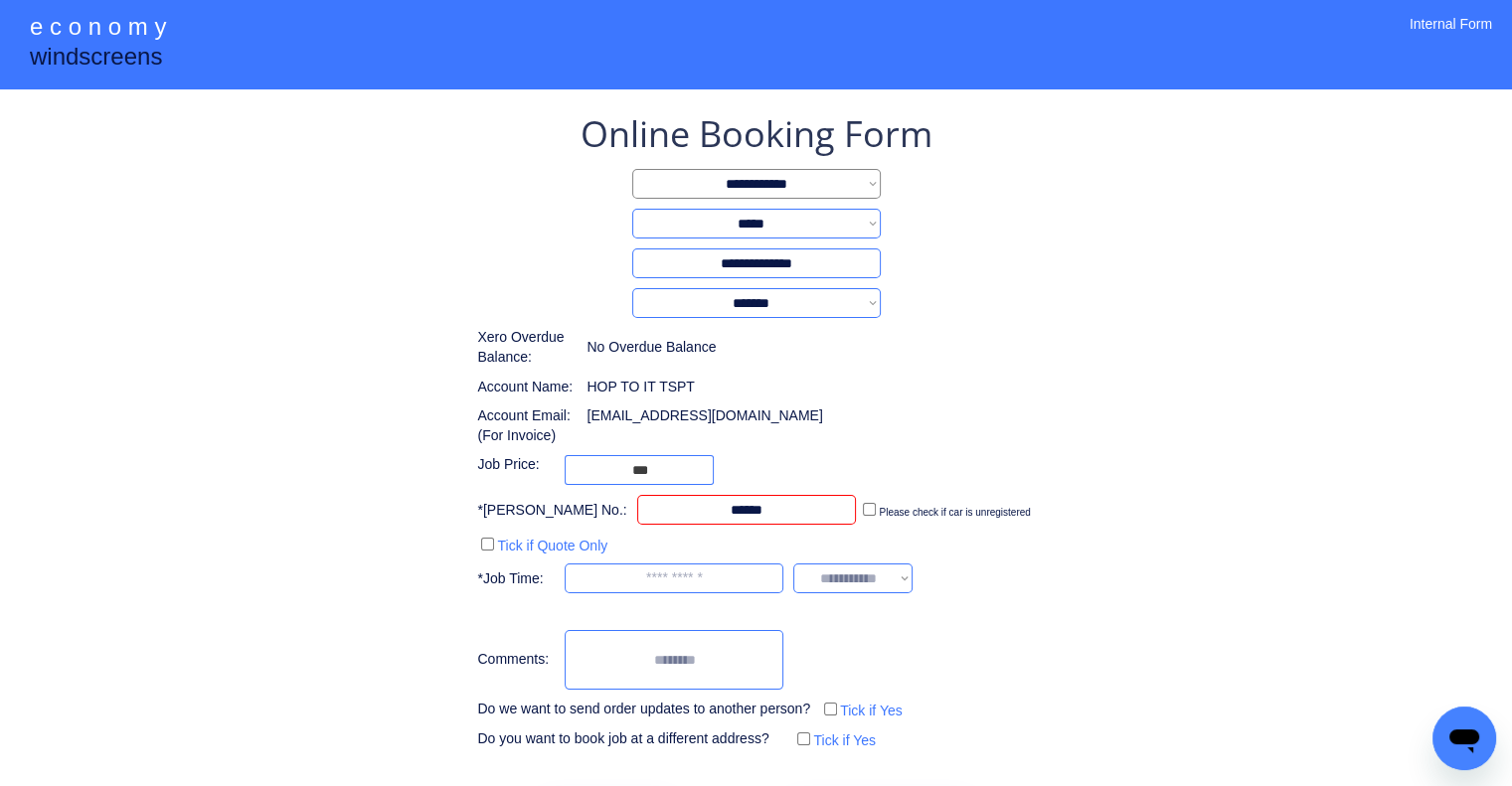 type on "******" 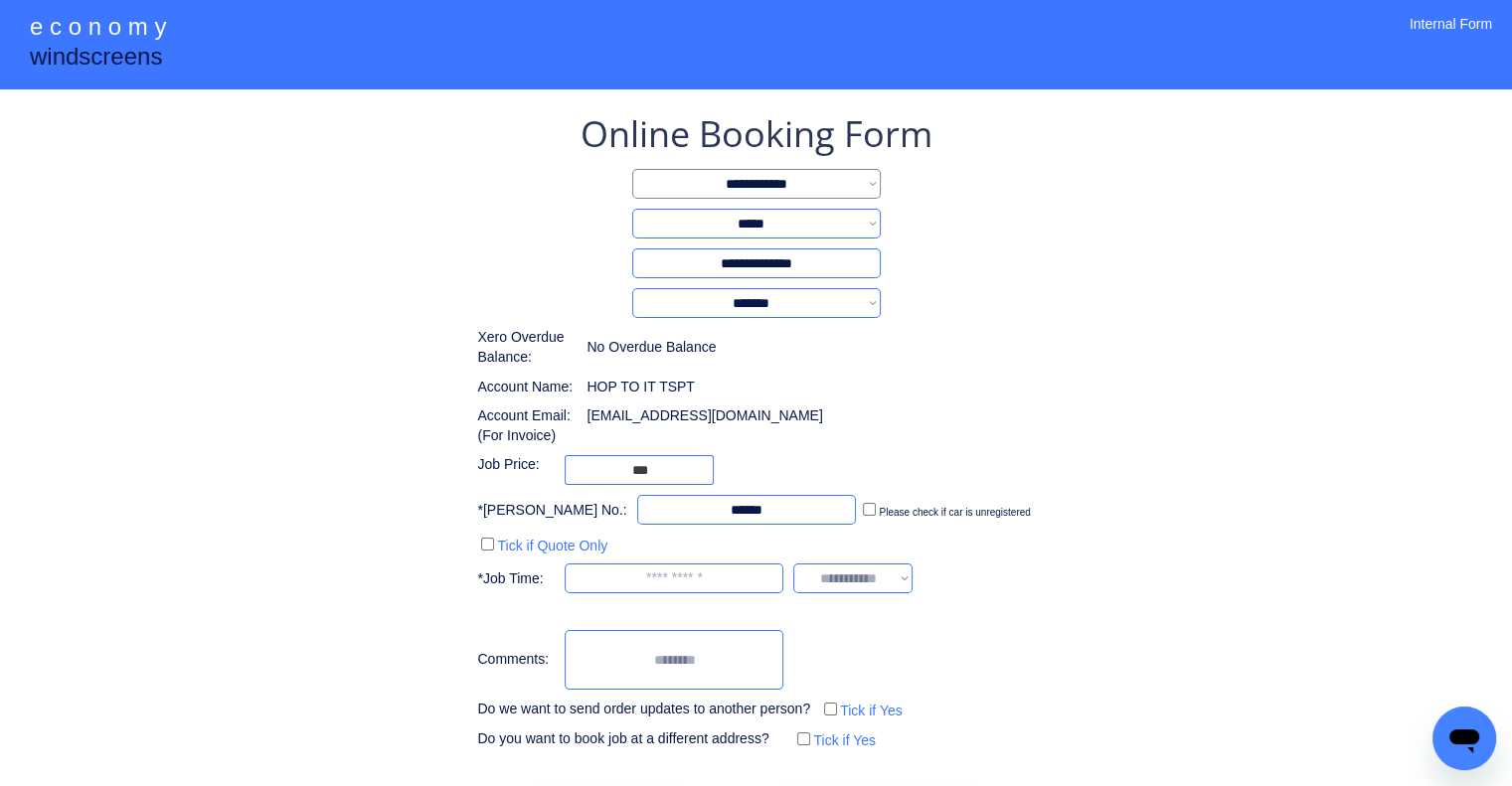 click on "**********" at bounding box center [756, 471] 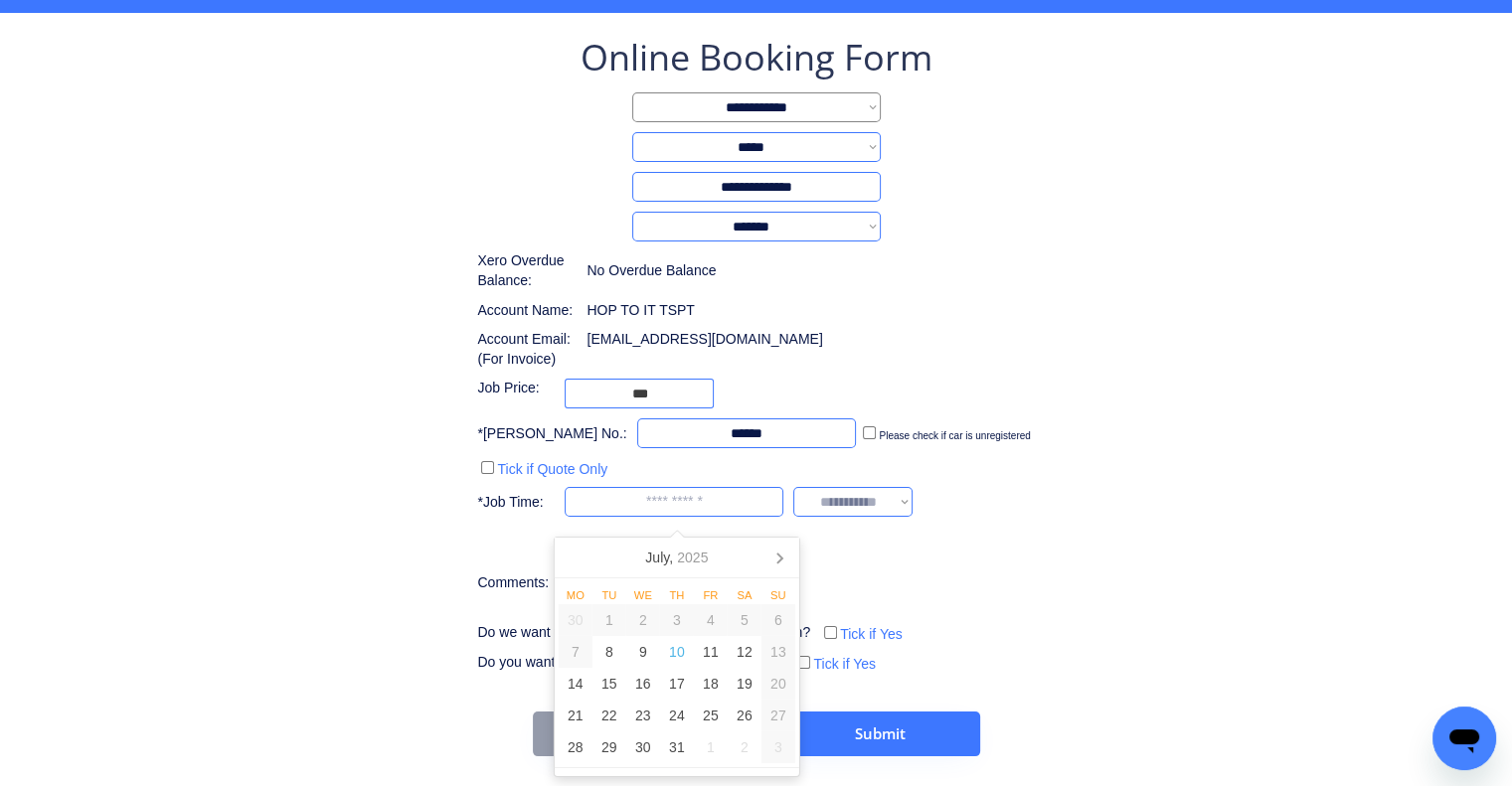 click at bounding box center (674, 502) 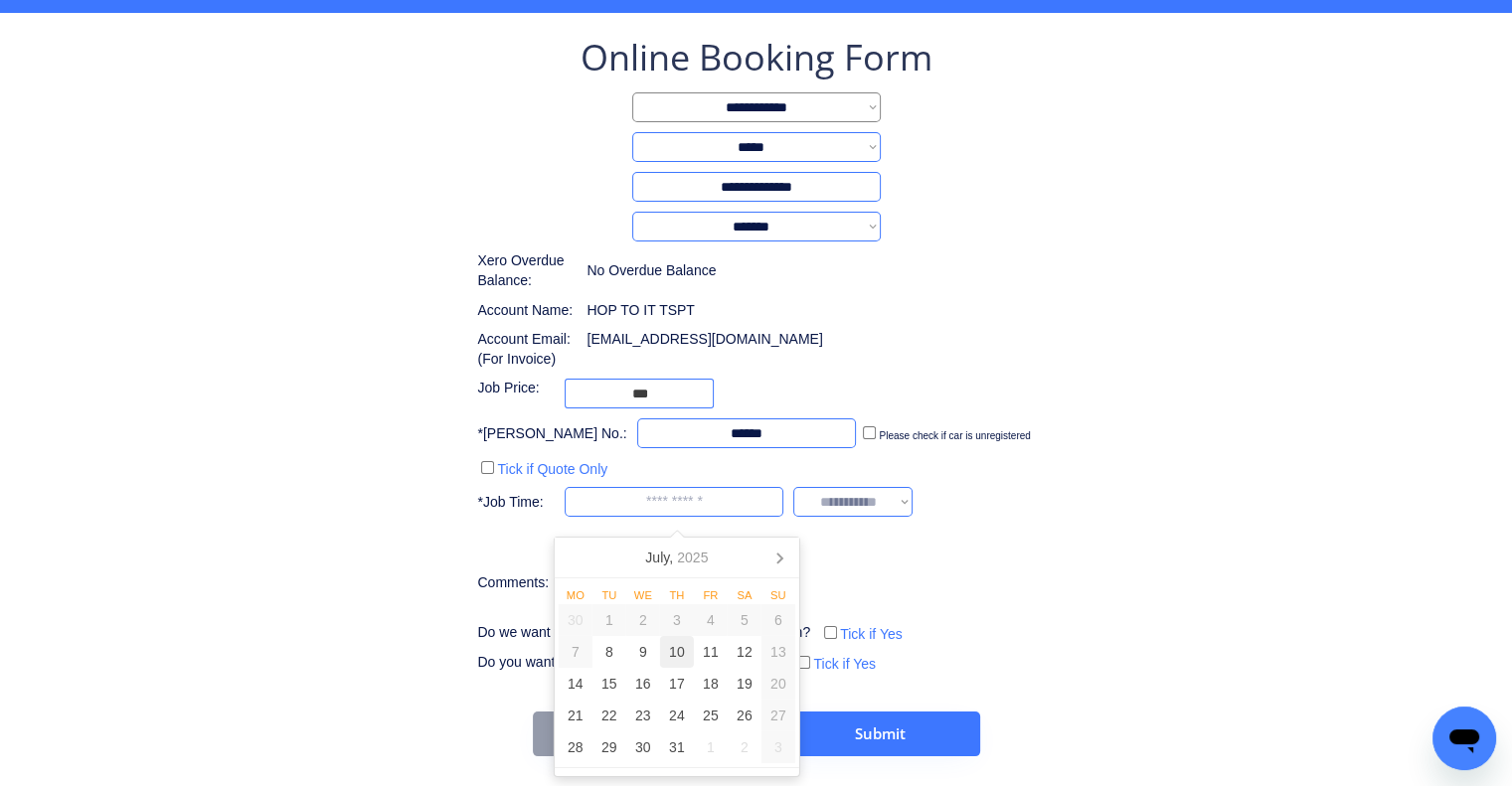 click on "10" at bounding box center [677, 652] 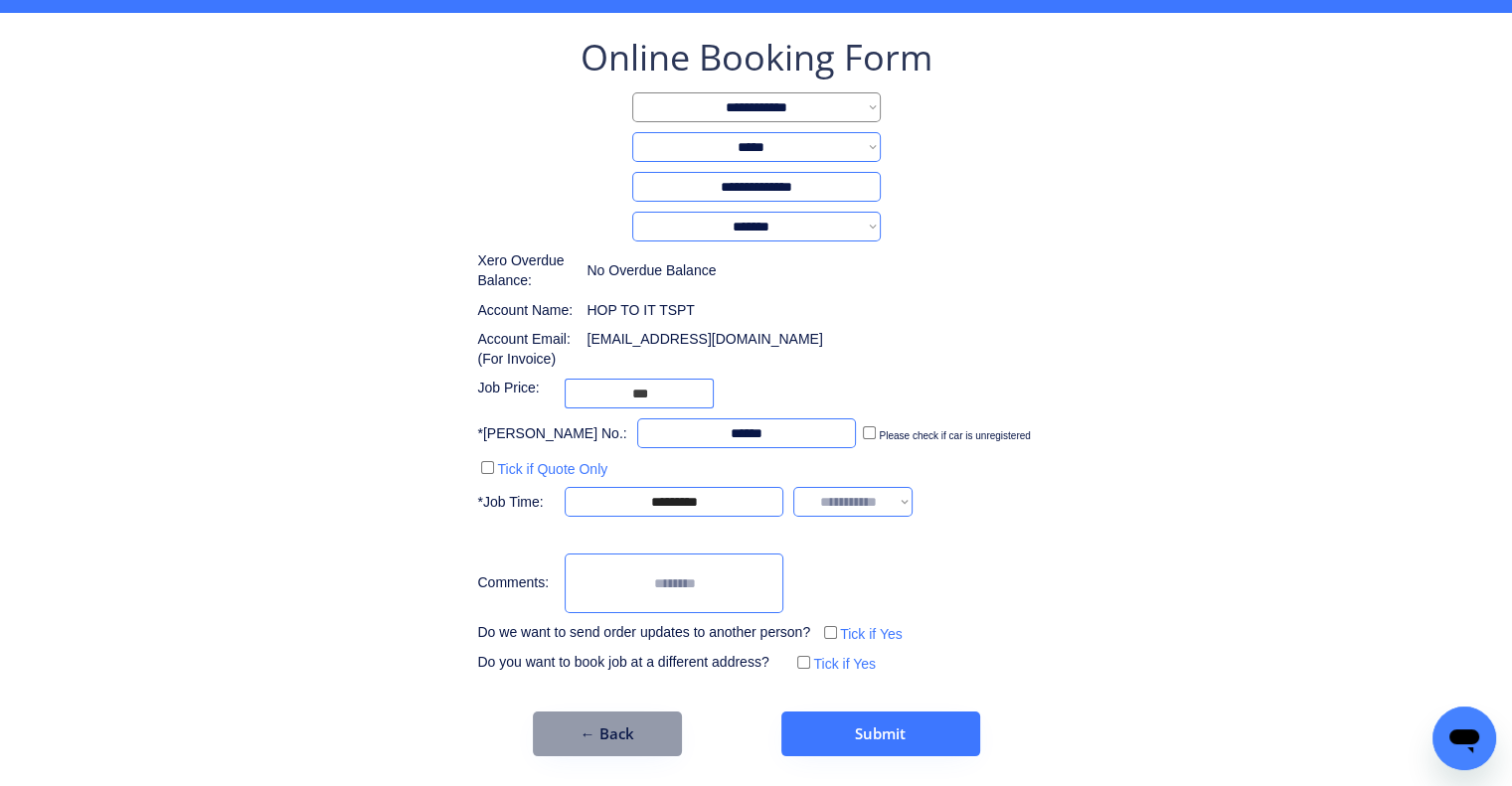 click on "**********" at bounding box center [756, 355] 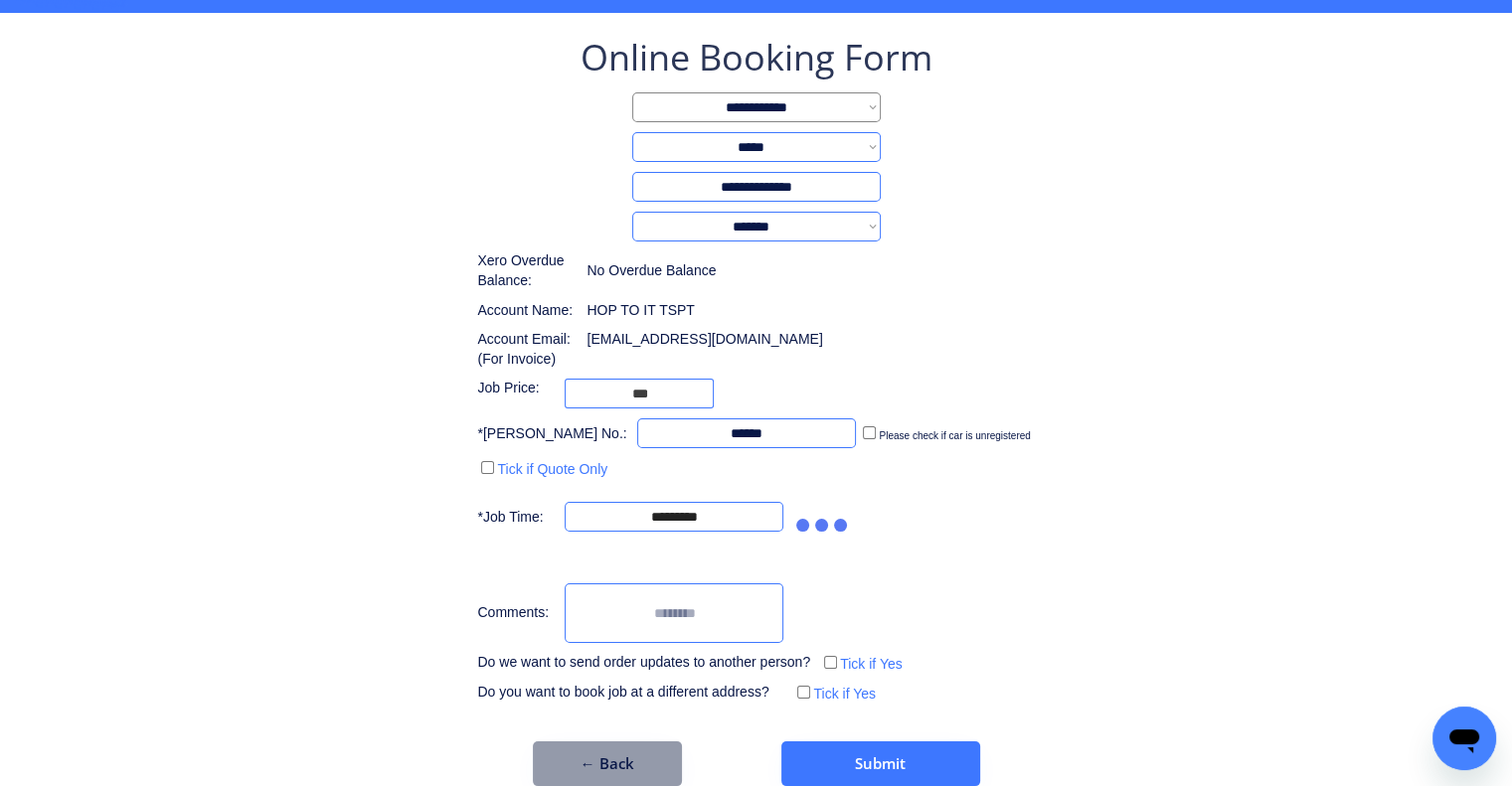 click on "**********" at bounding box center (756, 370) 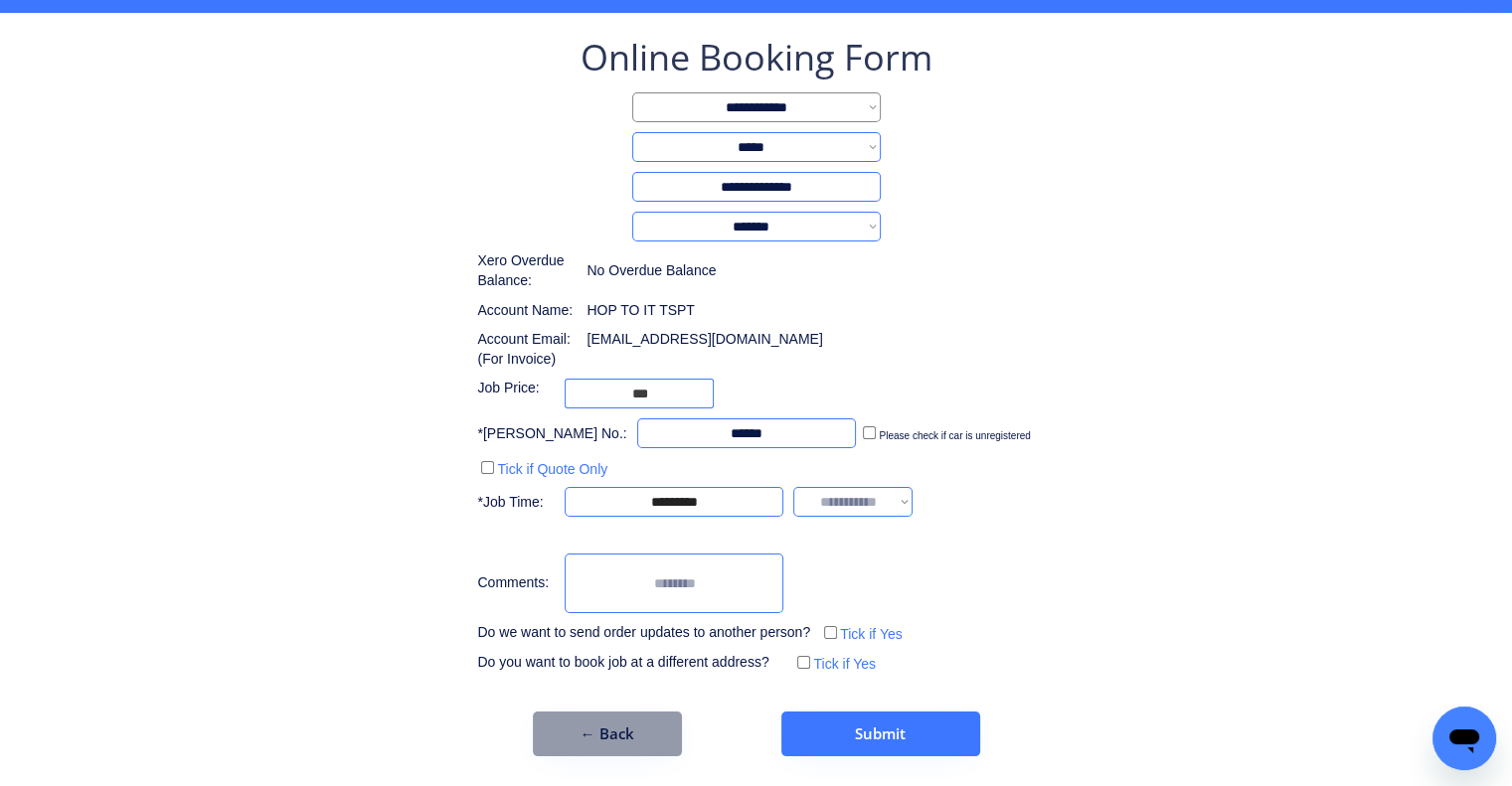 click on "**********" at bounding box center (853, 502) 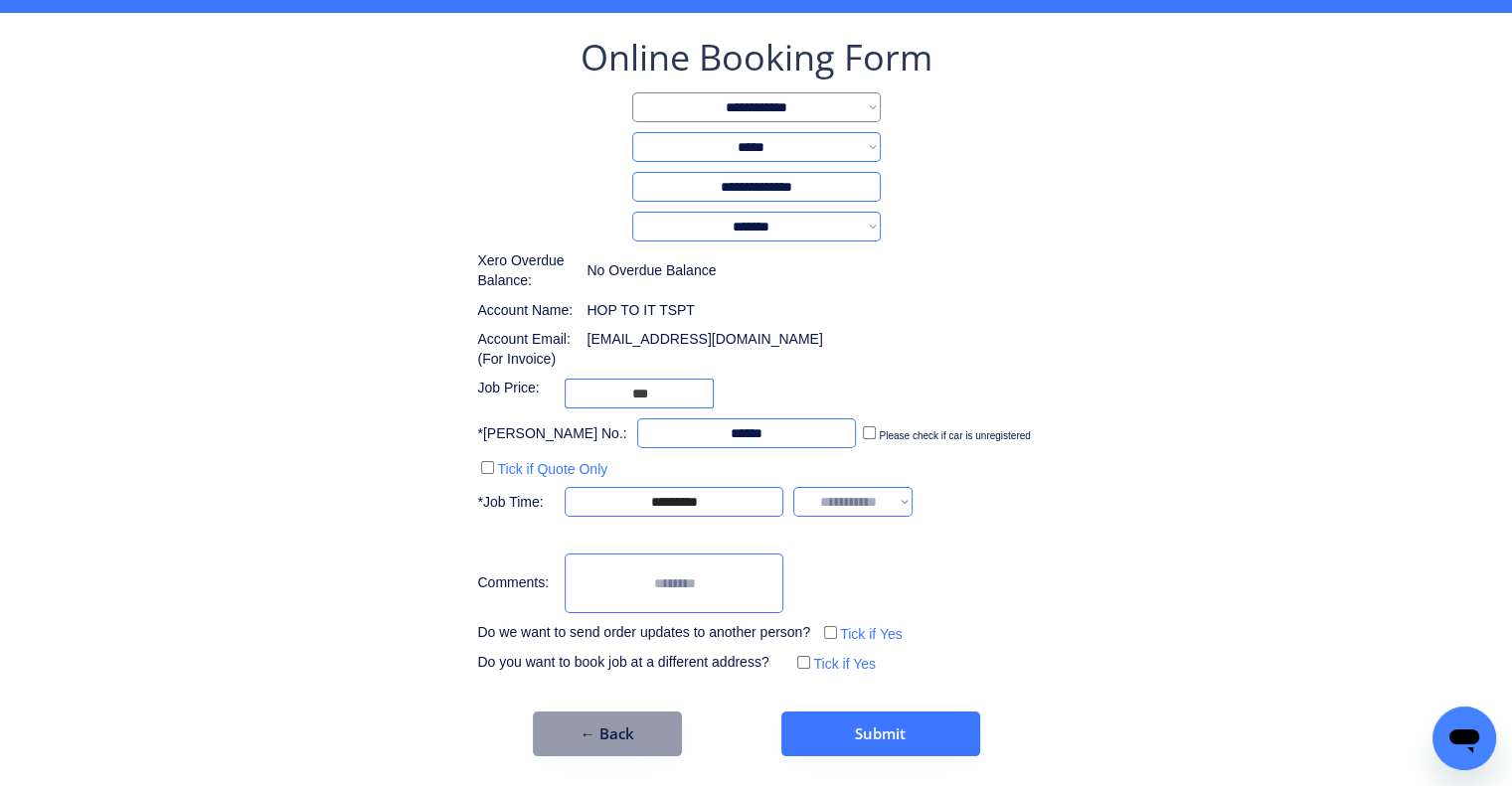 select on "*******" 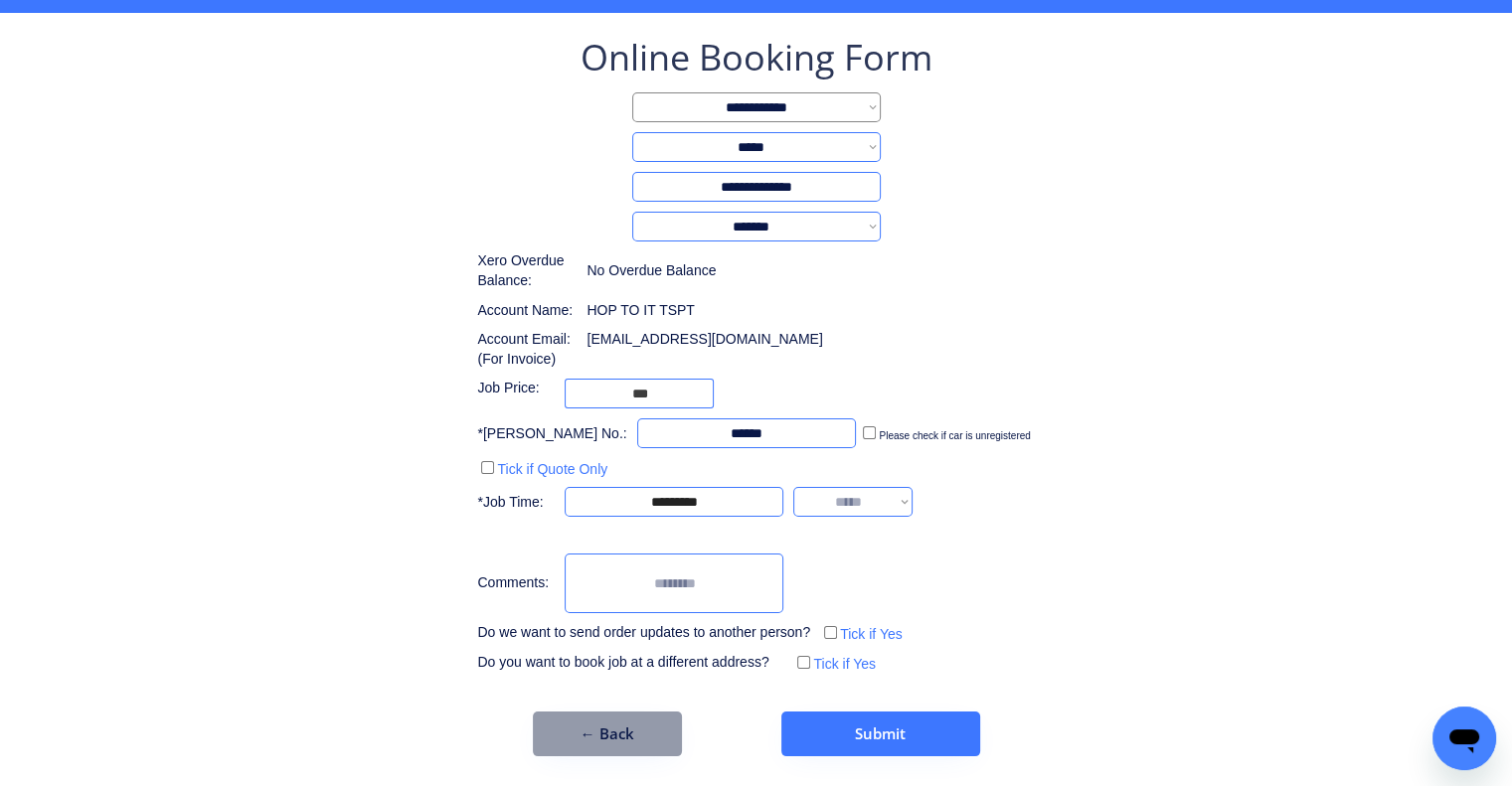 click on "**********" at bounding box center [853, 502] 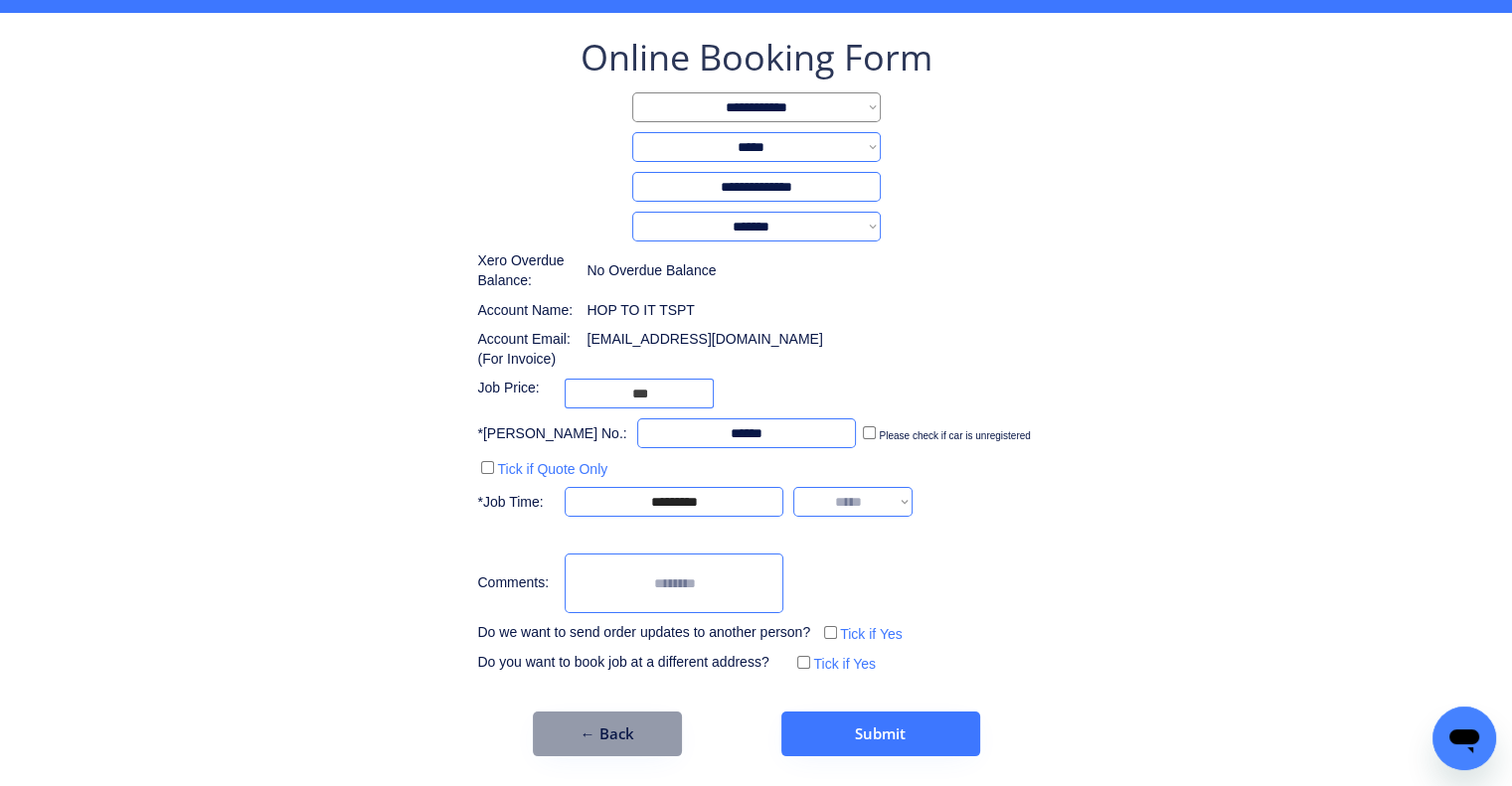 click on "**********" at bounding box center (756, 355) 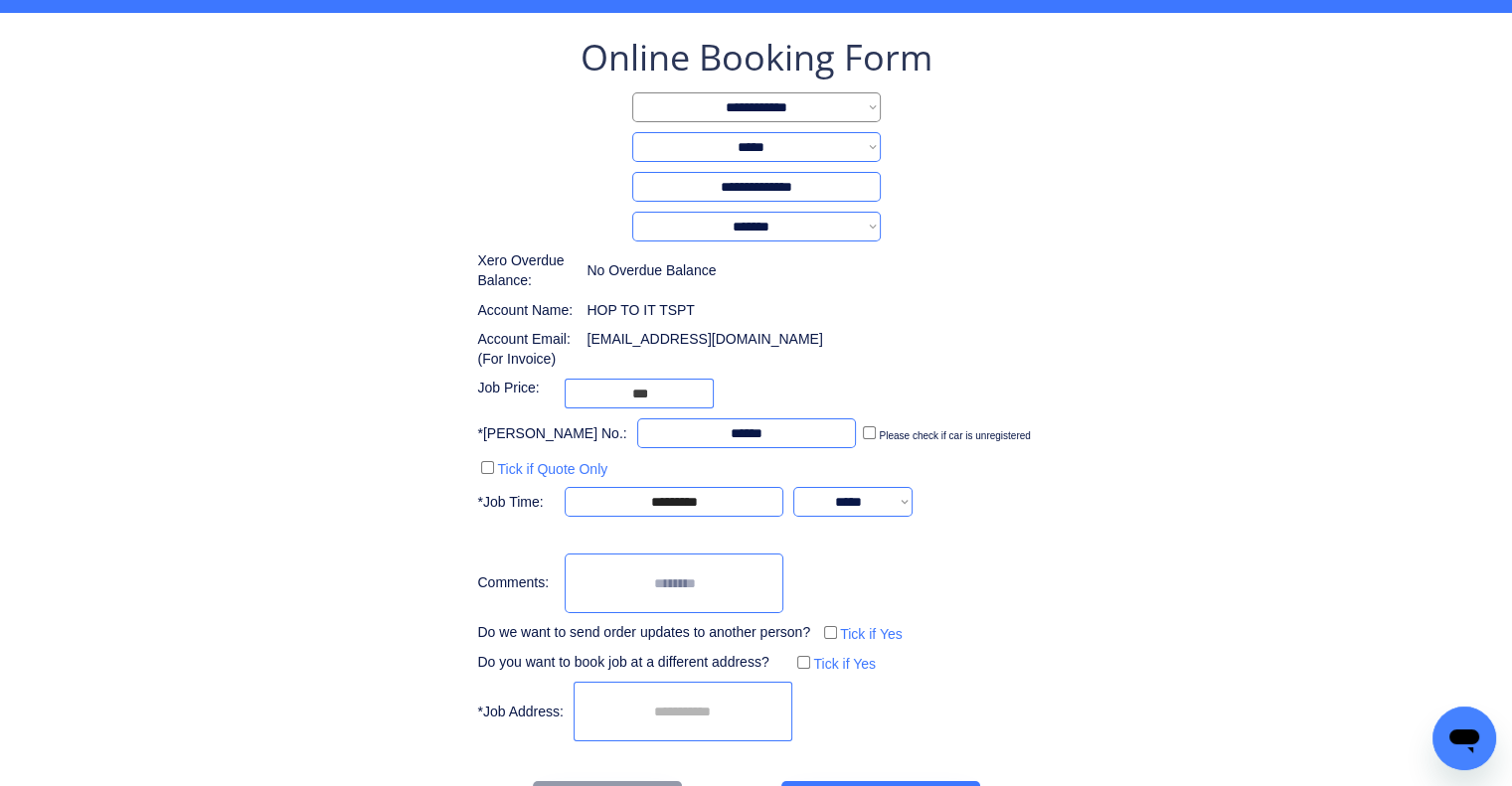 click on "**********" at bounding box center [756, 390] 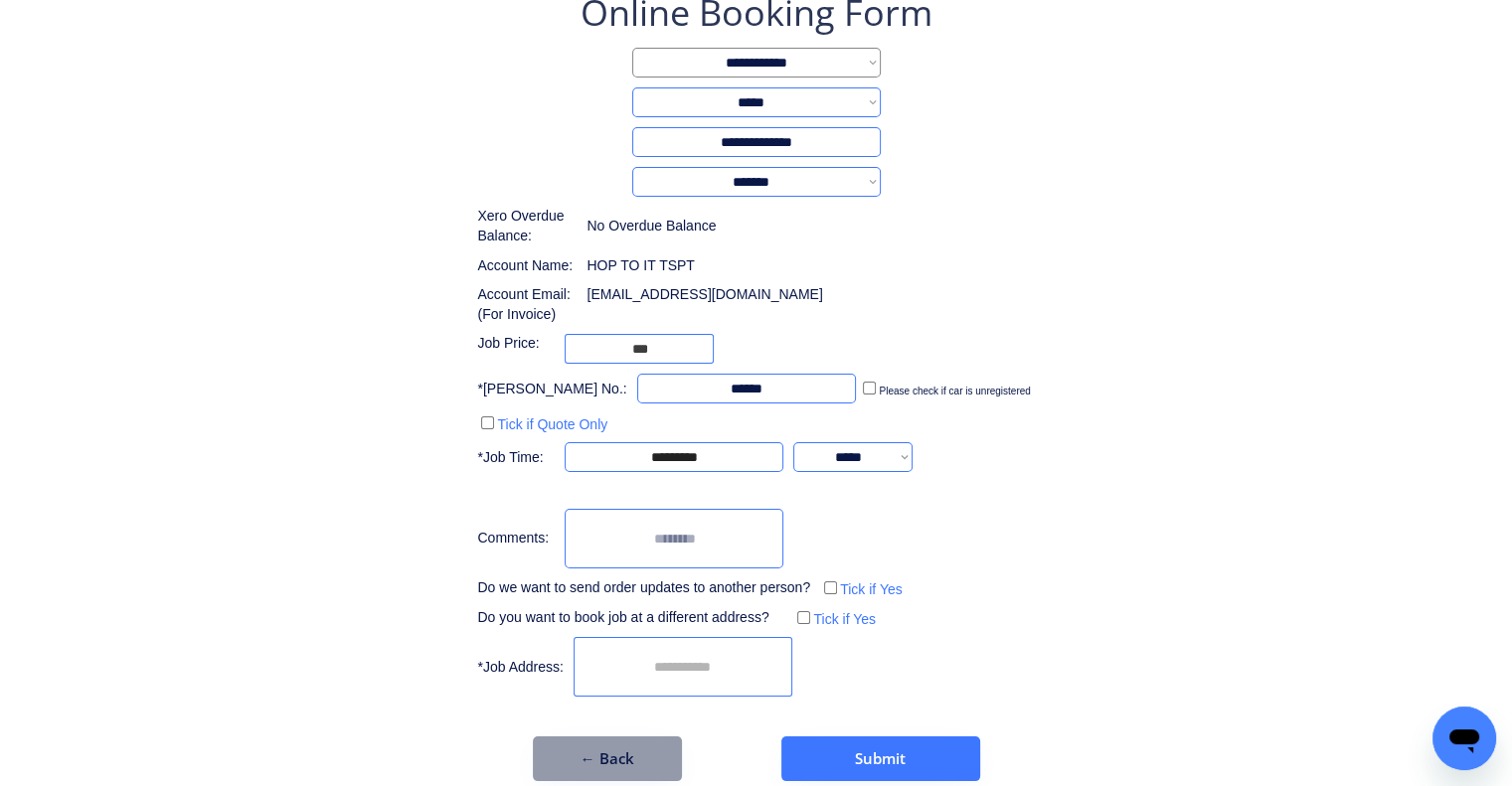 scroll, scrollTop: 146, scrollLeft: 0, axis: vertical 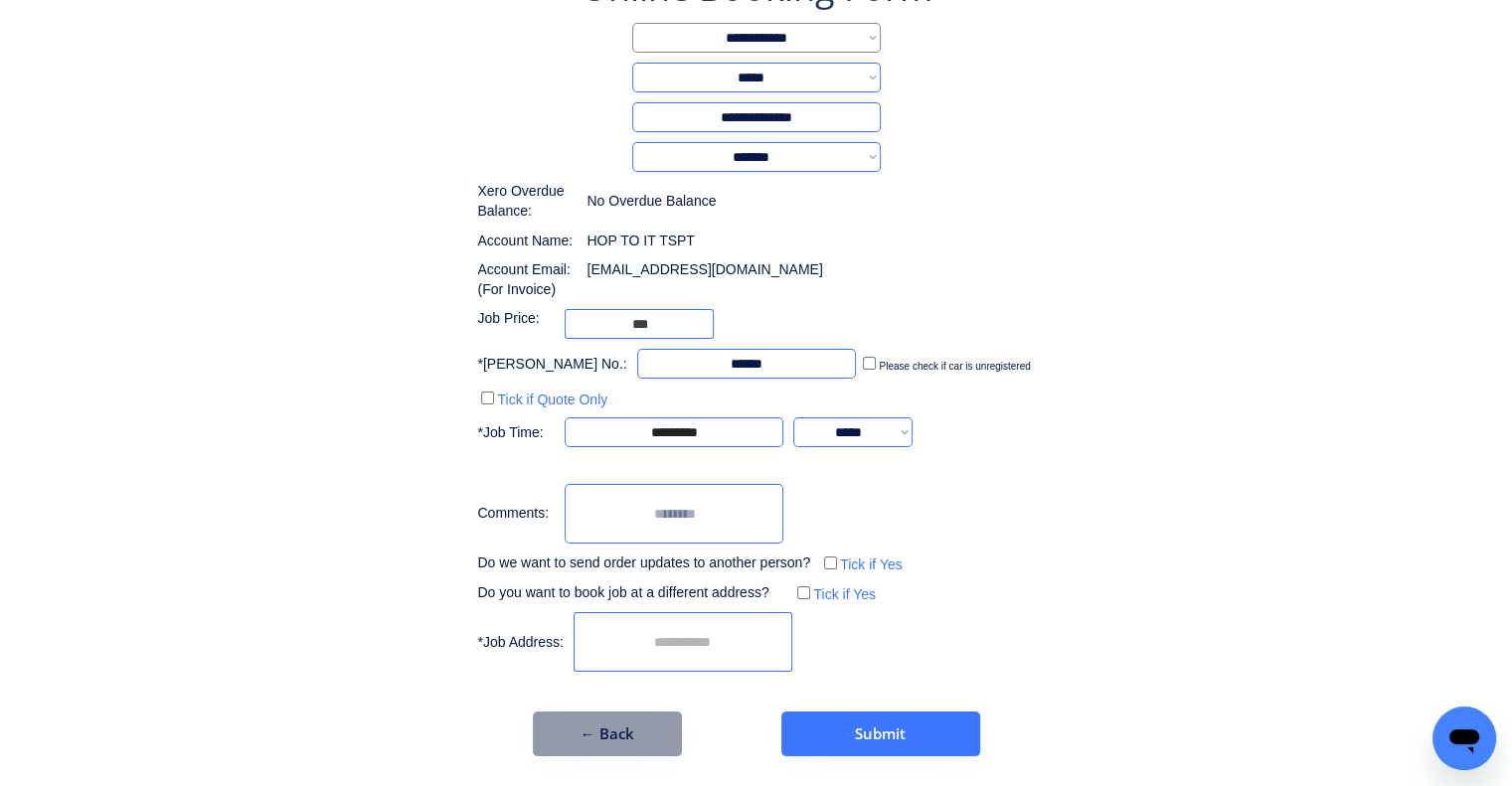 click on "**********" at bounding box center [756, 320] 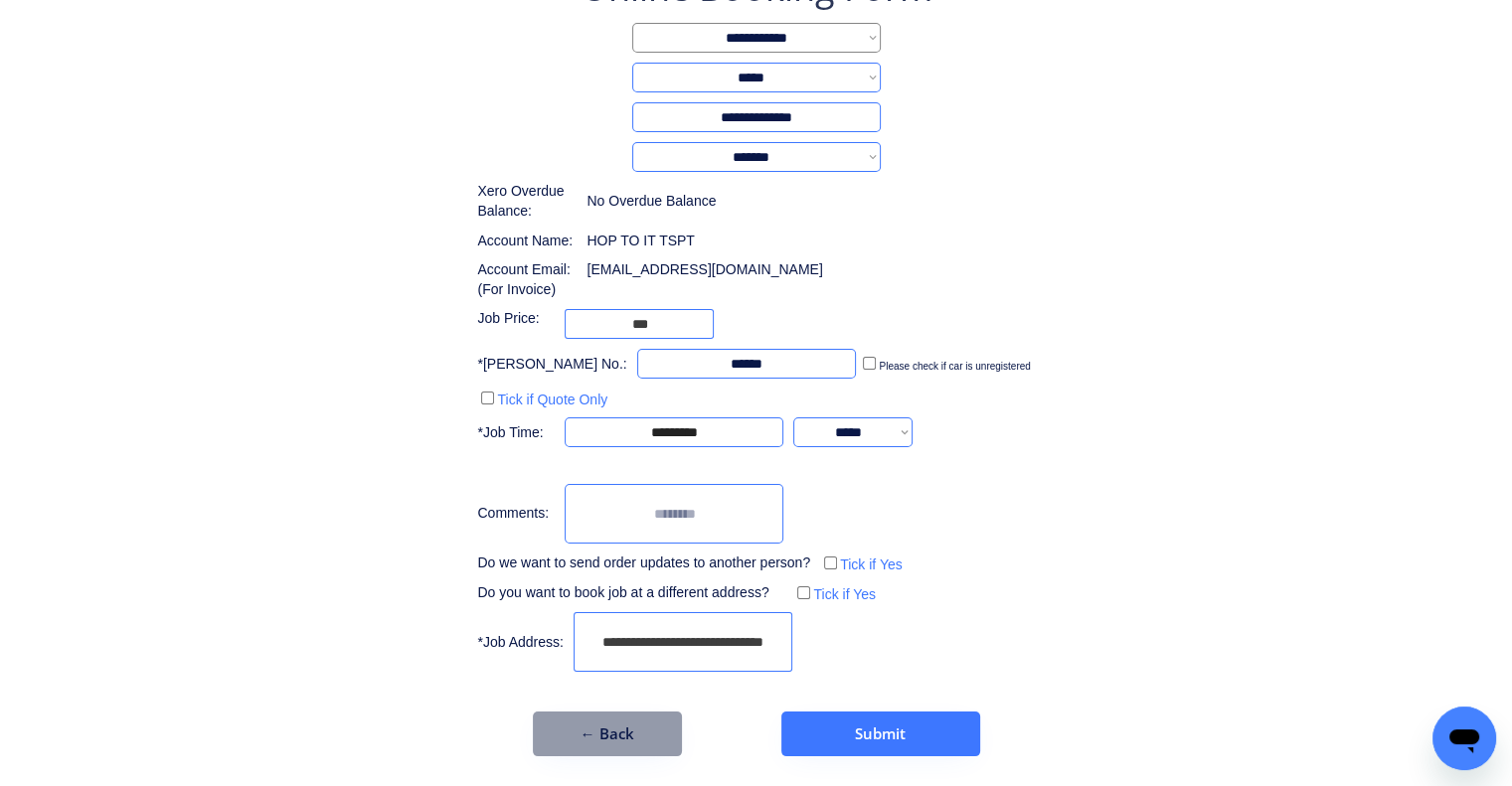 scroll, scrollTop: 0, scrollLeft: 1, axis: horizontal 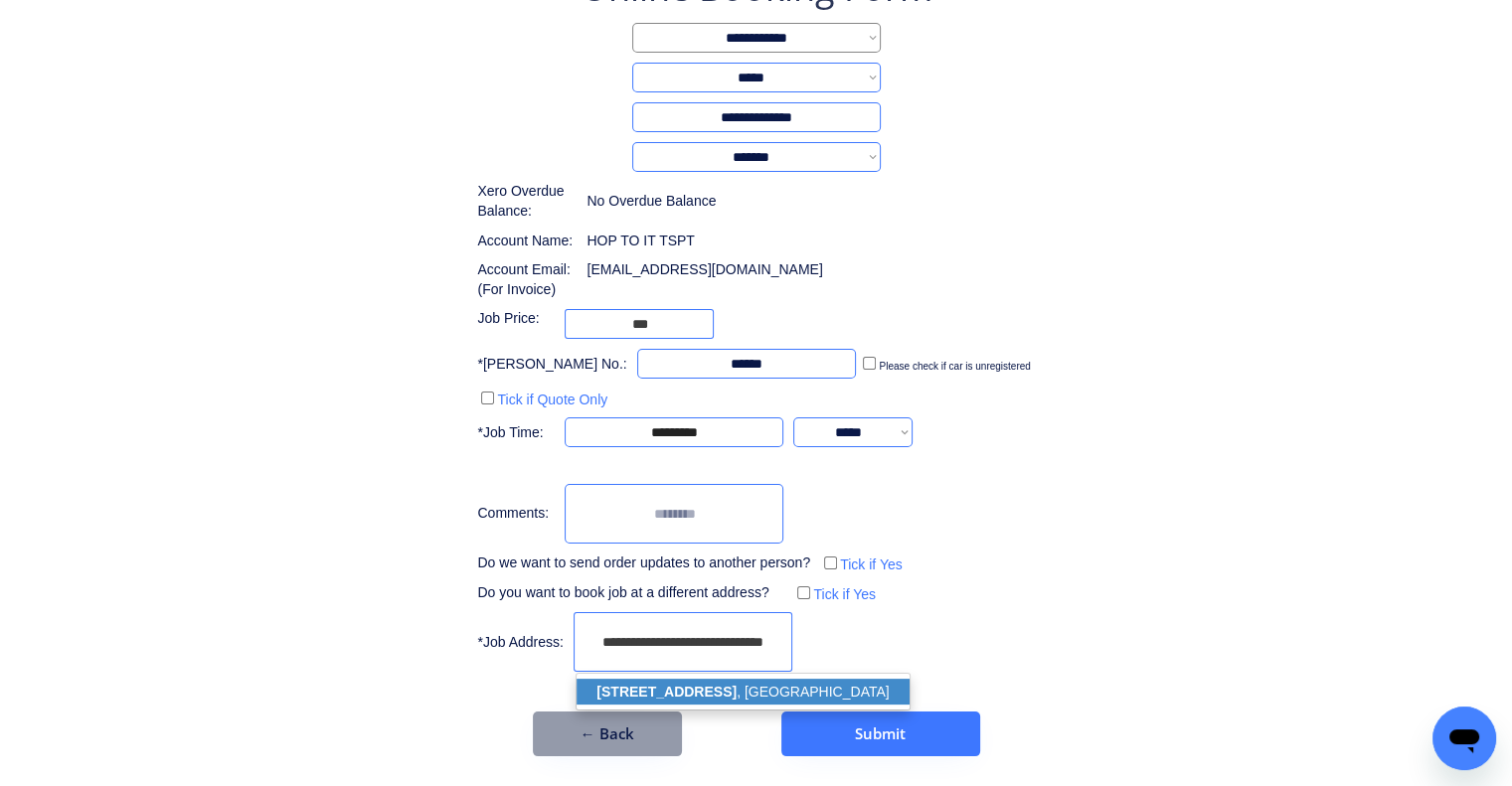 click on "64 Kurzok Pl, Richlands QLD 4077" 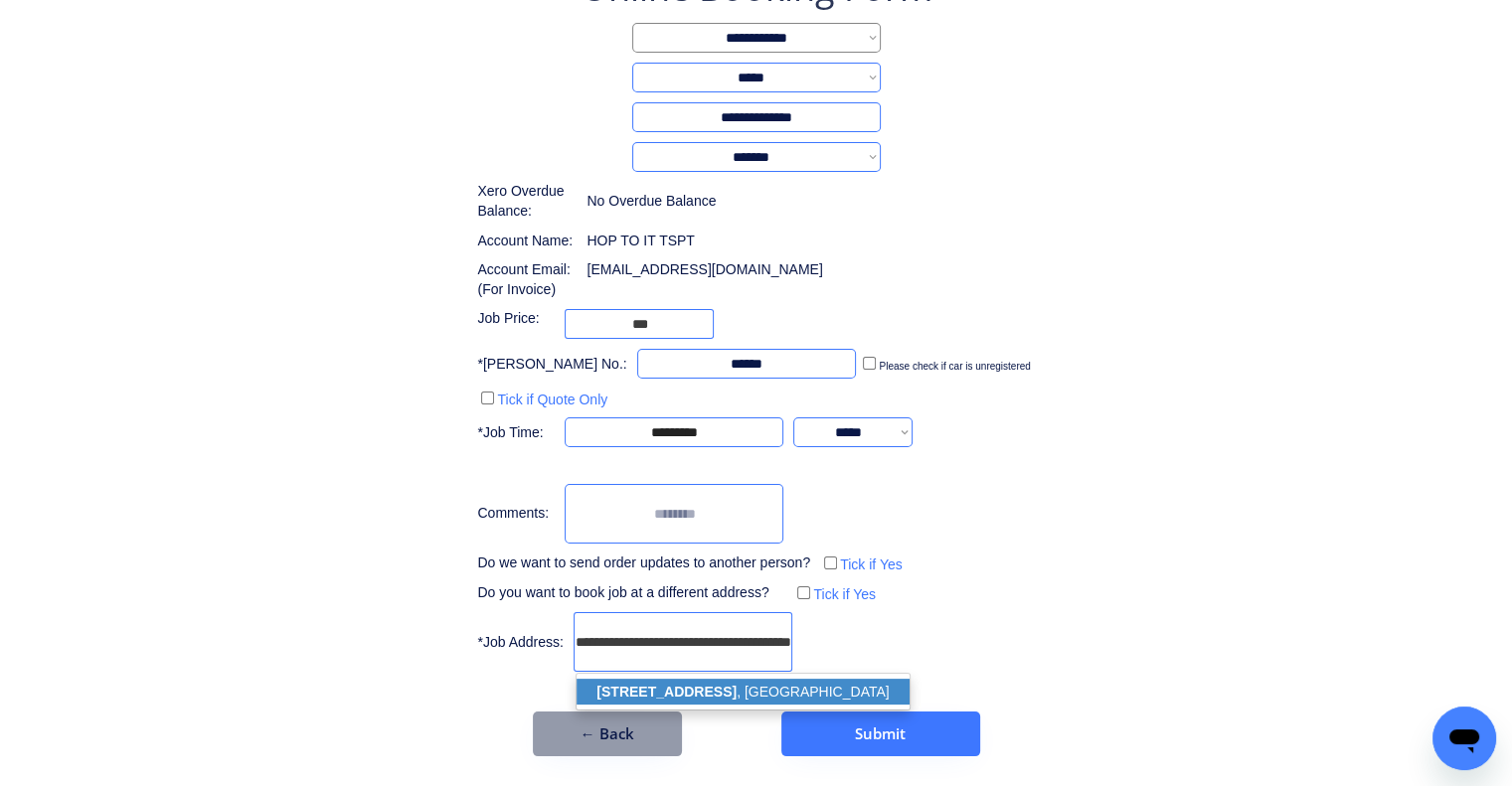 type on "**********" 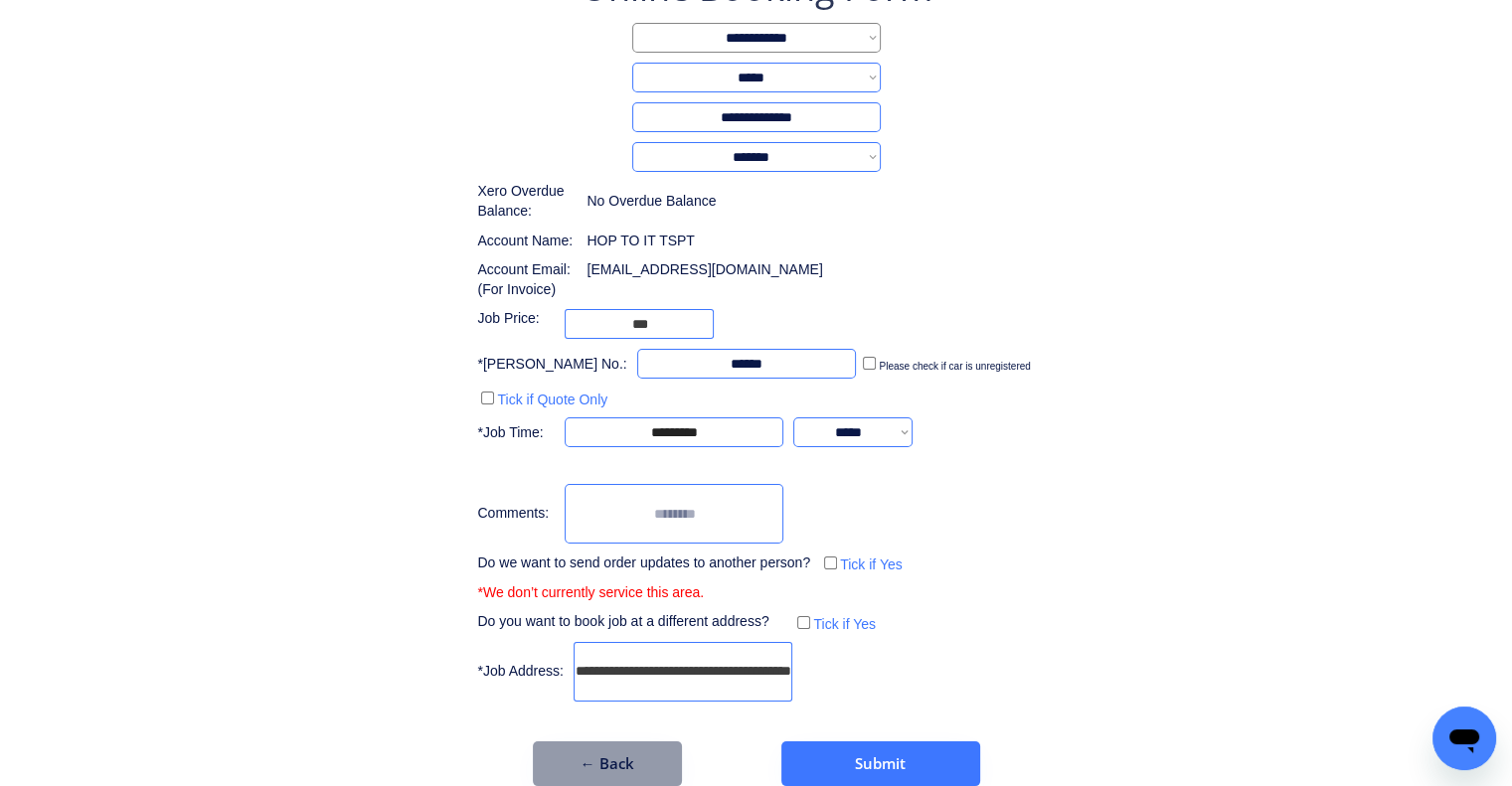 click on "**********" at bounding box center (756, 335) 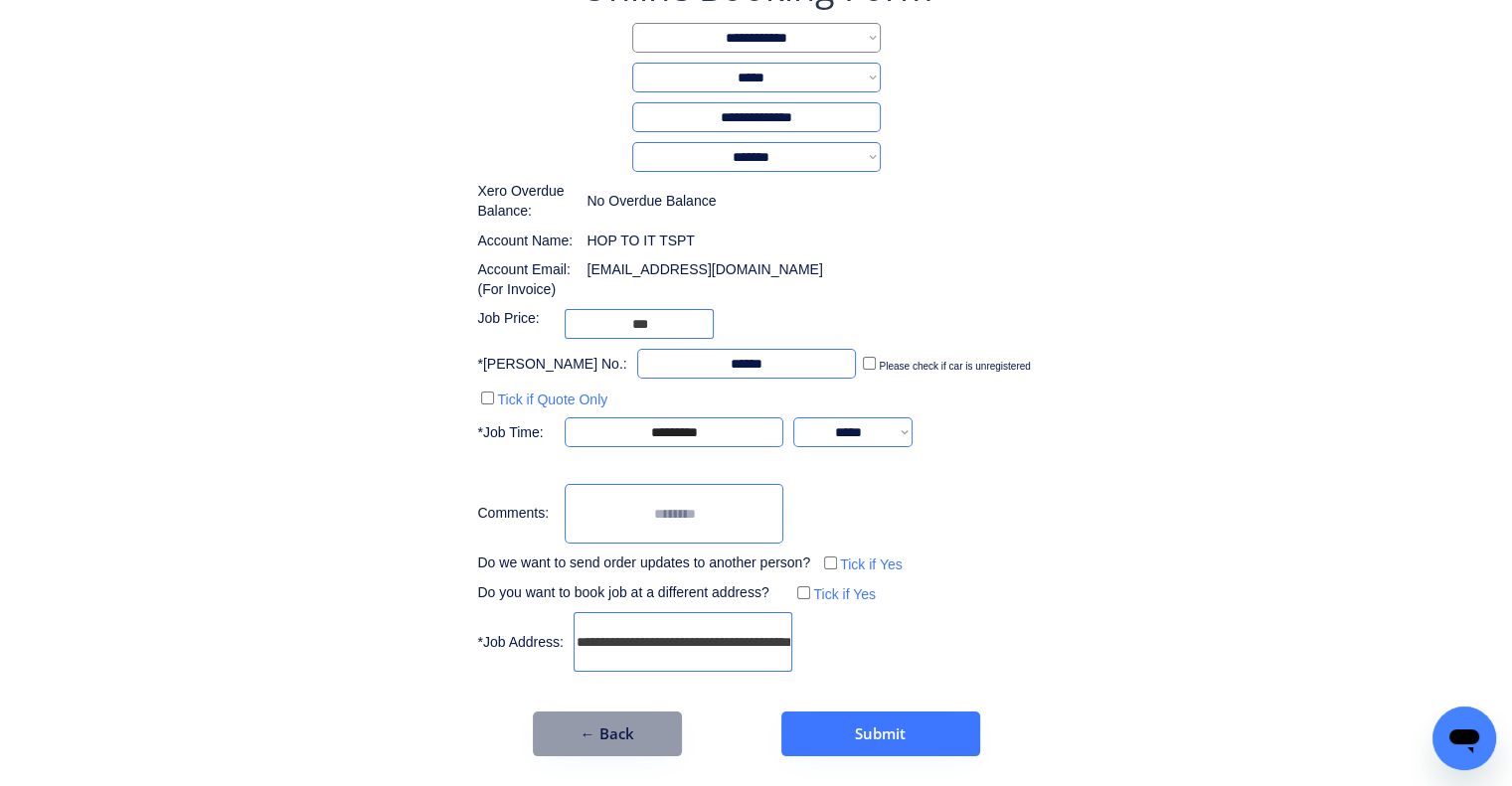 drag, startPoint x: 1122, startPoint y: 536, endPoint x: 1113, endPoint y: 551, distance: 17.49286 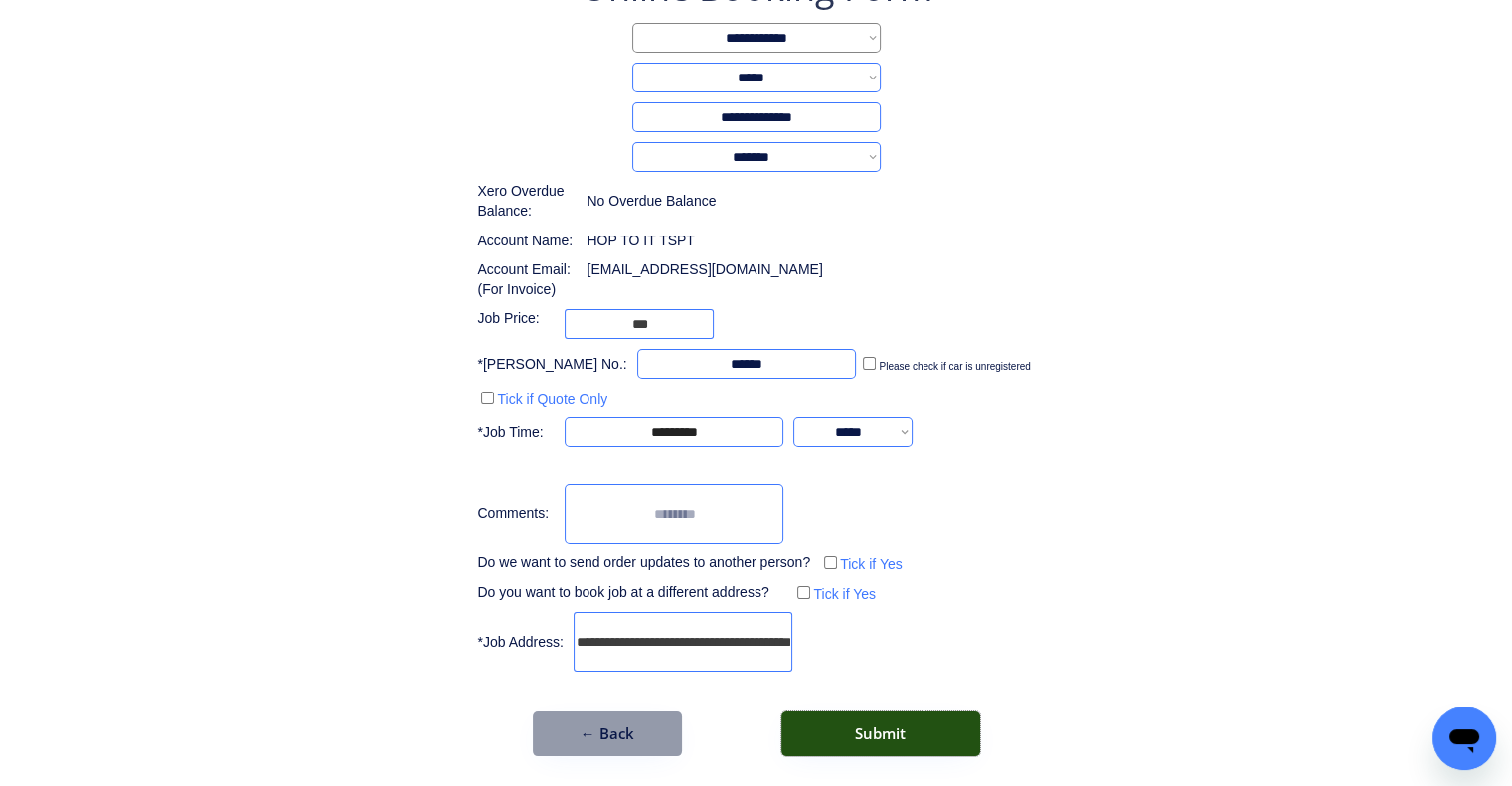 click on "Submit" at bounding box center (881, 733) 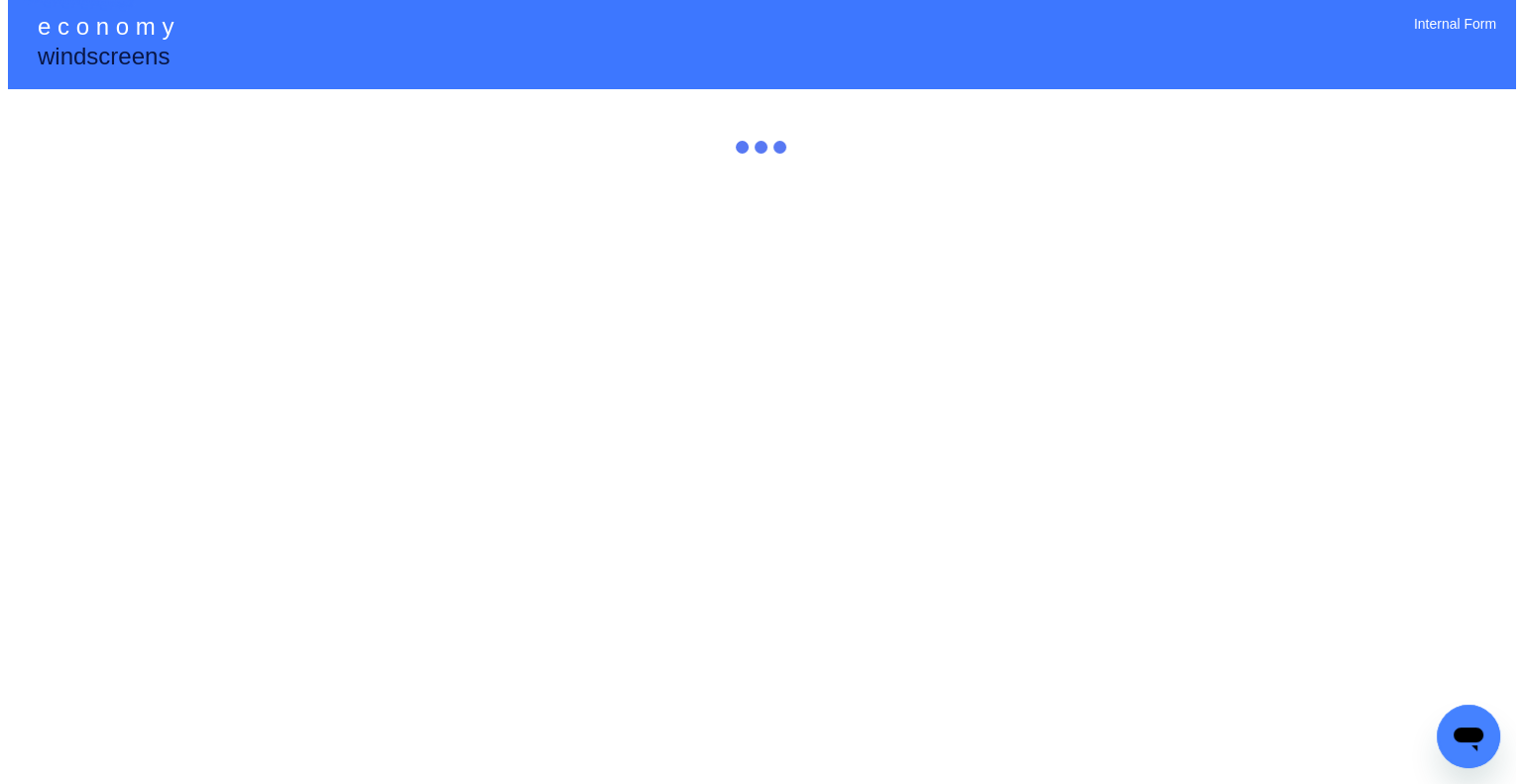 scroll, scrollTop: 0, scrollLeft: 0, axis: both 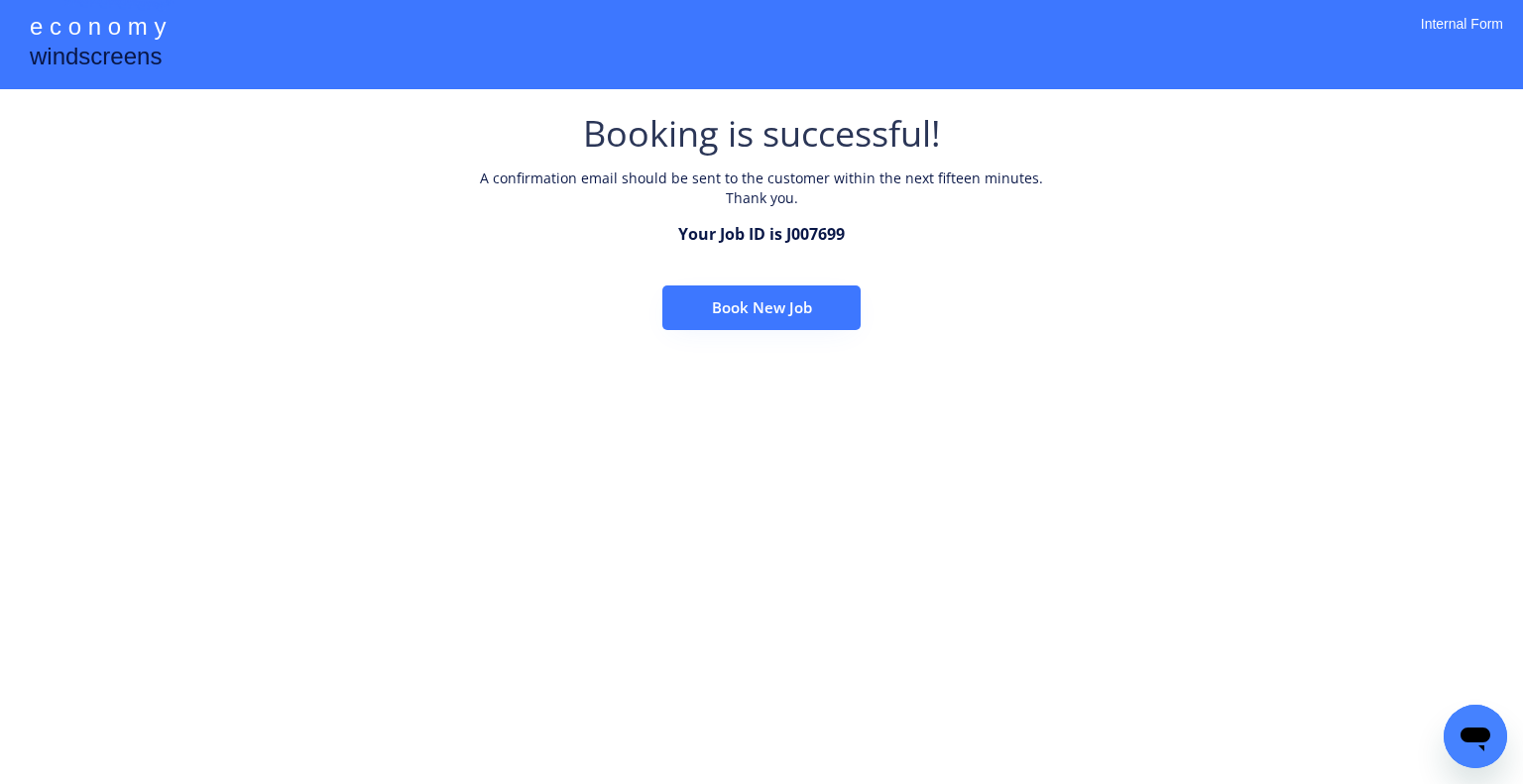 click on "Book New Job" at bounding box center [762, 307] 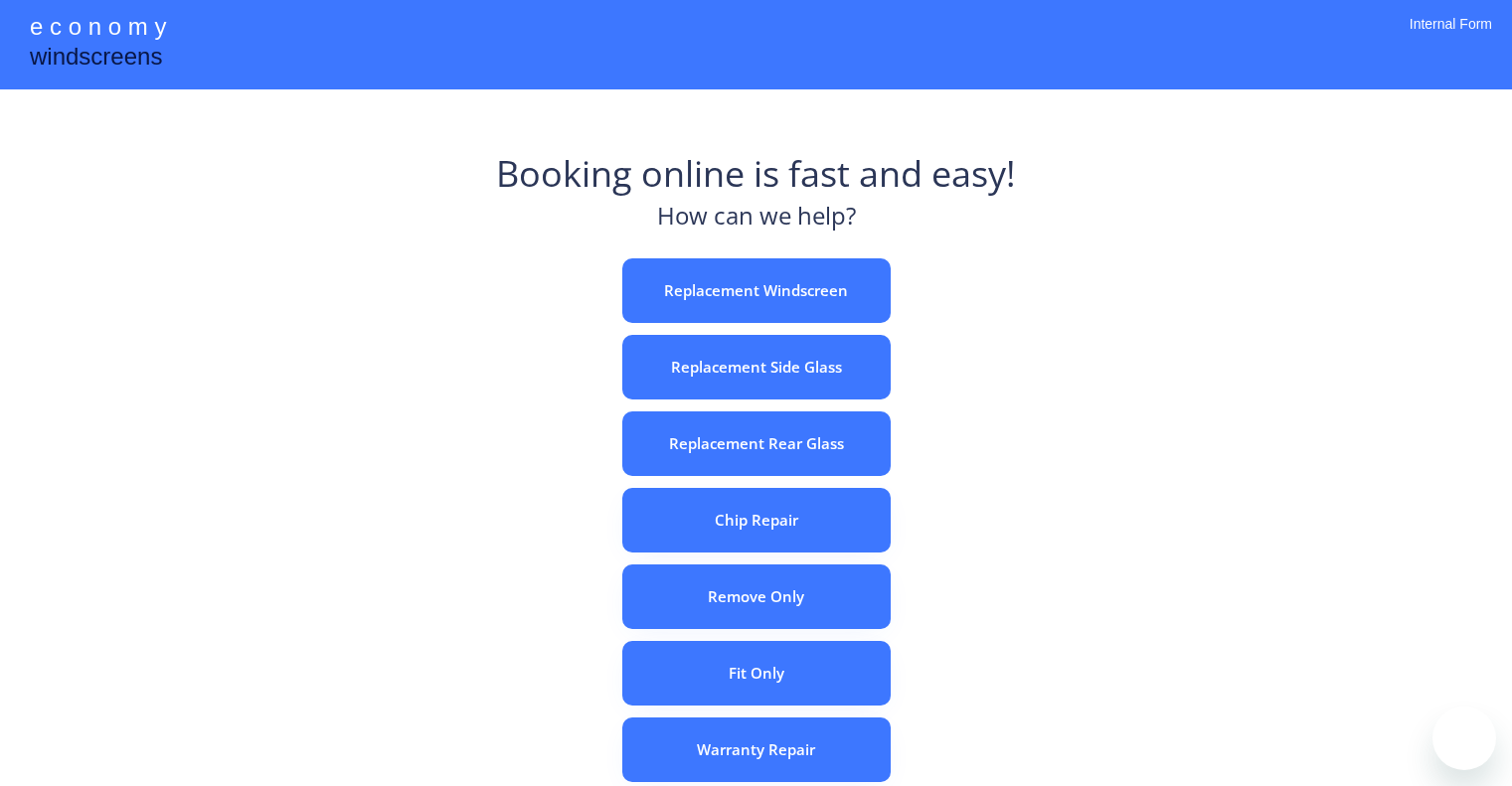 scroll, scrollTop: 0, scrollLeft: 0, axis: both 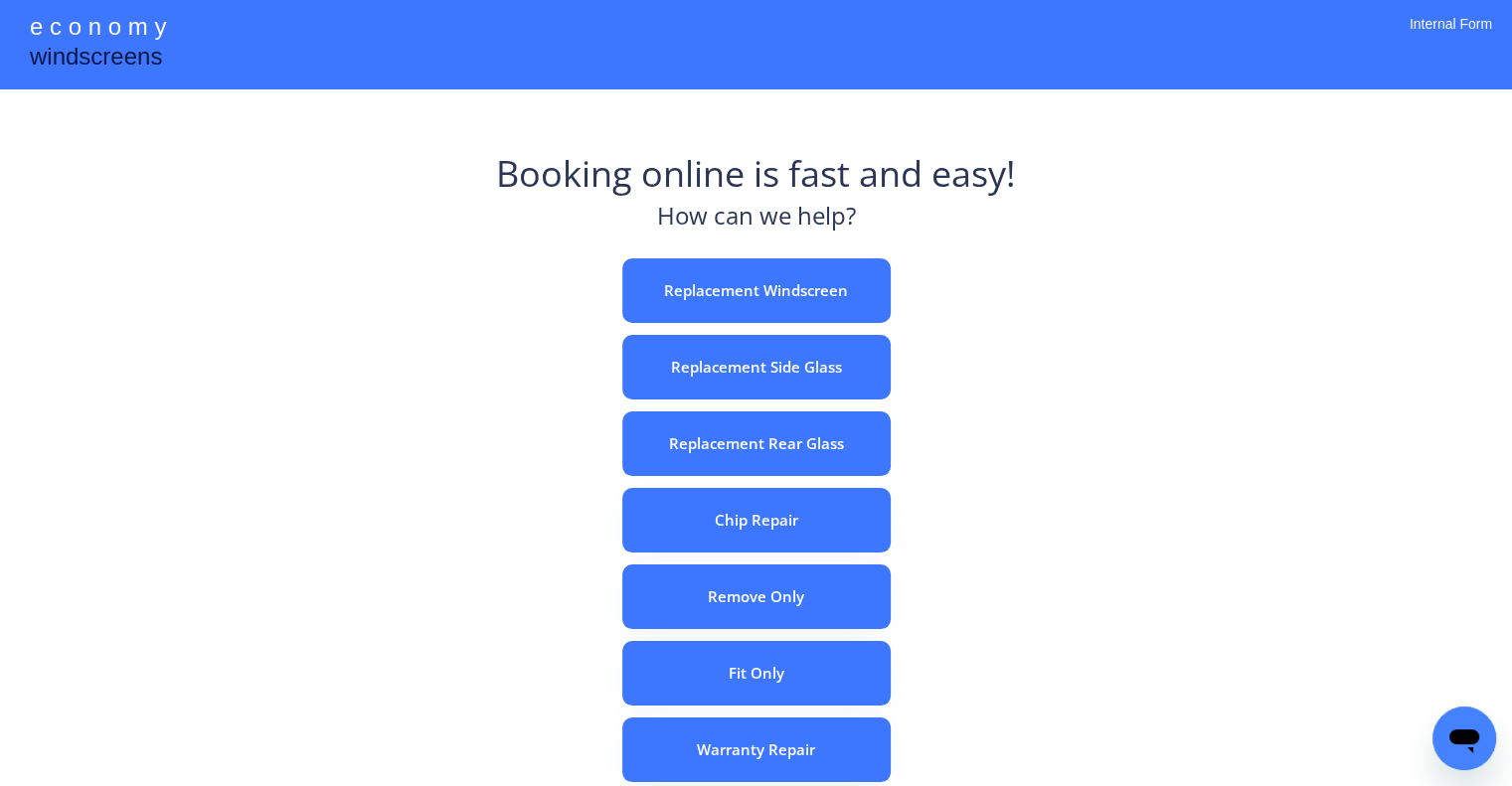 click on "Booking online is fast and easy! How can we help? Replacement Windscreen Replacement Side Glass Replacement Rear Glass Chip Repair Remove Only Fit Only Warranty Repair ADAS Recalibration Only Rebook a Job Confirm Quotes Manual Booking" at bounding box center (756, 618) 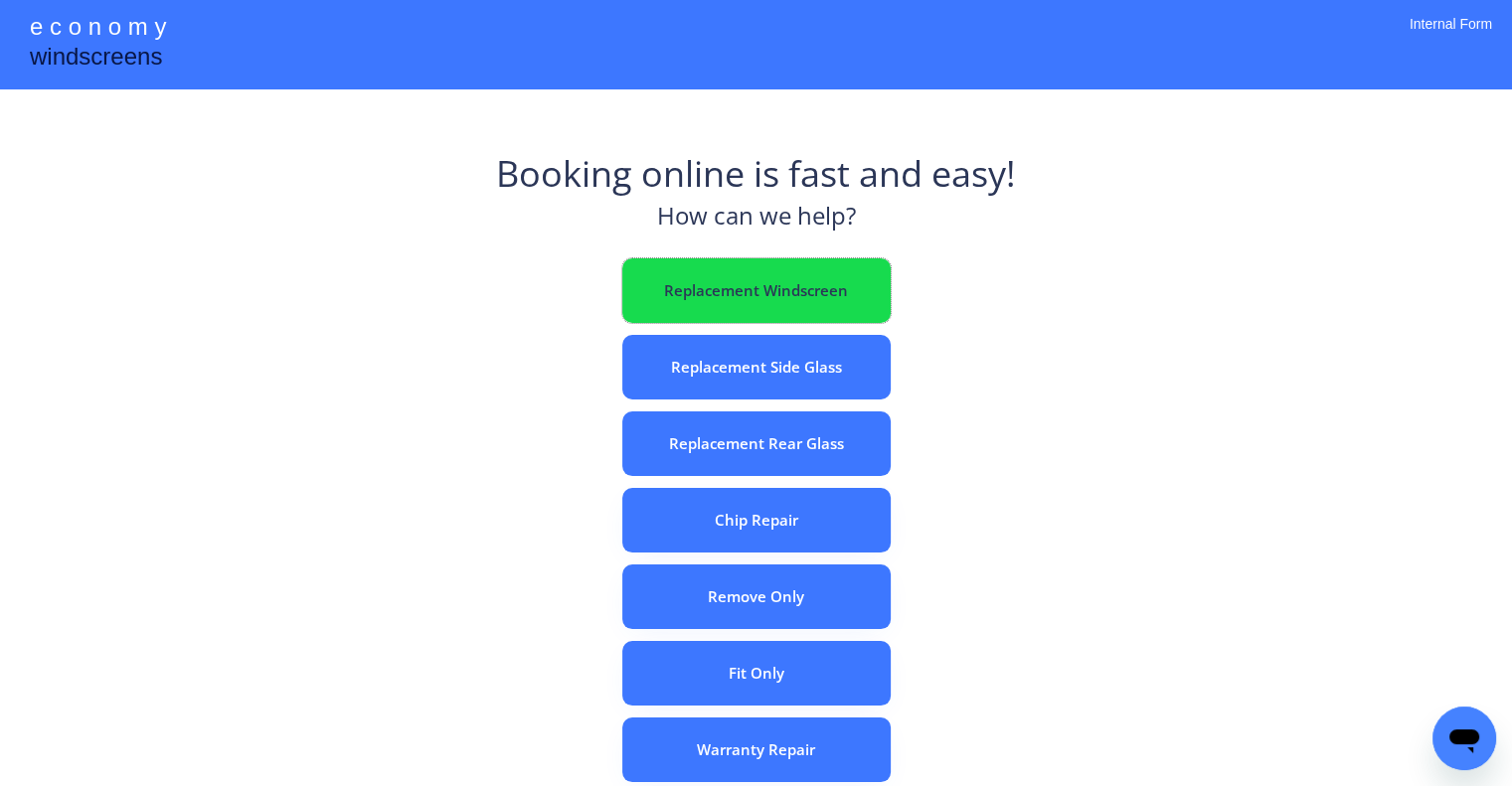 click on "Replacement Windscreen" at bounding box center [756, 290] 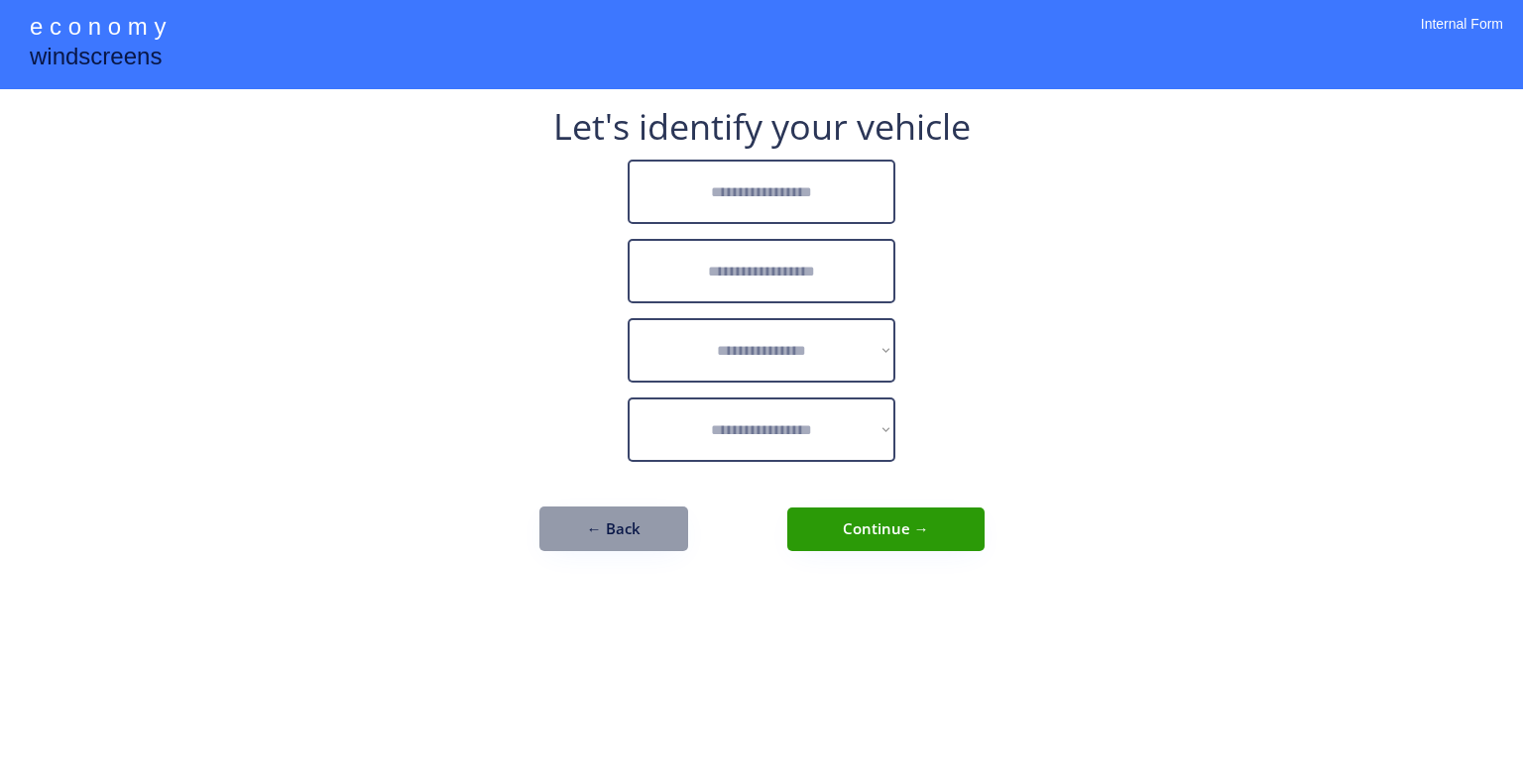 scroll, scrollTop: 0, scrollLeft: 0, axis: both 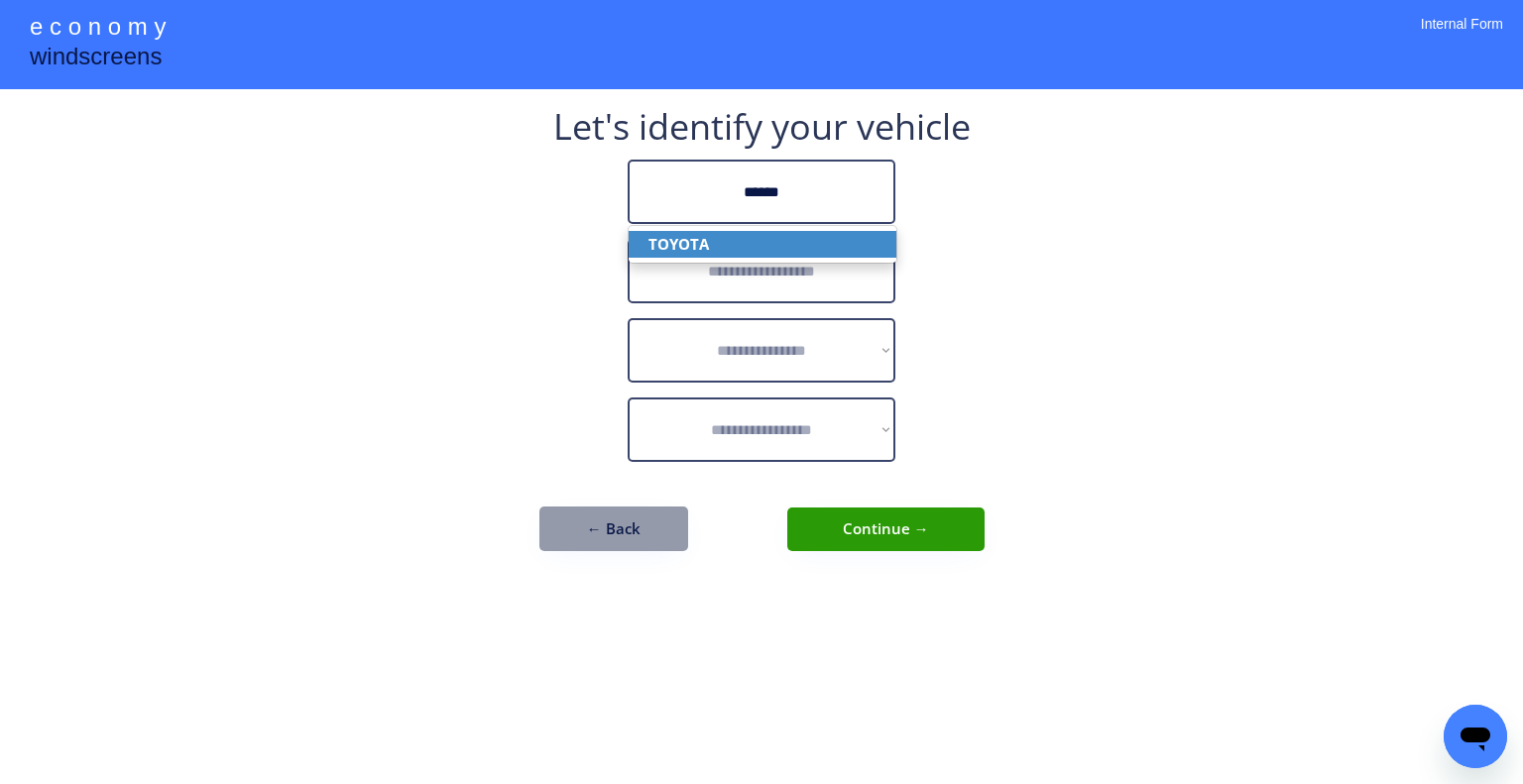 click on "TOYOTA" at bounding box center [762, 244] 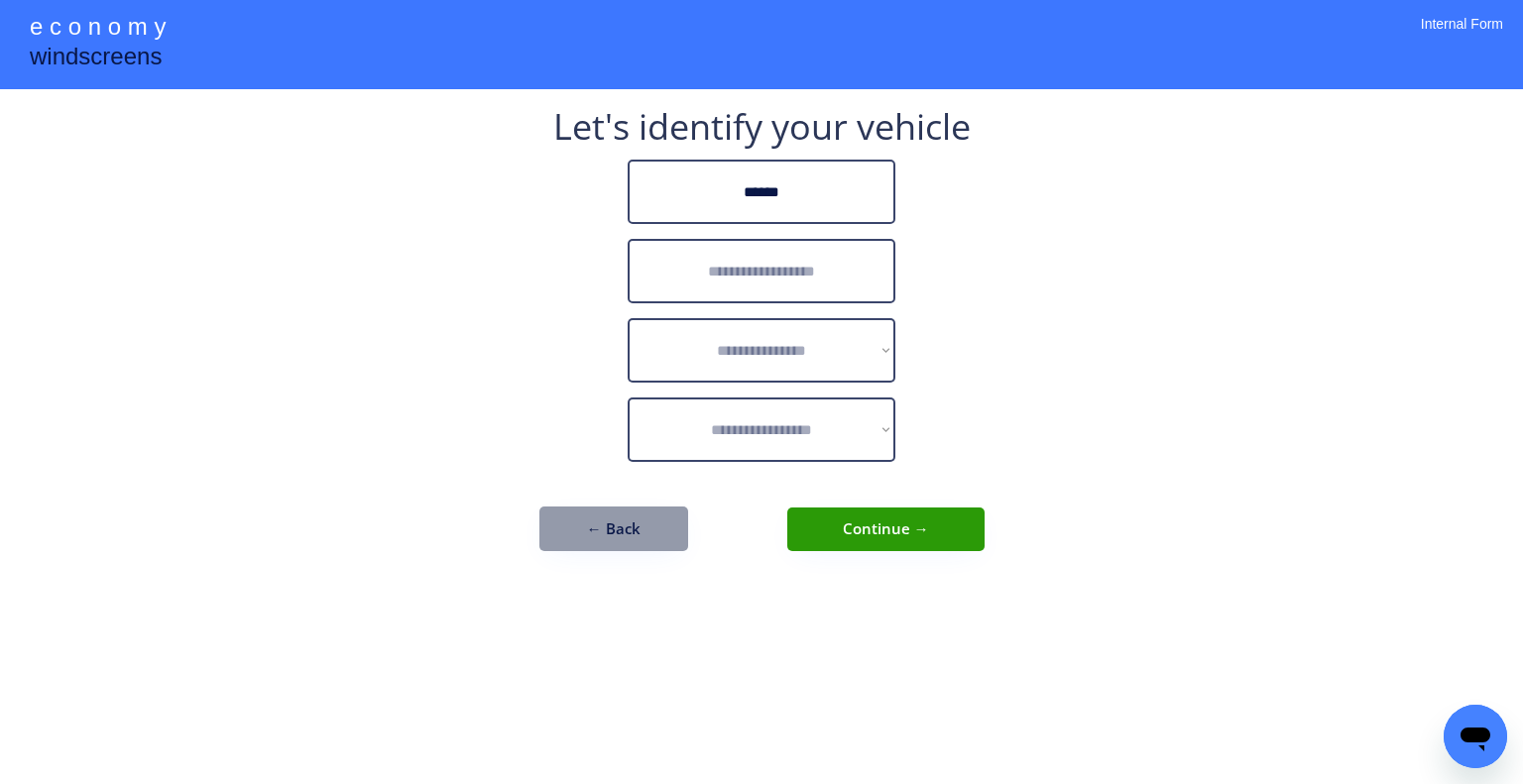 click at bounding box center (762, 271) 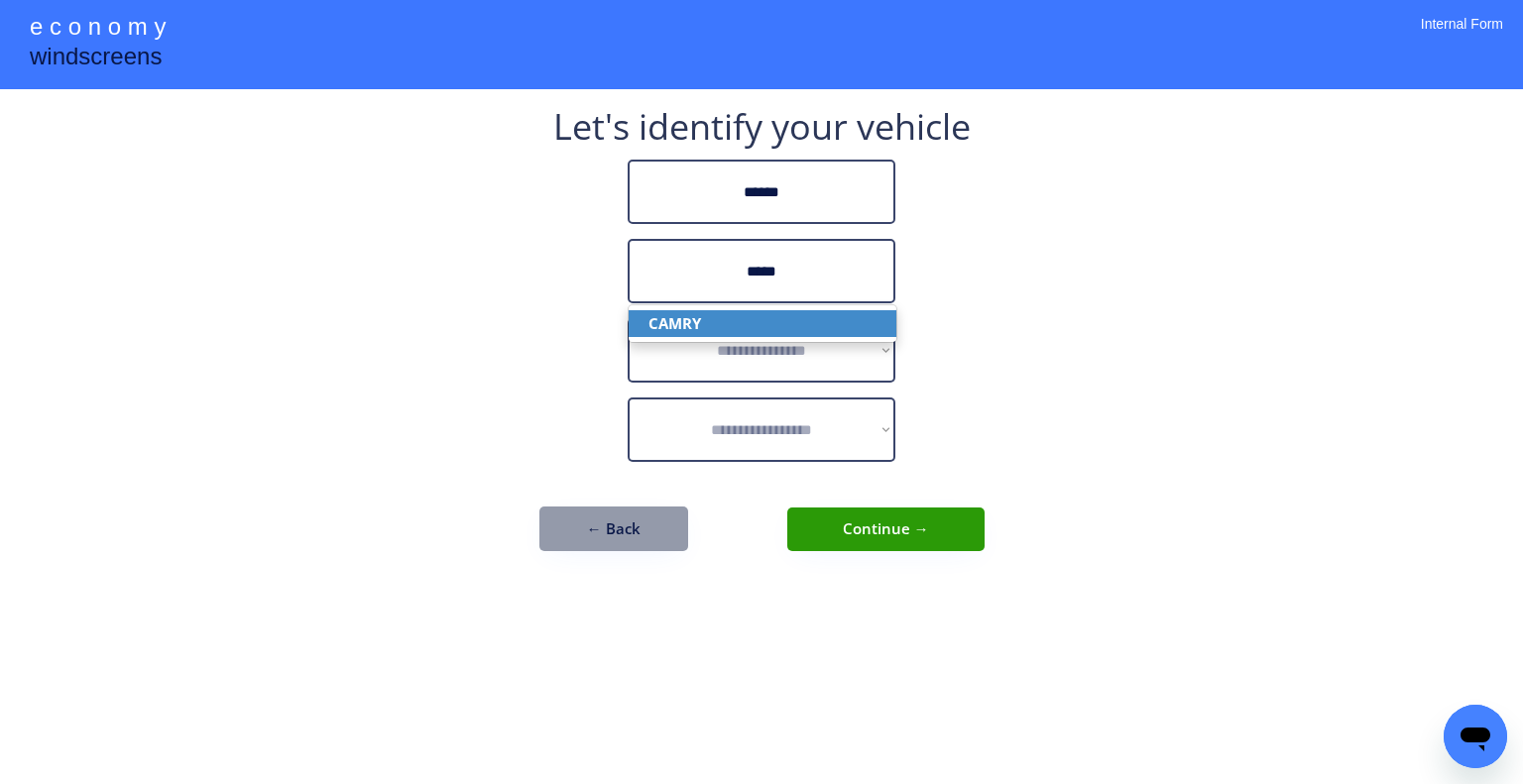 click on "CAMRY" at bounding box center (762, 323) 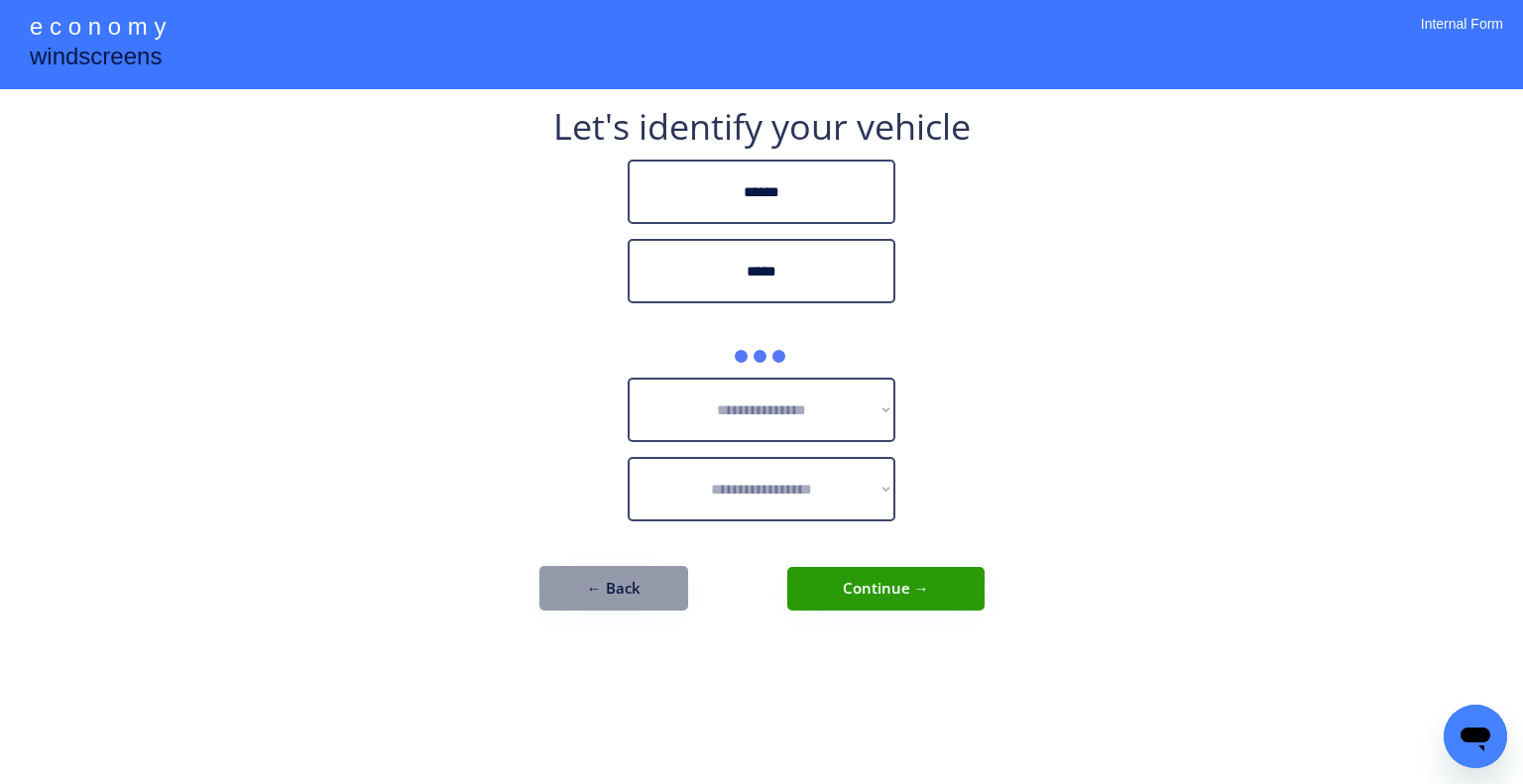 type on "*****" 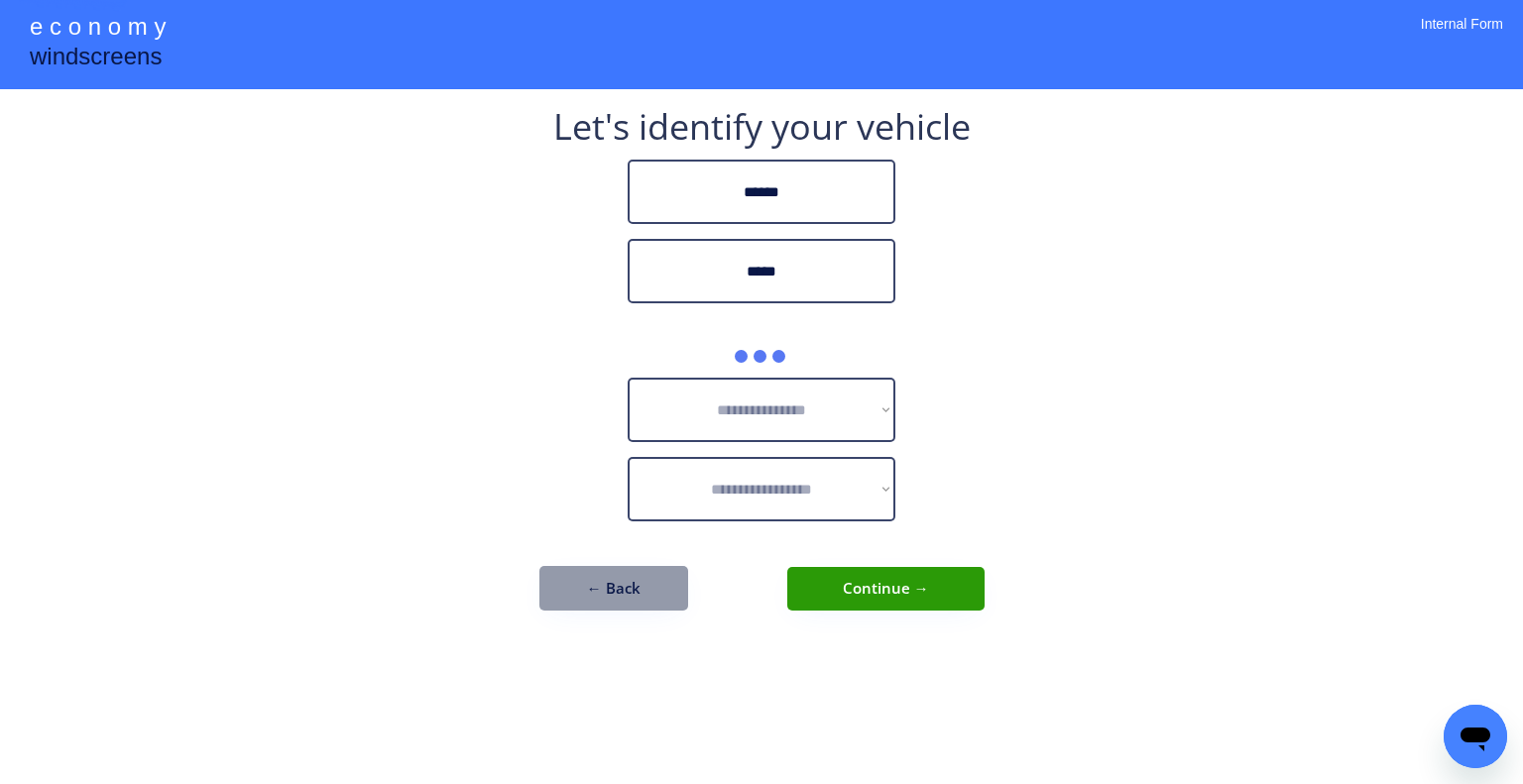 click on "**********" at bounding box center [762, 392] 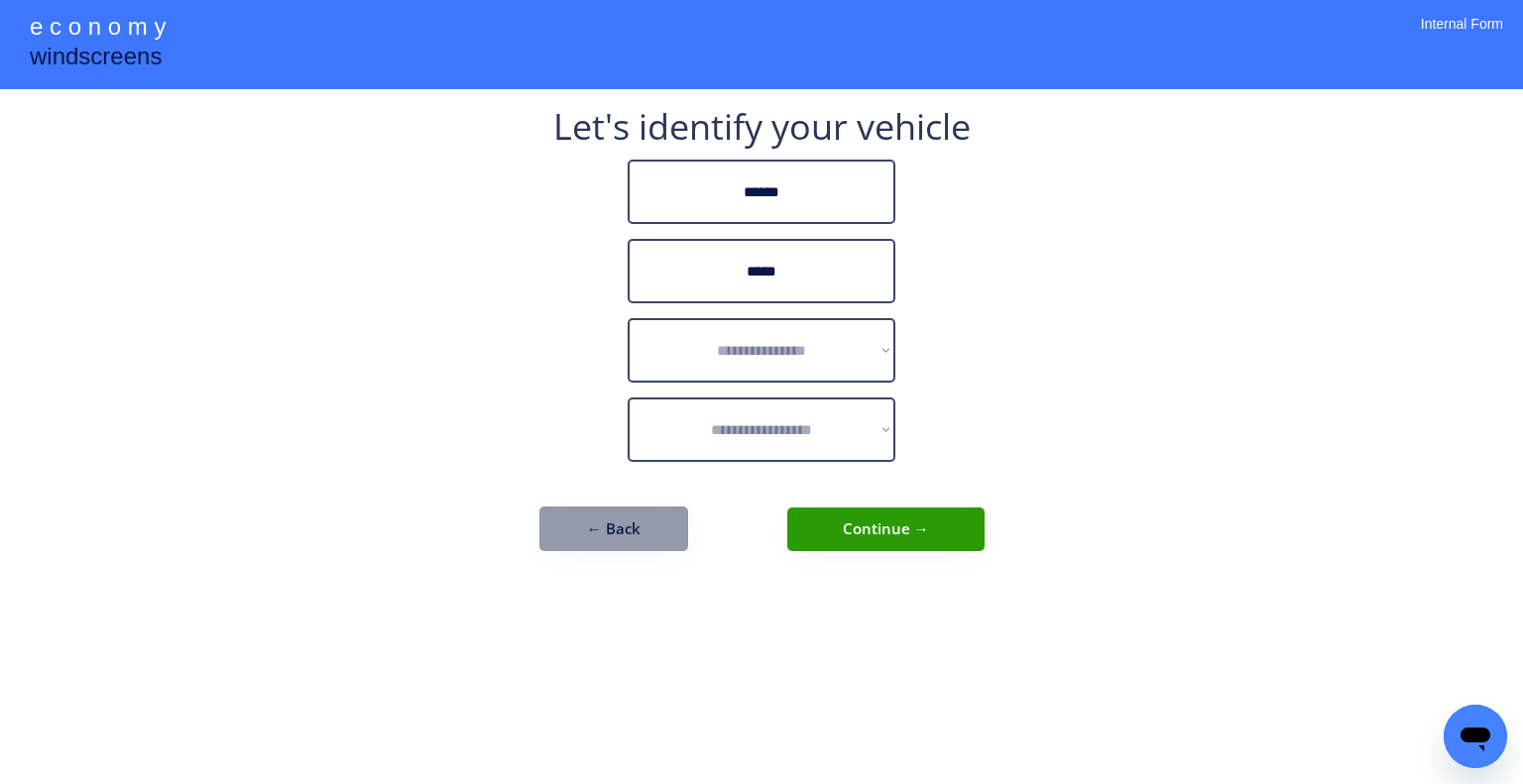 click on "**********" at bounding box center (762, 392) 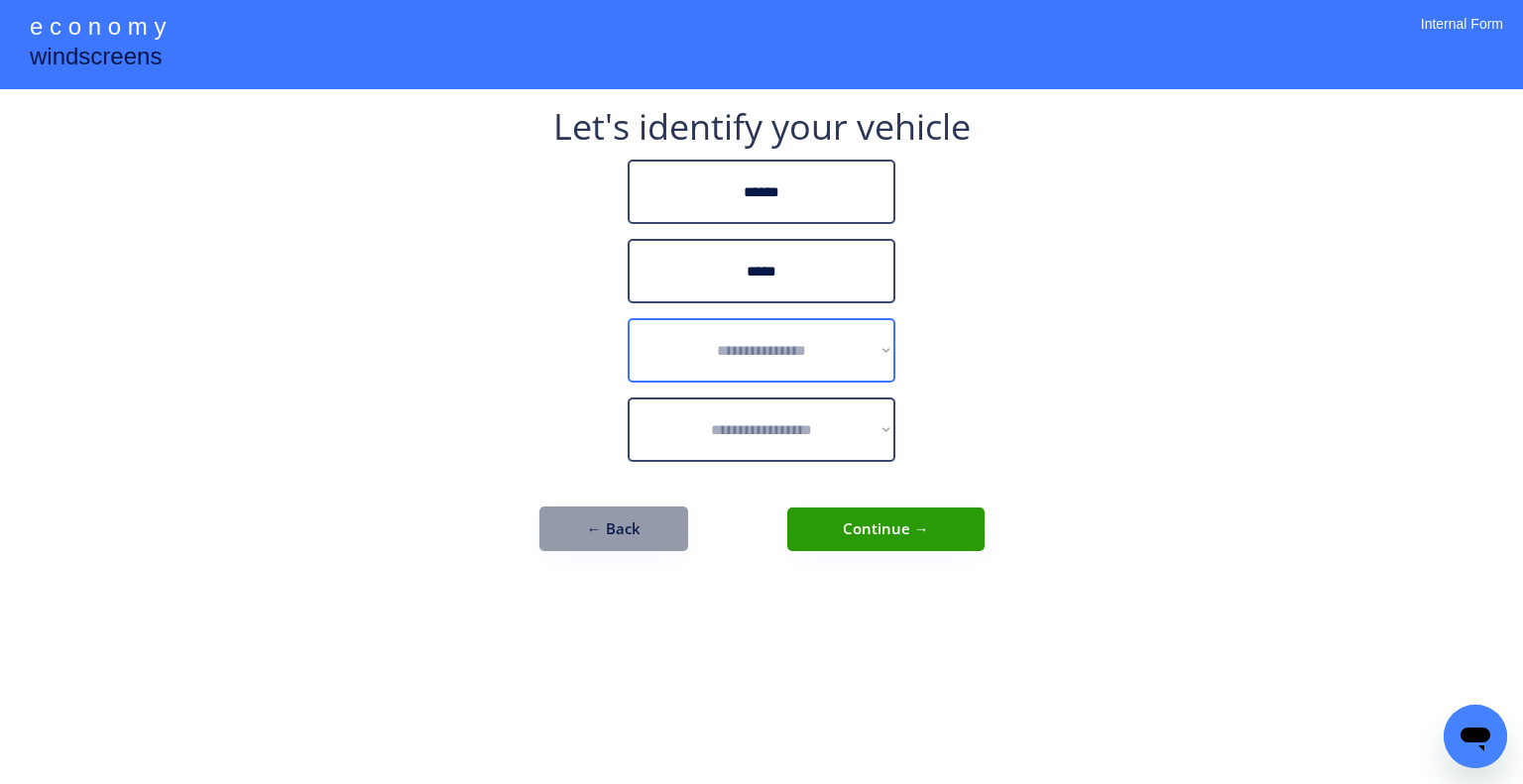 click on "**********" at bounding box center [762, 392] 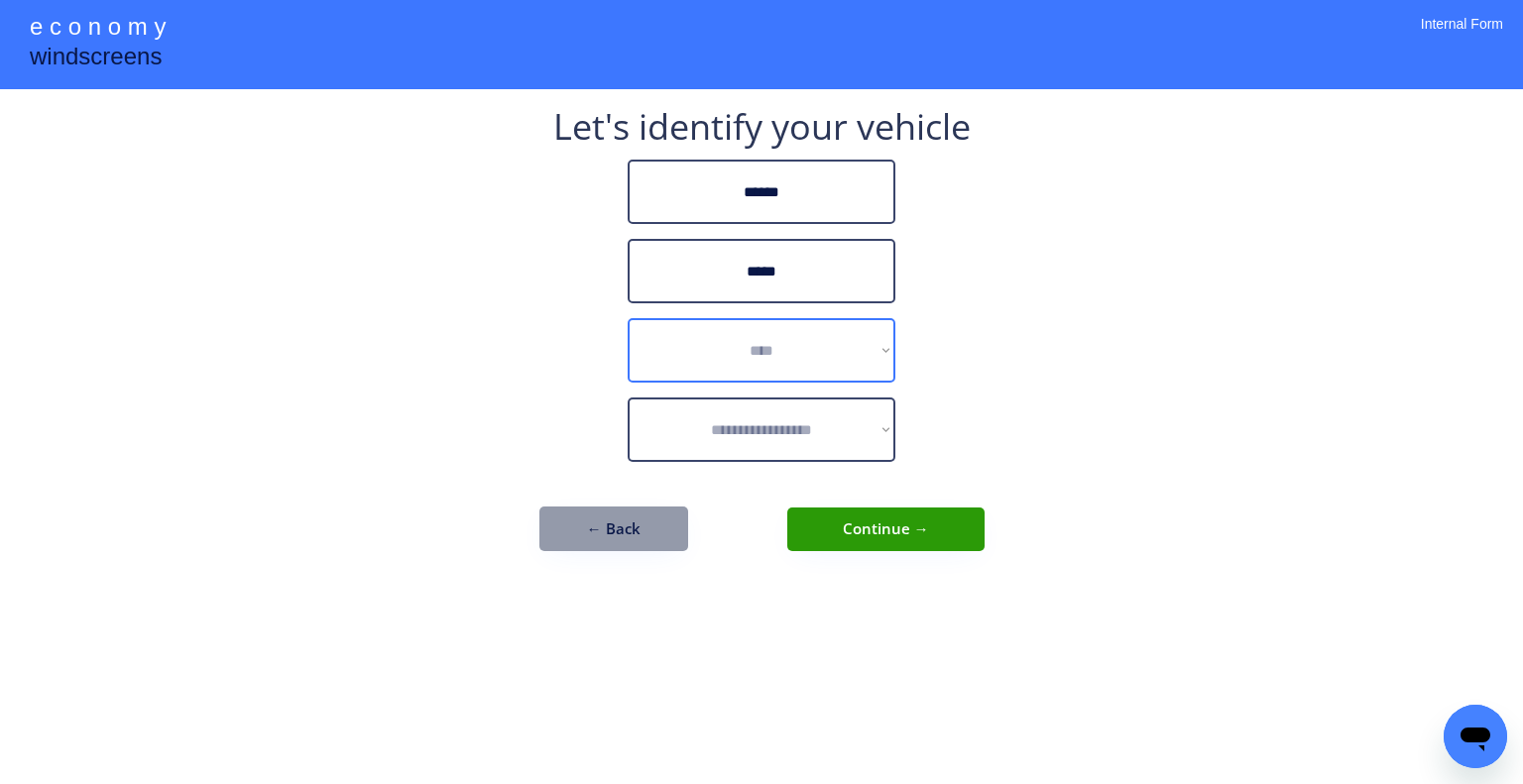 click on "**********" at bounding box center (762, 350) 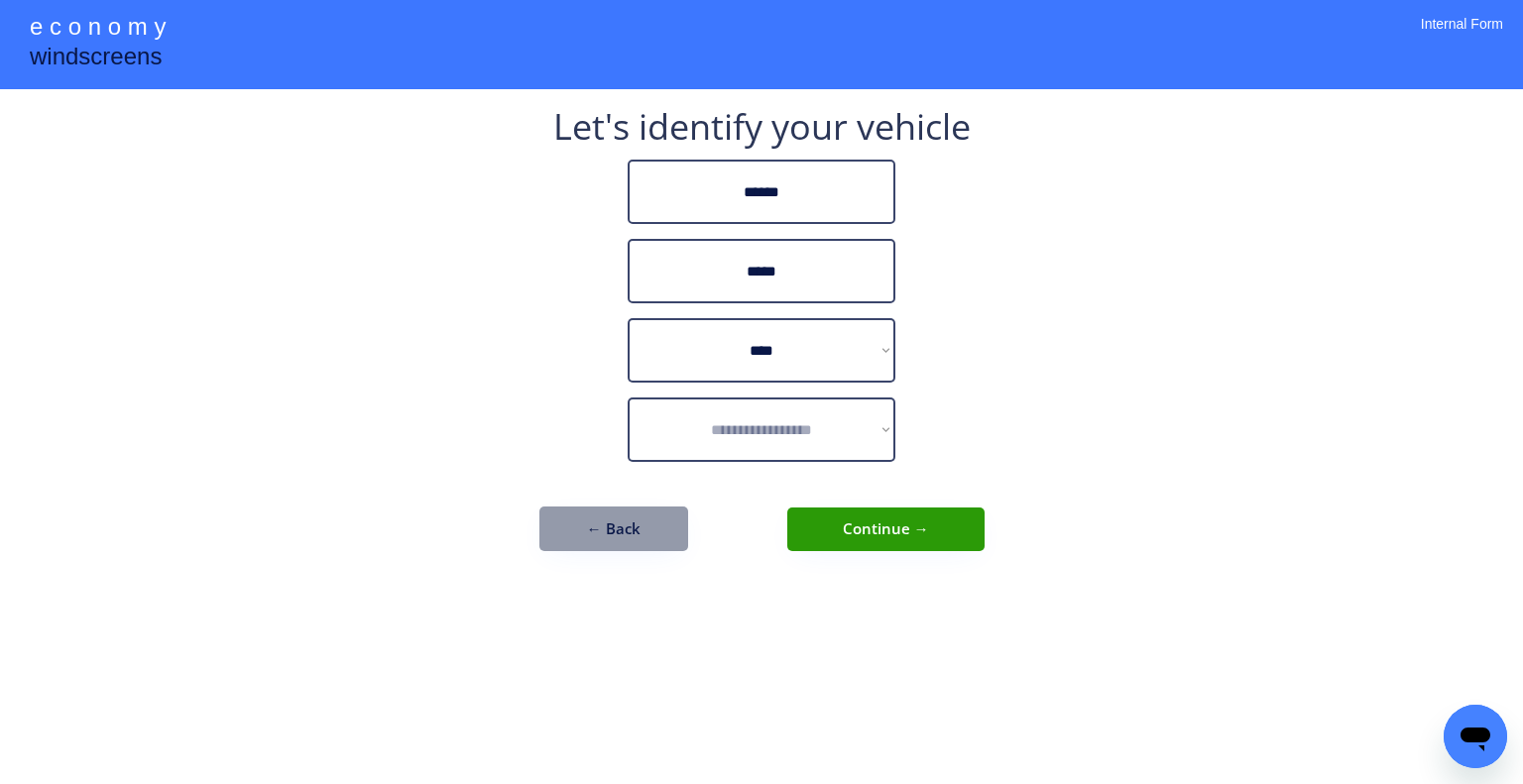 drag, startPoint x: 1130, startPoint y: 324, endPoint x: 1051, endPoint y: 368, distance: 90.4268 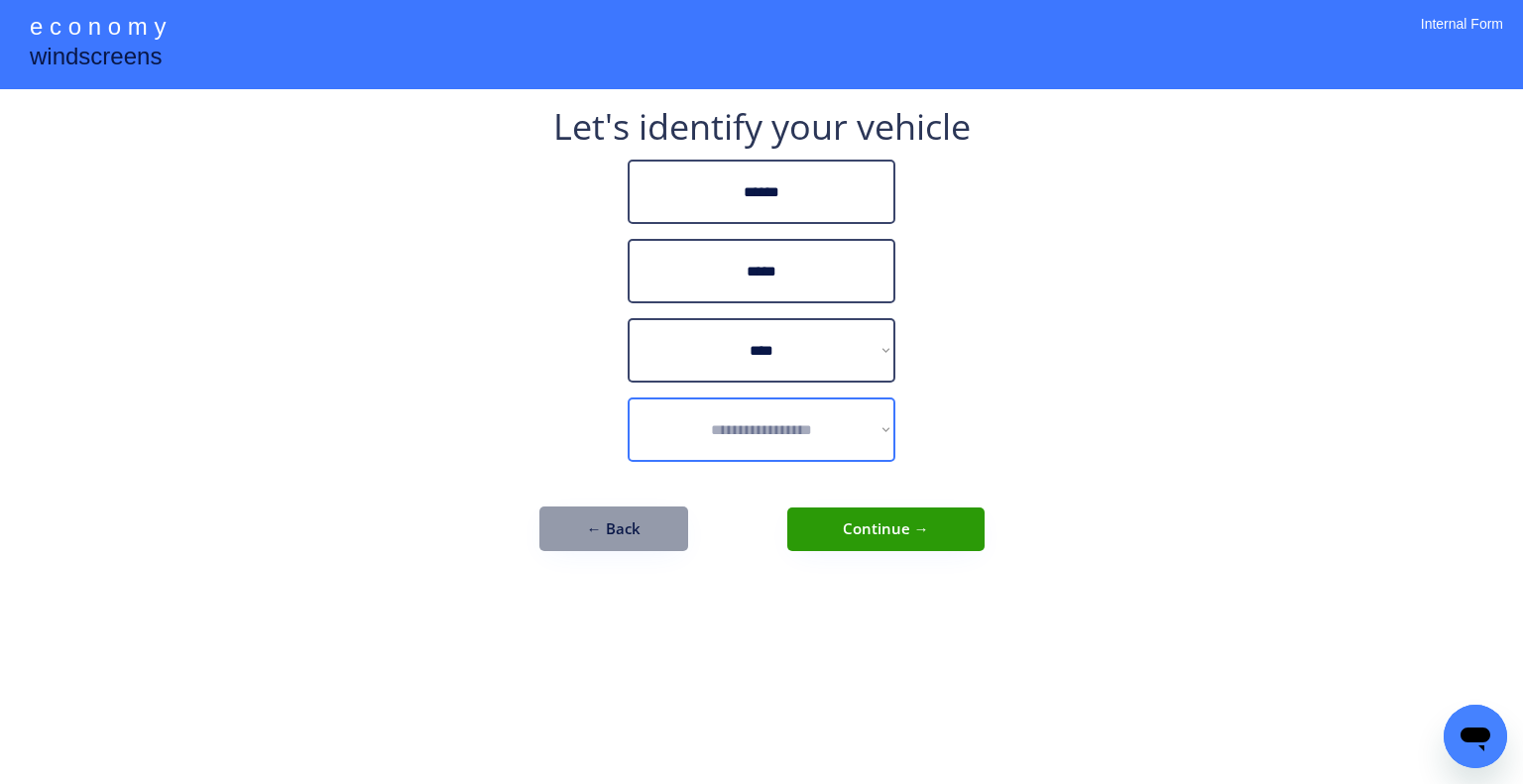 select on "**********" 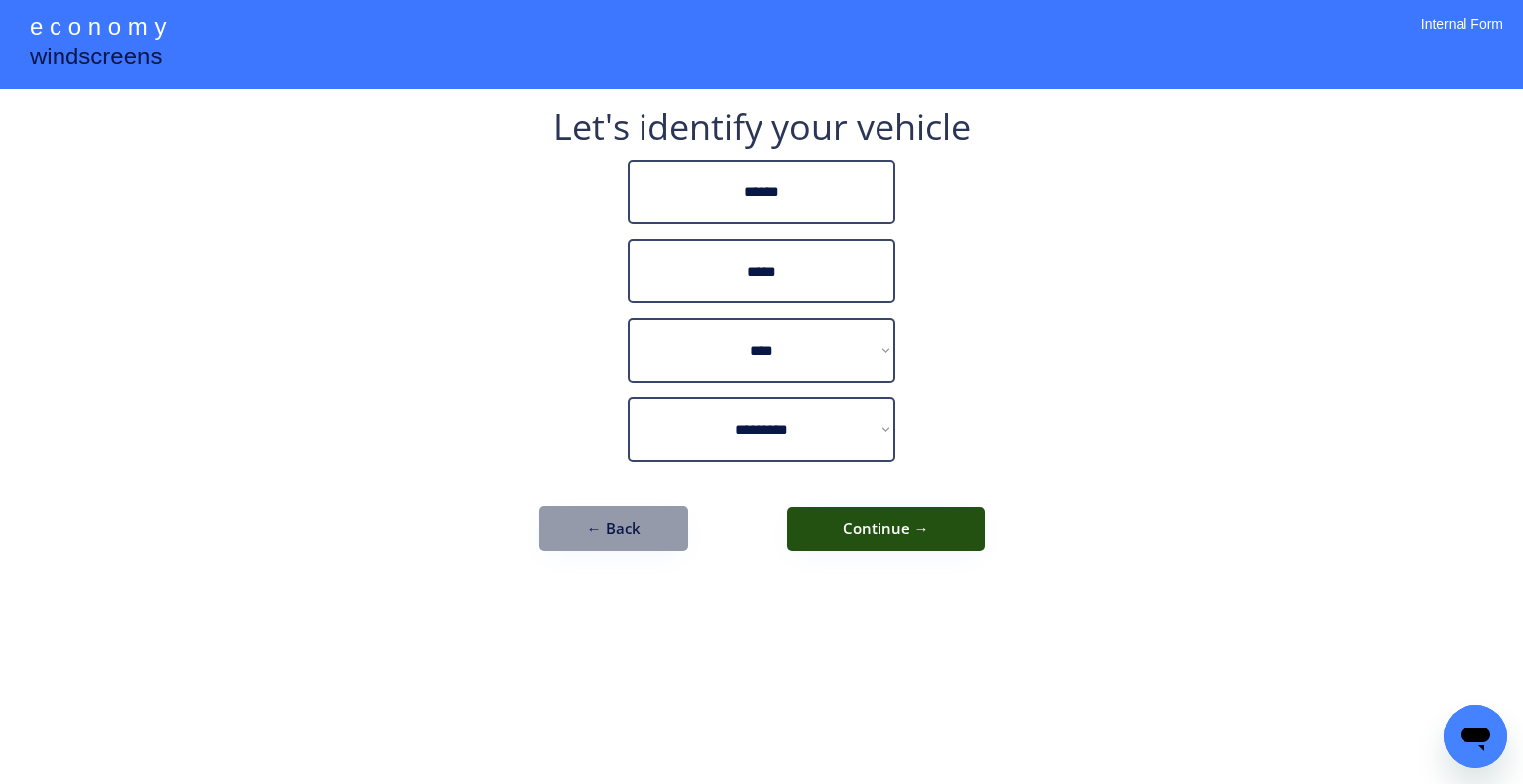 click on "Continue    →" at bounding box center (885, 529) 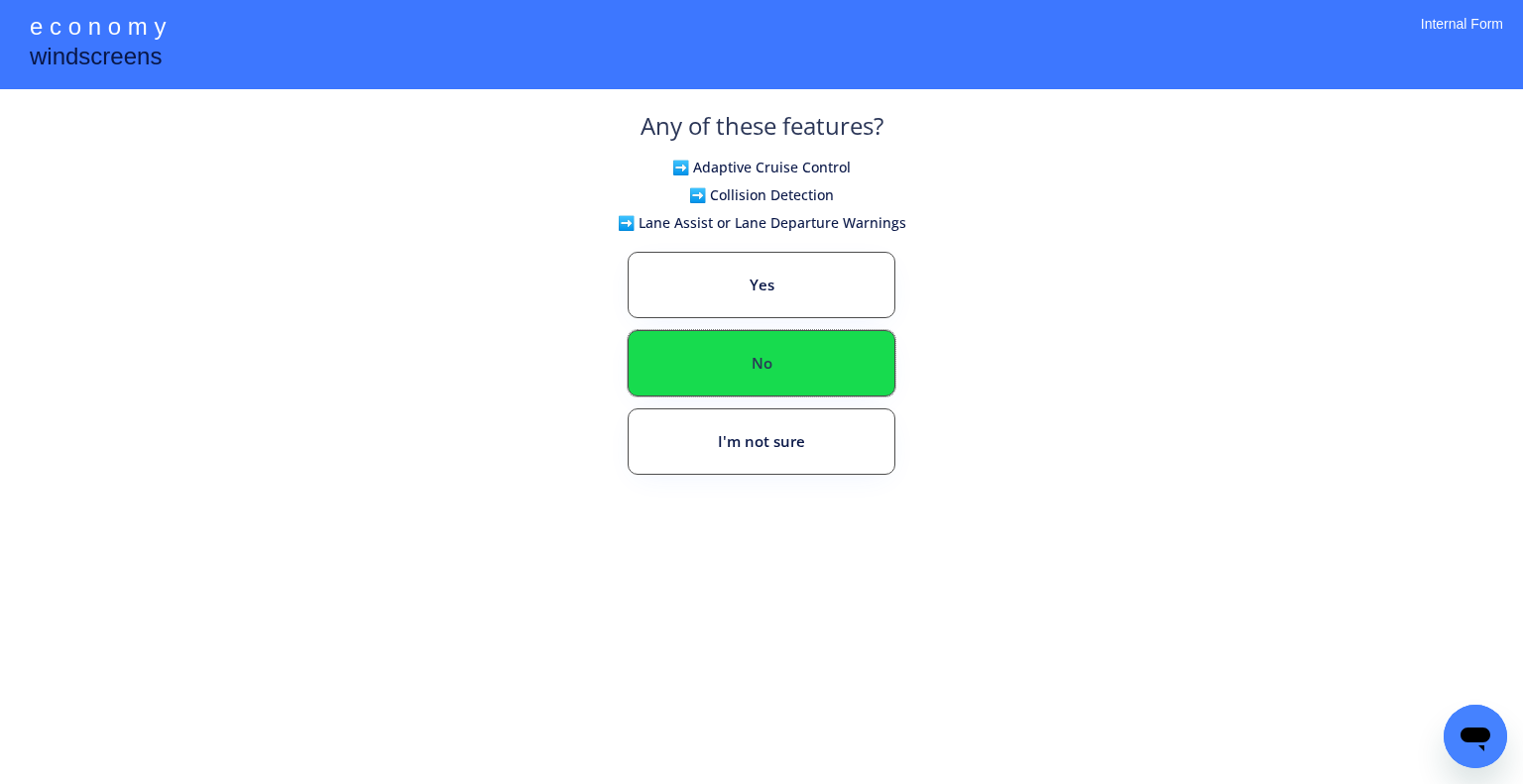 click on "No" at bounding box center (762, 363) 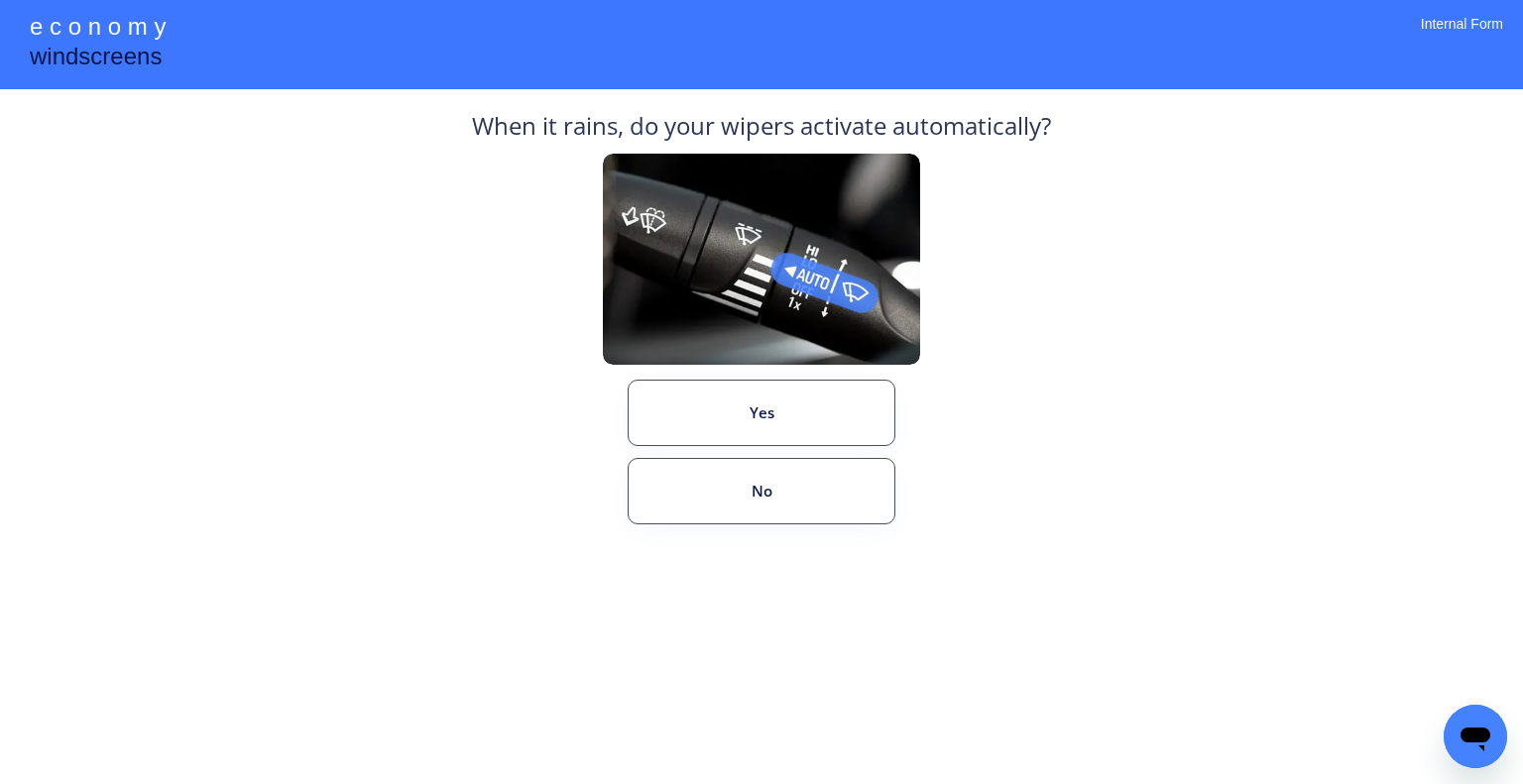 click on "**********" at bounding box center [762, 392] 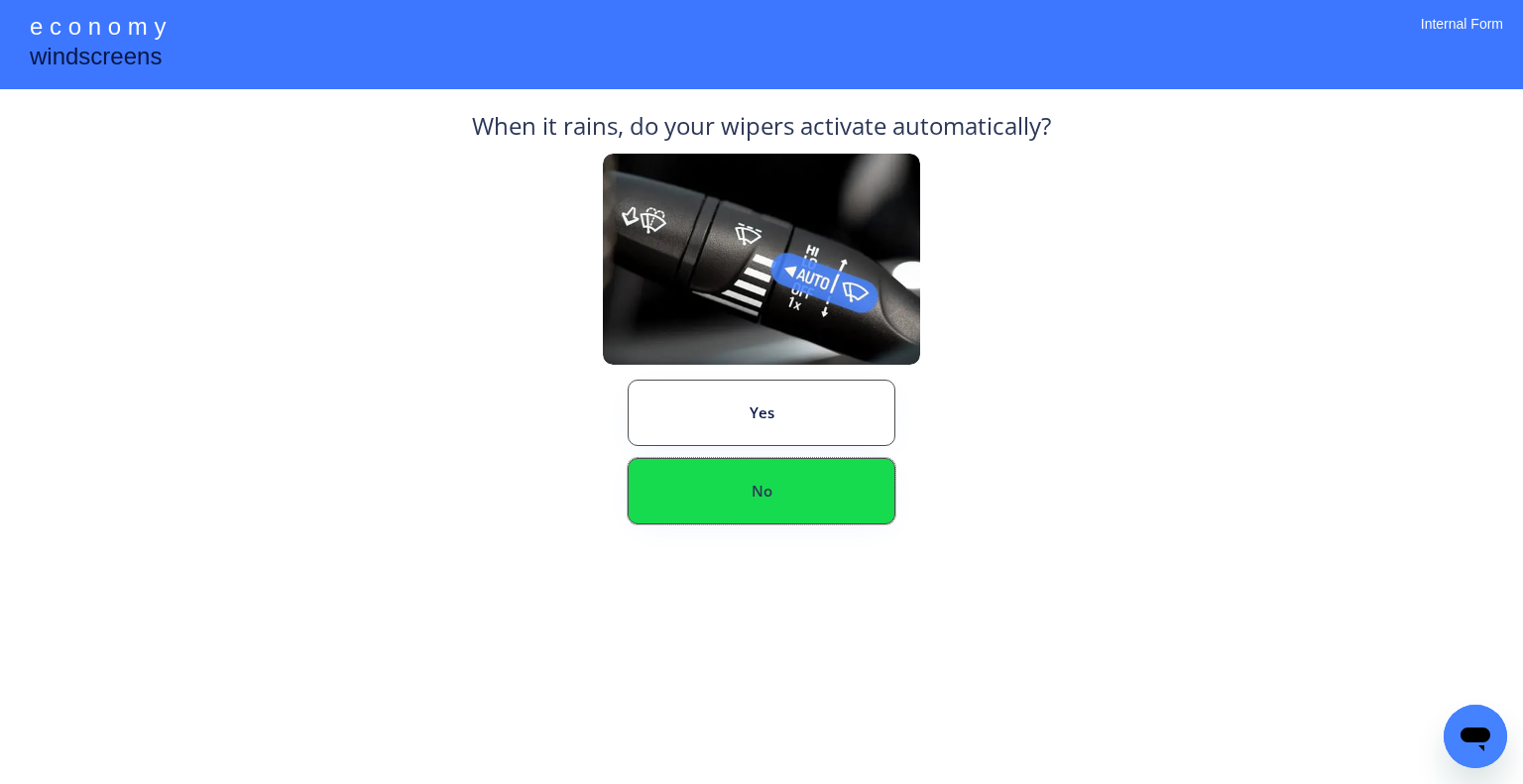 click on "No" at bounding box center (762, 491) 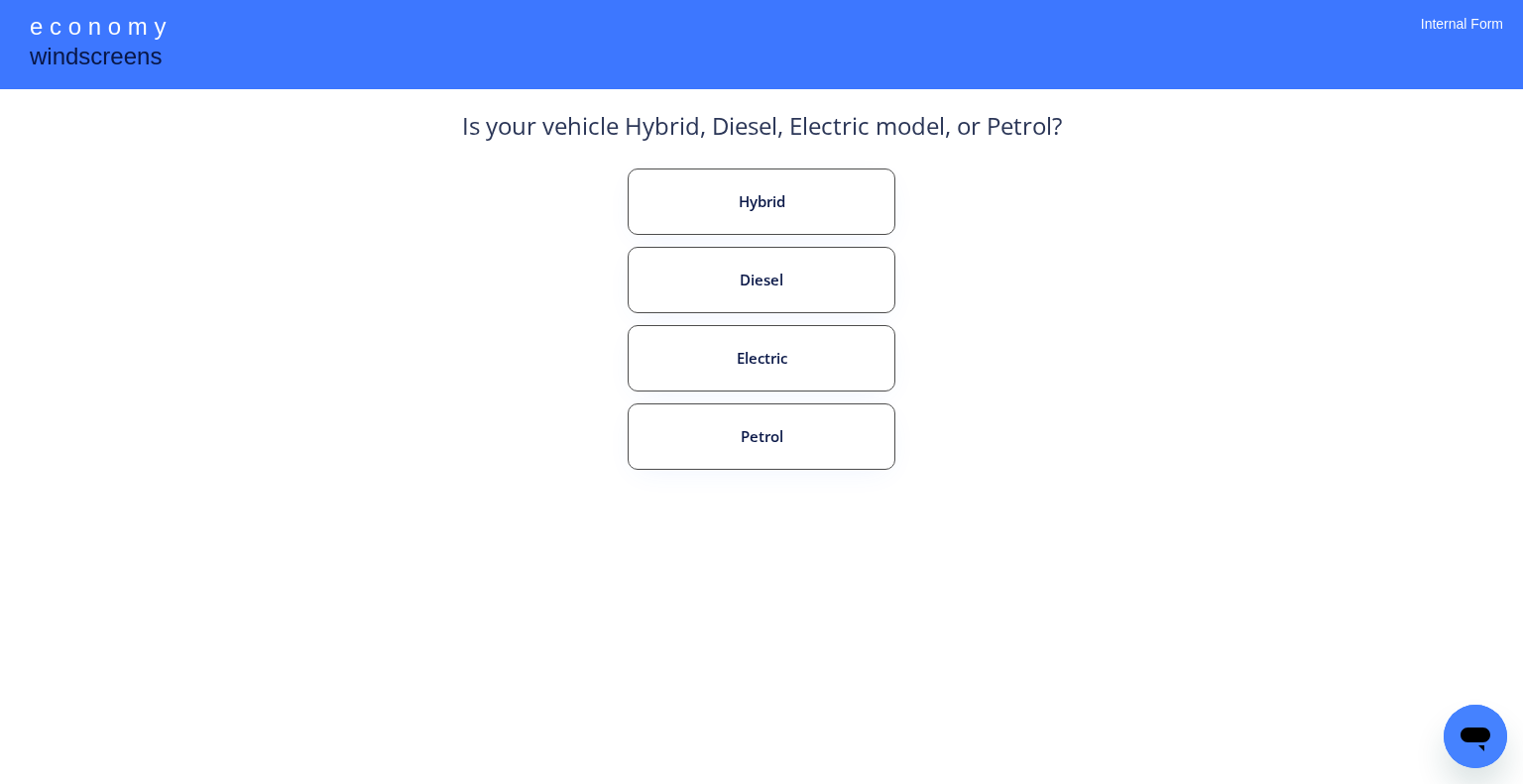 drag, startPoint x: 1153, startPoint y: 362, endPoint x: 1105, endPoint y: 413, distance: 70.03571 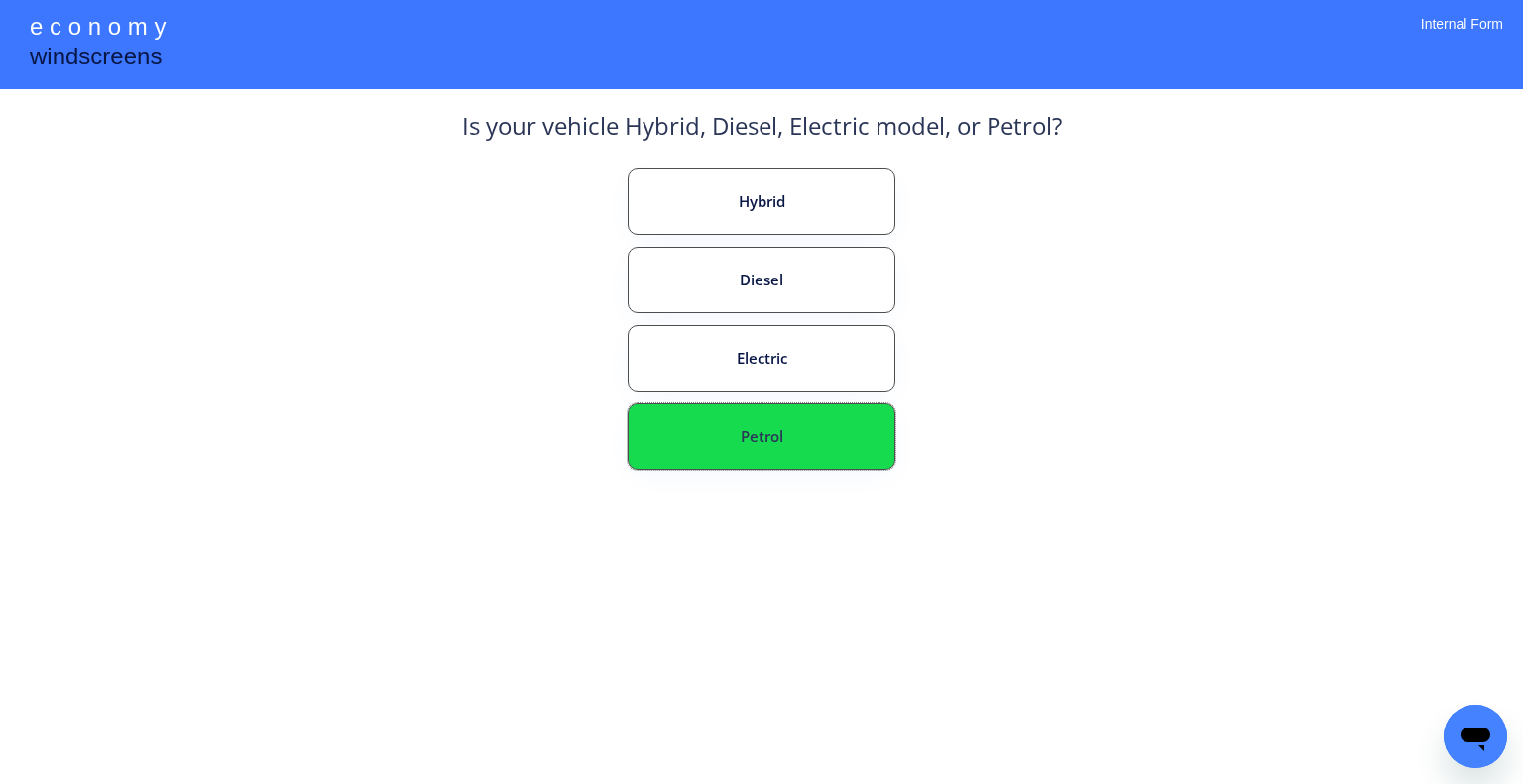 click on "Petrol" at bounding box center [762, 436] 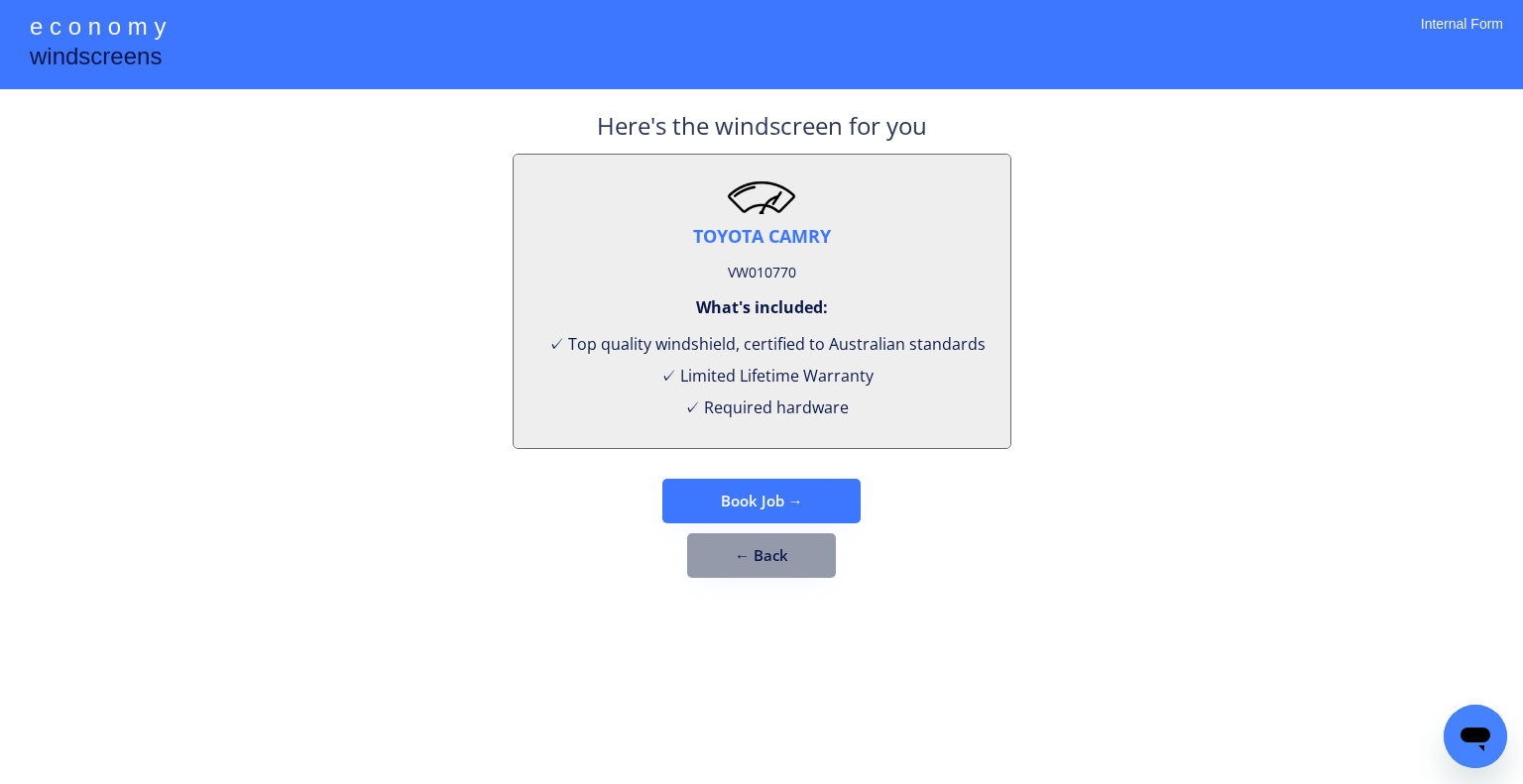 click on "VW010770" at bounding box center (762, 273) 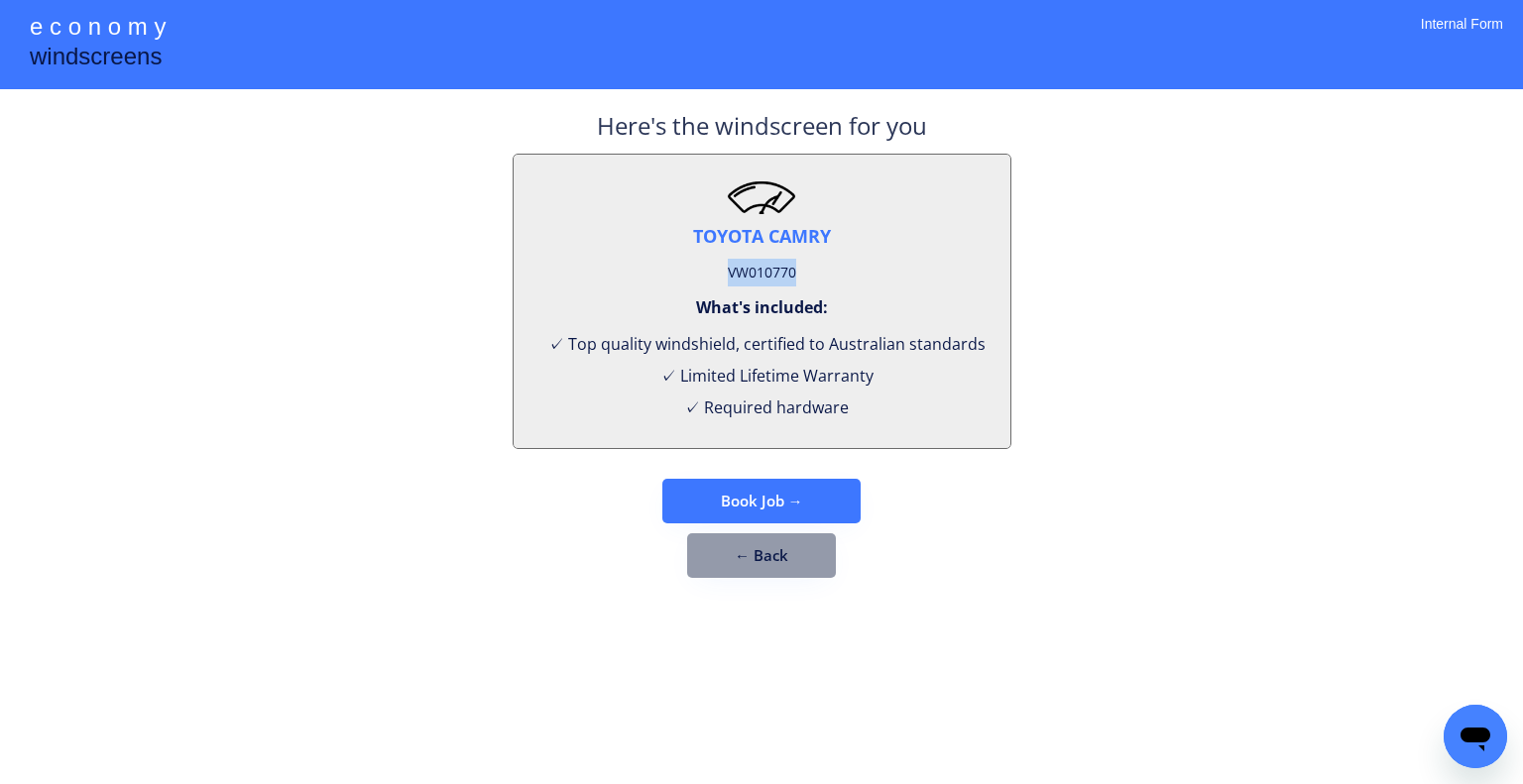 click on "VW010770" at bounding box center (762, 273) 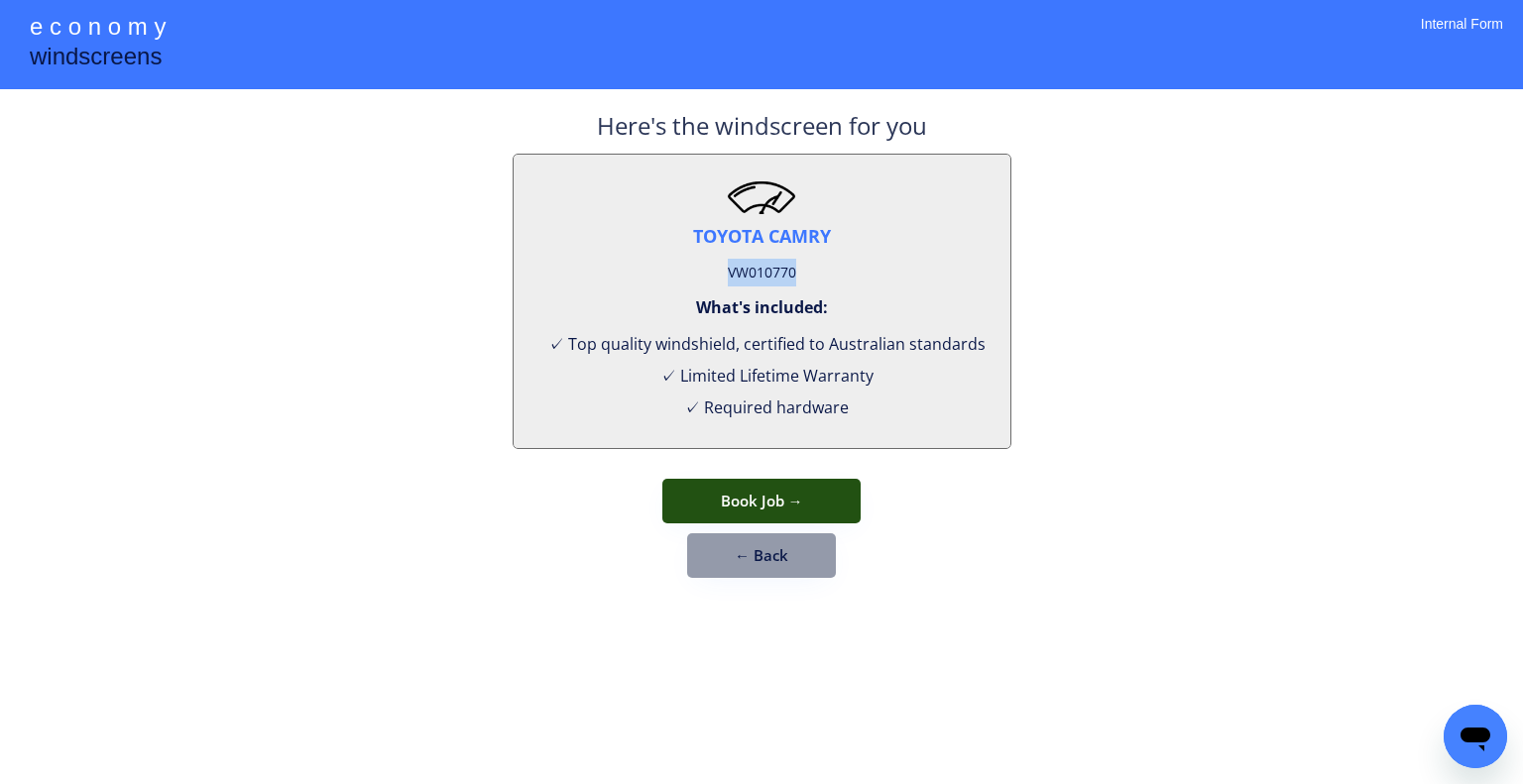 click on "Book Job    →" at bounding box center [762, 501] 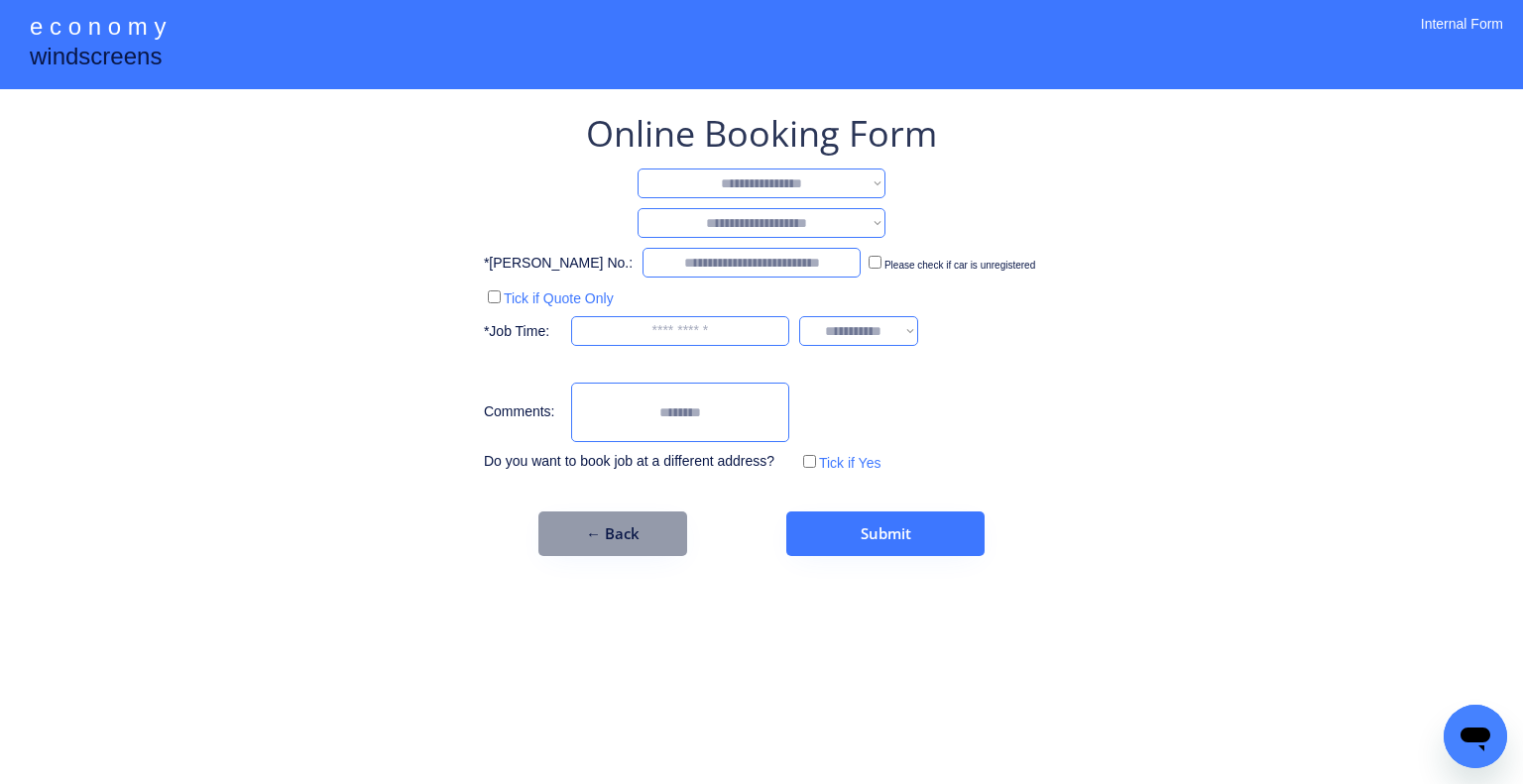 click on "**********" at bounding box center (762, 183) 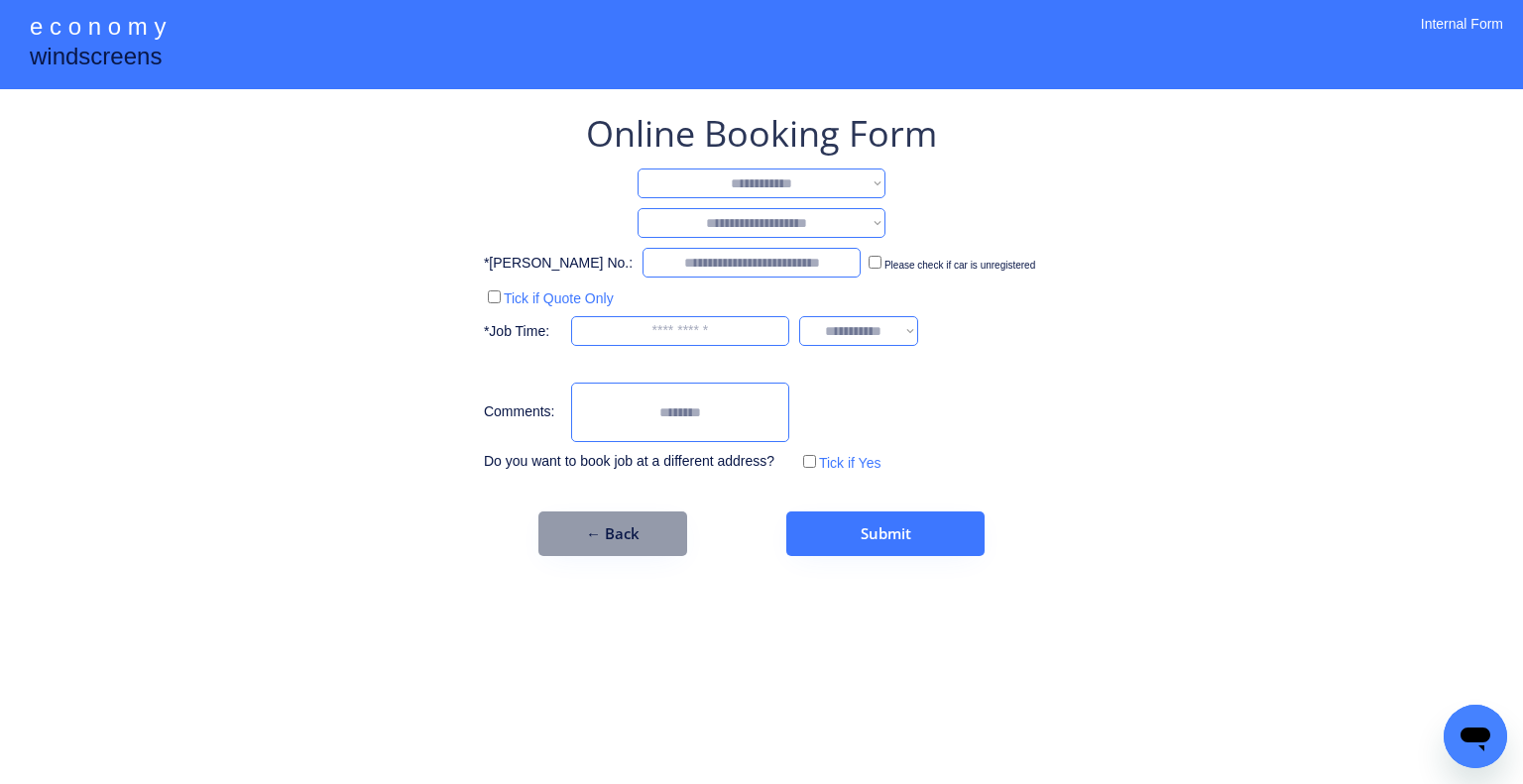 click on "**********" at bounding box center [762, 183] 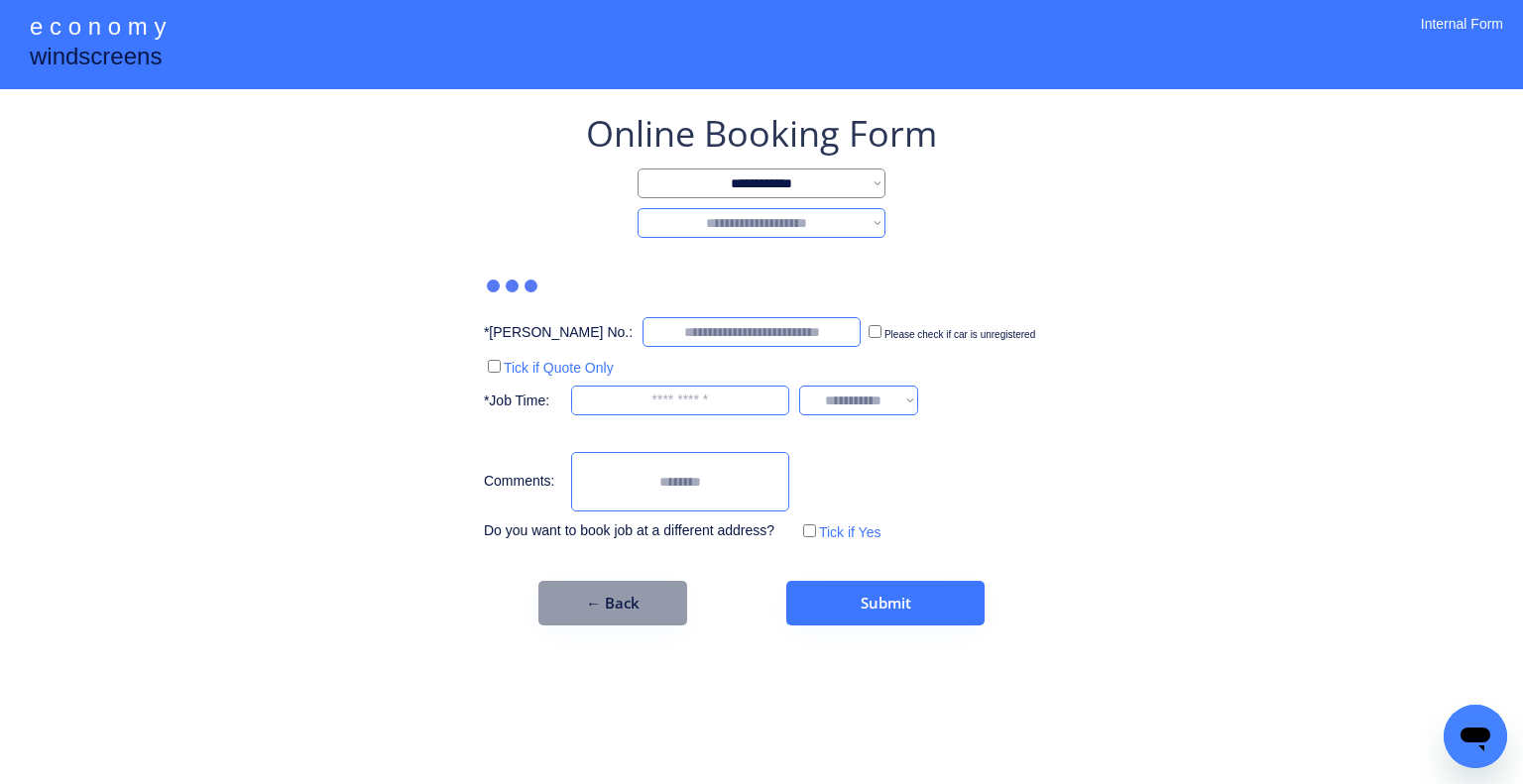 click on "**********" at bounding box center (762, 223) 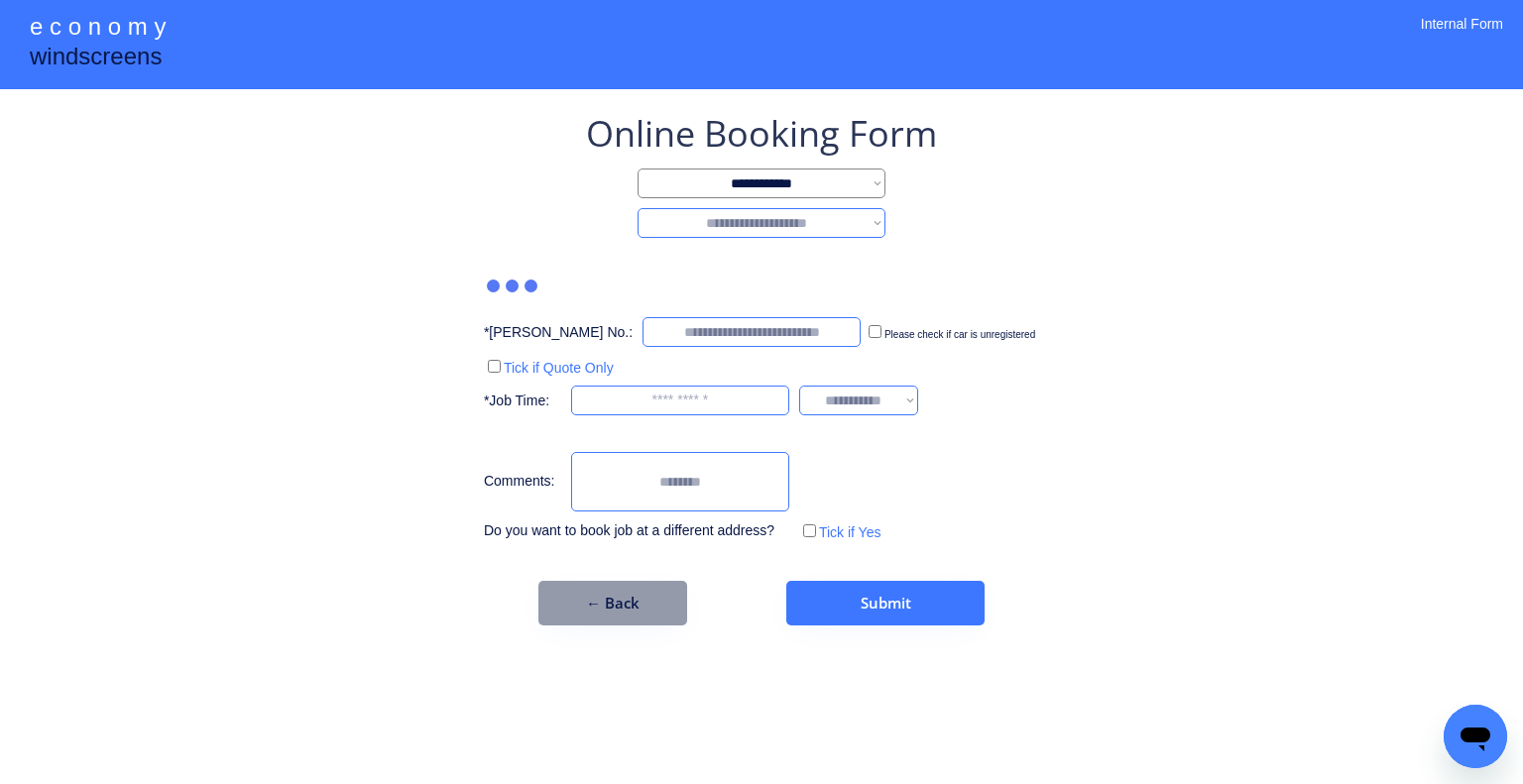 select on "********" 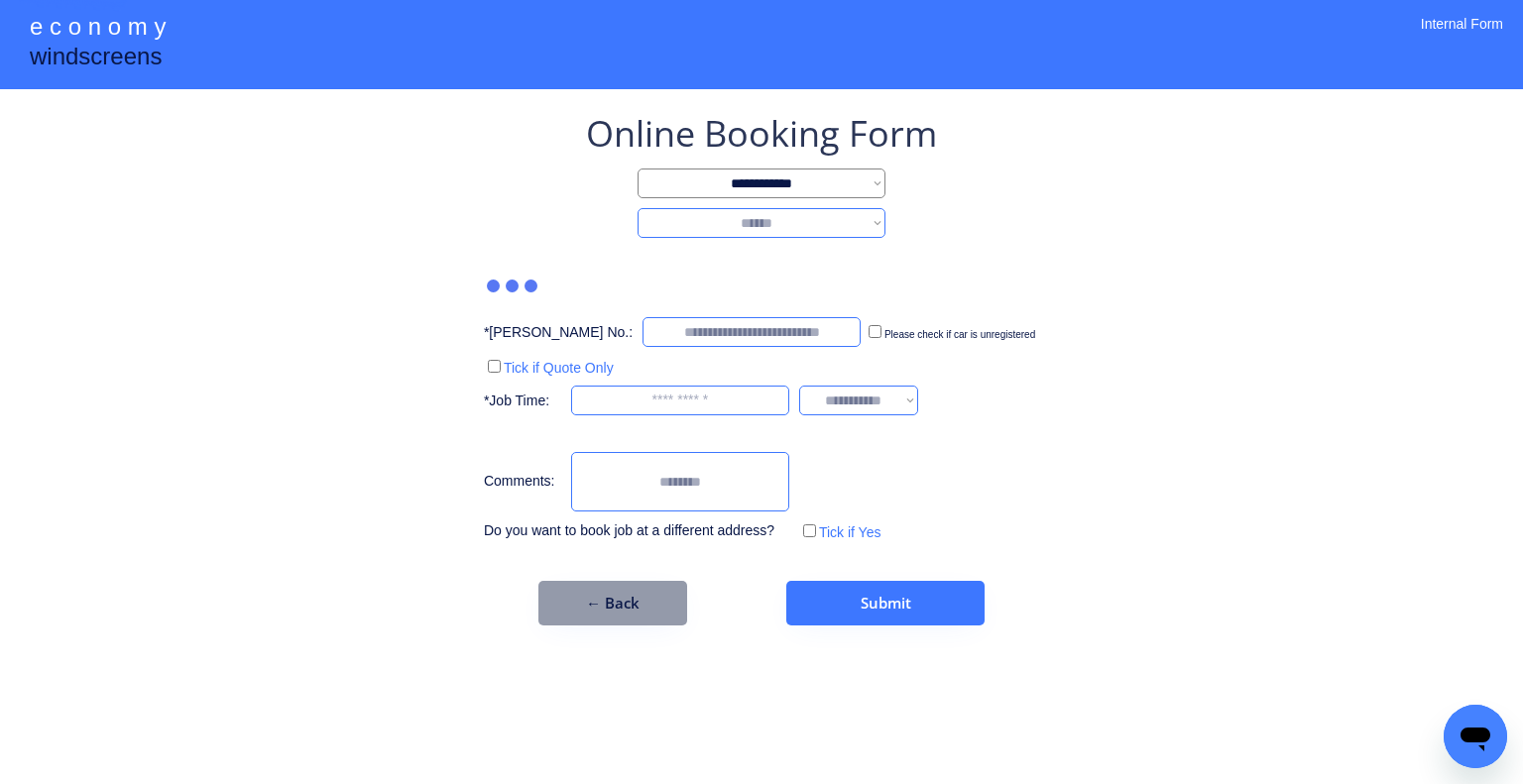 click on "**********" at bounding box center [762, 223] 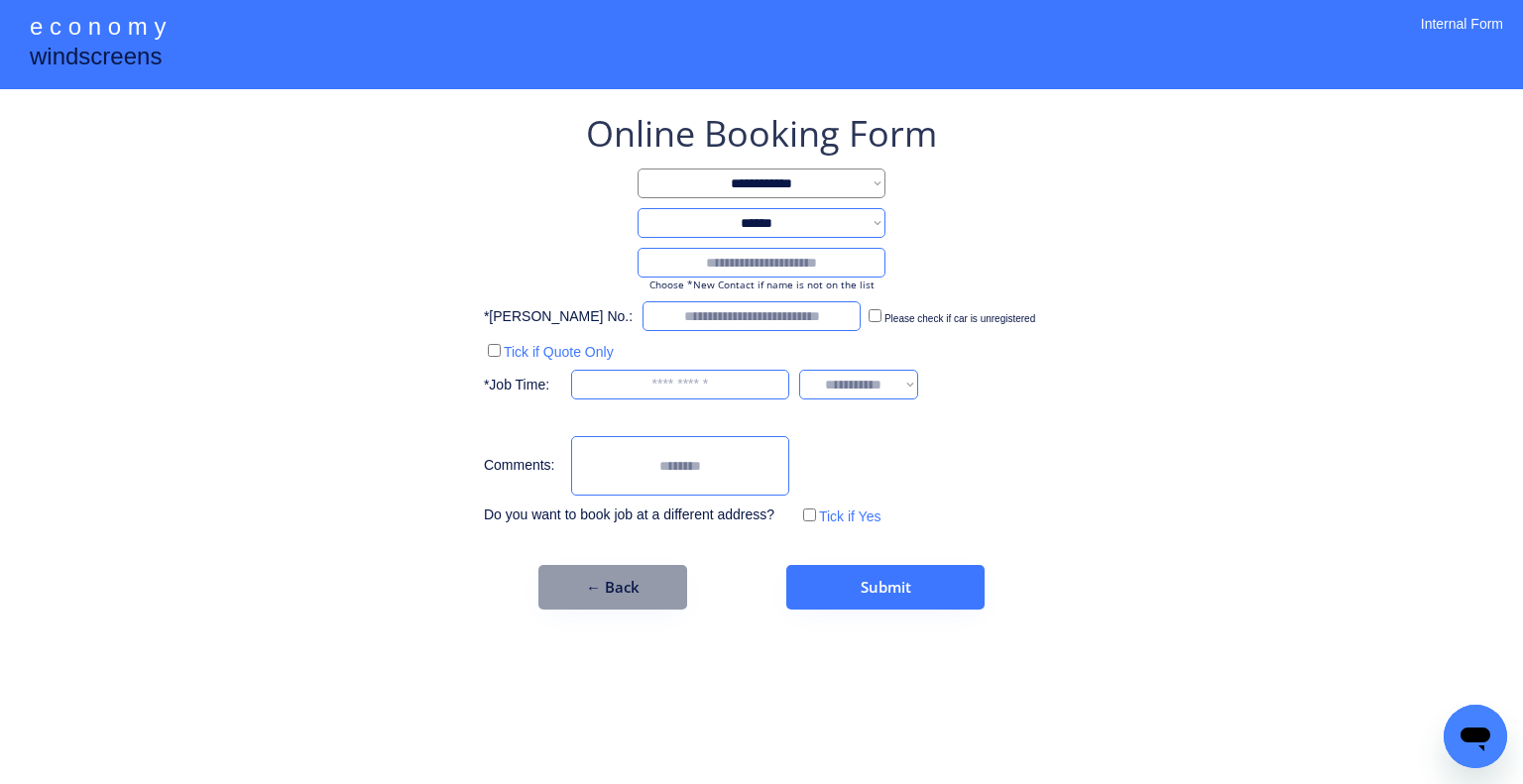 click at bounding box center [762, 263] 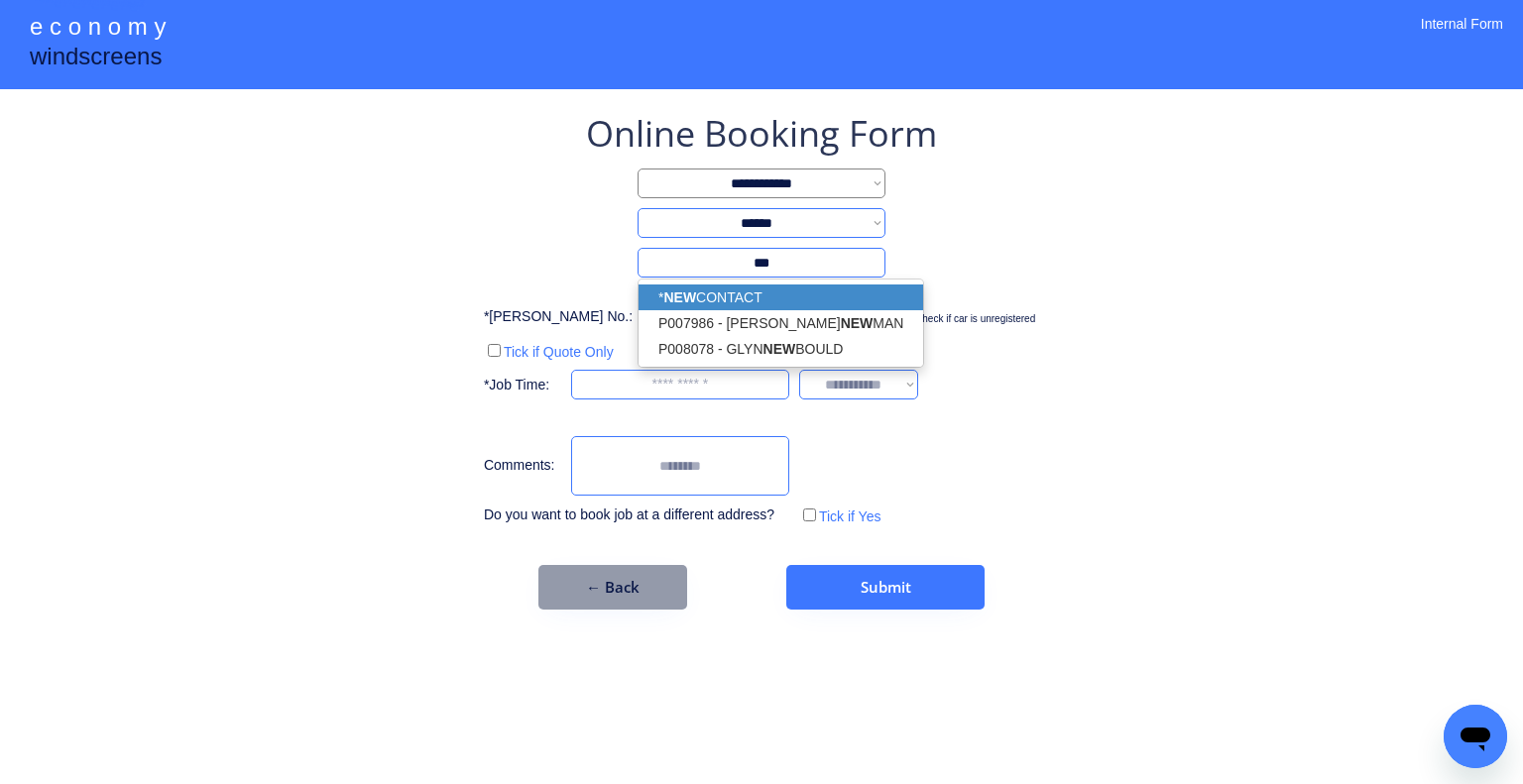 click on "* NEW  CONTACT" at bounding box center (780, 297) 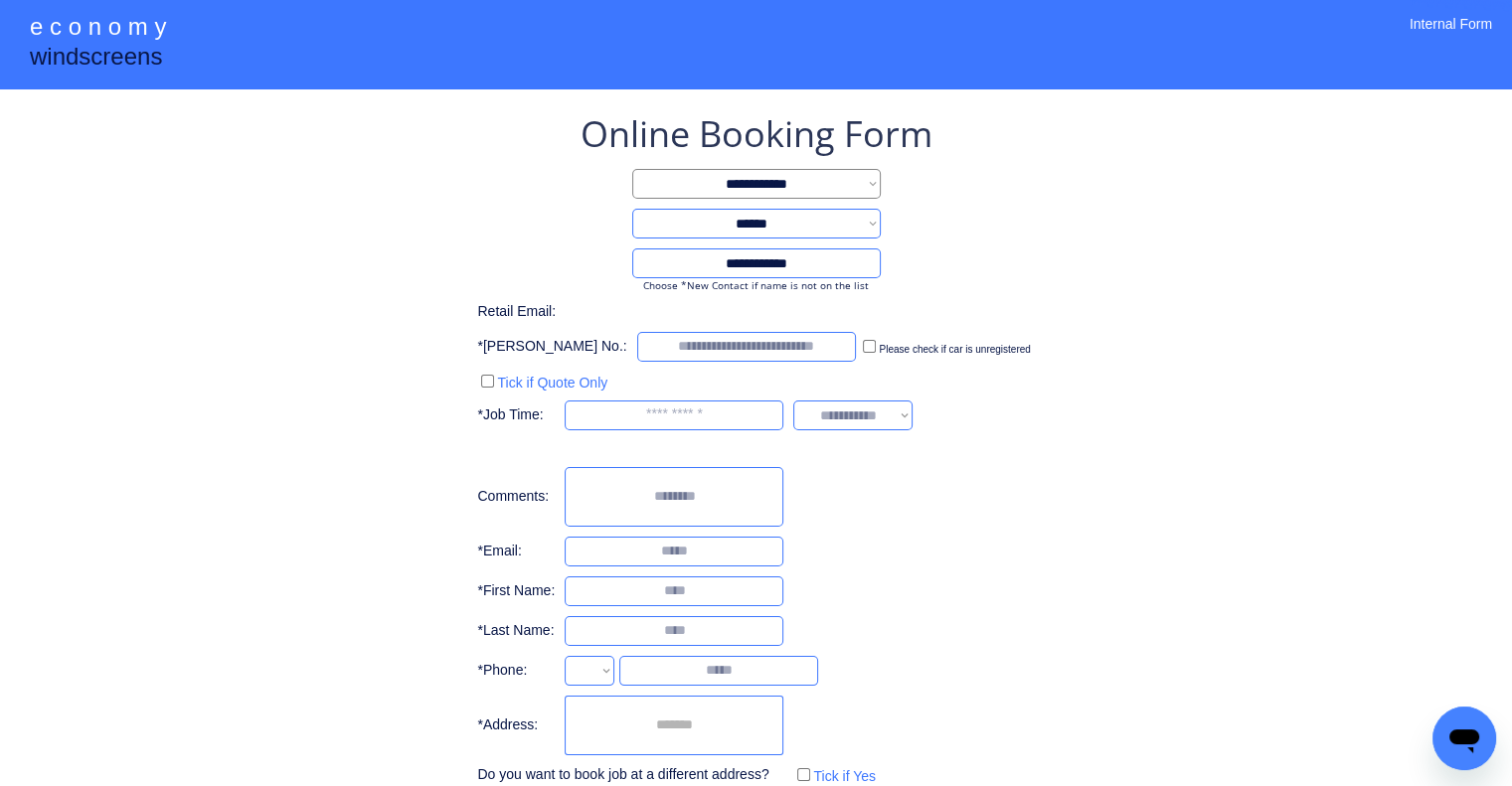 type on "**********" 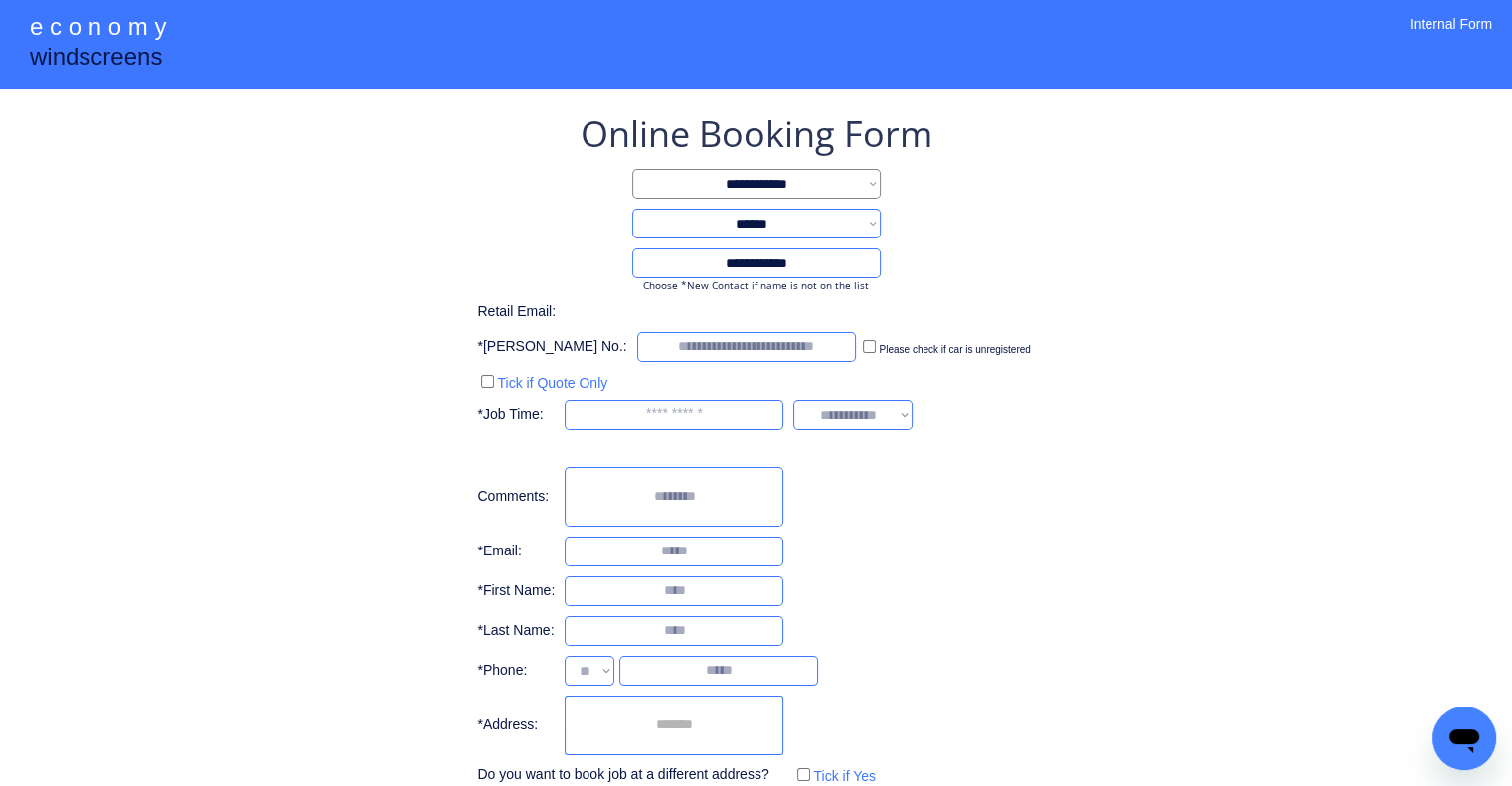 select on "**********" 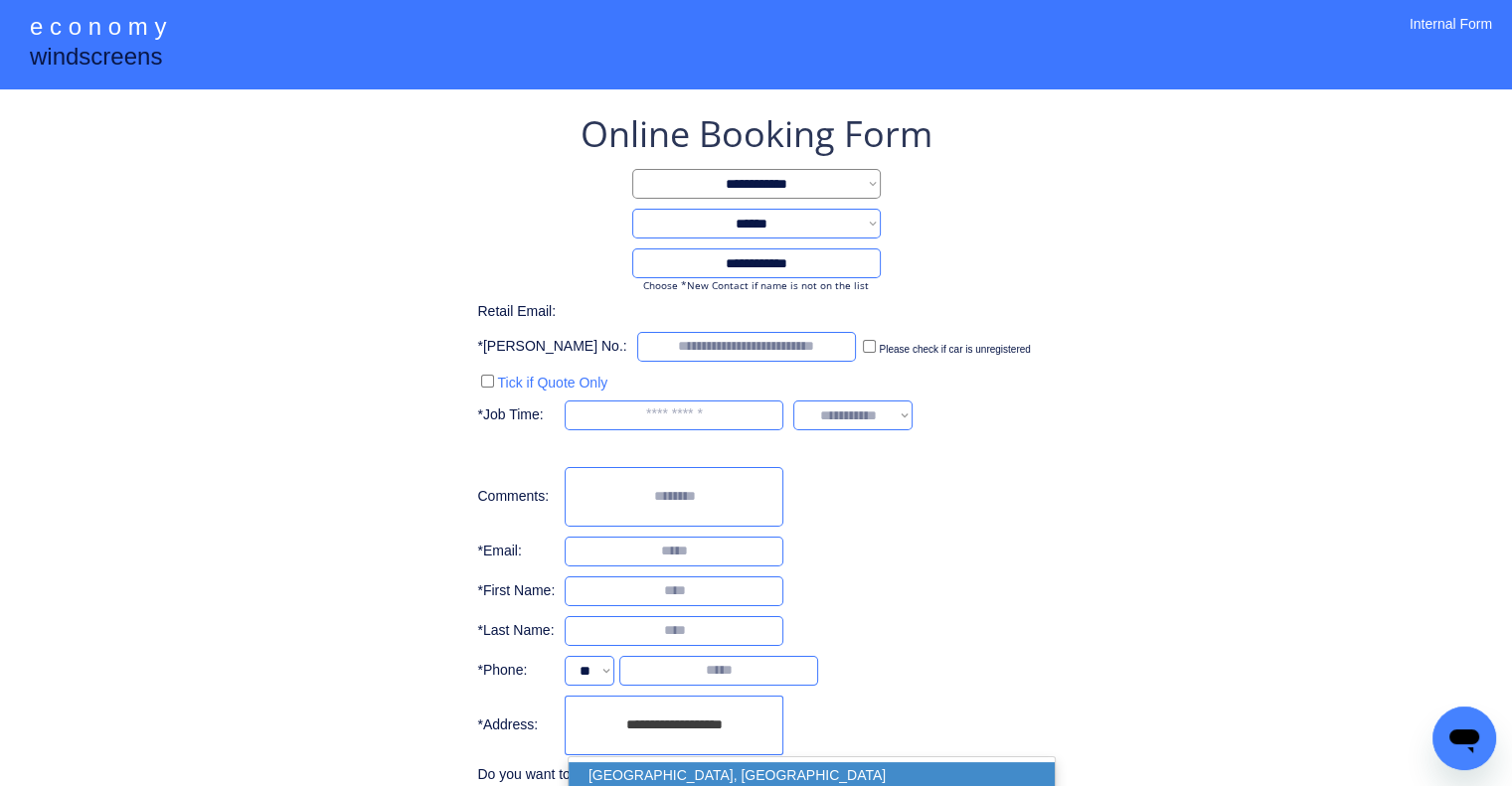 click on "Springfield Lakes QLD 4300, Australia" at bounding box center (811, 775) 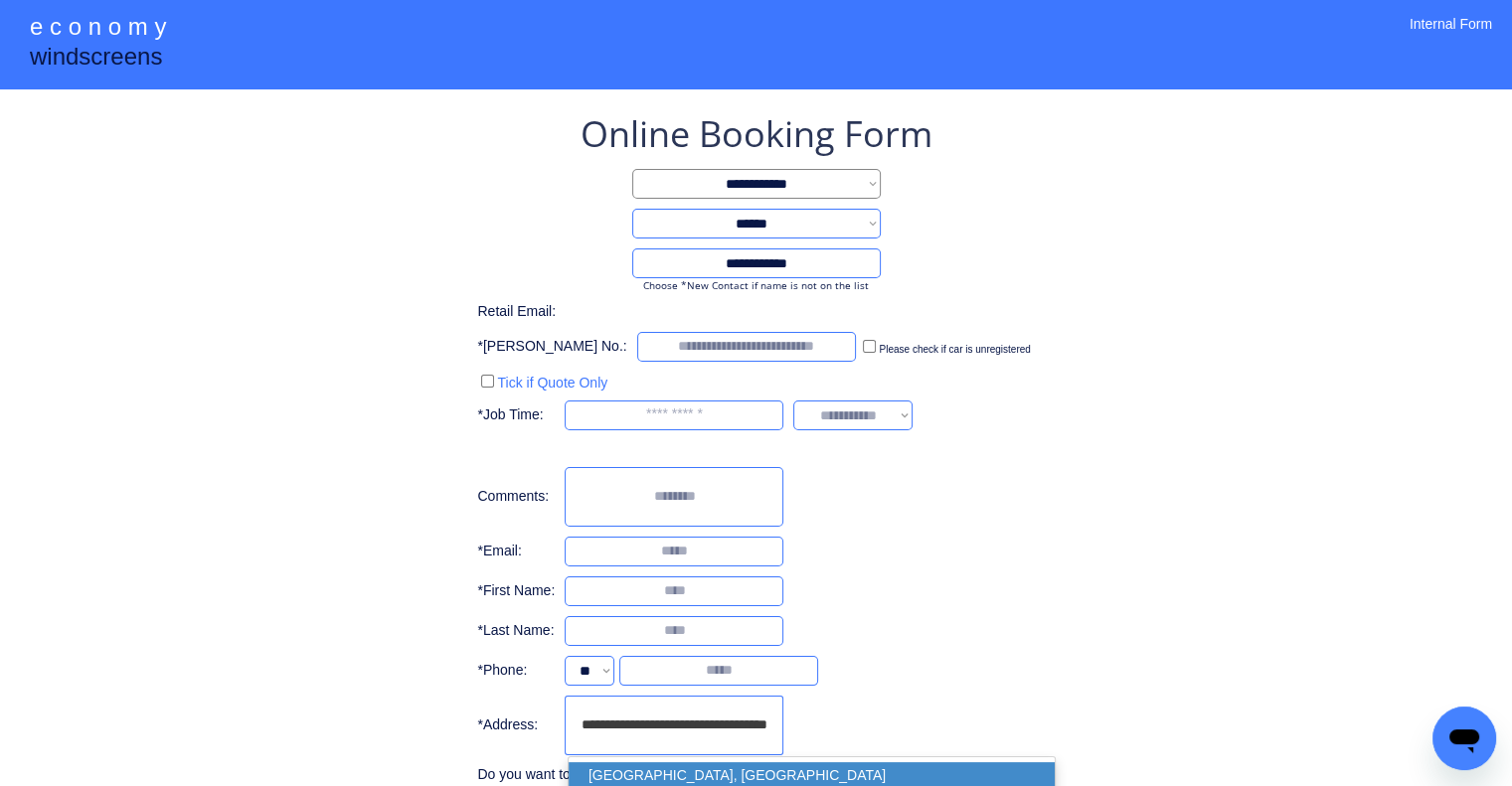 type on "**********" 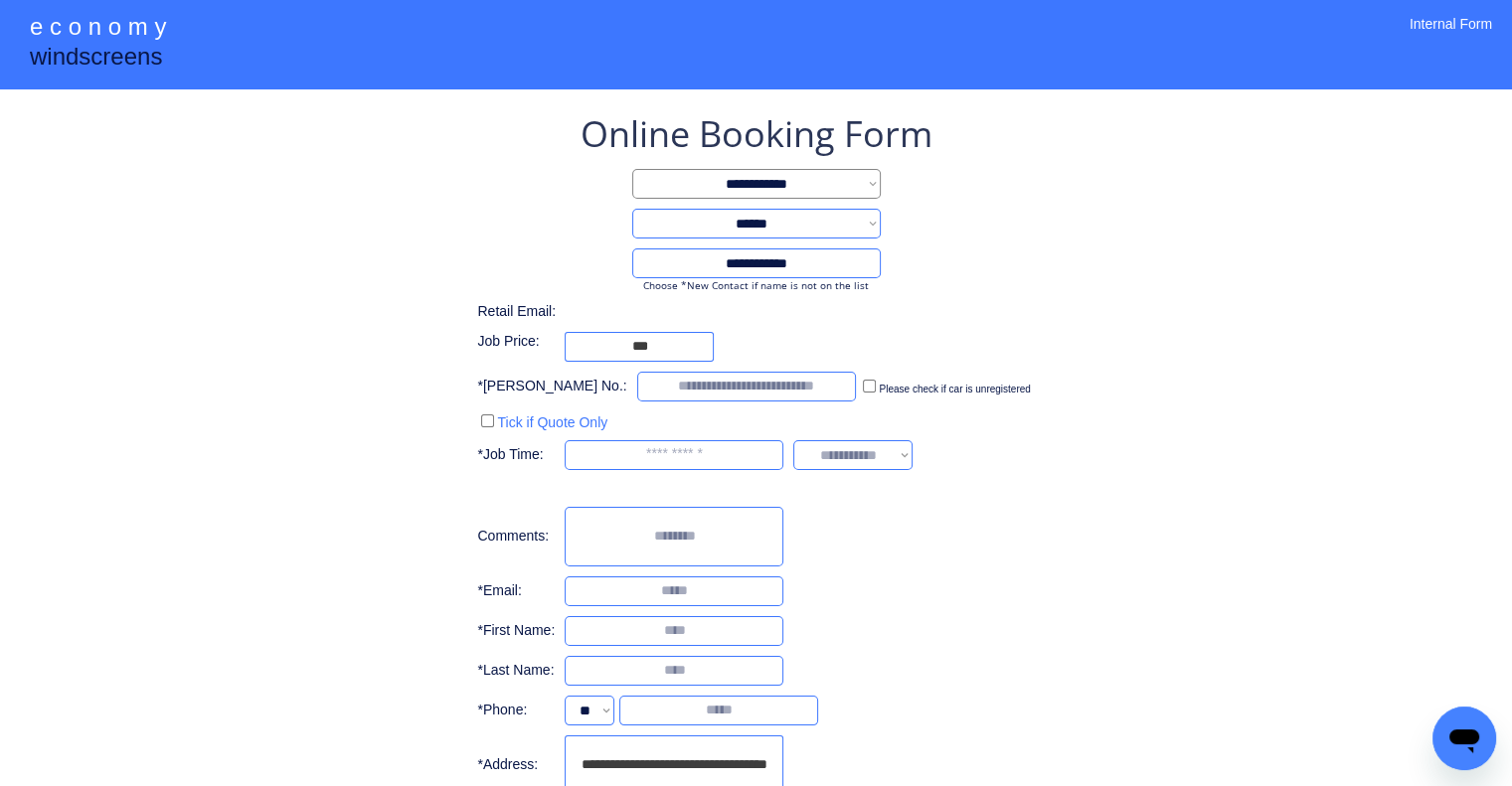 click on "**********" at bounding box center (756, 484) 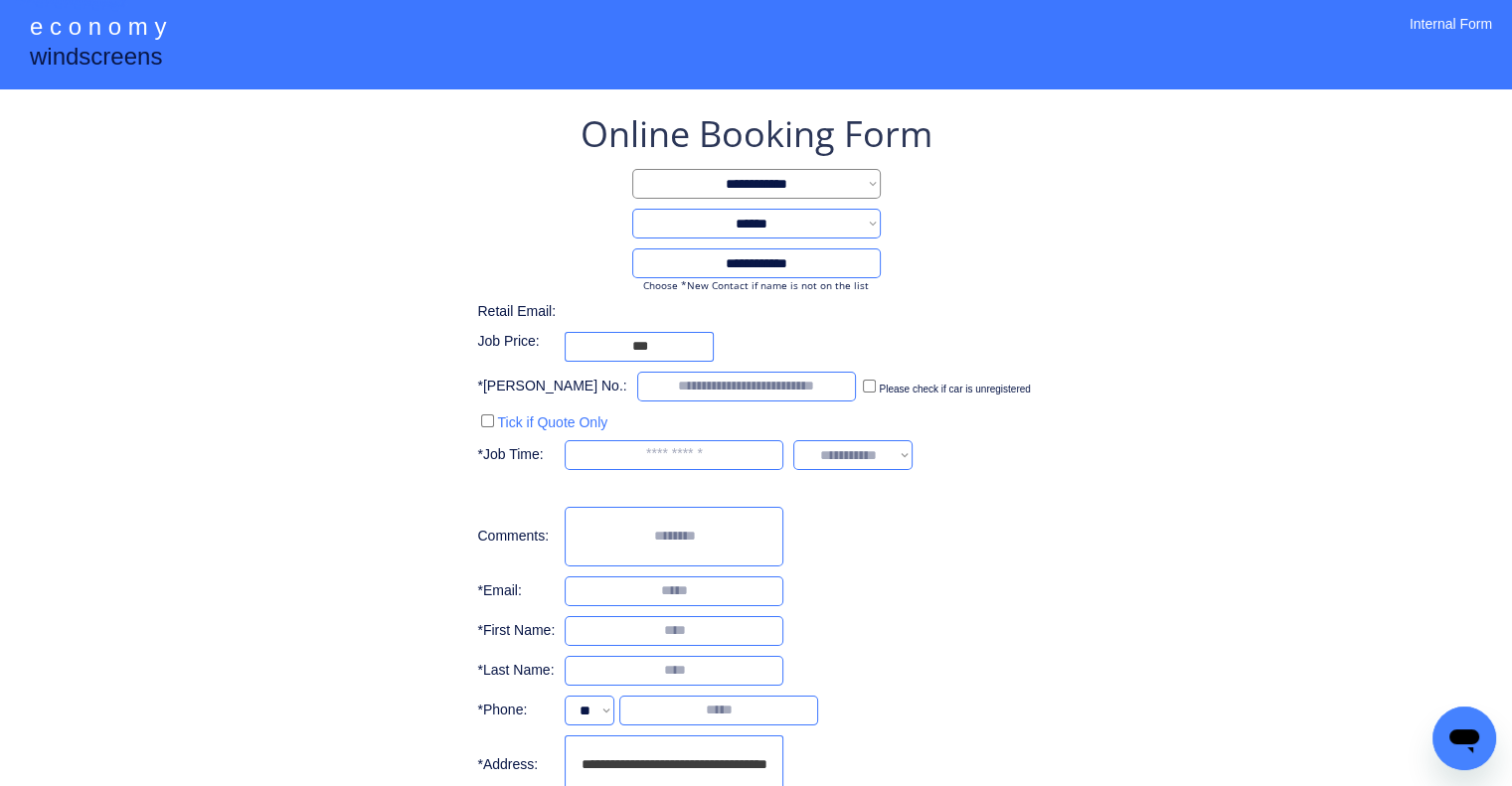 click on "**********" at bounding box center (756, 469) 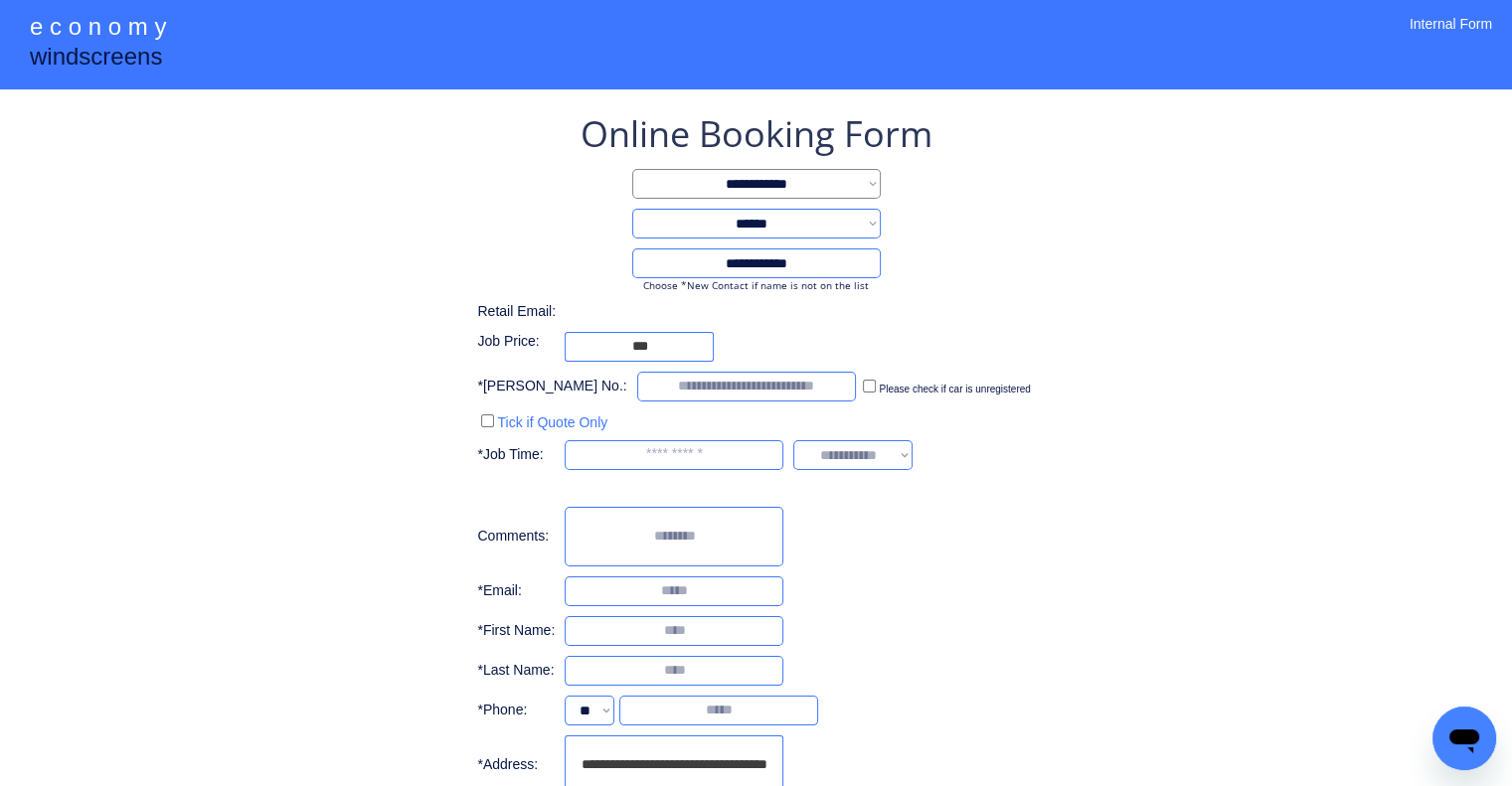 click on "**********" at bounding box center (756, 469) 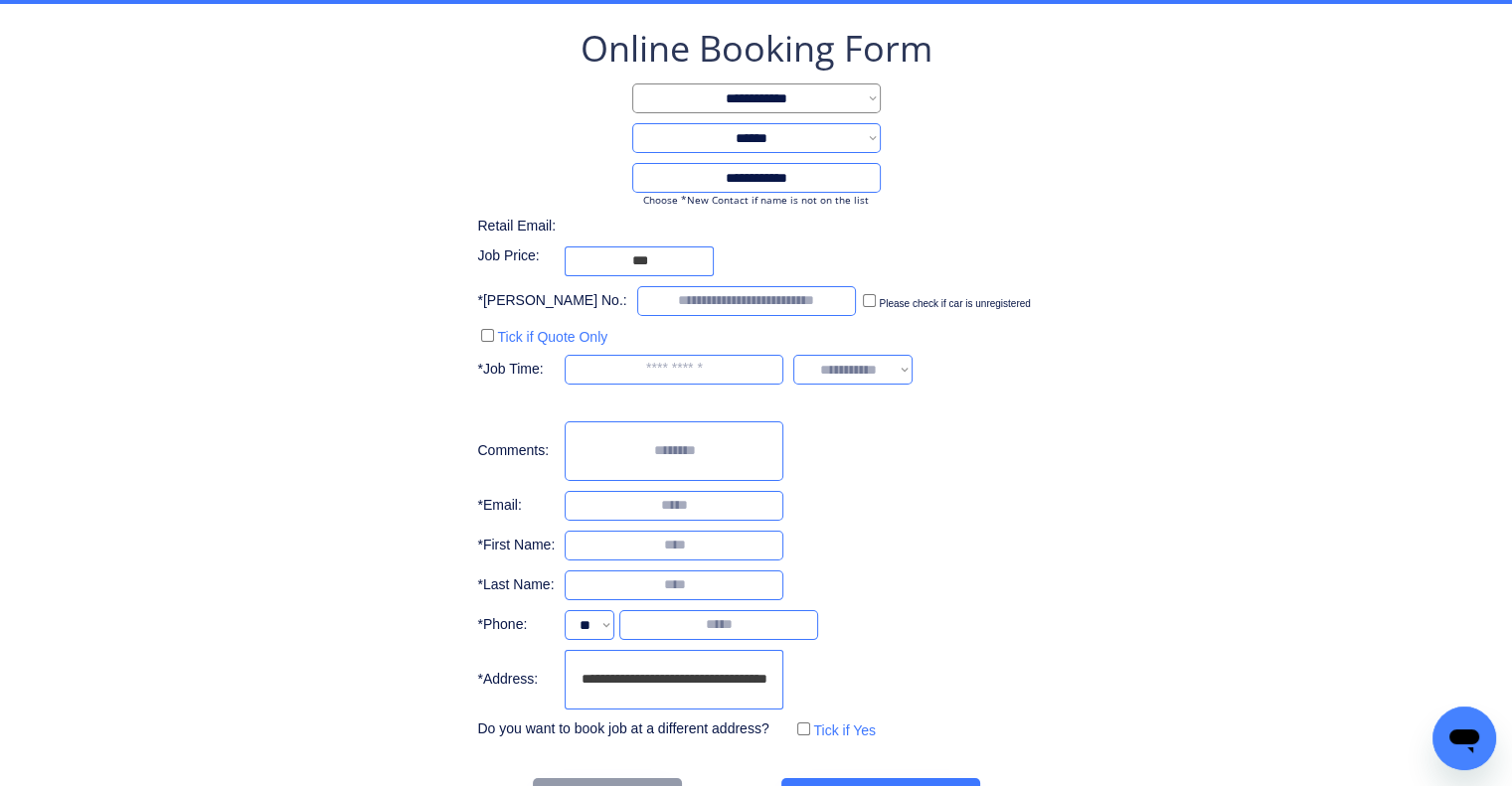 scroll, scrollTop: 152, scrollLeft: 0, axis: vertical 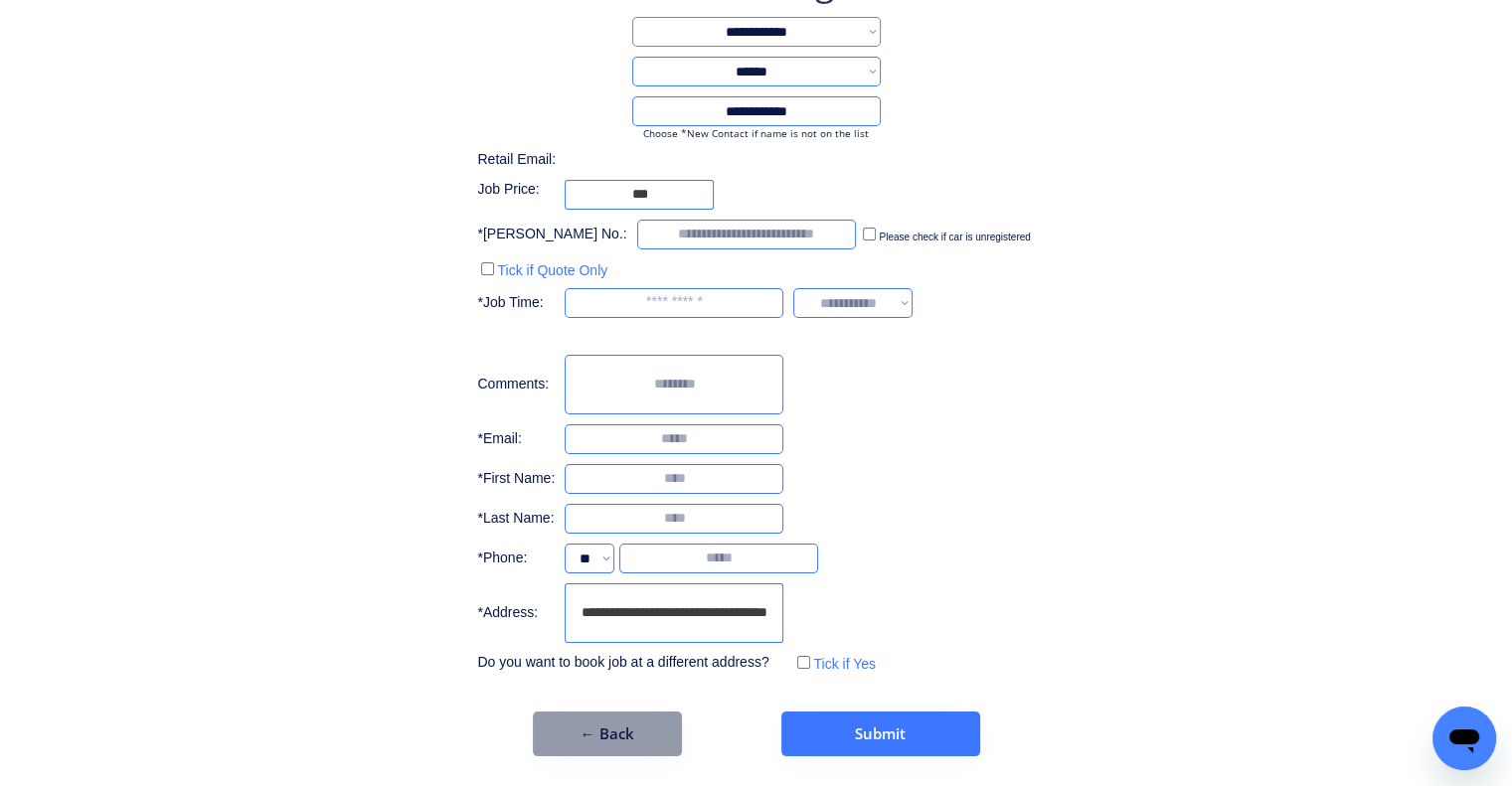 click on "**********" at bounding box center [756, 317] 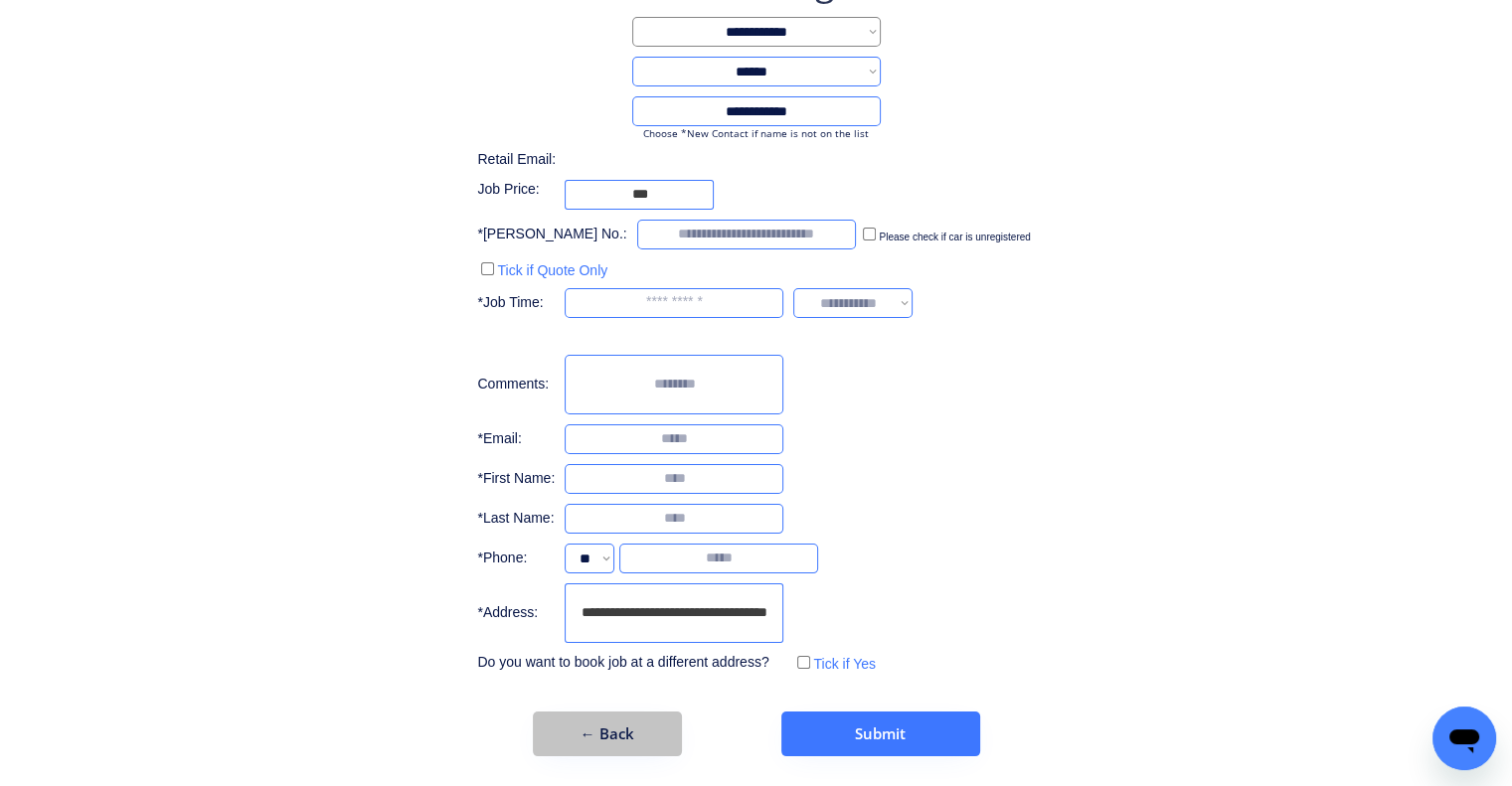click on "←   Back" at bounding box center [607, 733] 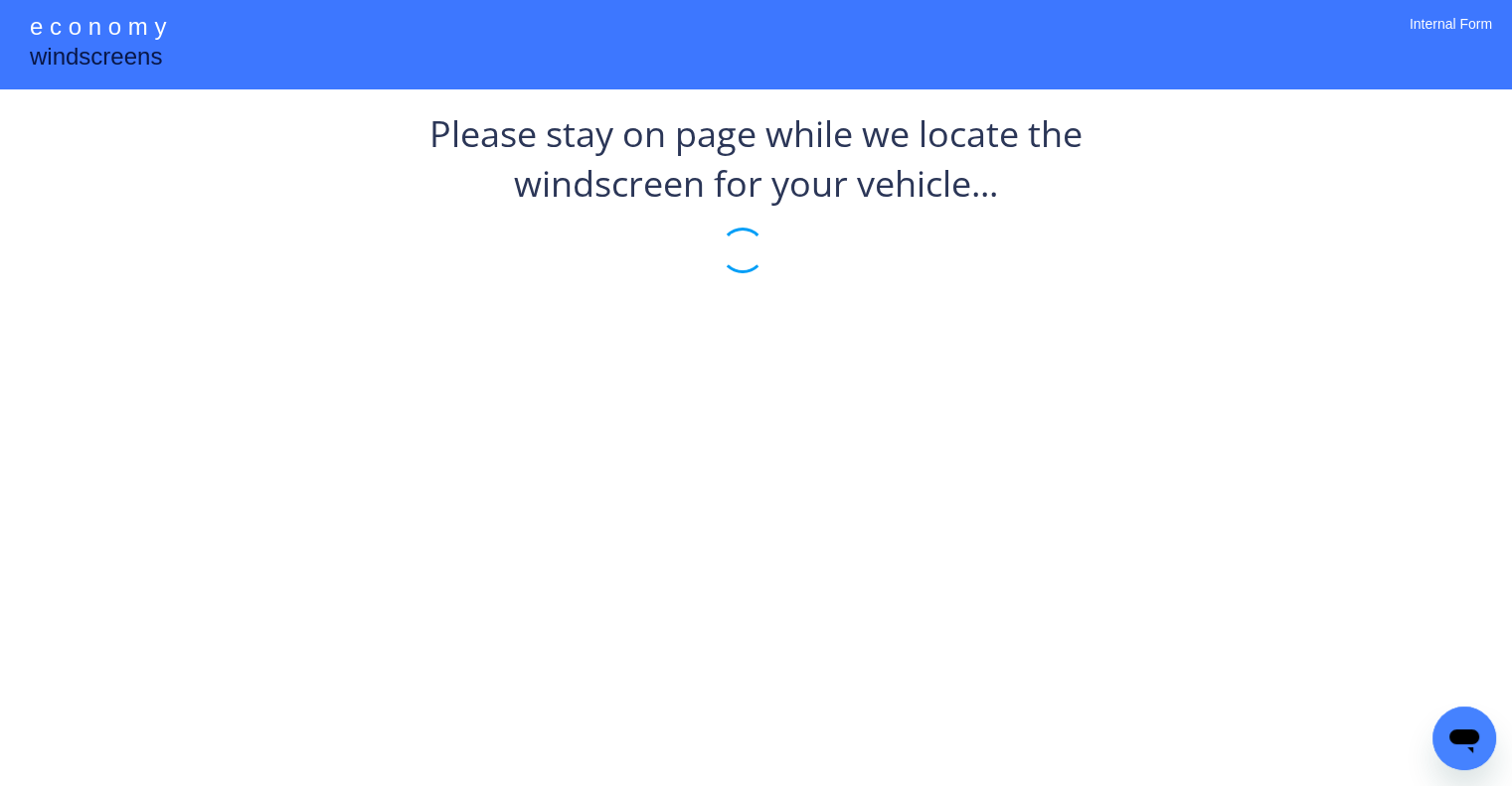 scroll, scrollTop: 0, scrollLeft: 0, axis: both 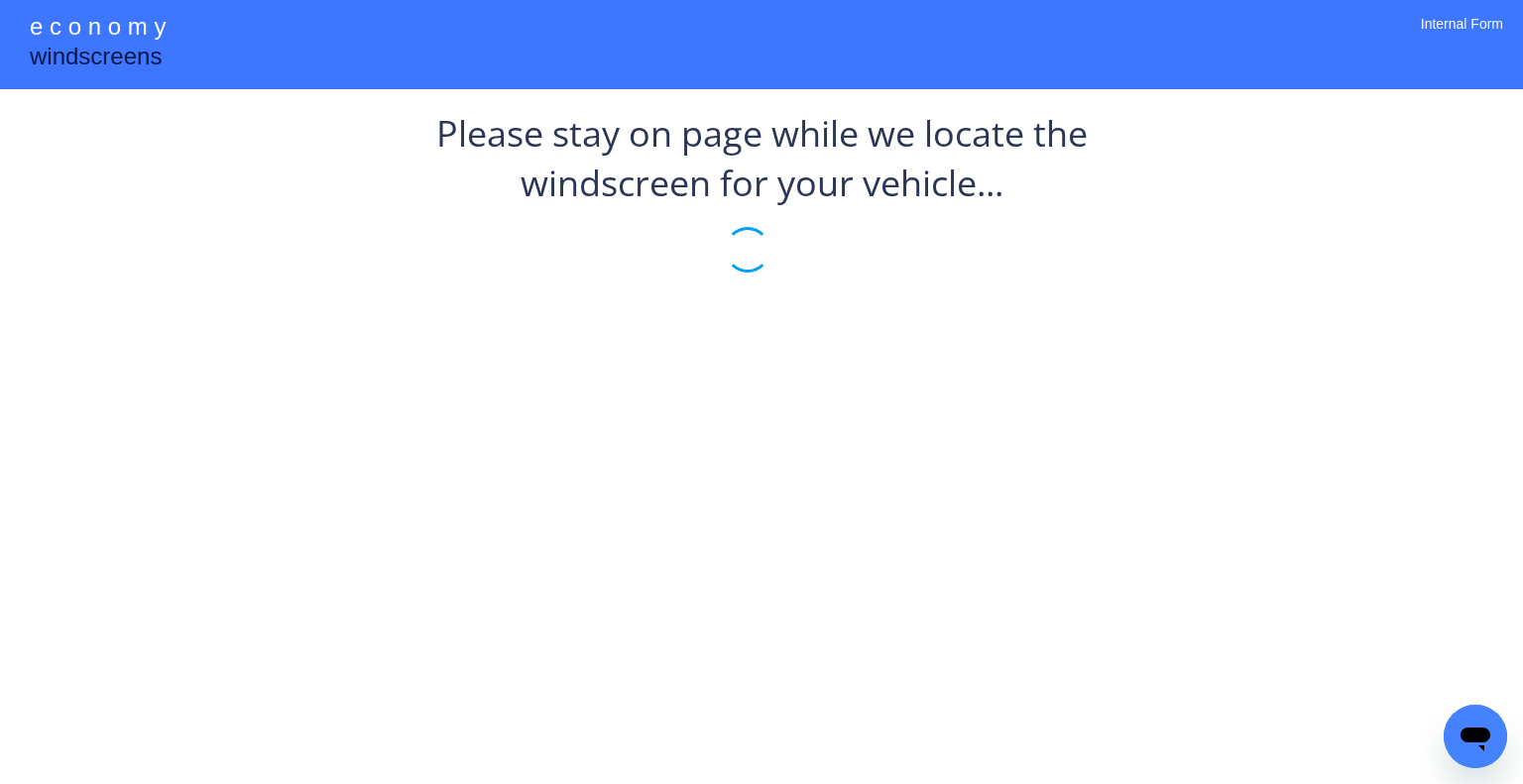 click on "**********" at bounding box center [762, 392] 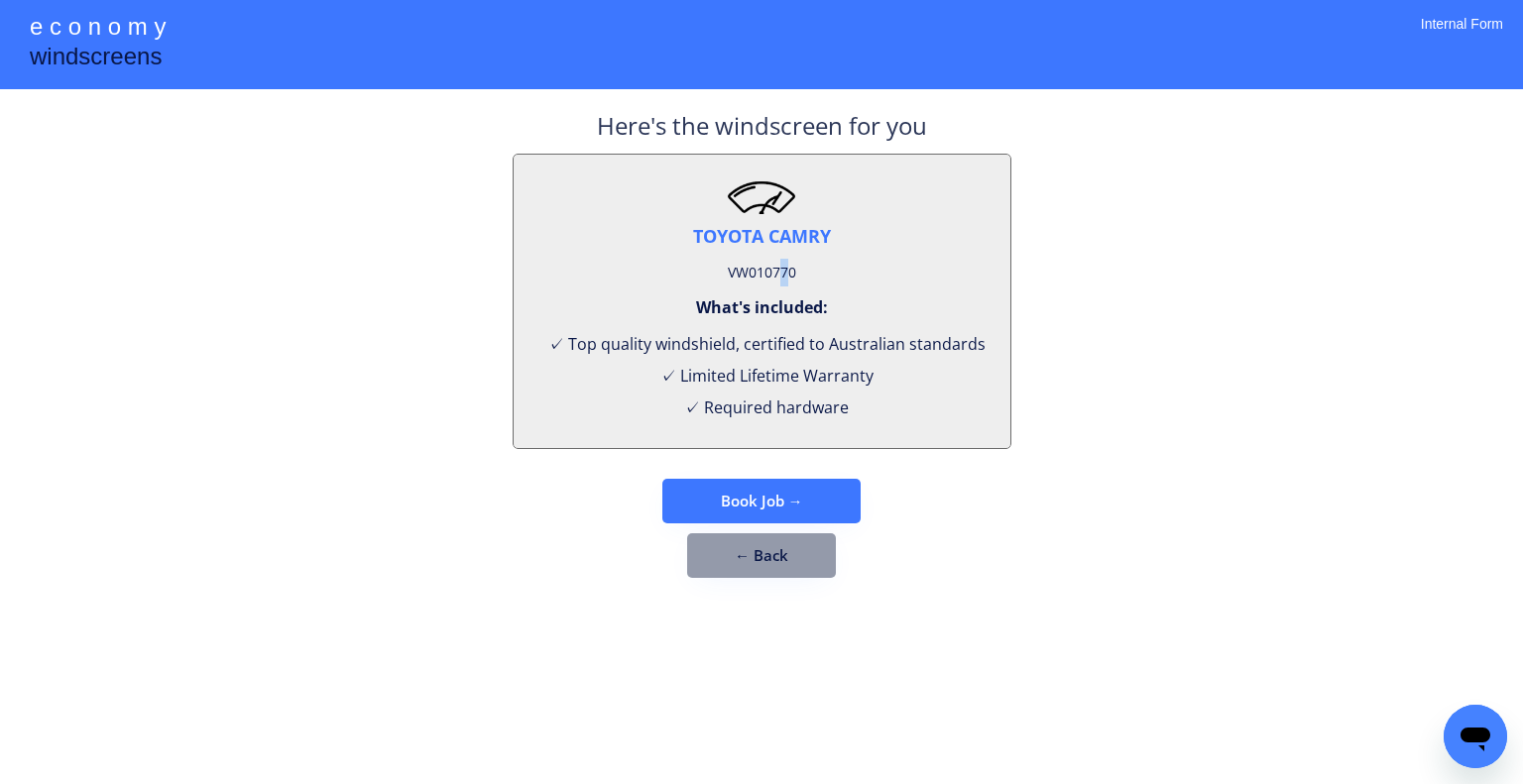 click on "VW010770" at bounding box center (762, 273) 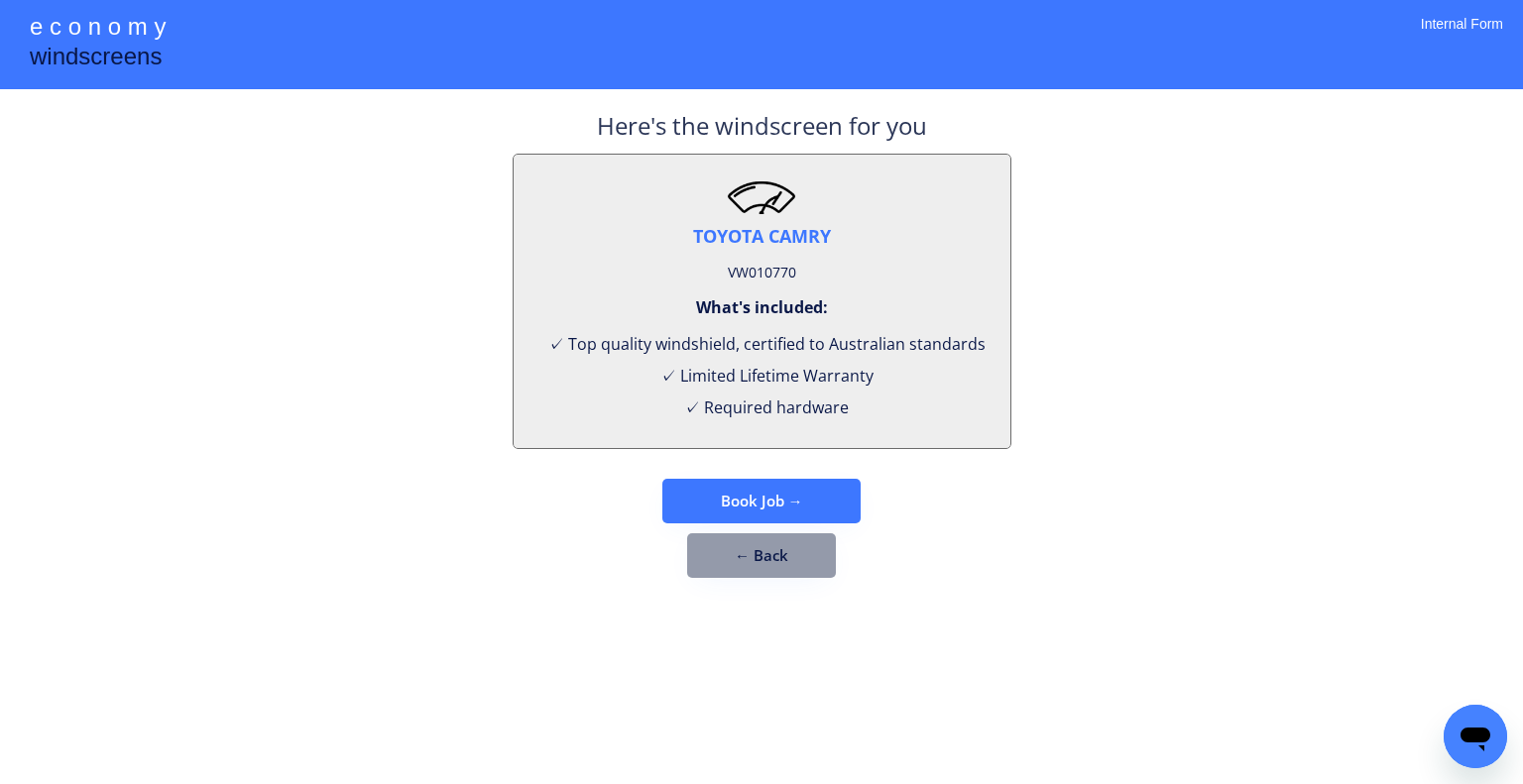 click on "VW010770" at bounding box center [762, 273] 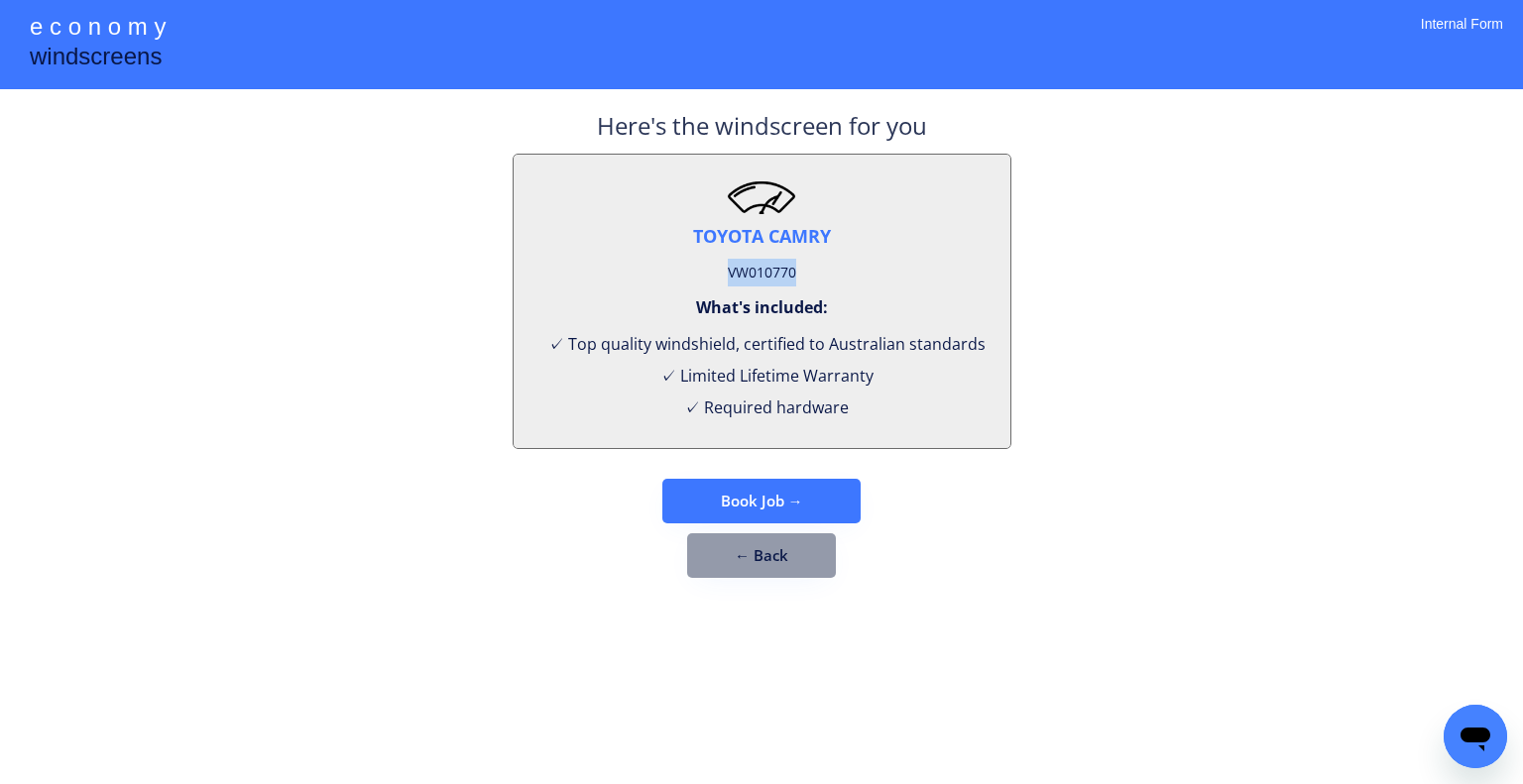 click on "VW010770" at bounding box center (762, 273) 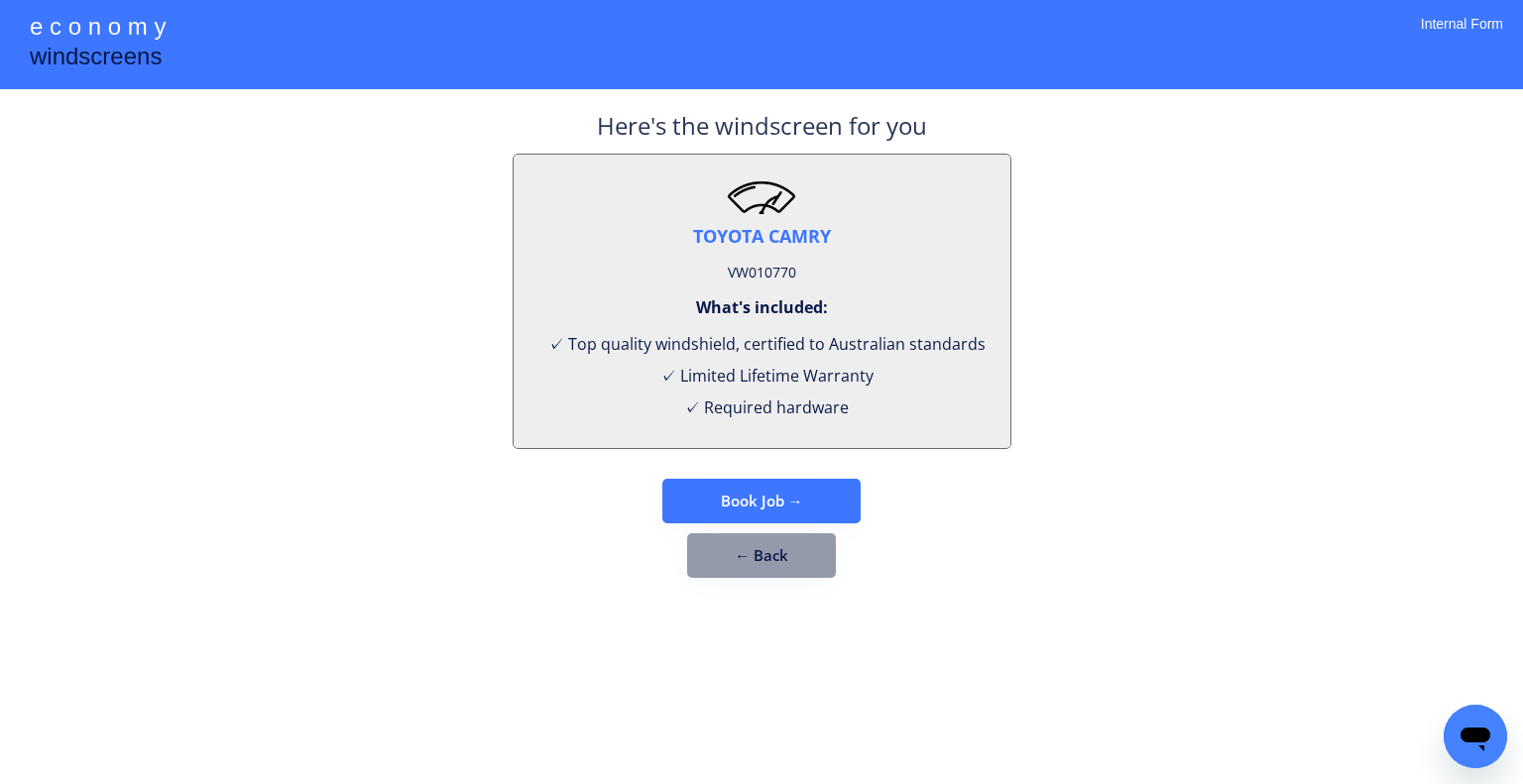 drag, startPoint x: 1171, startPoint y: 229, endPoint x: 1175, endPoint y: 31, distance: 198.04 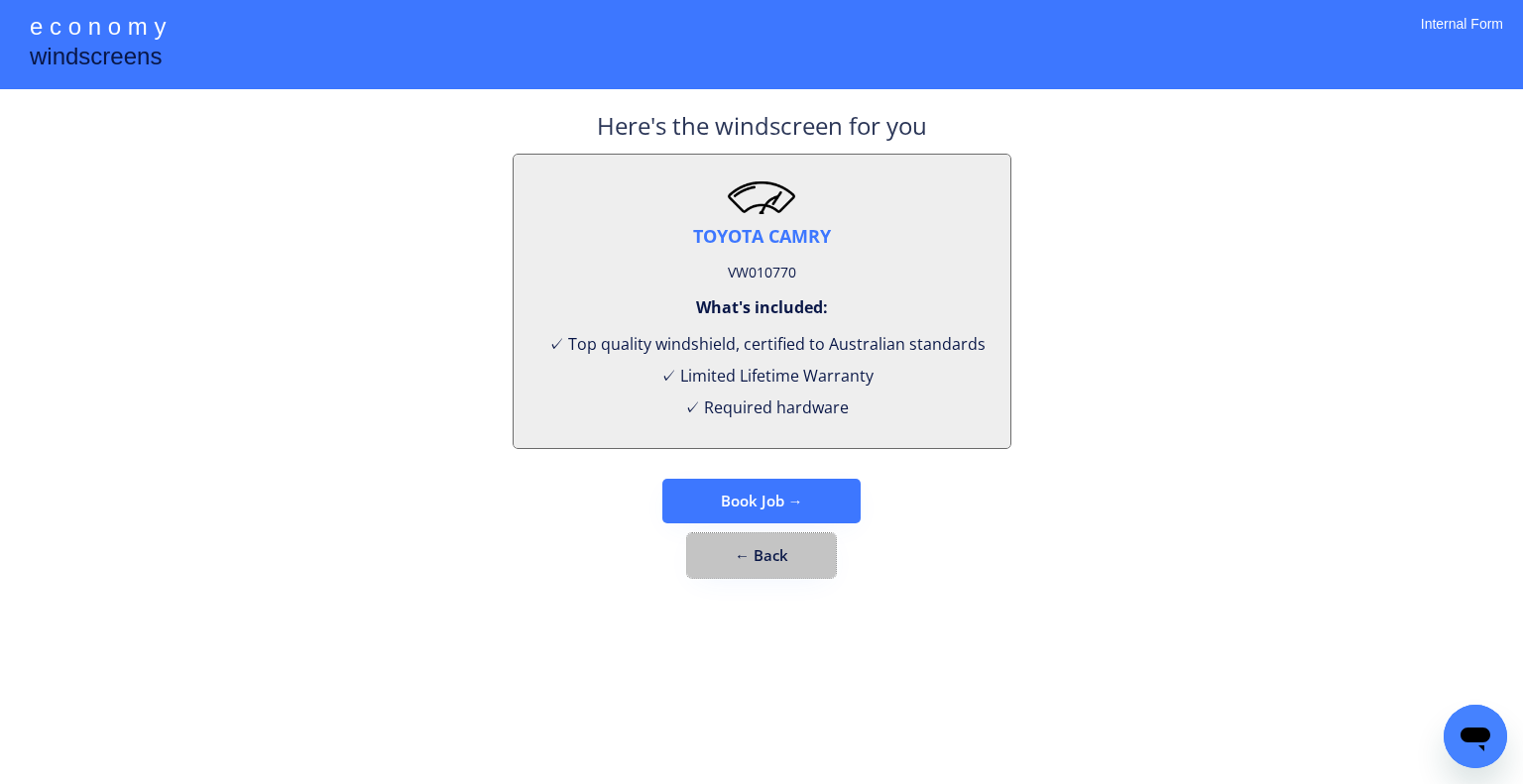 click on "←   Back" at bounding box center (762, 555) 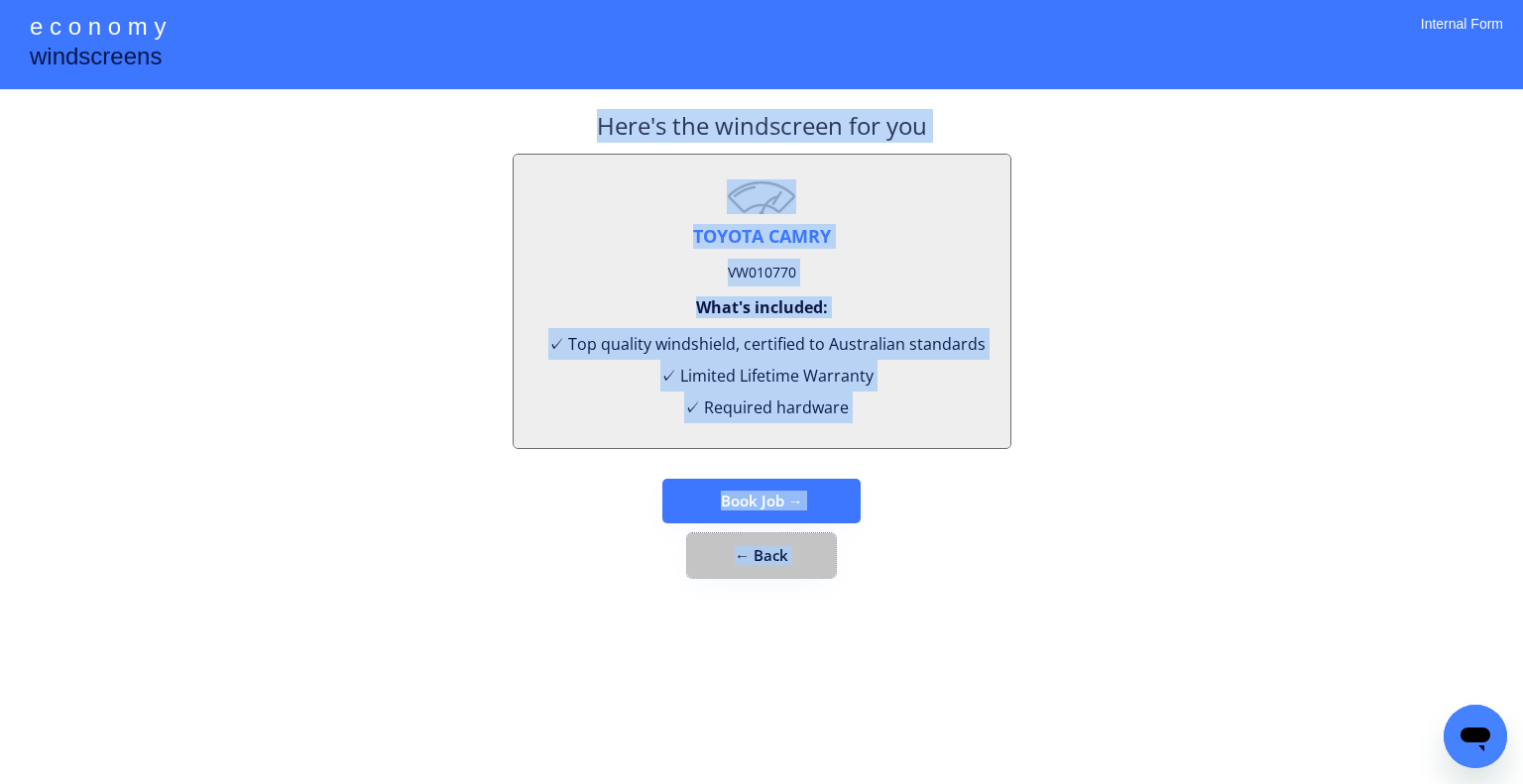 click on "**********" at bounding box center [762, 392] 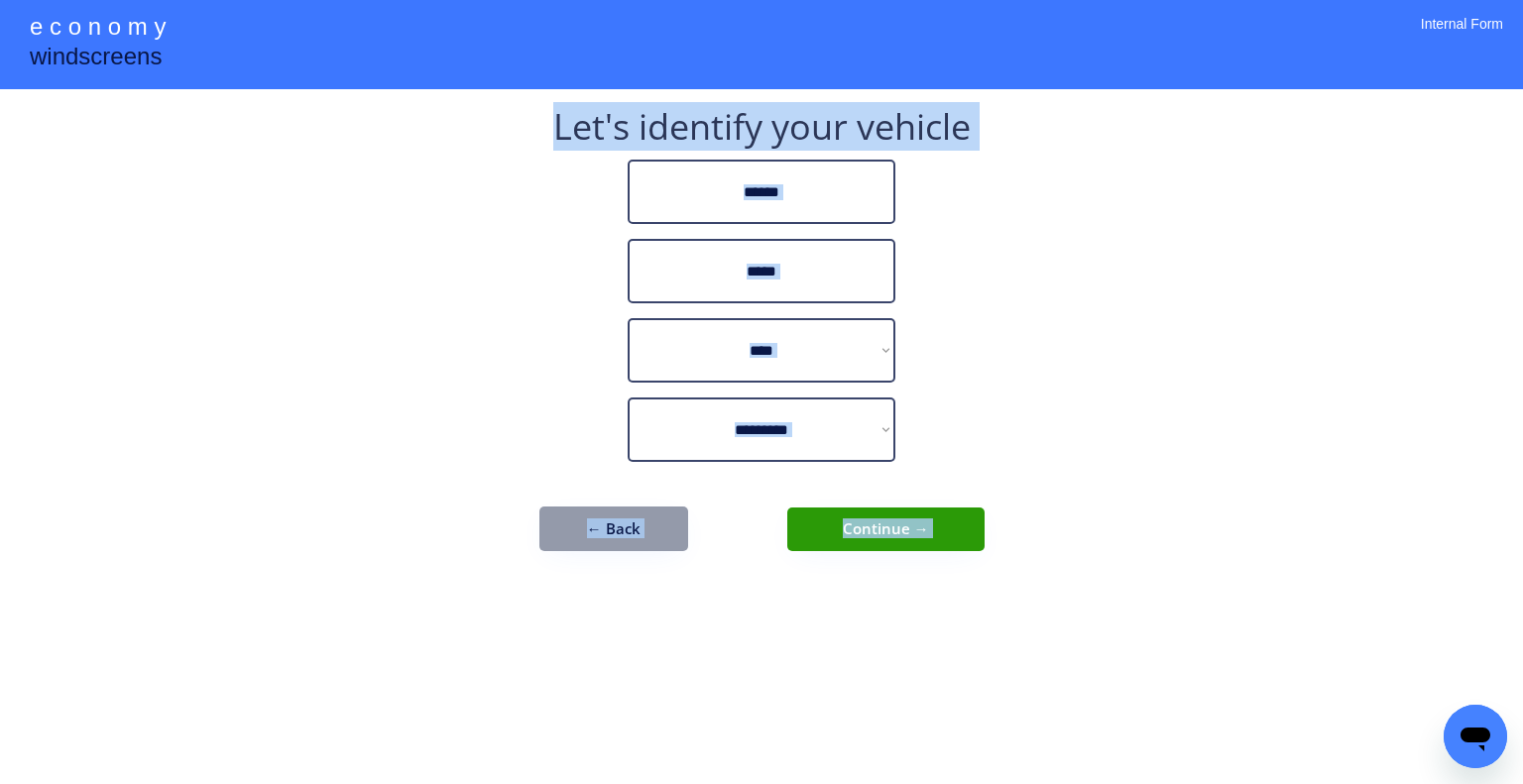 click on "**********" at bounding box center [762, 350] 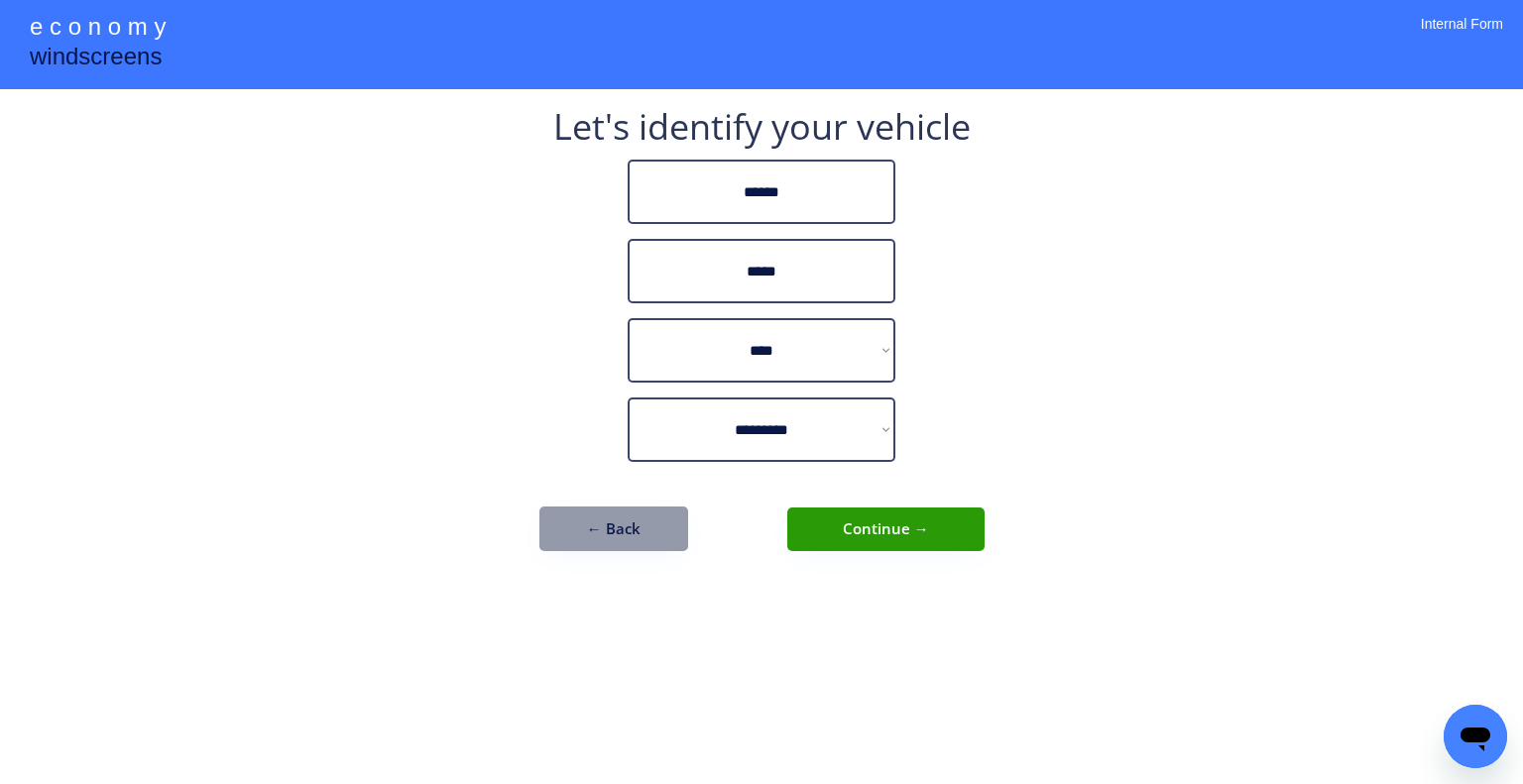 click on "**********" at bounding box center [762, 392] 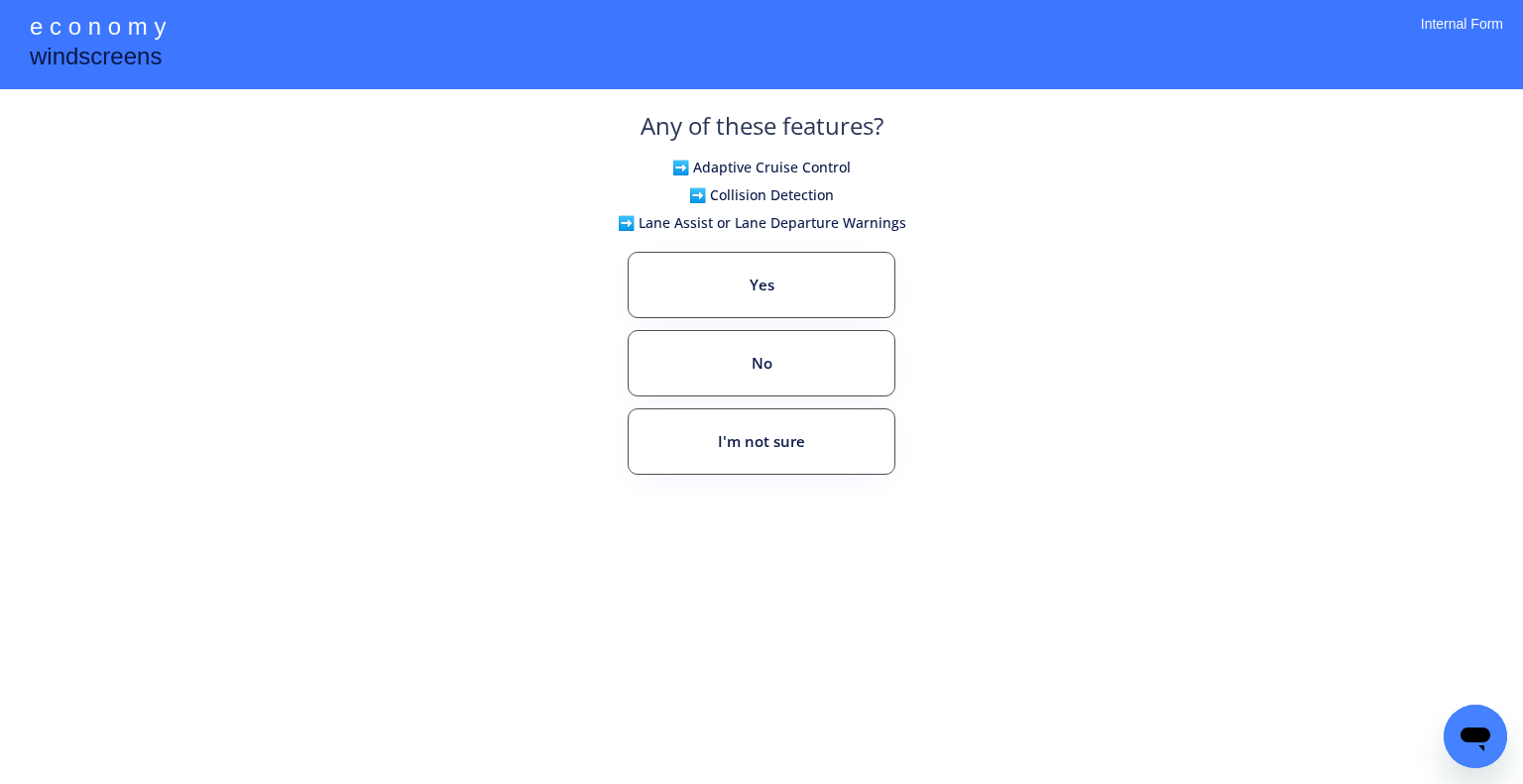 click on "**********" at bounding box center (762, 392) 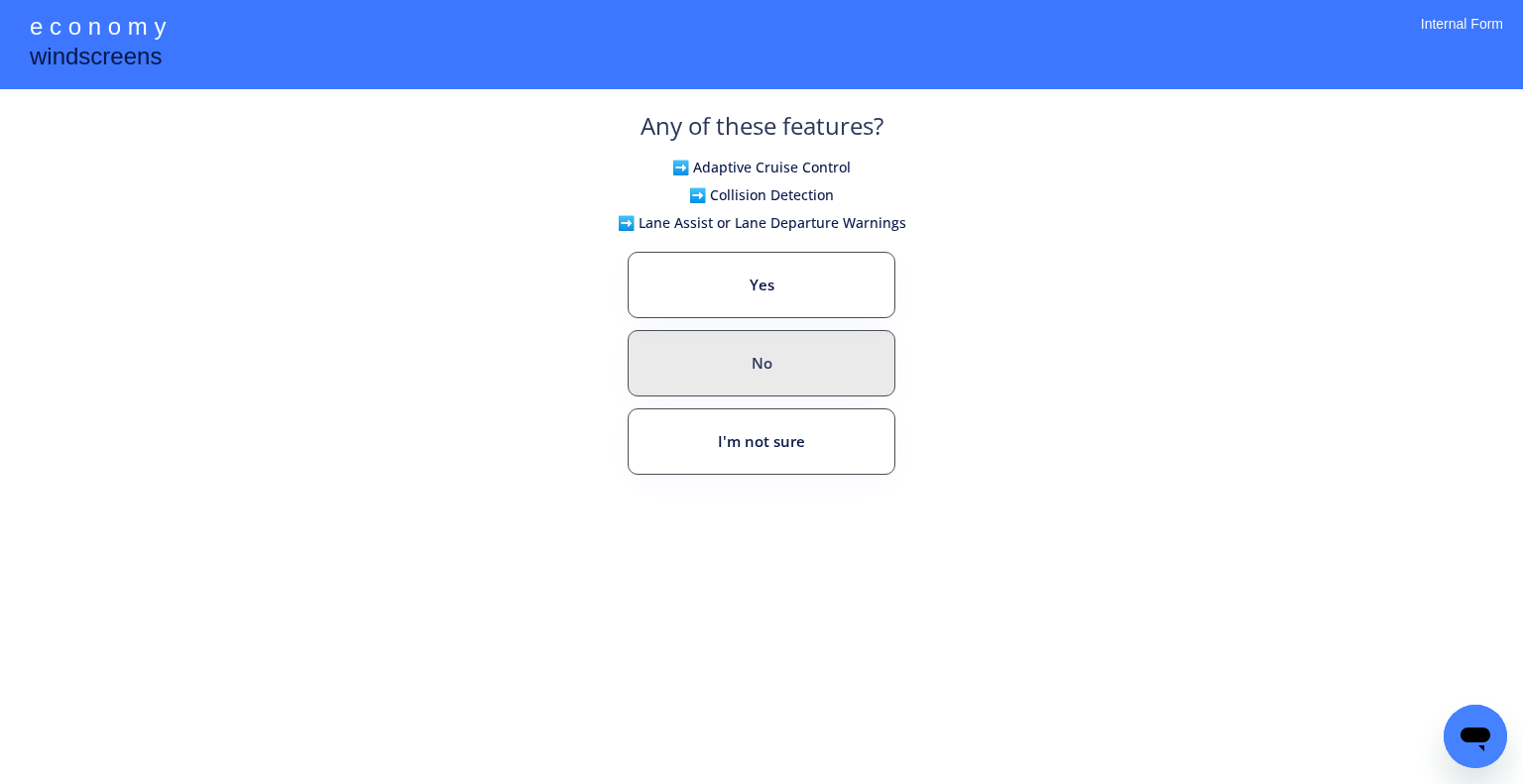 click on "No" at bounding box center (762, 363) 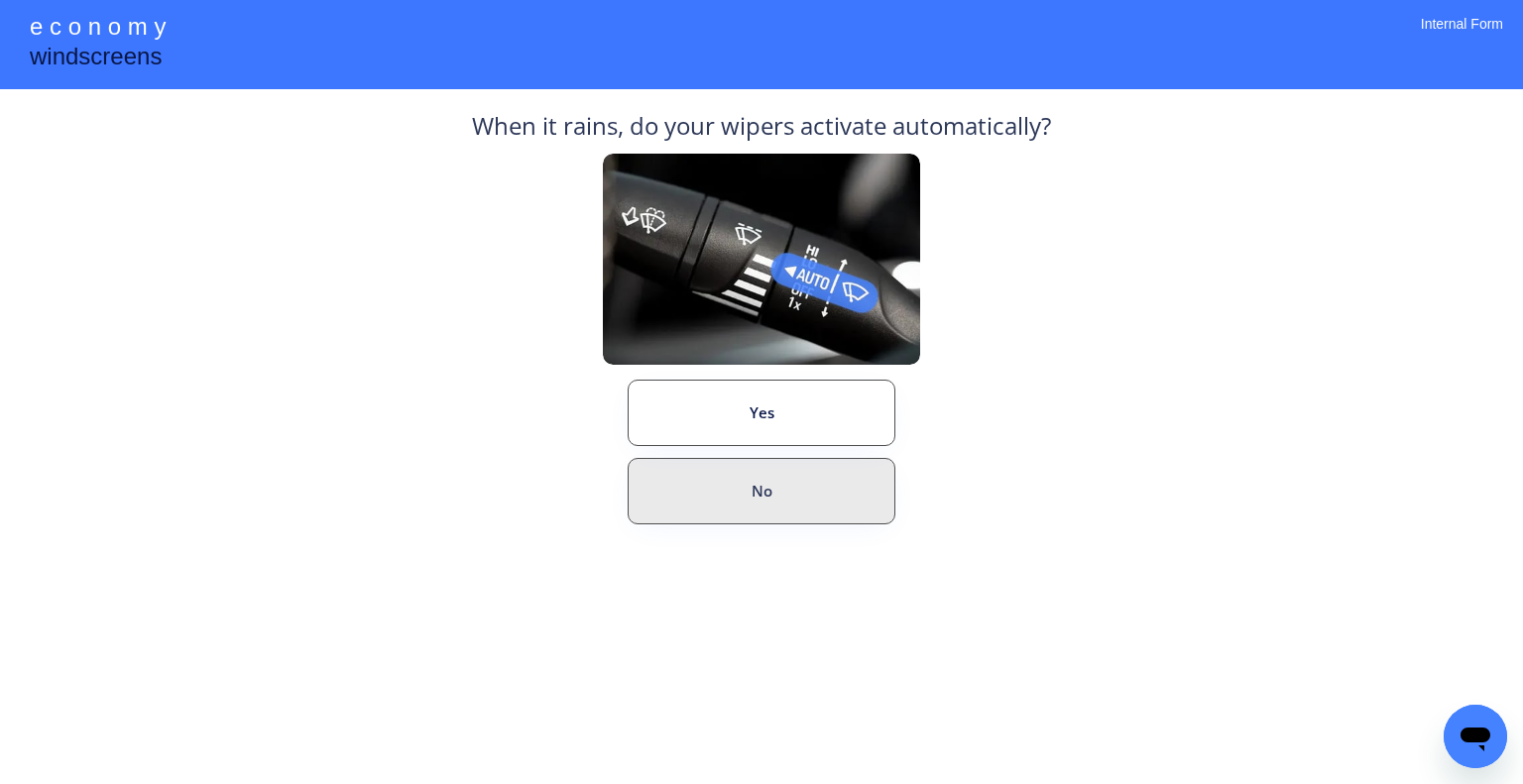 click on "No" at bounding box center [762, 491] 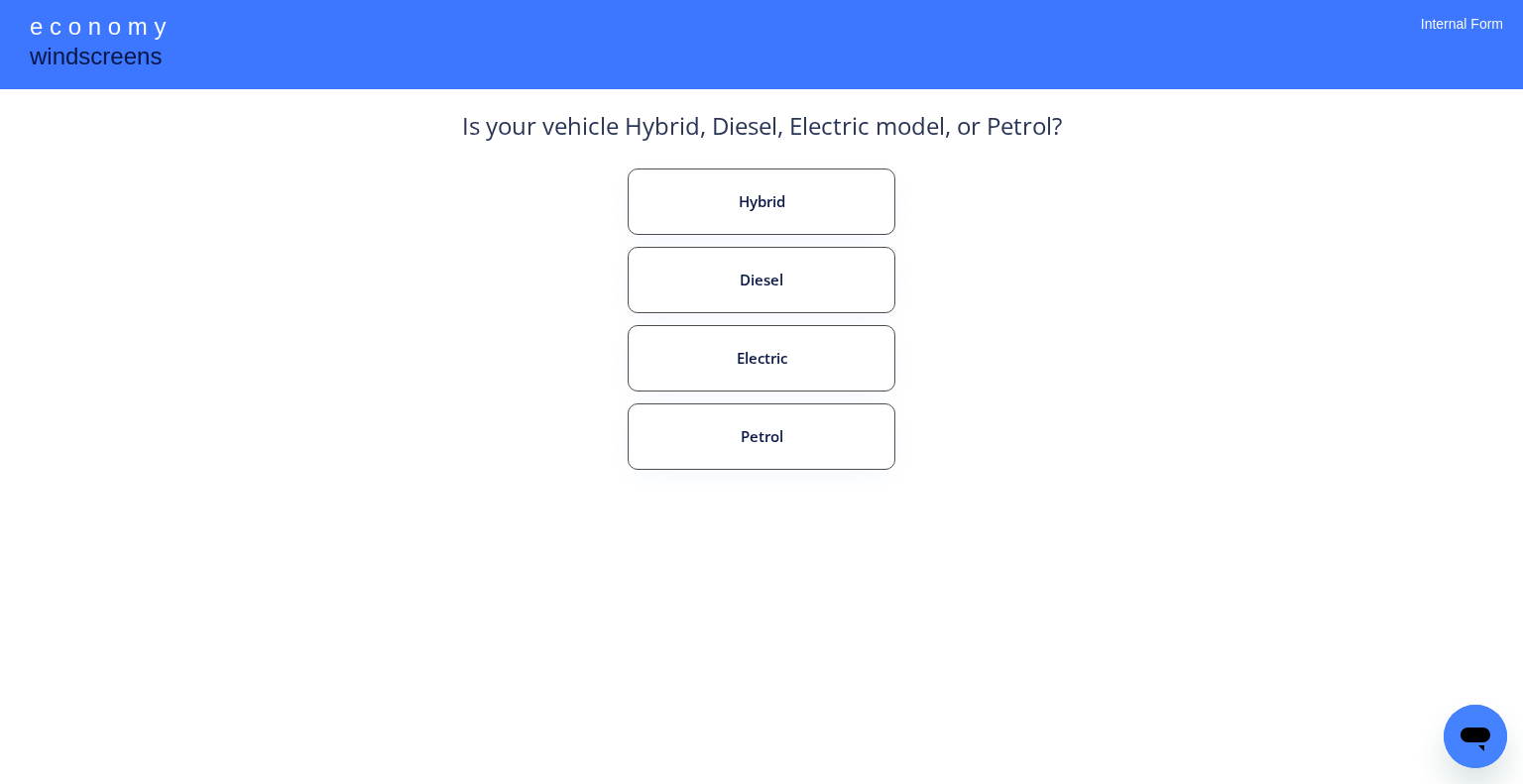 click on "Is your vehicle Hybrid, Diesel, Electric model, or Petrol? Hybrid Diesel Electric Petrol  ←   Back" at bounding box center [762, 332] 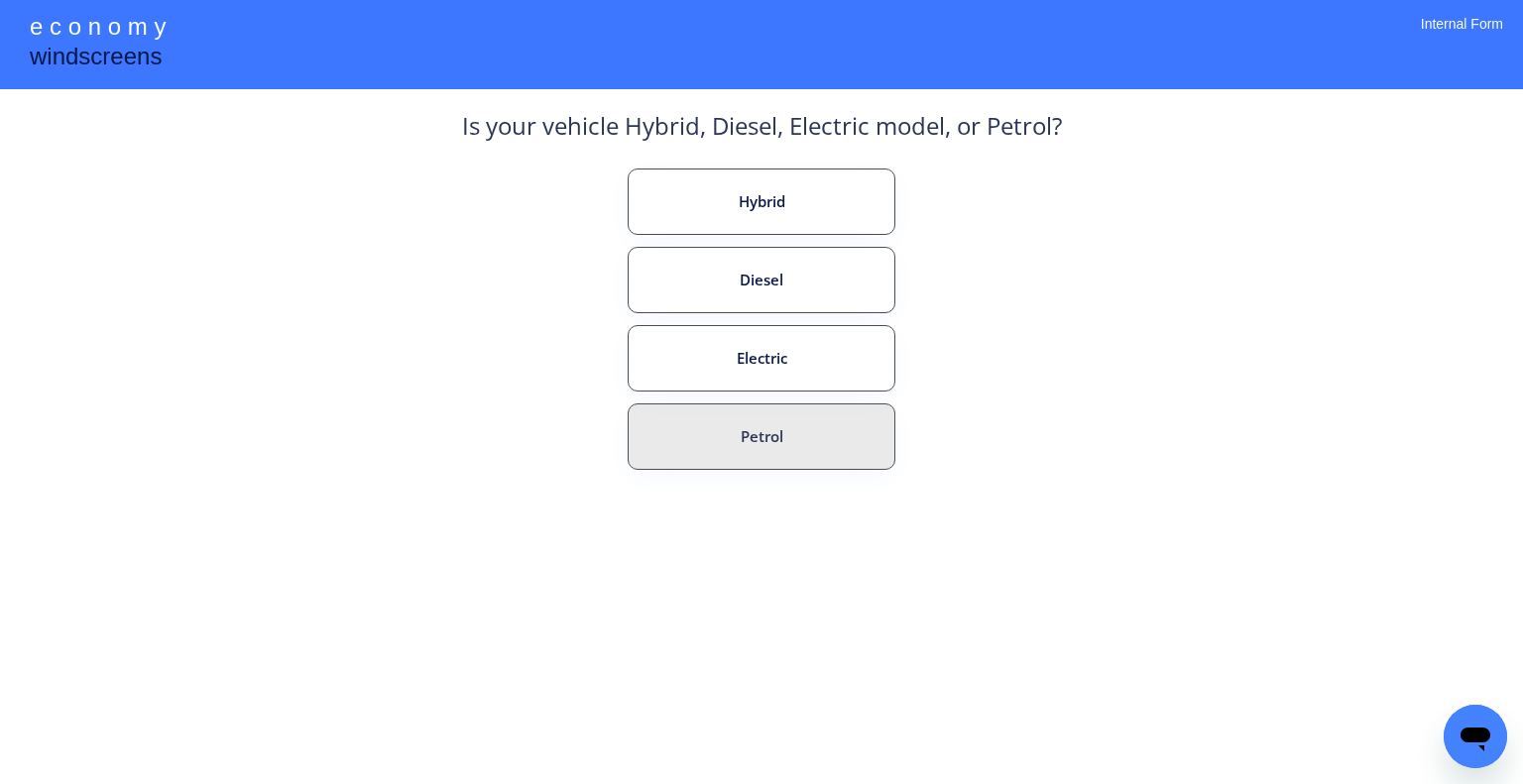 drag, startPoint x: 795, startPoint y: 433, endPoint x: 821, endPoint y: 484, distance: 57.245087 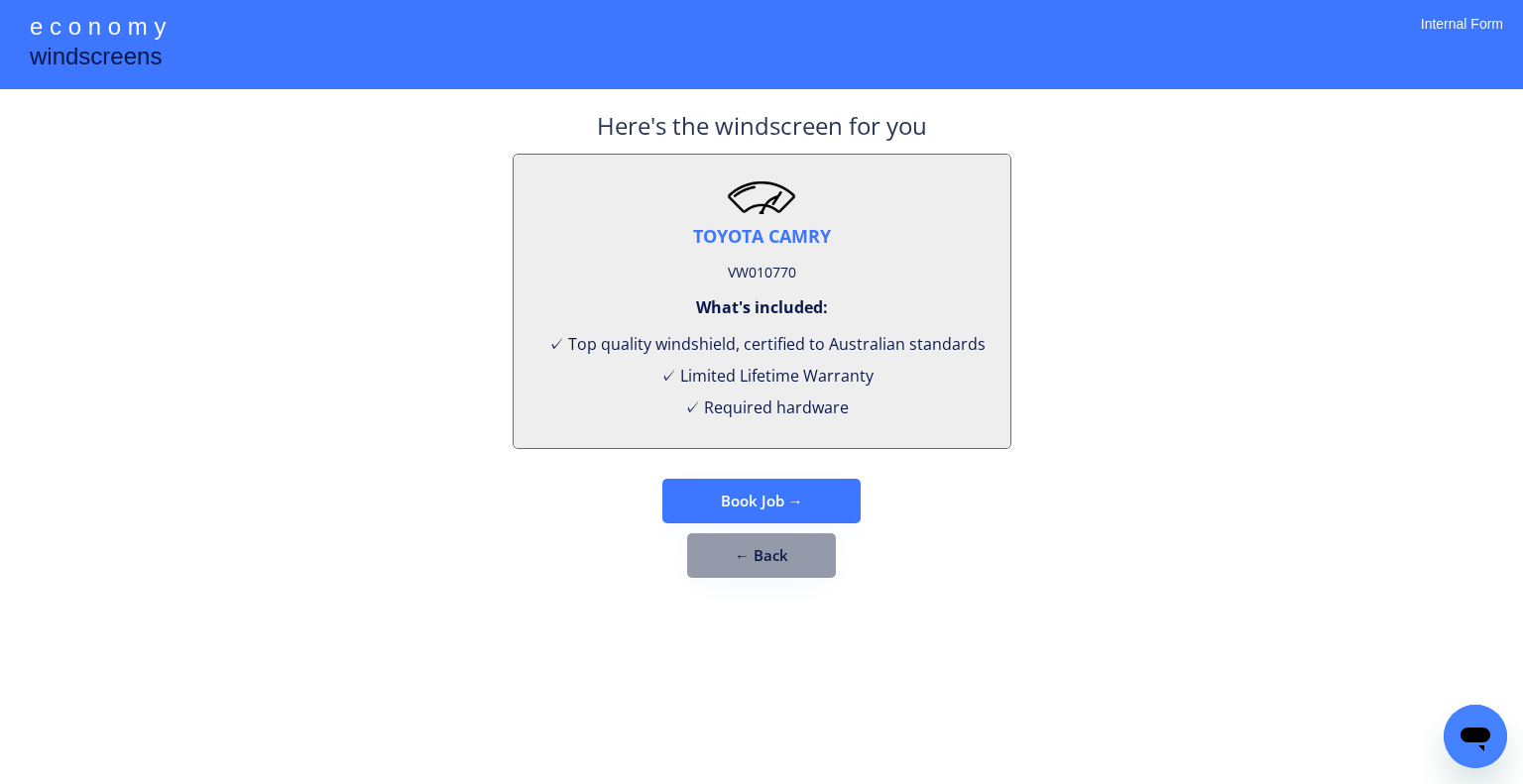 click on "**********" at bounding box center (762, 392) 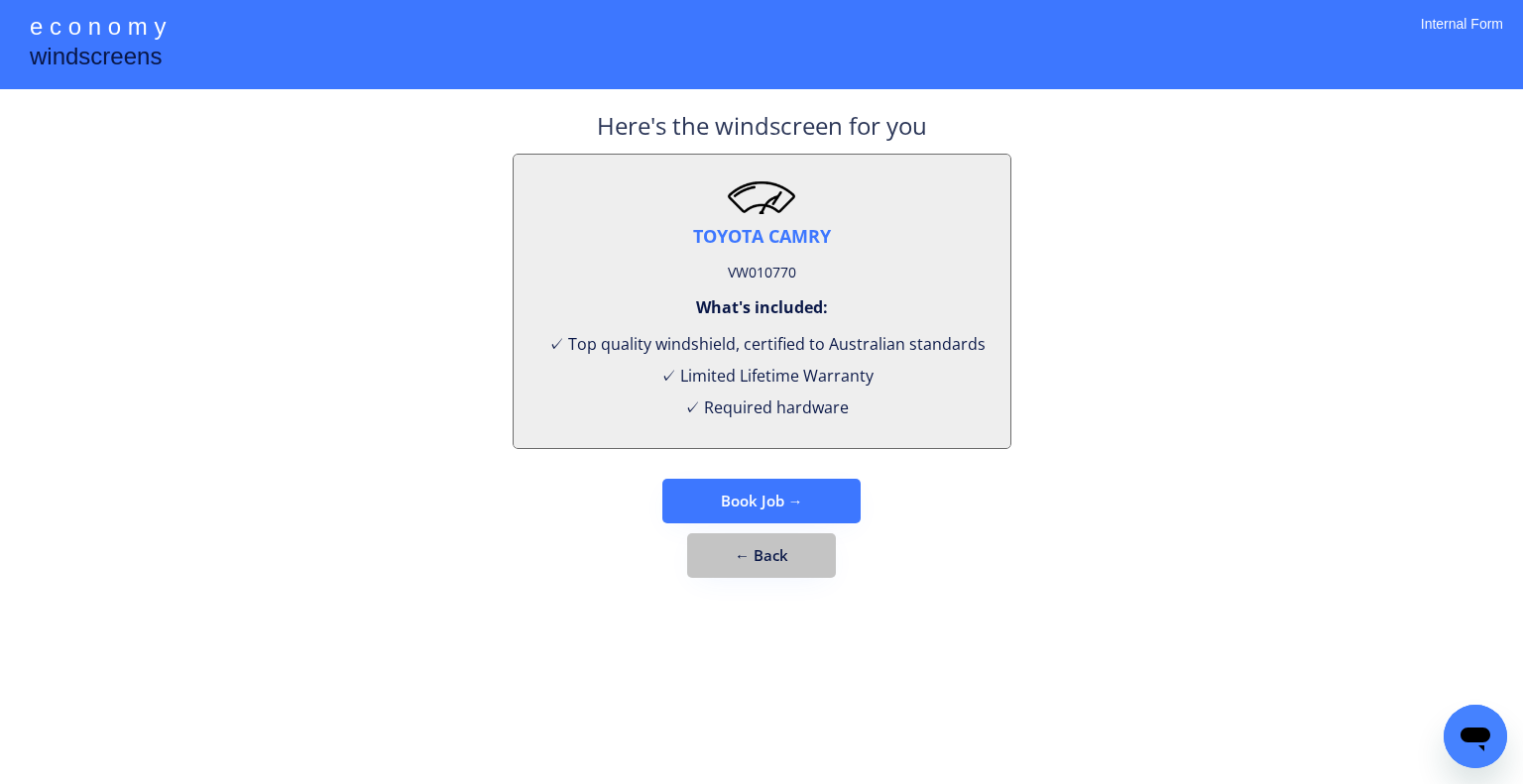 click on "←   Back" at bounding box center (762, 555) 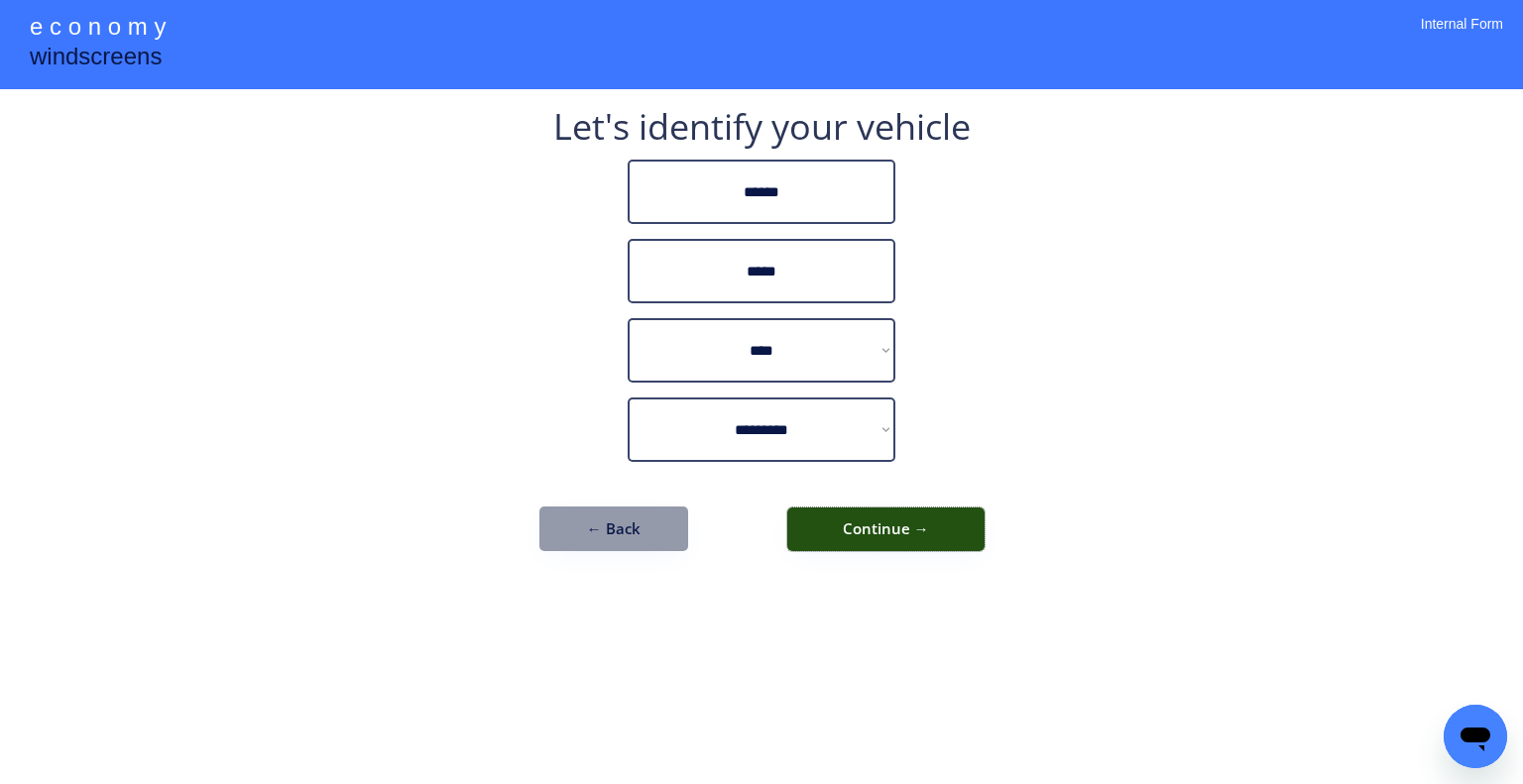 click on "Continue    →" at bounding box center [885, 529] 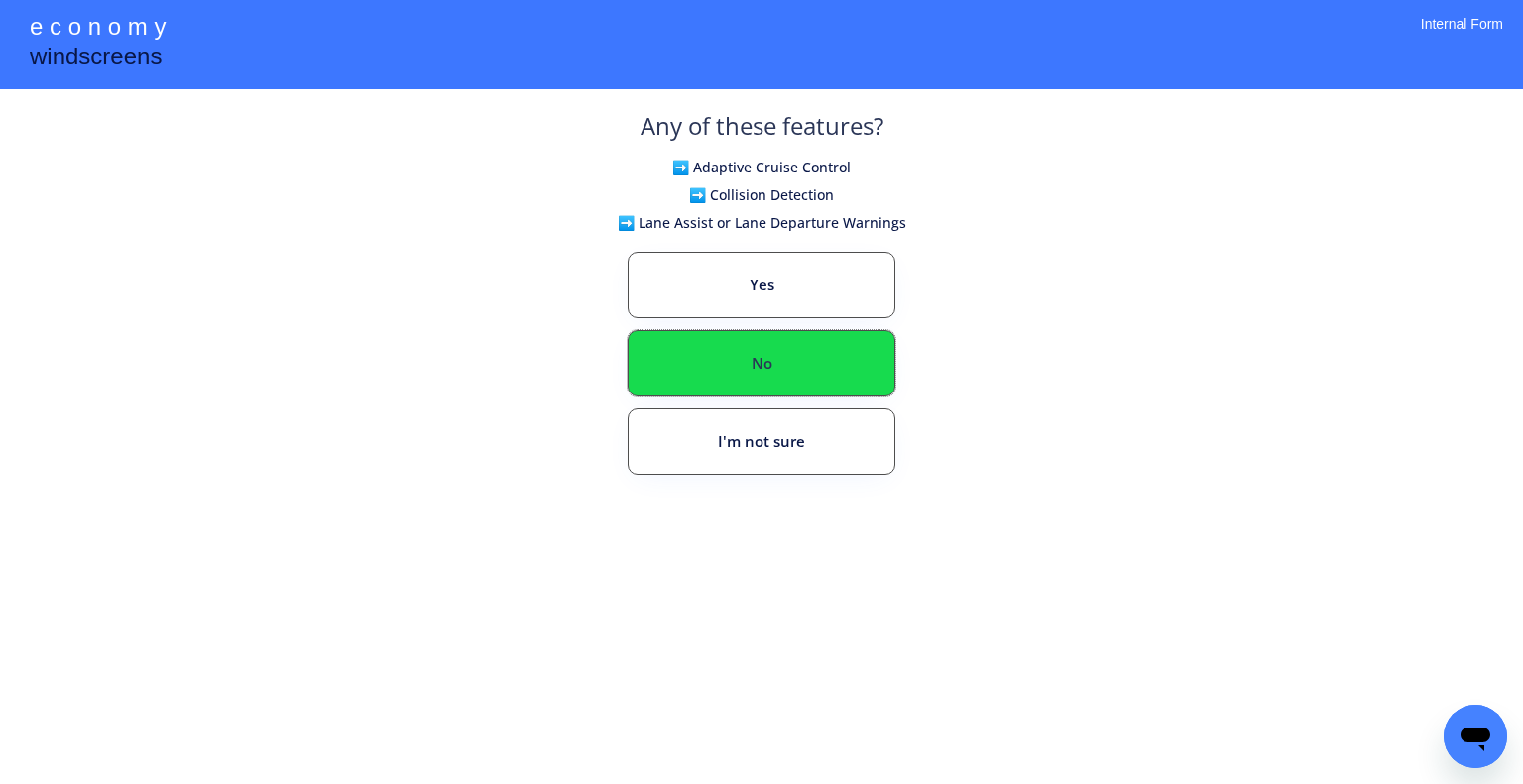 click on "No" at bounding box center (762, 363) 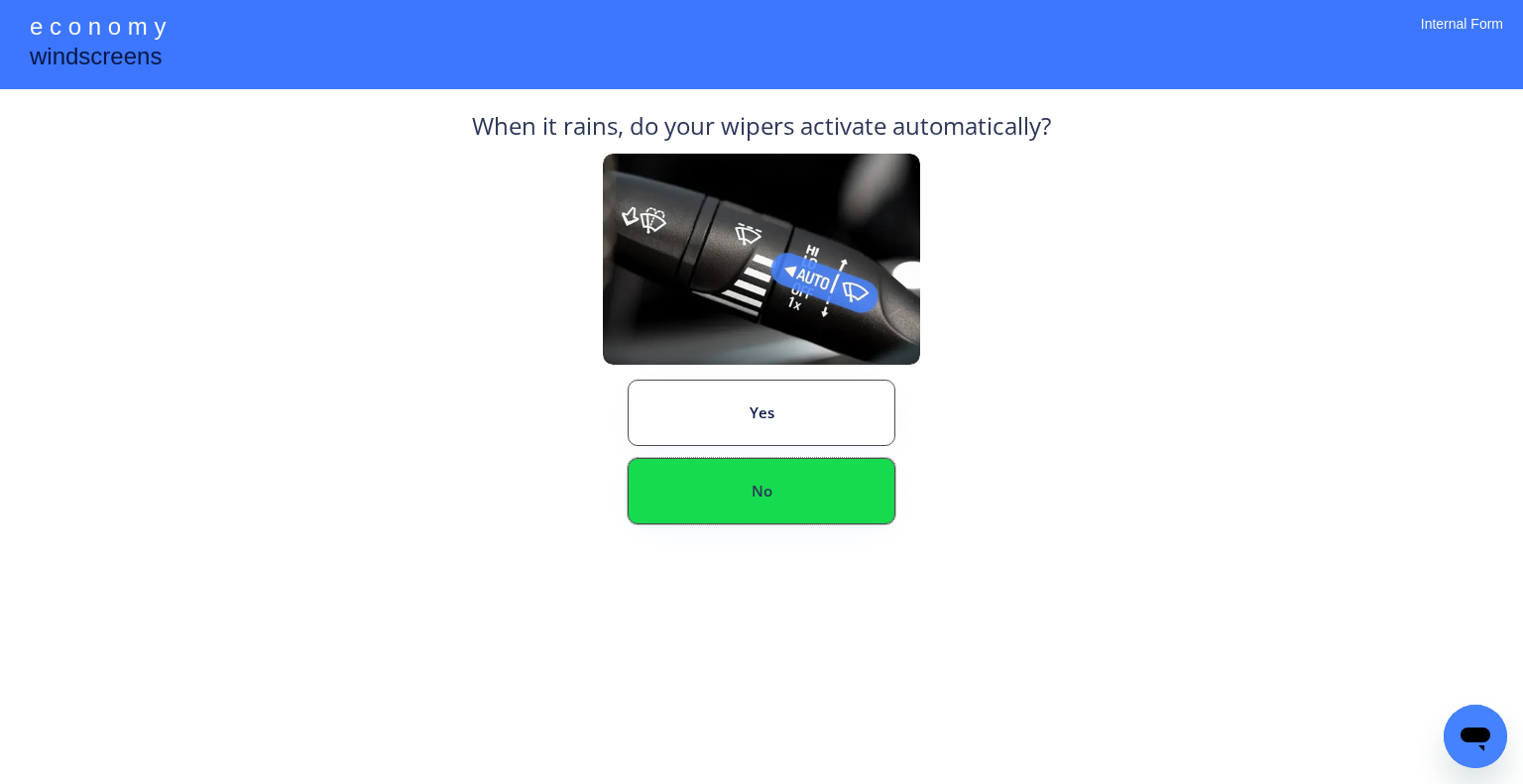 click on "No" at bounding box center [762, 491] 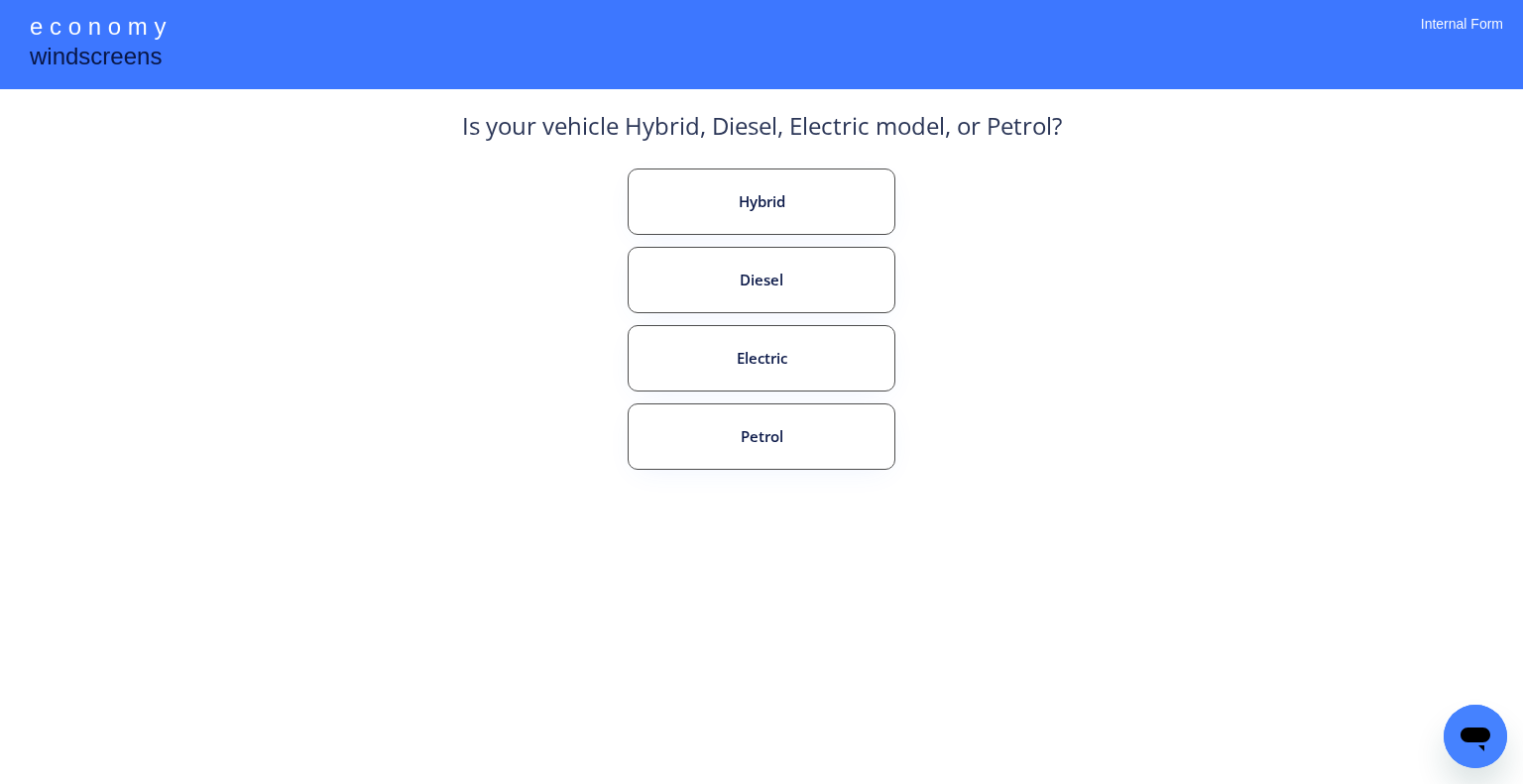 click on "**********" at bounding box center [762, 392] 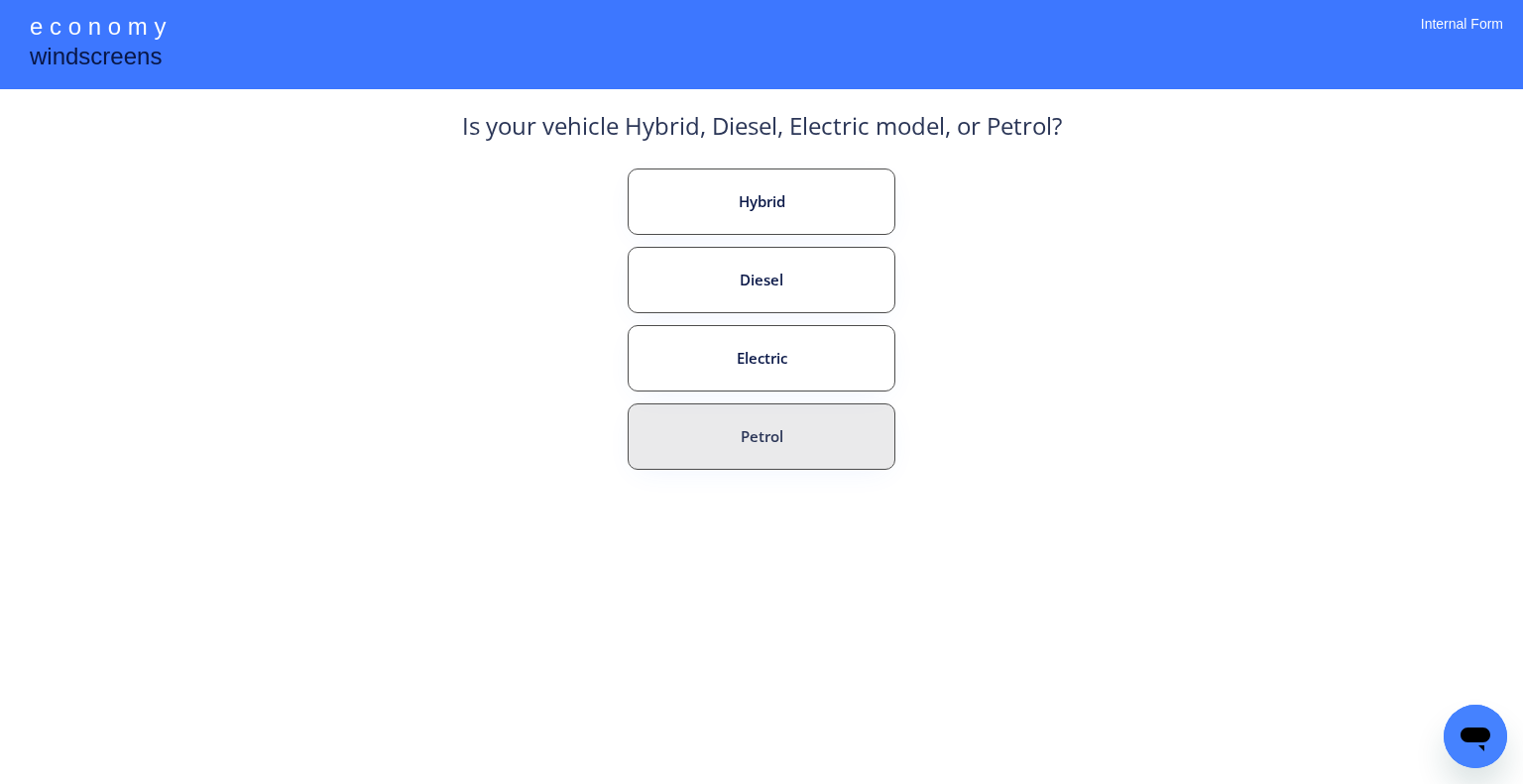 click on "Petrol" at bounding box center [762, 436] 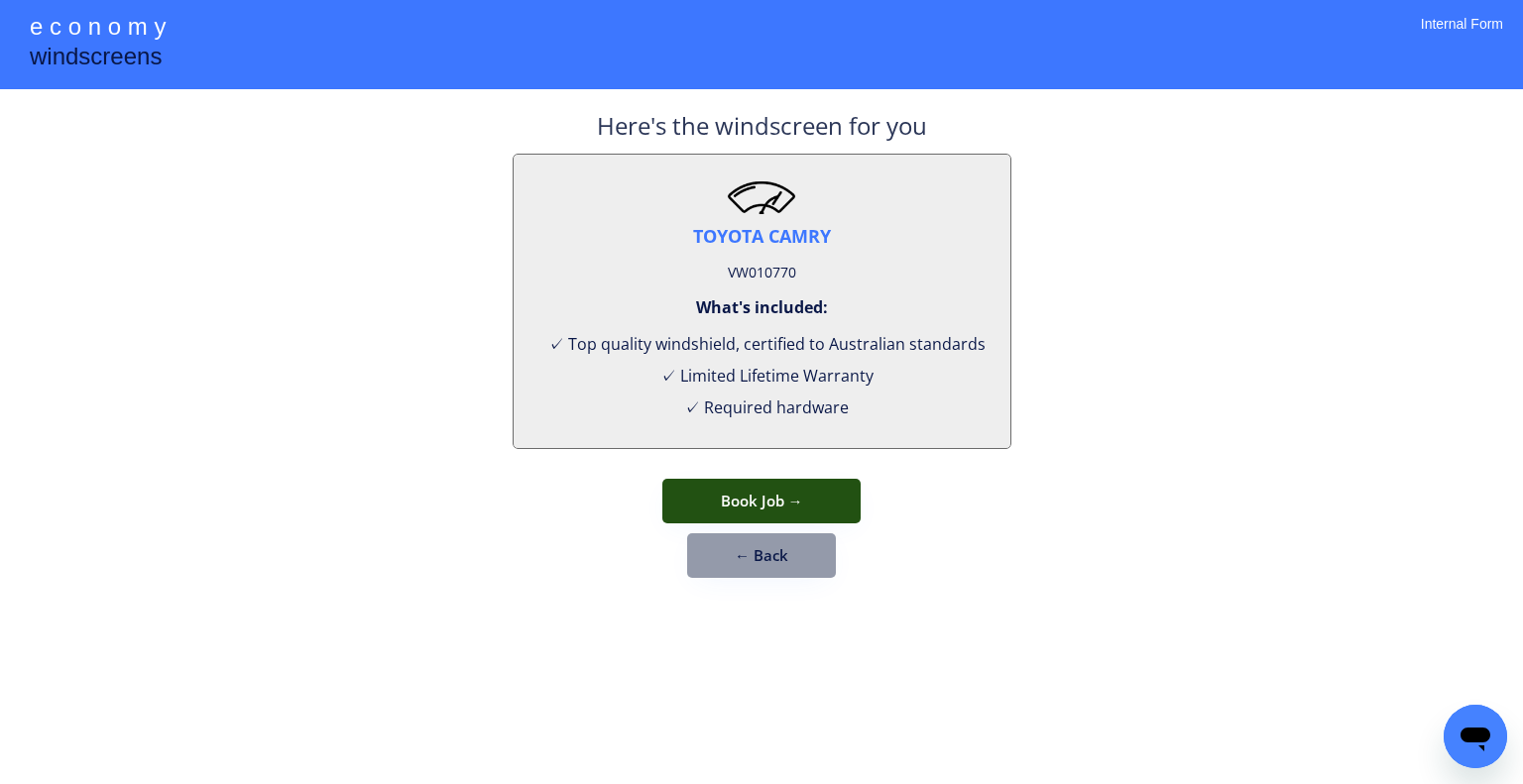 click on "Book Job    →" at bounding box center (762, 501) 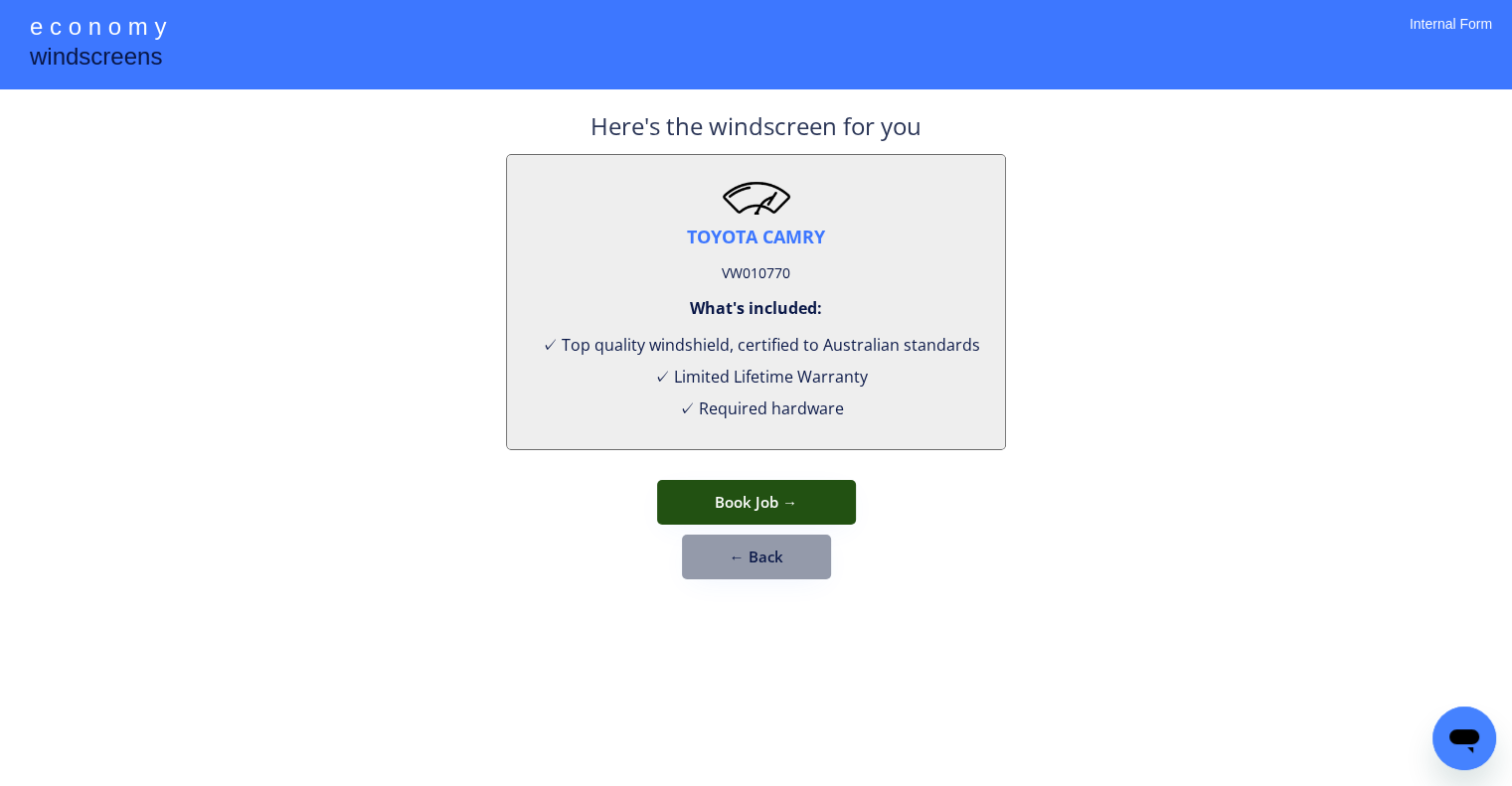 select on "**********" 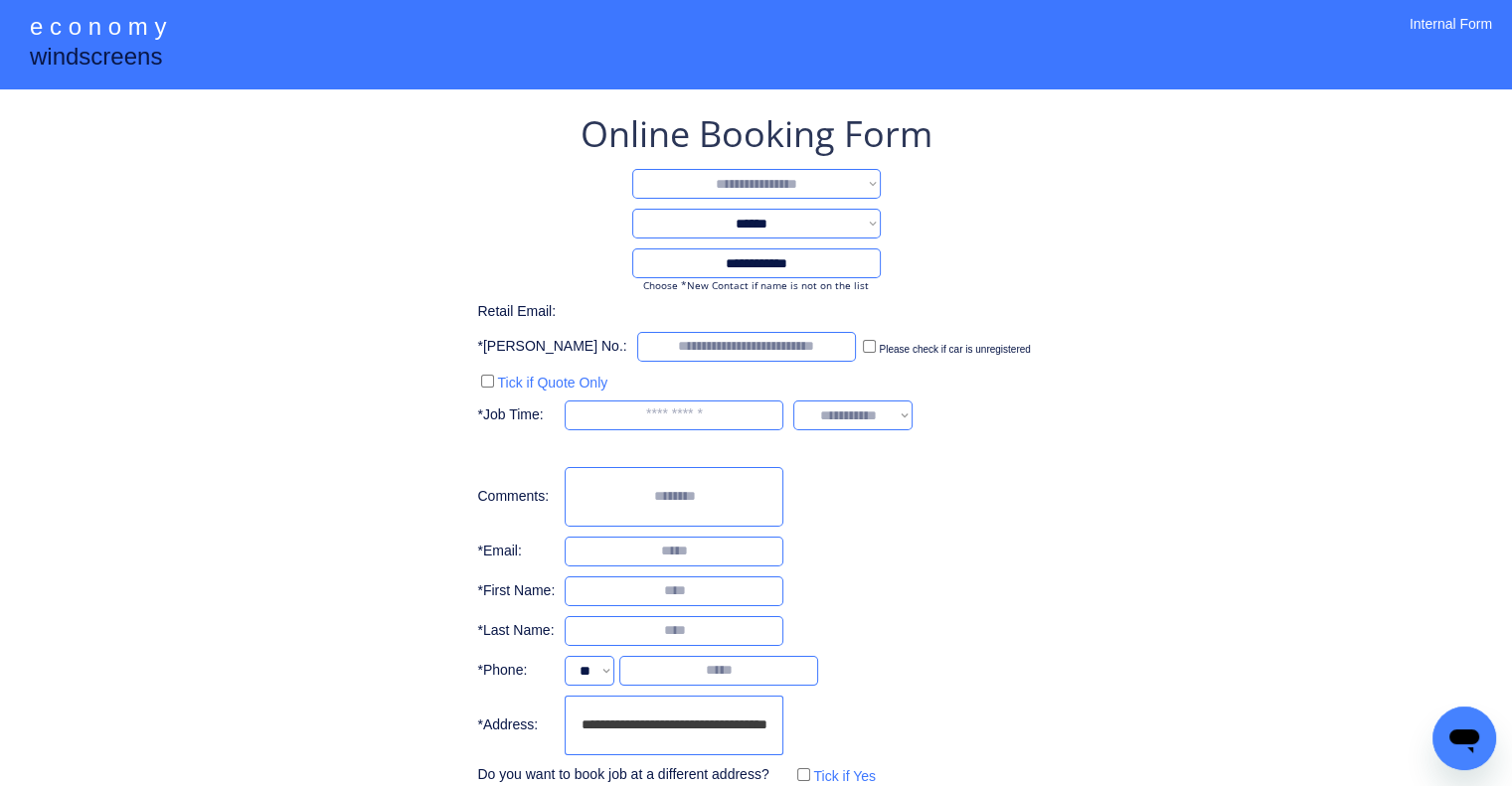 drag, startPoint x: 829, startPoint y: 178, endPoint x: 826, endPoint y: 192, distance: 14.3178211 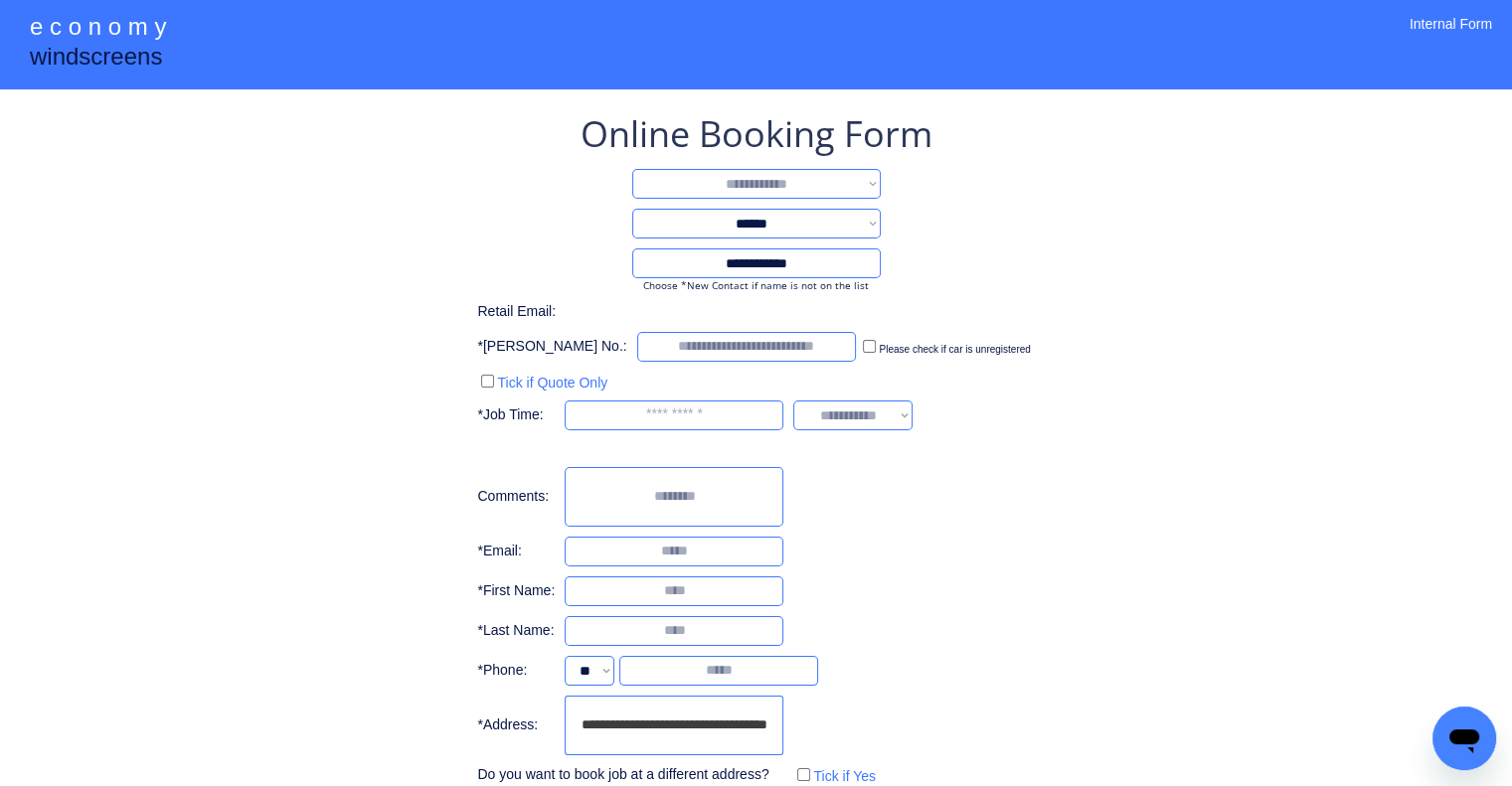 click on "**********" at bounding box center (756, 184) 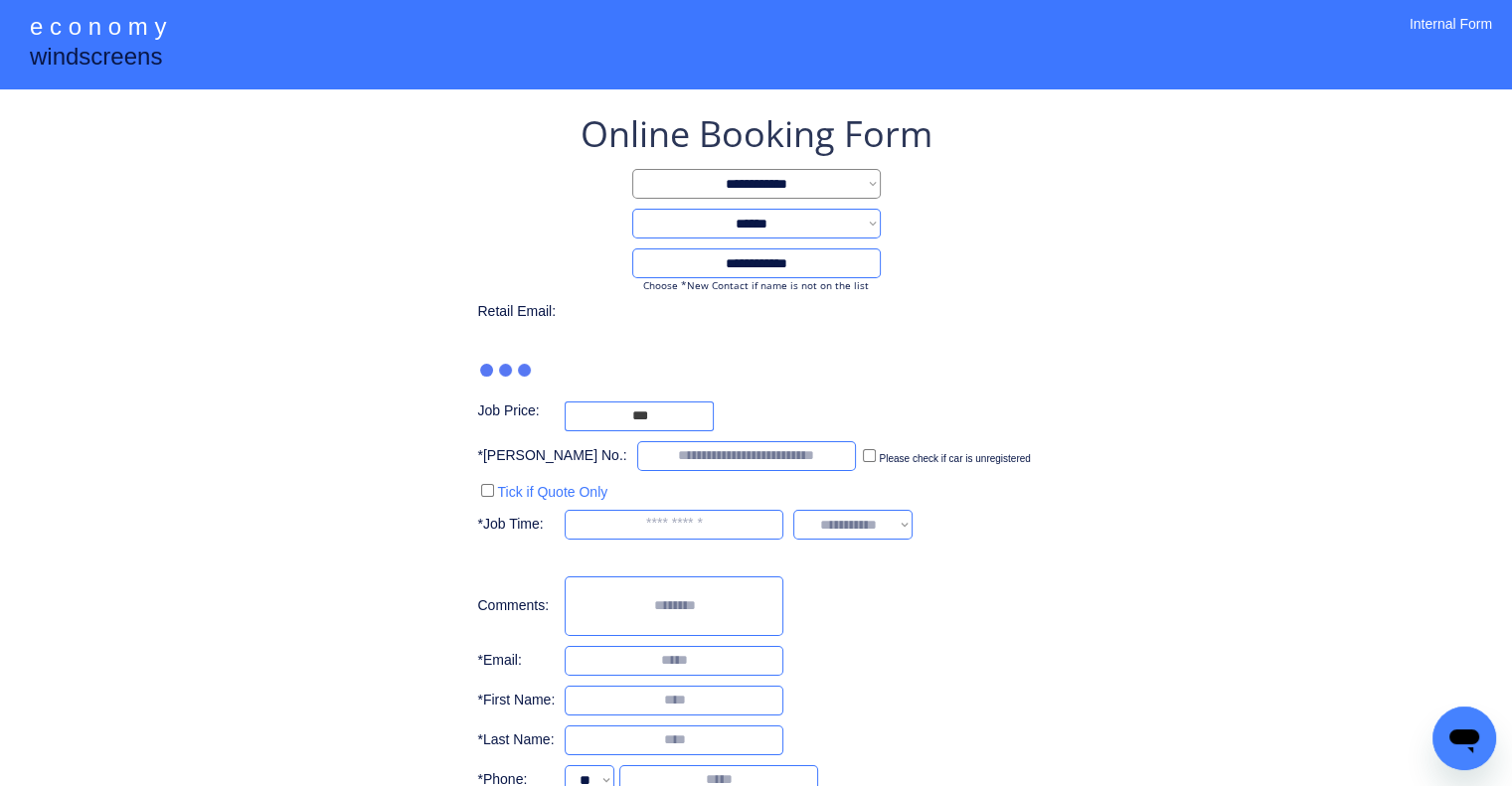 drag, startPoint x: 1128, startPoint y: 307, endPoint x: 1086, endPoint y: 278, distance: 51.0392 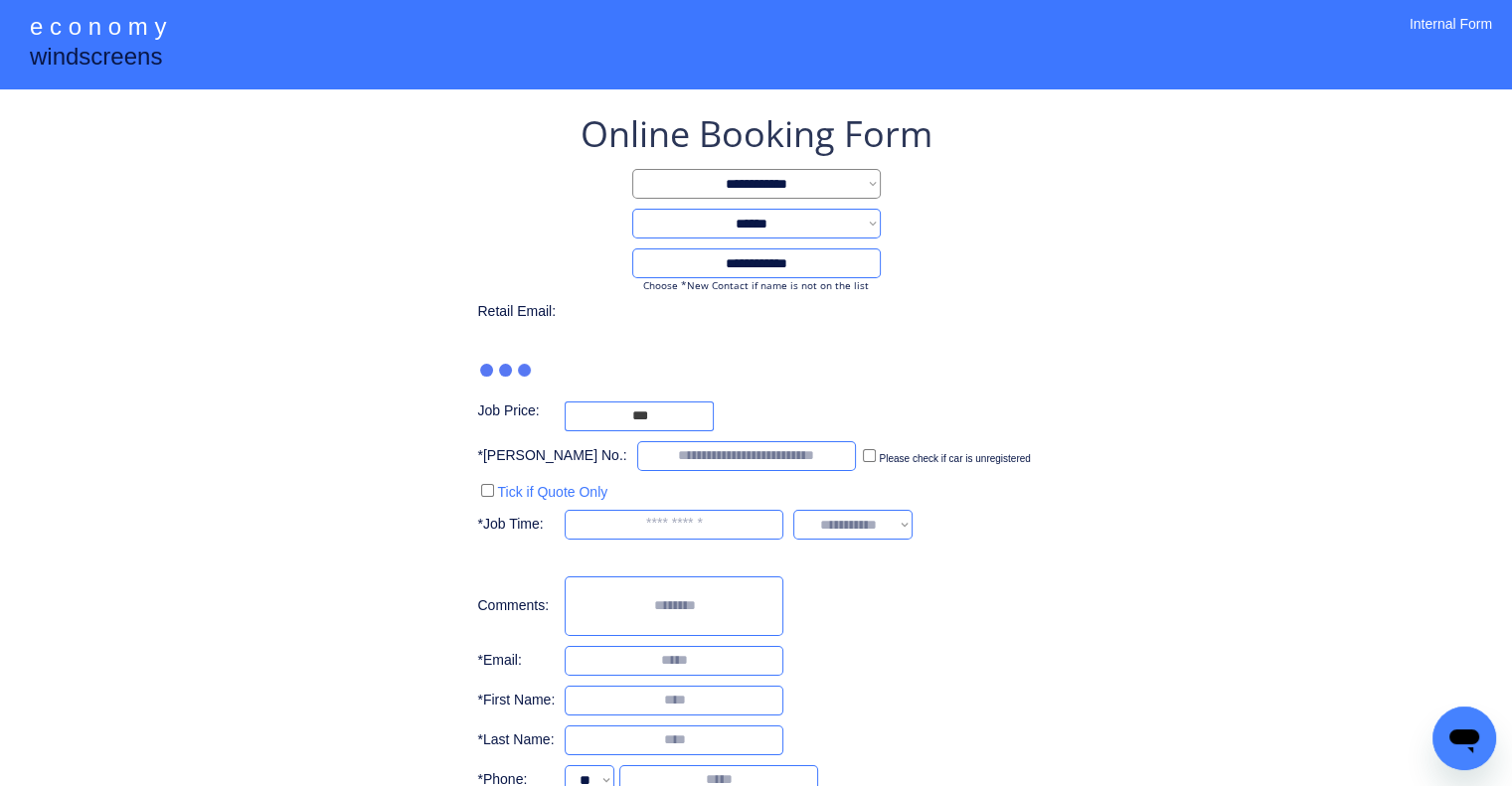 click on "**********" at bounding box center [756, 504] 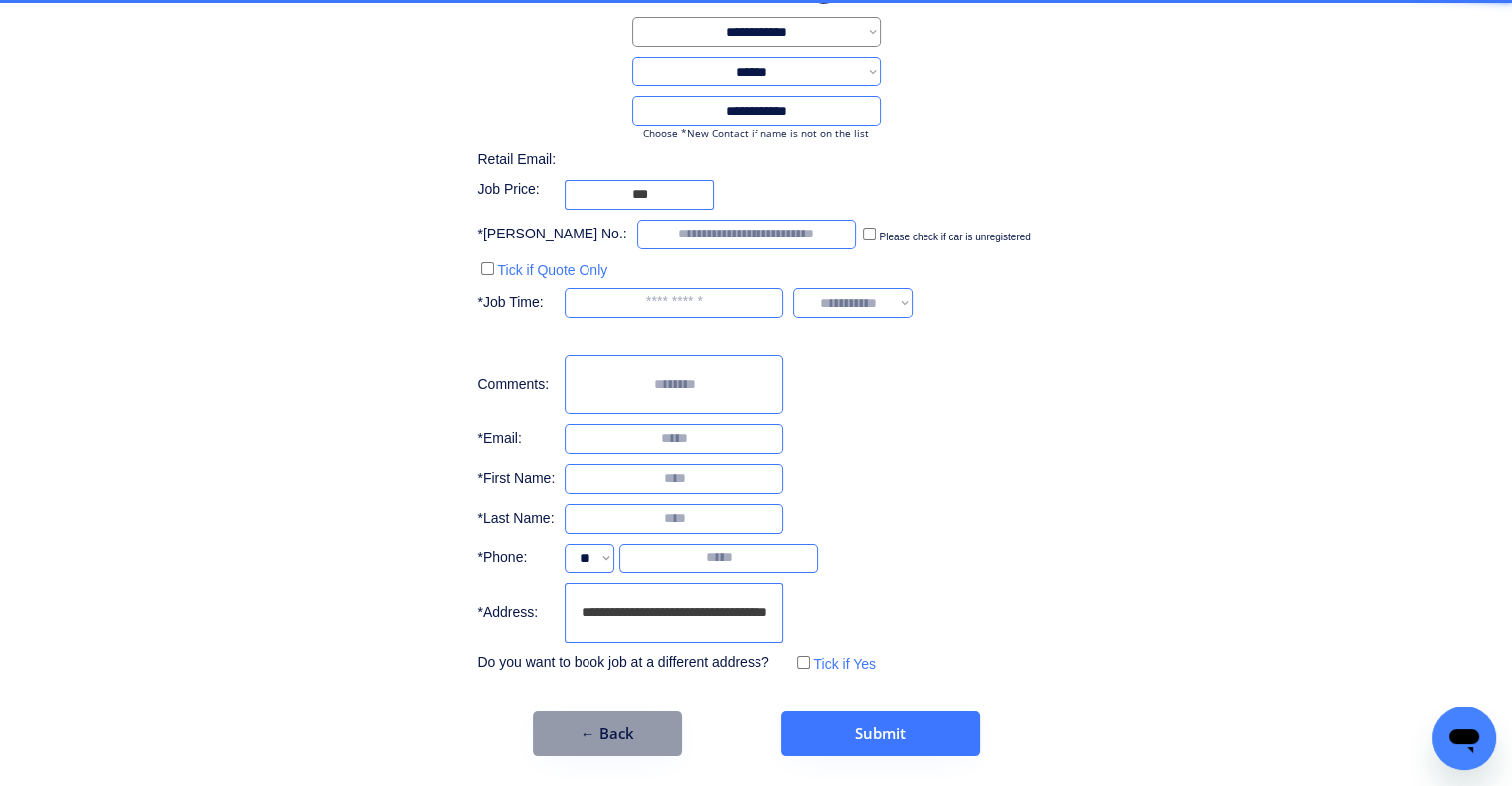 scroll, scrollTop: 152, scrollLeft: 0, axis: vertical 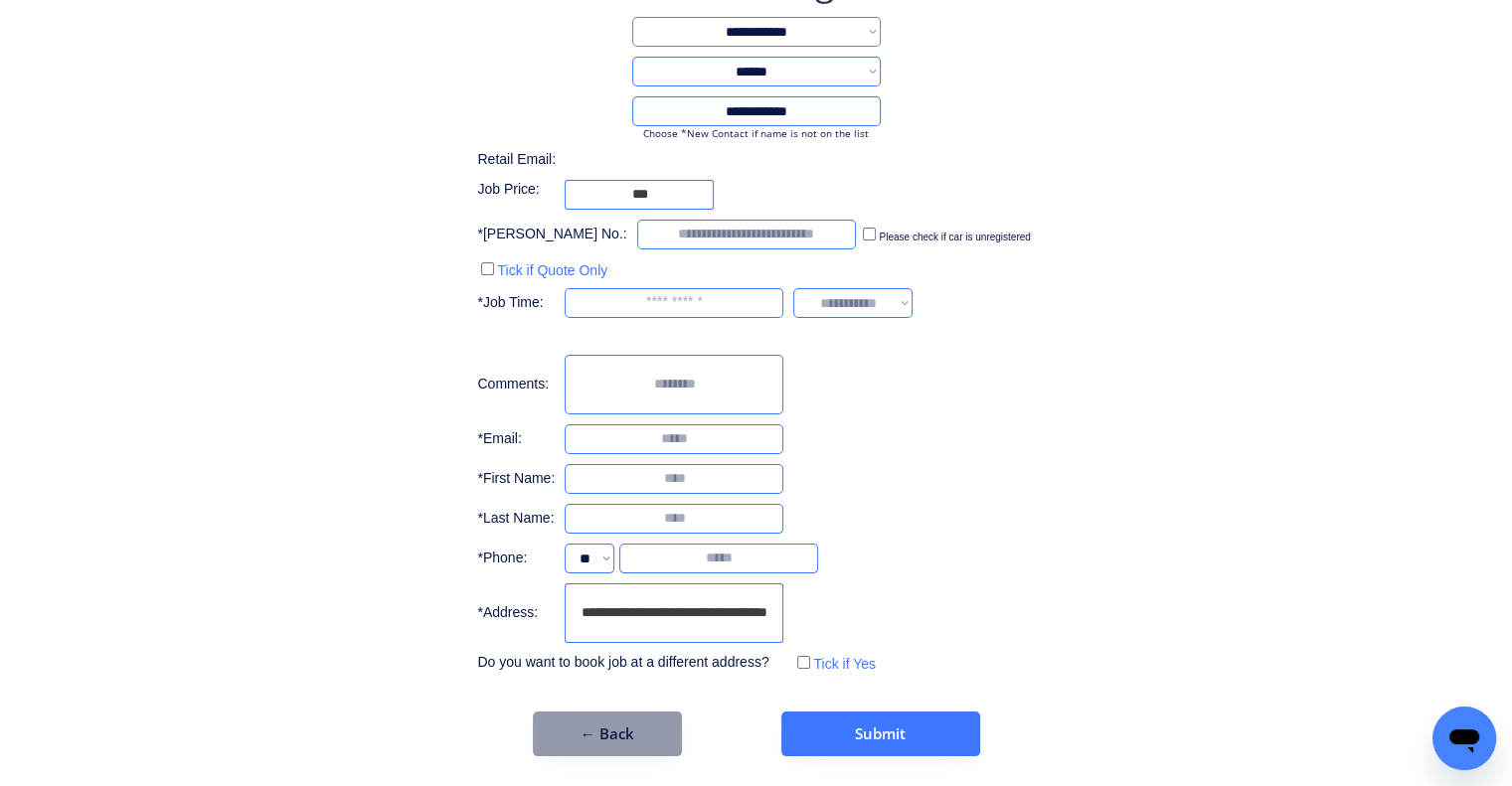 click on "**********" at bounding box center (756, 357) 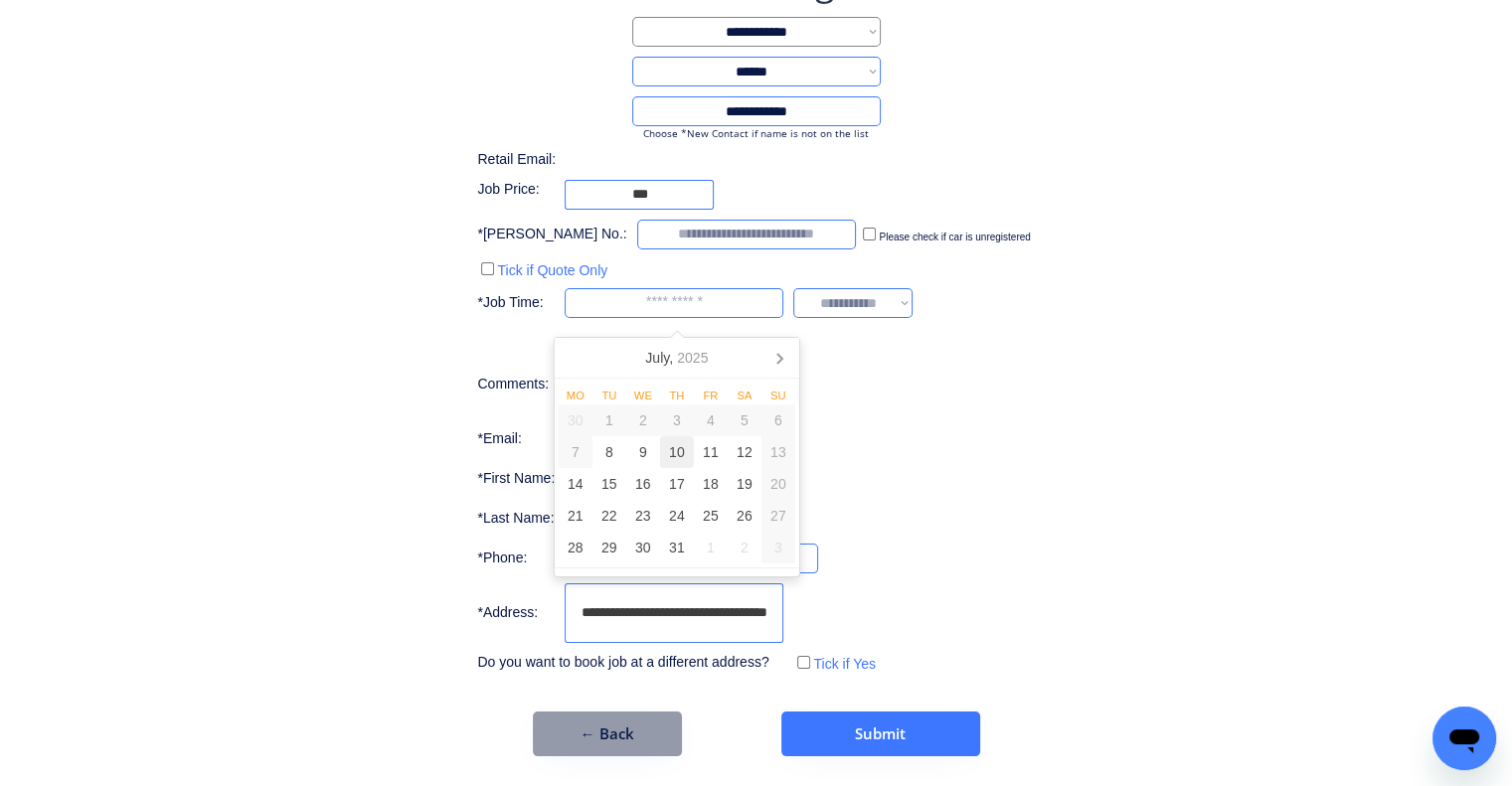 click on "10" at bounding box center (677, 452) 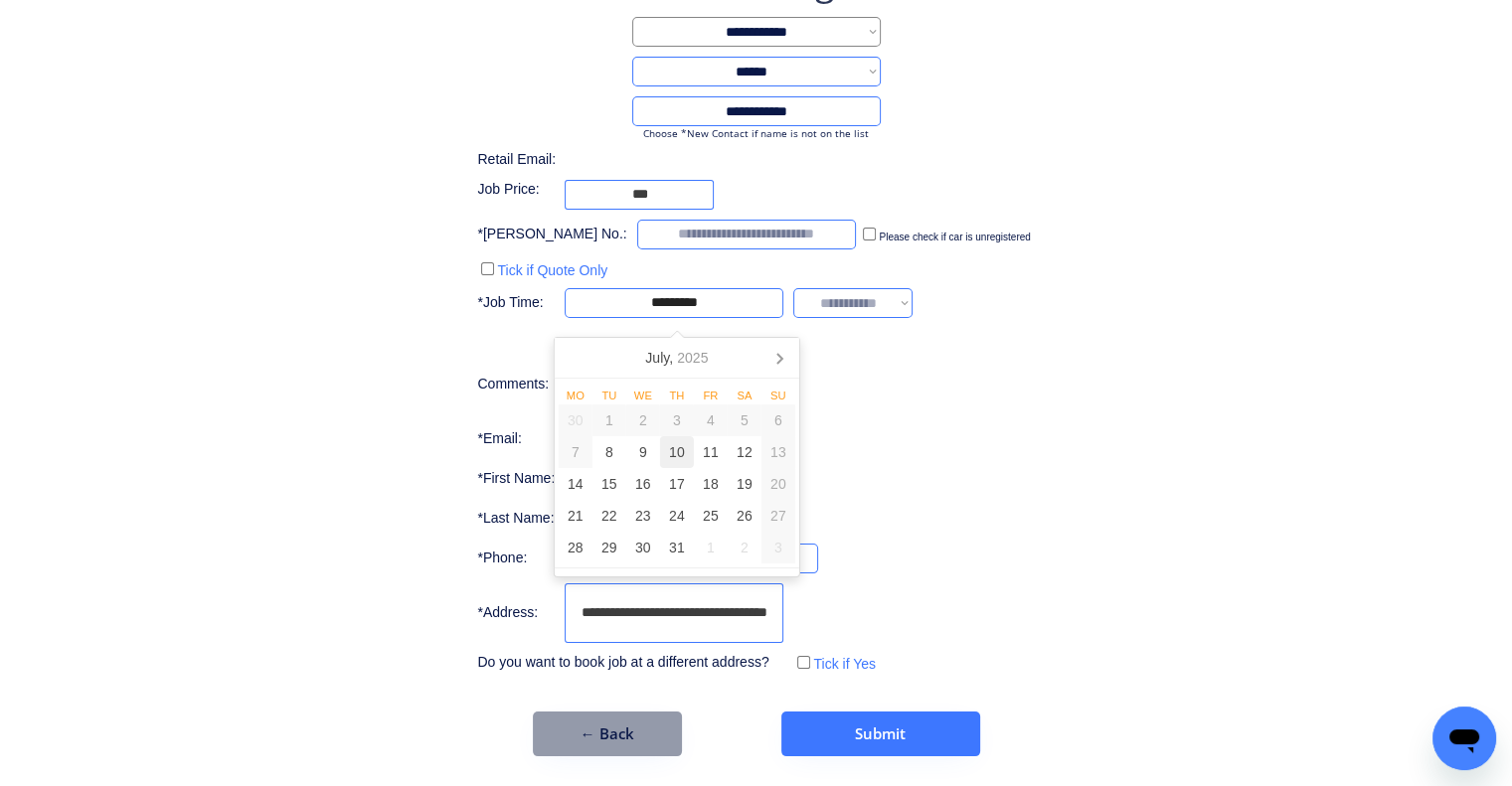 click on "**********" at bounding box center (756, 357) 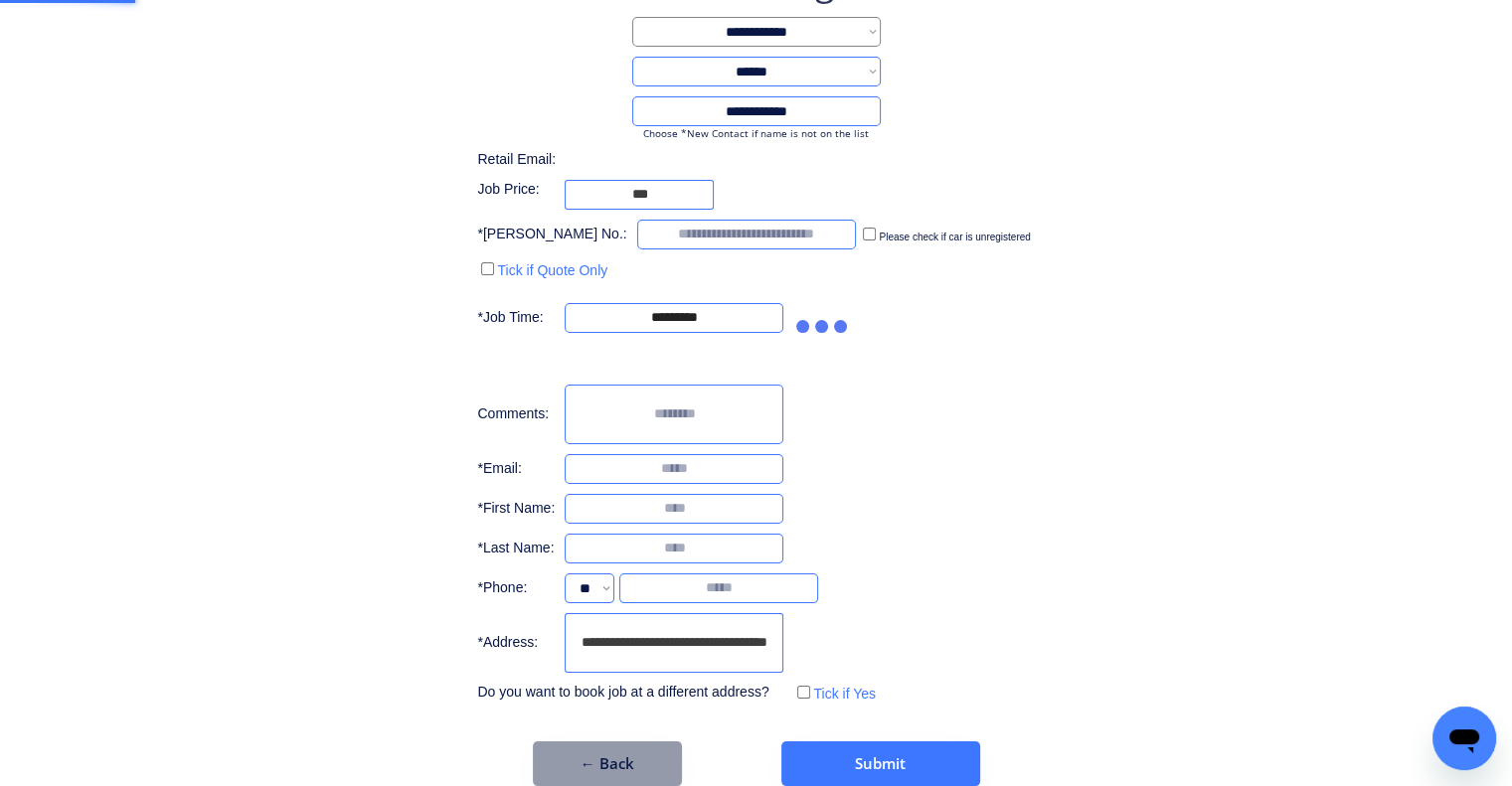 click at bounding box center (674, 509) 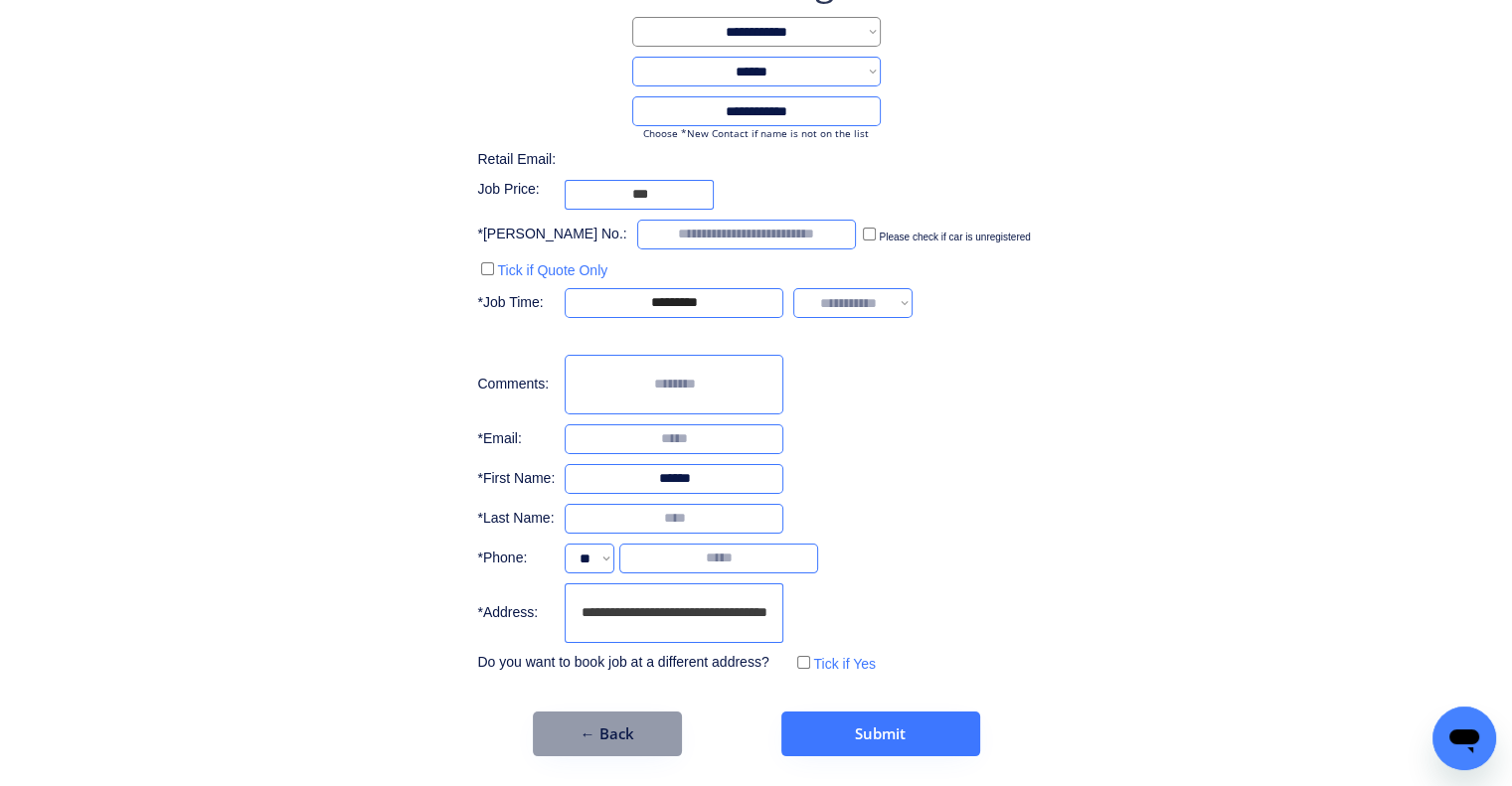 type on "******" 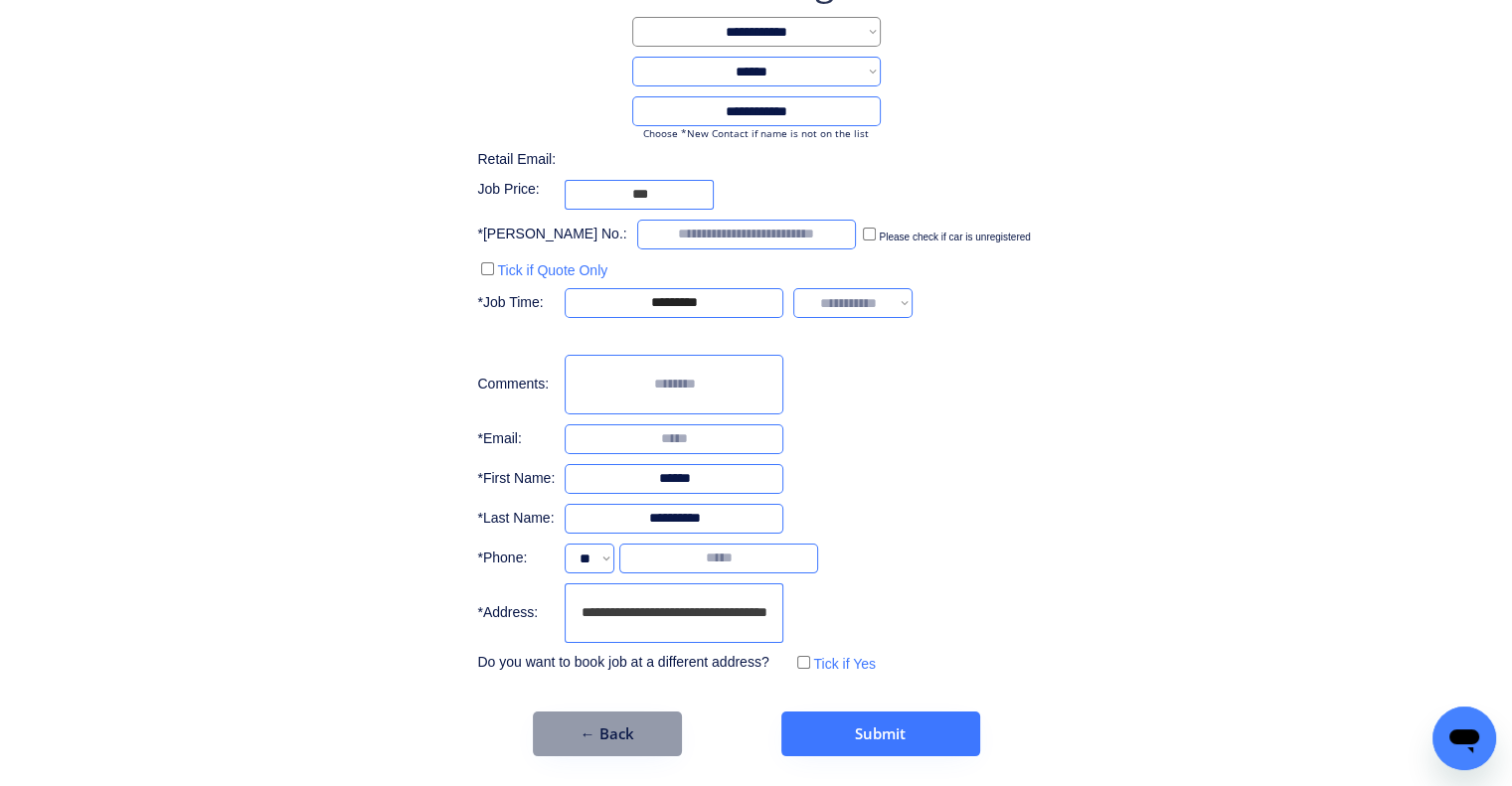 type on "**********" 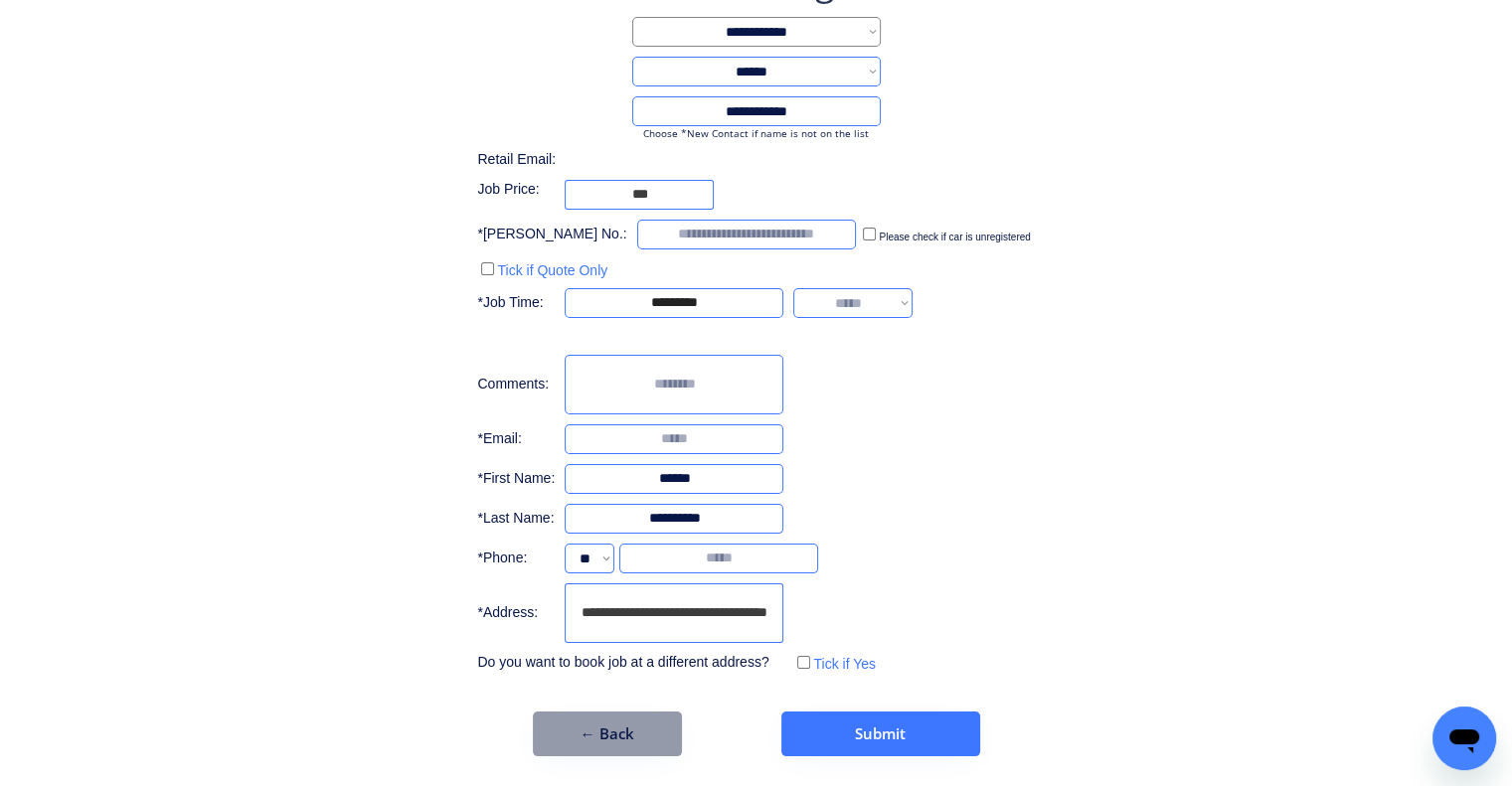 click on "**********" at bounding box center [853, 303] 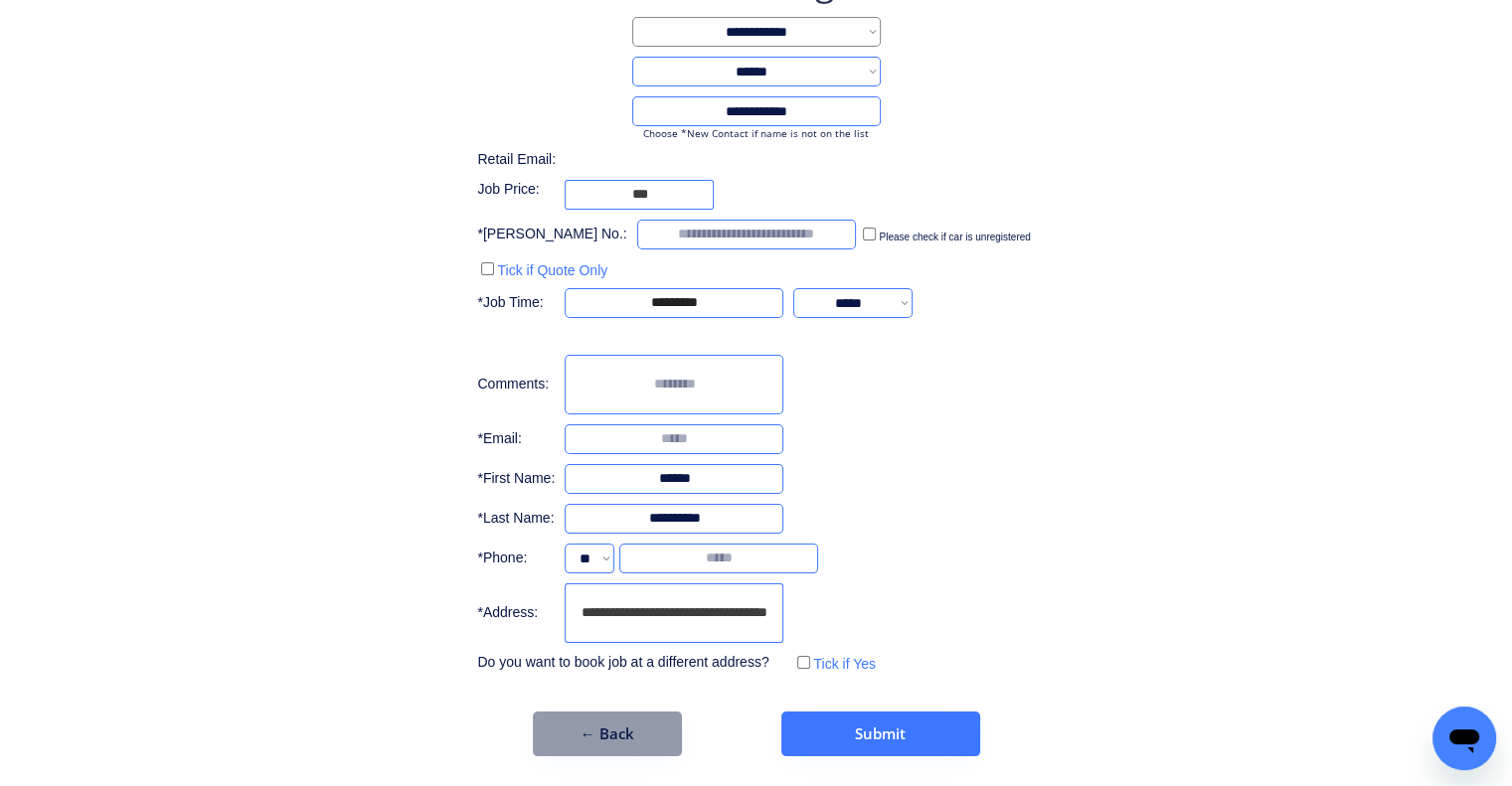 click on "**********" at bounding box center (756, 357) 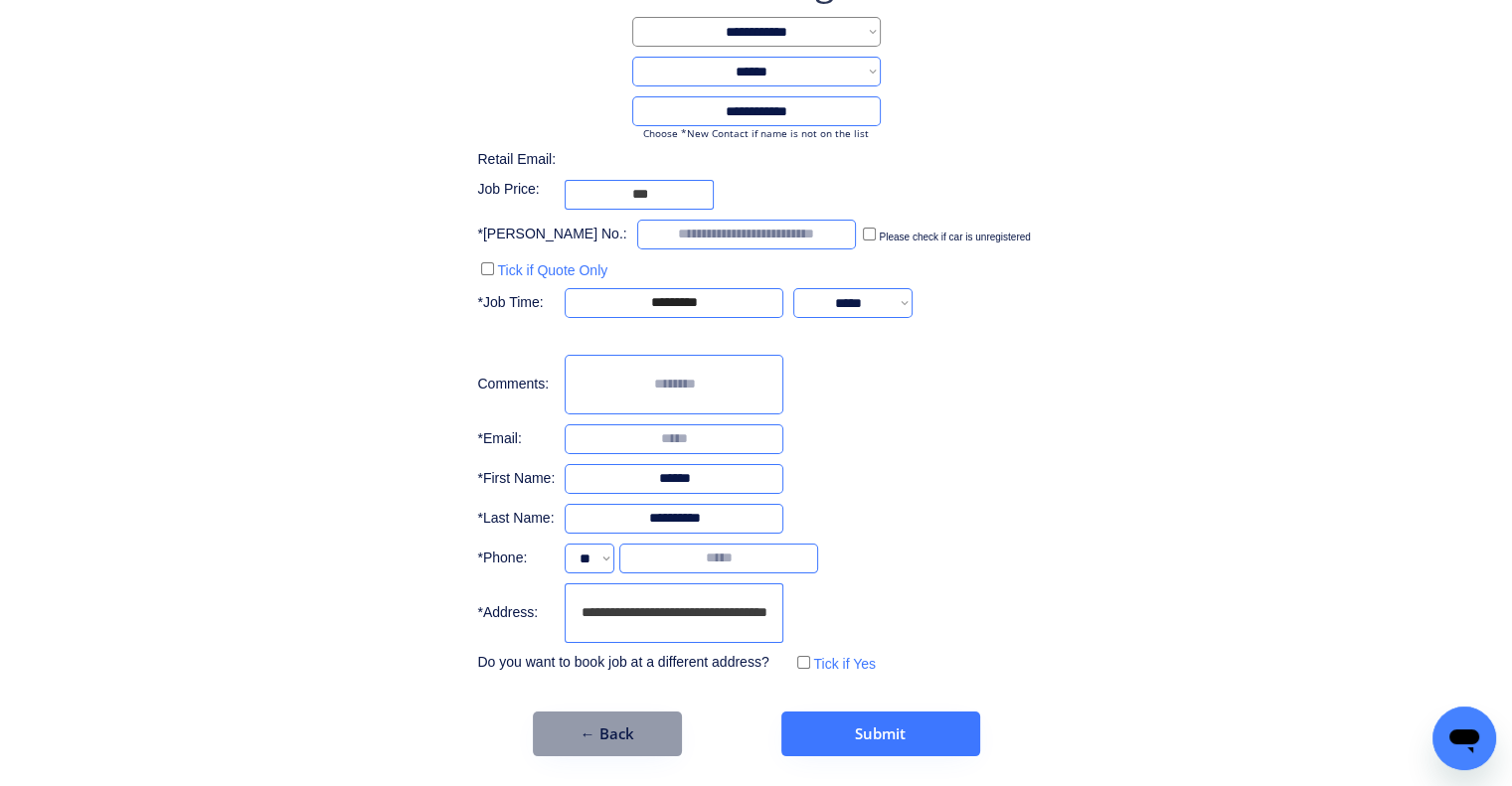 click on "**********" at bounding box center [674, 613] 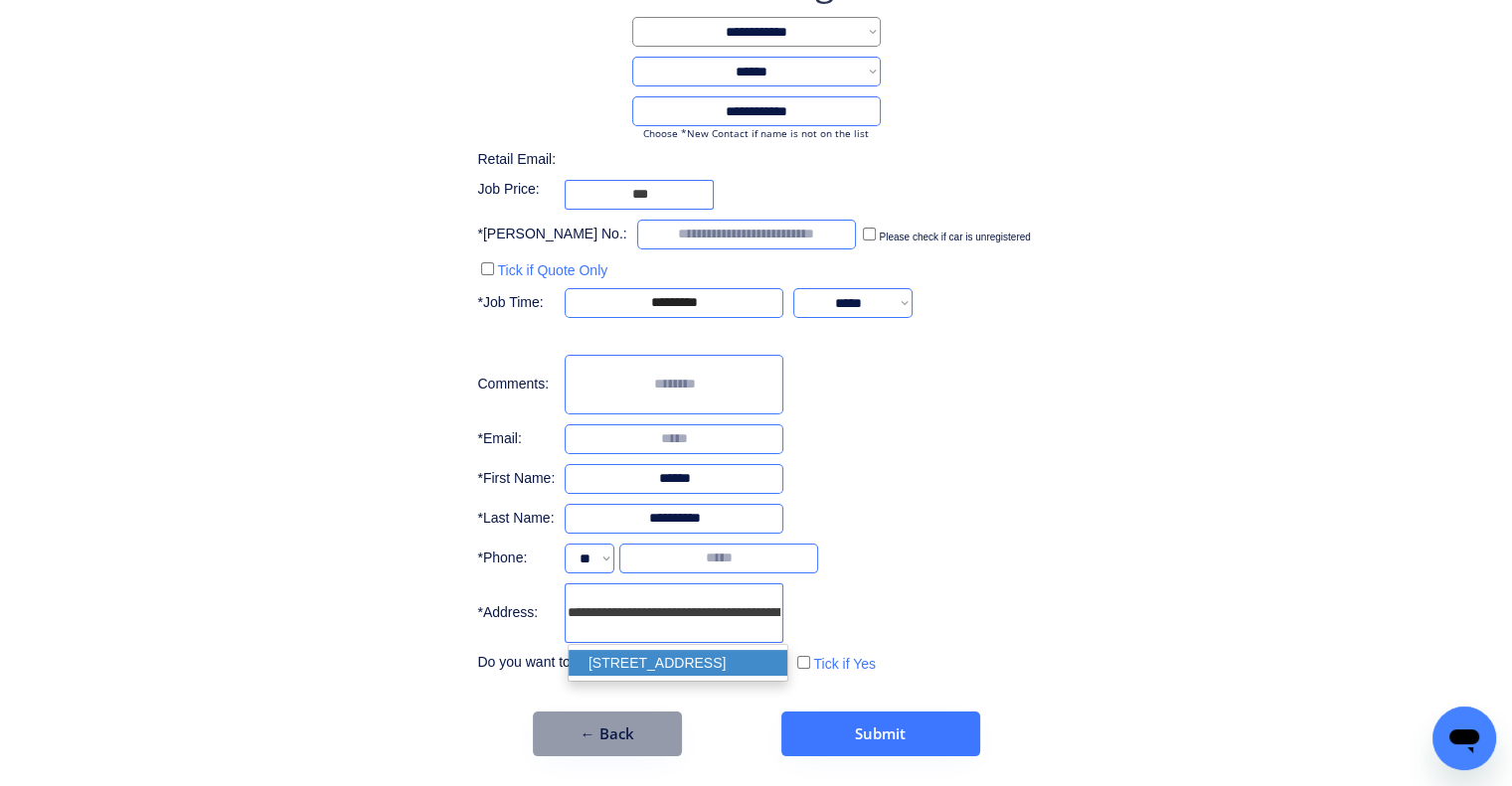 click on "12 Corfu Street, Springfield Lakes QLD 4300, Australia" at bounding box center [678, 663] 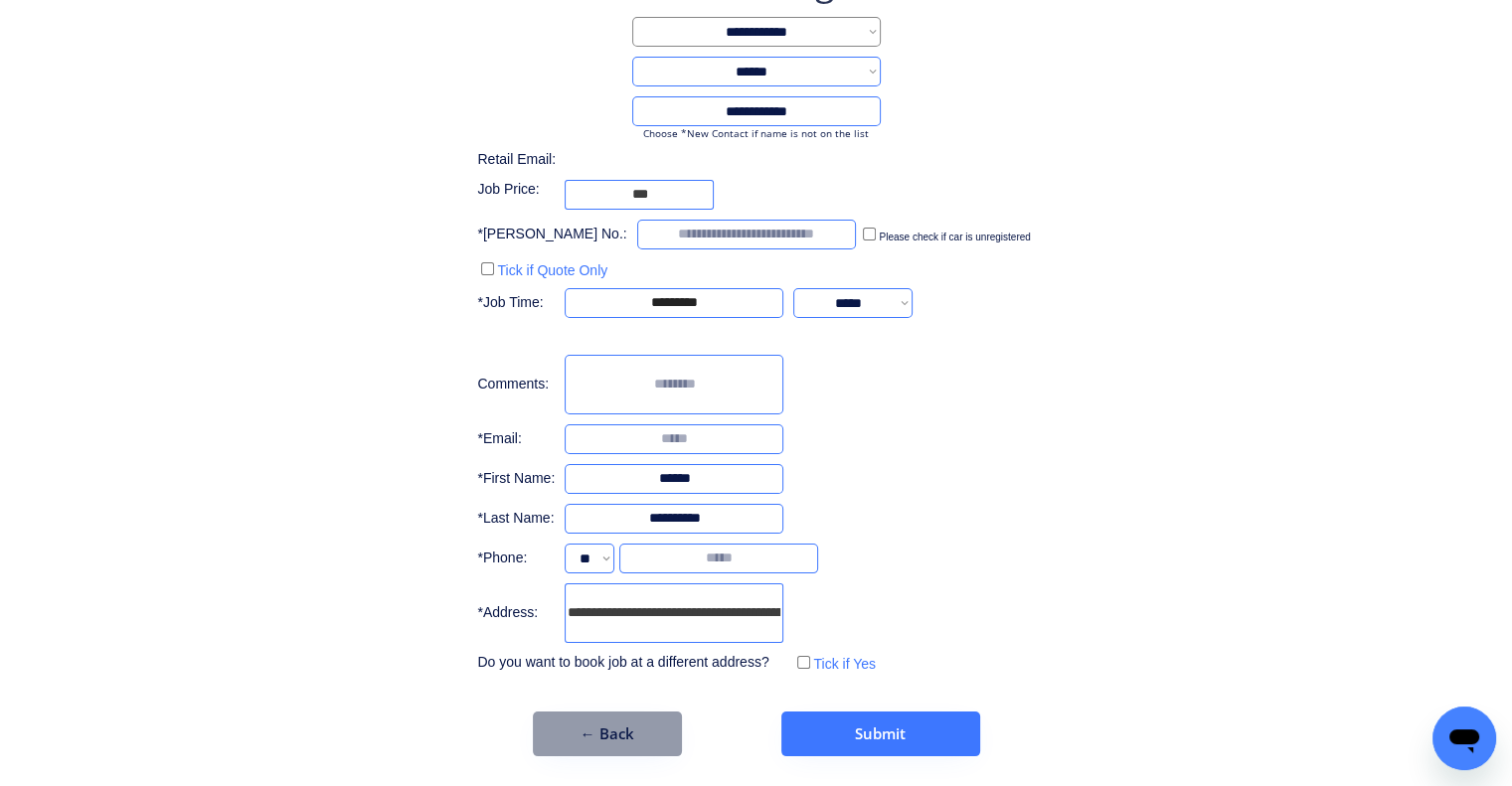 type on "**********" 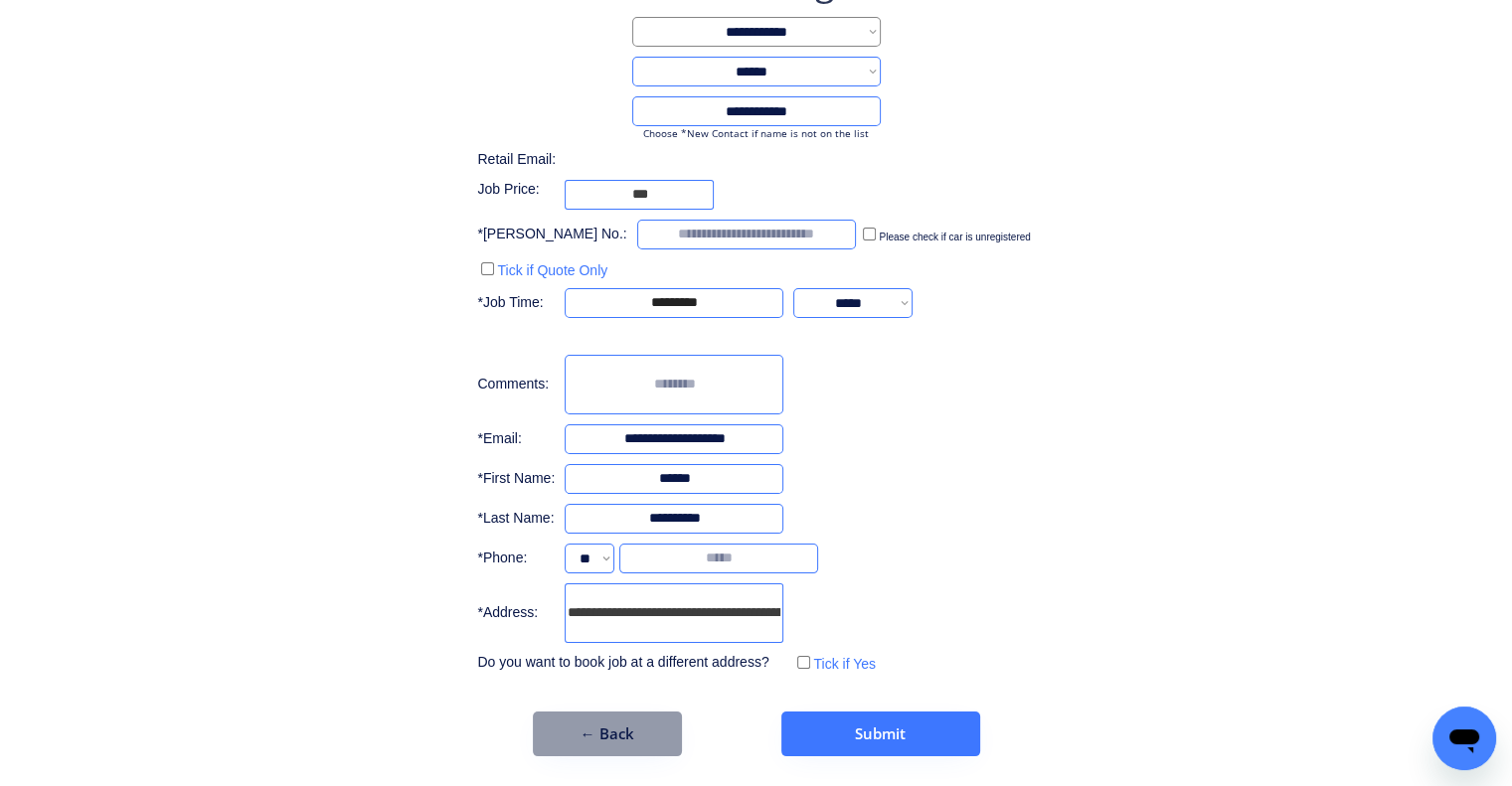 type on "**********" 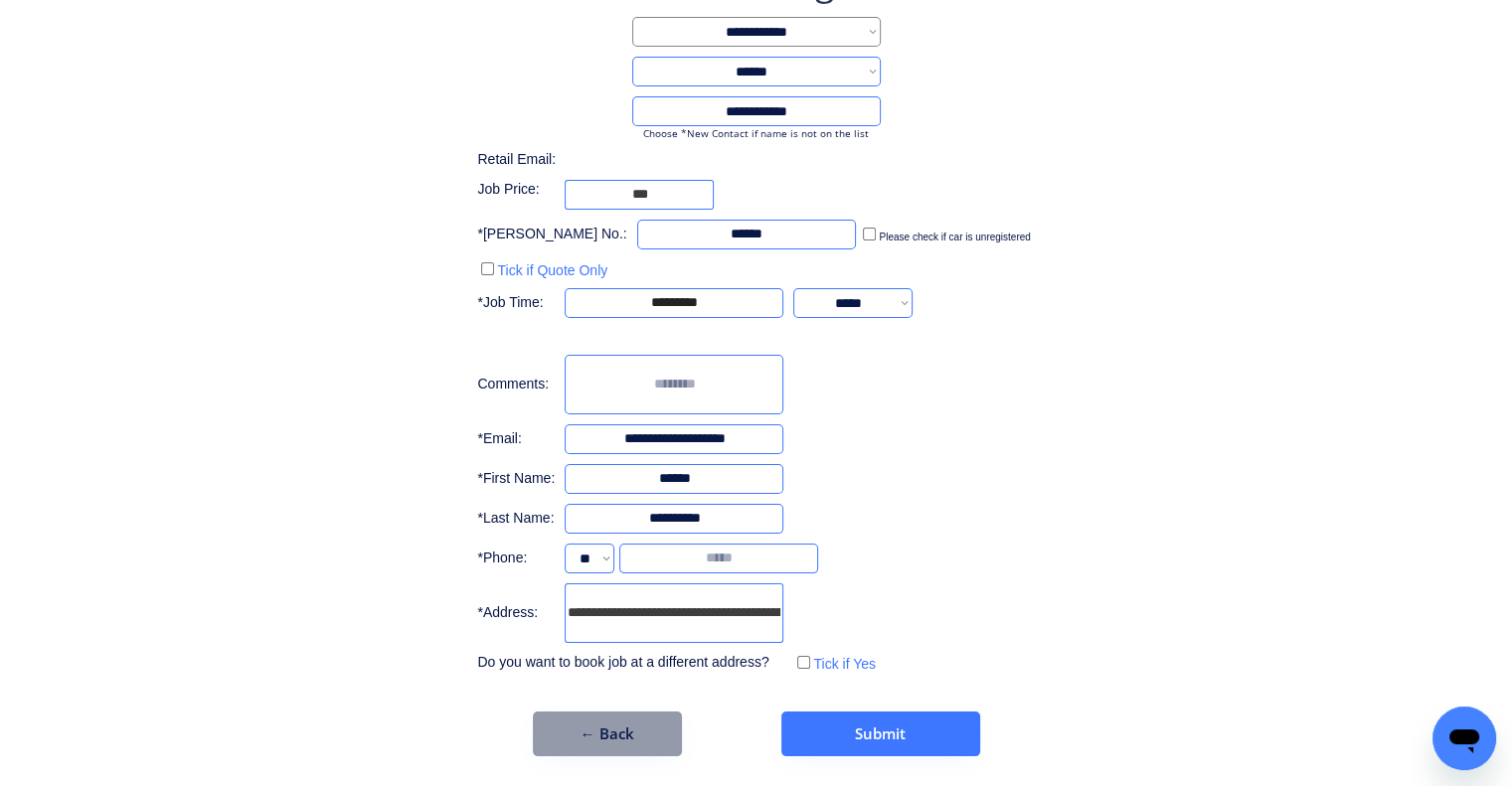 type on "******" 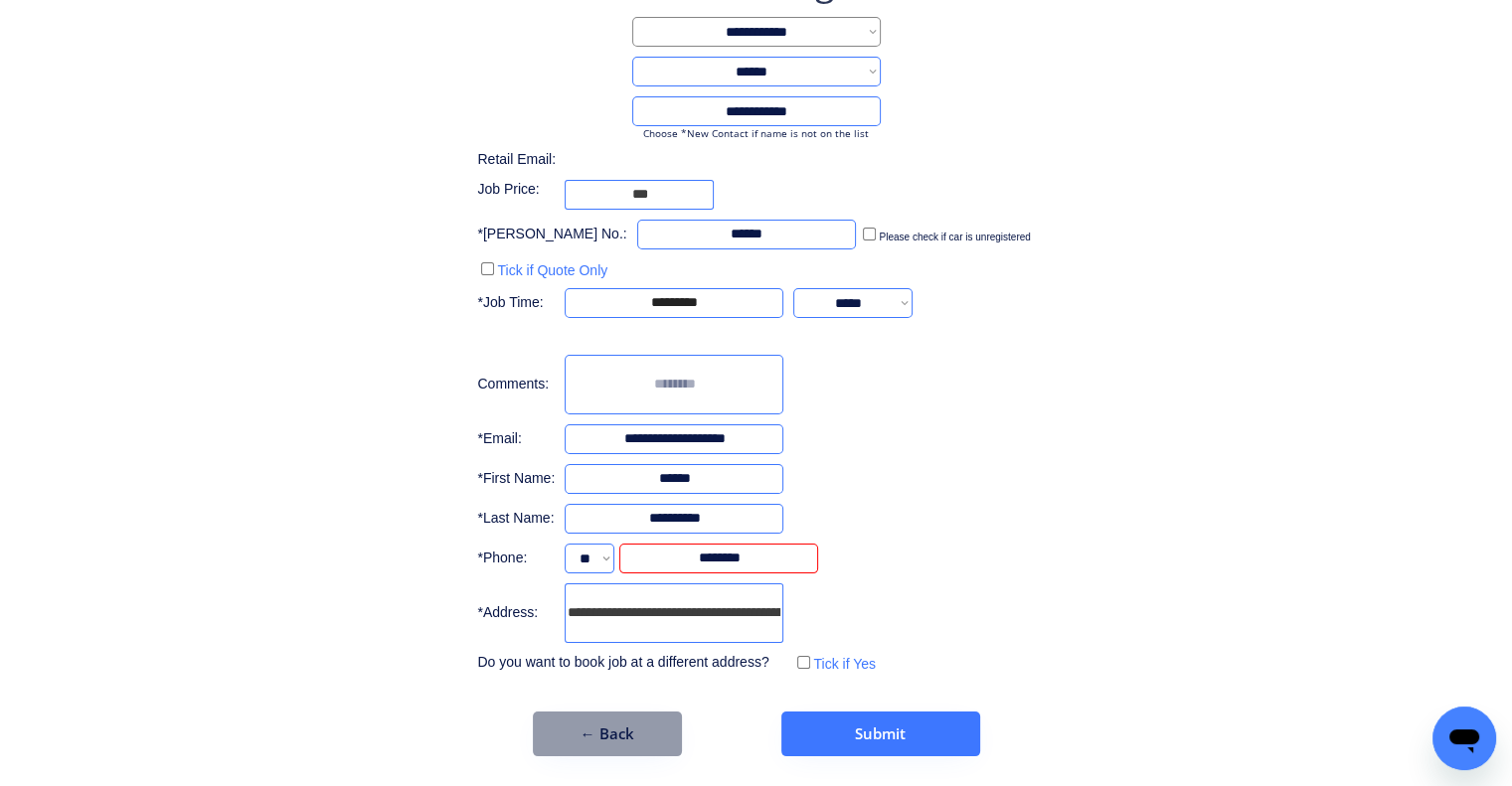 click on "**********" at bounding box center [756, 317] 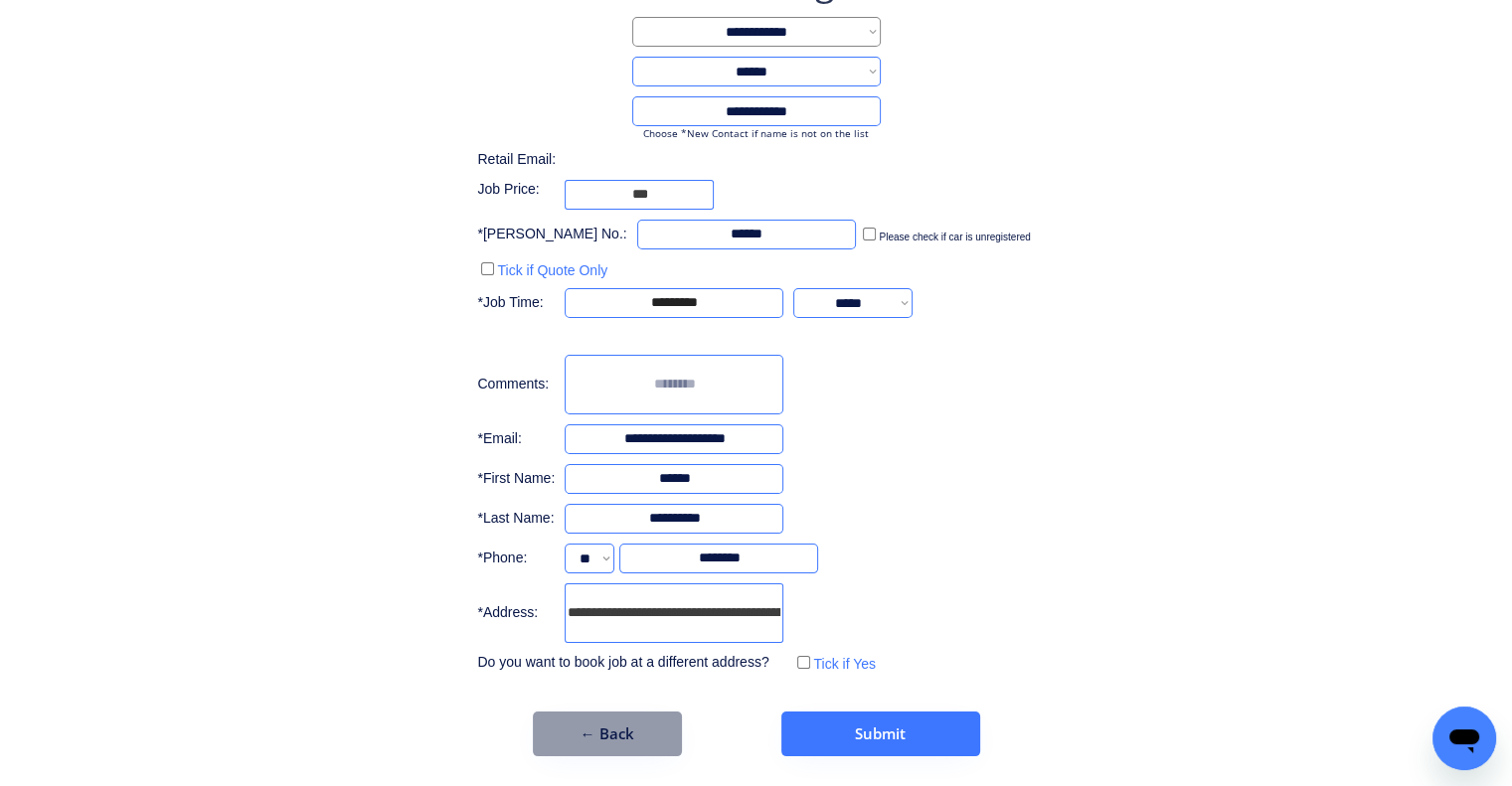 click on "**********" at bounding box center (756, 317) 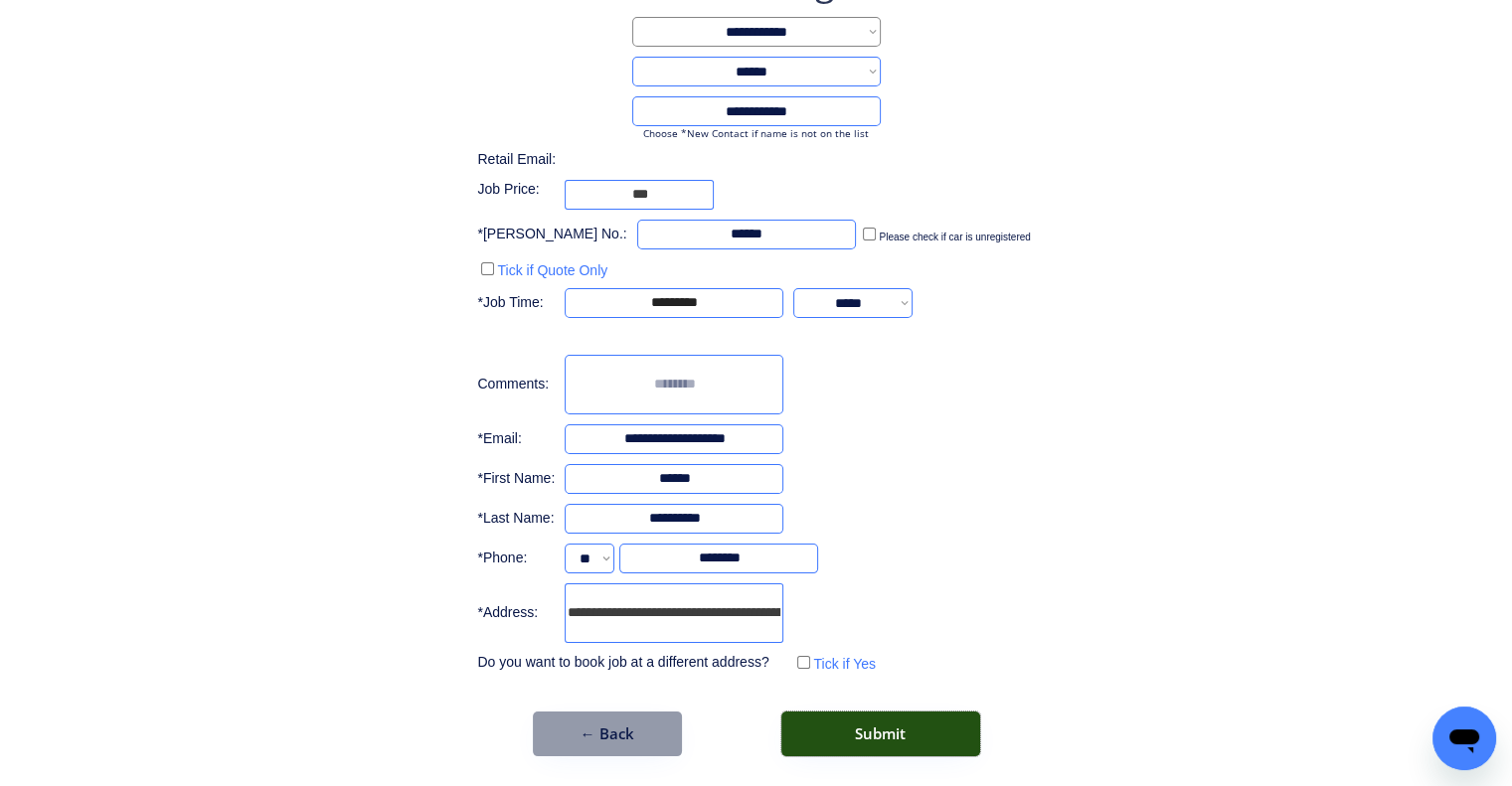 click on "Submit" at bounding box center (881, 733) 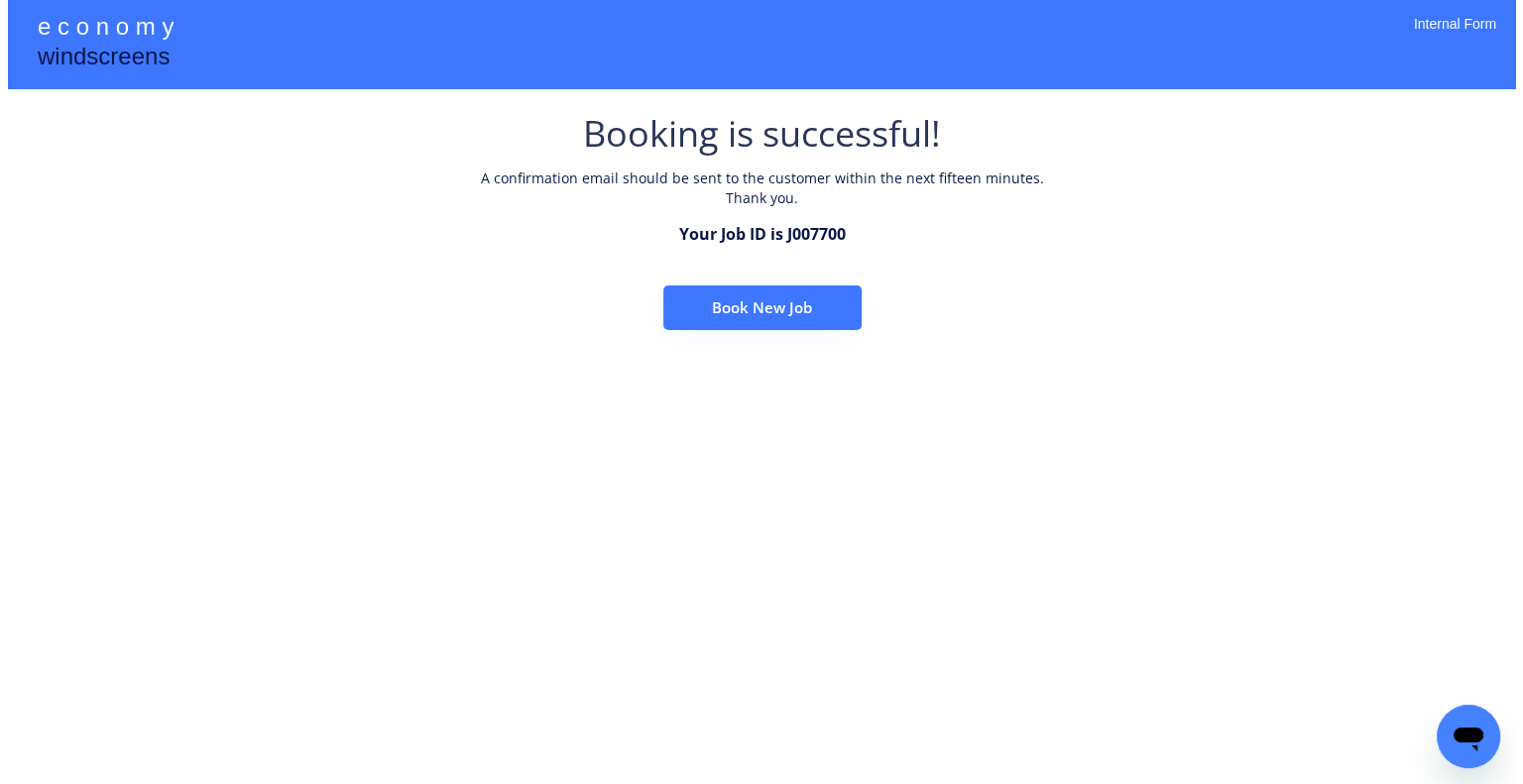 scroll, scrollTop: 0, scrollLeft: 0, axis: both 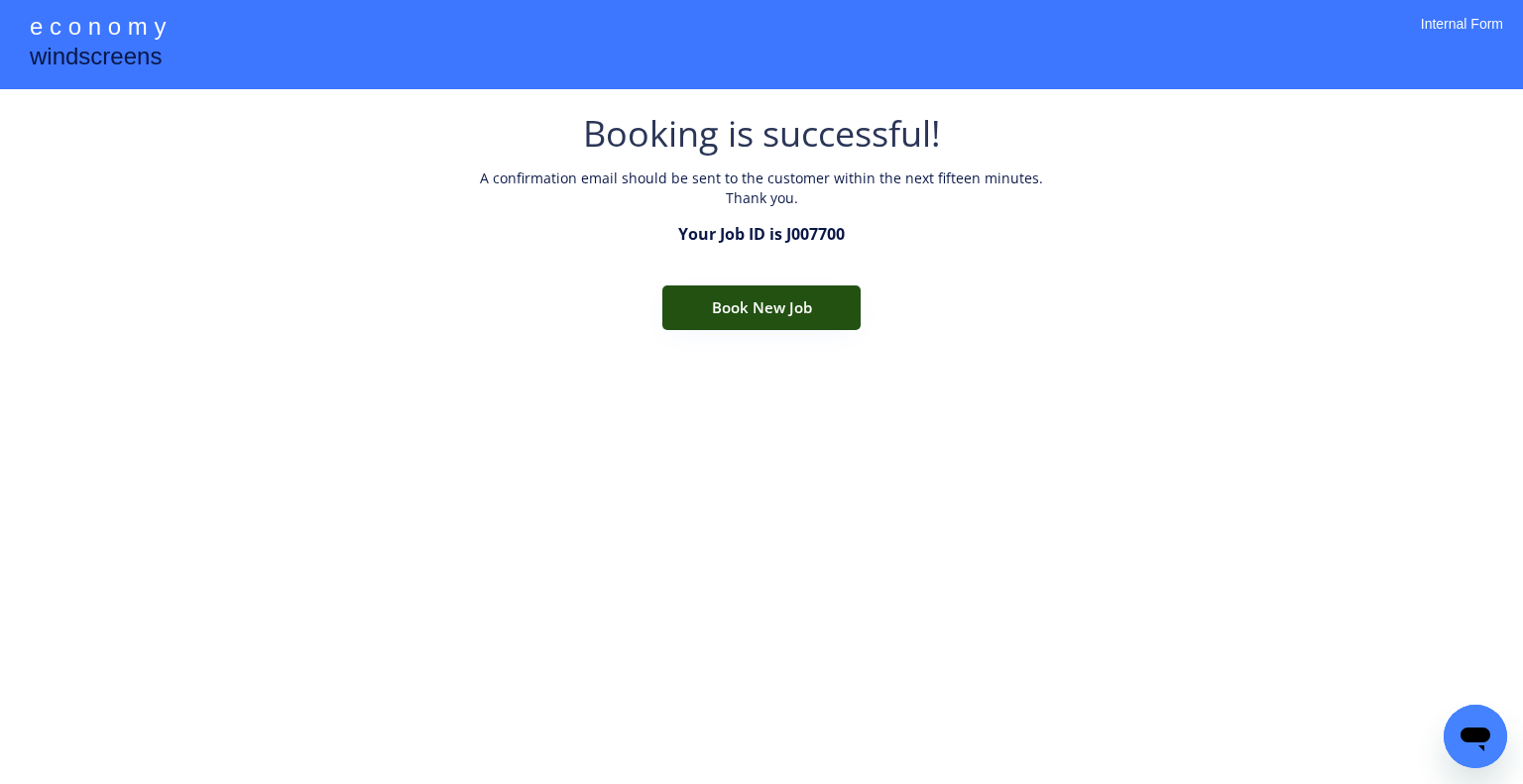 click on "Book New Job" at bounding box center [762, 307] 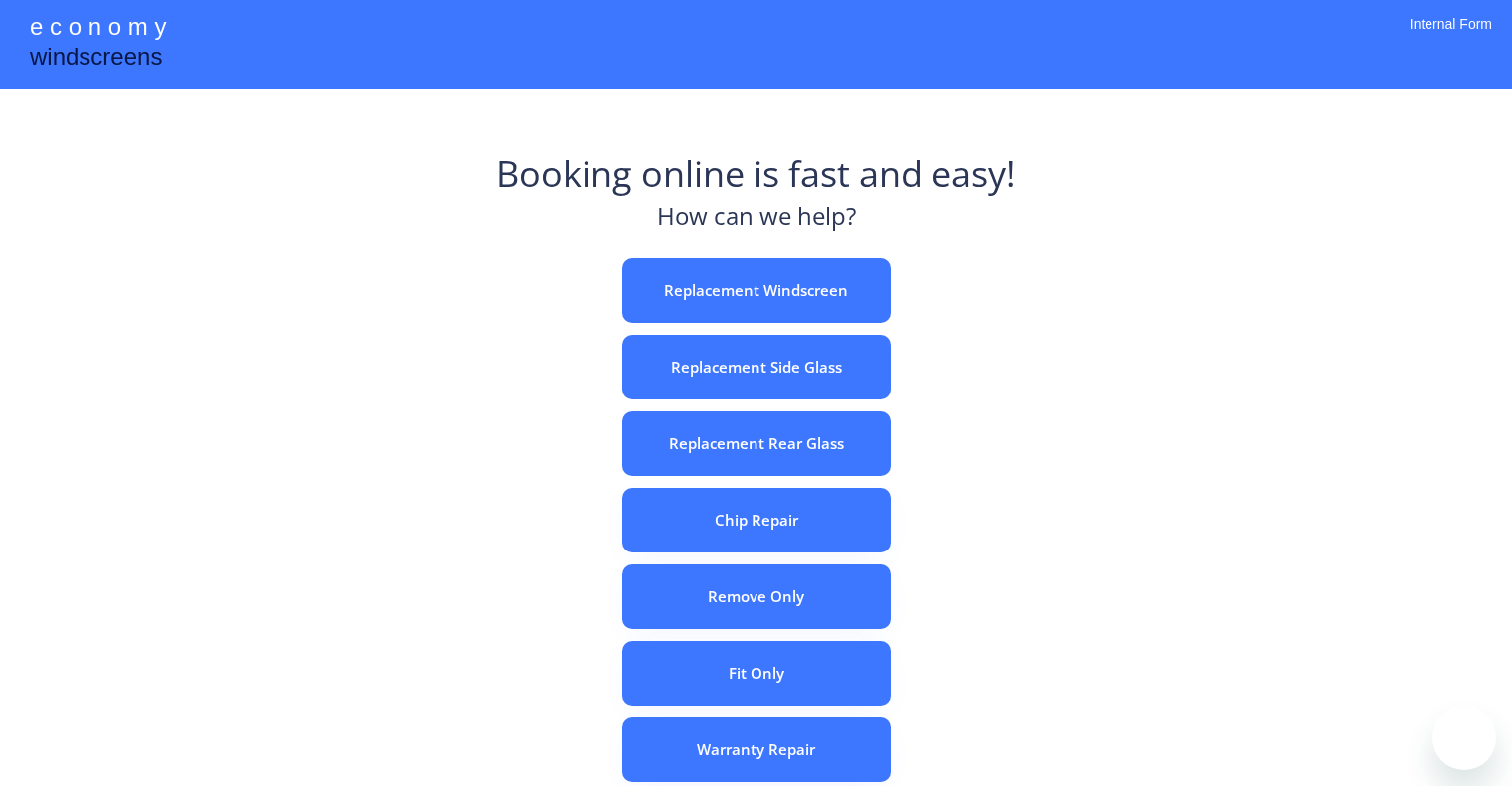 scroll, scrollTop: 0, scrollLeft: 0, axis: both 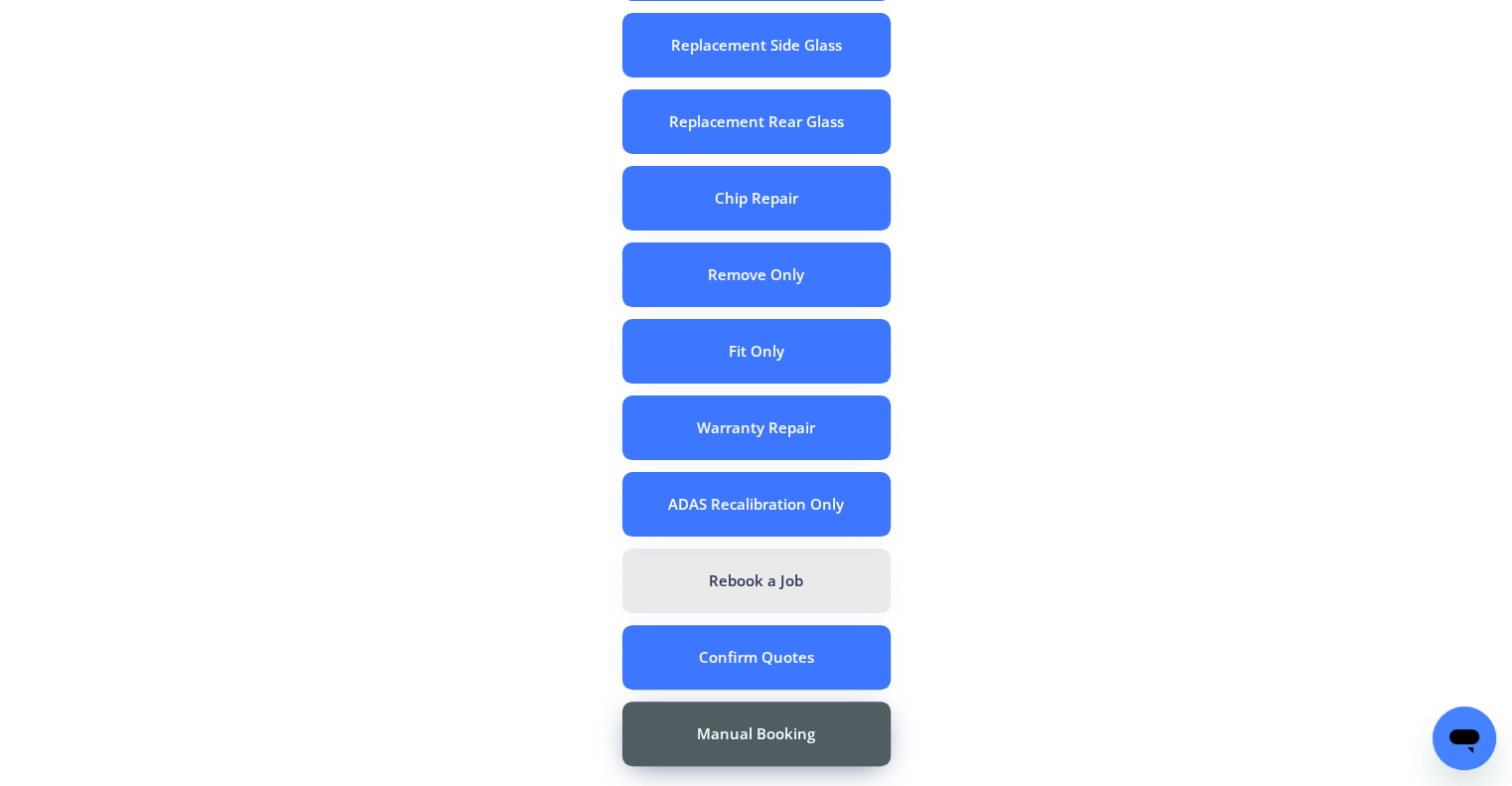 click on "Rebook a Job" at bounding box center (756, 580) 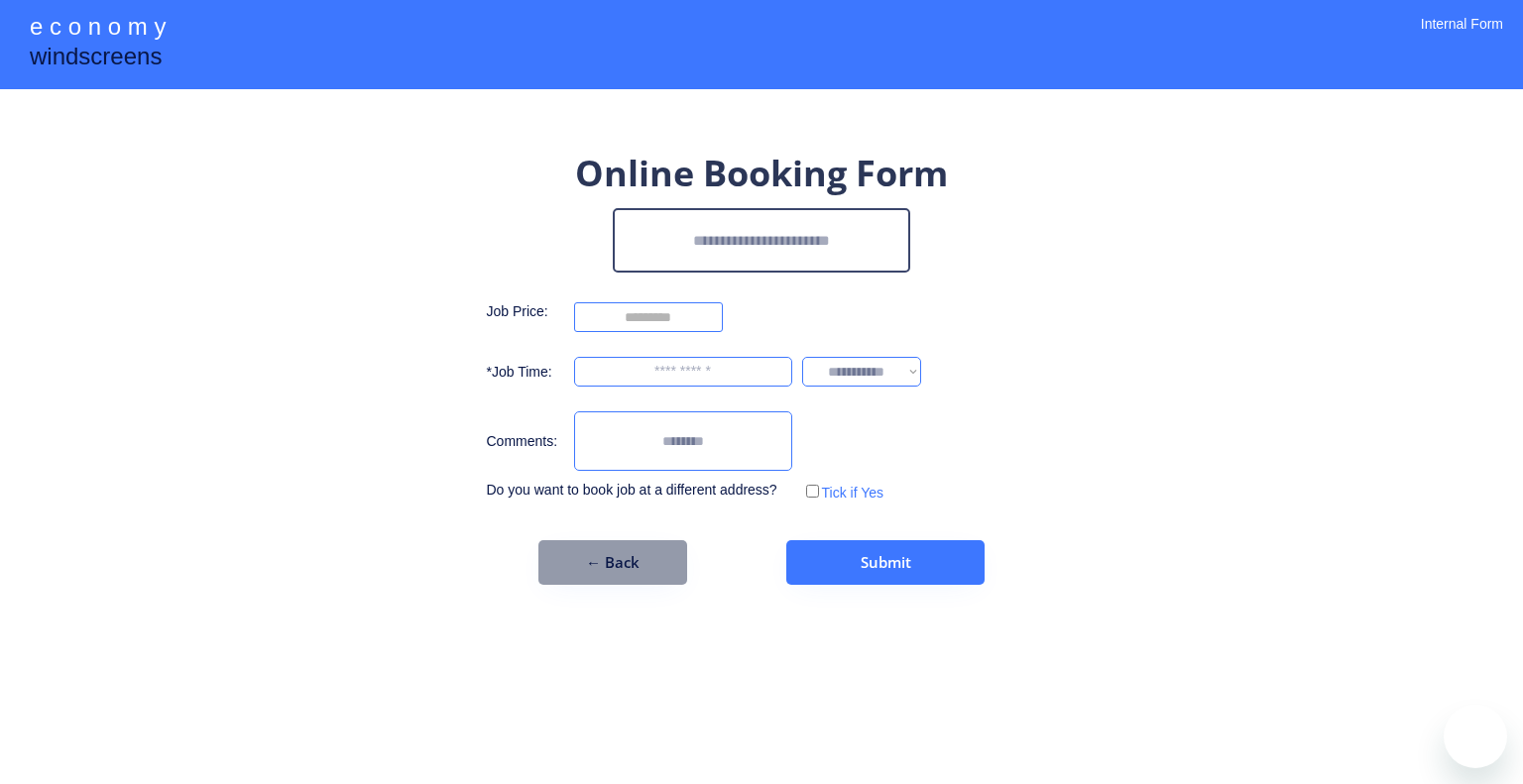 scroll, scrollTop: 0, scrollLeft: 0, axis: both 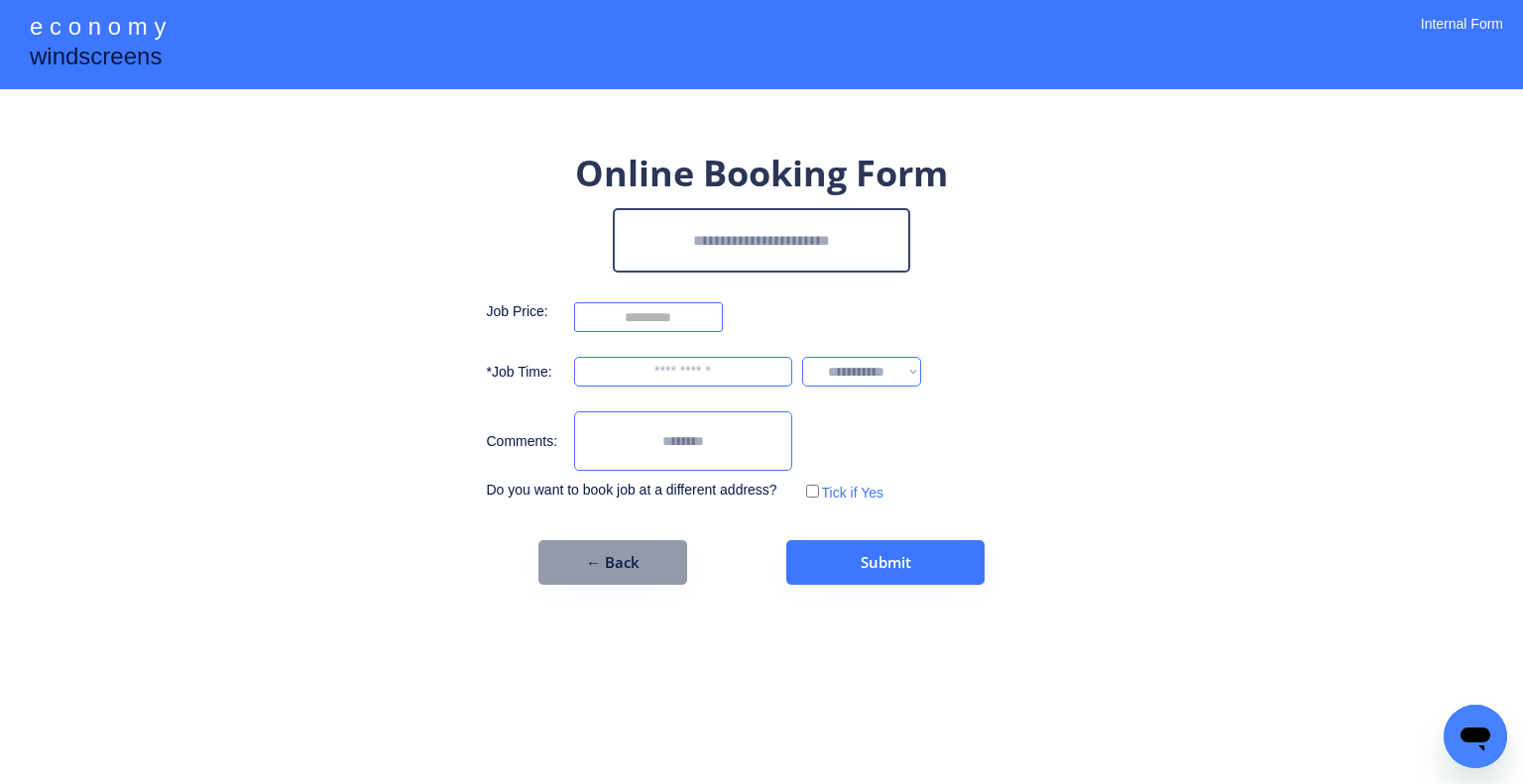 click at bounding box center (762, 240) 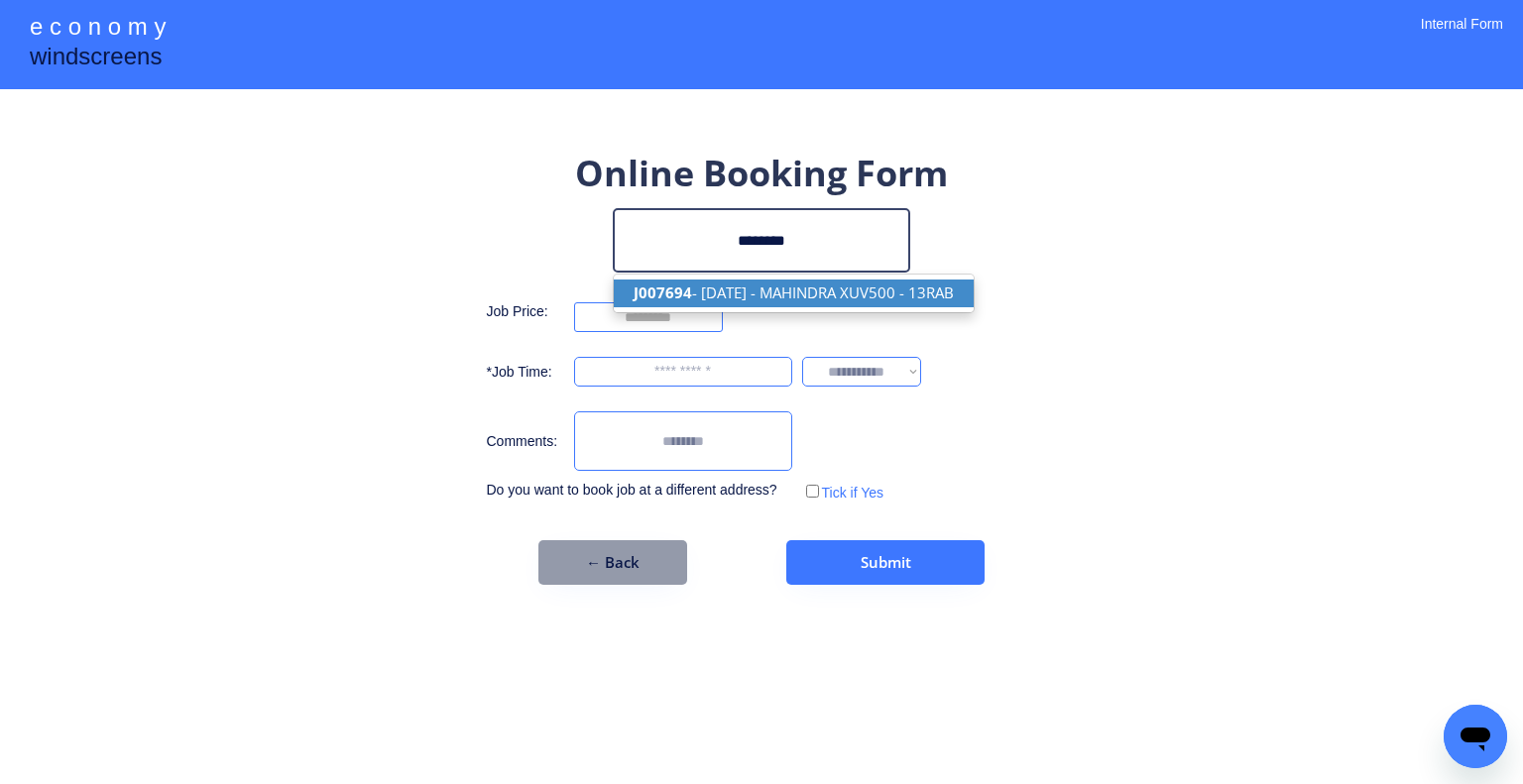 click on "J007694  - 10/07/2025 - MAHINDRA XUV500 - 13RAB" at bounding box center (793, 292) 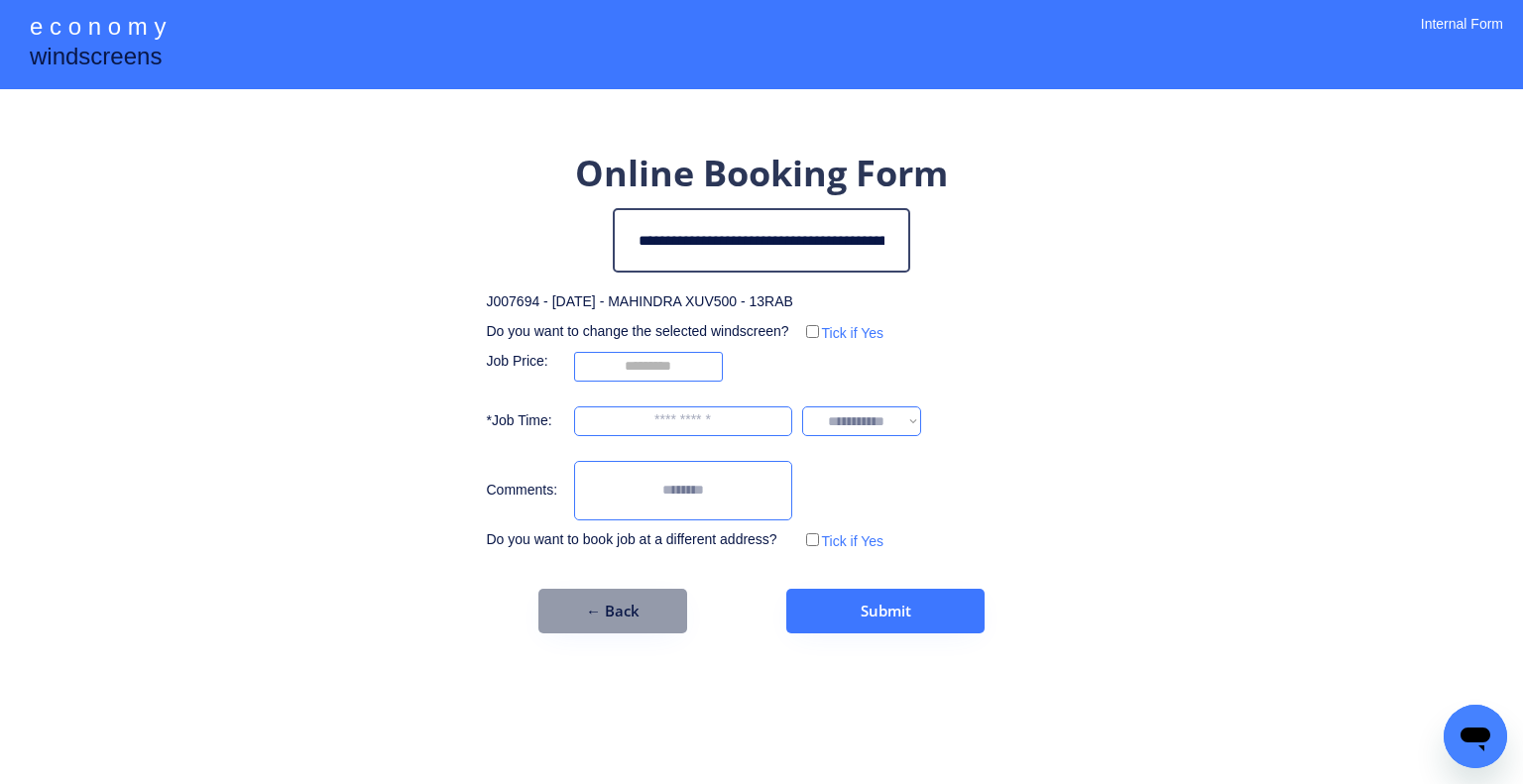 type on "**********" 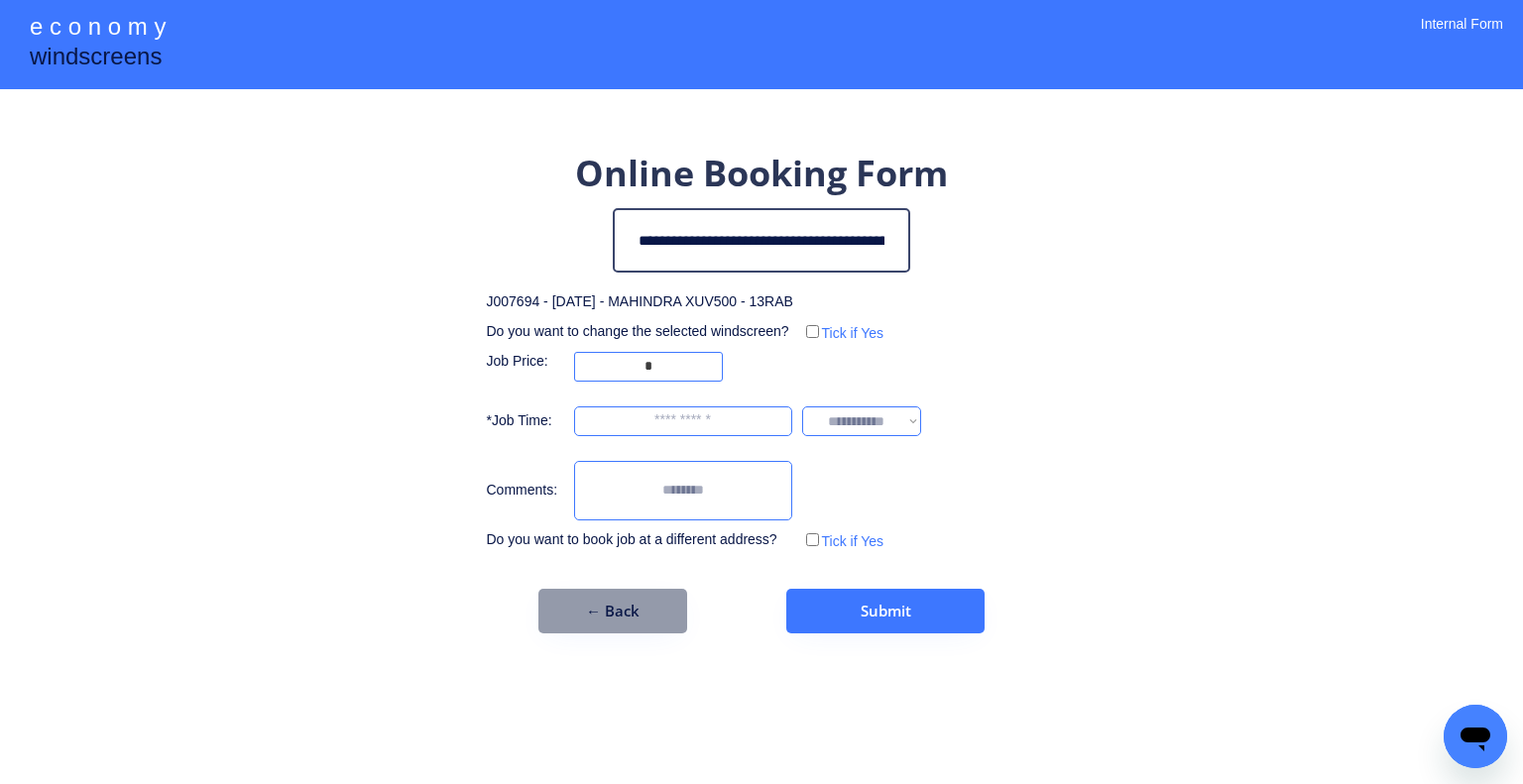 type on "*" 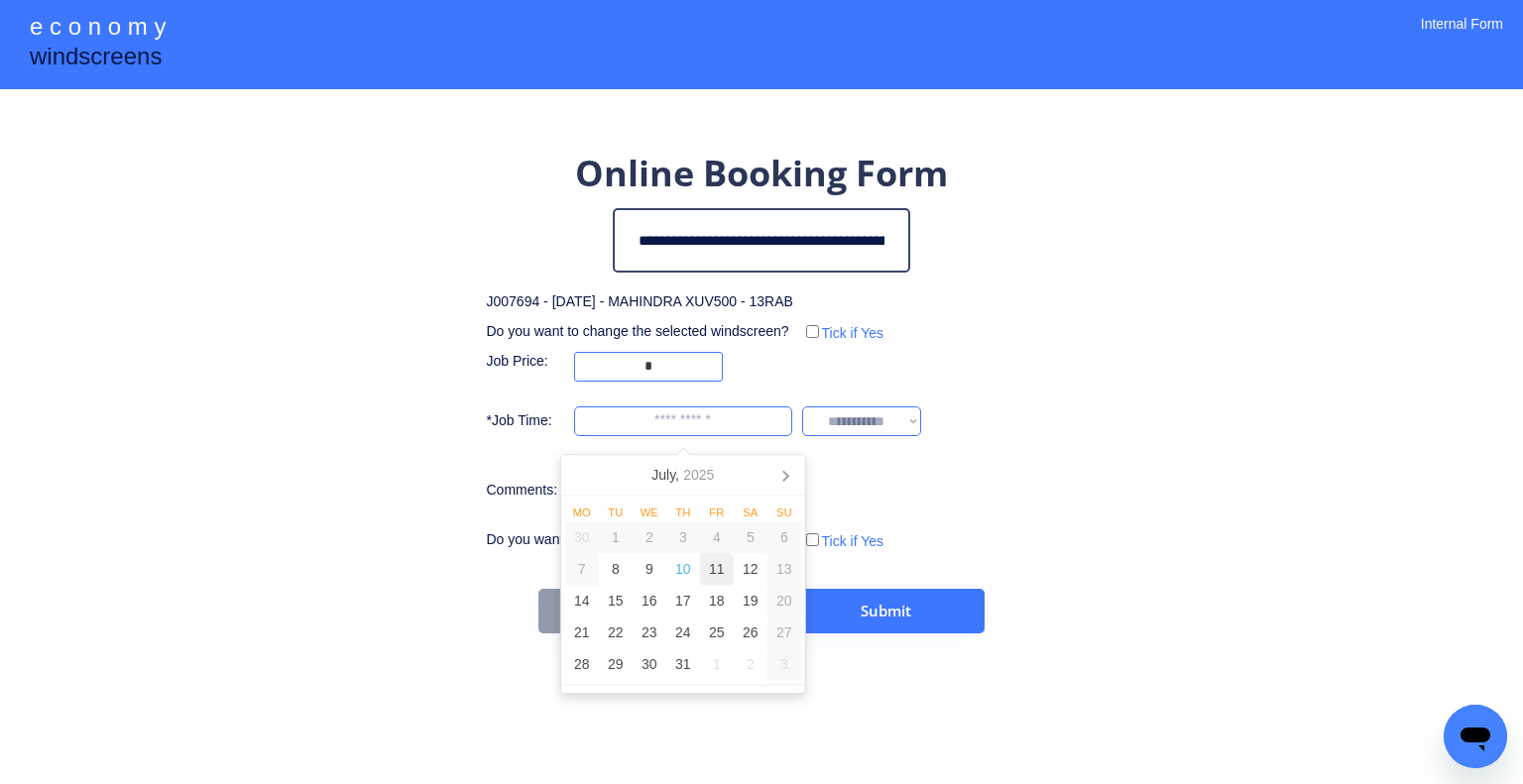 click on "11" at bounding box center (717, 570) 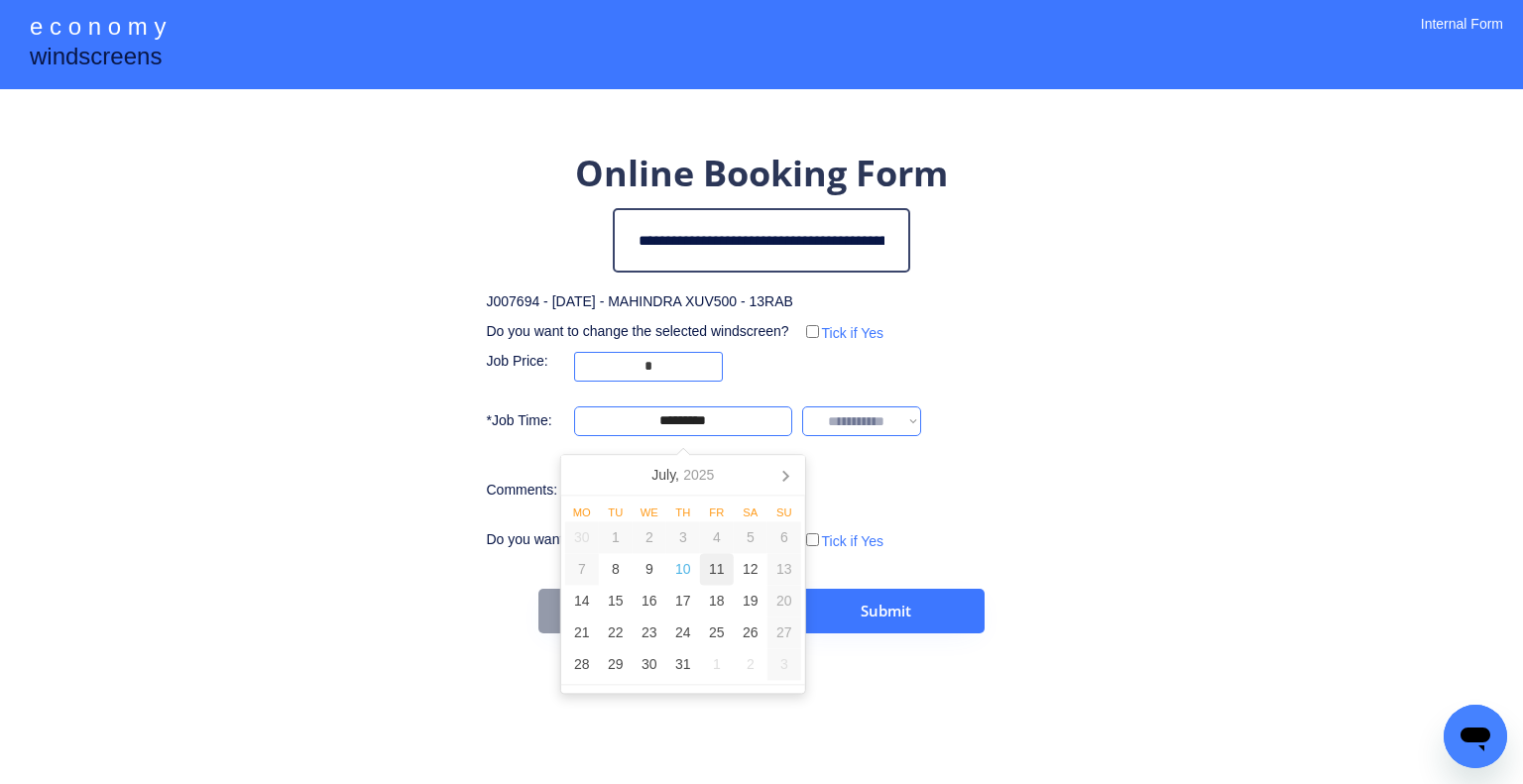 click on "**********" at bounding box center (762, 392) 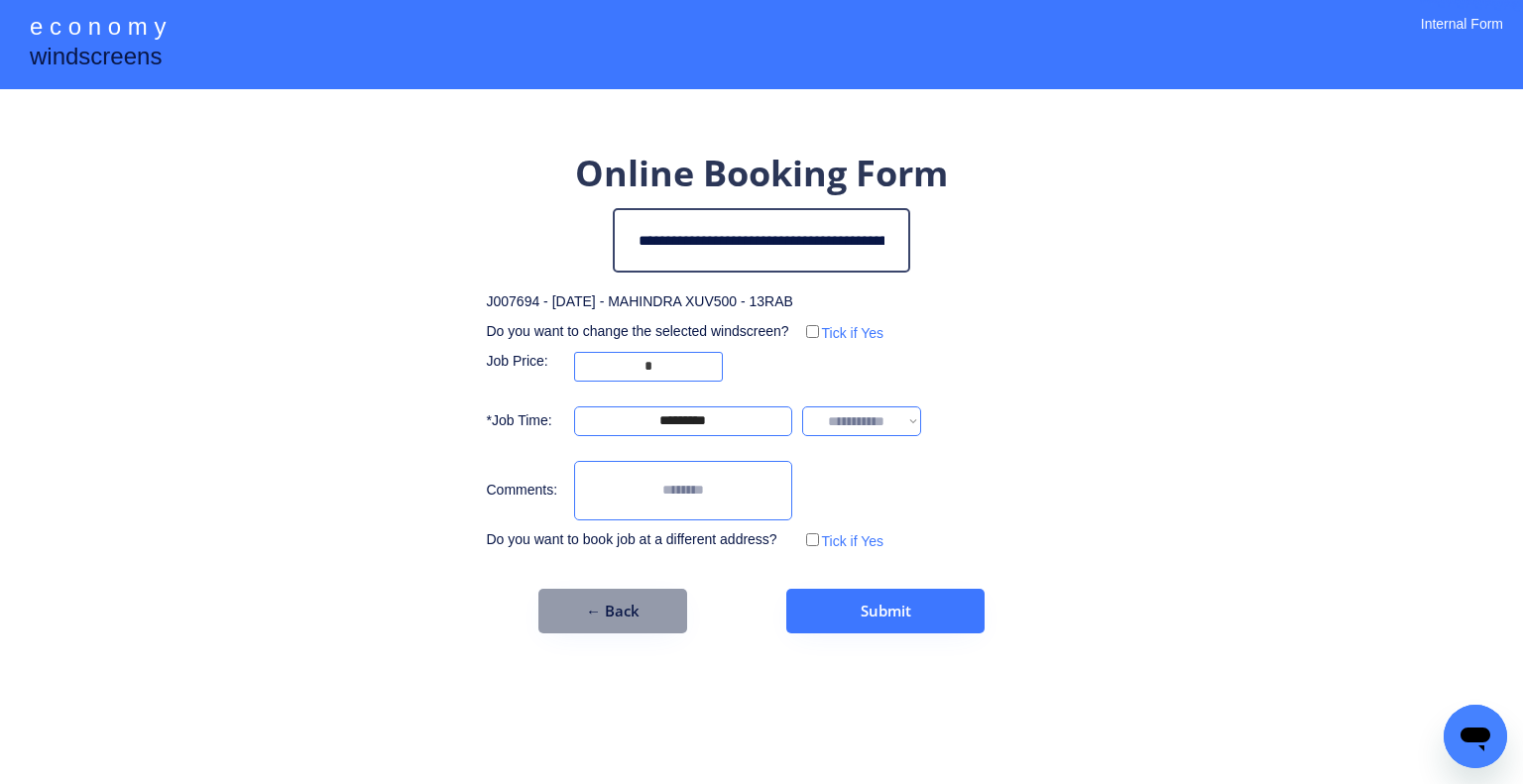 drag, startPoint x: 874, startPoint y: 411, endPoint x: 873, endPoint y: 432, distance: 21.023796 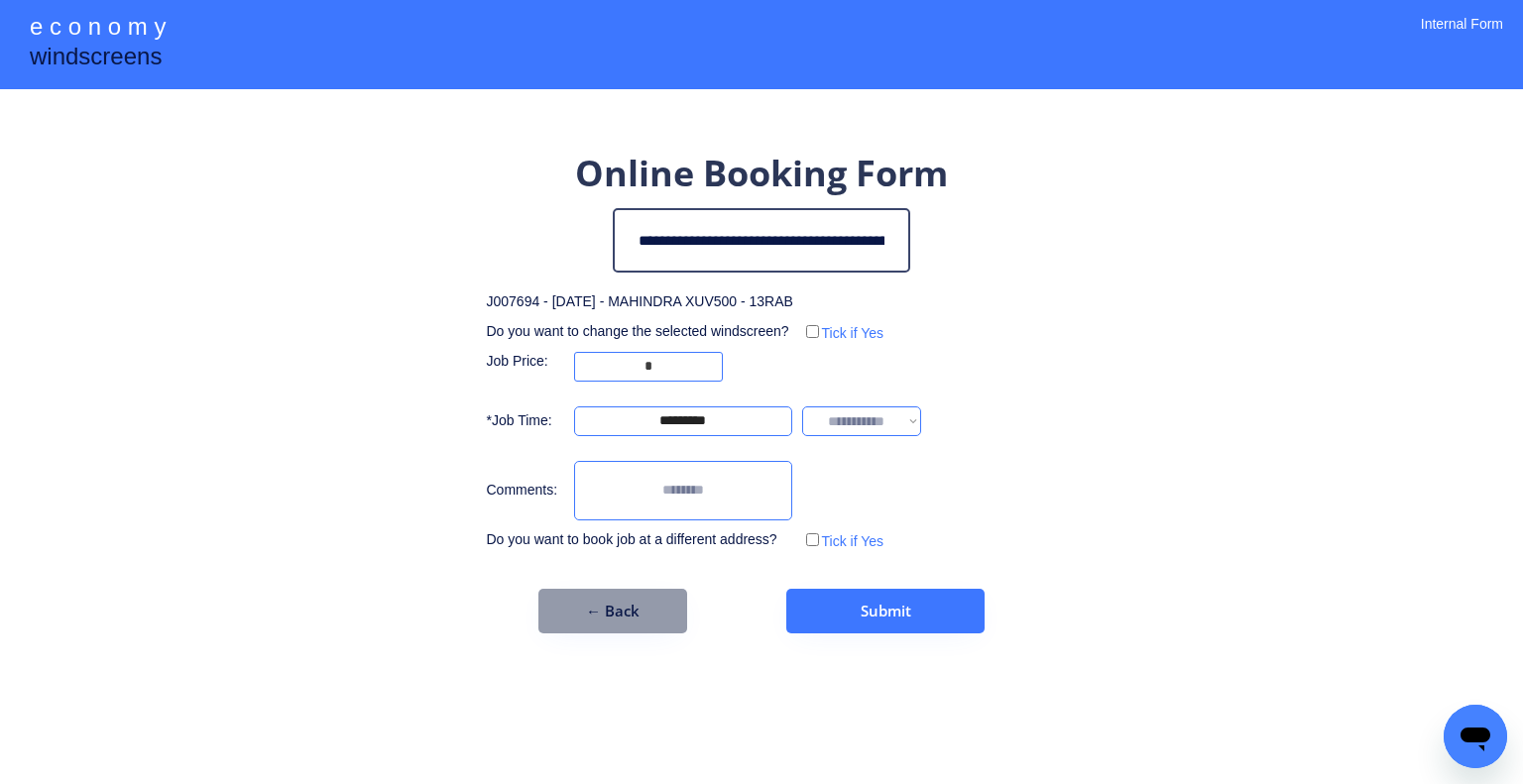 select on "*******" 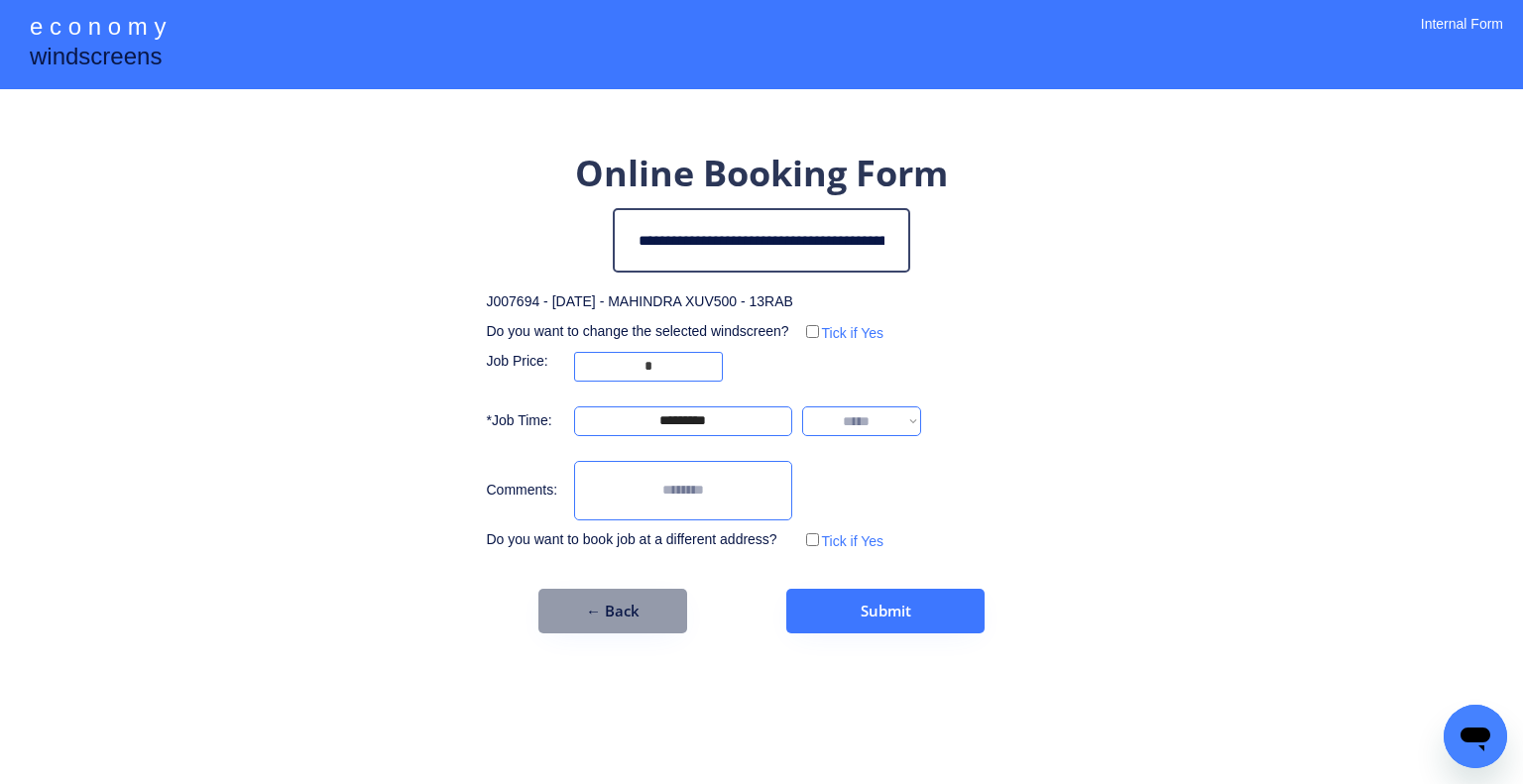 click on "**********" at bounding box center (862, 421) 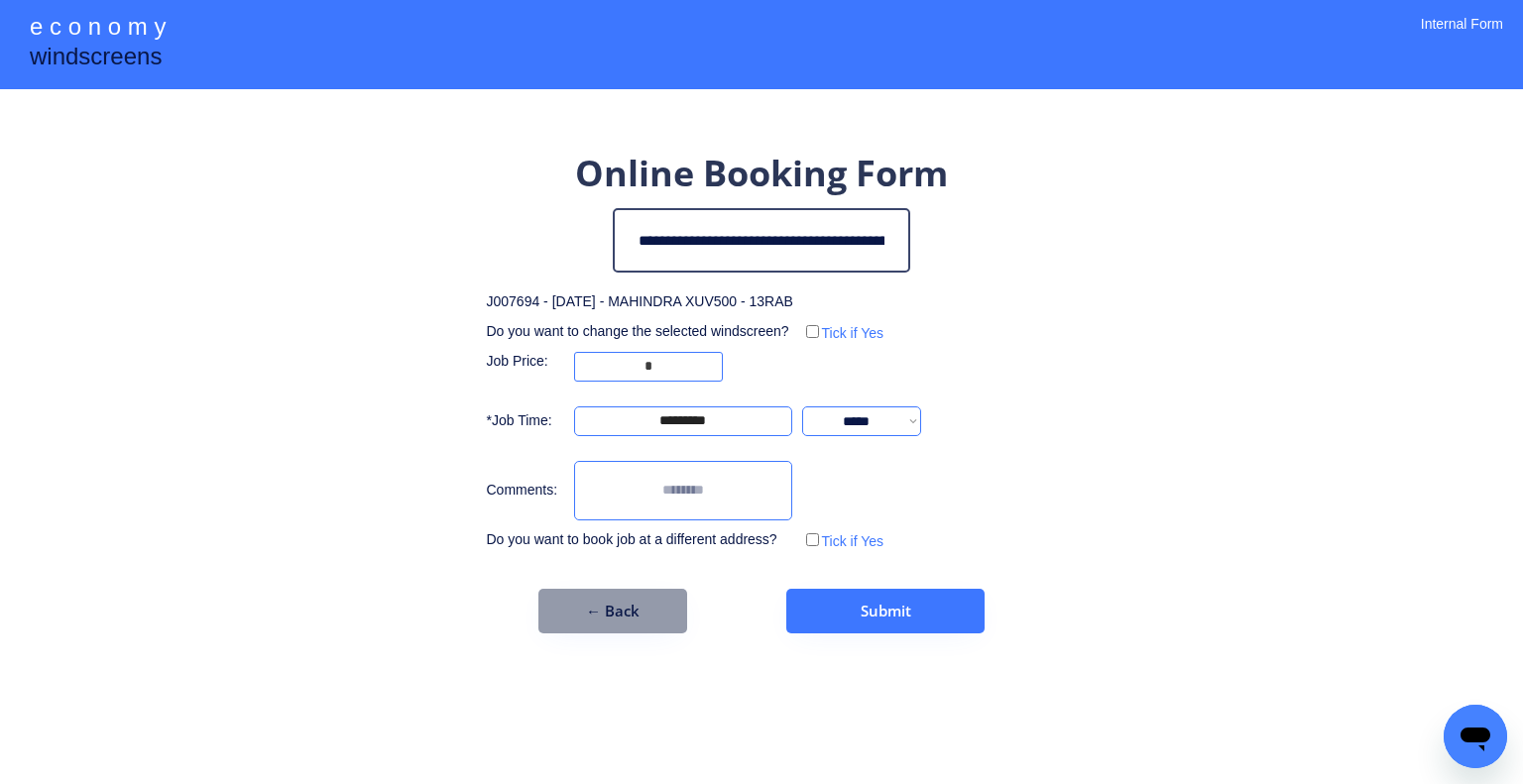 click on "**********" at bounding box center (762, 392) 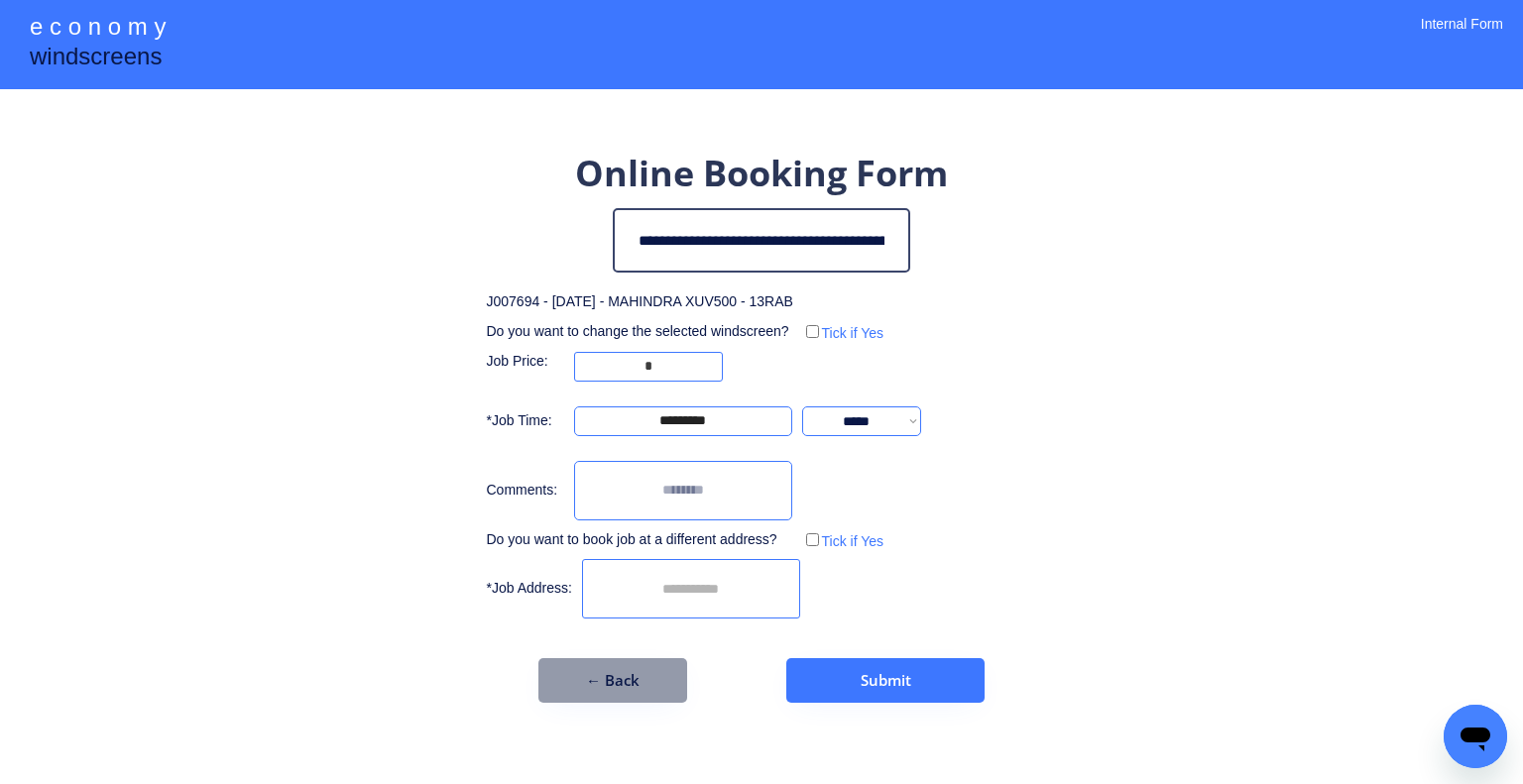 click at bounding box center (691, 589) 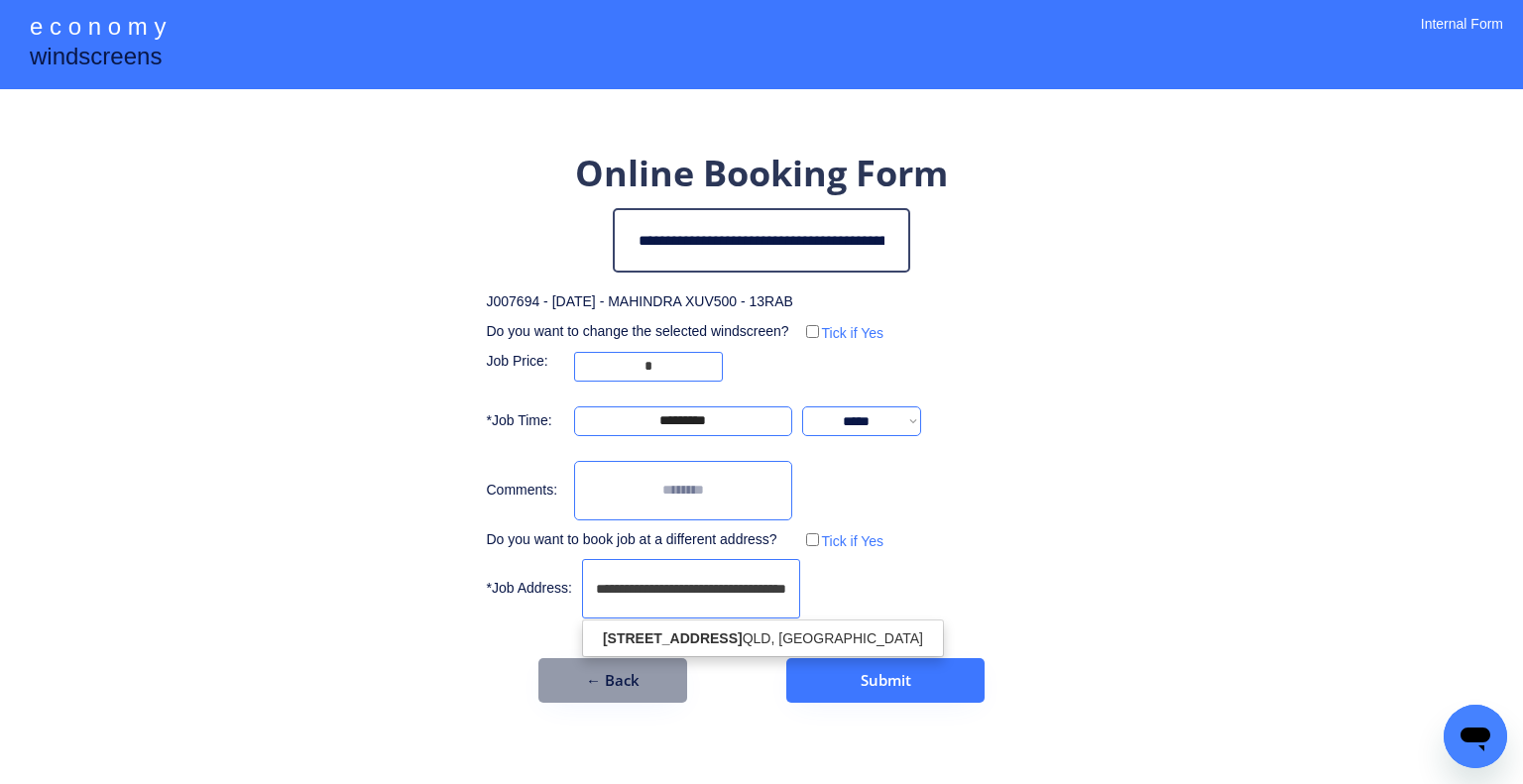 scroll, scrollTop: 0, scrollLeft: 17, axis: horizontal 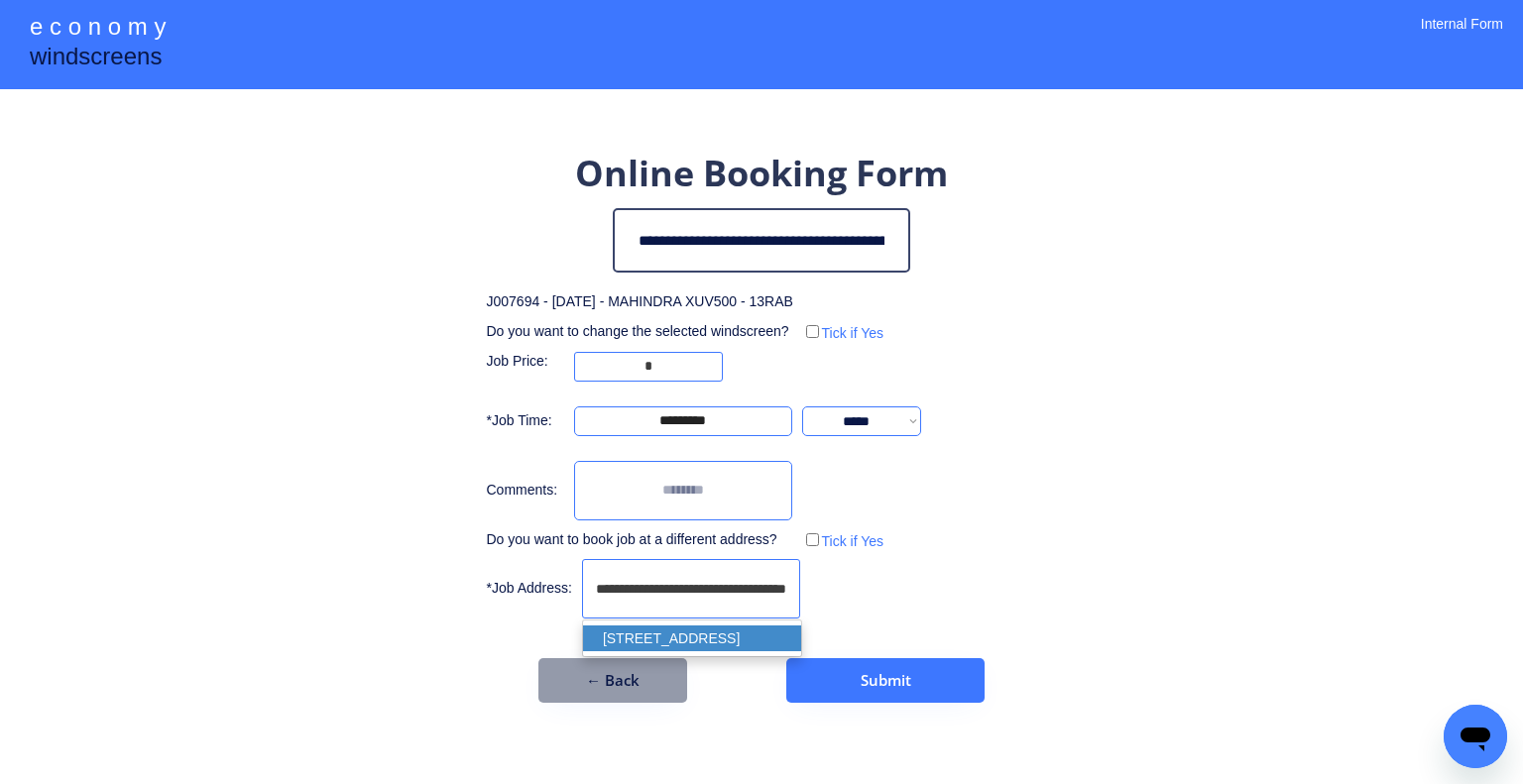 drag, startPoint x: 785, startPoint y: 638, endPoint x: 1233, endPoint y: 515, distance: 464.5783 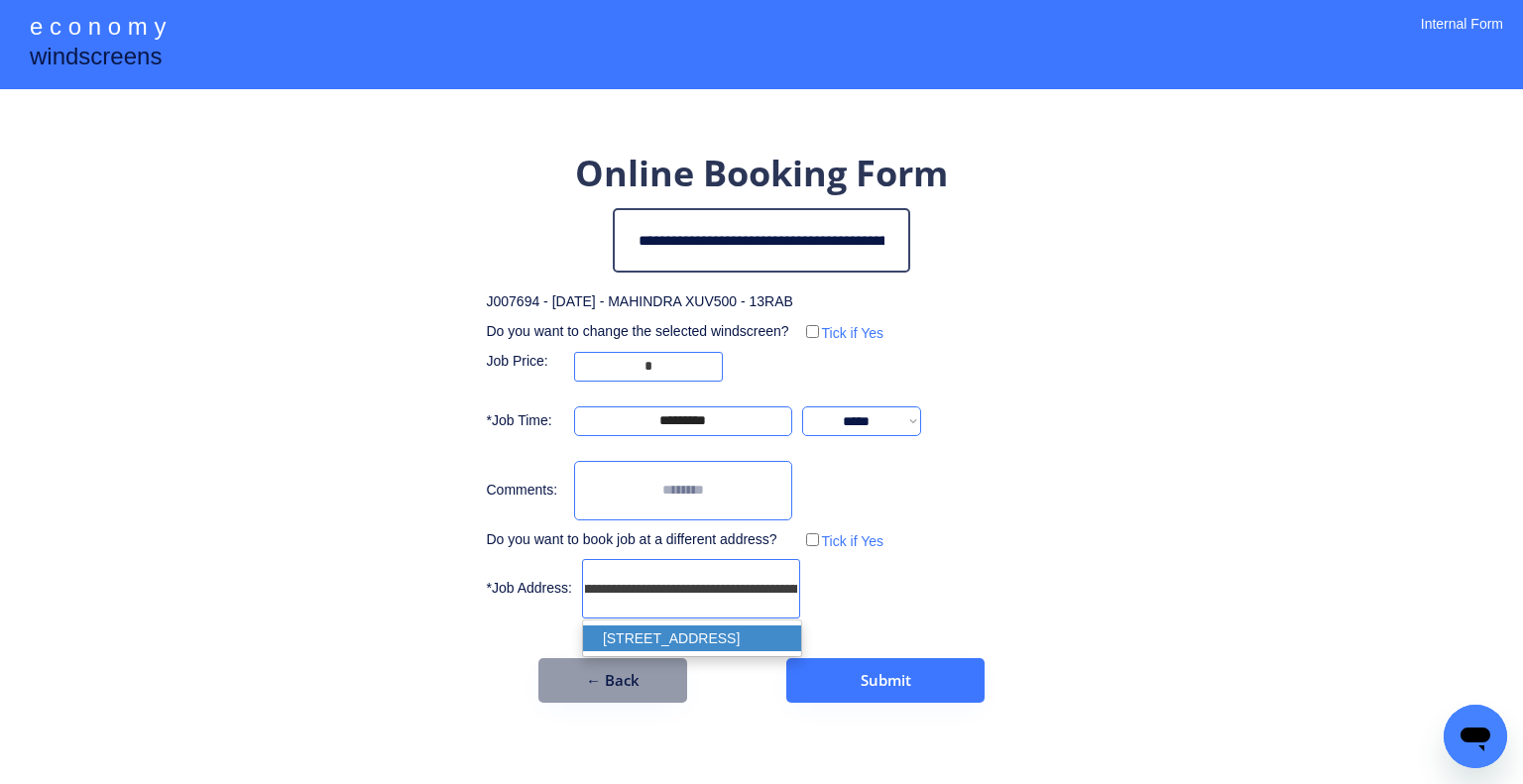 type on "**********" 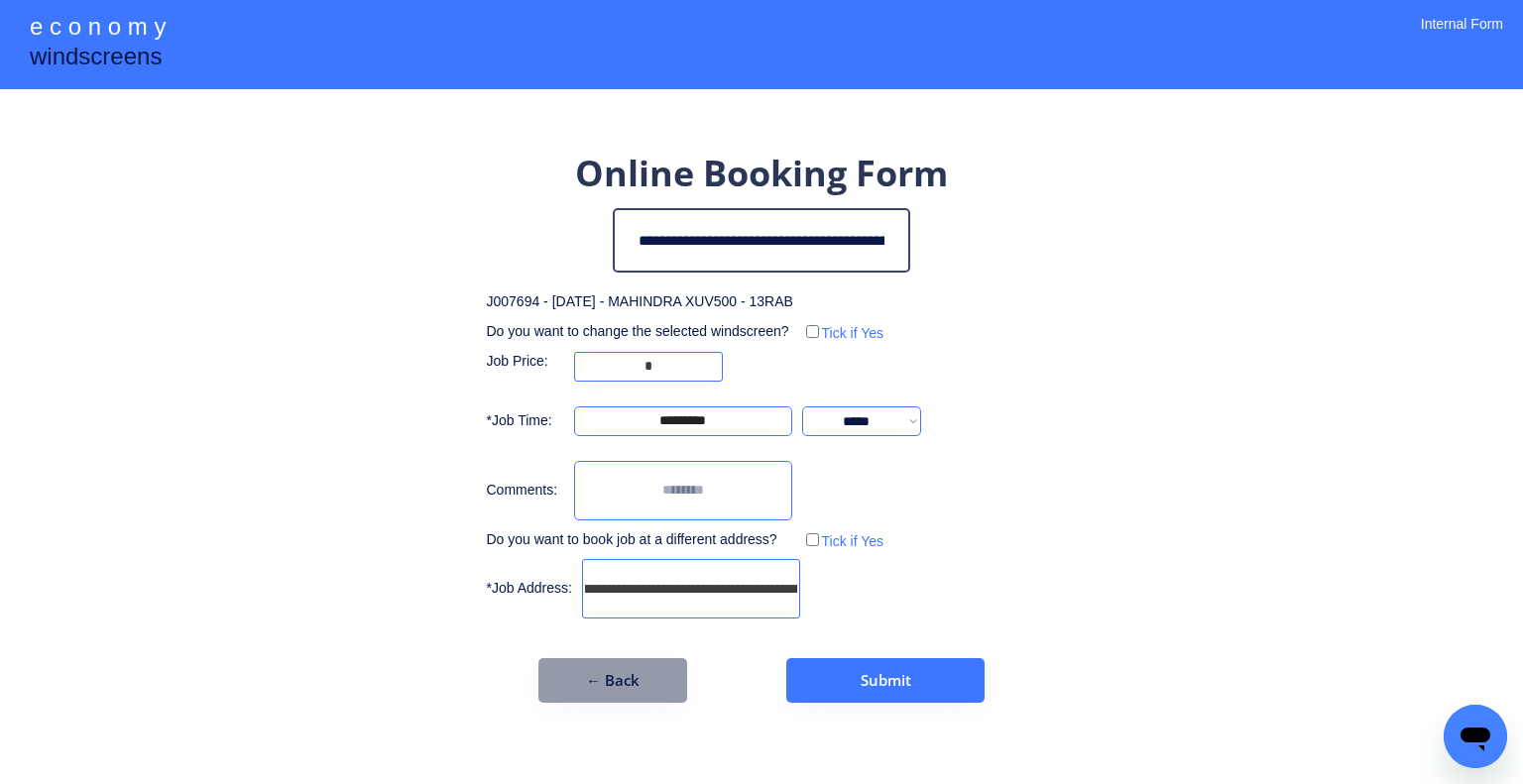 click on "**********" at bounding box center (762, 392) 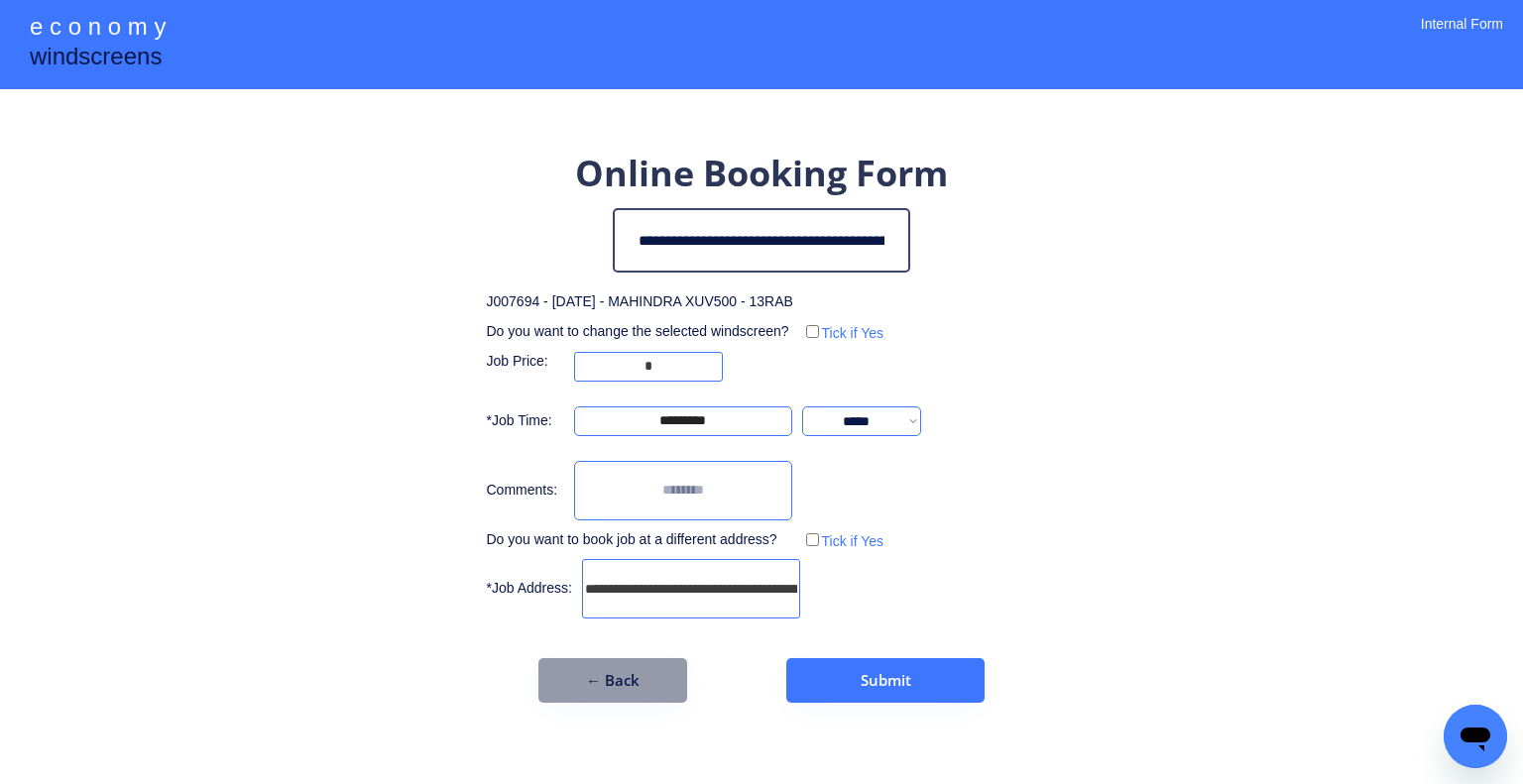 click on "**********" at bounding box center (762, 392) 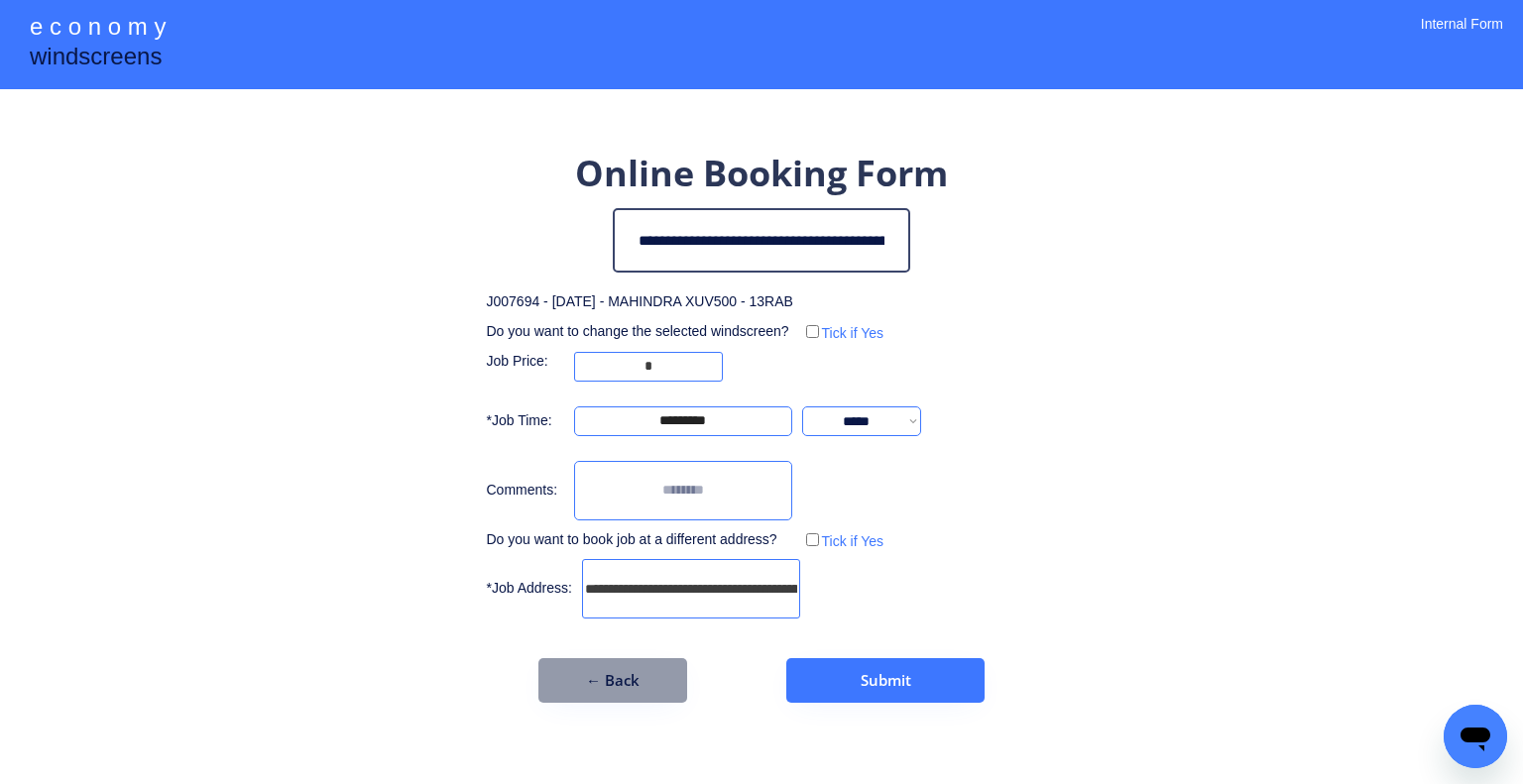 click at bounding box center [683, 491] 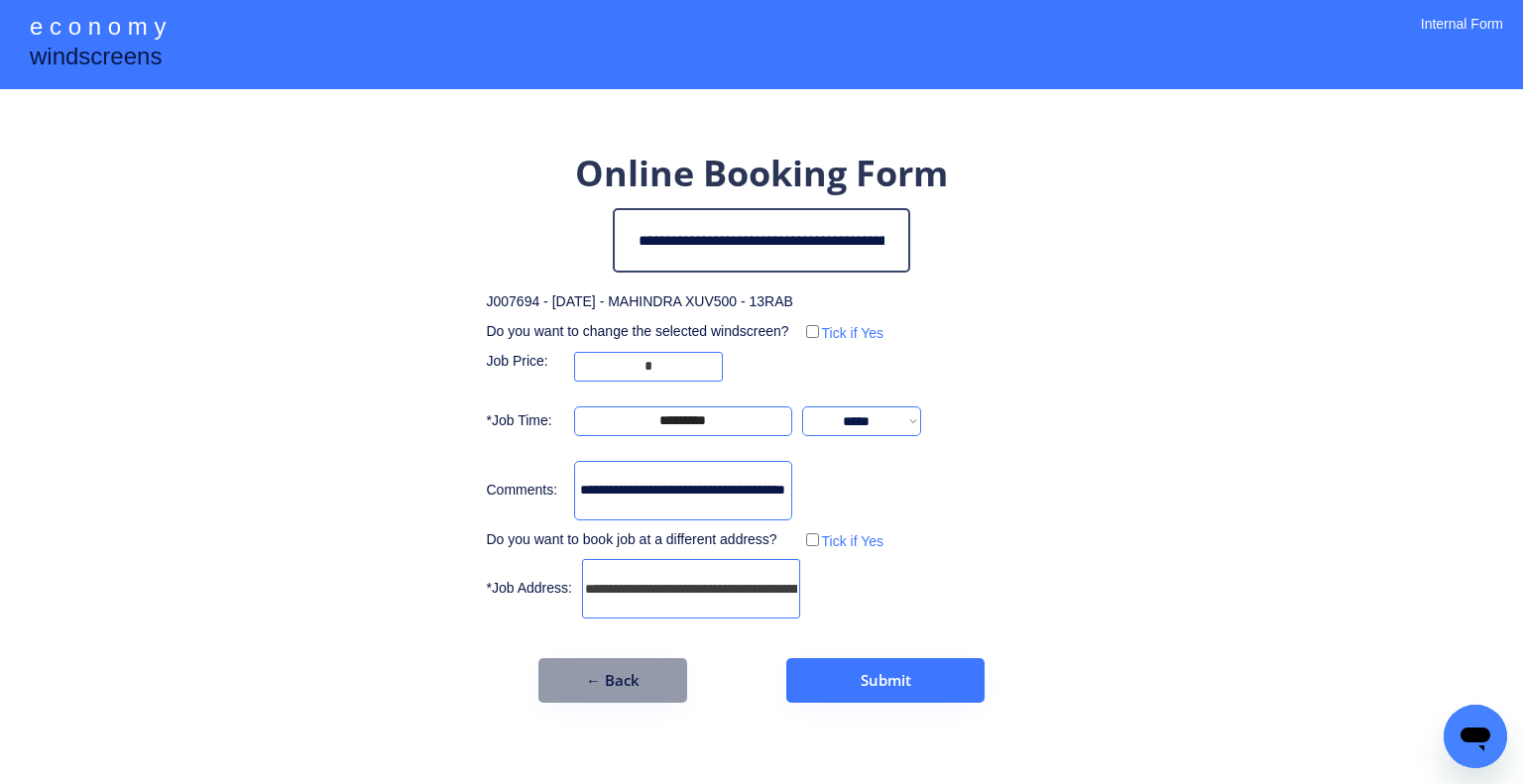 scroll, scrollTop: 0, scrollLeft: 50, axis: horizontal 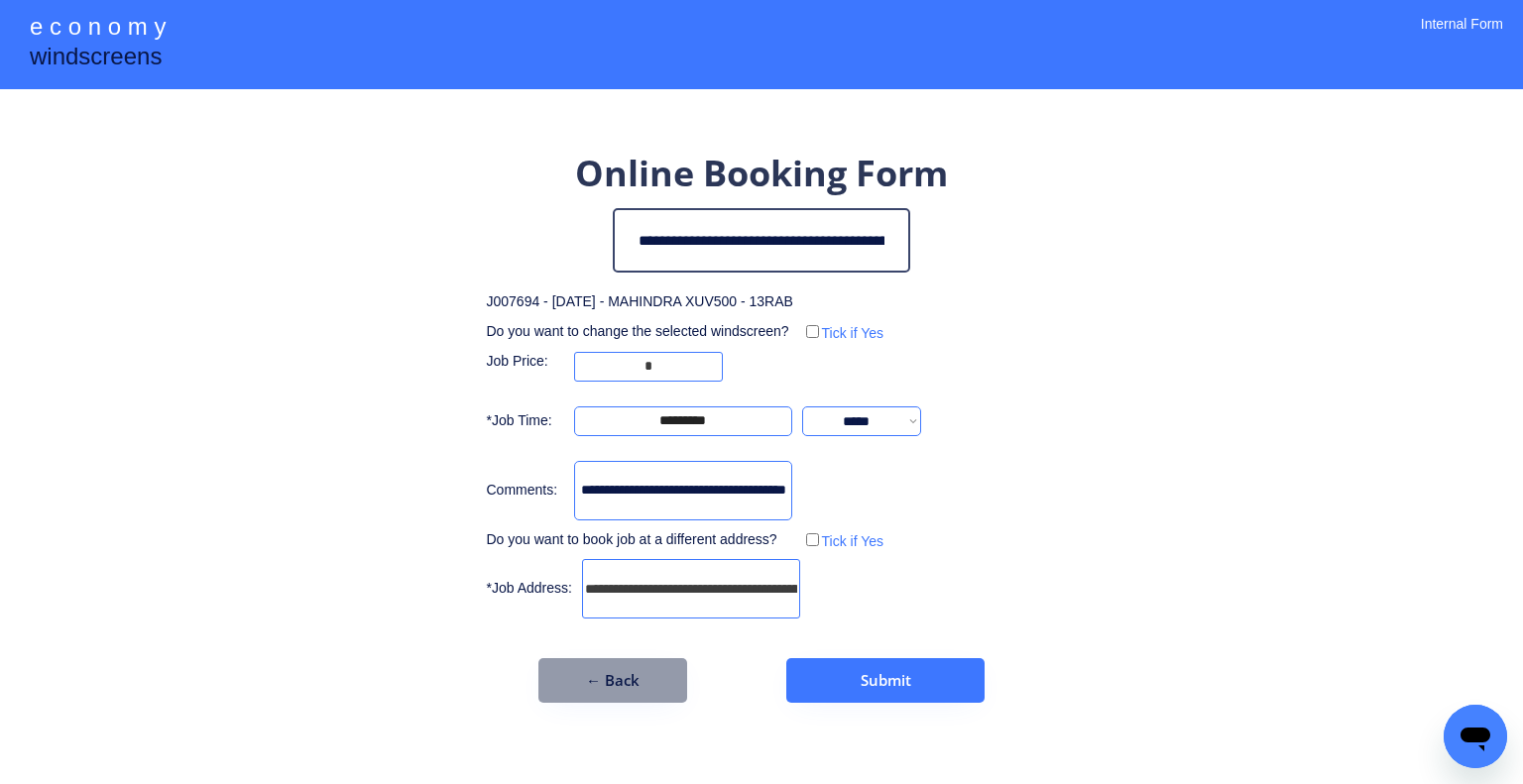 click on "**********" at bounding box center (762, 392) 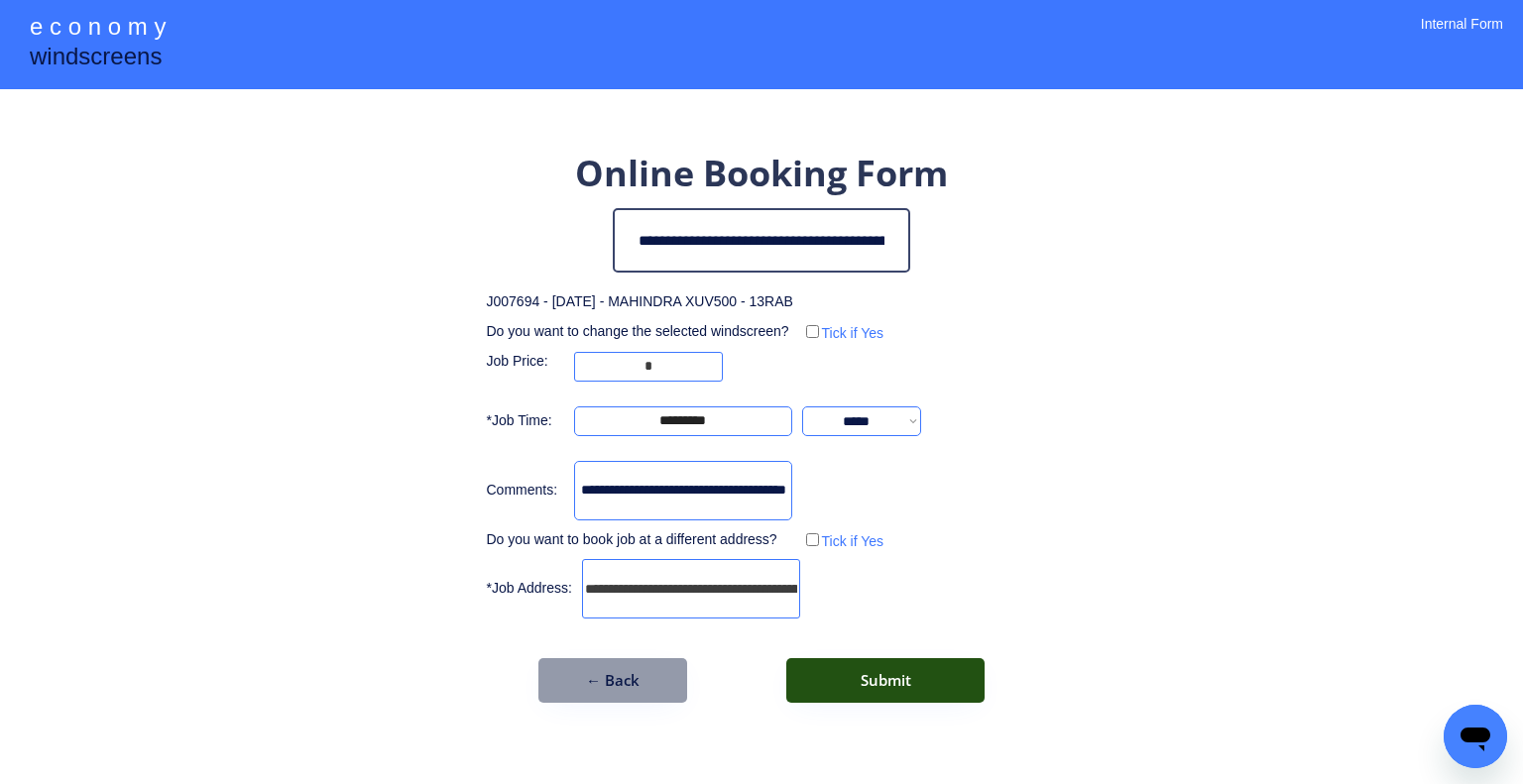 click on "Submit" at bounding box center [885, 680] 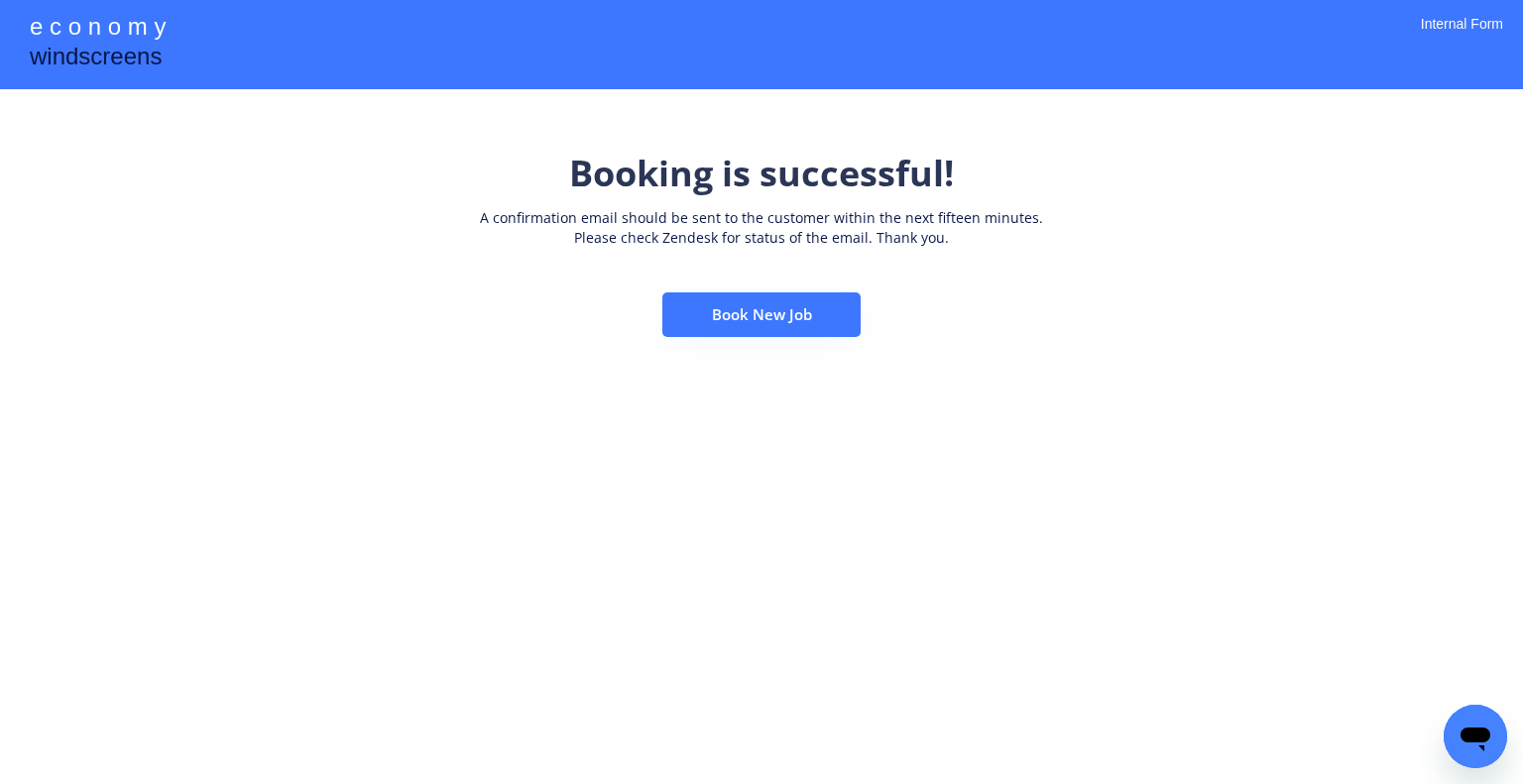 click on "Book New Job" at bounding box center [762, 314] 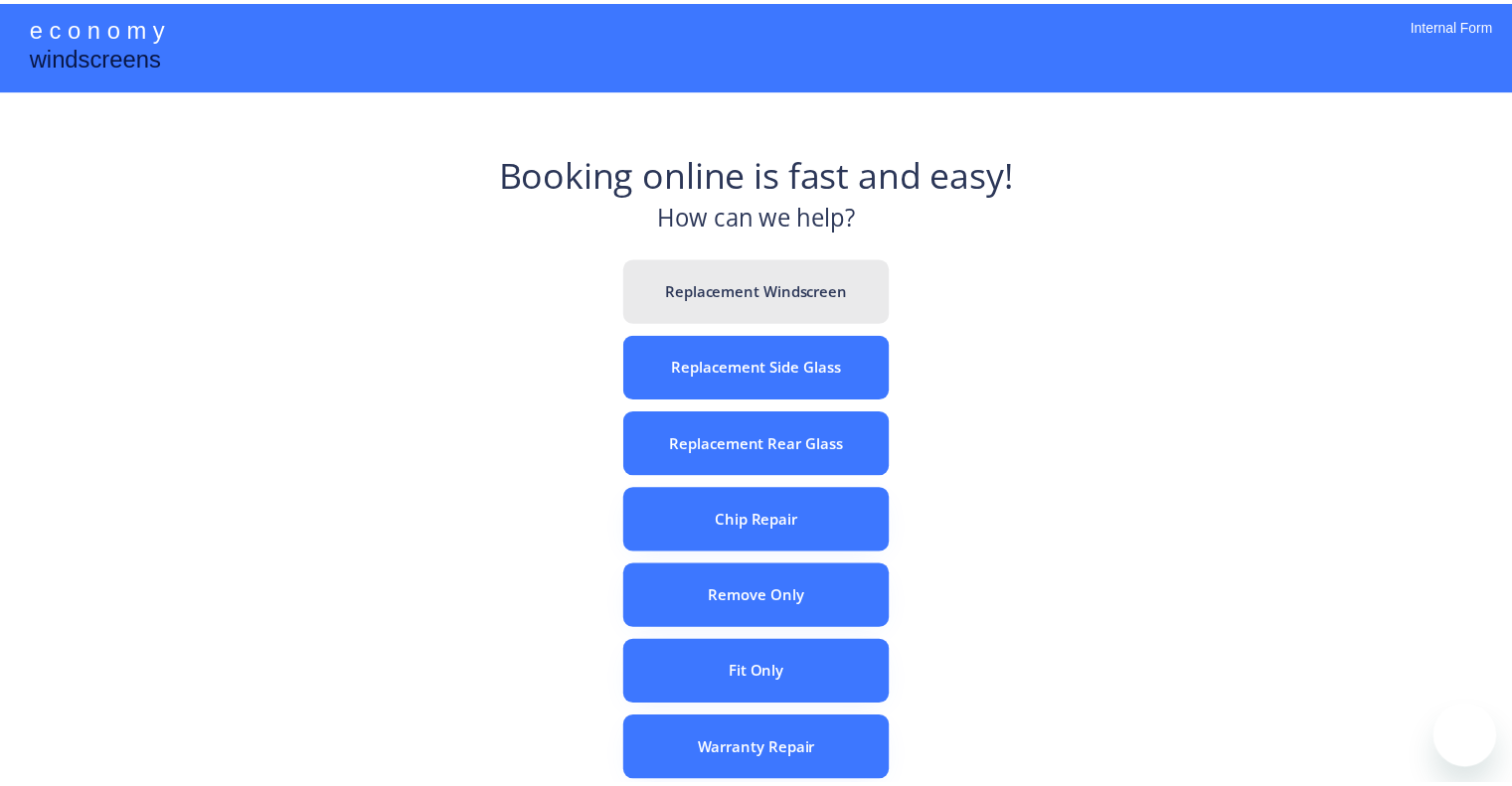 scroll, scrollTop: 0, scrollLeft: 0, axis: both 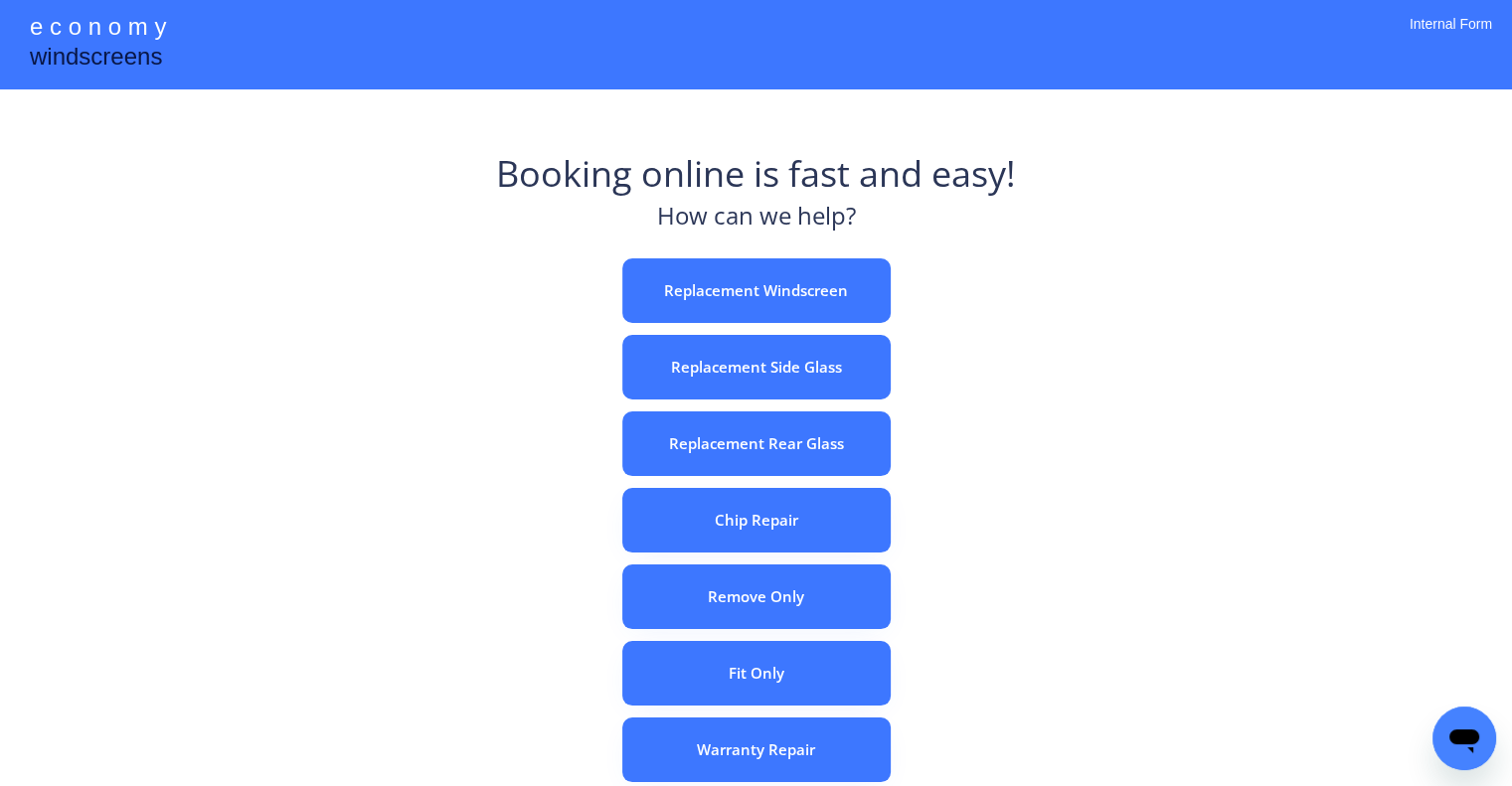 drag, startPoint x: 1028, startPoint y: 319, endPoint x: 943, endPoint y: 48, distance: 284.01761 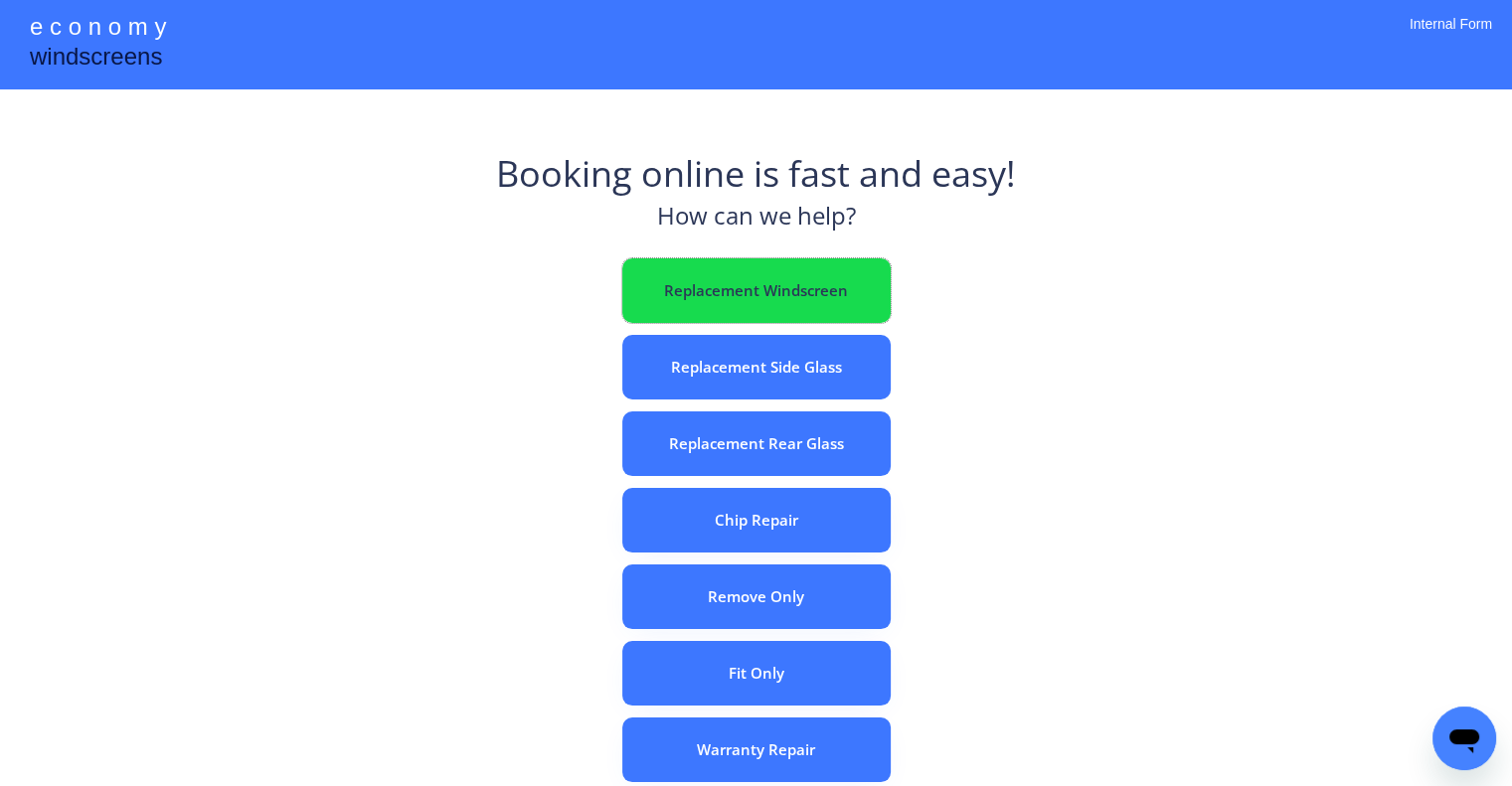 click on "Replacement Windscreen" at bounding box center (756, 290) 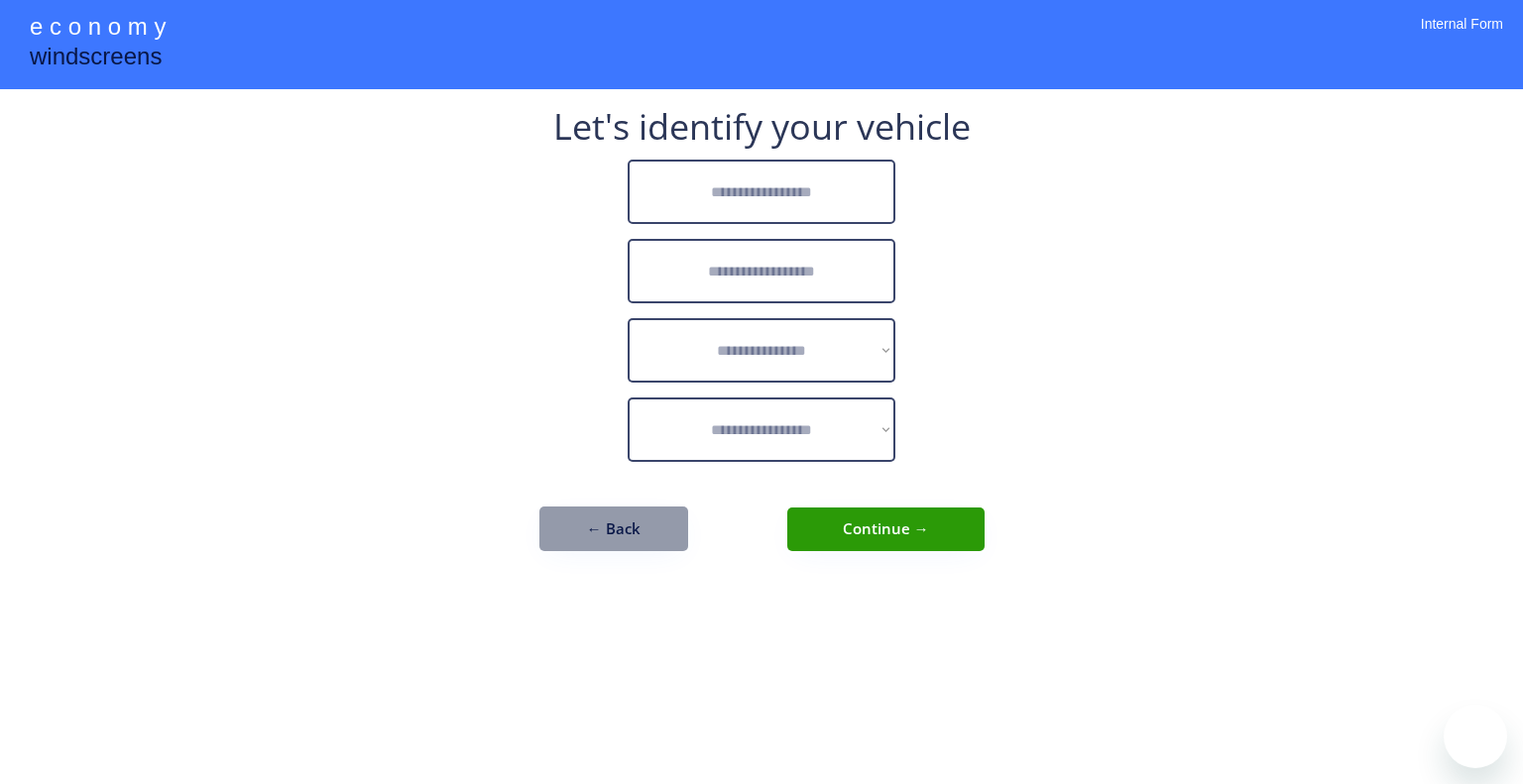 scroll, scrollTop: 0, scrollLeft: 0, axis: both 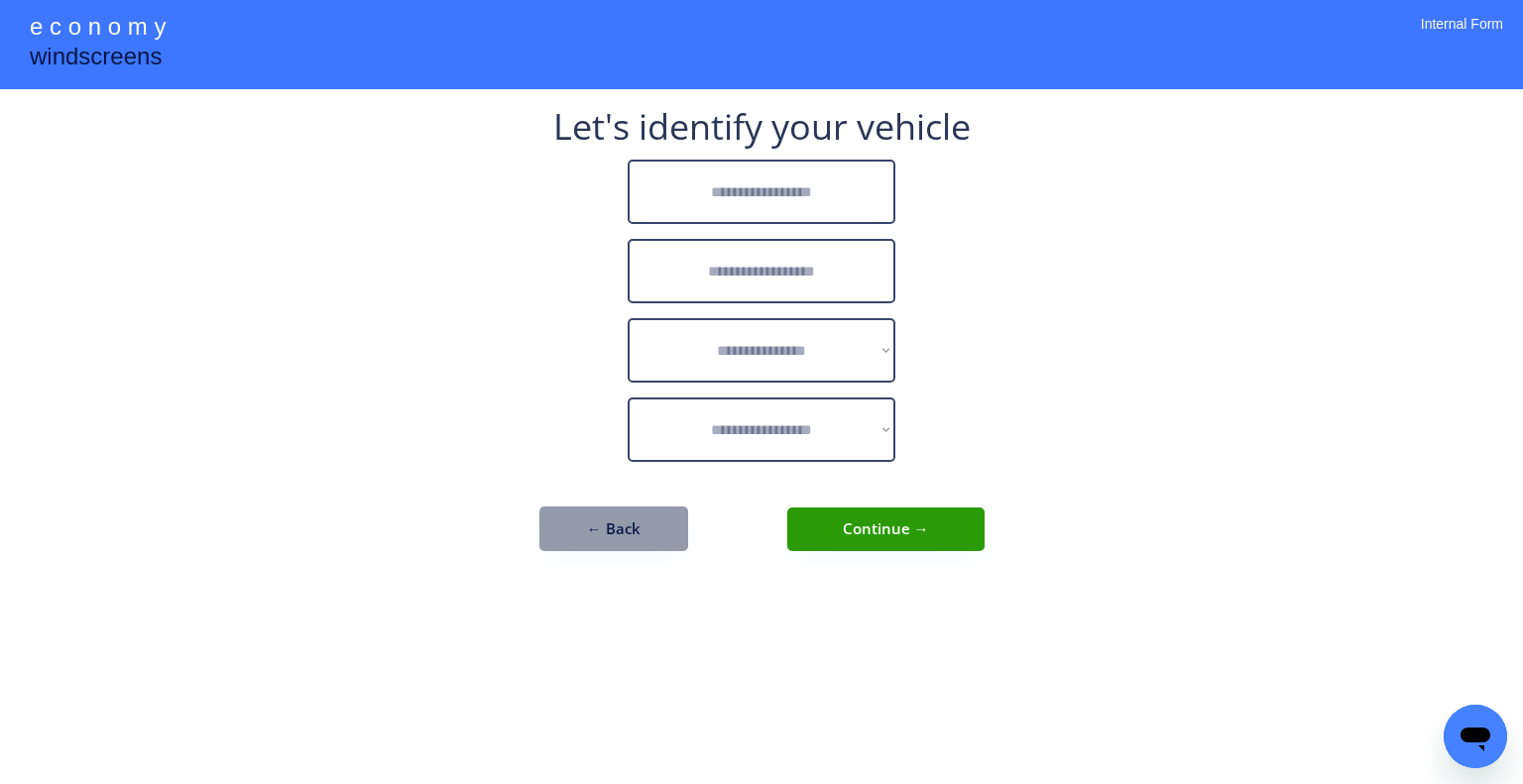 click at bounding box center (762, 191) 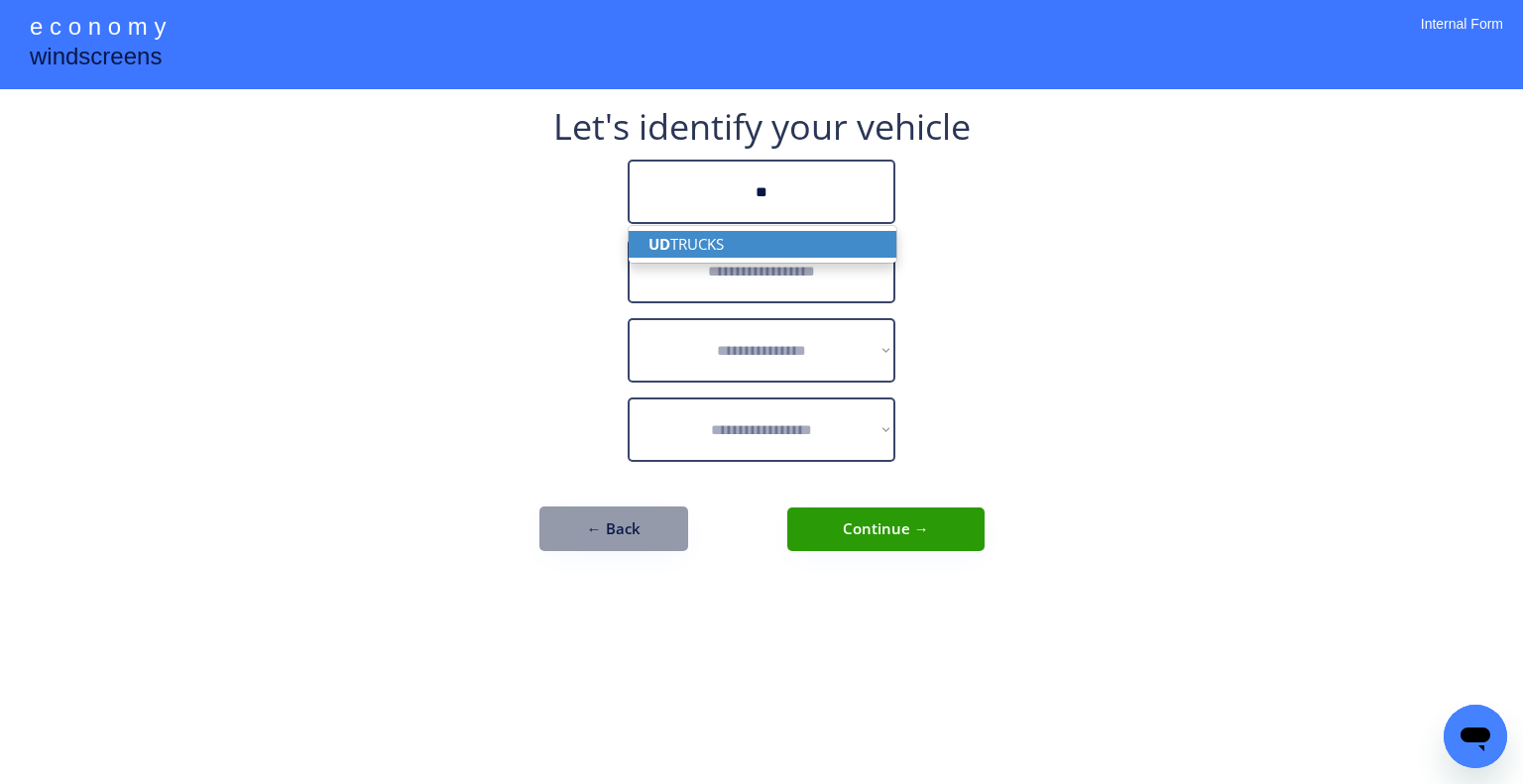 click on "UD  TRUCKS" at bounding box center [762, 244] 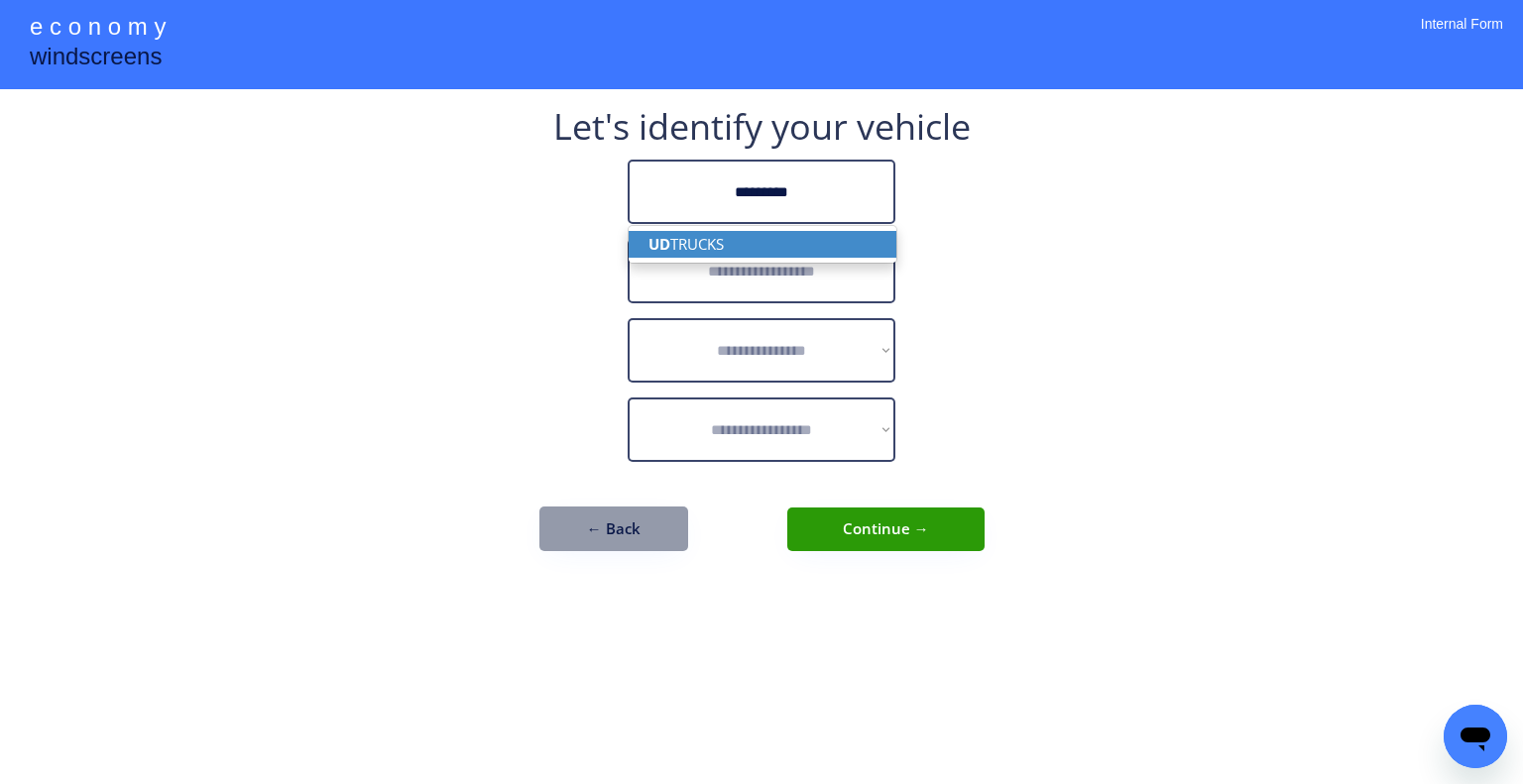 type on "*********" 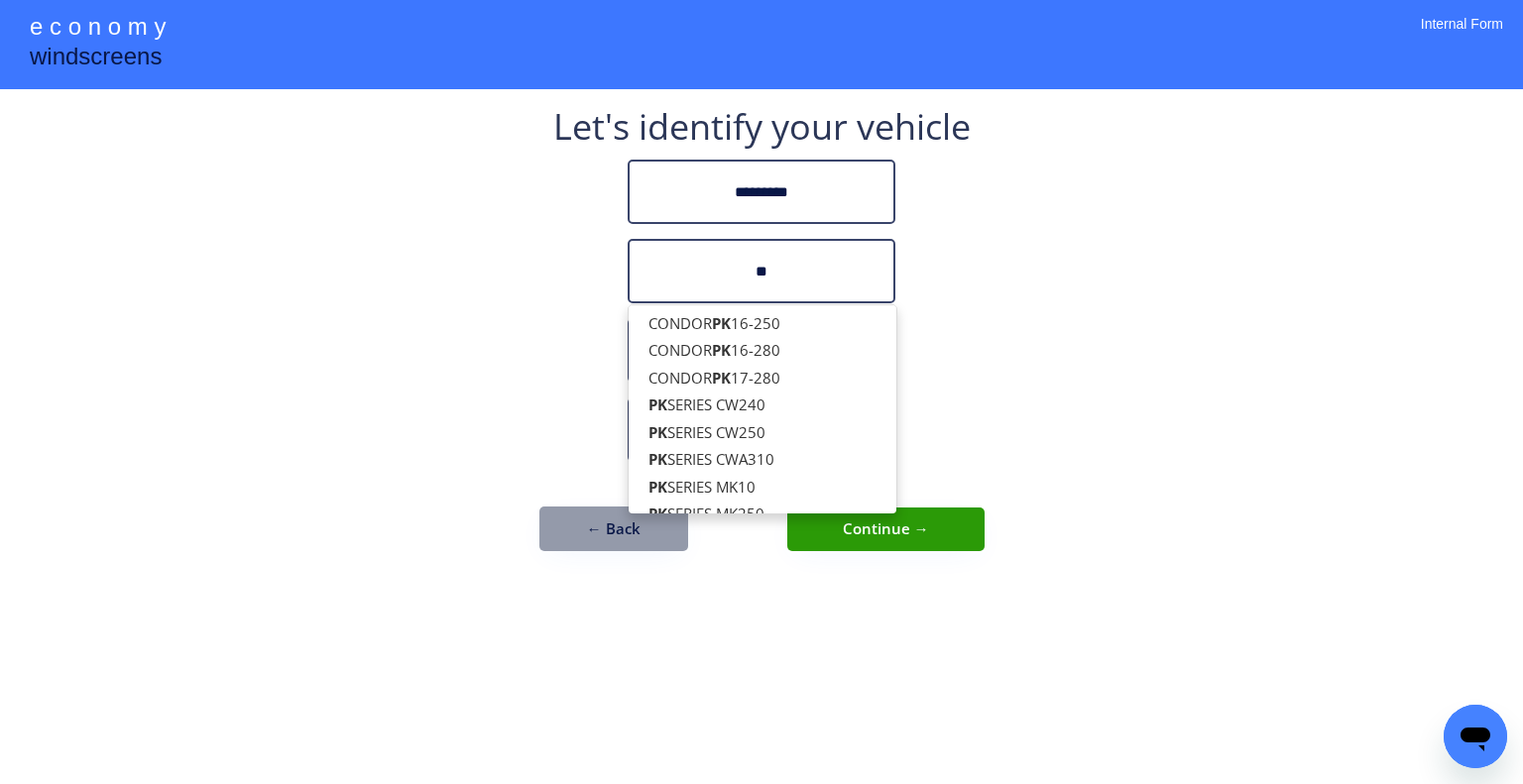 type on "**" 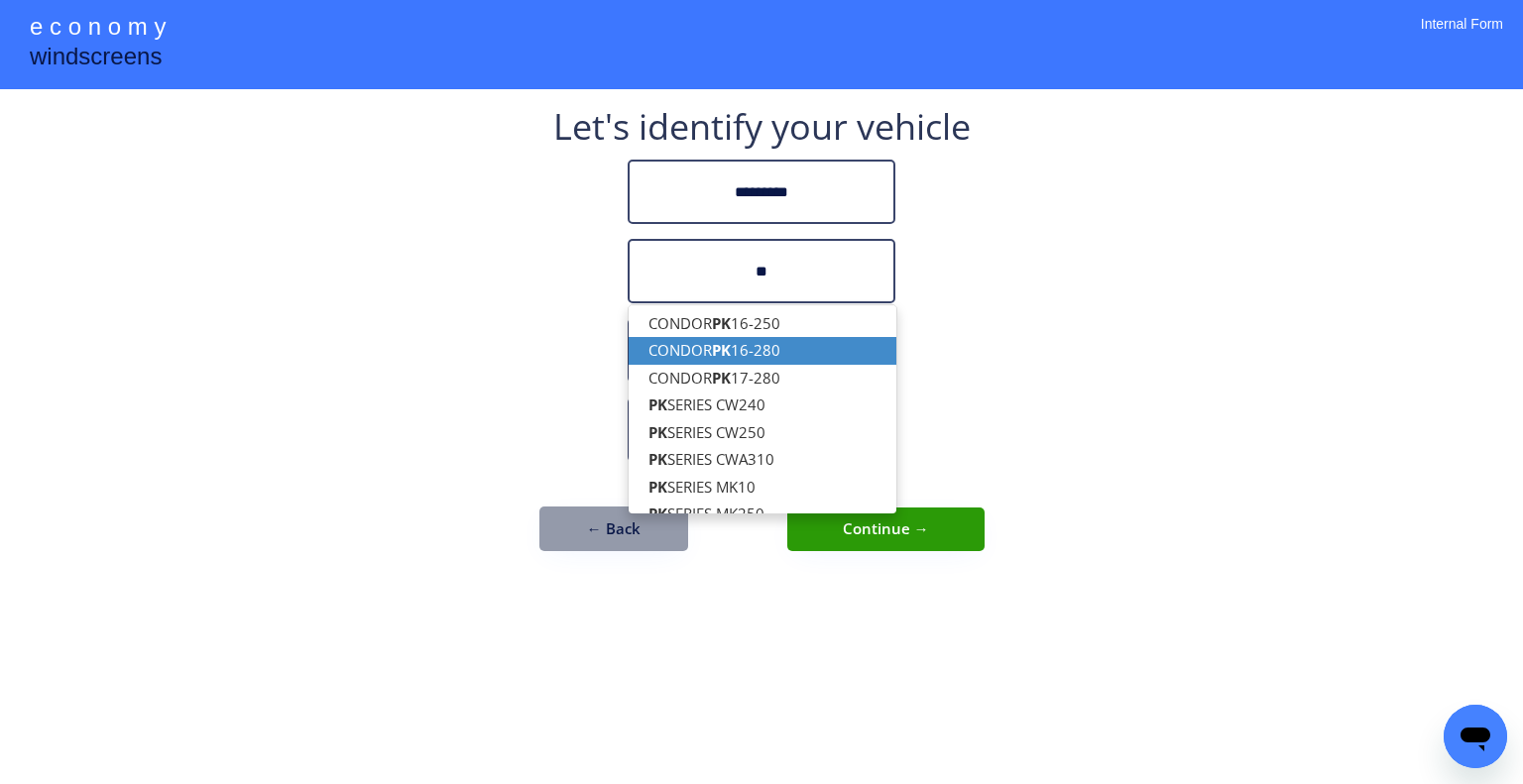 click on "CONDOR  PK  16-280" at bounding box center [762, 350] 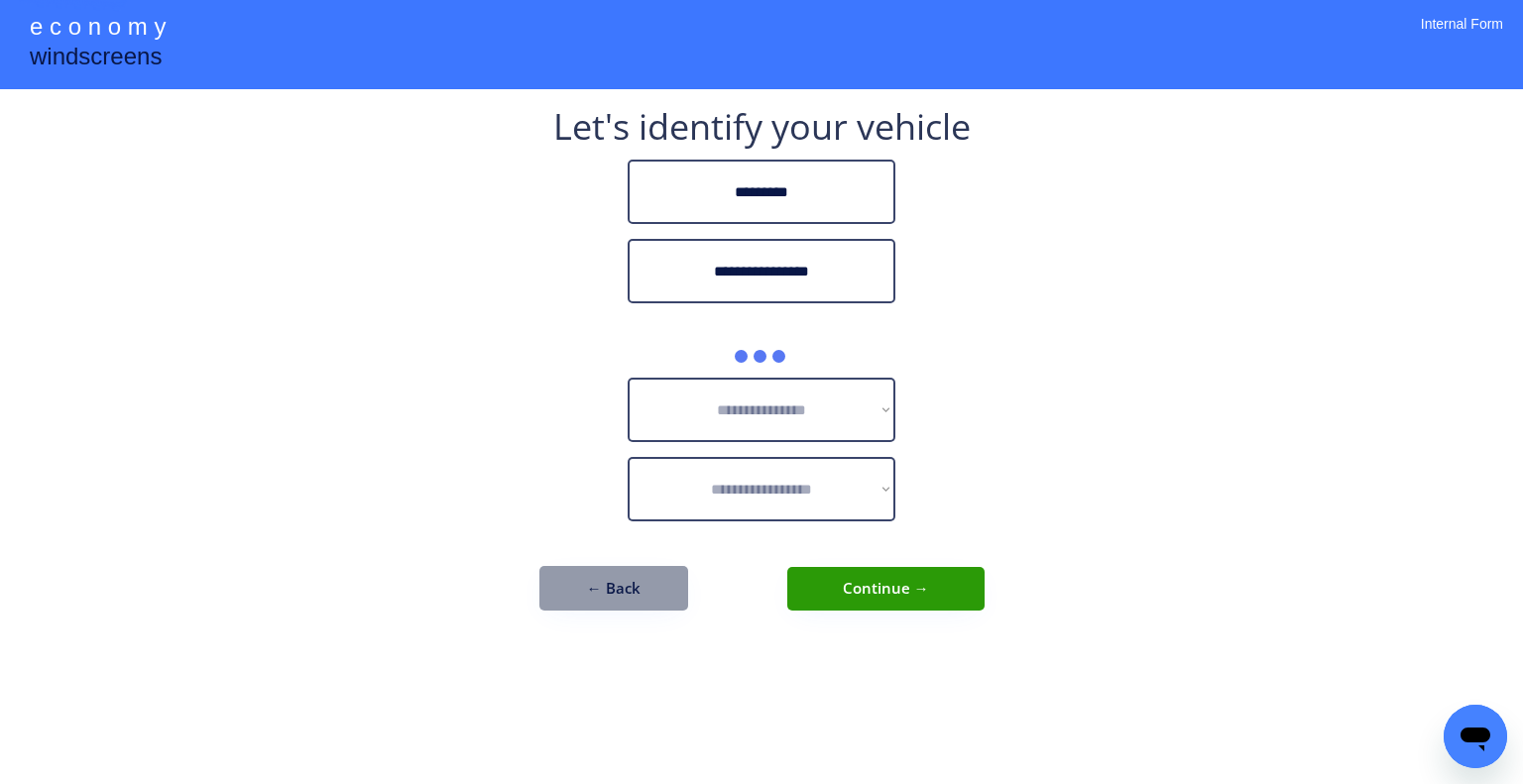 type on "**********" 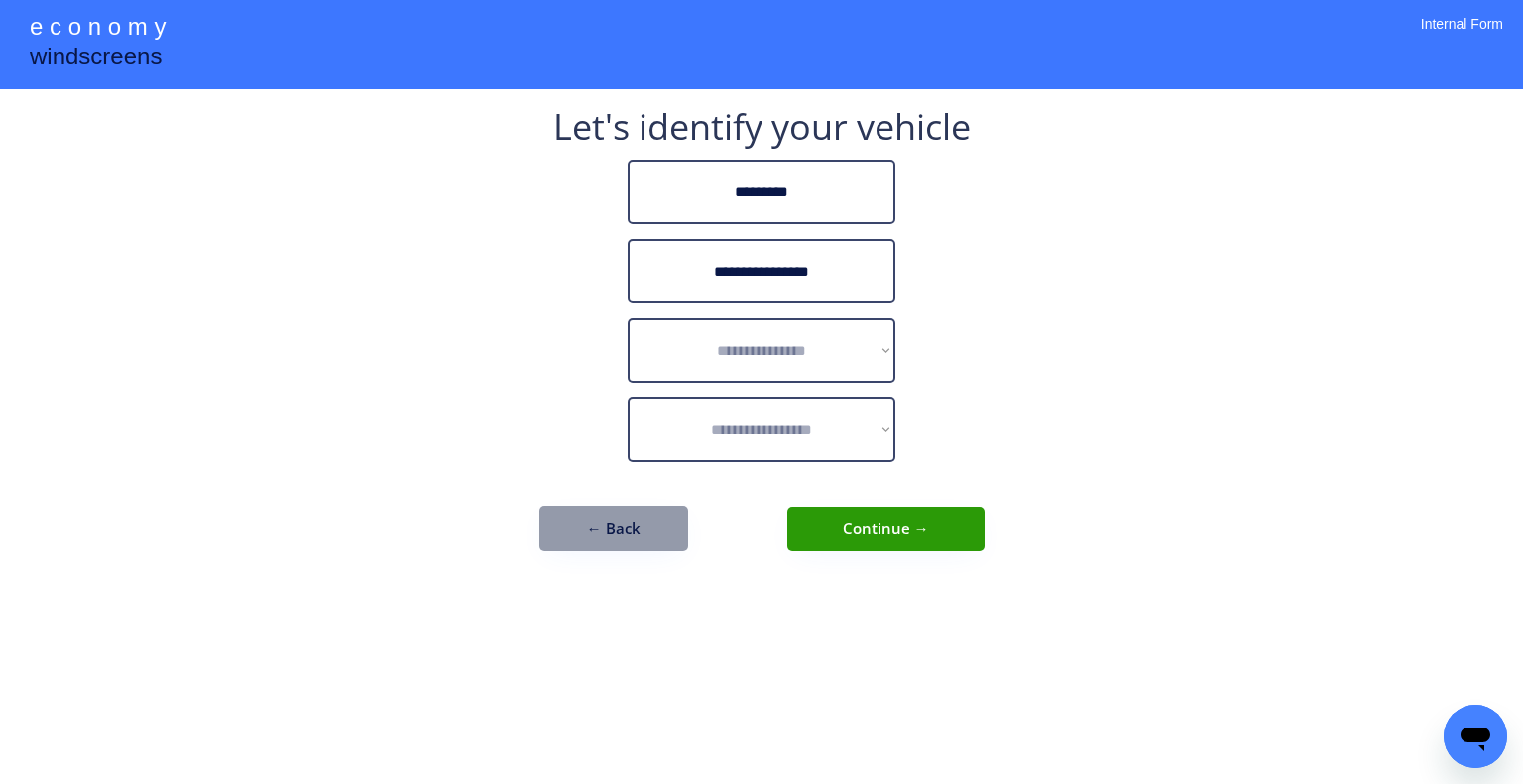 click on "**********" at bounding box center (762, 392) 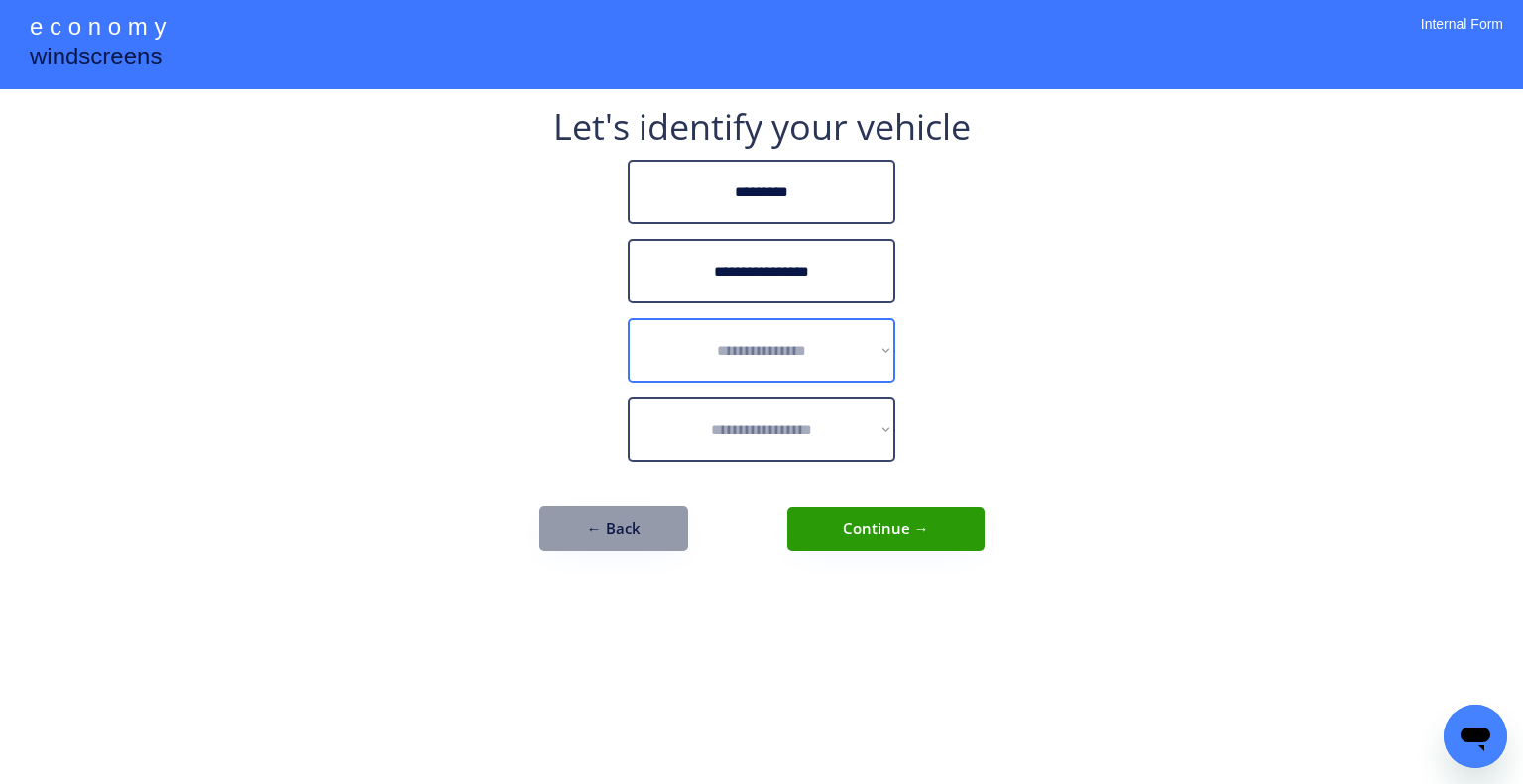 click on "**********" at bounding box center (762, 350) 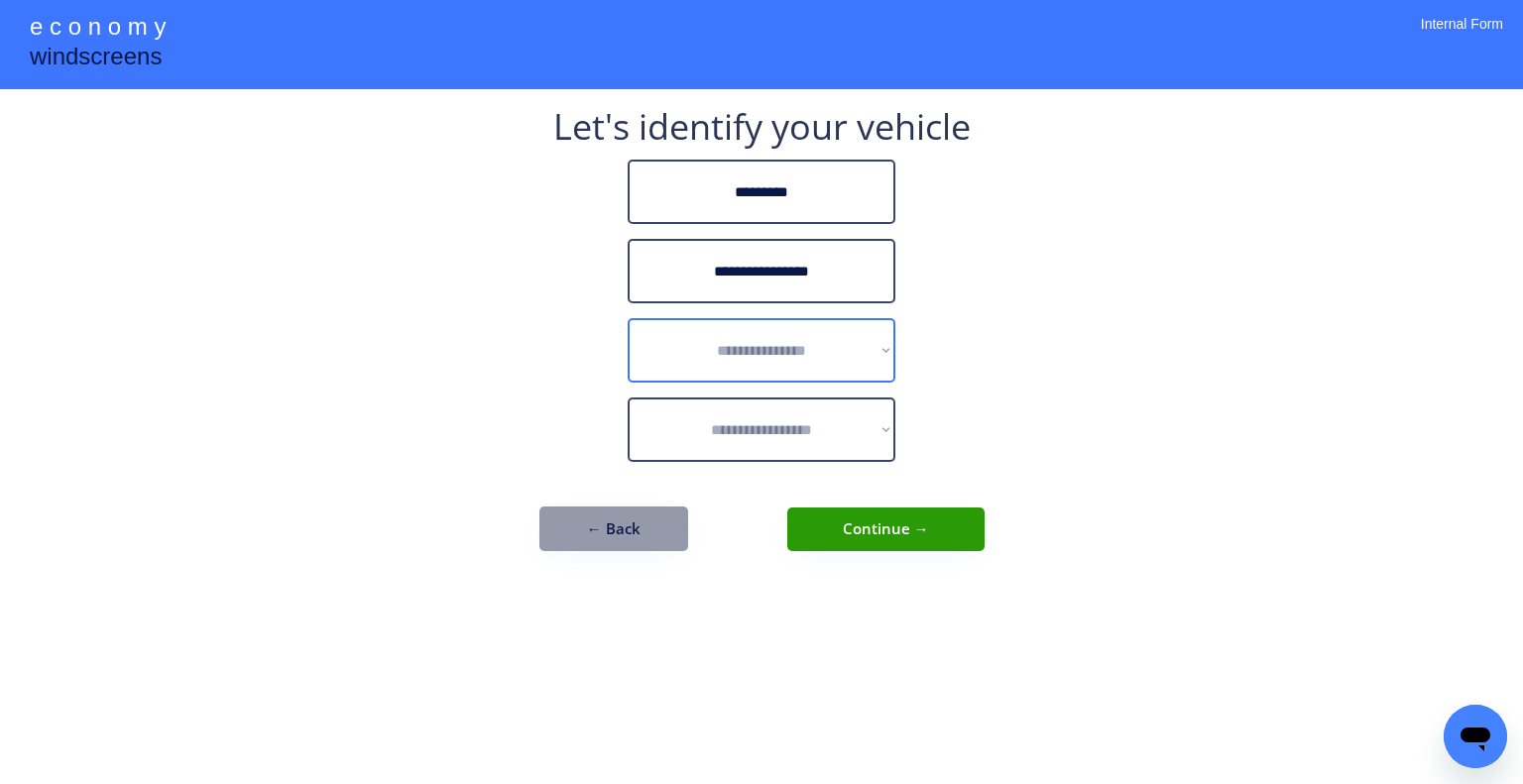 select on "******" 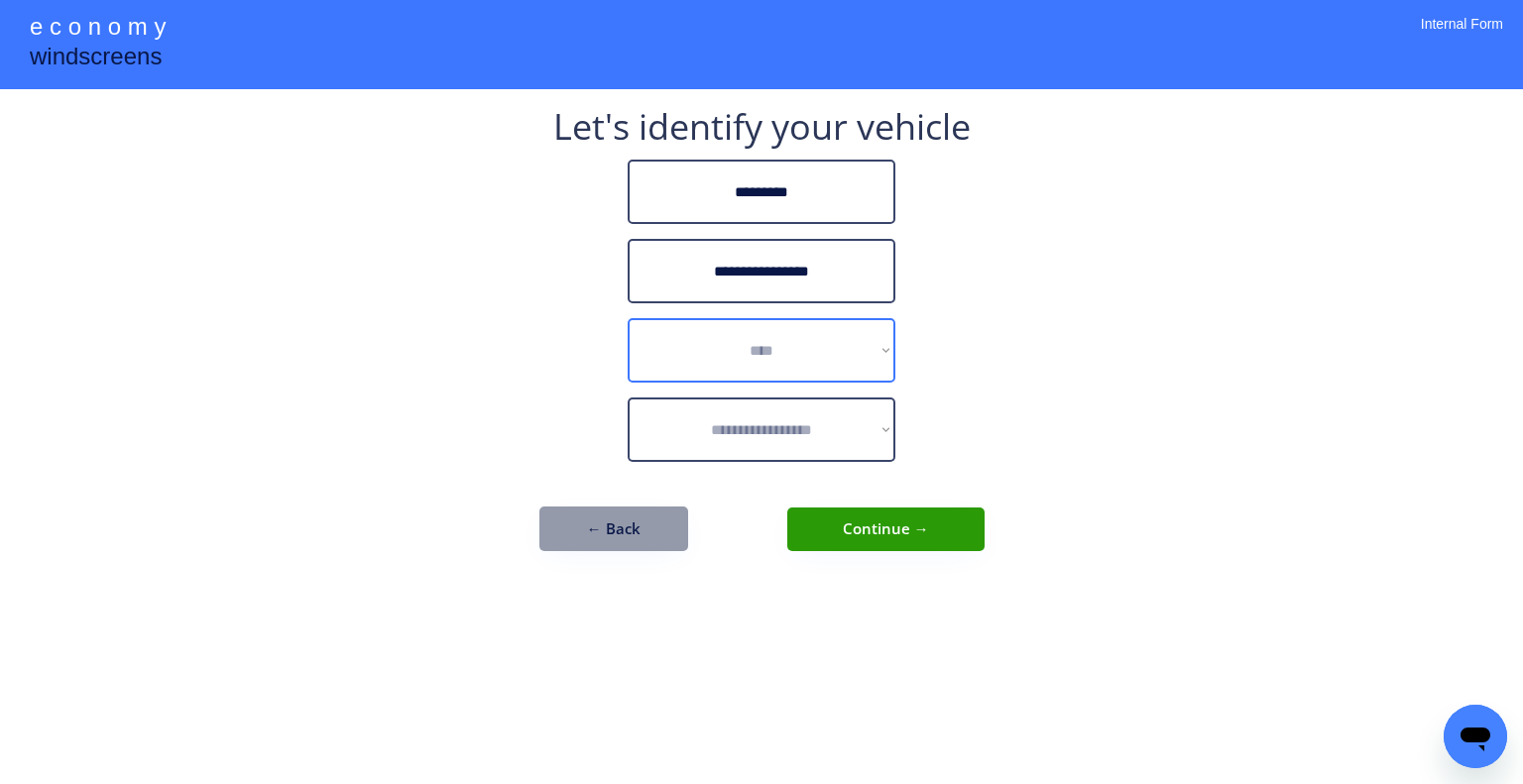 click on "**********" at bounding box center [762, 350] 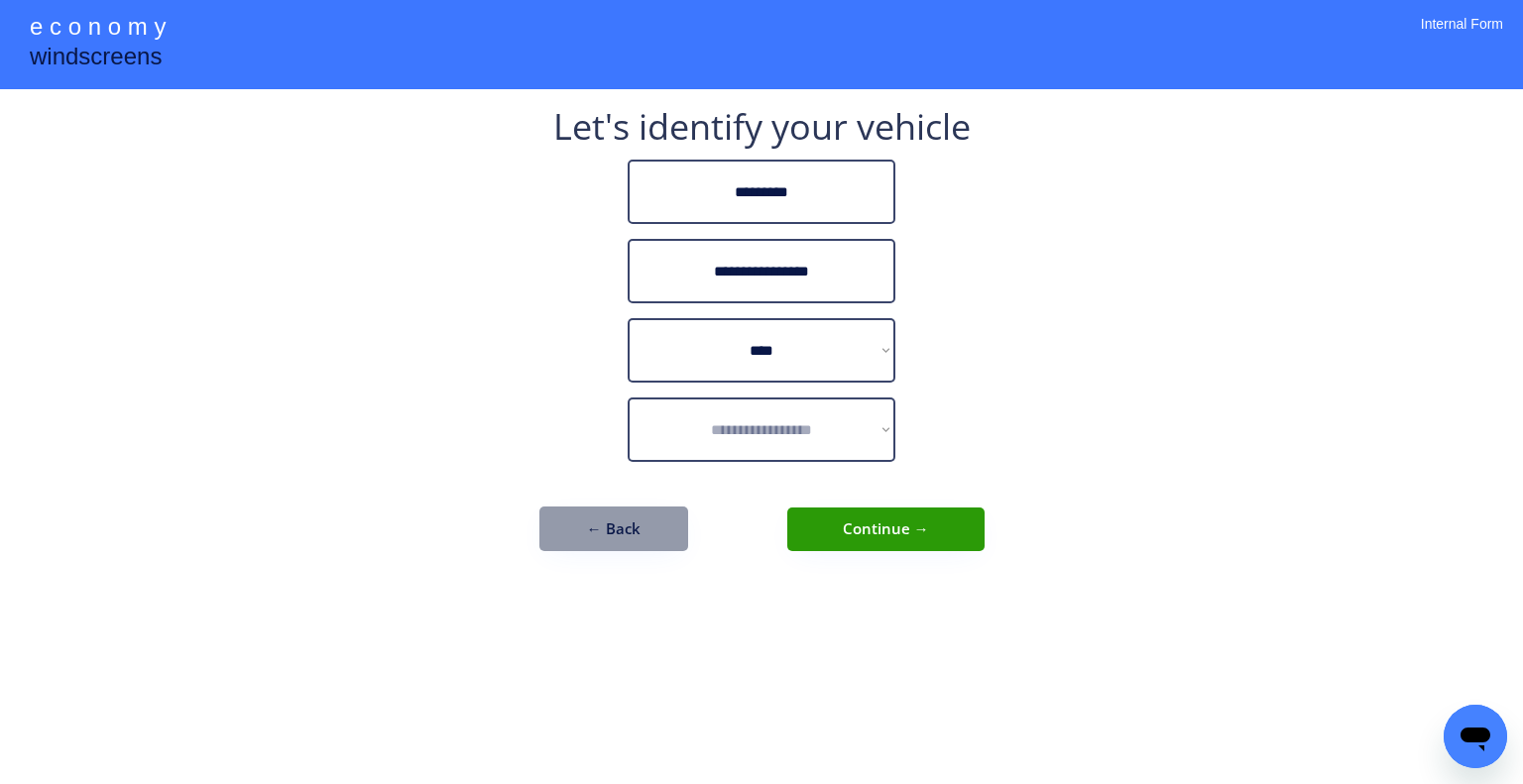 select on "**********" 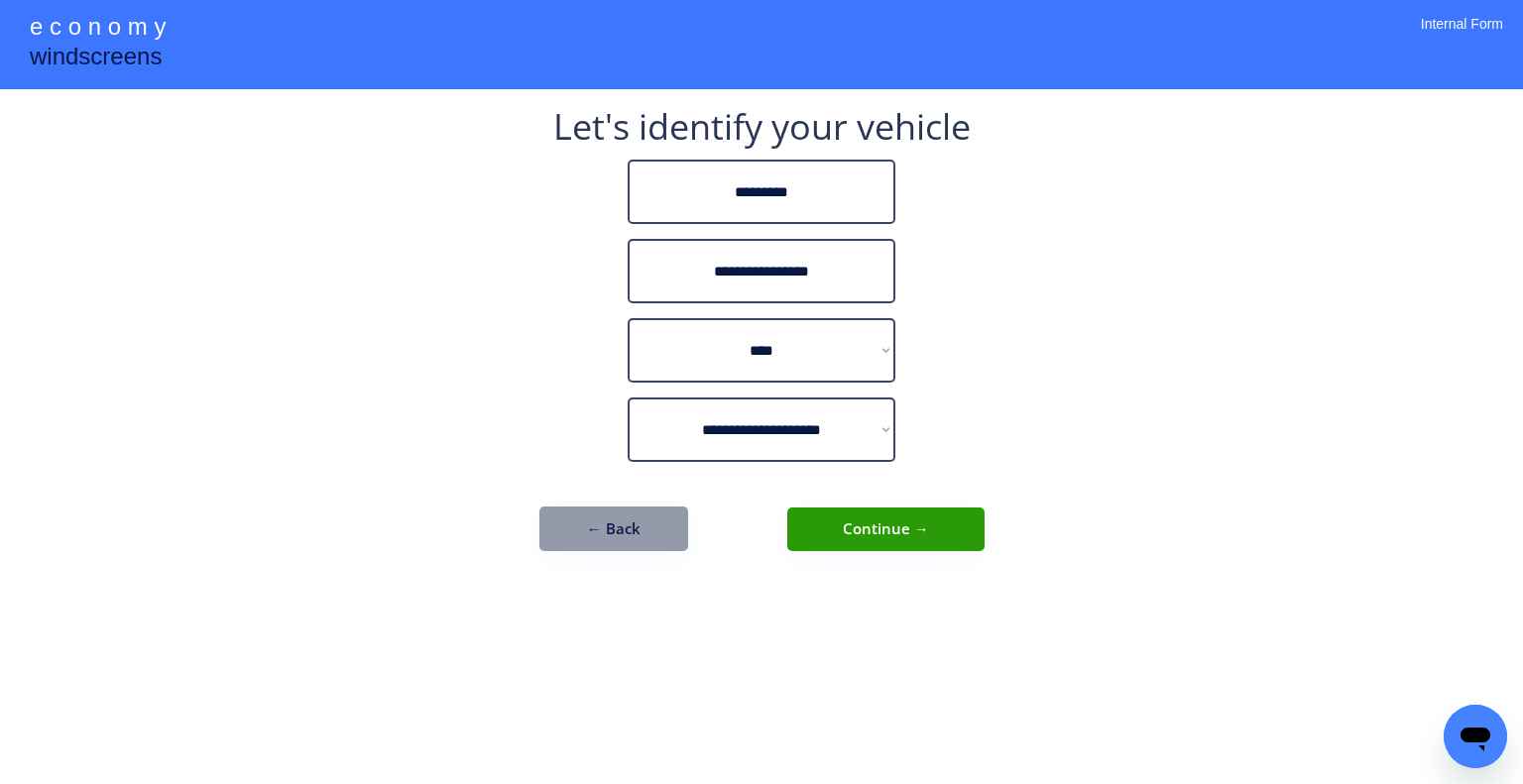 click on "**********" at bounding box center [762, 392] 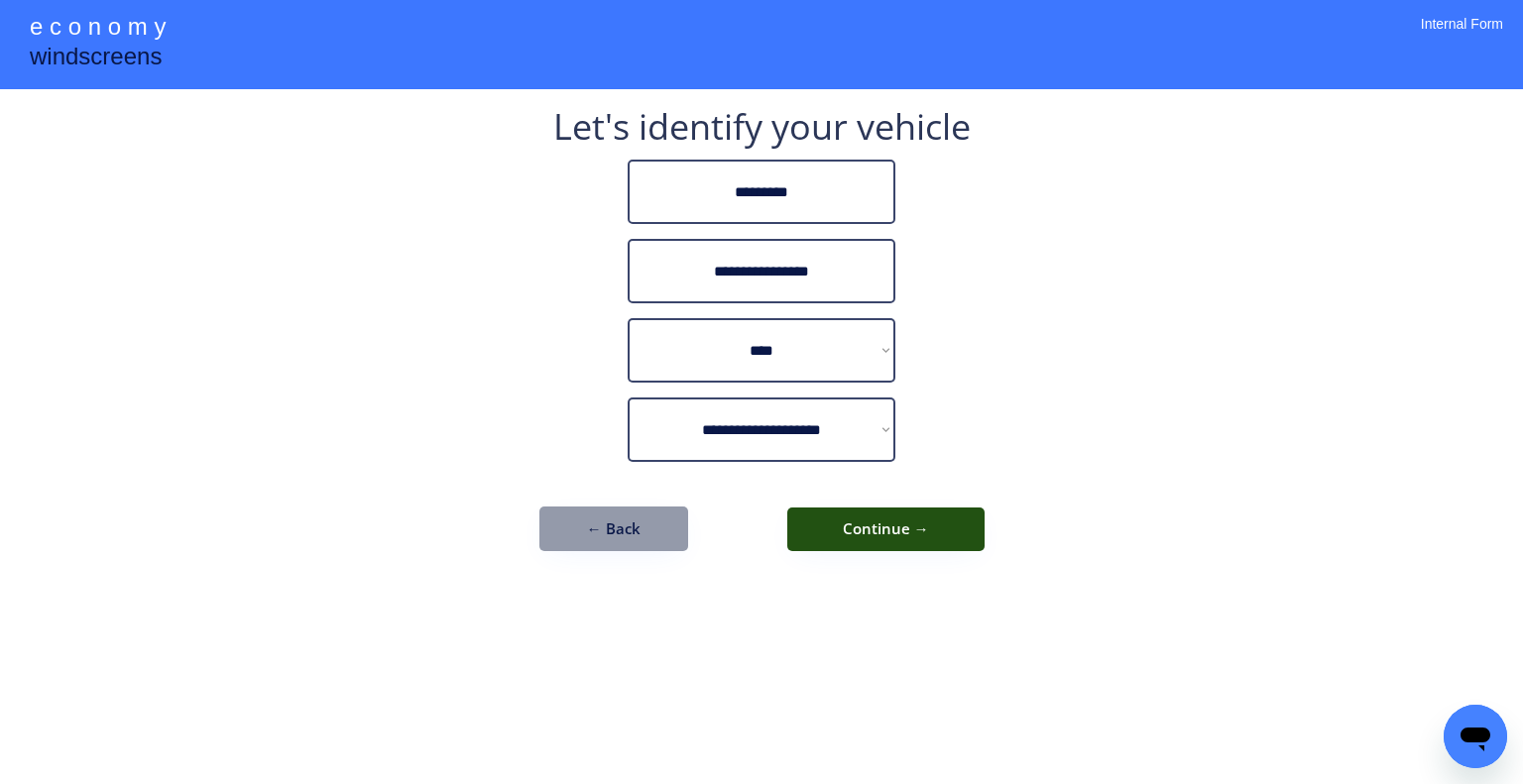 click on "Continue    →" at bounding box center (885, 529) 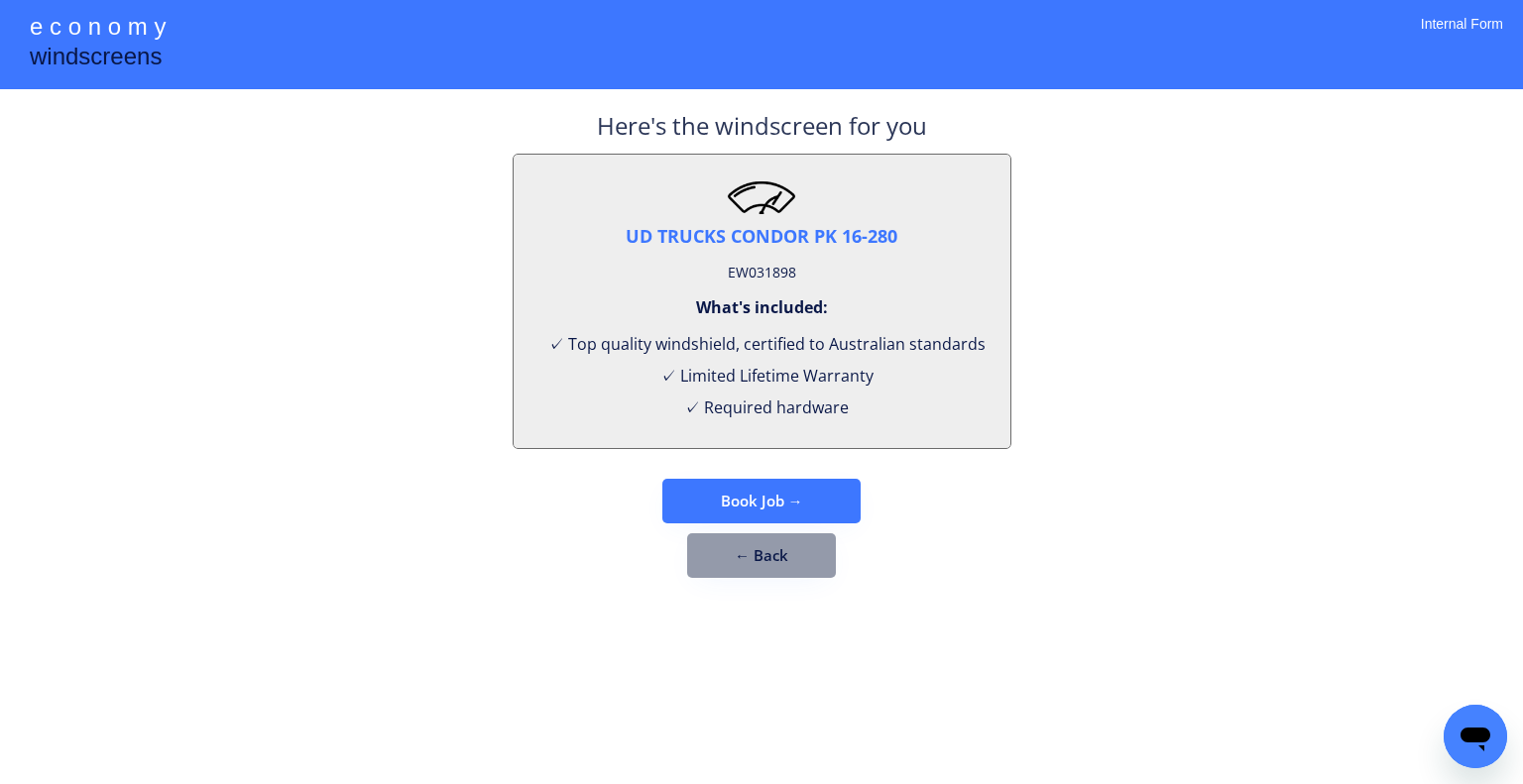 click on "EW031898" at bounding box center (762, 273) 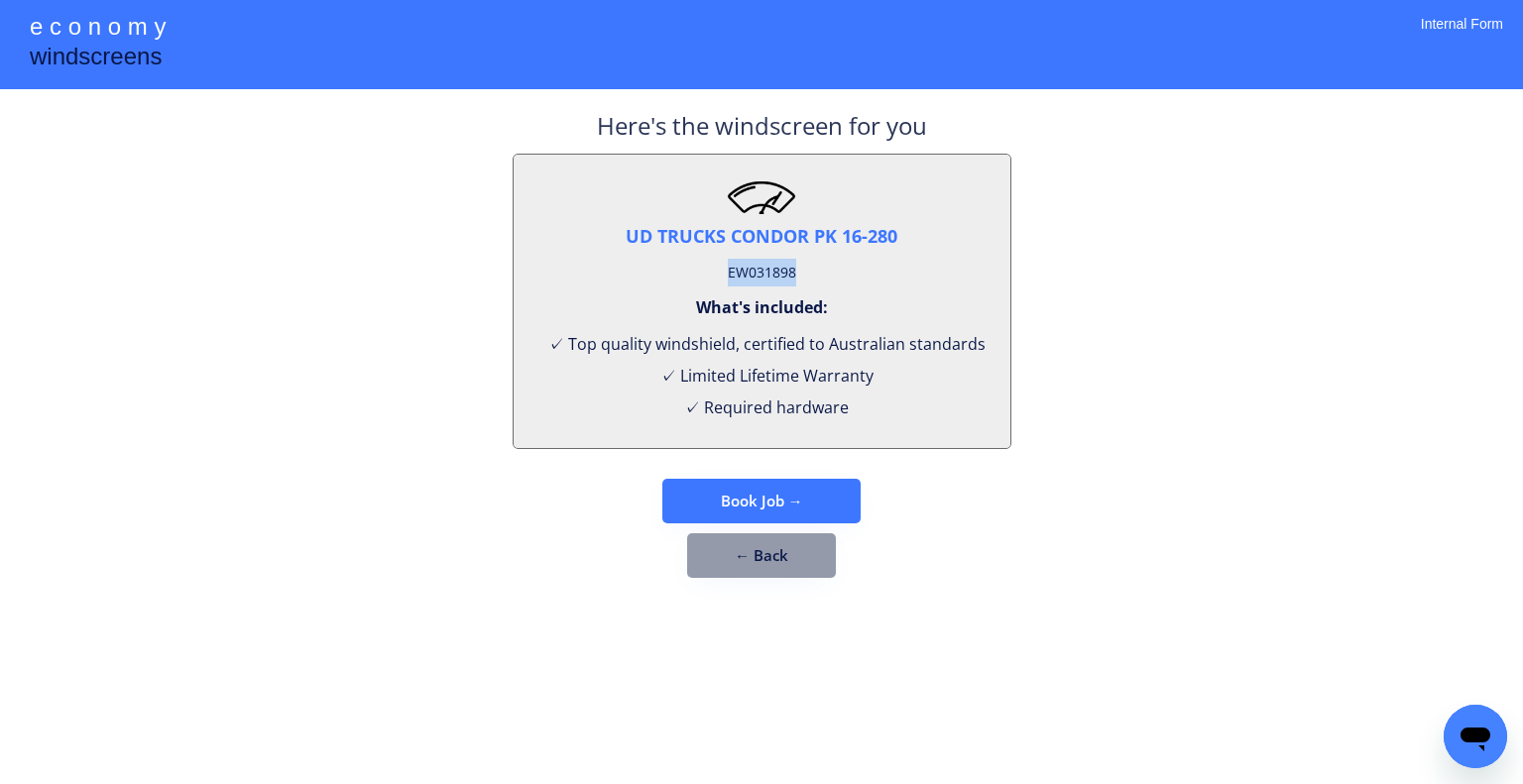 click on "EW031898" at bounding box center [762, 273] 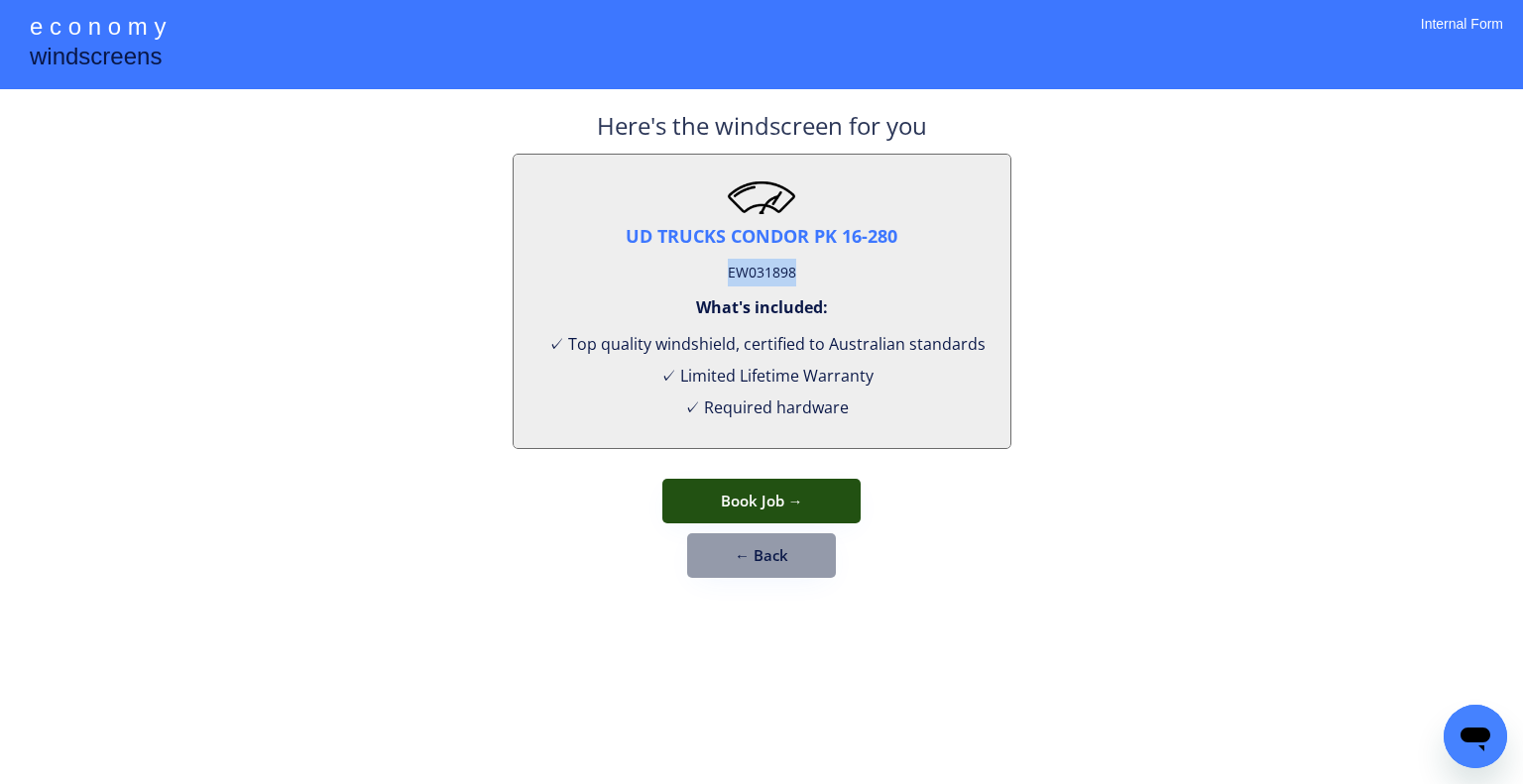 click on "Book Job    →" at bounding box center [762, 501] 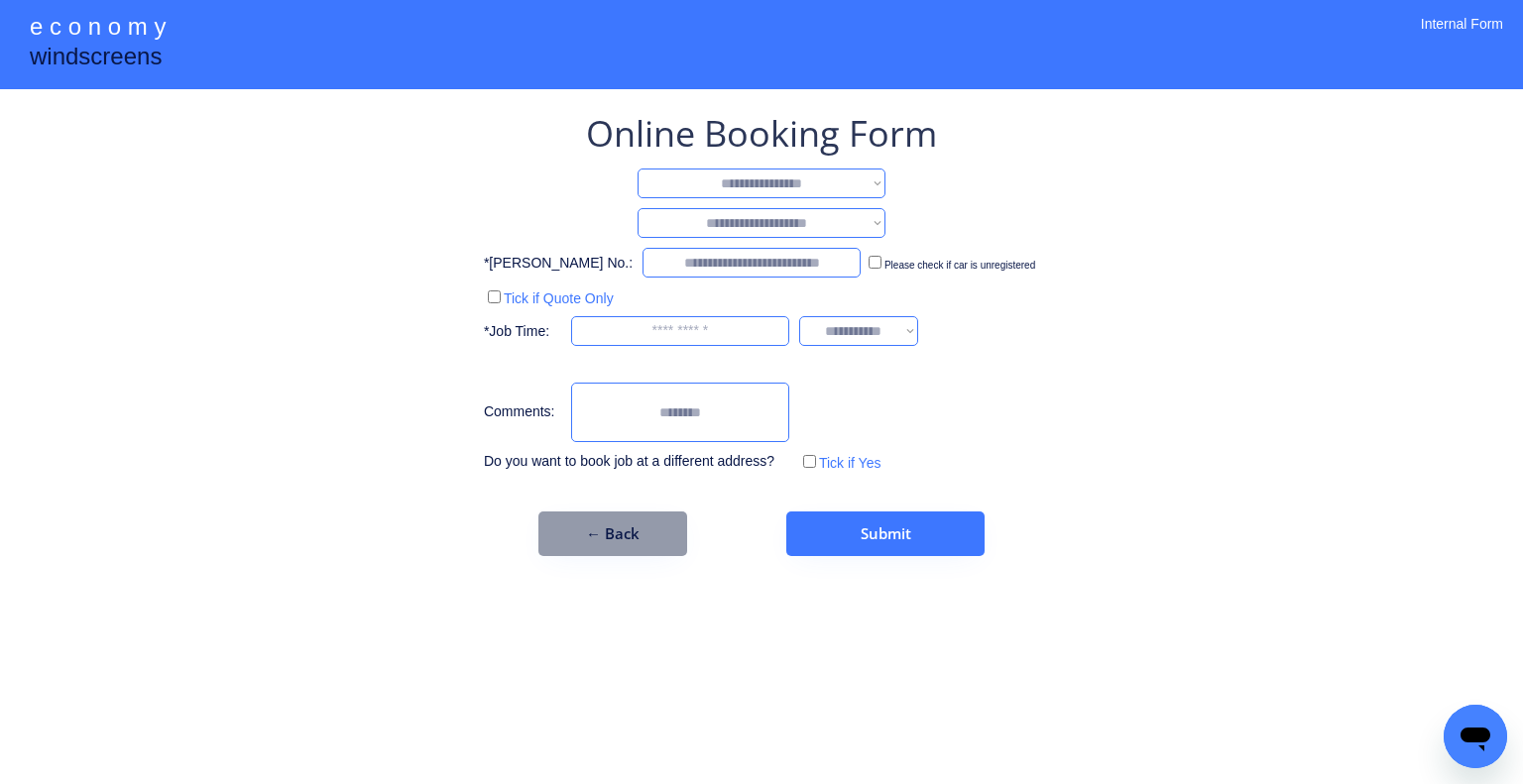click on "**********" at bounding box center [762, 183] 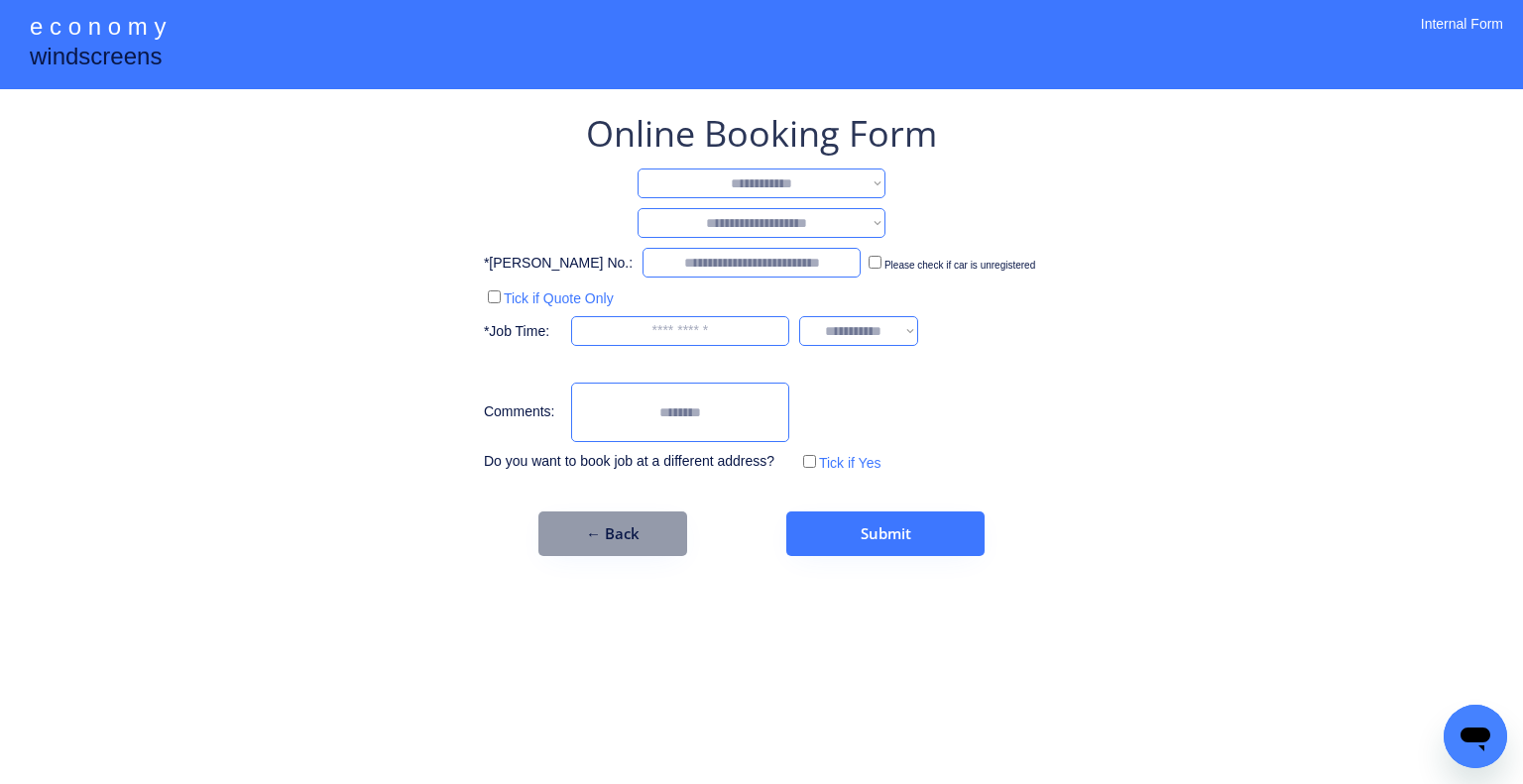 click on "**********" at bounding box center [762, 183] 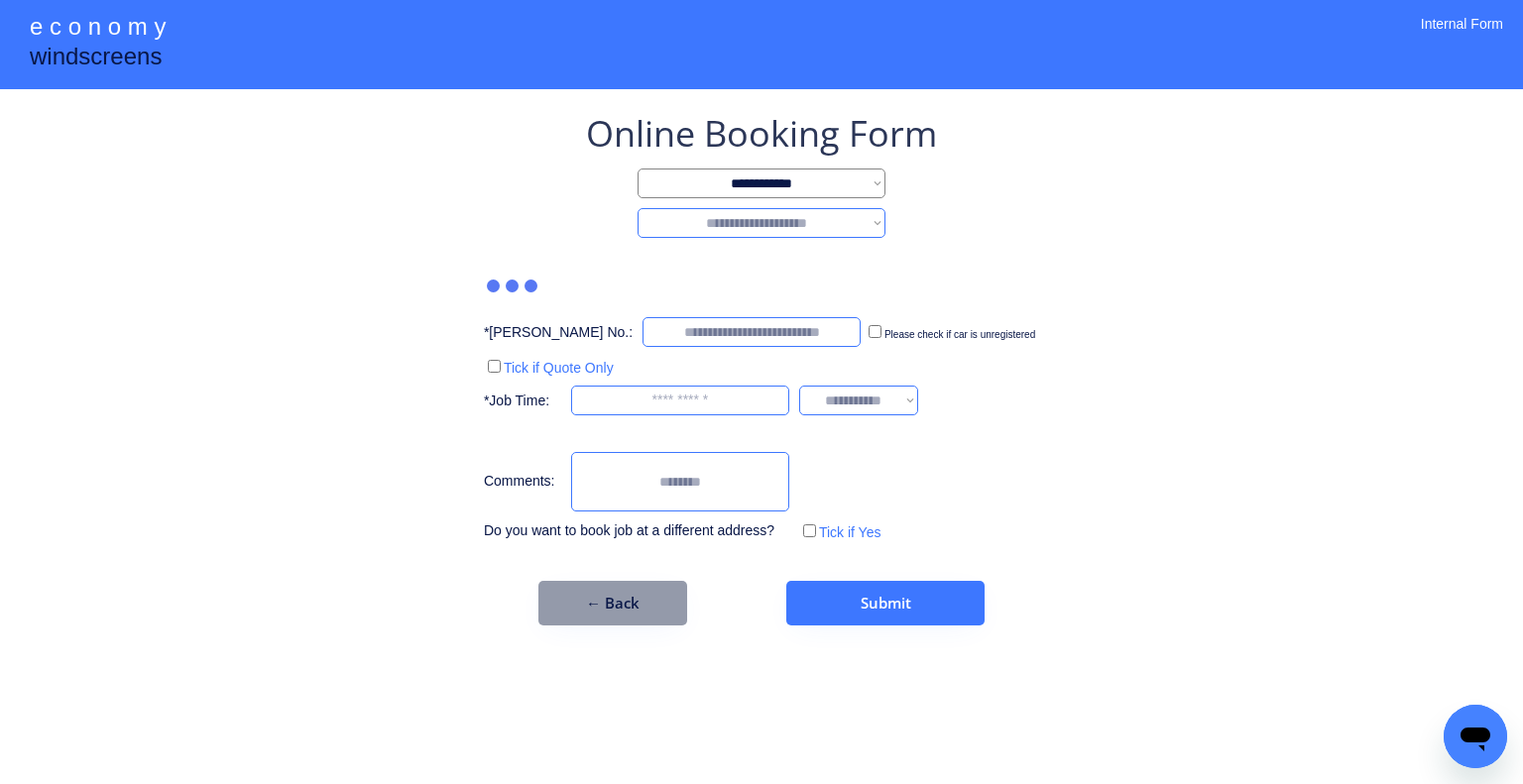 click on "**********" at bounding box center [762, 223] 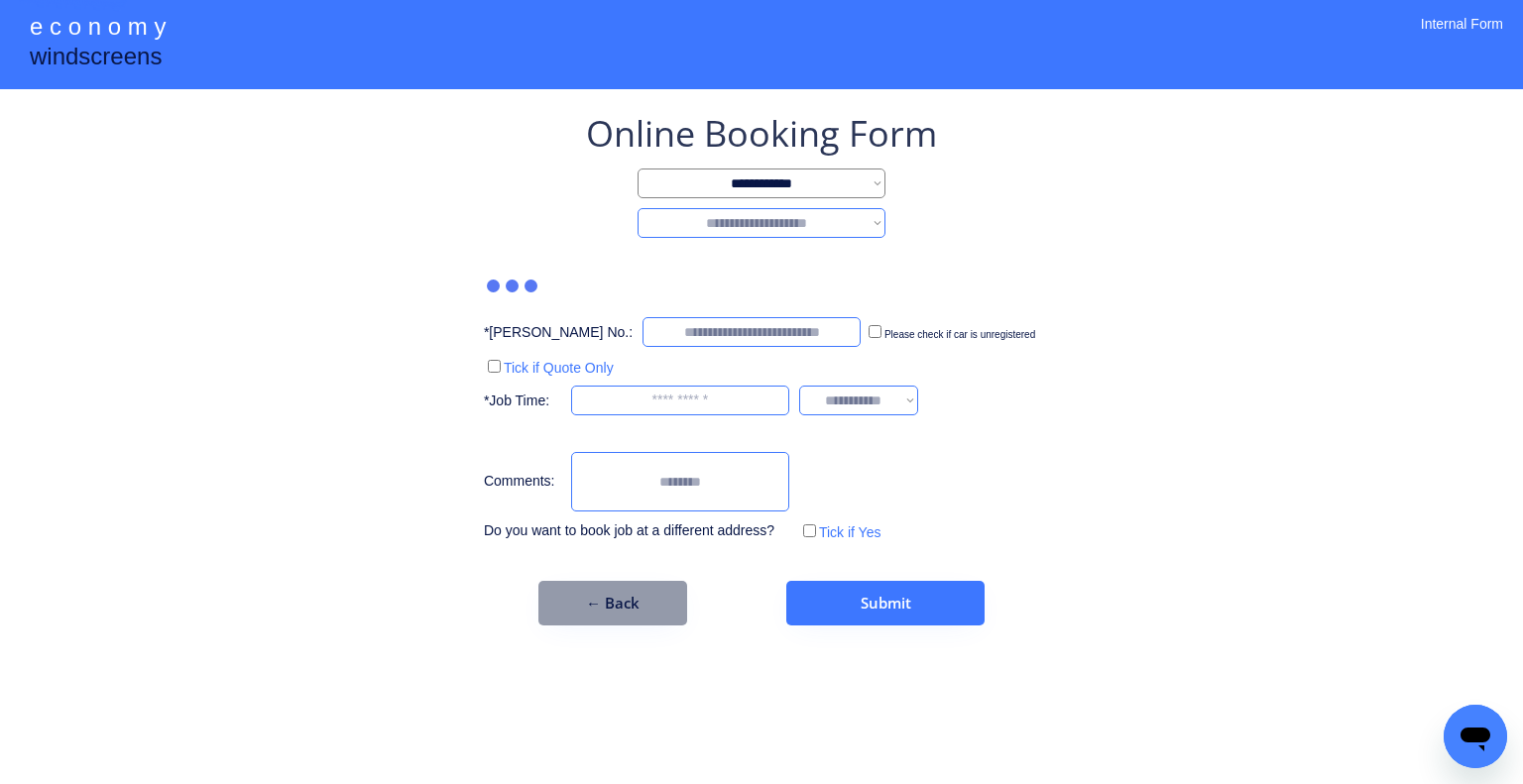 select on "*******" 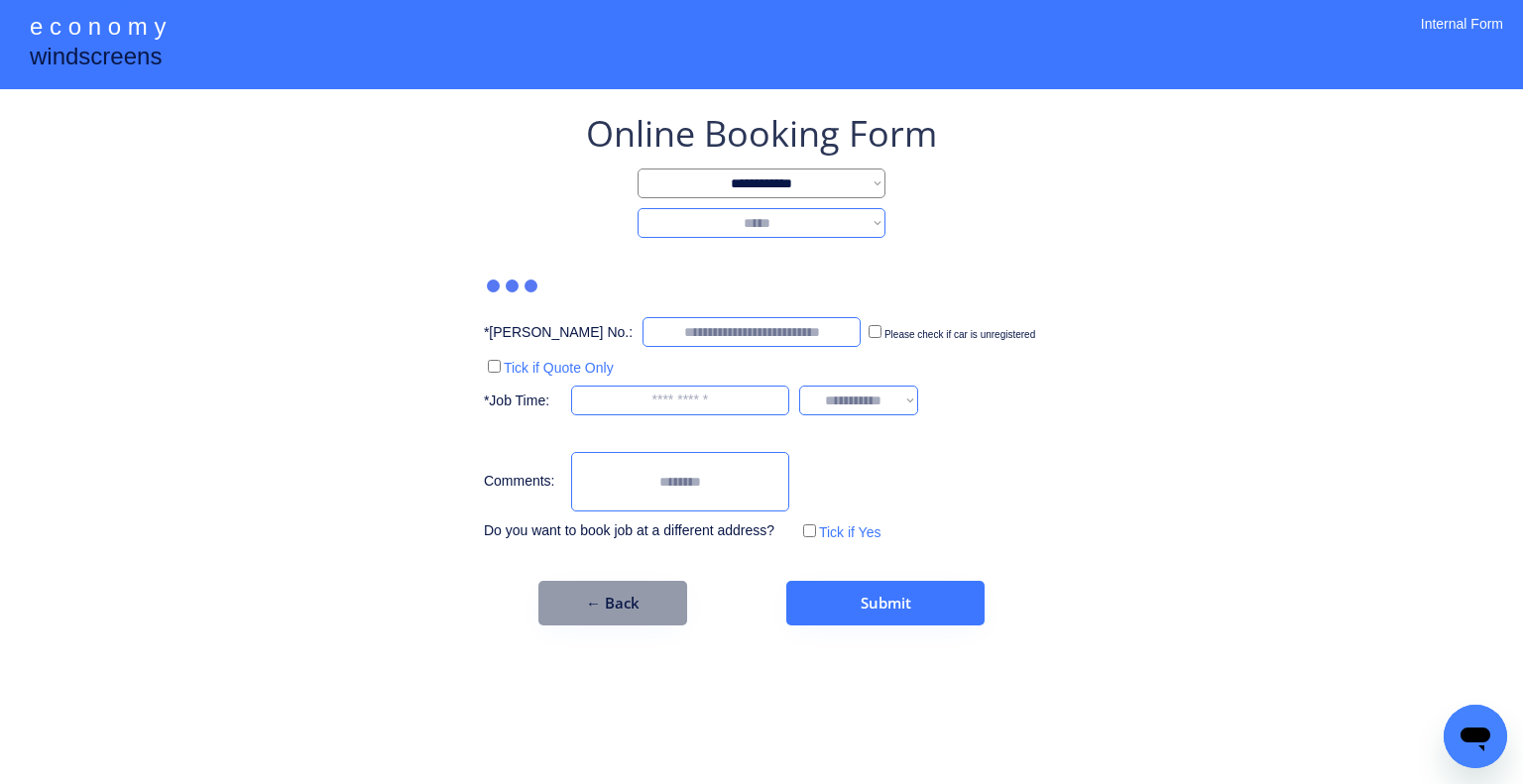 click on "**********" at bounding box center (762, 223) 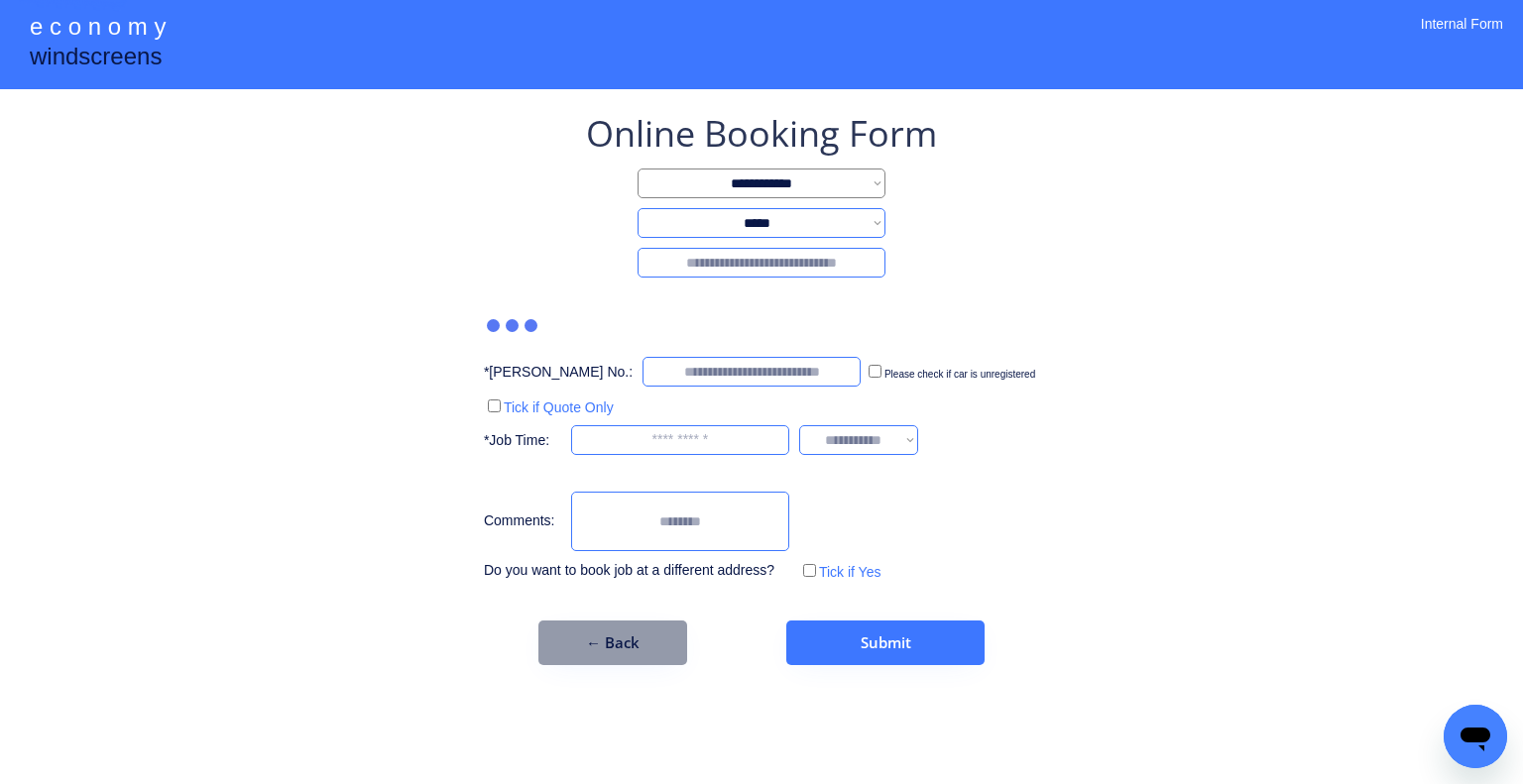 click on "**********" at bounding box center (762, 387) 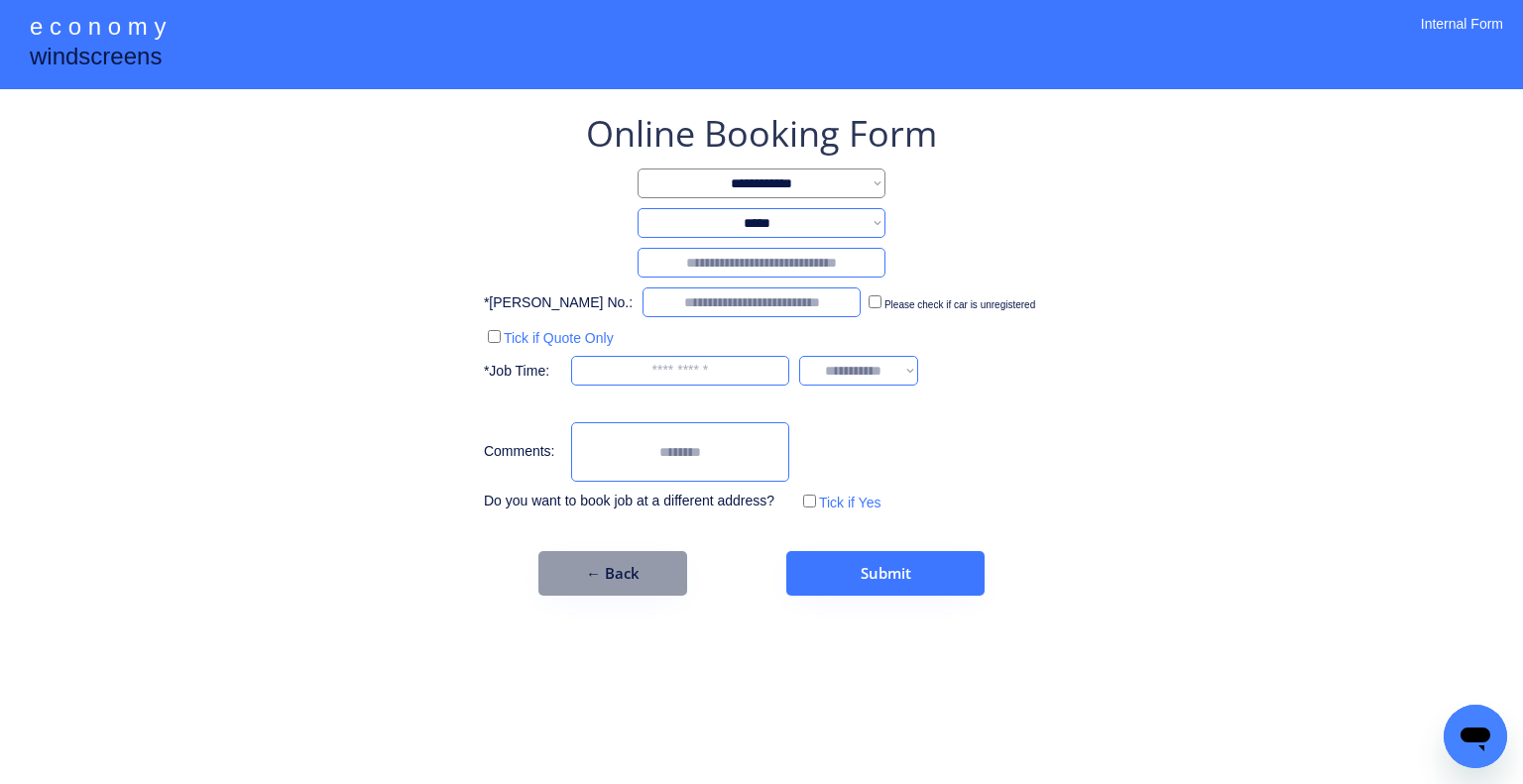 click at bounding box center (762, 263) 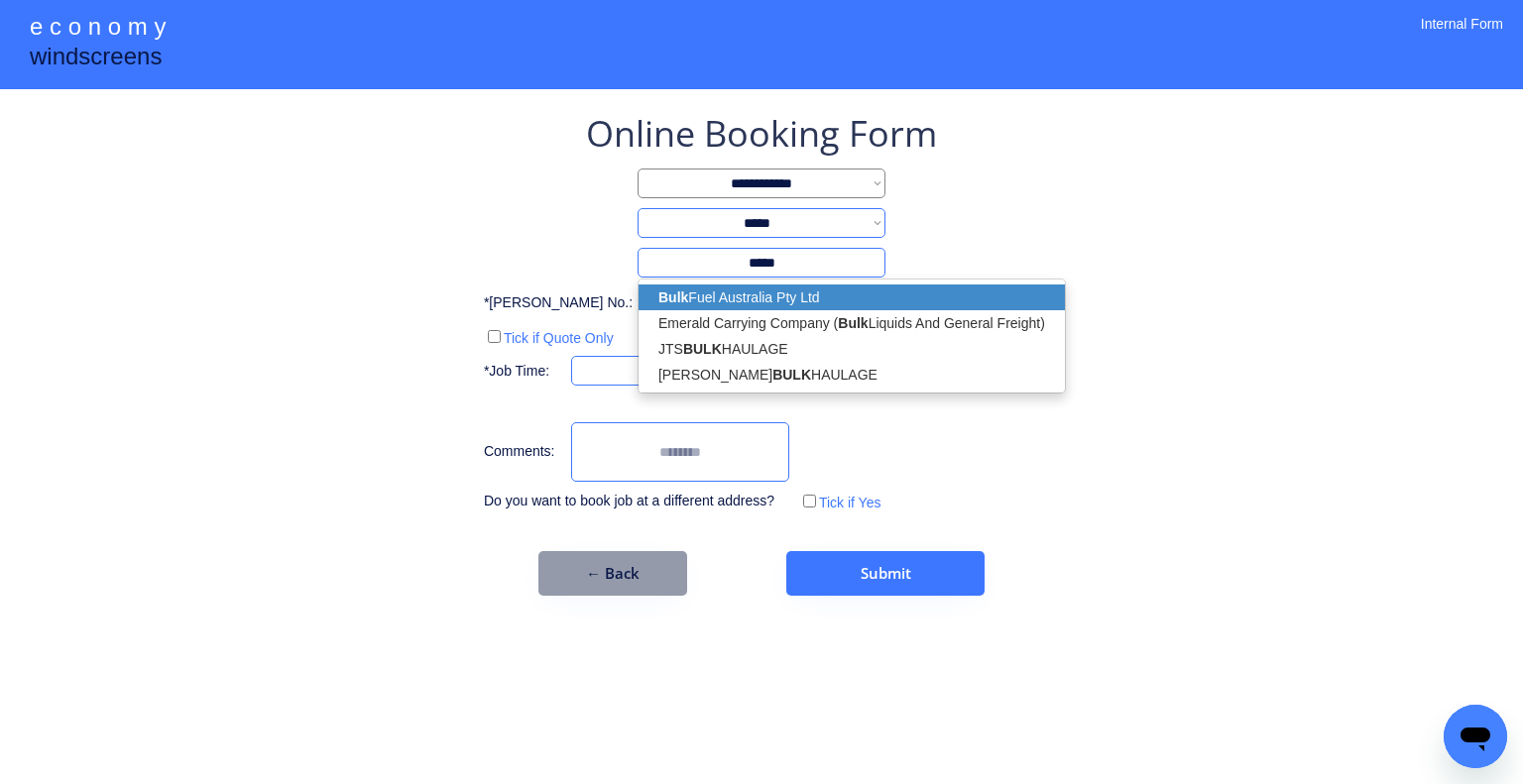 click on "Bulk  Fuel Australia Pty Ltd" at bounding box center [852, 297] 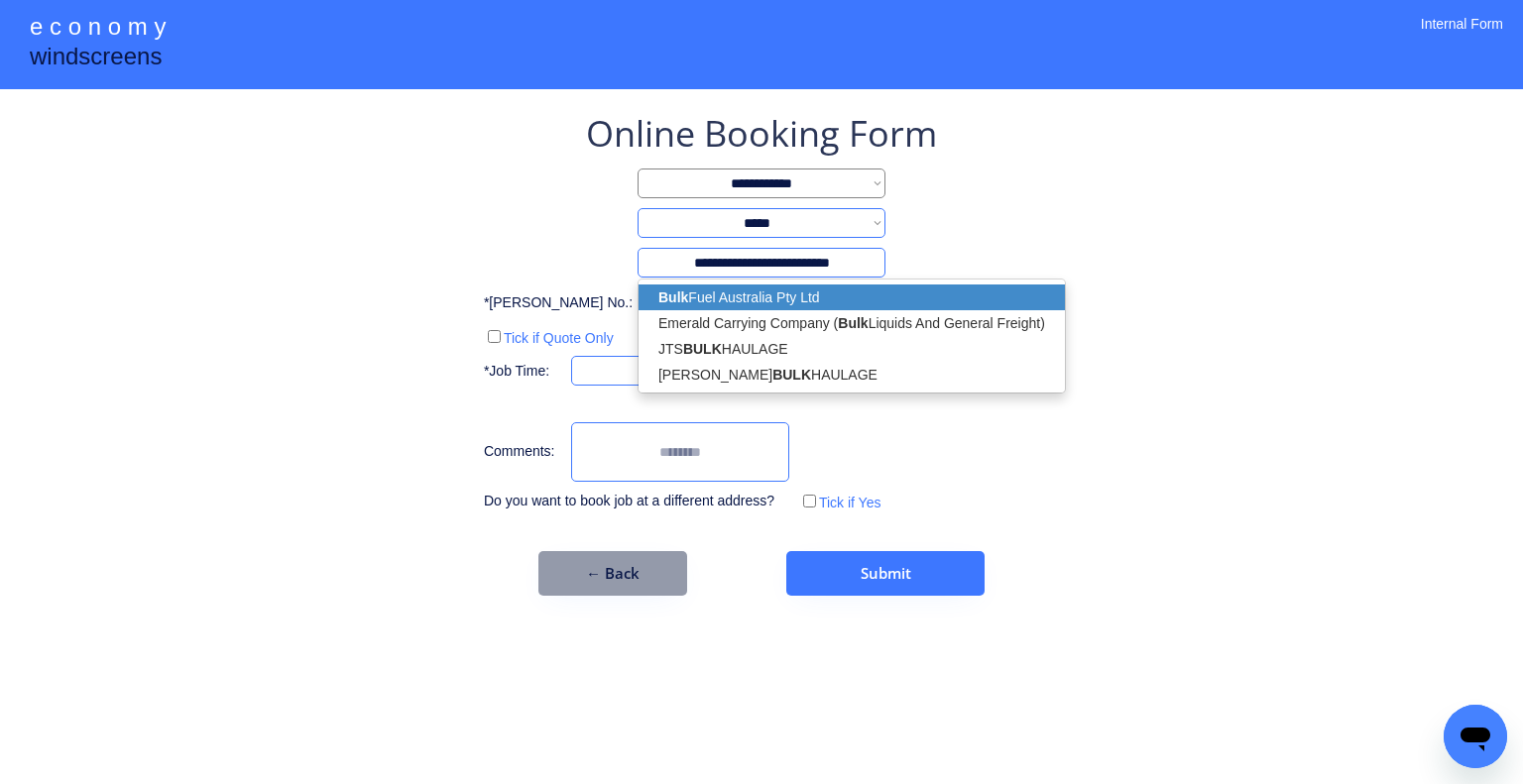 select on "*********" 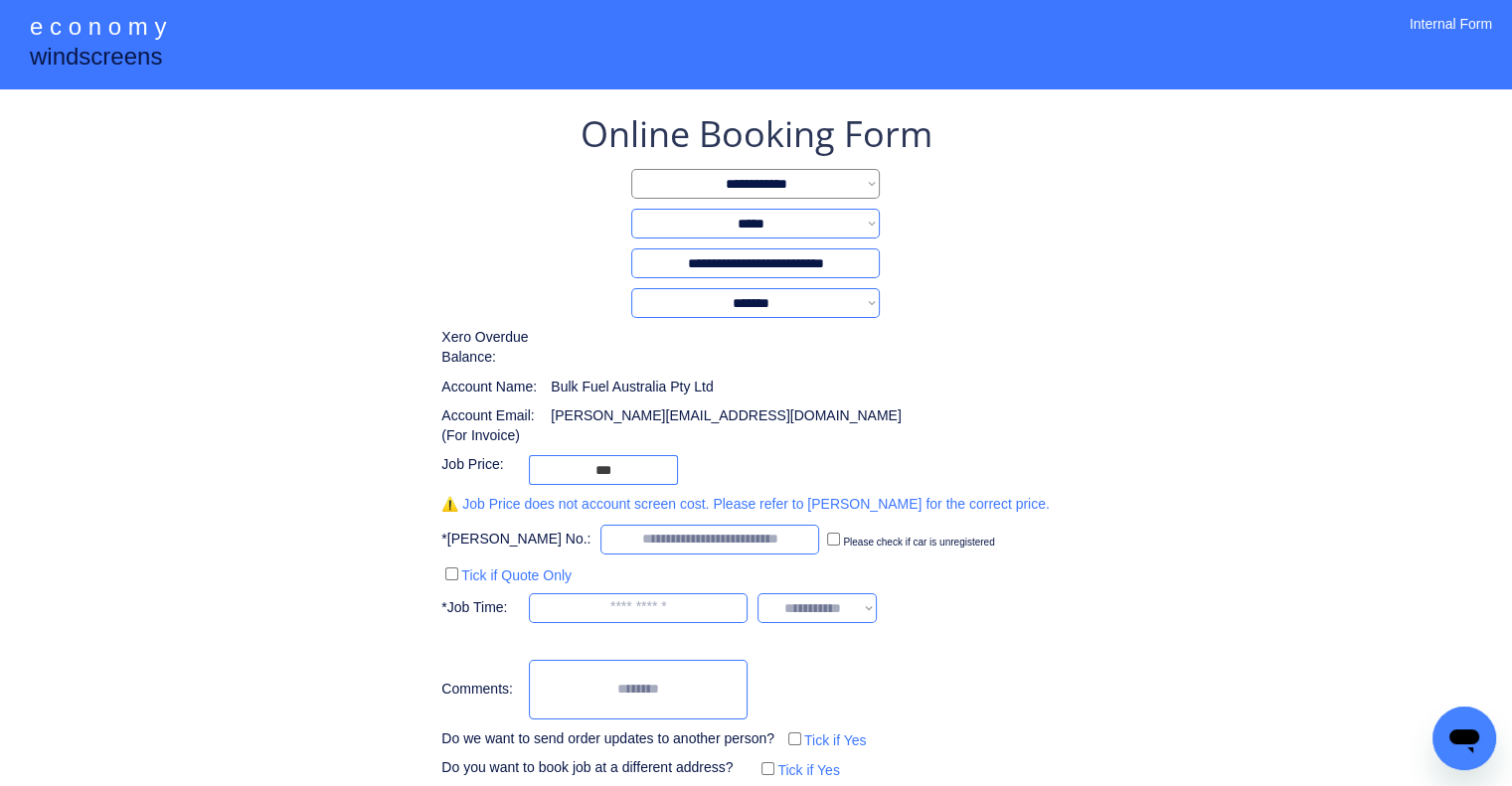 type on "**********" 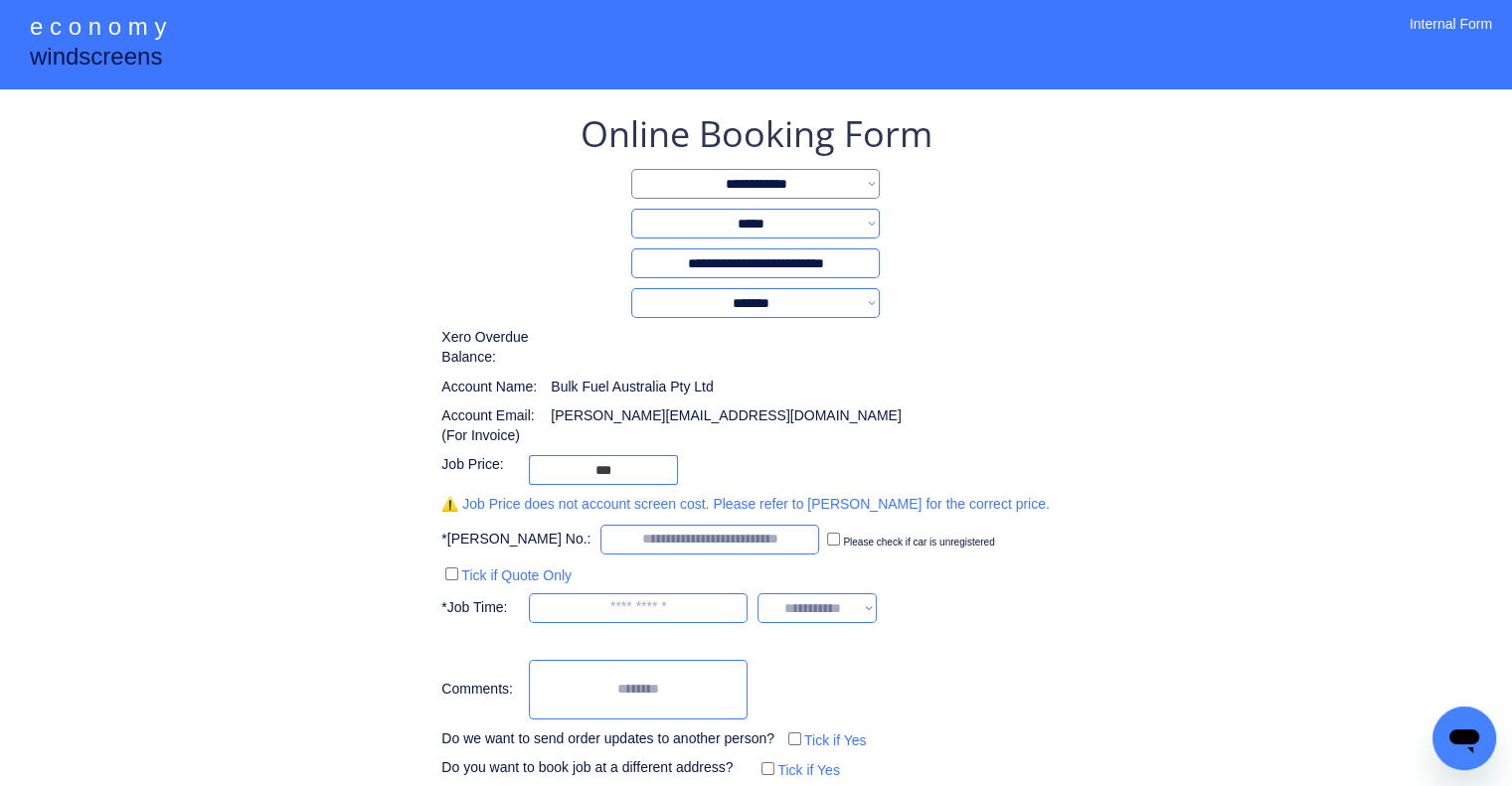 click on "**********" at bounding box center [756, 446] 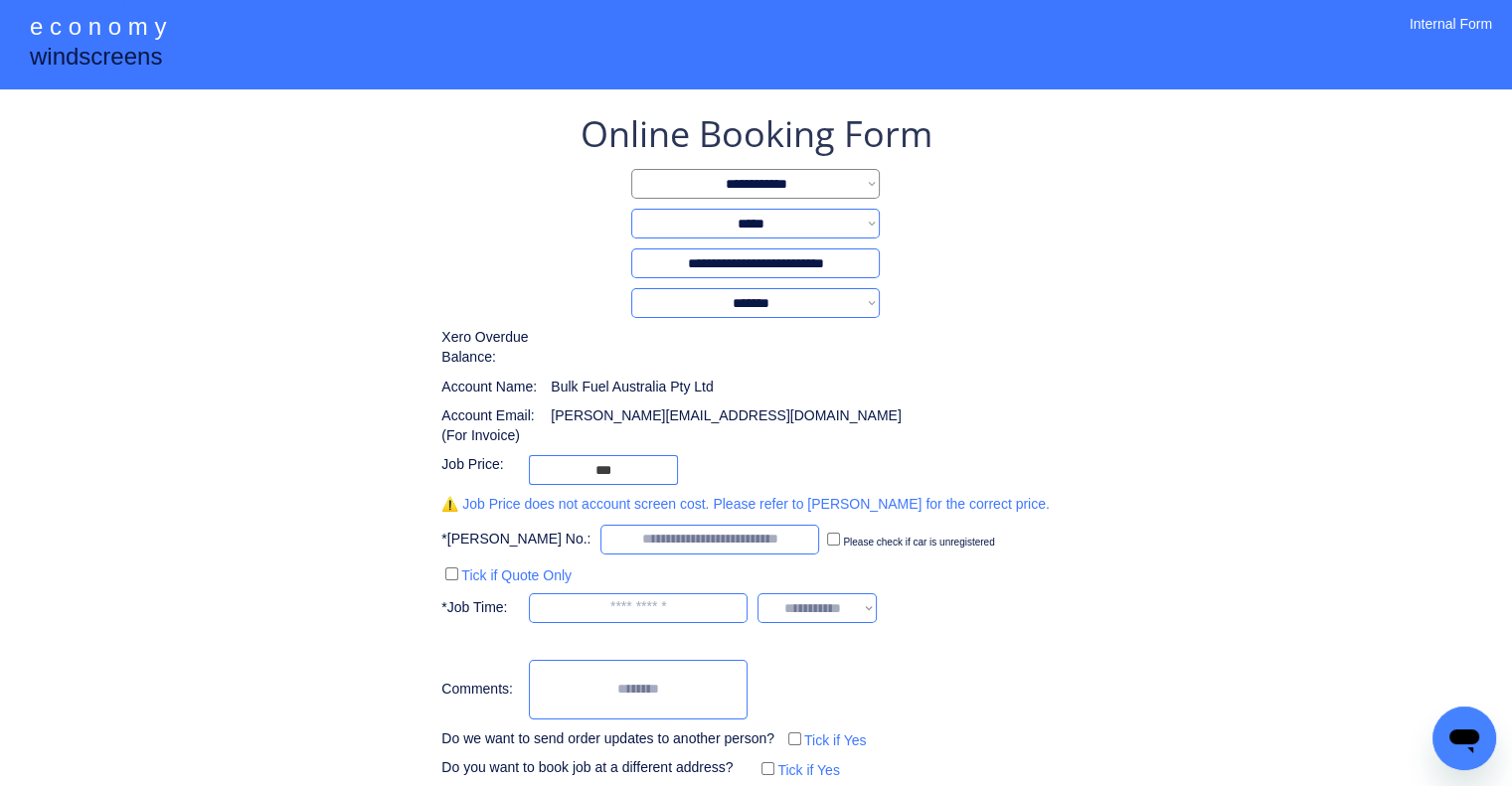 click on "**********" at bounding box center [756, 446] 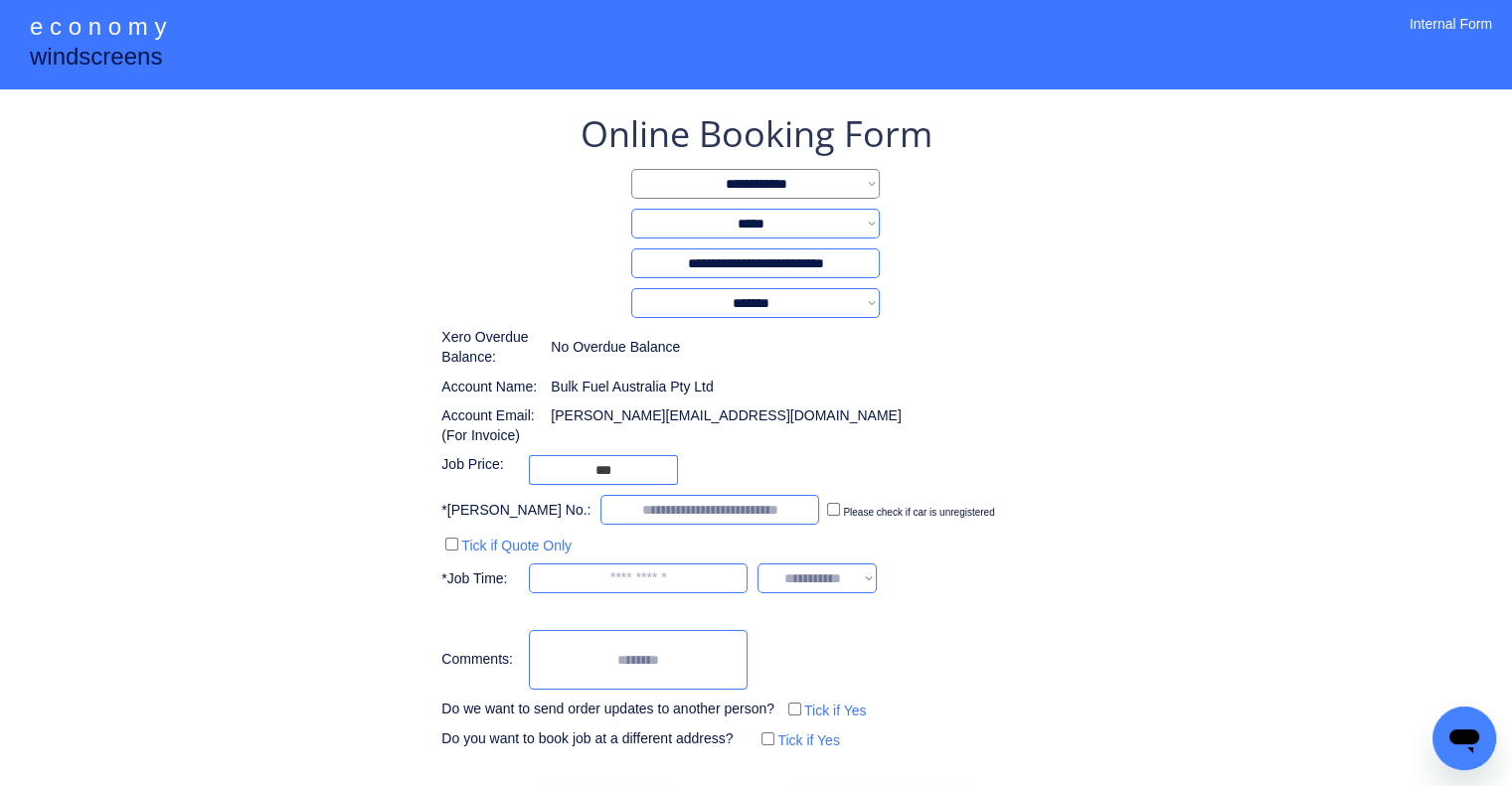 drag, startPoint x: 1022, startPoint y: 428, endPoint x: 749, endPoint y: 29, distance: 483.45631 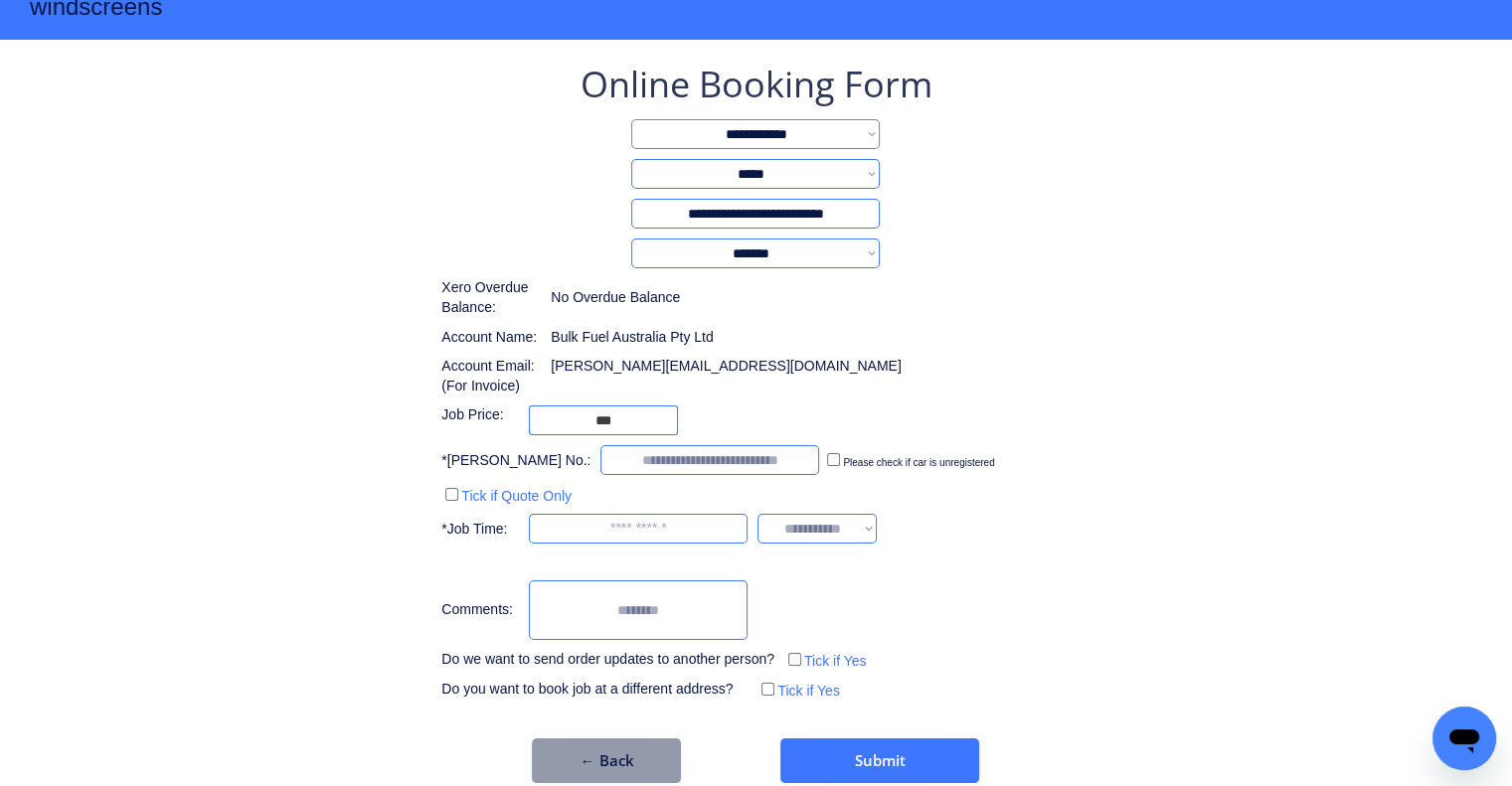 scroll, scrollTop: 77, scrollLeft: 0, axis: vertical 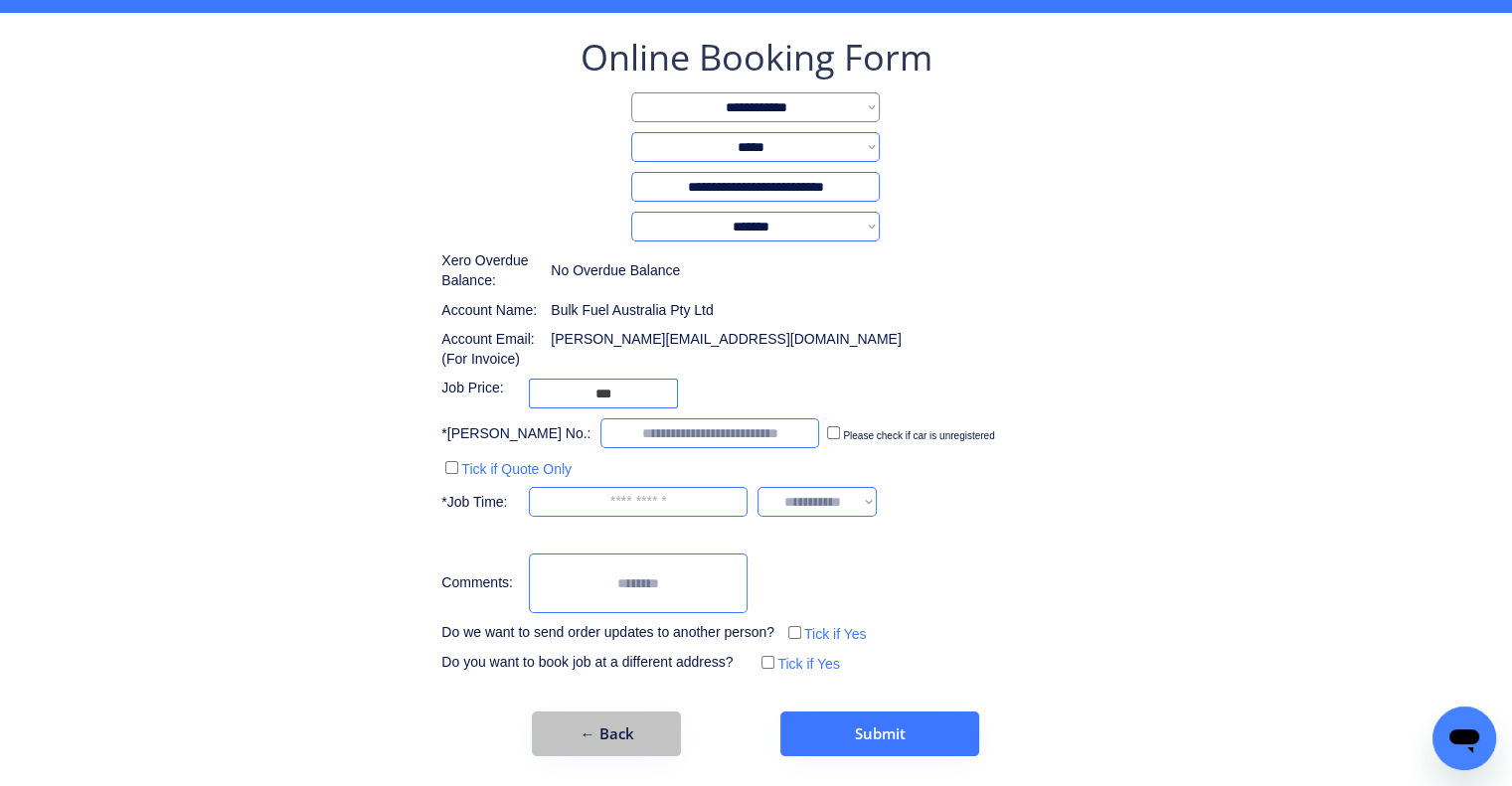 click on "←   Back" at bounding box center (606, 733) 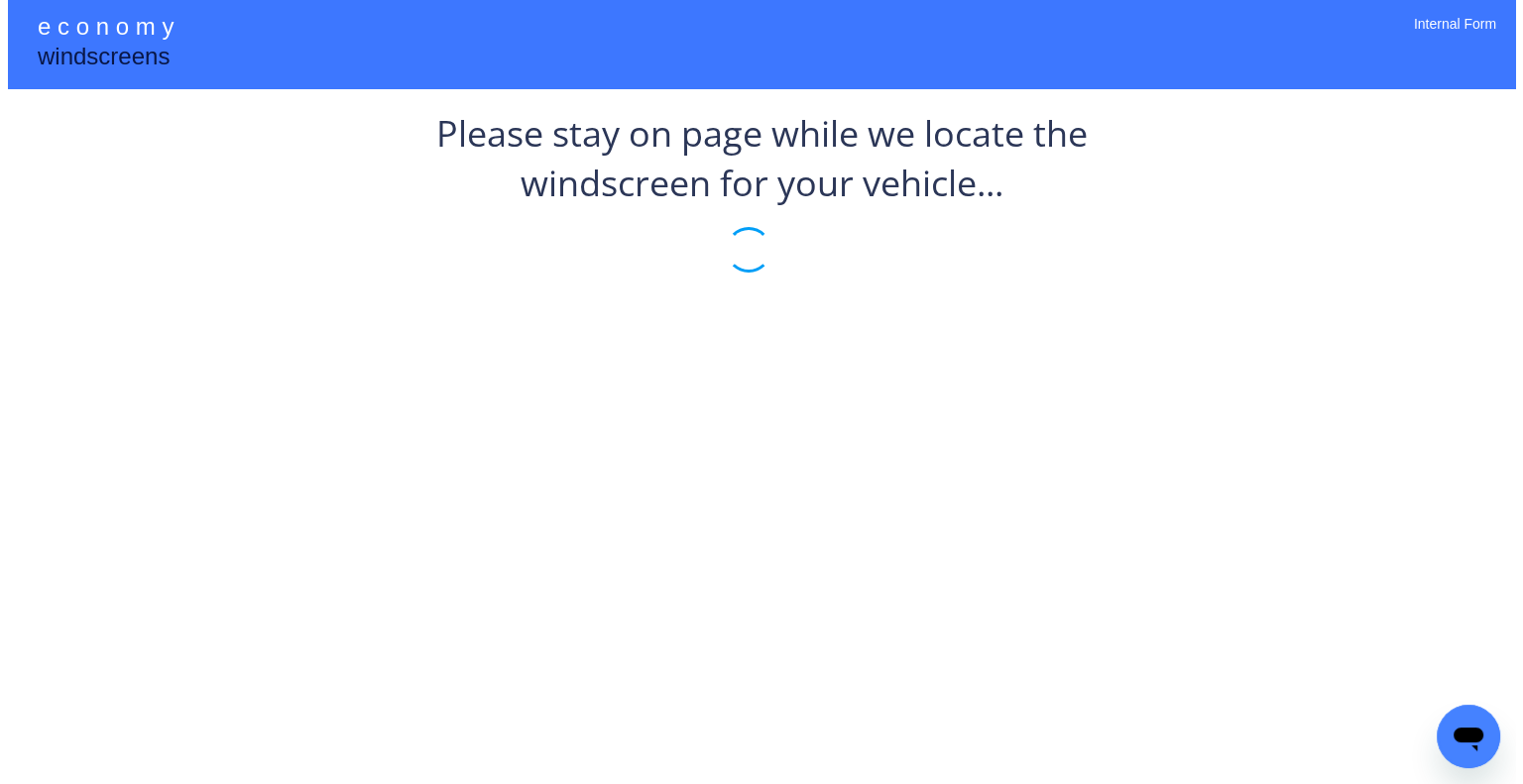 scroll, scrollTop: 0, scrollLeft: 0, axis: both 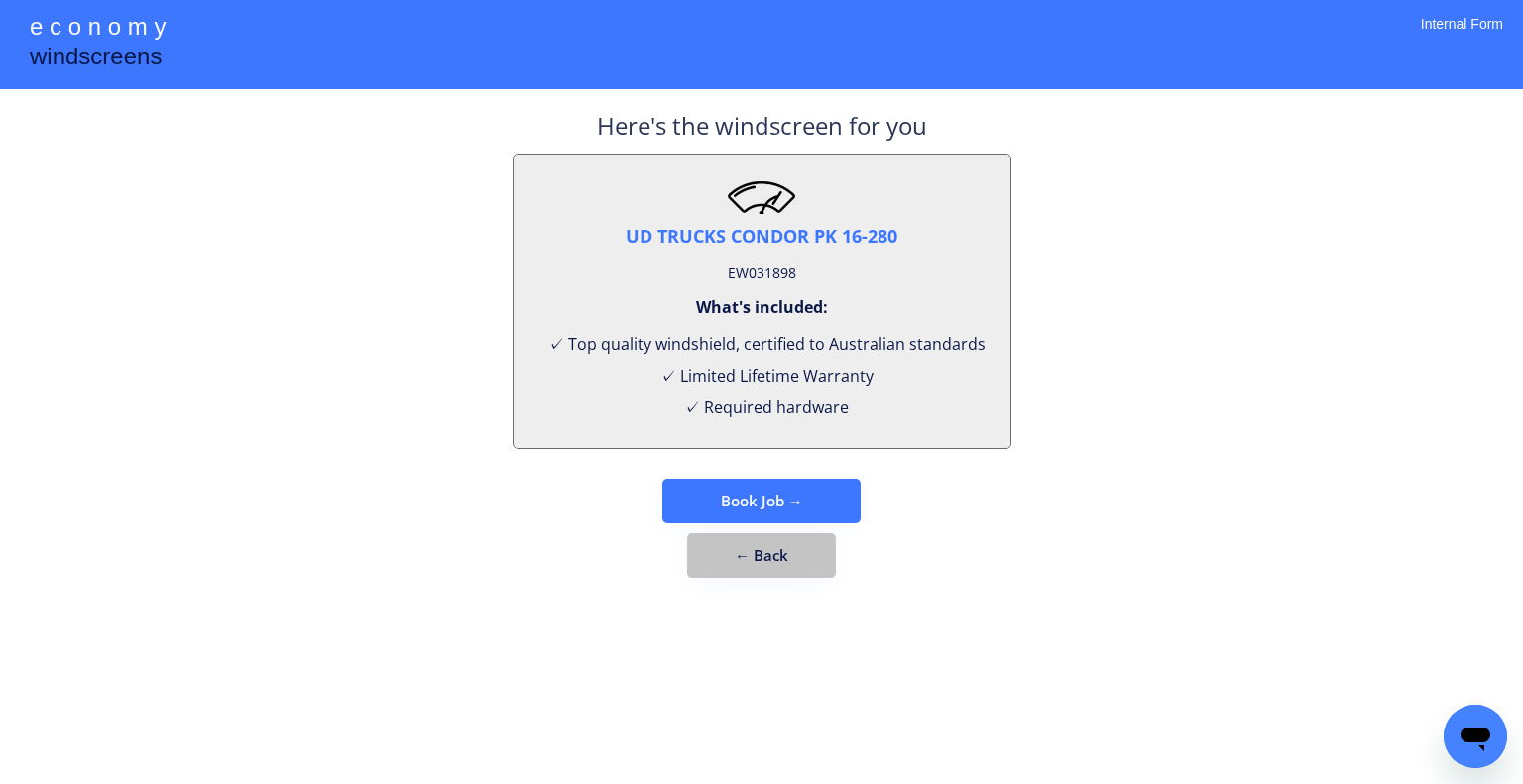 drag, startPoint x: 739, startPoint y: 543, endPoint x: 817, endPoint y: 623, distance: 111.73182 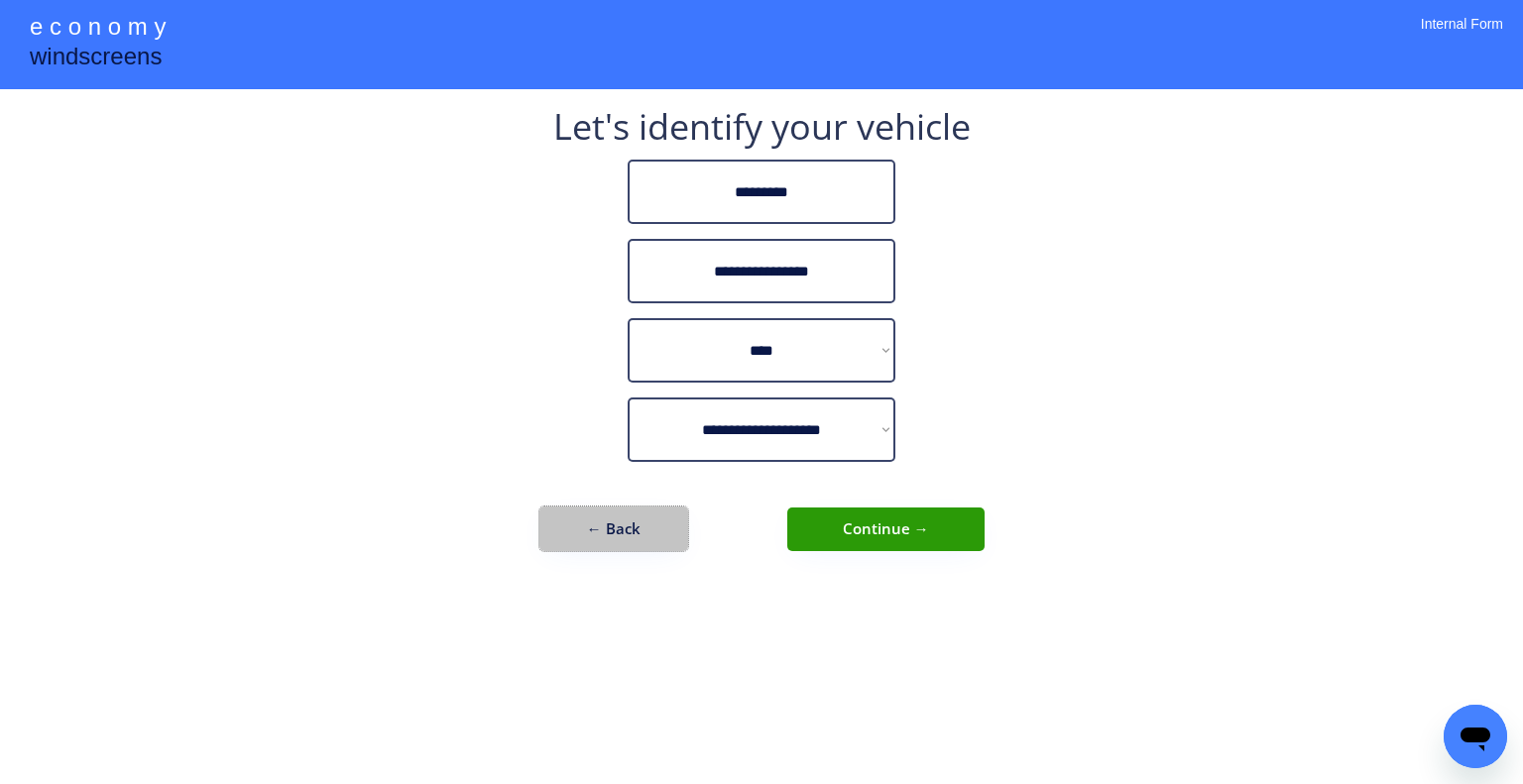 drag, startPoint x: 646, startPoint y: 519, endPoint x: 744, endPoint y: 51, distance: 478.1506 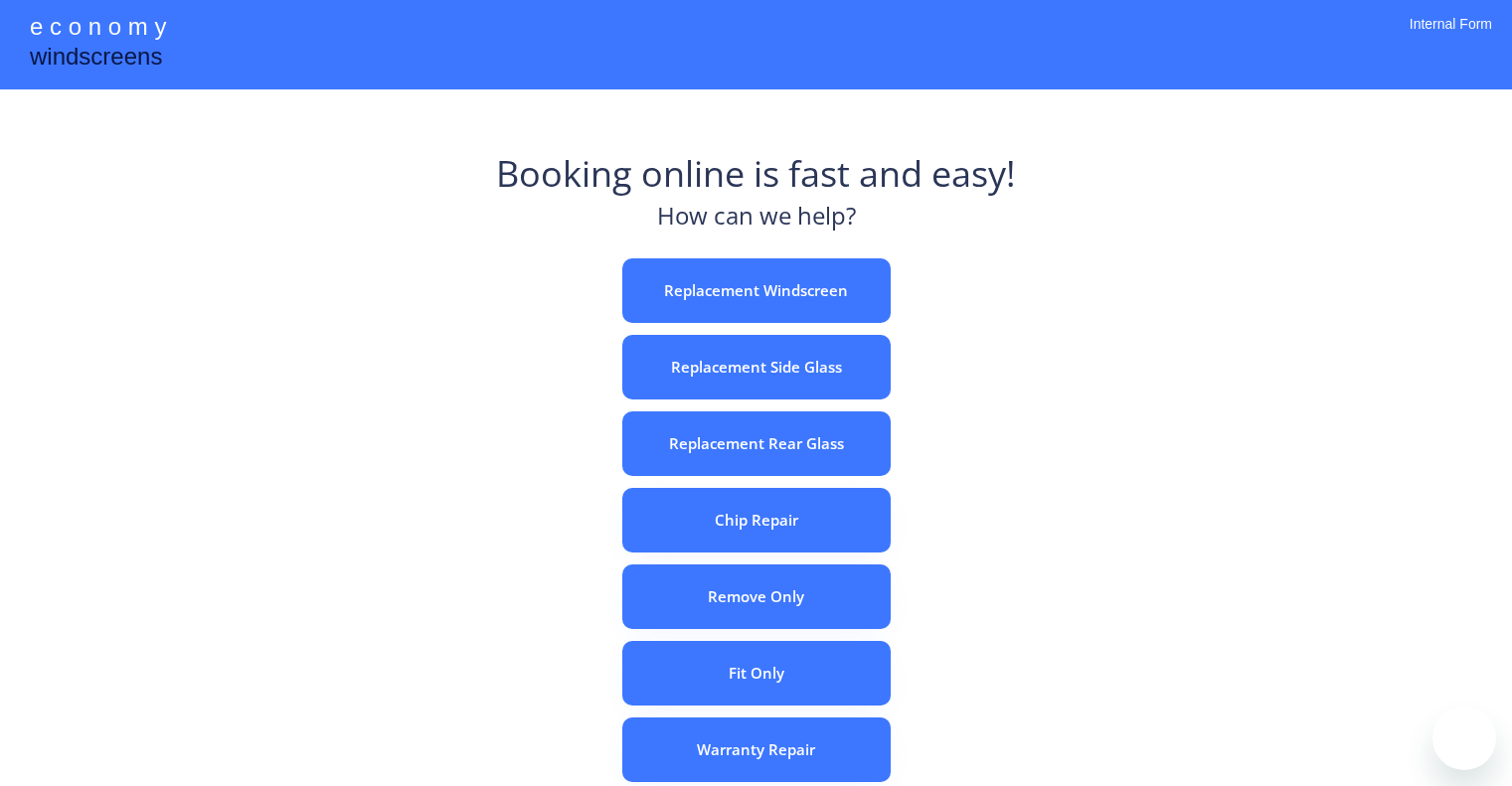 scroll, scrollTop: 0, scrollLeft: 0, axis: both 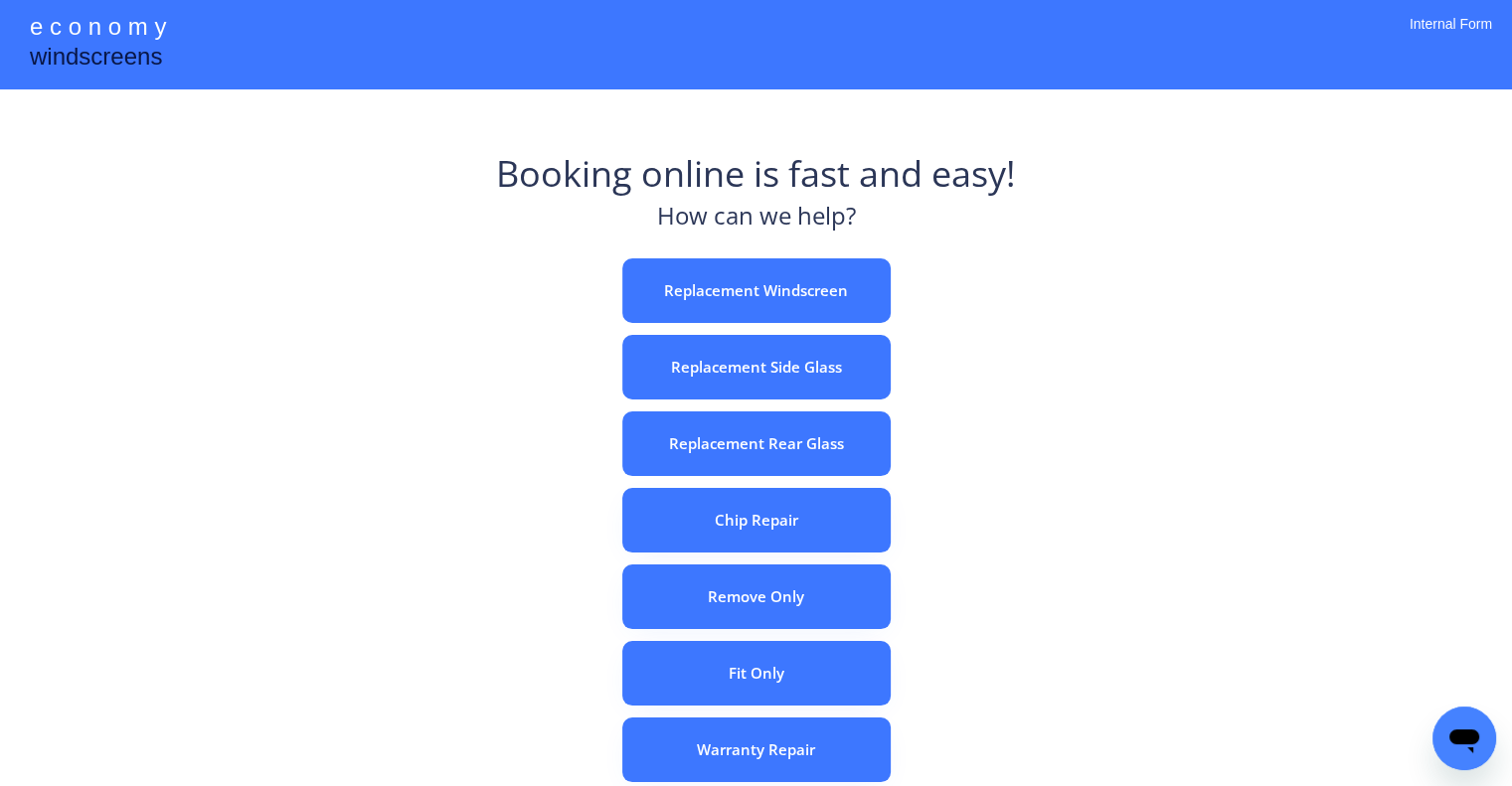 click on "Replacement Windscreen" at bounding box center (756, 290) 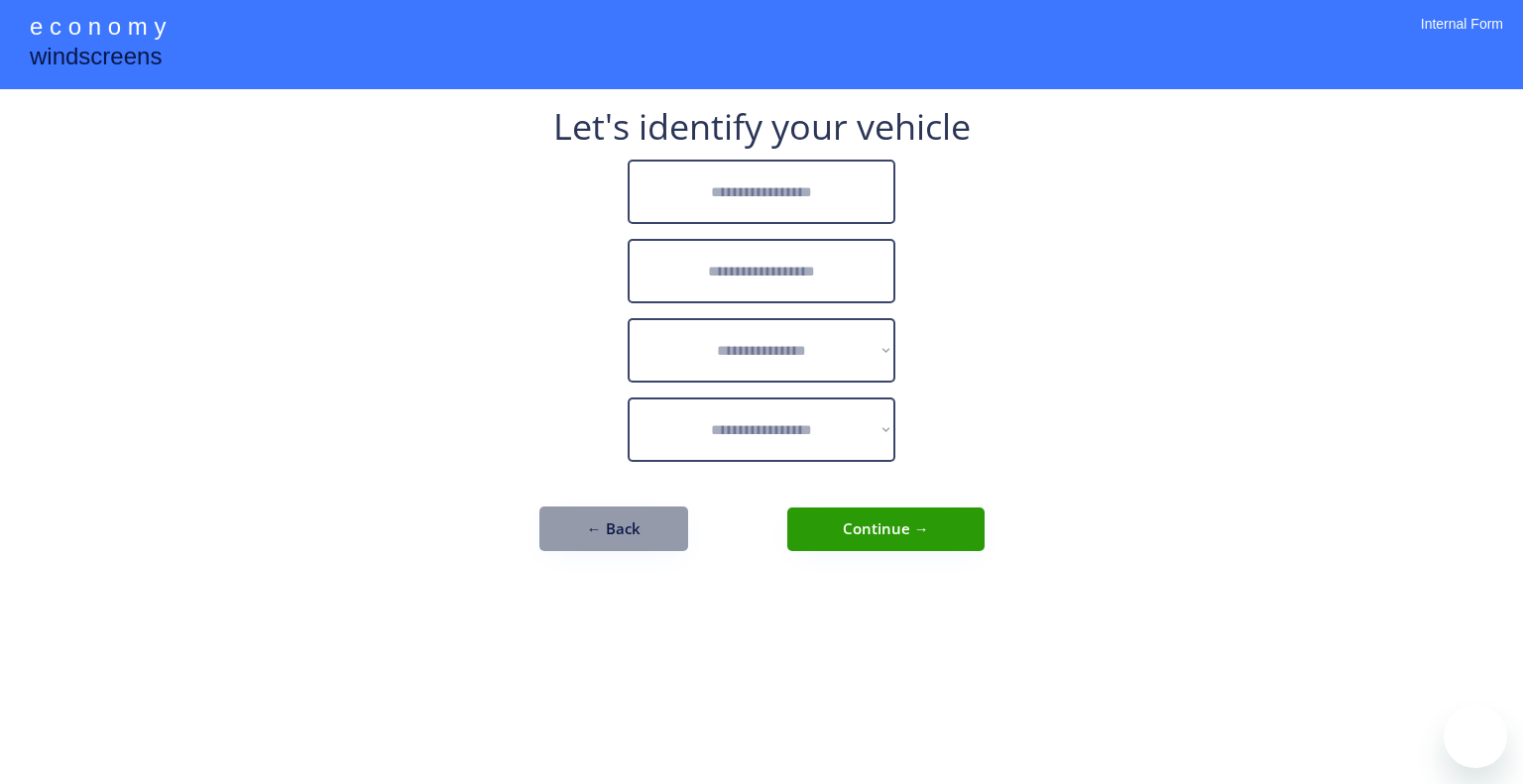 scroll, scrollTop: 0, scrollLeft: 0, axis: both 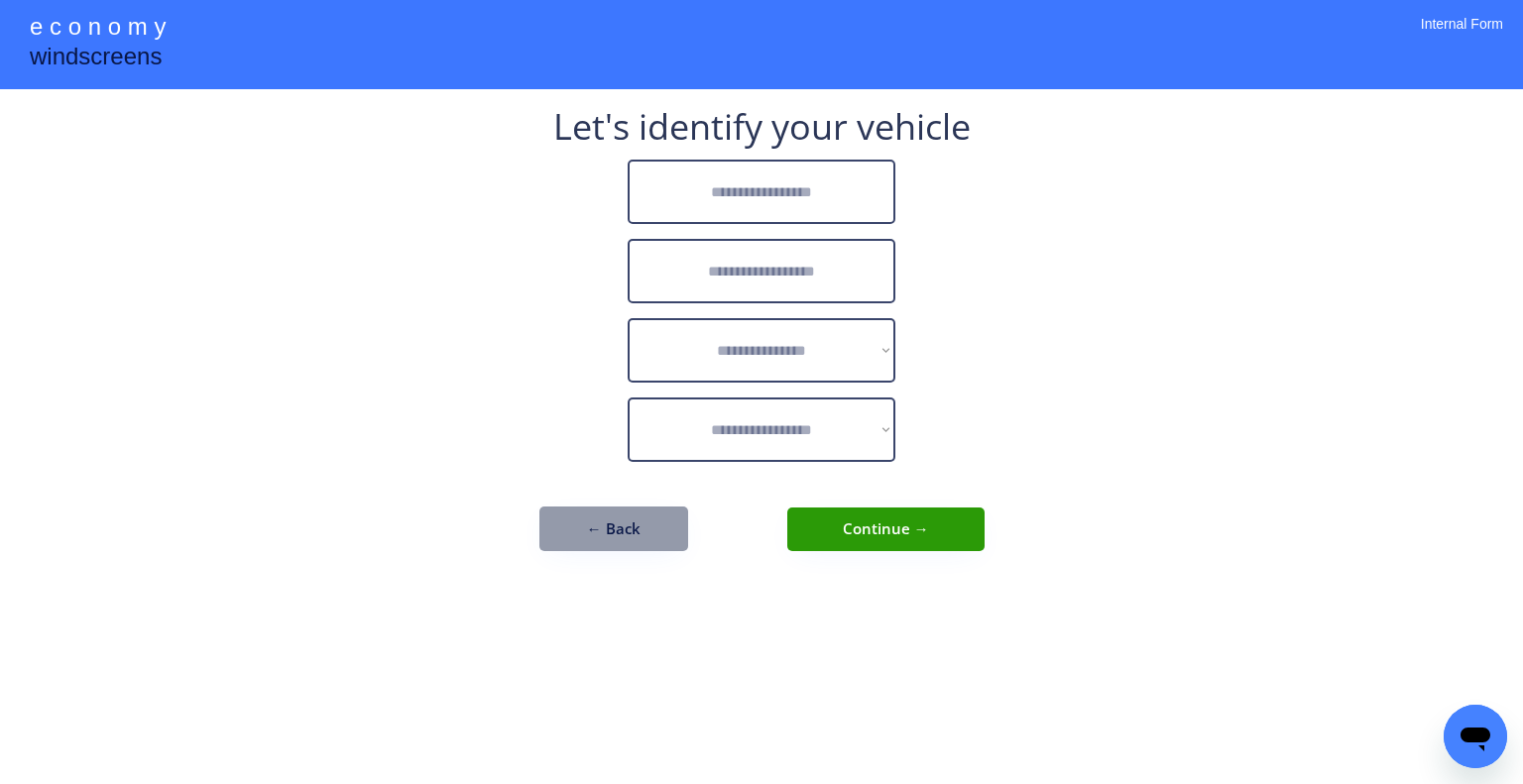 click at bounding box center [762, 191] 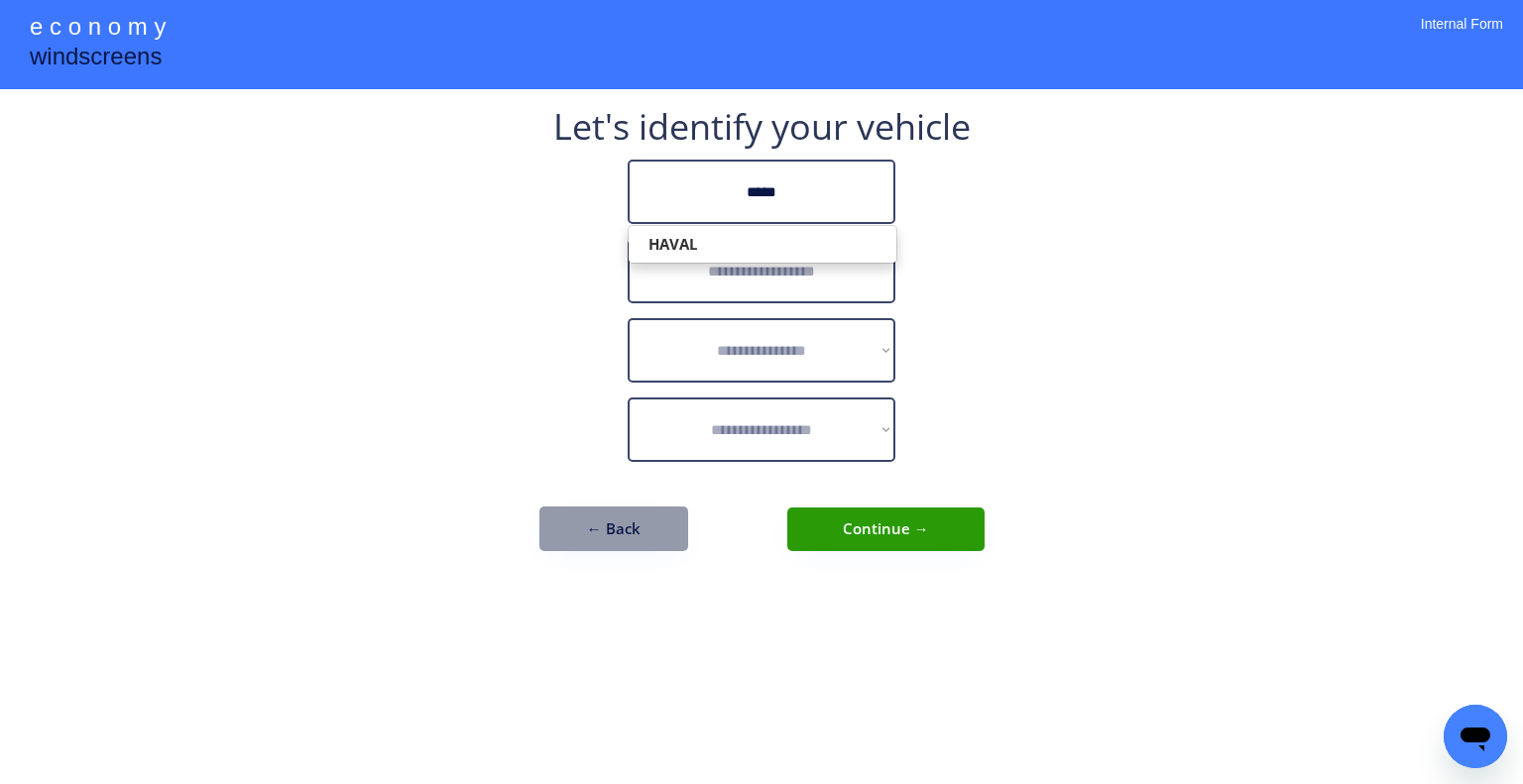 click on "HAVAL" at bounding box center [762, 244] 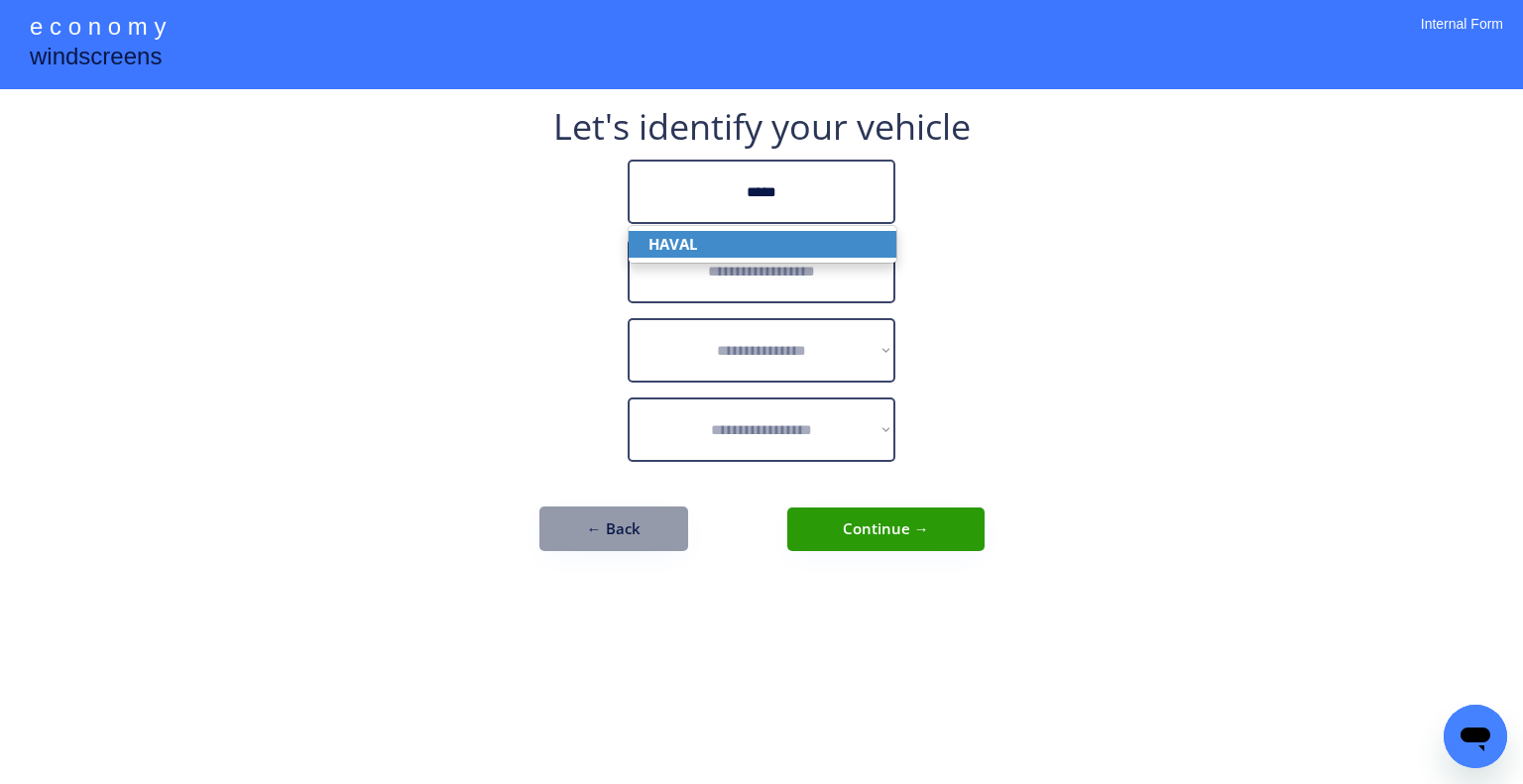 click on "HAVAL" at bounding box center [762, 244] 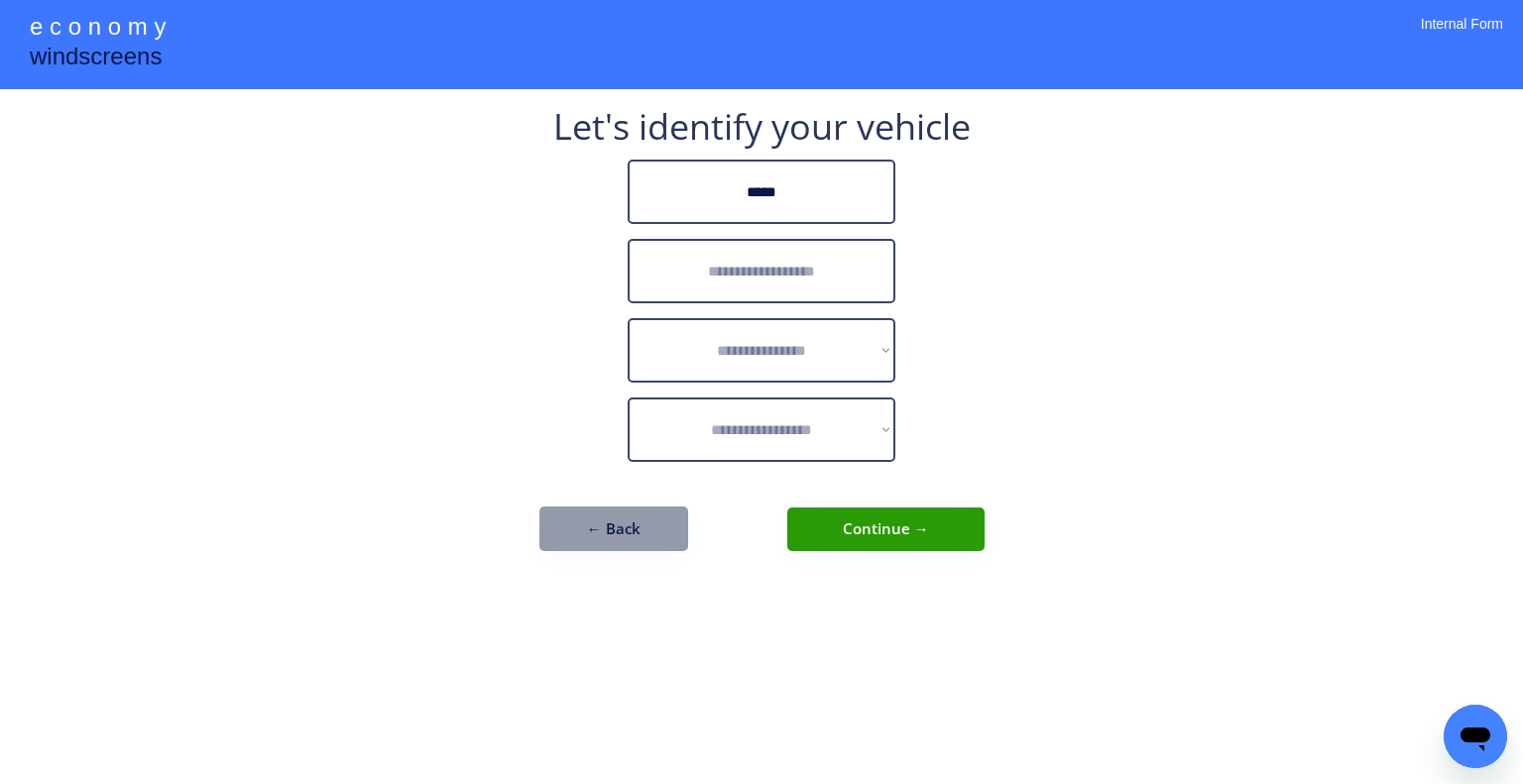 click at bounding box center (762, 271) 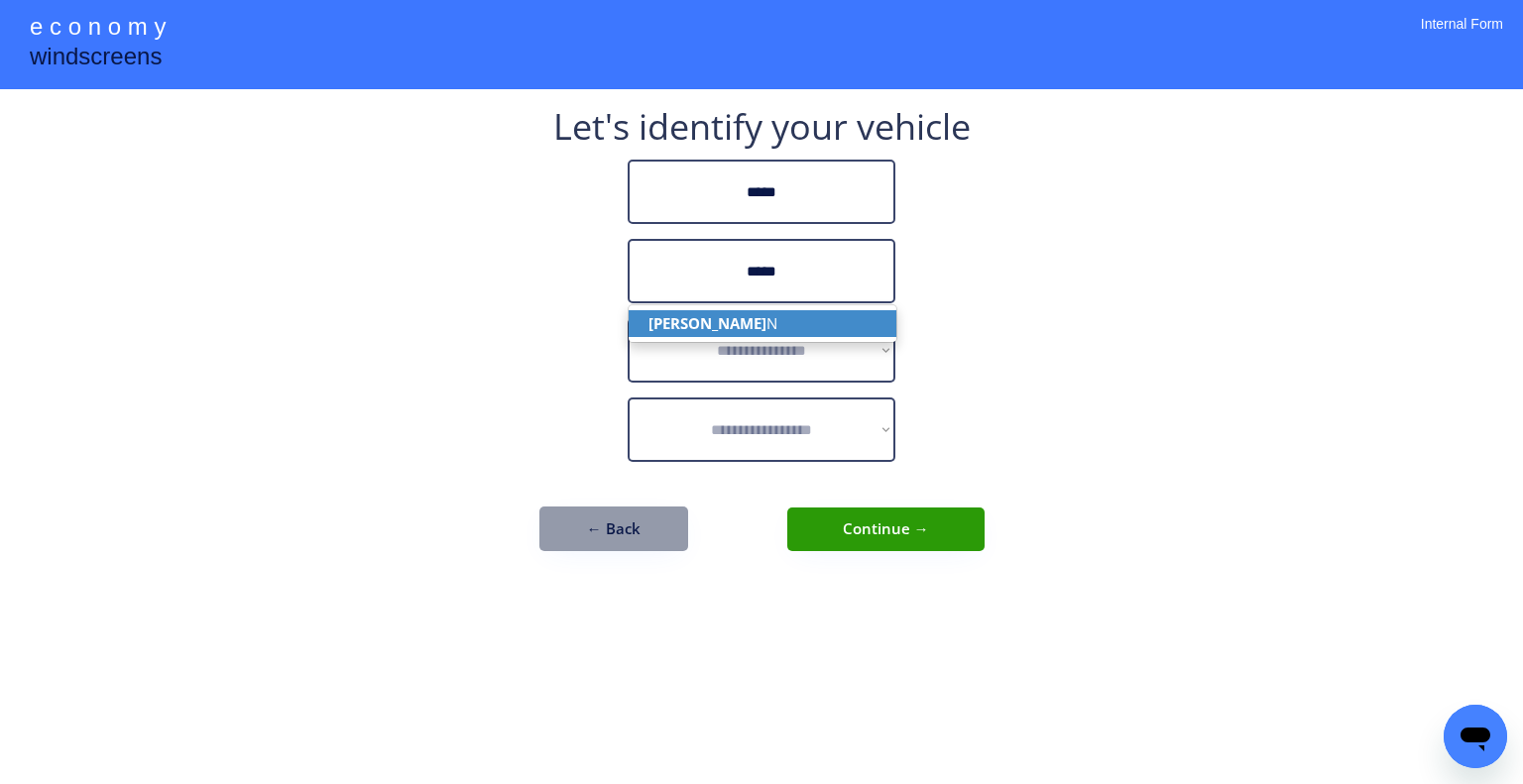 click on "[PERSON_NAME]" at bounding box center [762, 323] 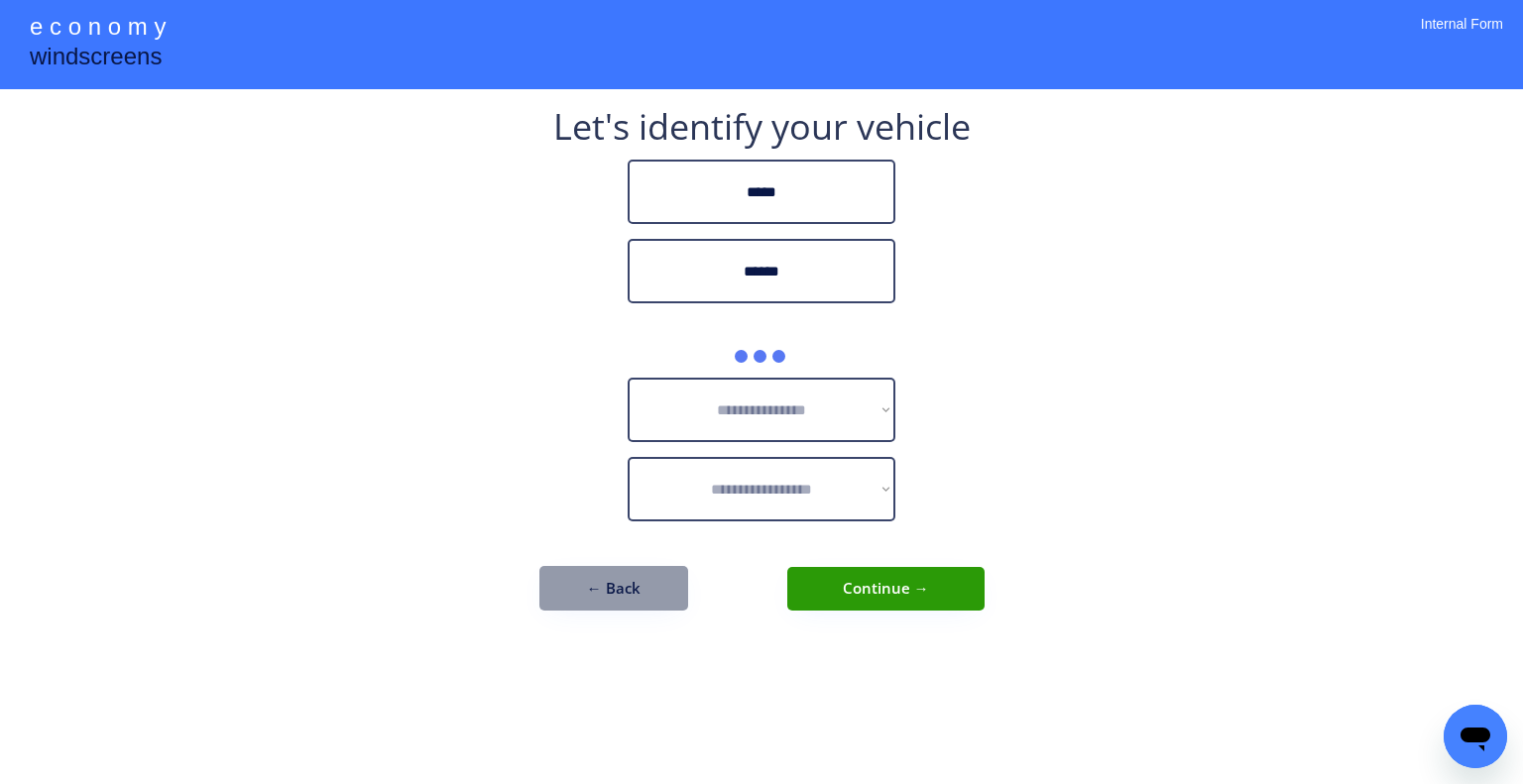 type on "******" 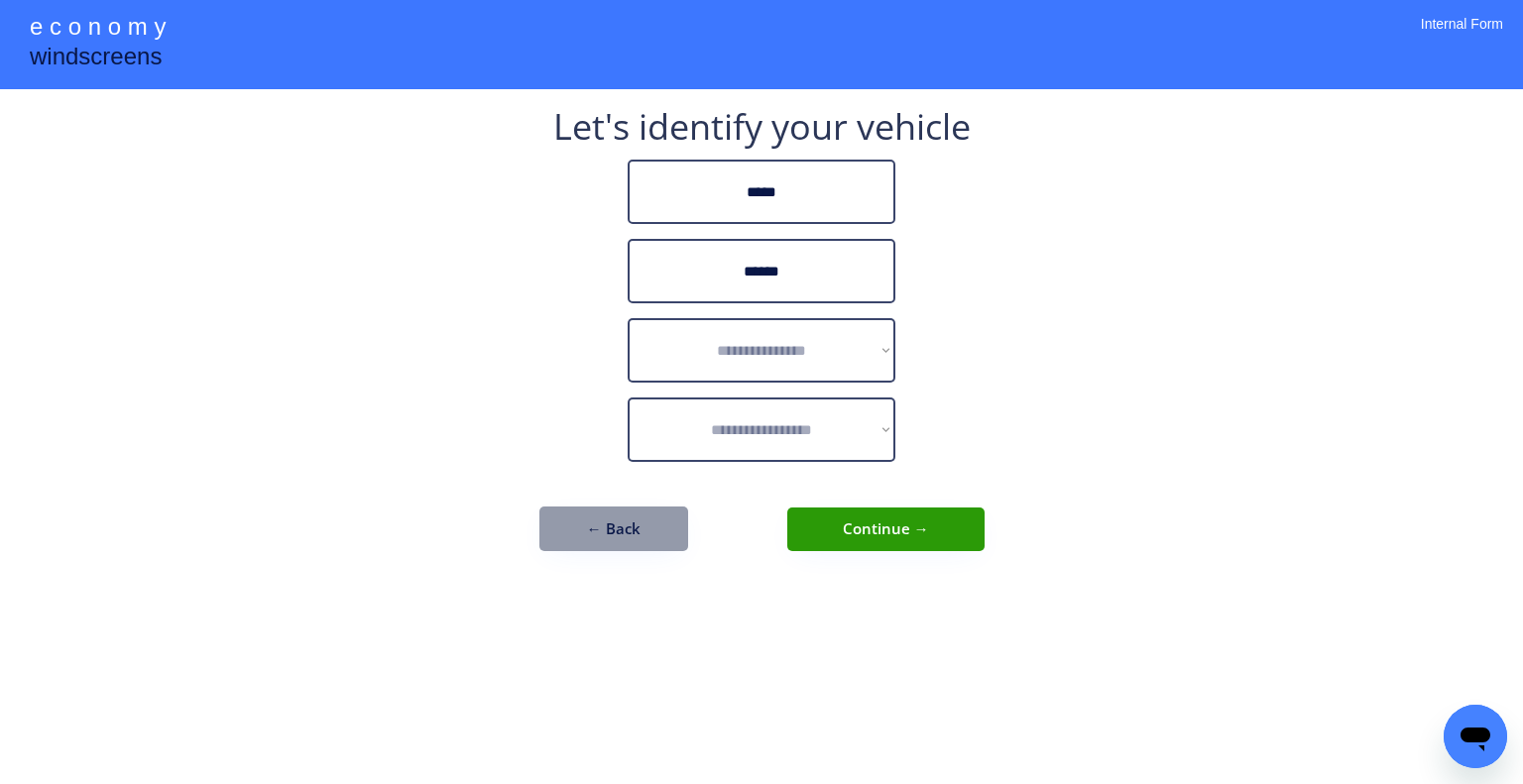 click on "**********" at bounding box center [762, 392] 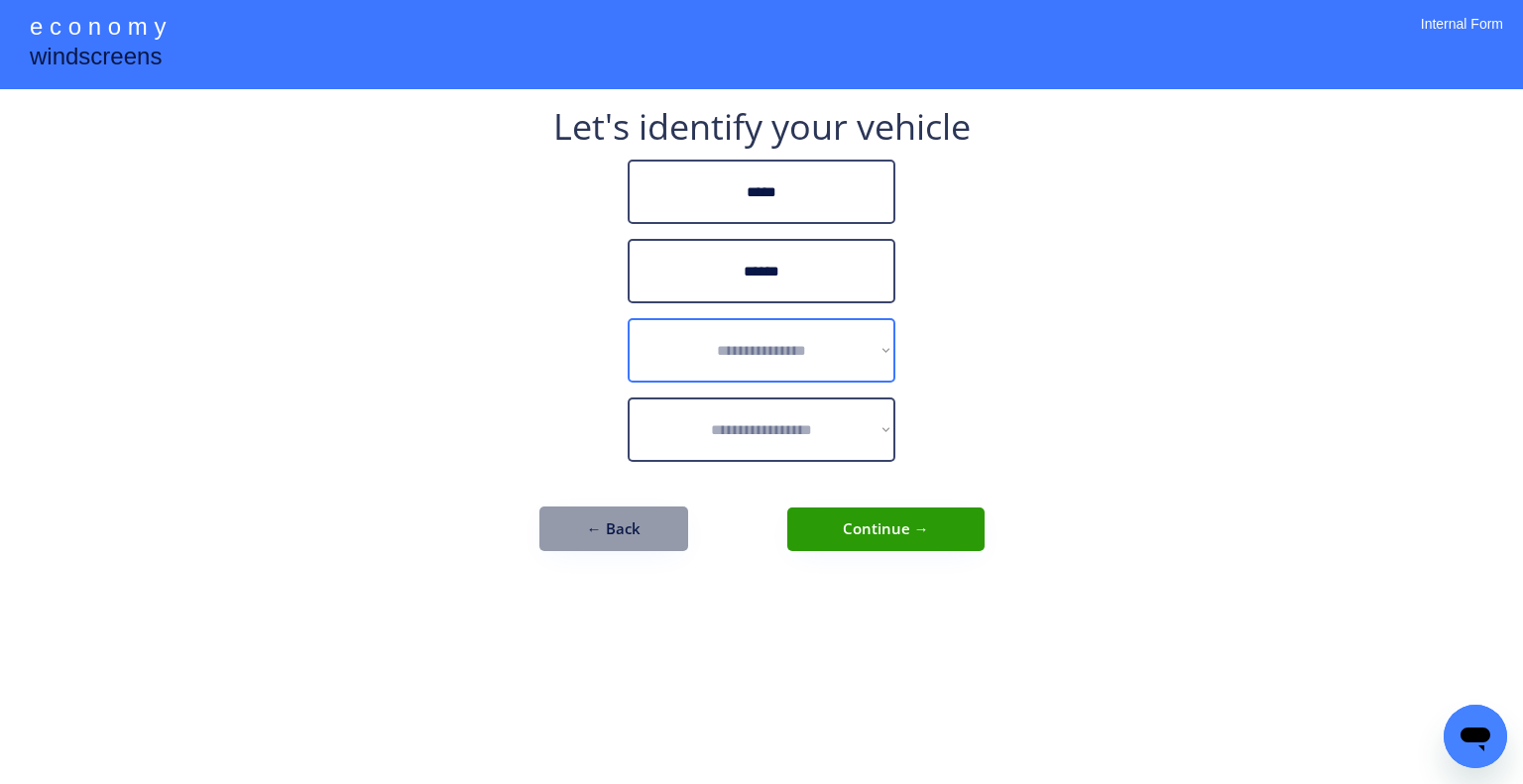 select on "******" 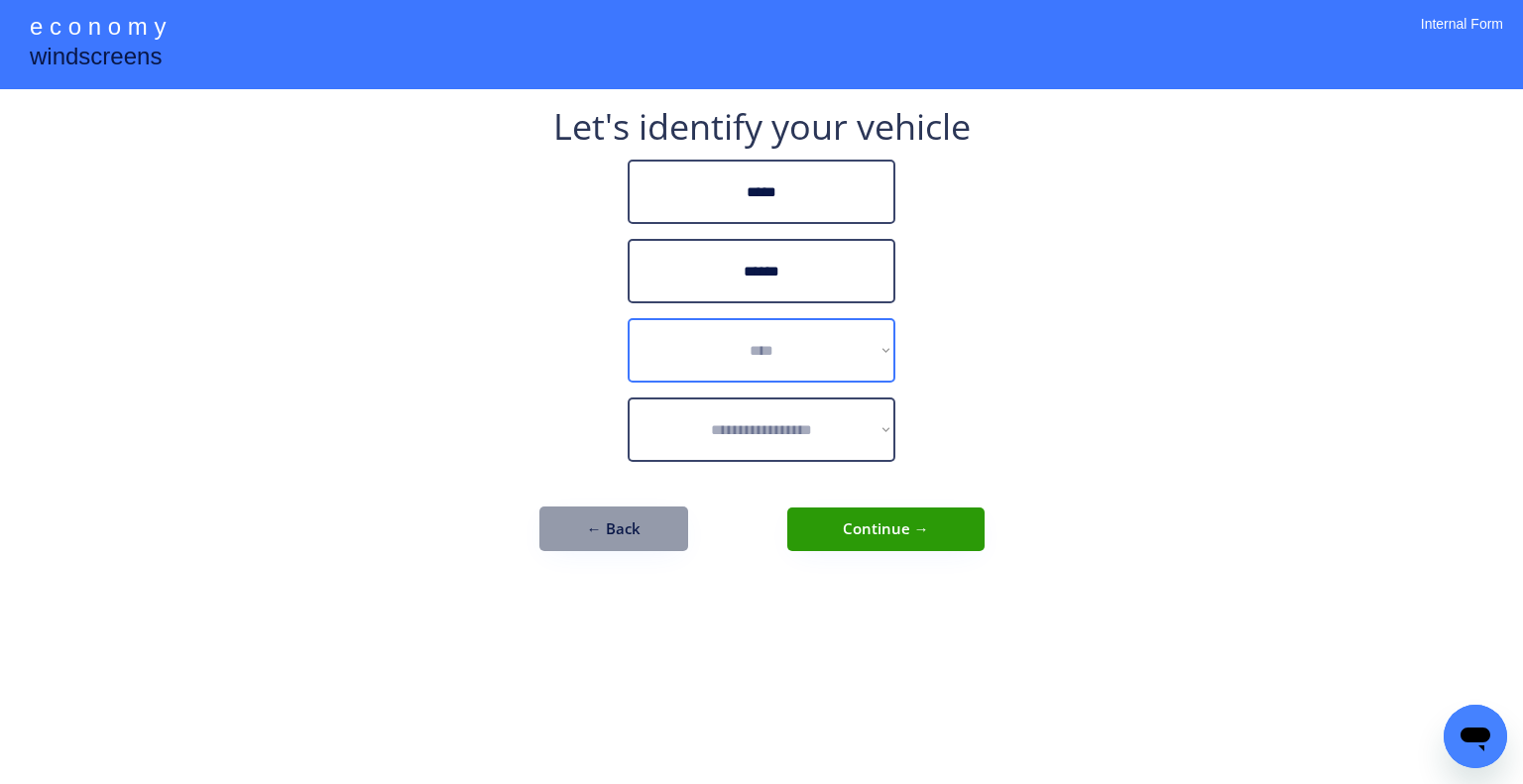 click on "**********" at bounding box center [762, 350] 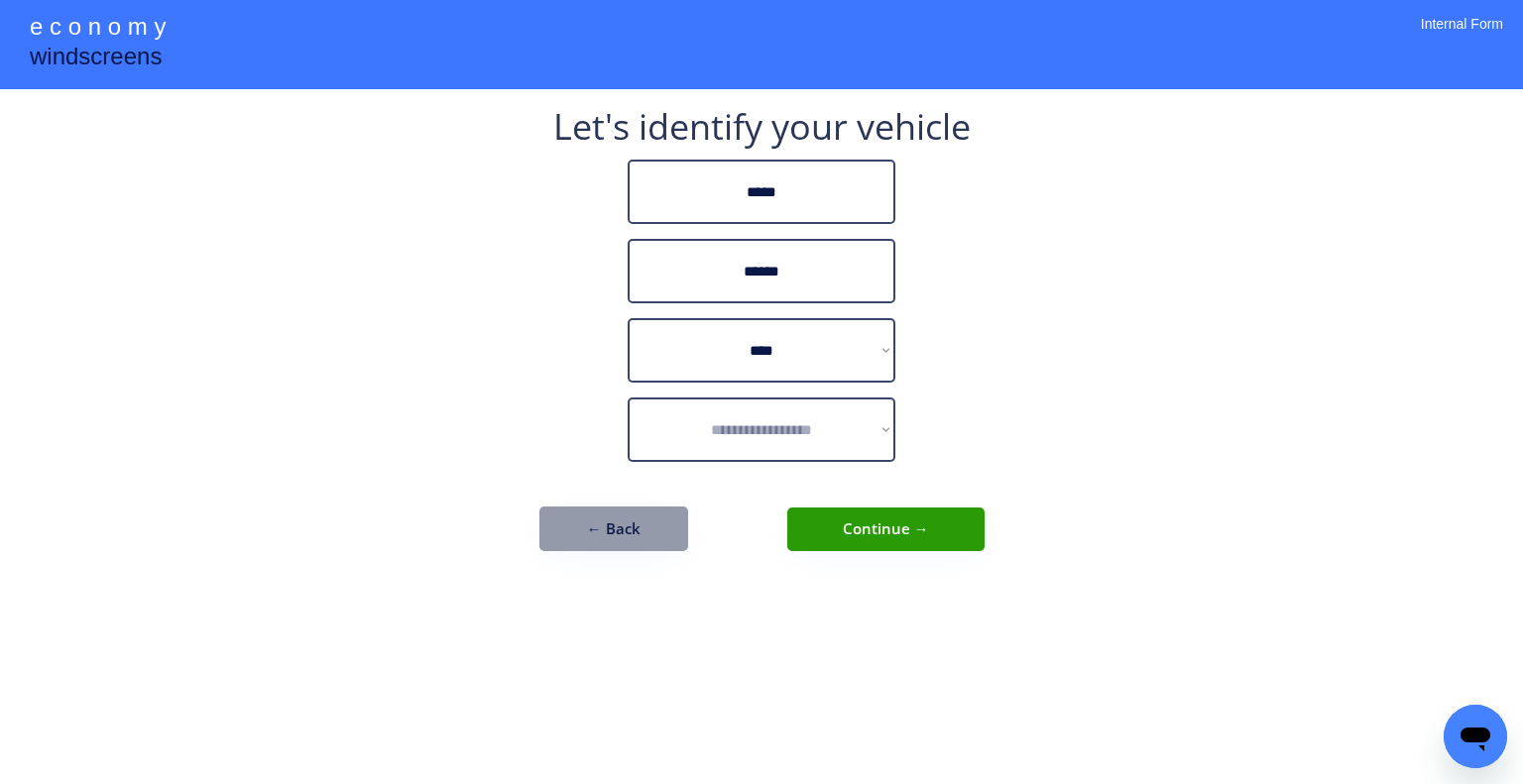drag, startPoint x: 1195, startPoint y: 252, endPoint x: 980, endPoint y: 416, distance: 270.40895 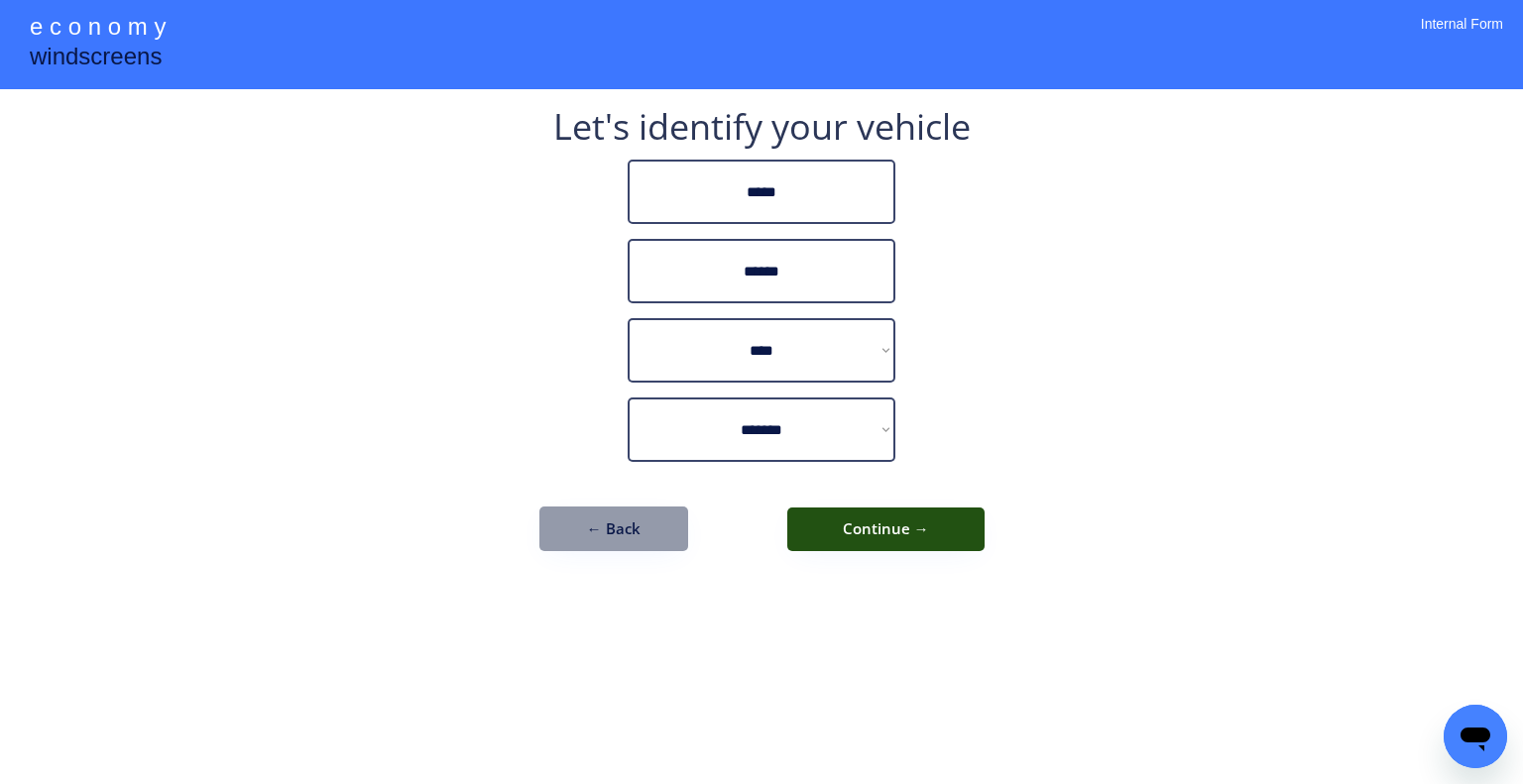 click on "Continue    →" at bounding box center [885, 529] 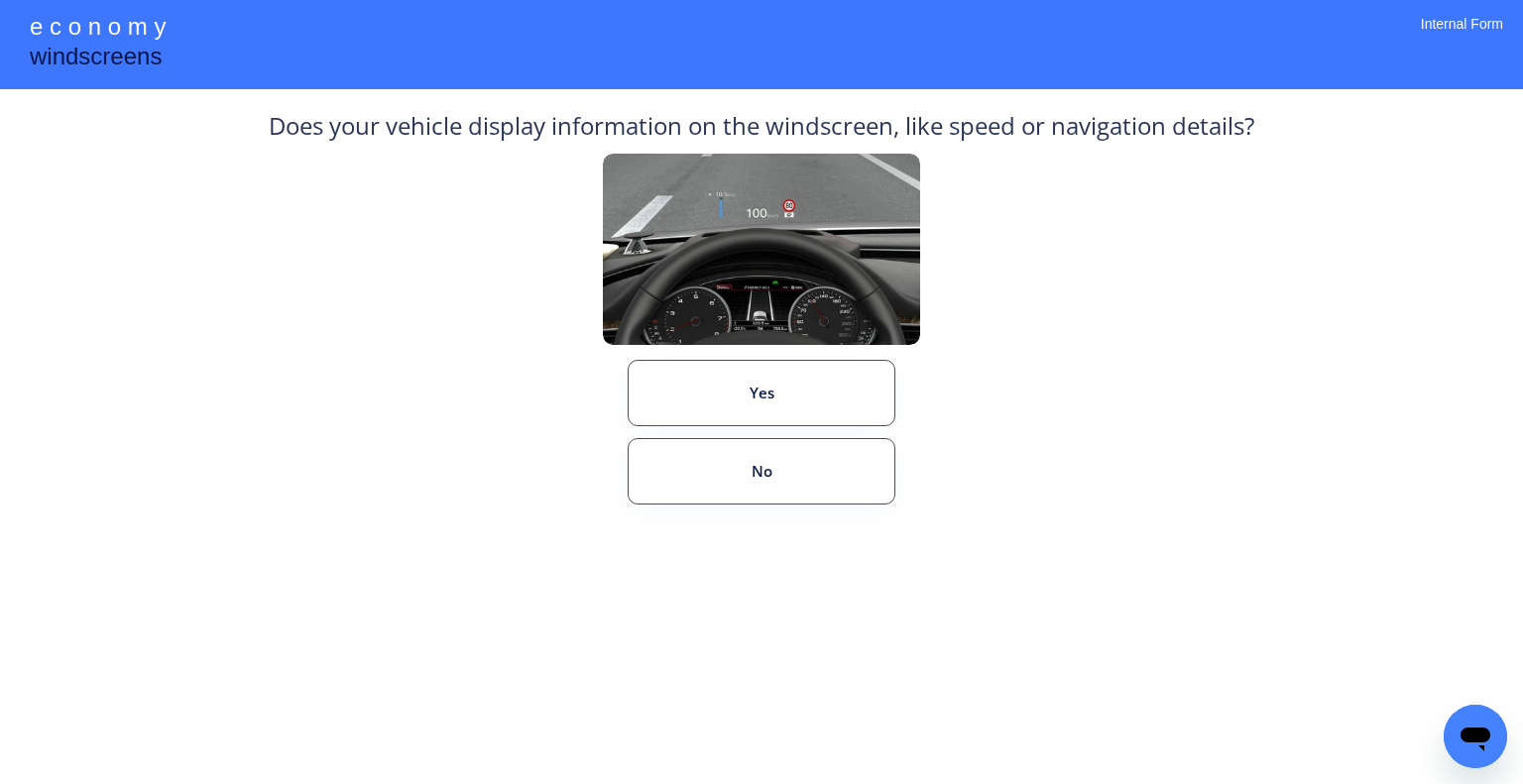 click on "Does your vehicle display information on the windscreen, like speed or navigation details? Yes No  ←   Back" at bounding box center (762, 350) 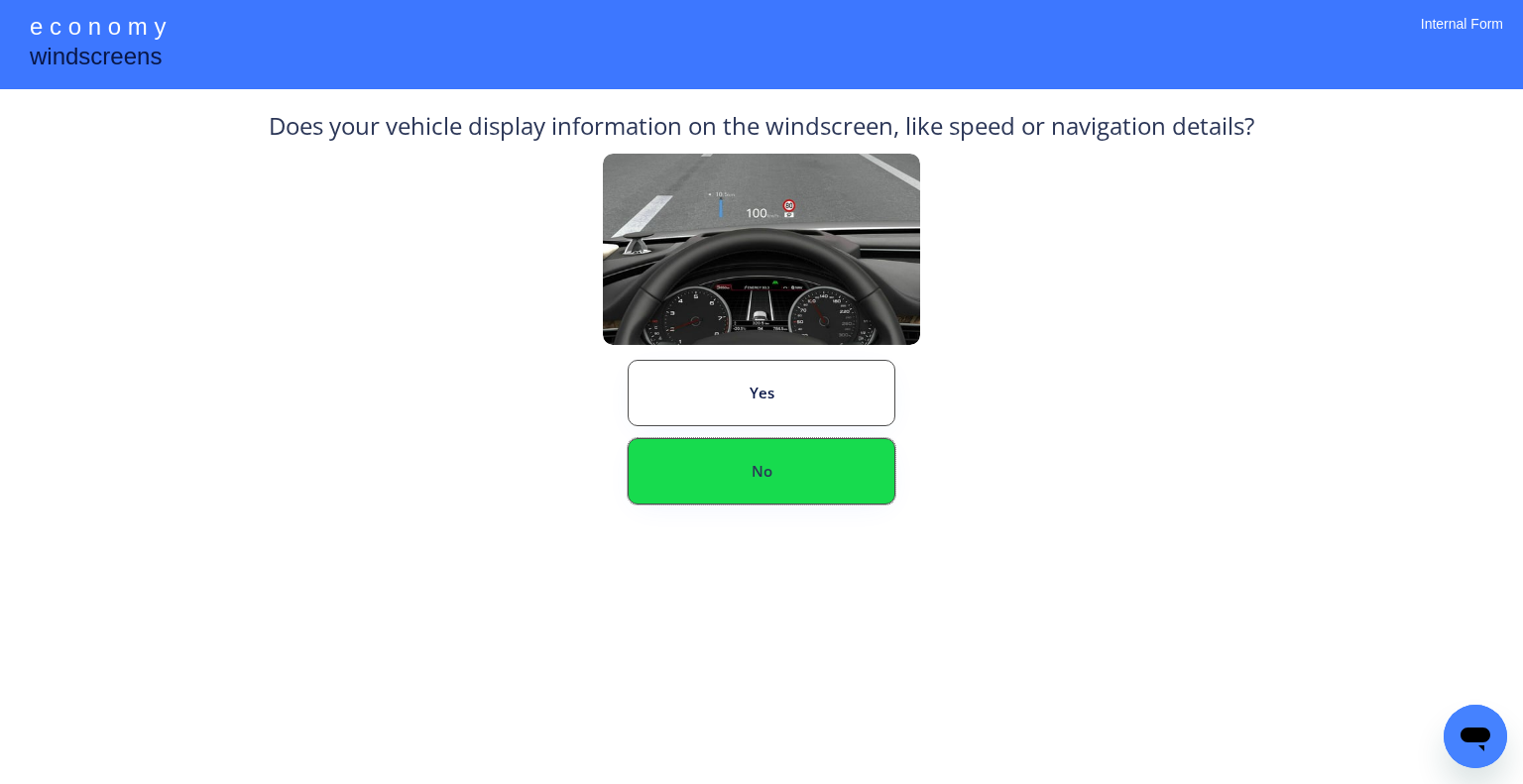 click on "No" at bounding box center [762, 471] 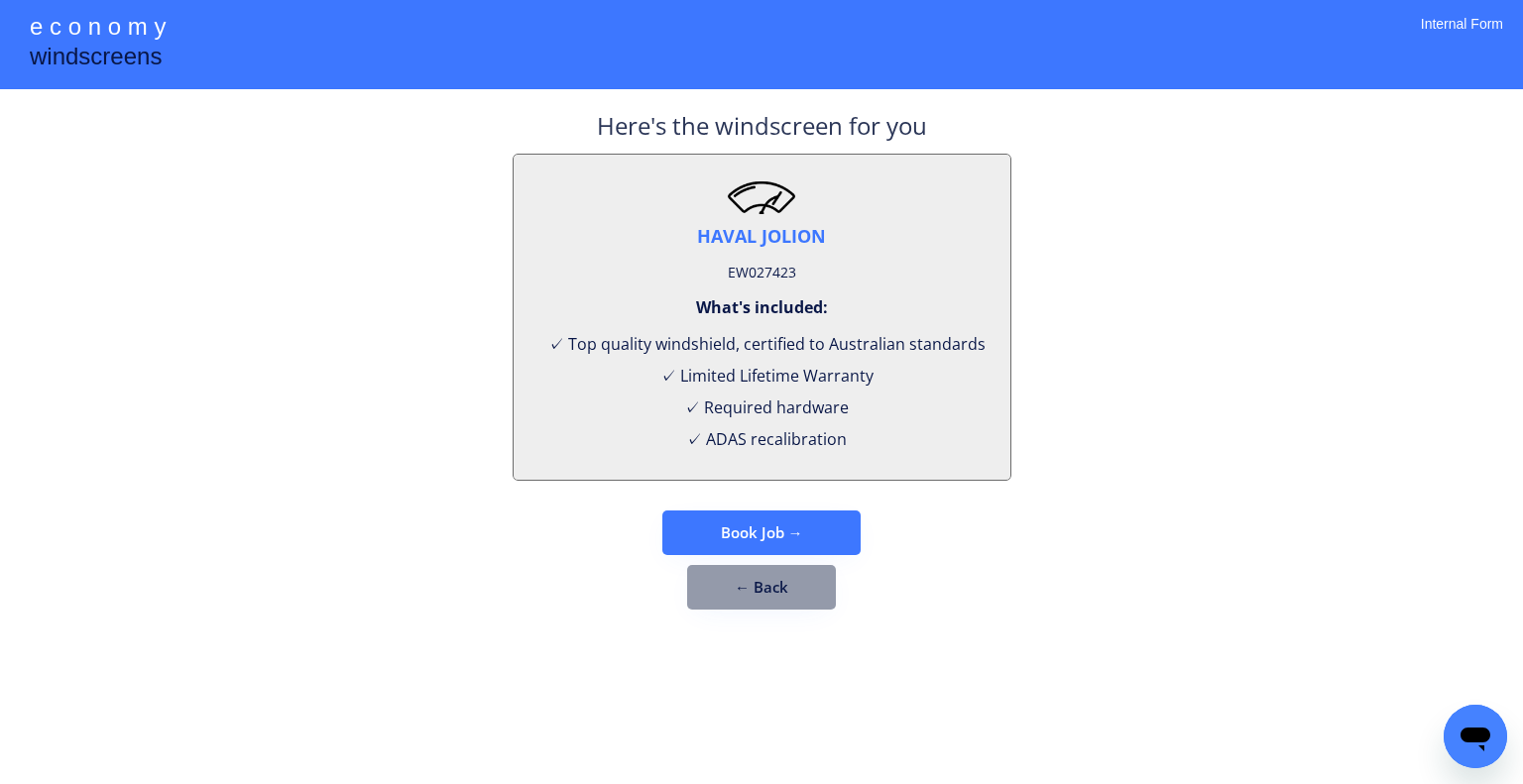 click on "EW027423" at bounding box center [762, 273] 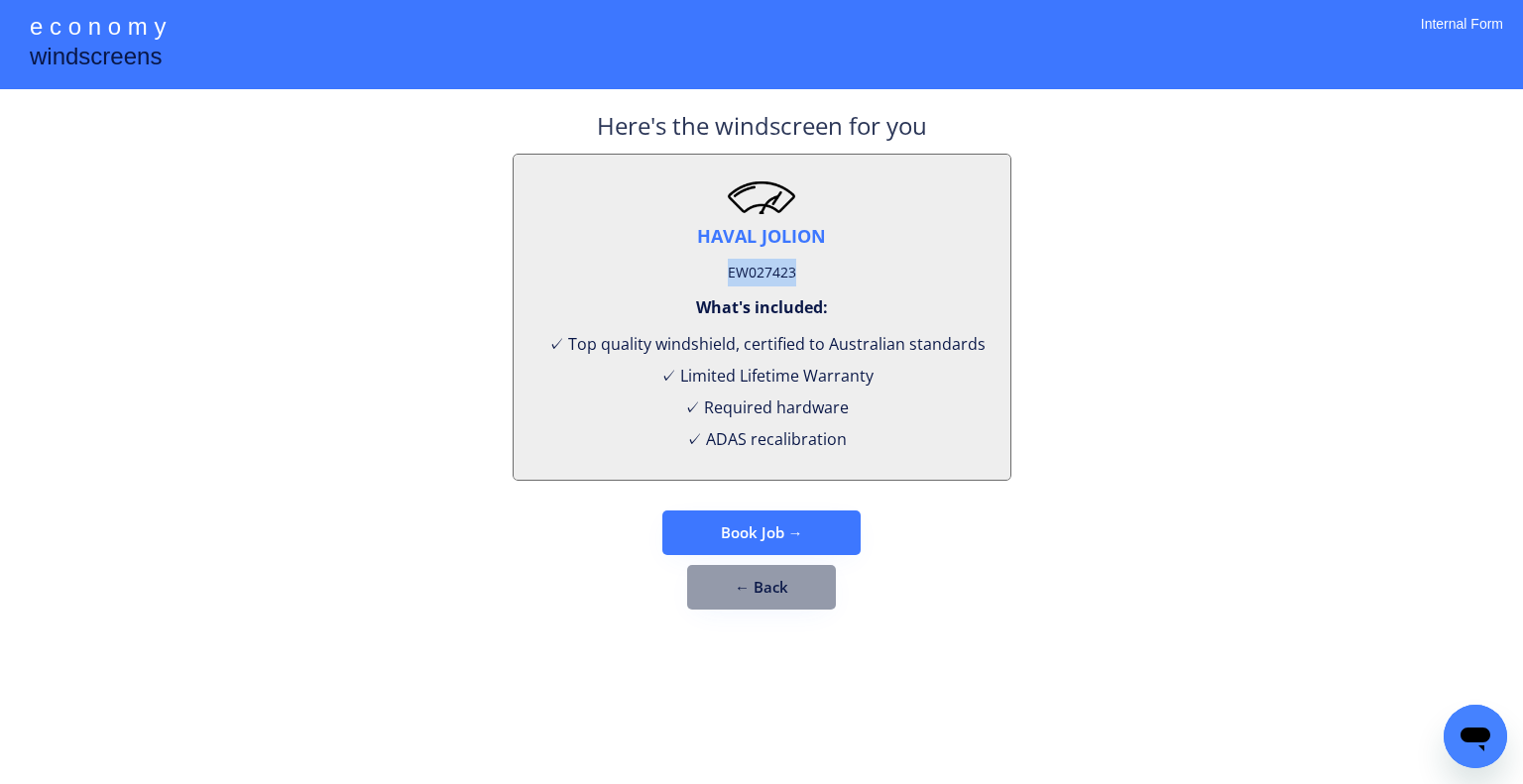 click on "EW027423" at bounding box center (762, 273) 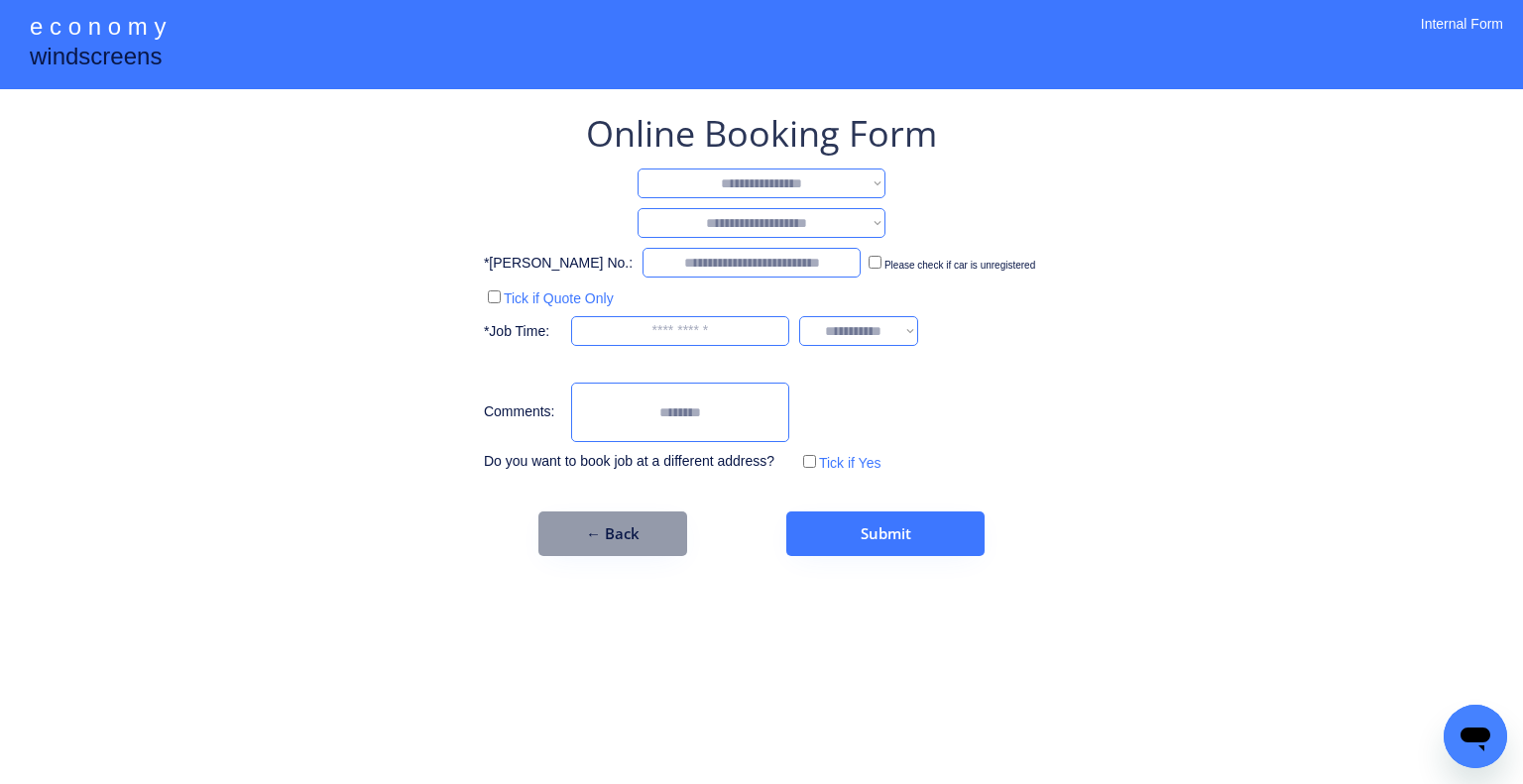 click on "**********" at bounding box center (762, 183) 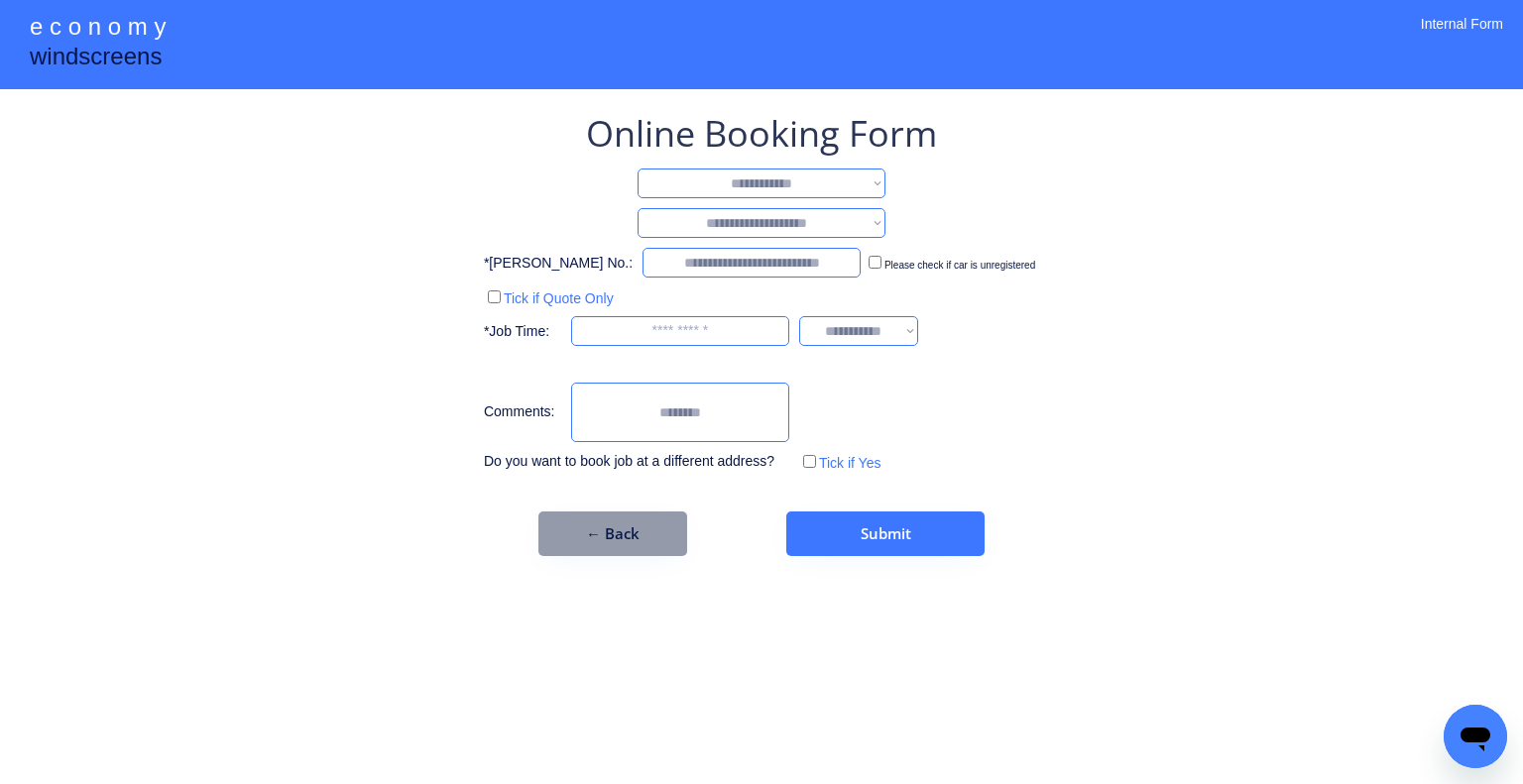 click on "**********" at bounding box center (762, 183) 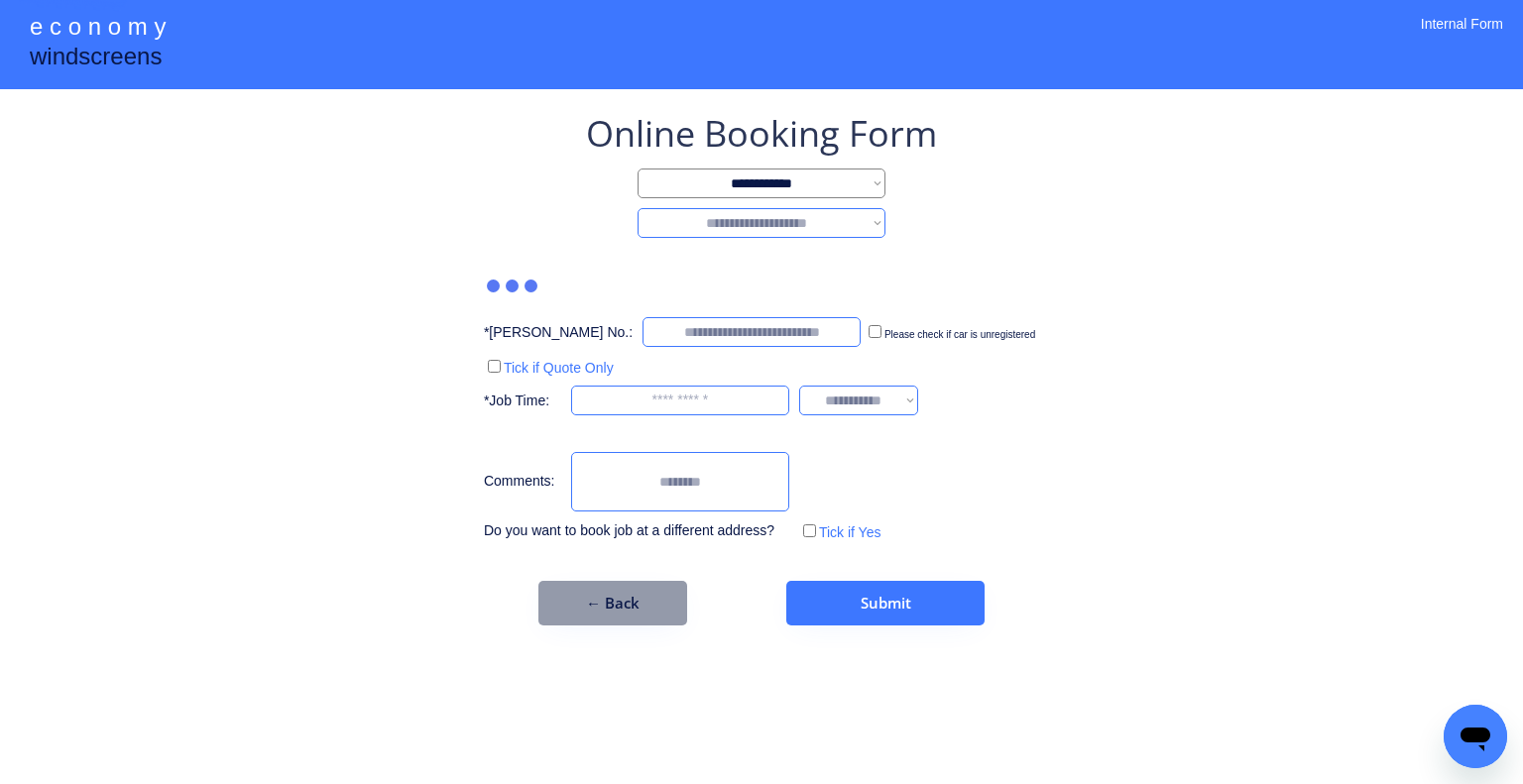 click on "**********" at bounding box center (762, 223) 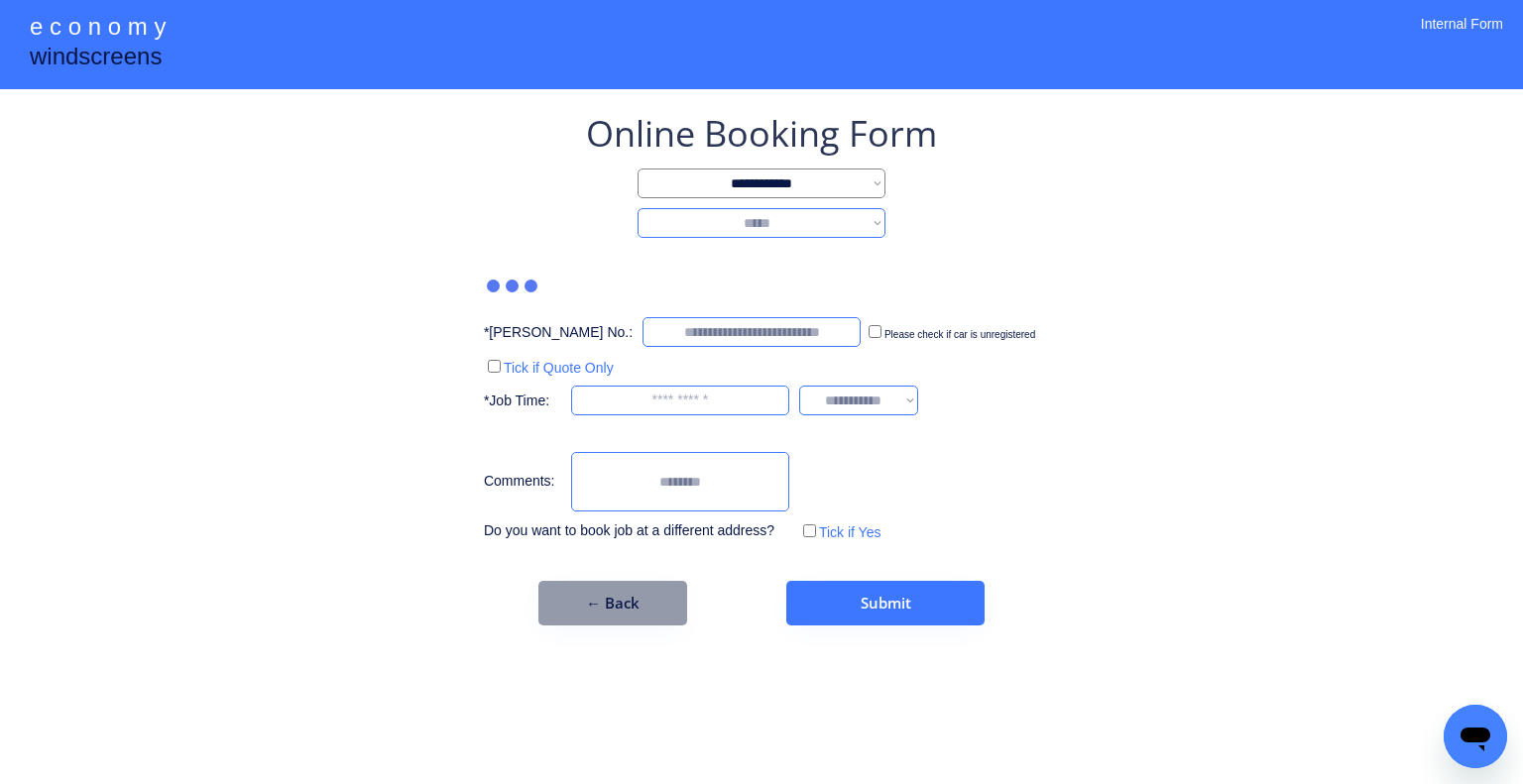 click on "**********" at bounding box center (762, 223) 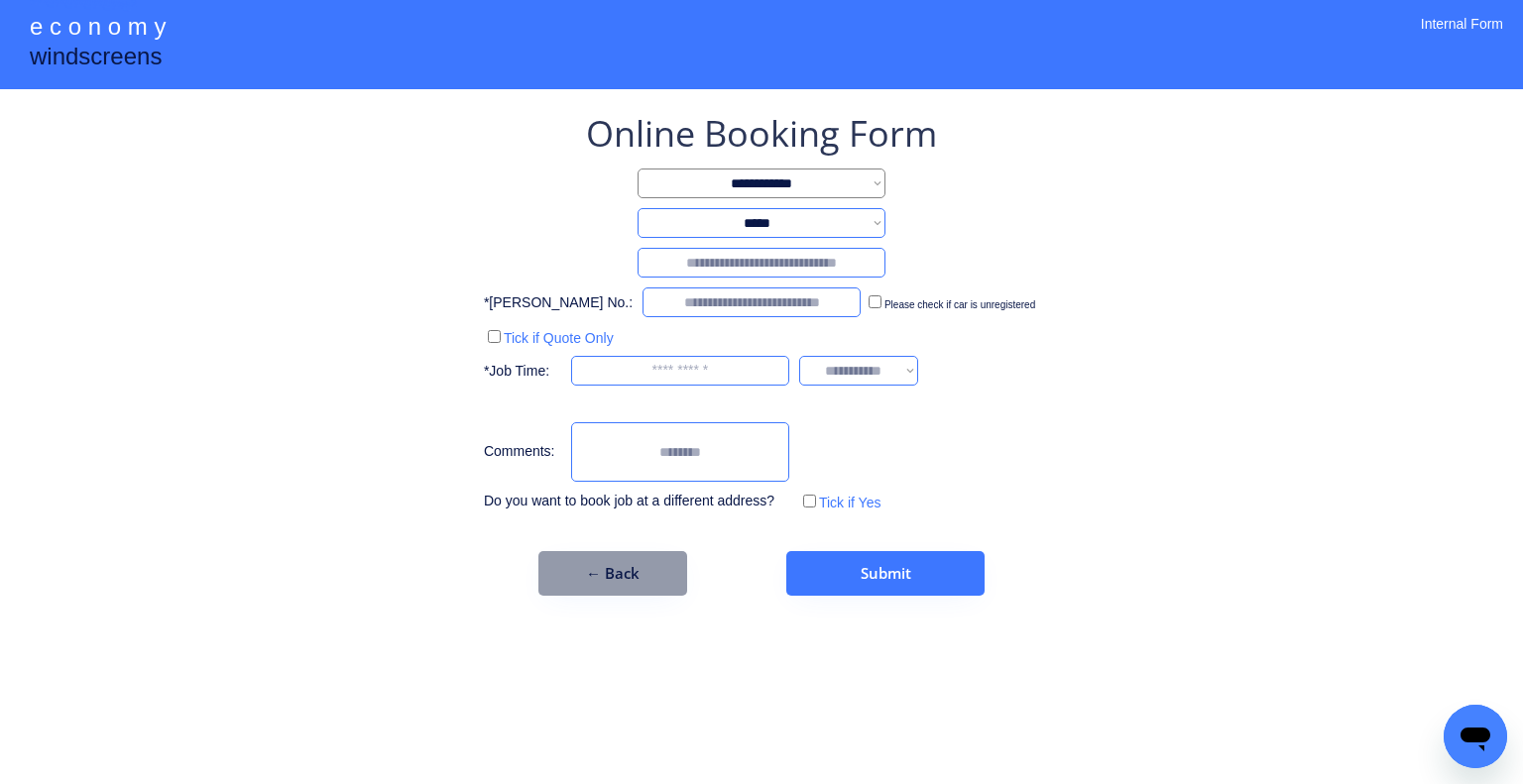 click at bounding box center [762, 263] 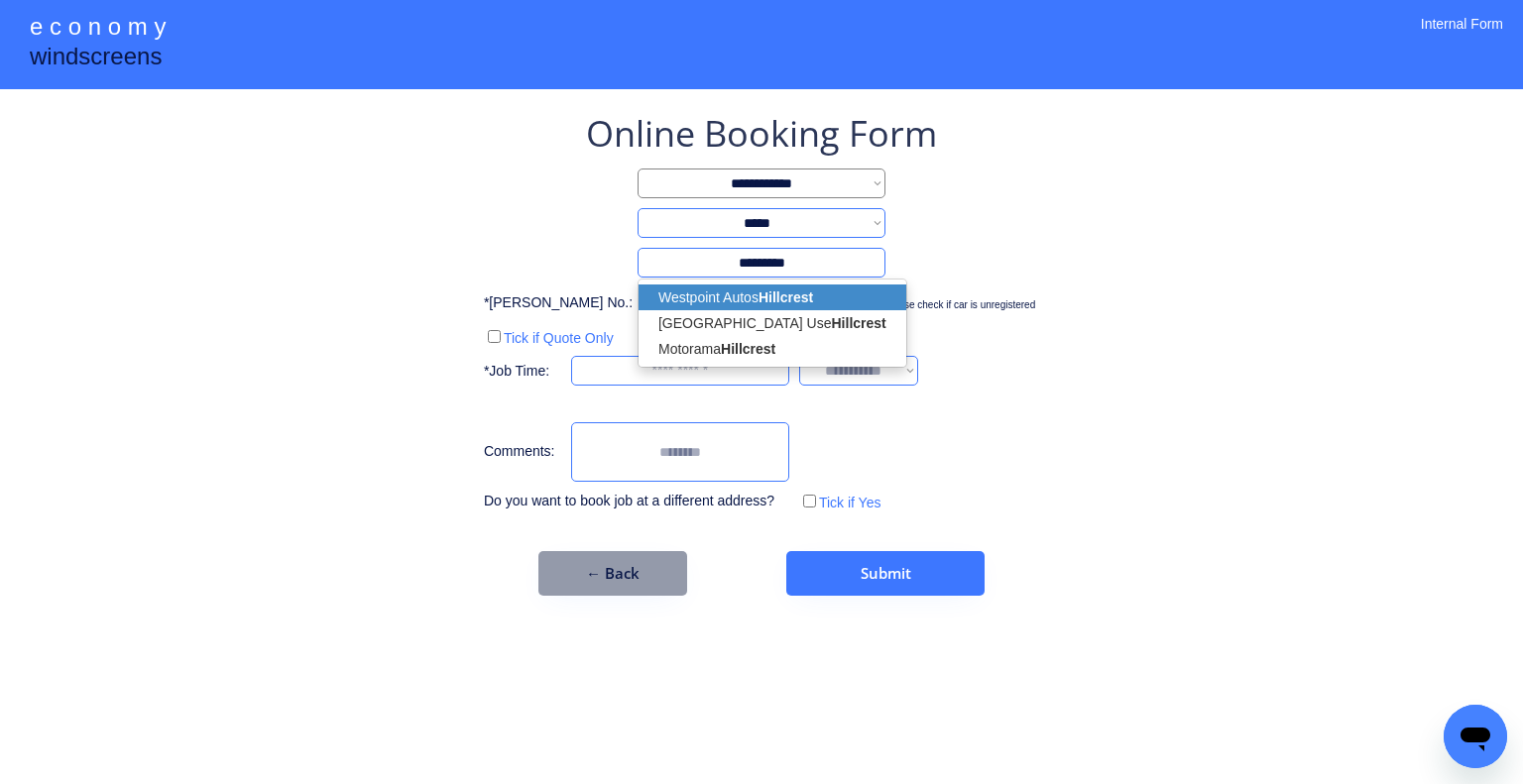 click on "Westpoint Autos  Hillcrest" at bounding box center [772, 297] 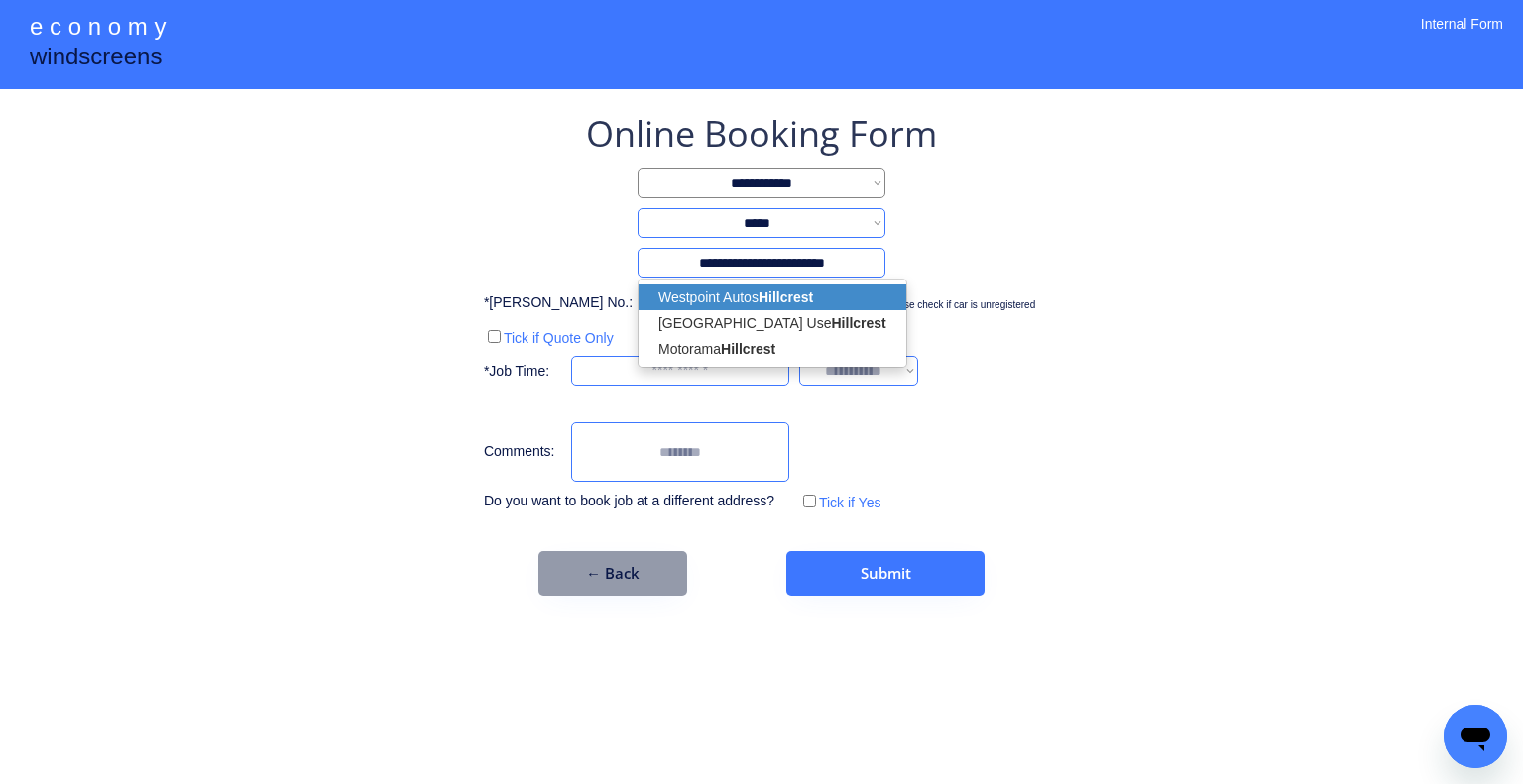 select on "*********" 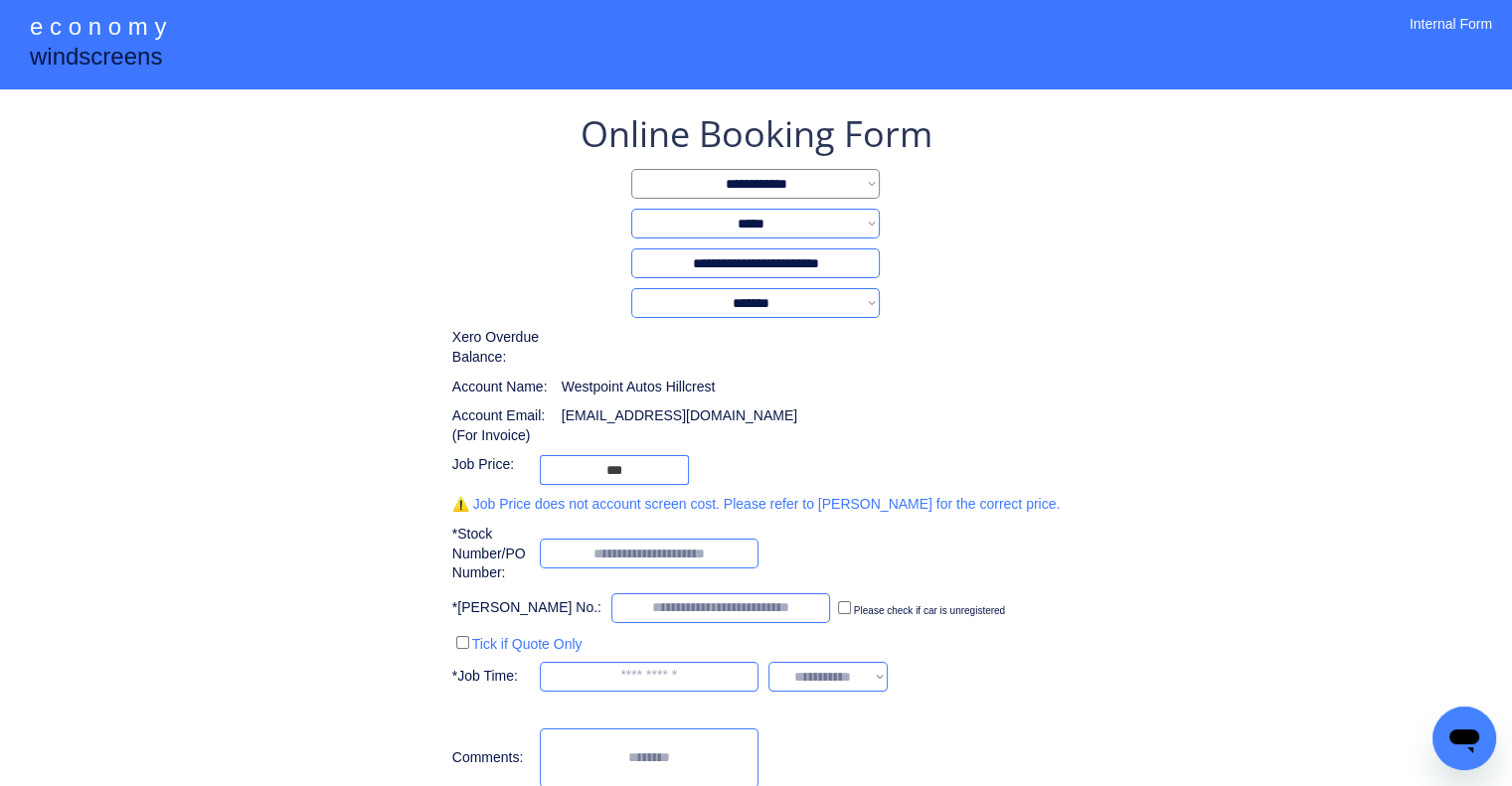 type on "**********" 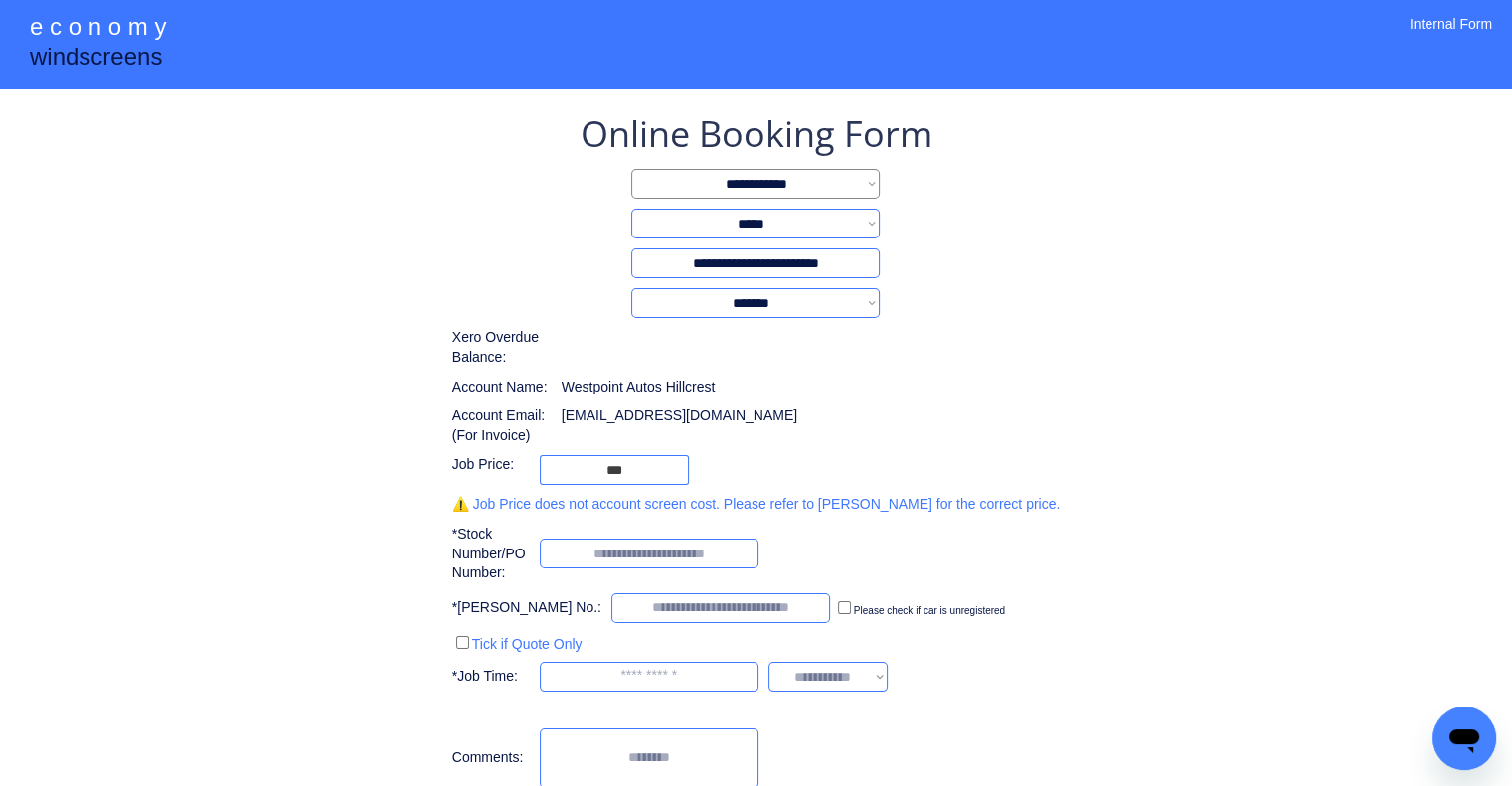 click on "**********" at bounding box center (756, 520) 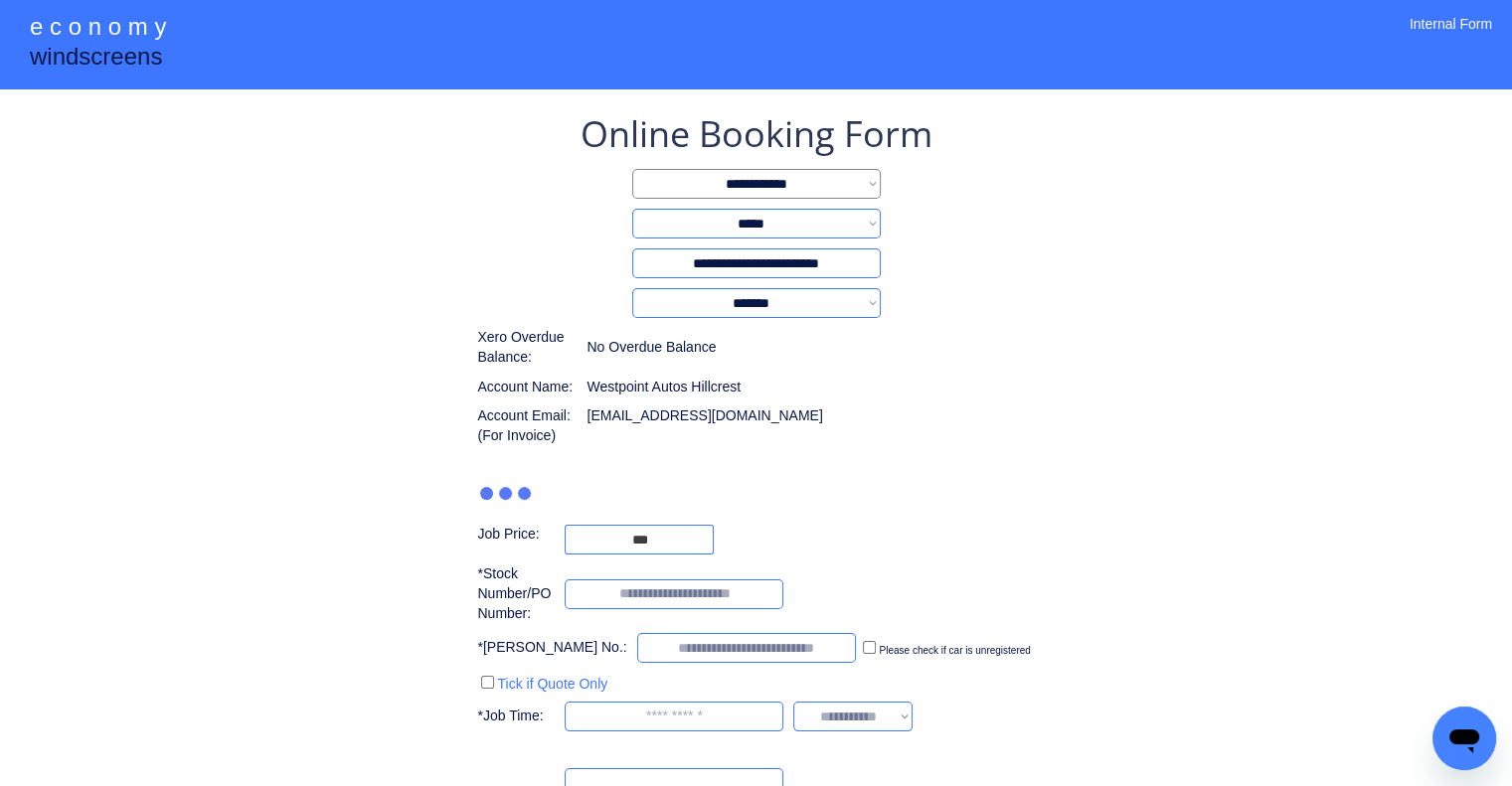 type on "***" 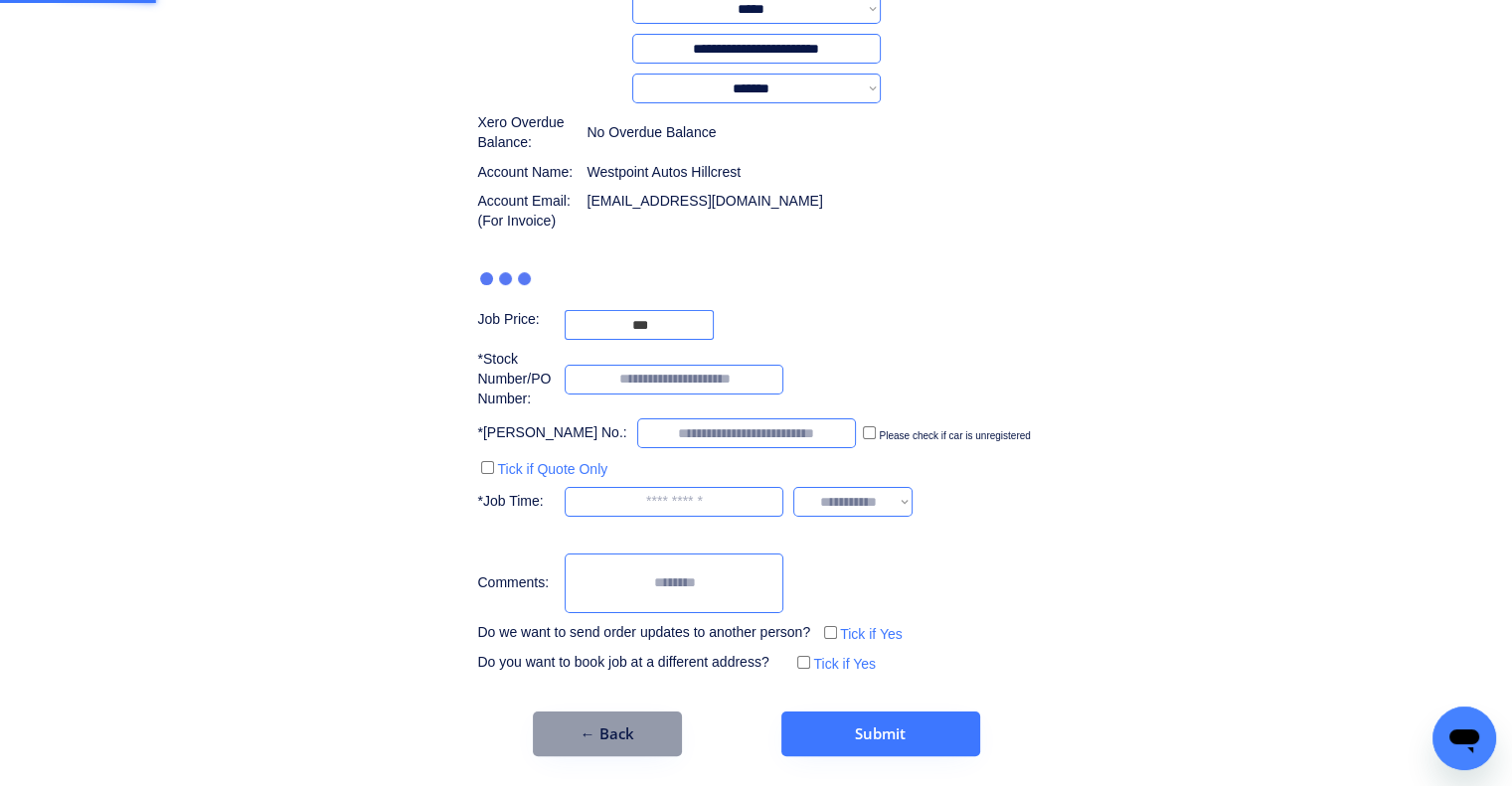 scroll, scrollTop: 145, scrollLeft: 0, axis: vertical 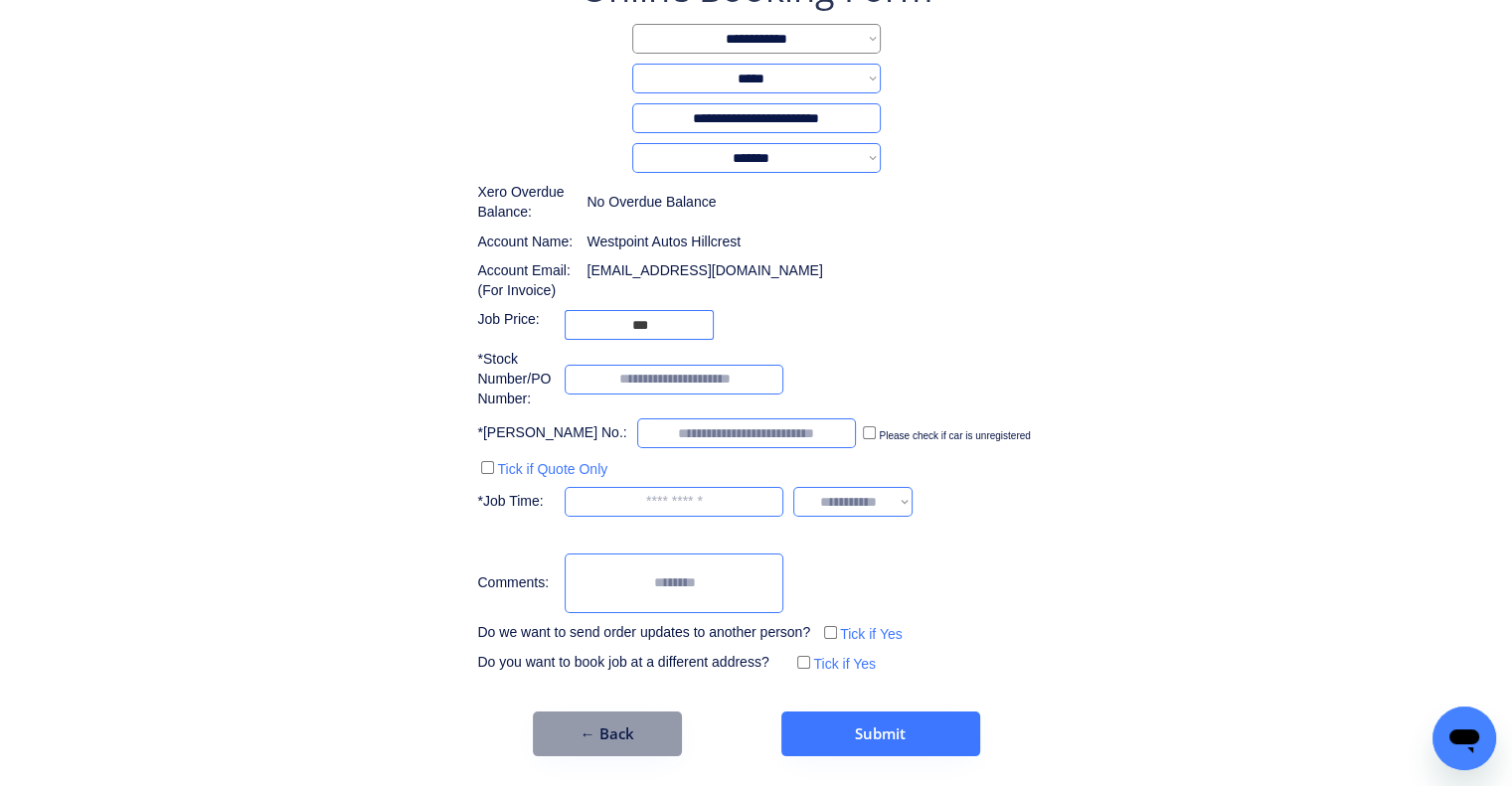 drag, startPoint x: 1202, startPoint y: 361, endPoint x: 1112, endPoint y: 242, distance: 149.2012 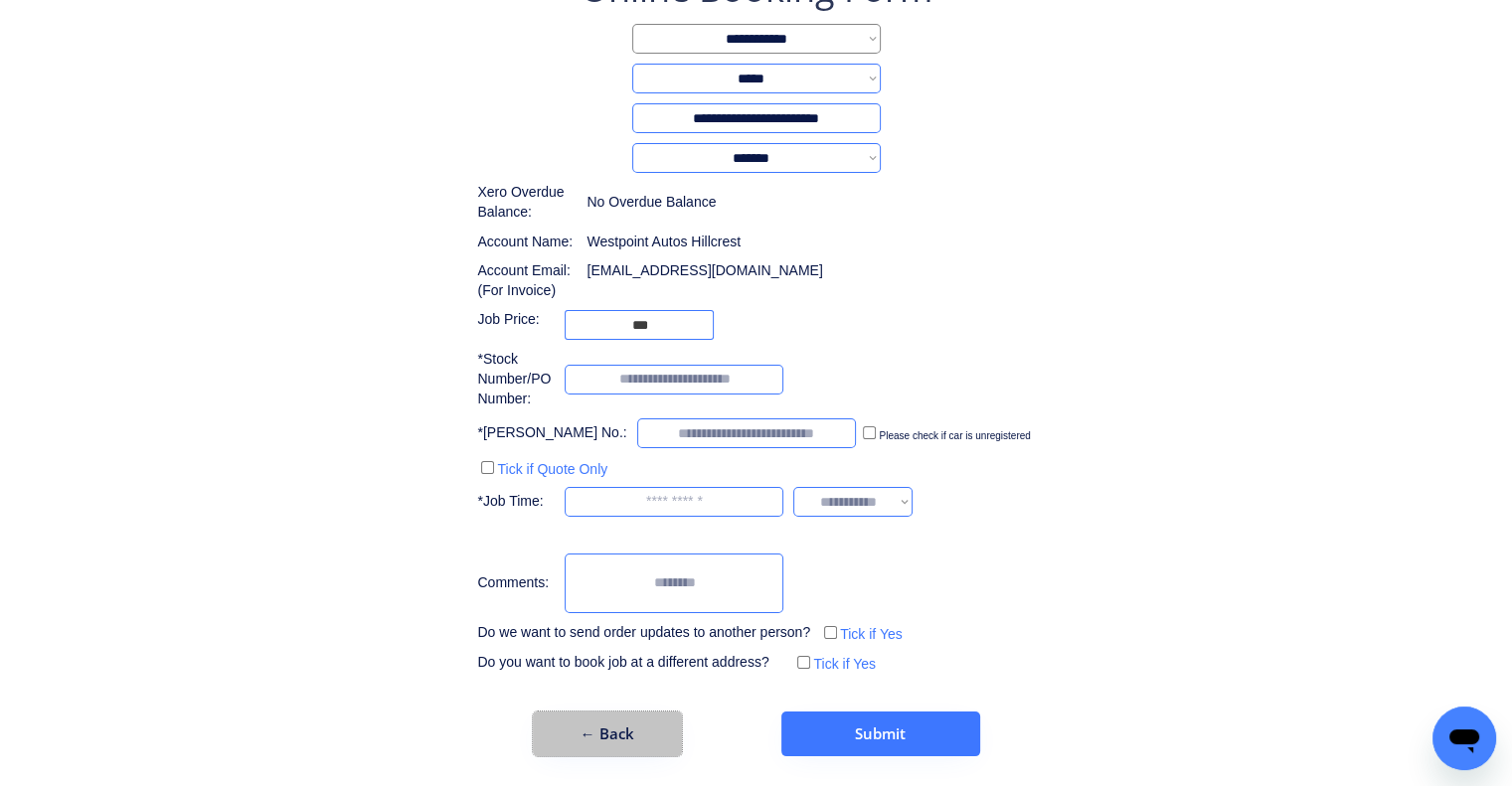 click on "←   Back" at bounding box center (607, 733) 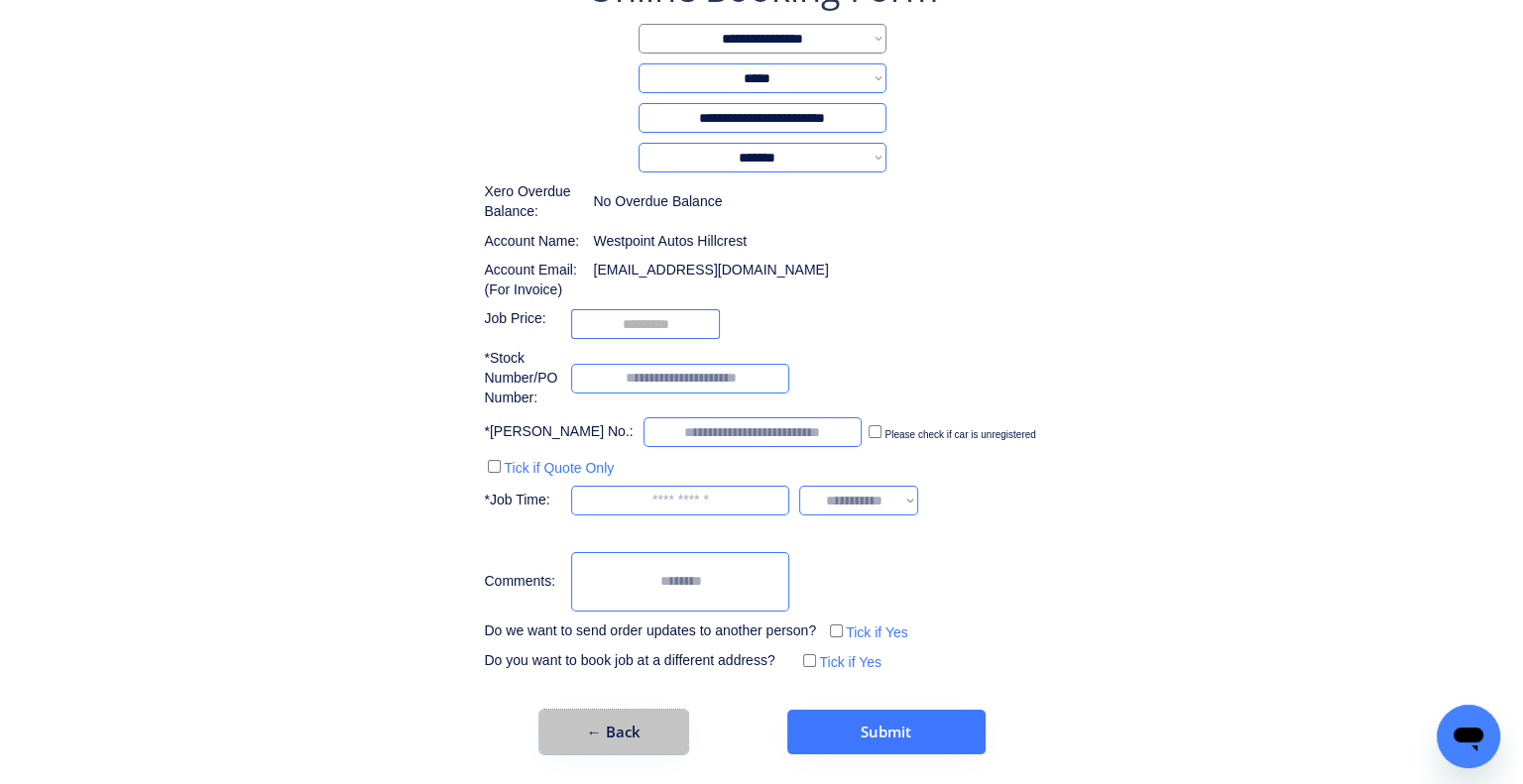scroll, scrollTop: 0, scrollLeft: 0, axis: both 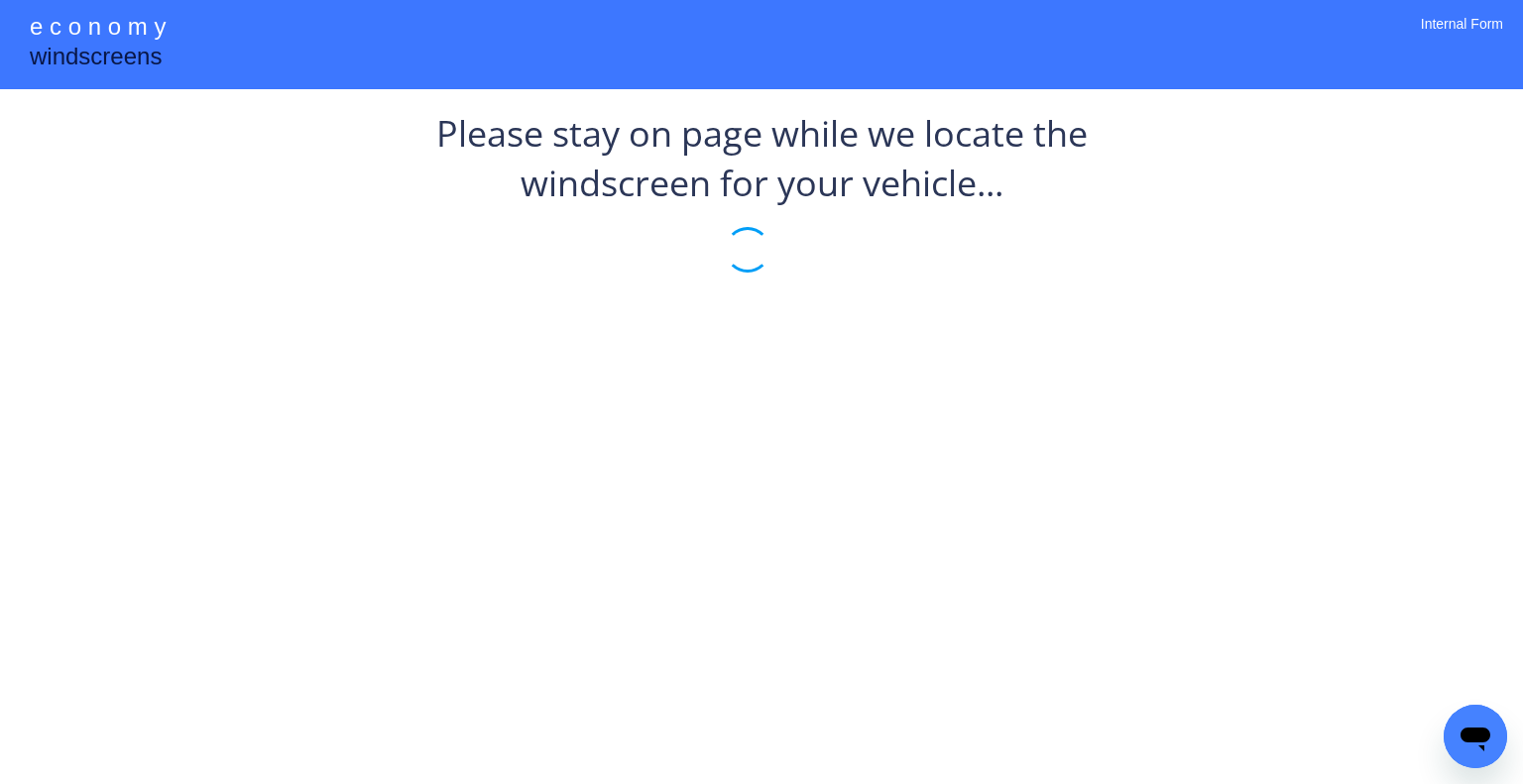 click on "**********" at bounding box center [762, 223] 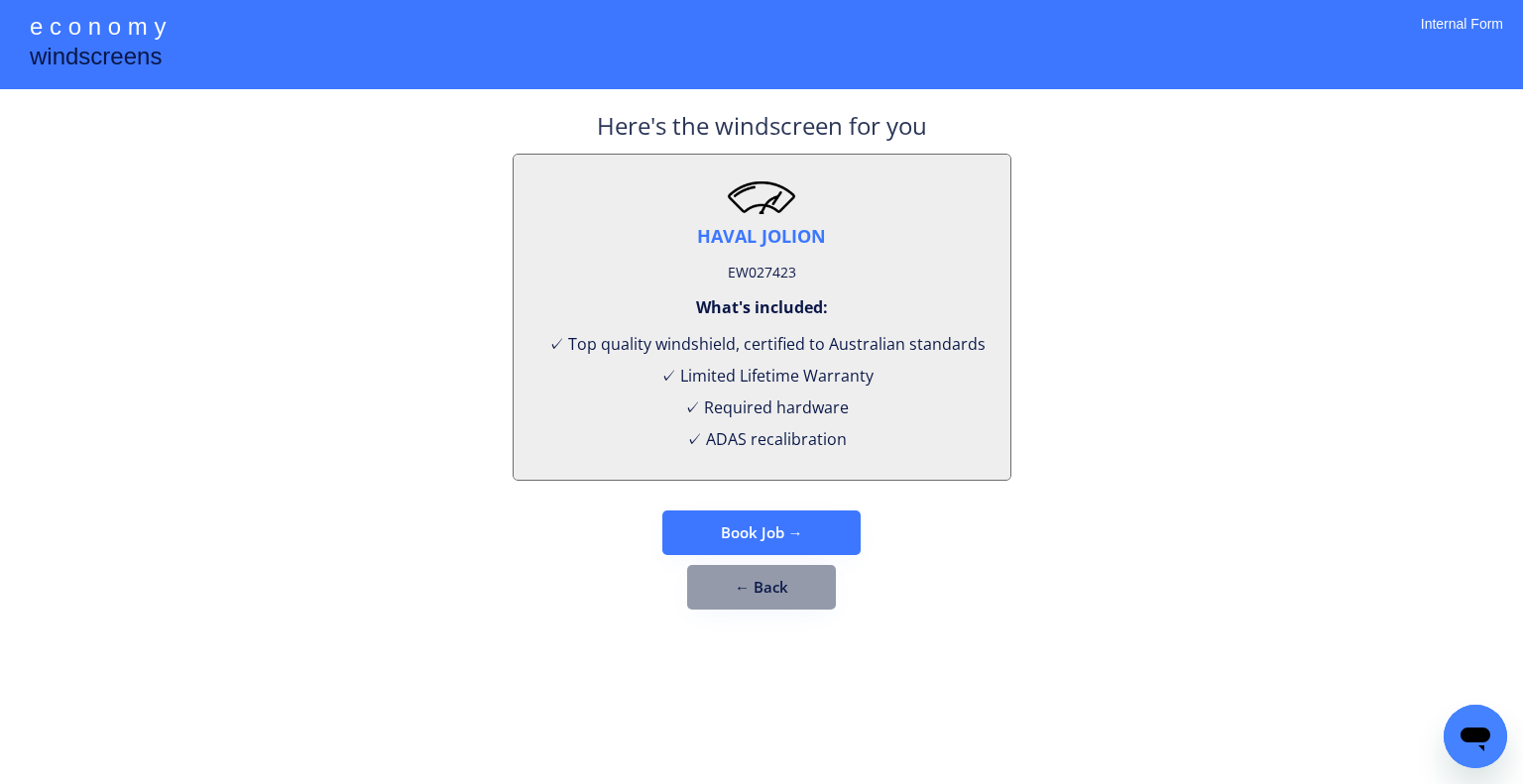 click on "EW027423" at bounding box center (762, 273) 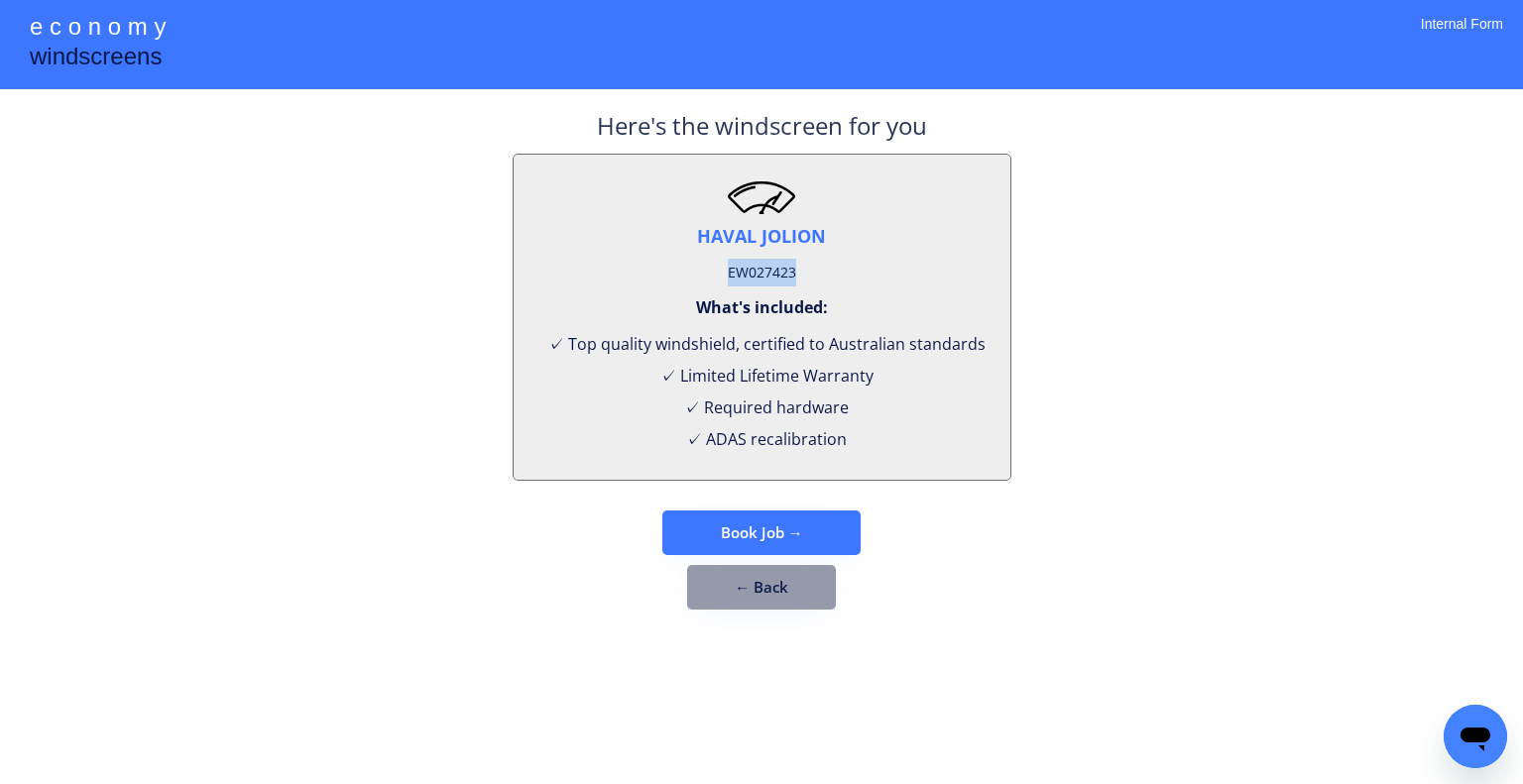 click on "EW027423" at bounding box center (762, 273) 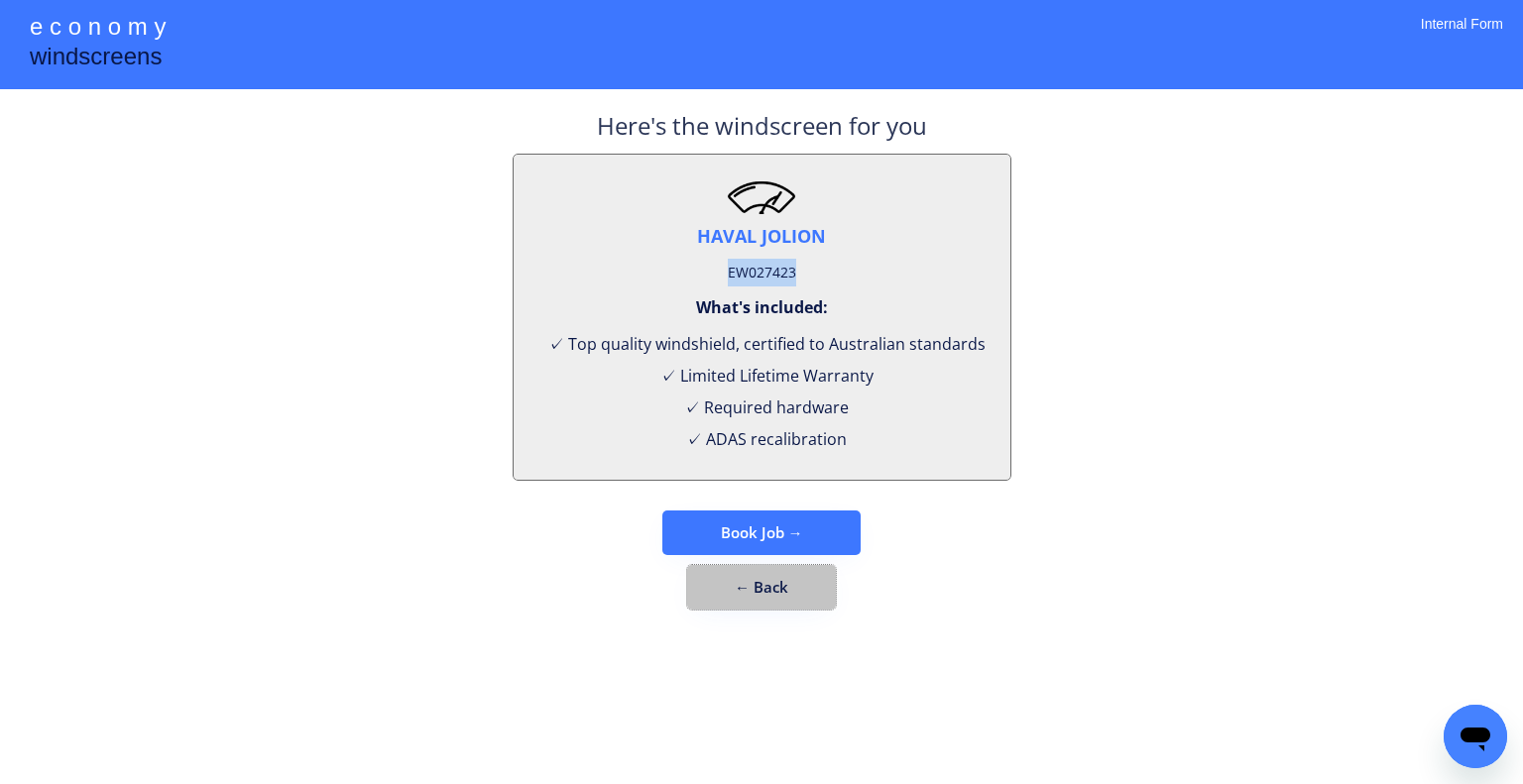 click on "←   Back" at bounding box center (762, 587) 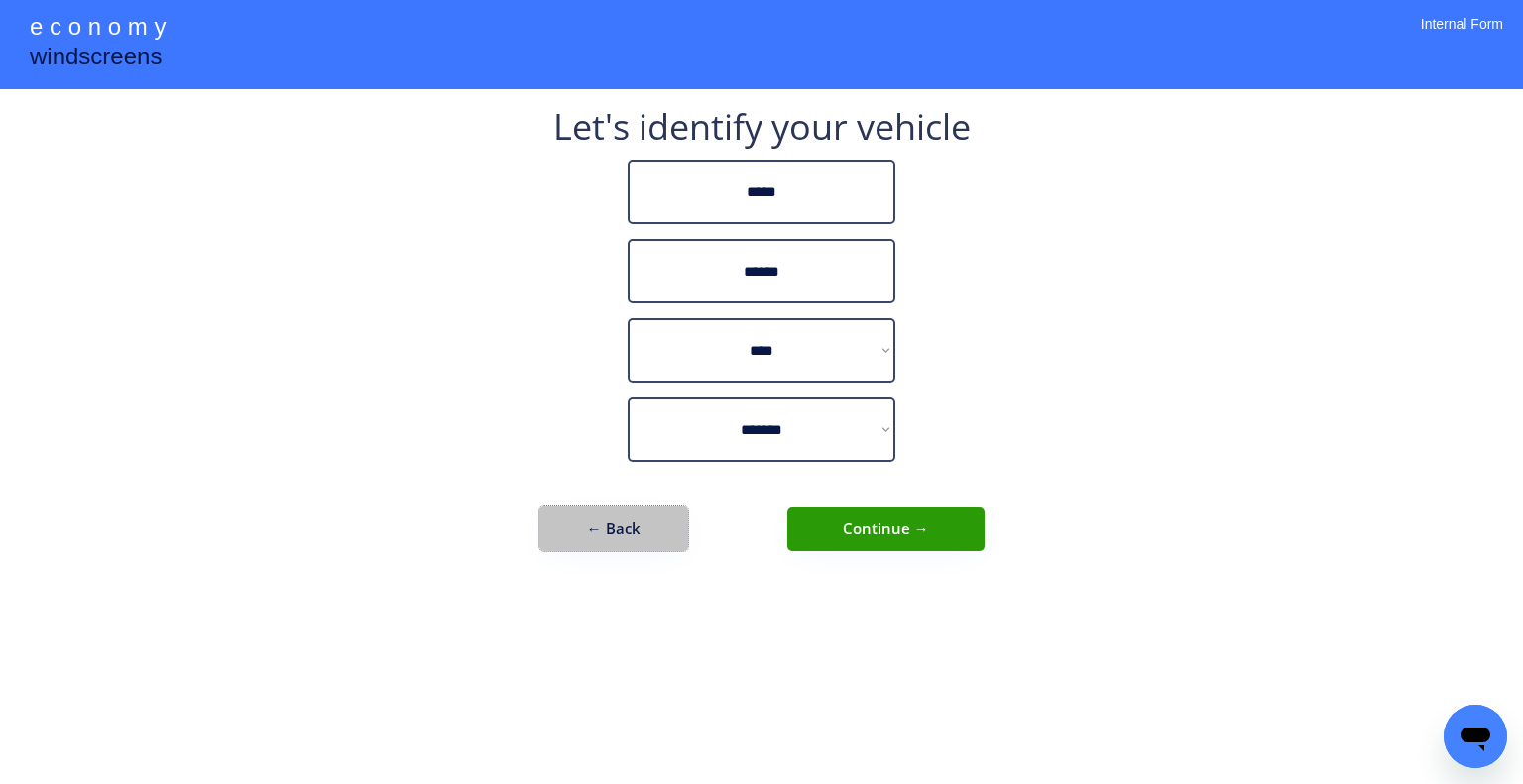 click on "←   Back" at bounding box center [614, 528] 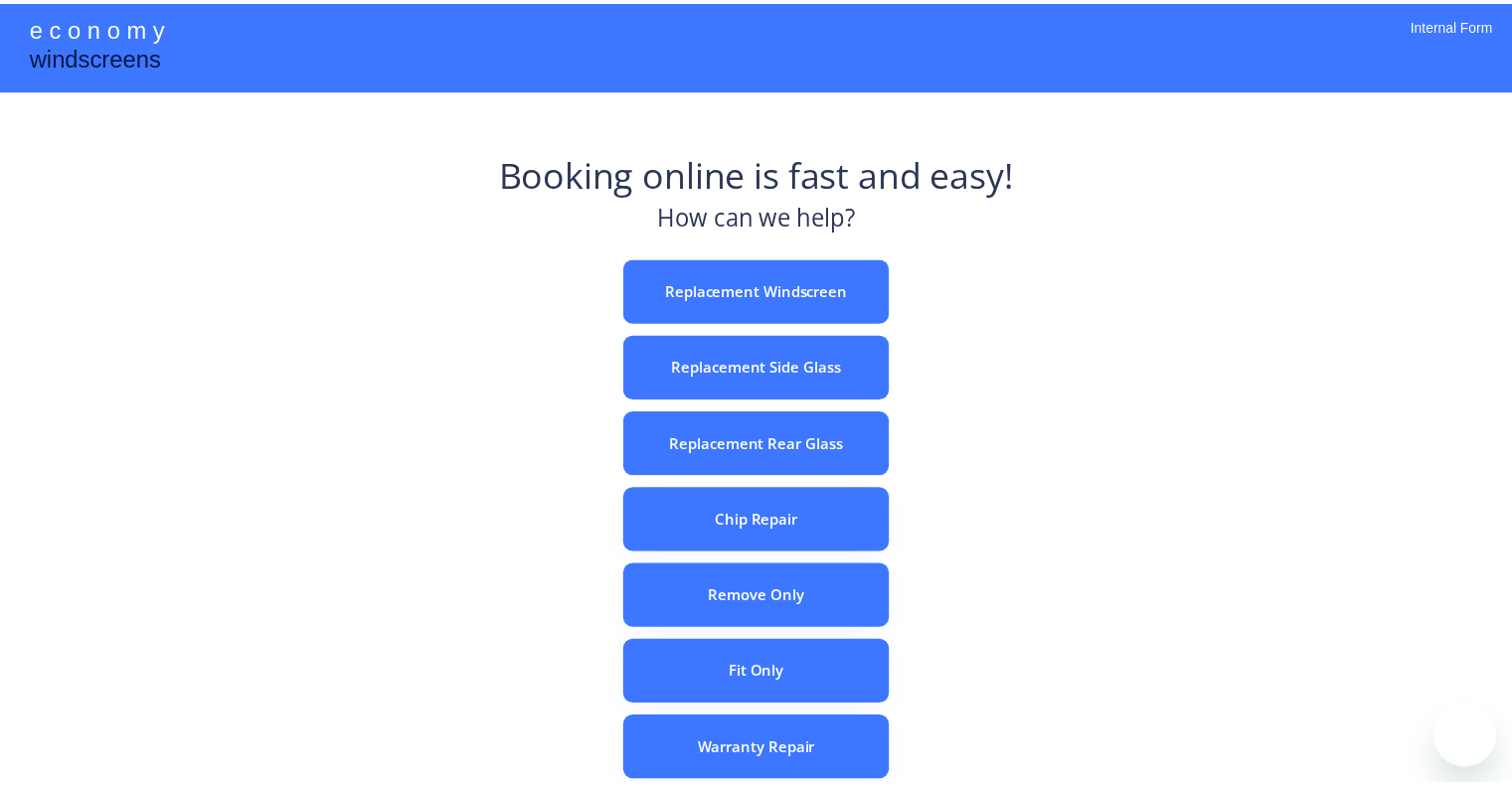 scroll, scrollTop: 0, scrollLeft: 0, axis: both 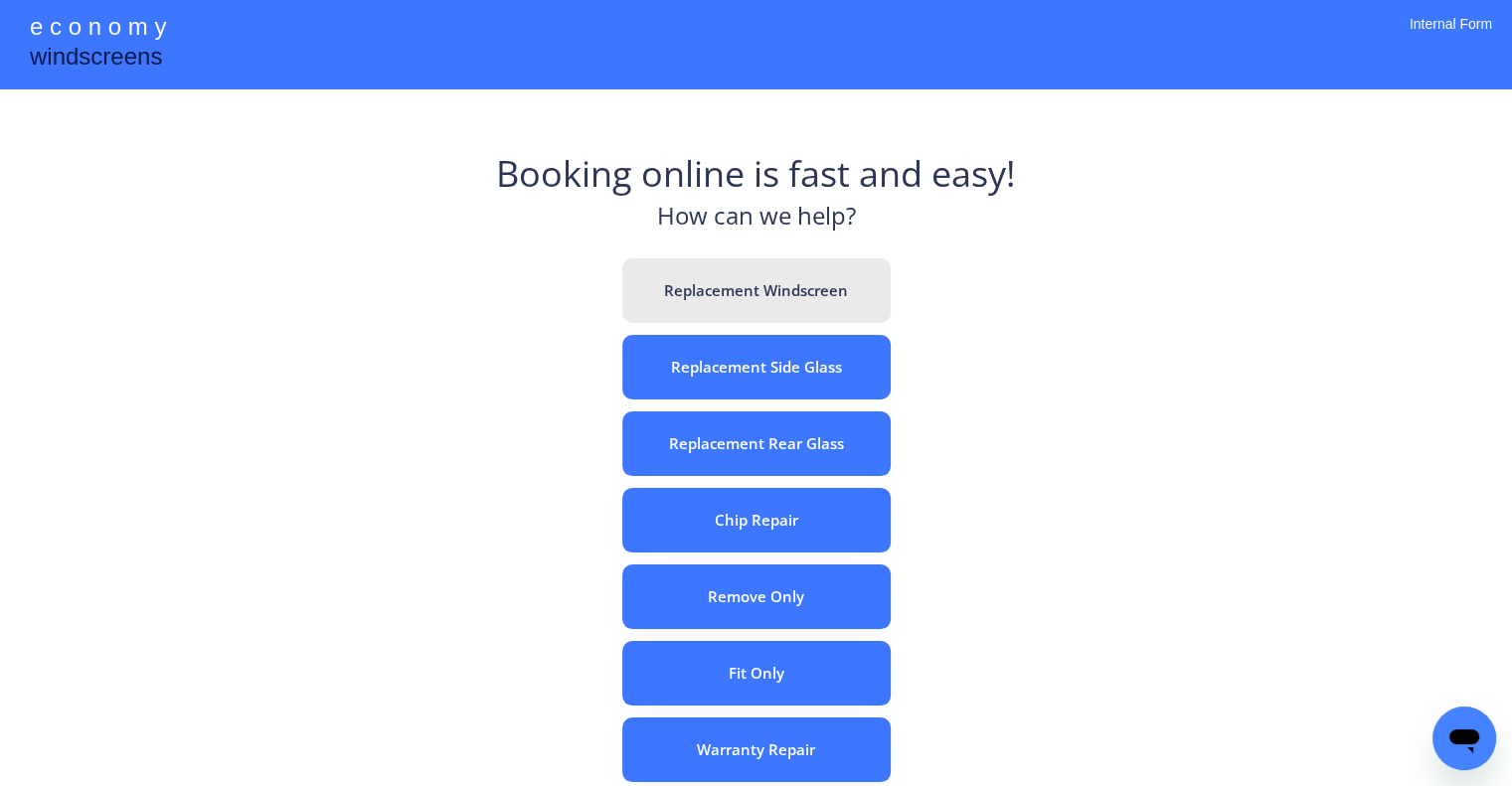 drag, startPoint x: 715, startPoint y: 281, endPoint x: 661, endPoint y: 114, distance: 175.5135 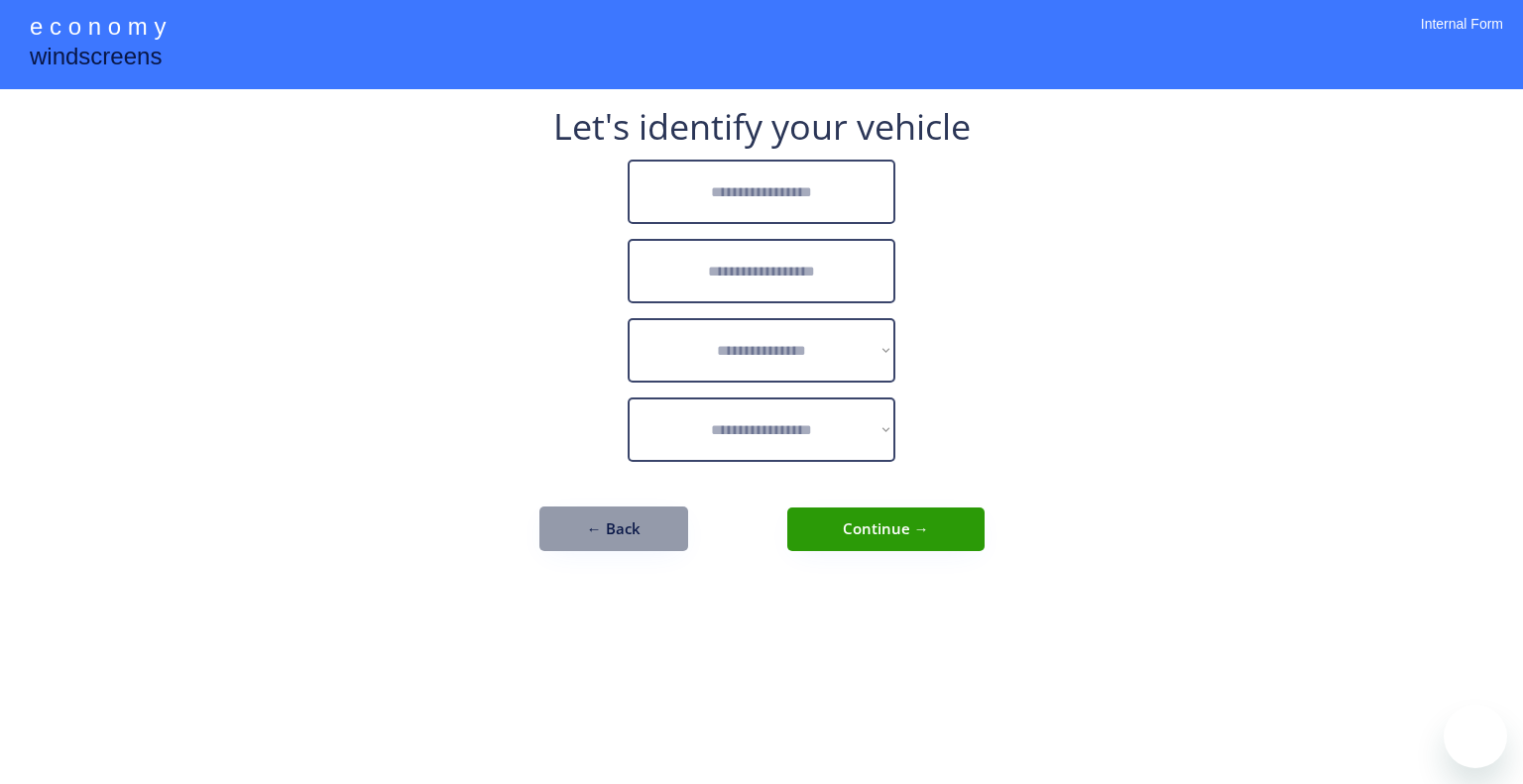 scroll, scrollTop: 0, scrollLeft: 0, axis: both 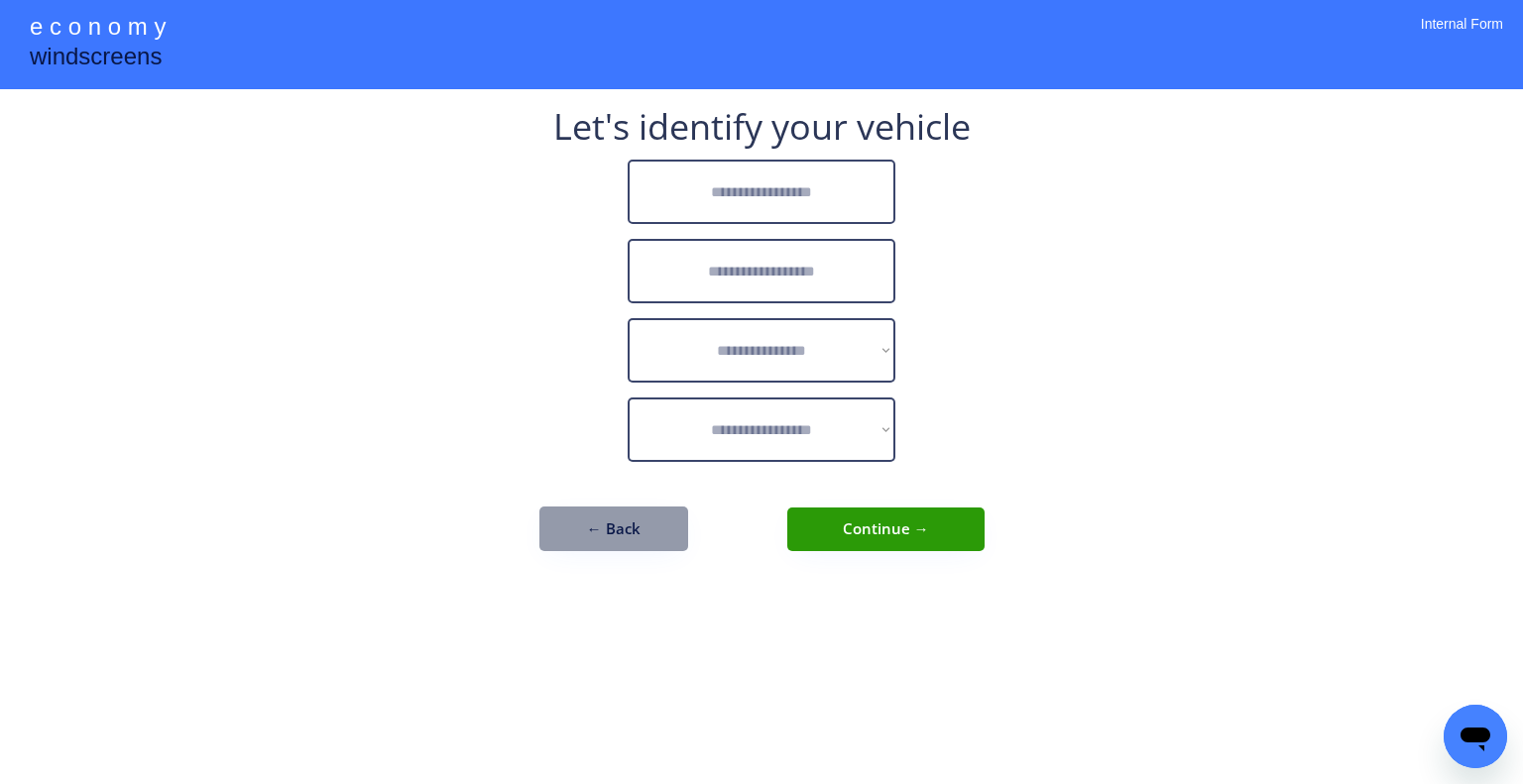 click at bounding box center [762, 191] 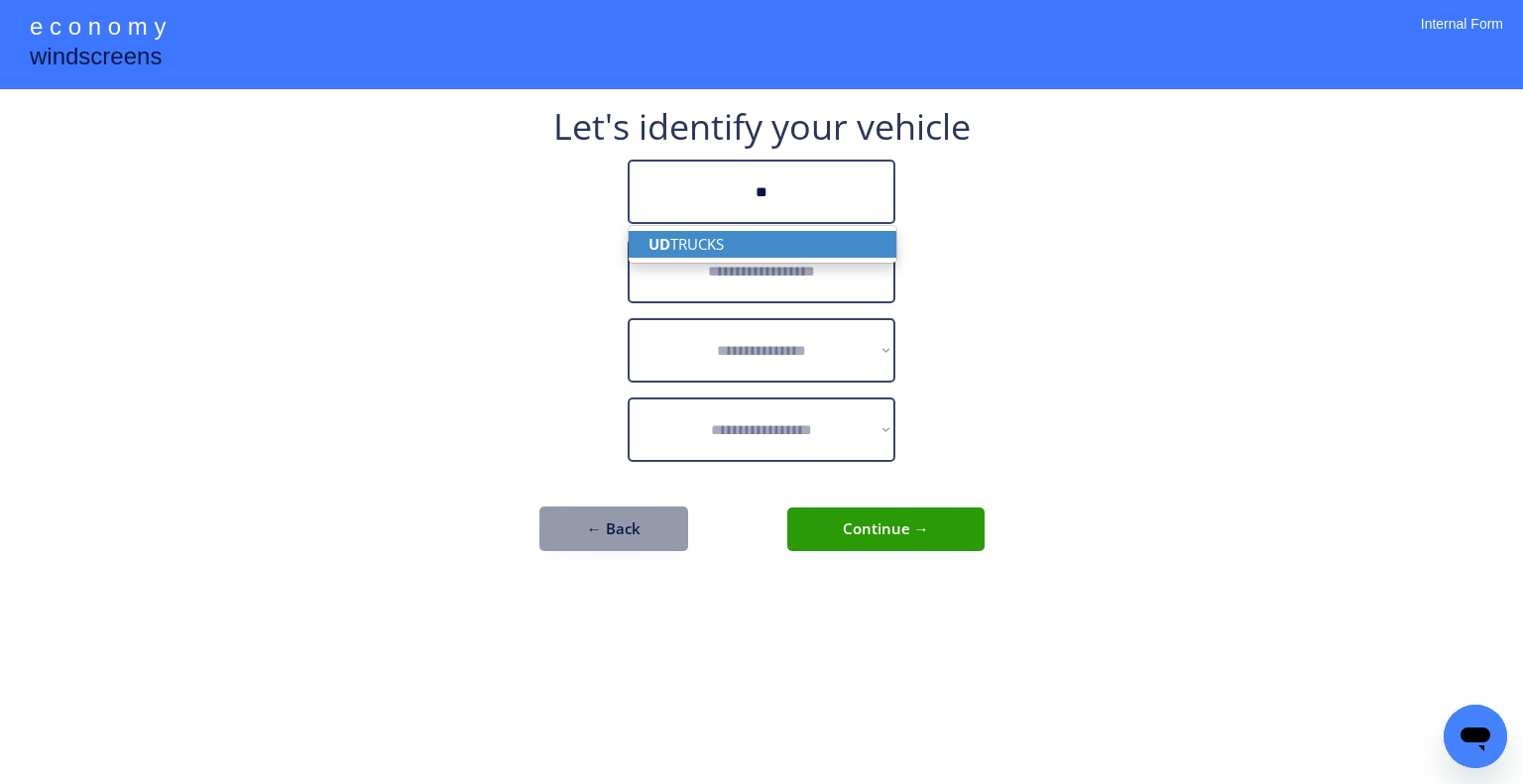 click on "UD  TRUCKS" at bounding box center [762, 244] 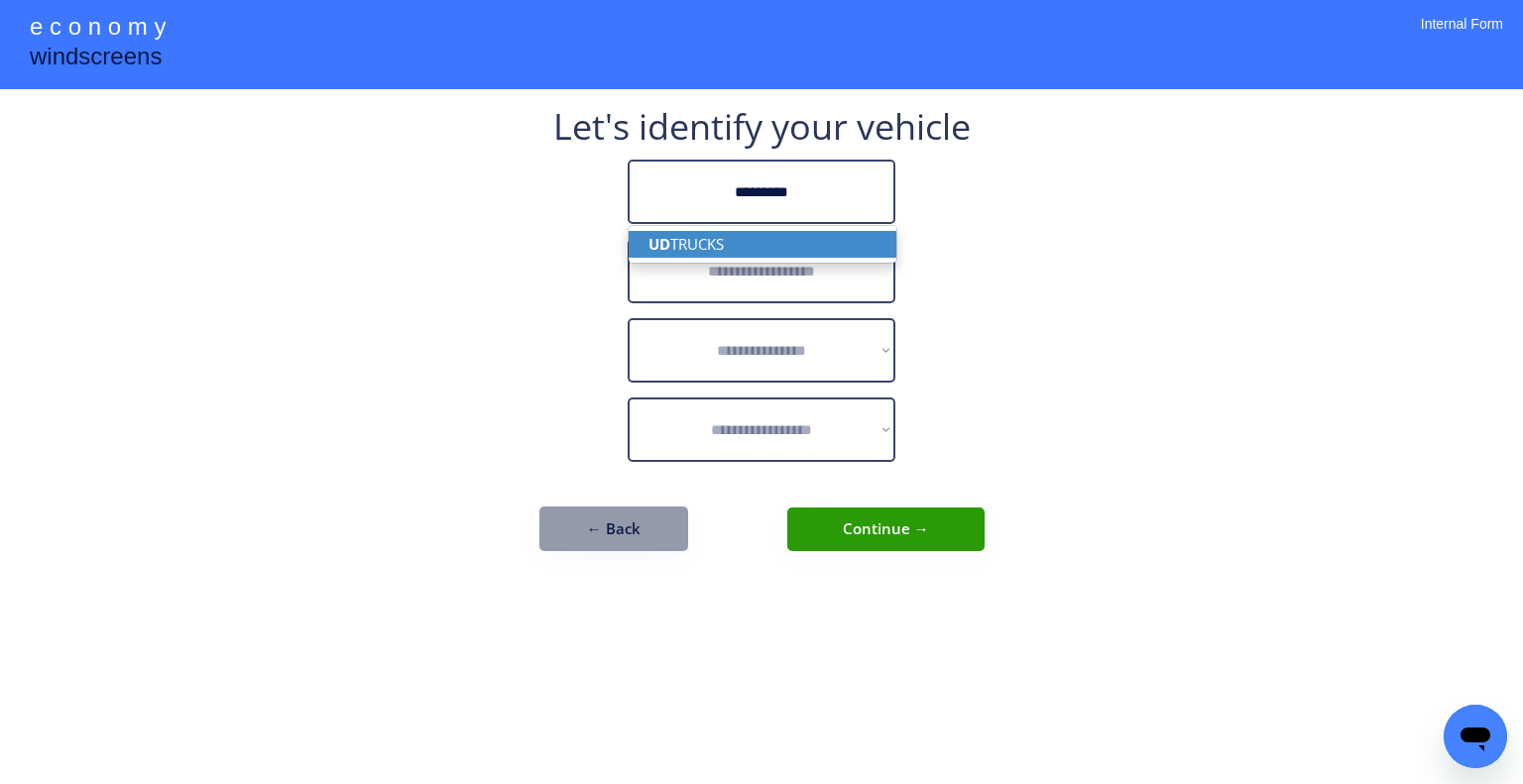 type on "*********" 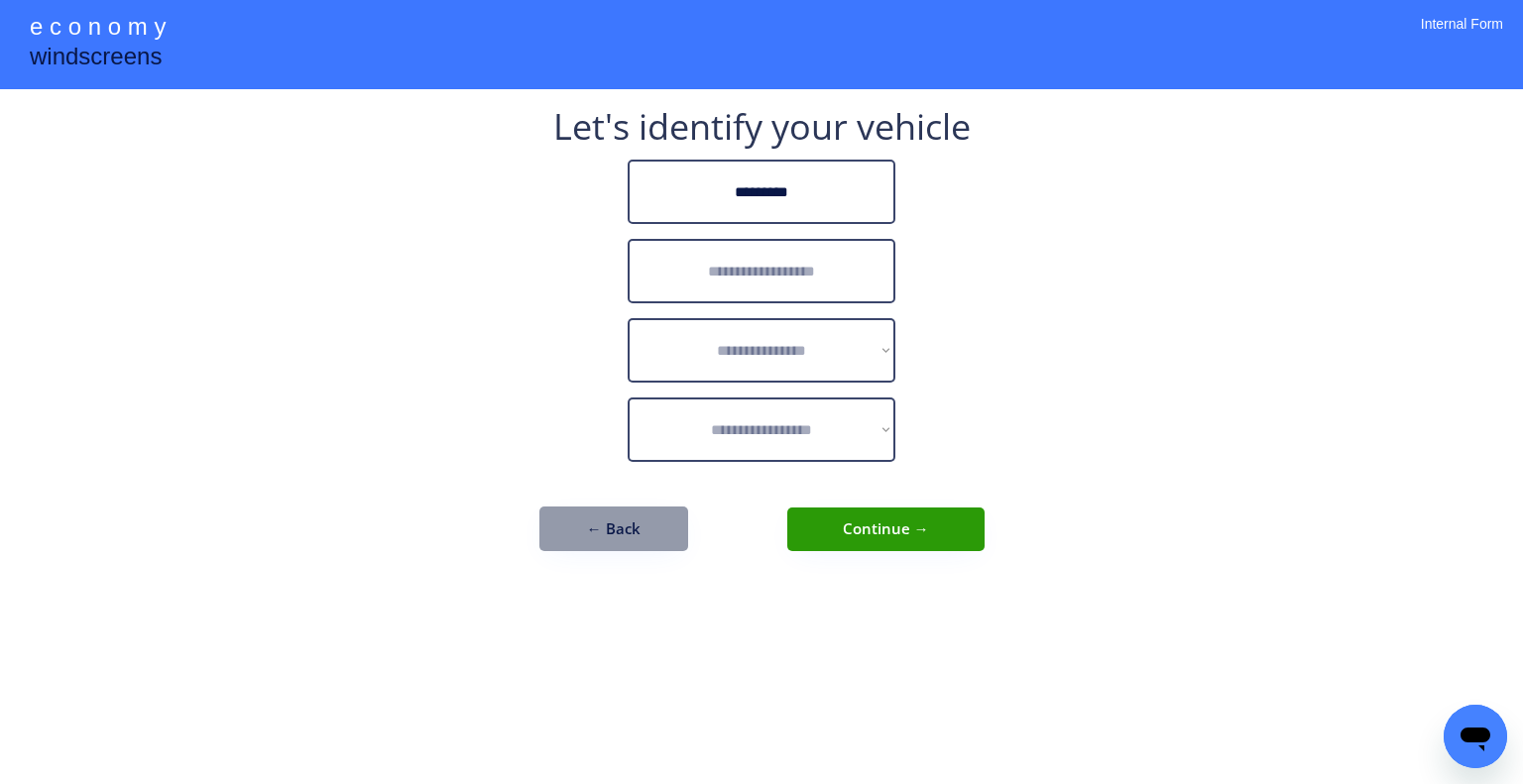 click at bounding box center [762, 271] 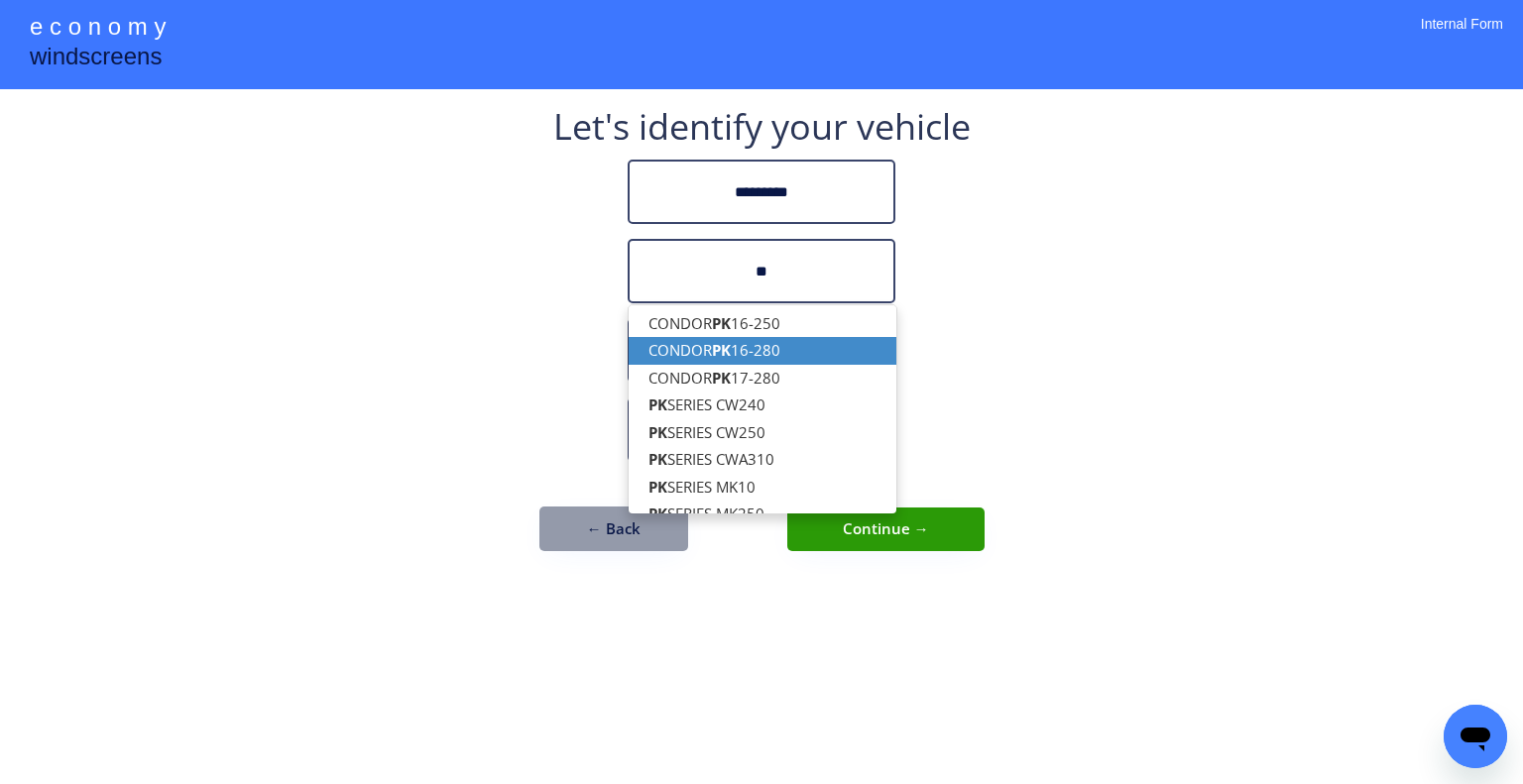 click on "CONDOR  PK  16-280" at bounding box center (762, 350) 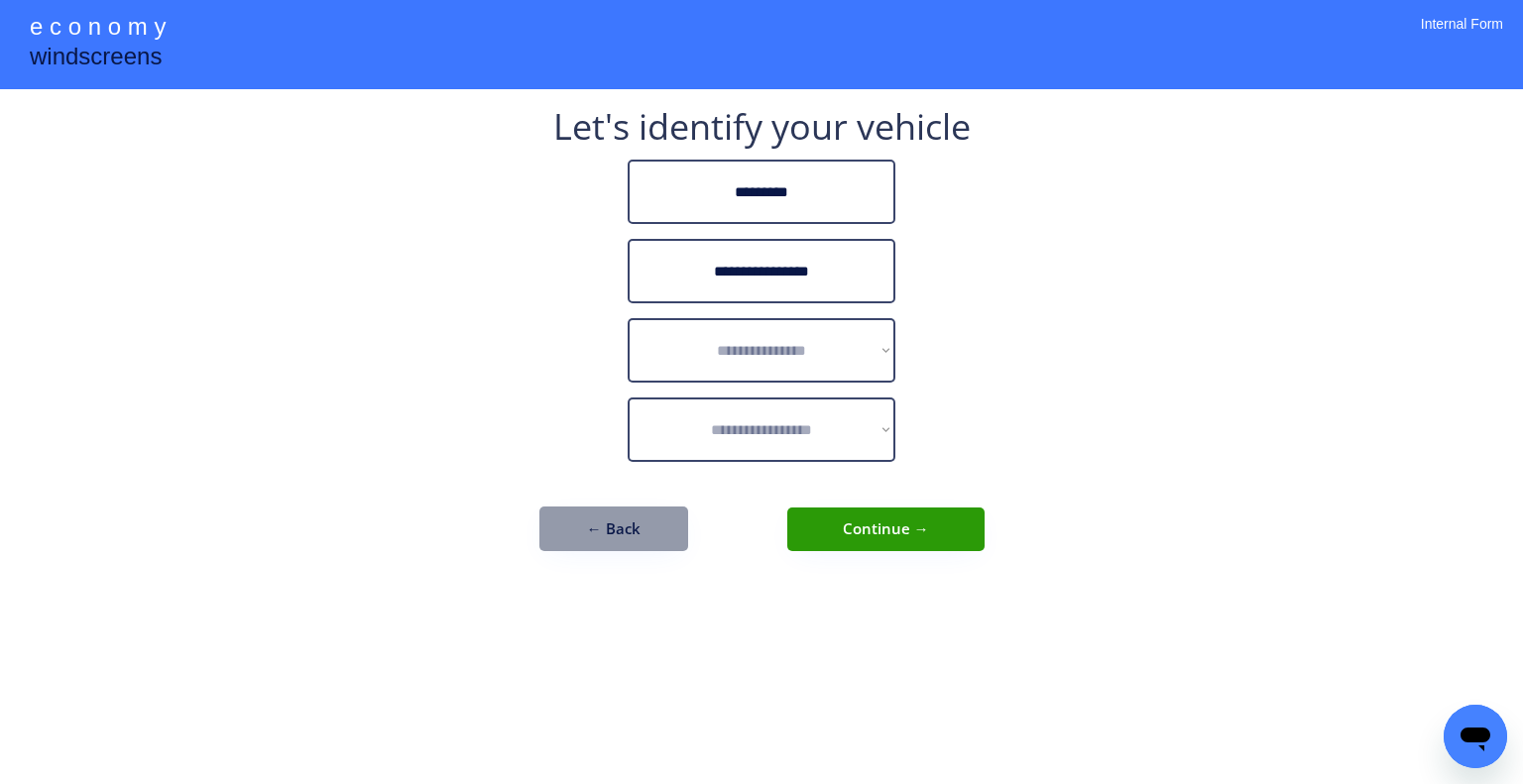 drag, startPoint x: 763, startPoint y: 269, endPoint x: 628, endPoint y: 273, distance: 135.05925 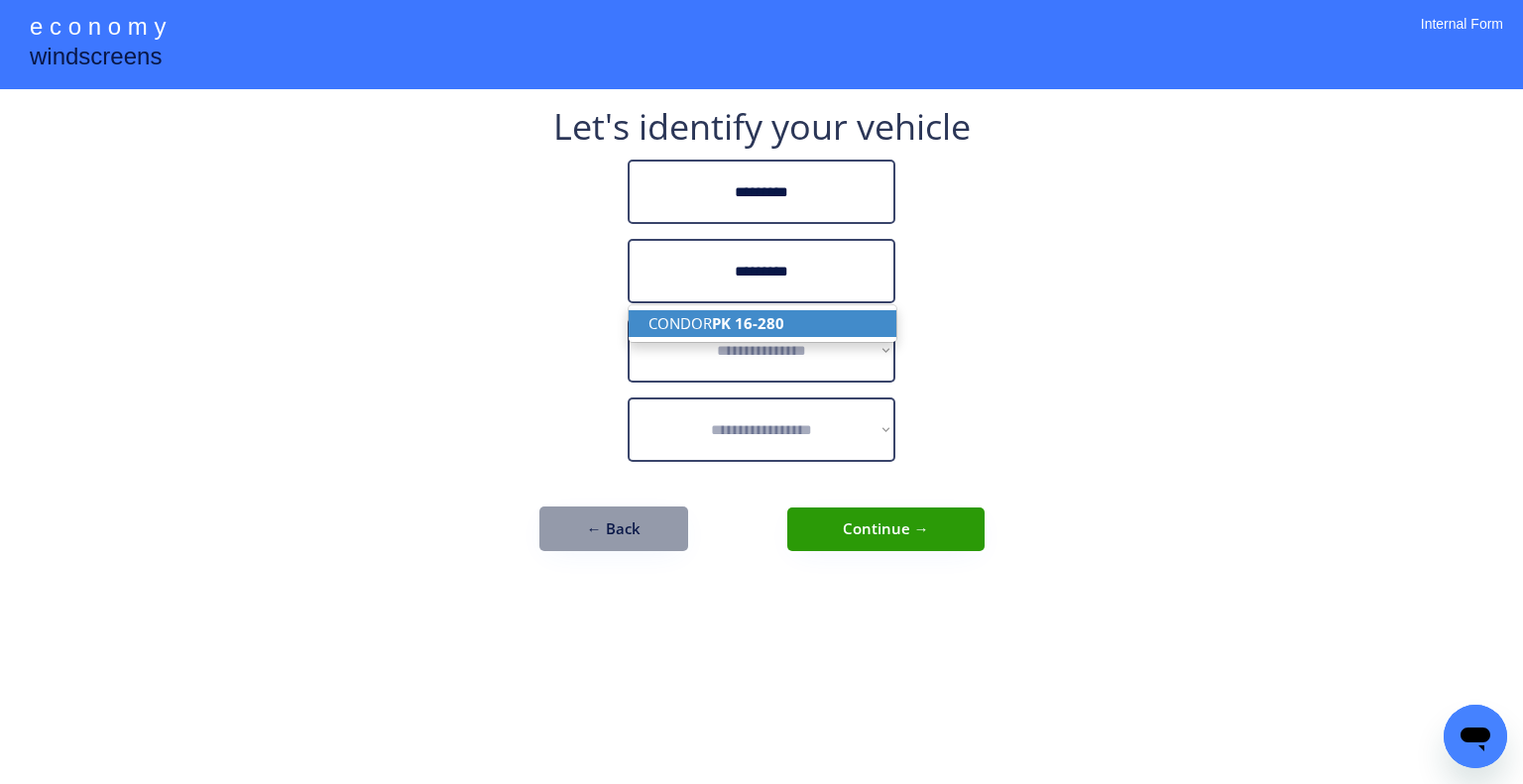 click on "CONDOR  PK 16-280" at bounding box center (762, 323) 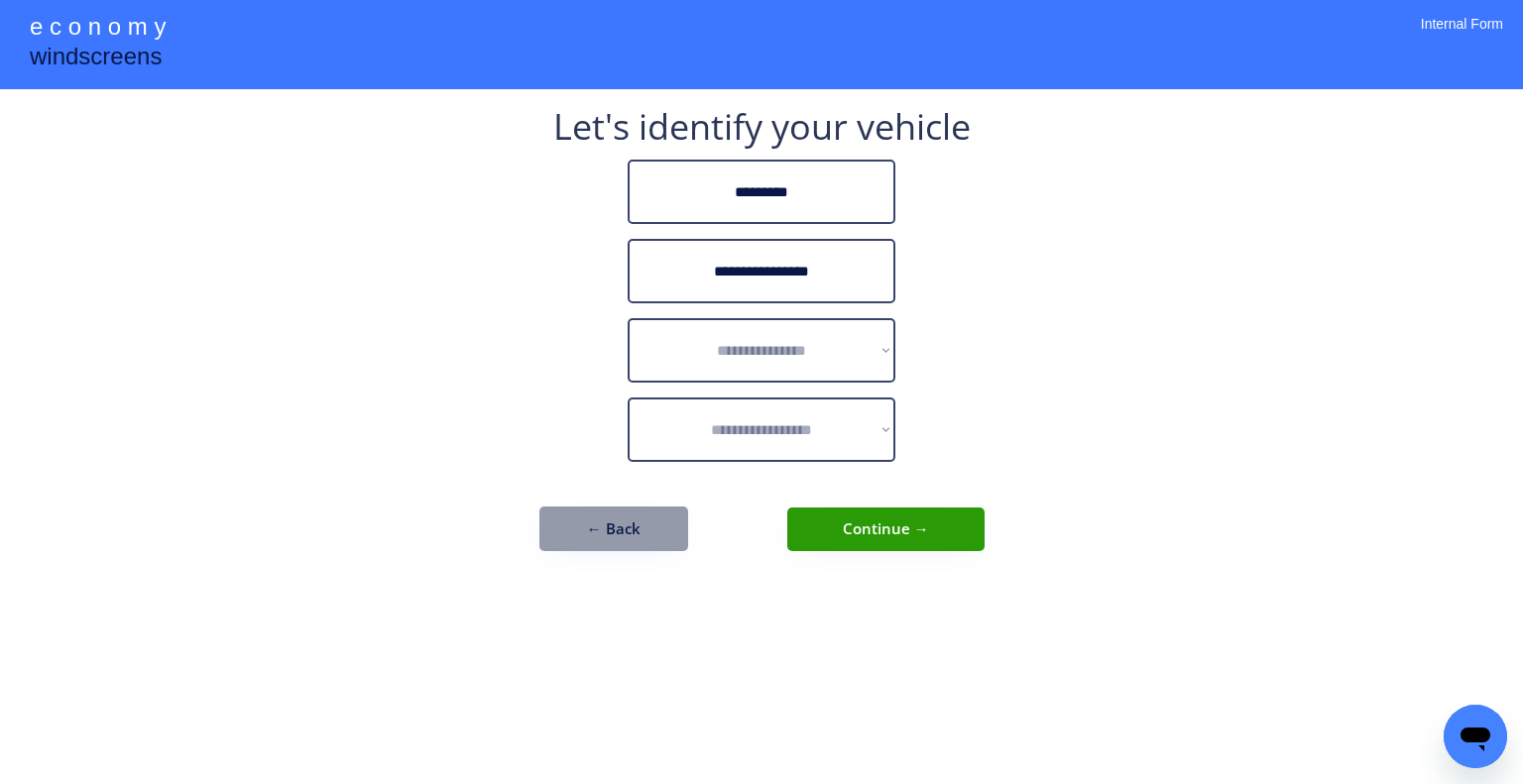 type on "**********" 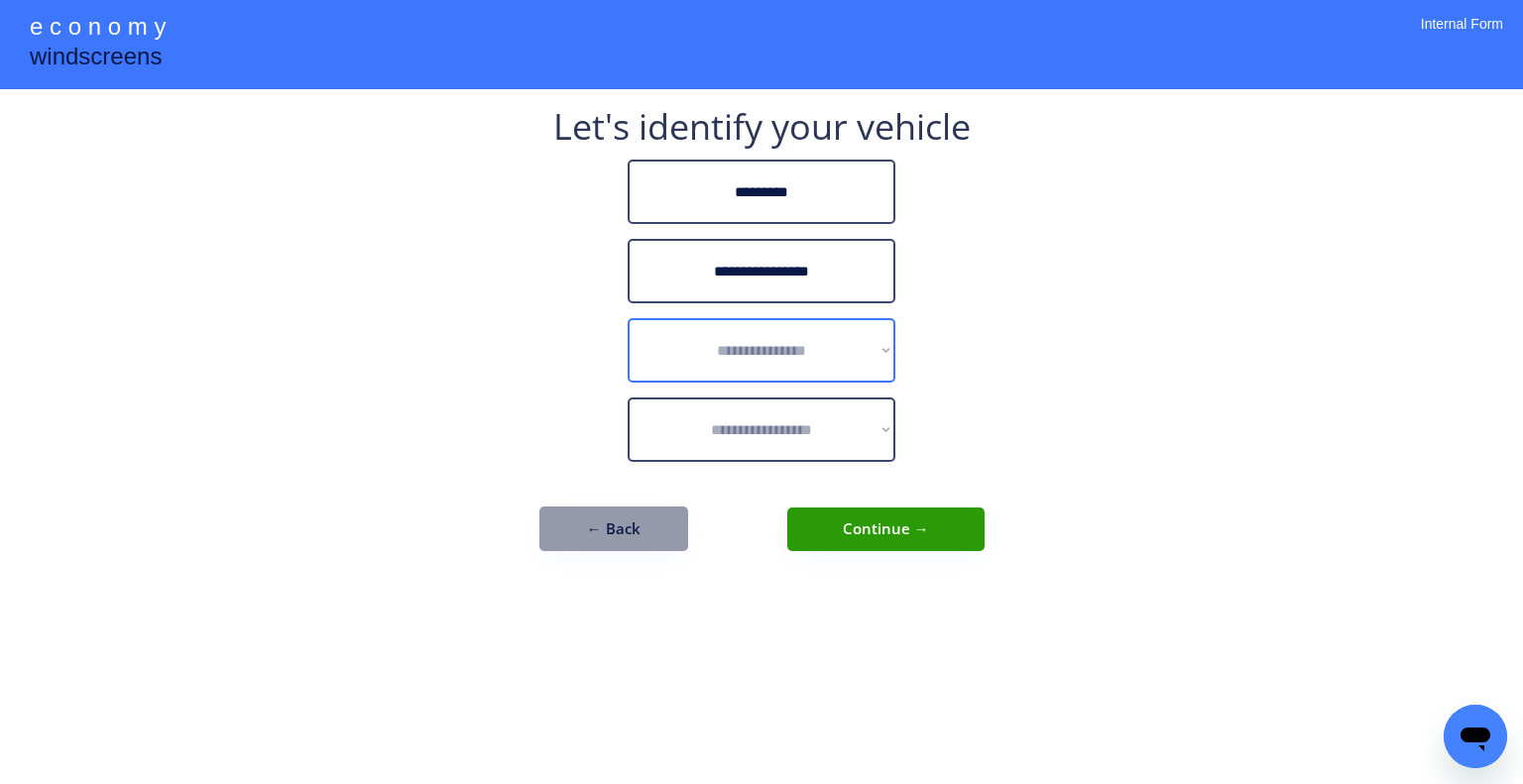 click on "**********" at bounding box center (762, 350) 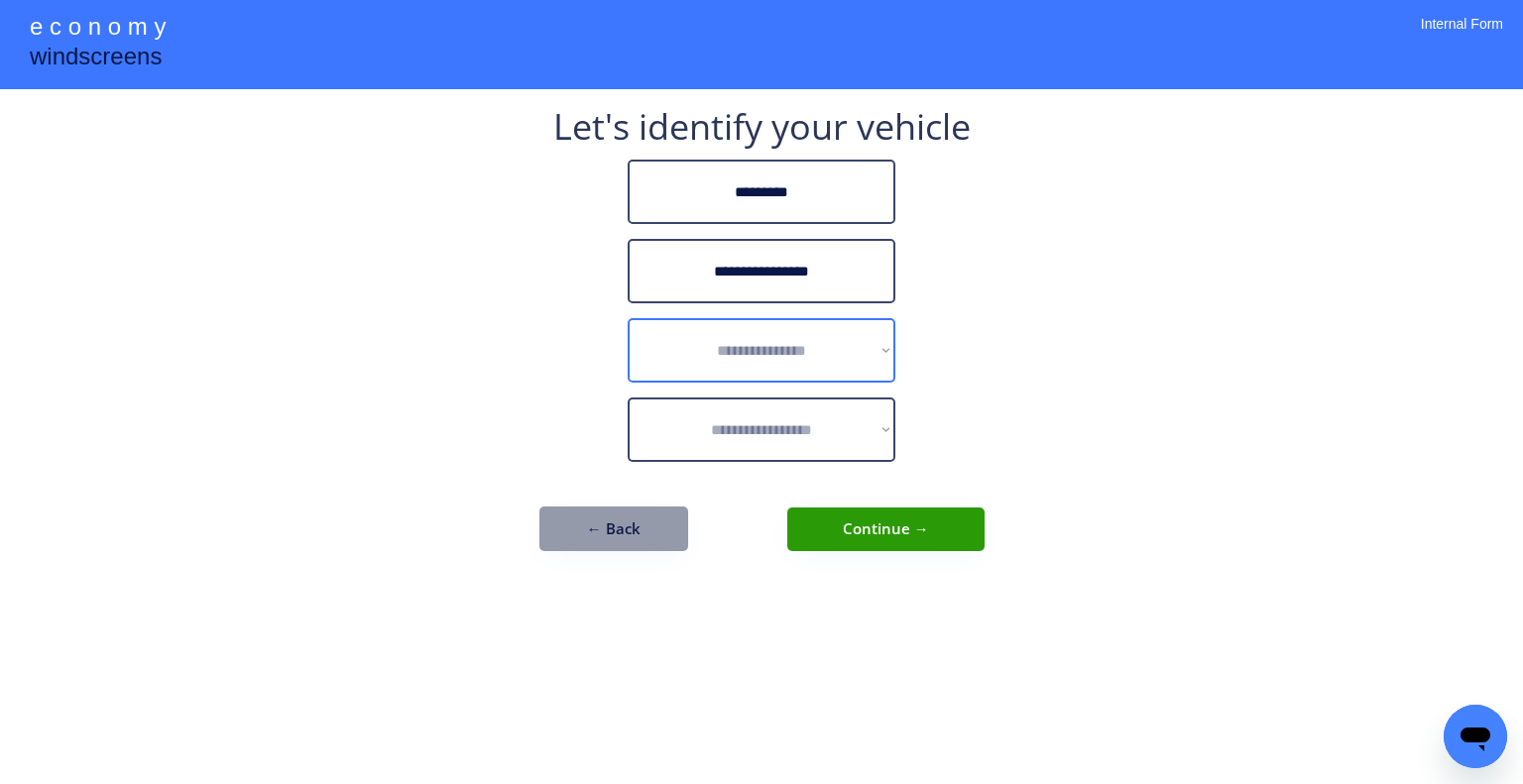 select on "******" 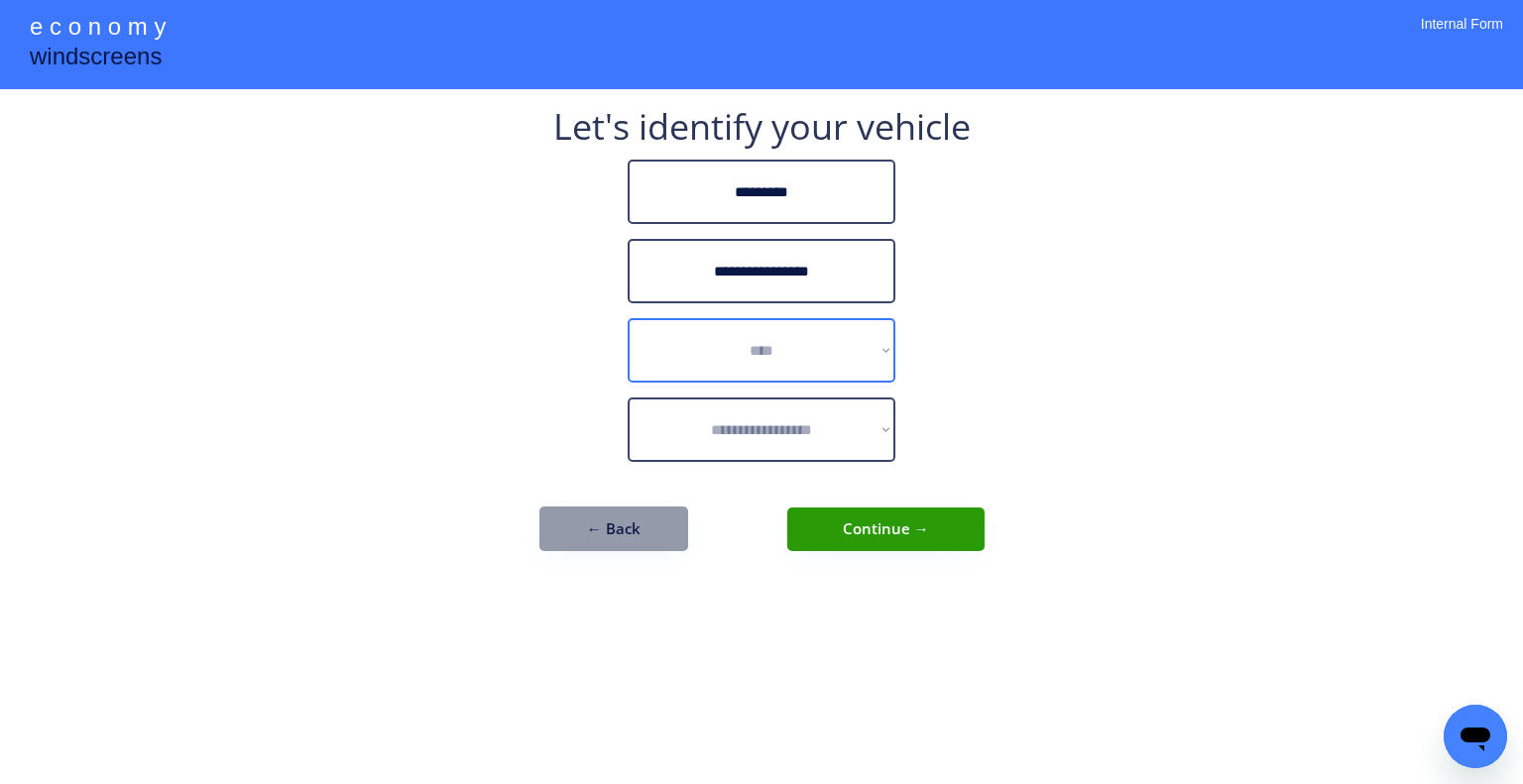 click on "**********" at bounding box center [762, 350] 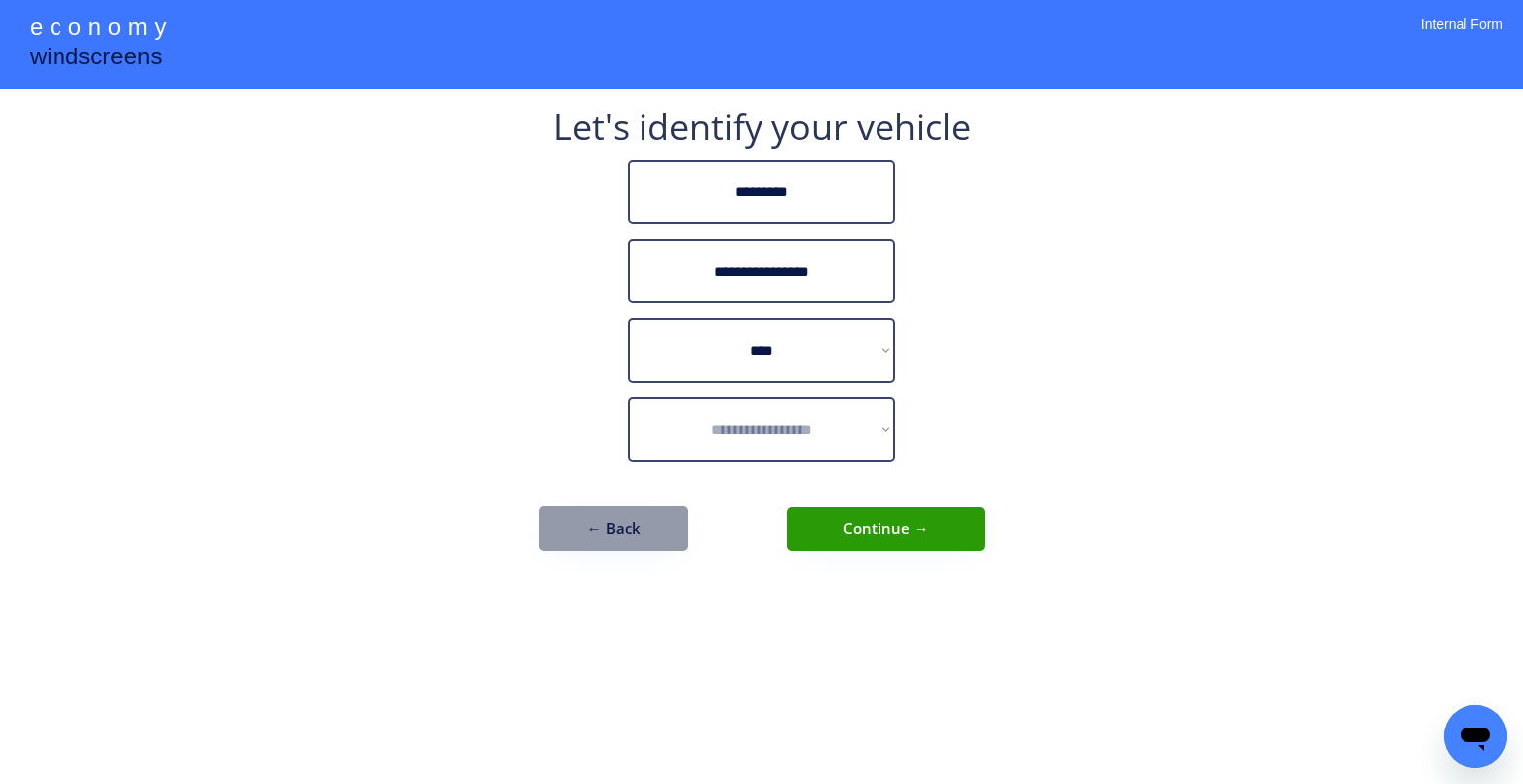 select on "**********" 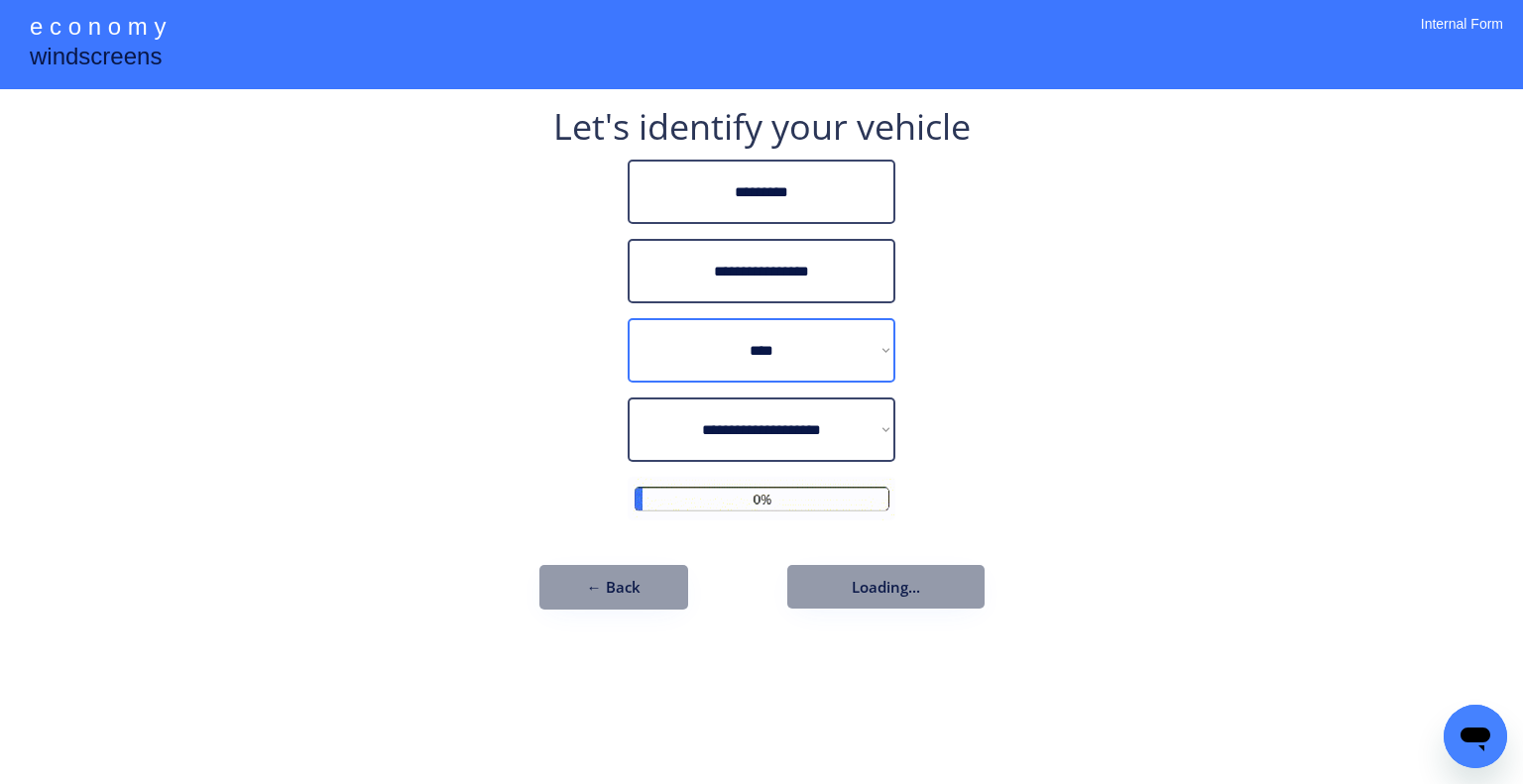 drag, startPoint x: 797, startPoint y: 336, endPoint x: 898, endPoint y: 362, distance: 104.29286 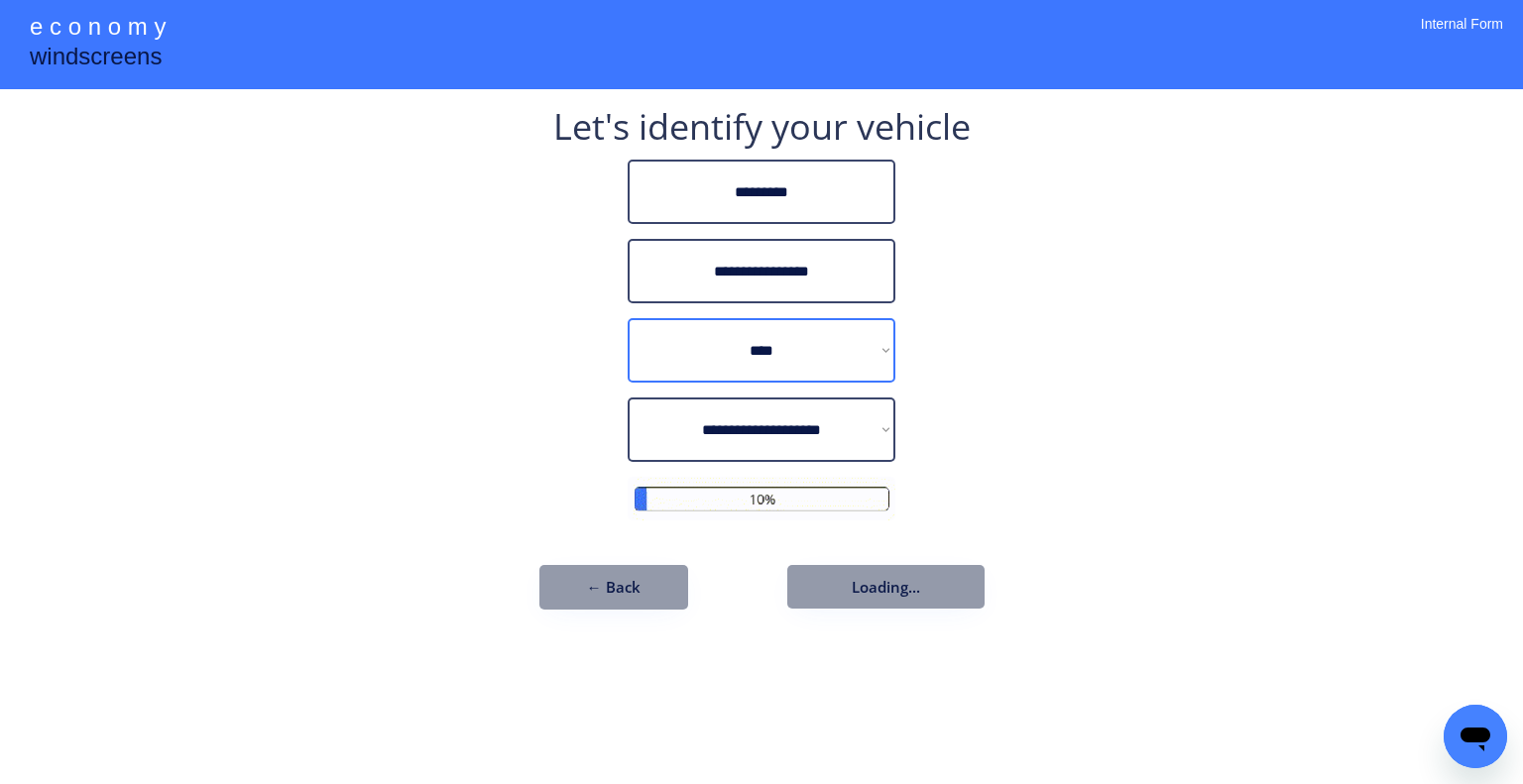 click on "**********" at bounding box center [762, 350] 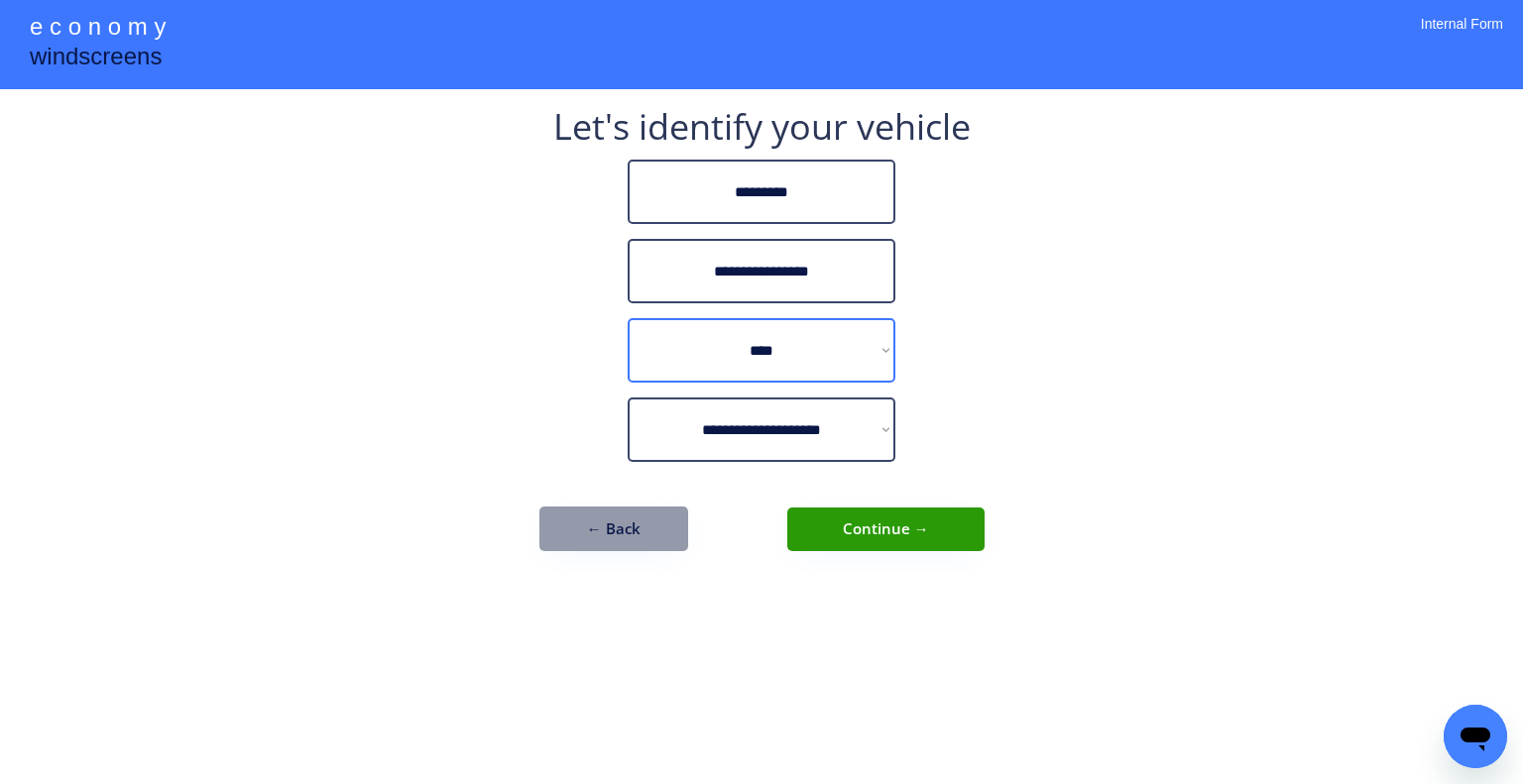select on "******" 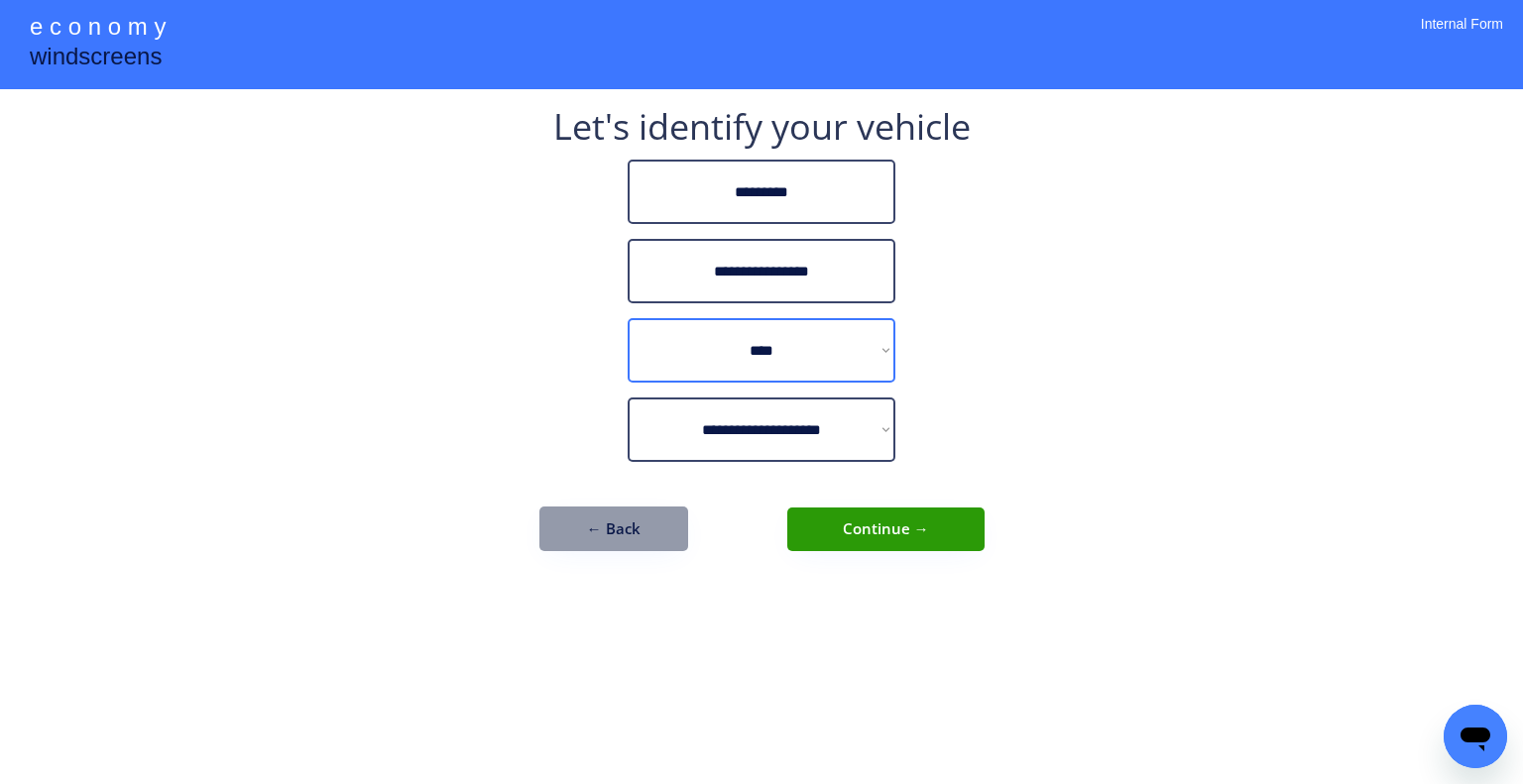 click on "**********" at bounding box center [762, 350] 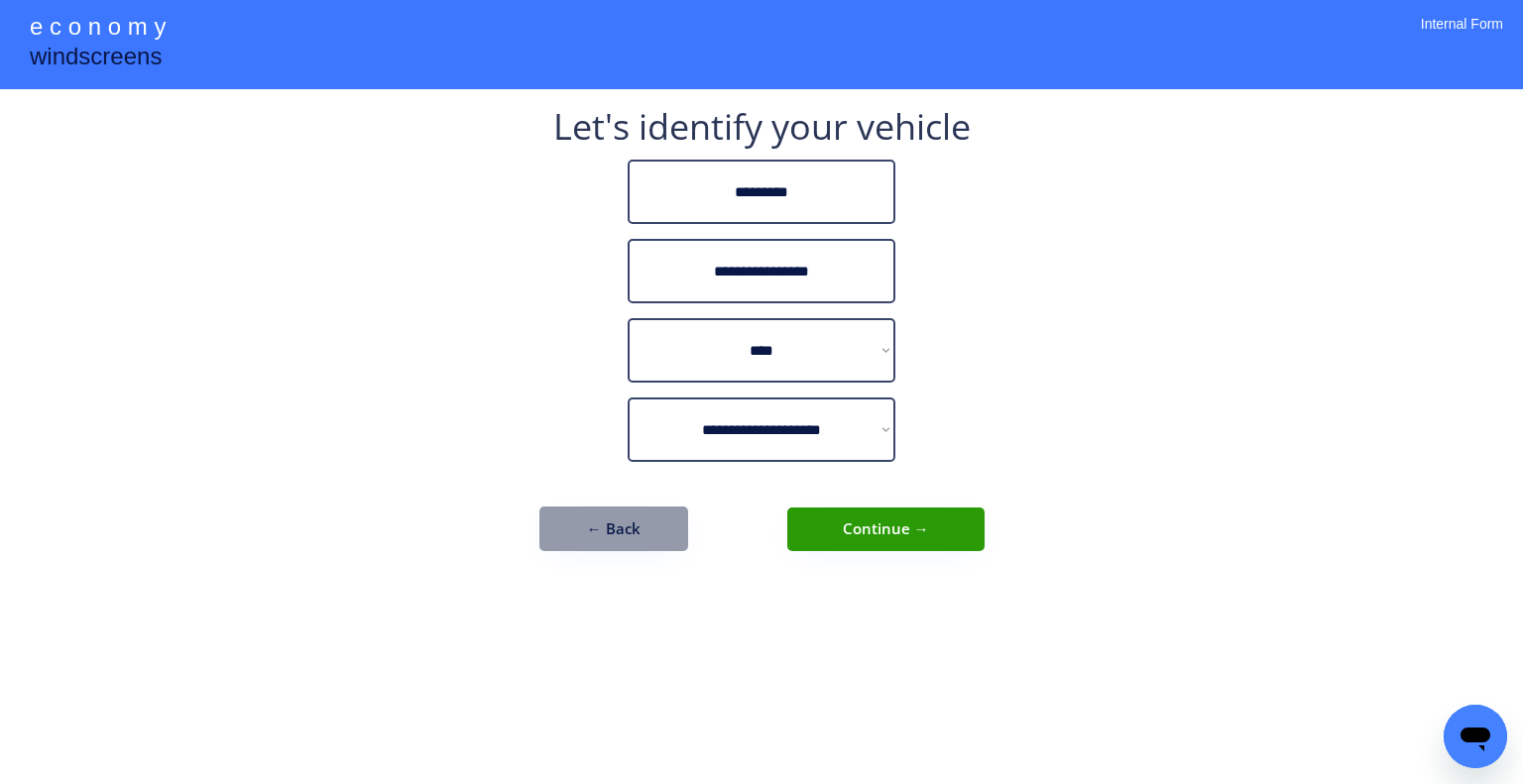 click on "**********" at bounding box center [762, 392] 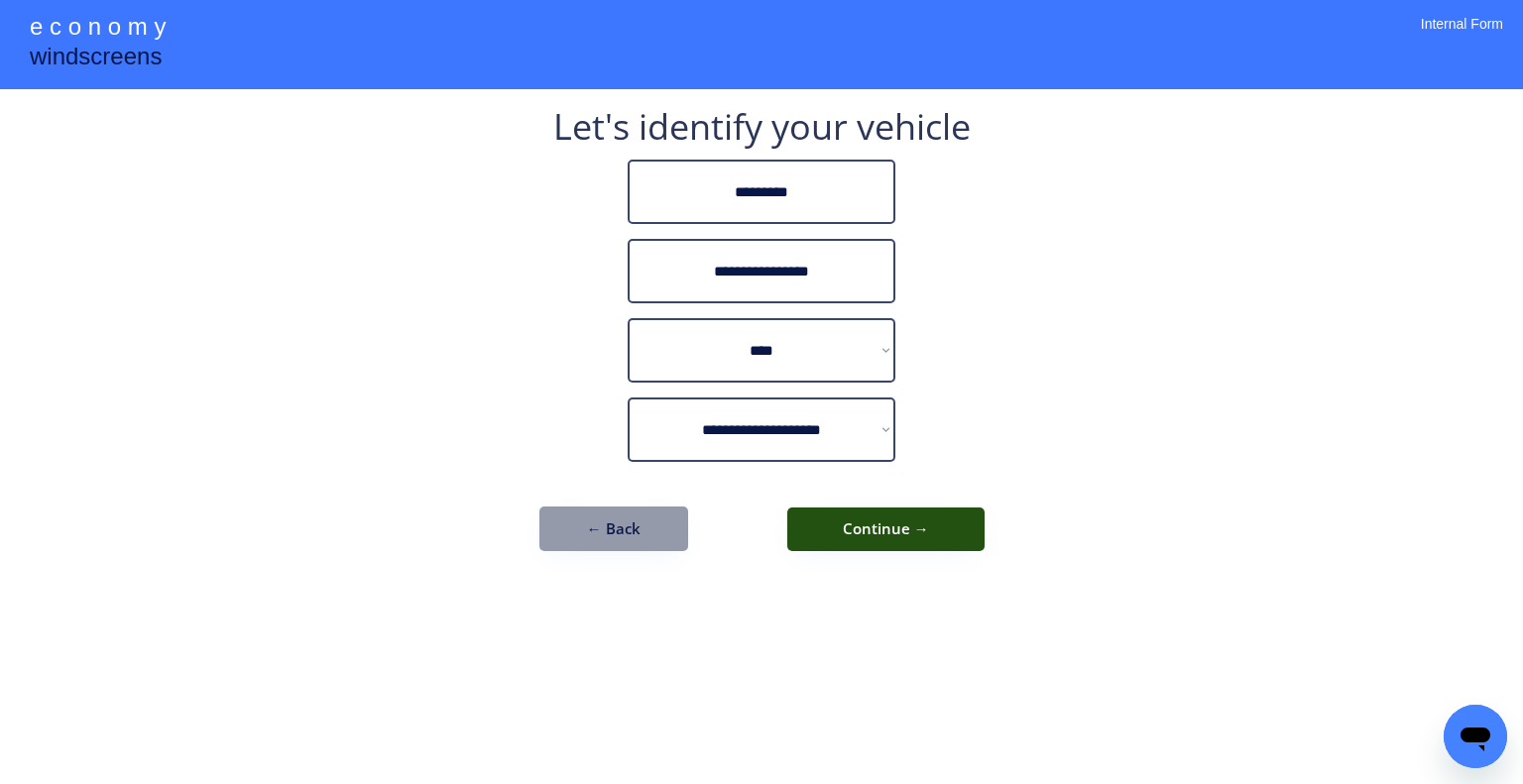 click on "Continue    →" at bounding box center [885, 529] 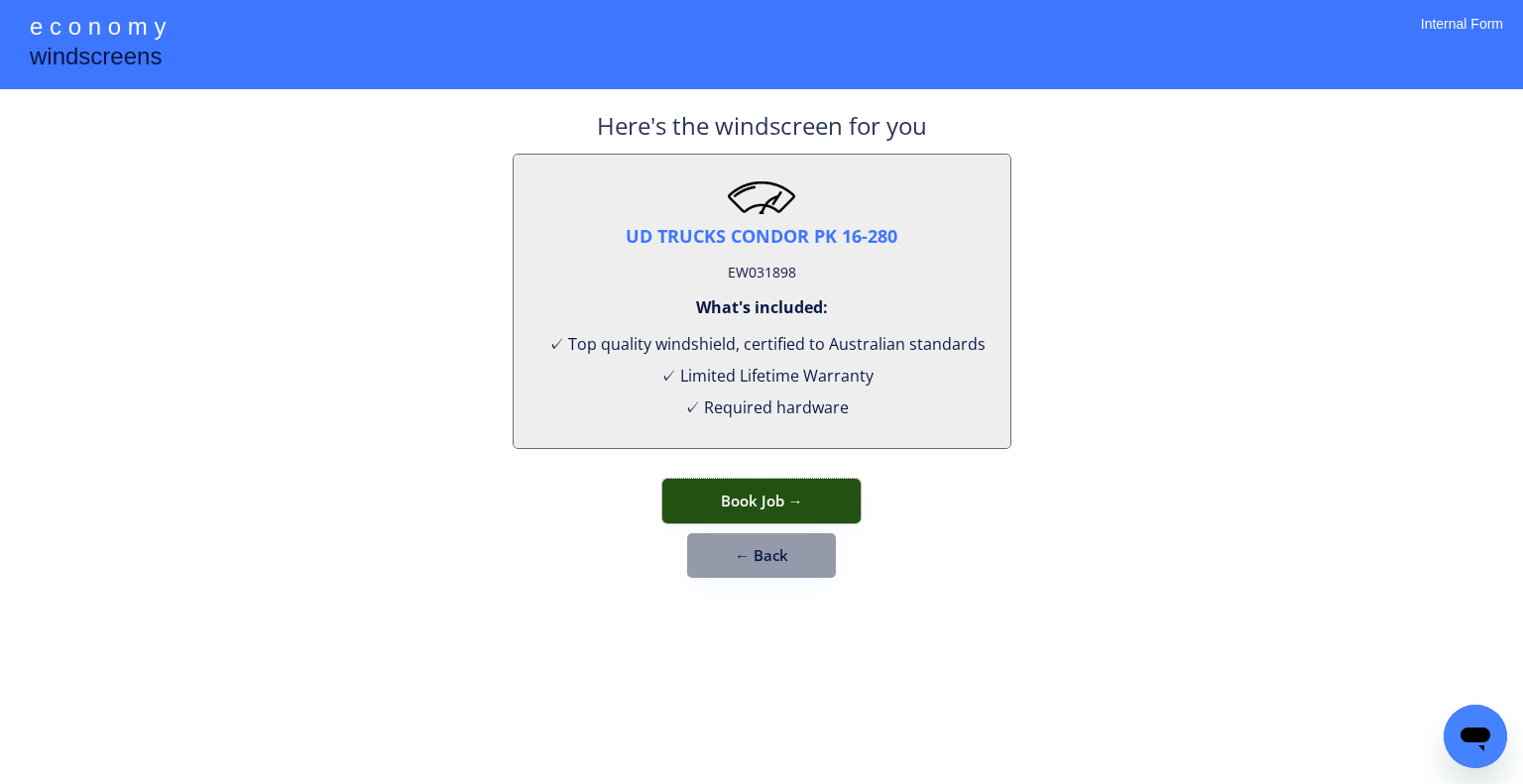 click on "Book Job    →" at bounding box center (762, 501) 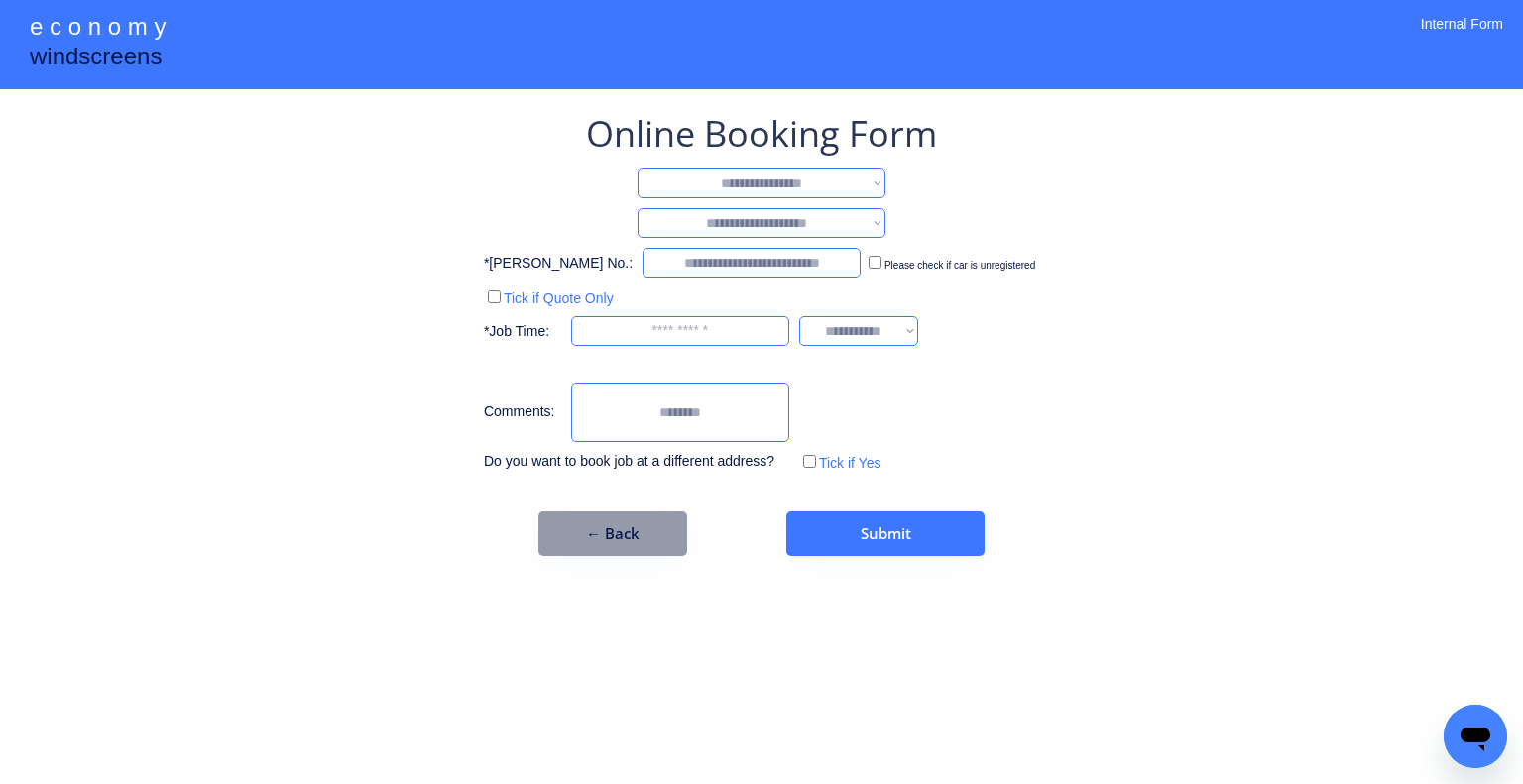 click on "**********" at bounding box center (762, 183) 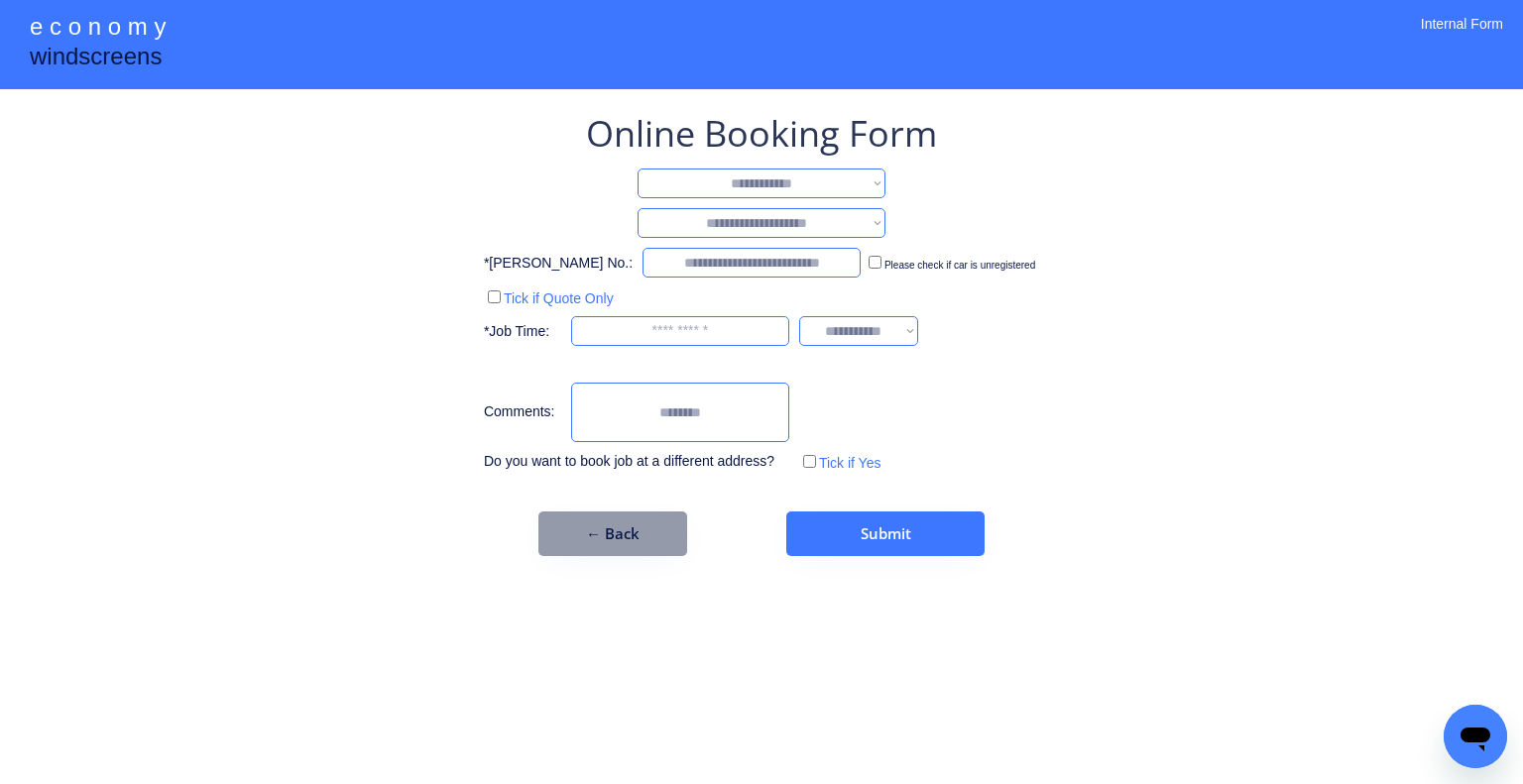 click on "**********" at bounding box center (762, 183) 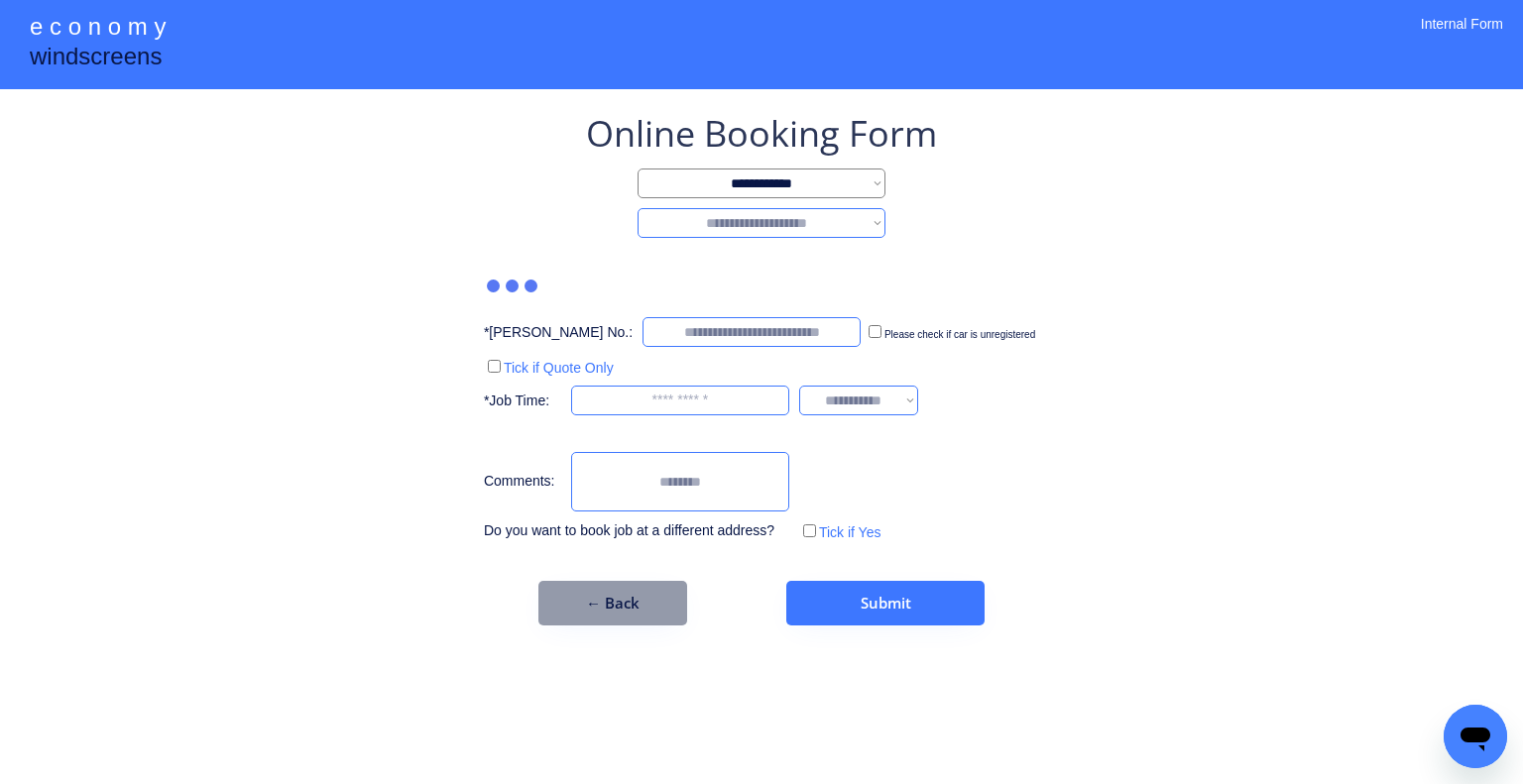 click on "**********" at bounding box center [762, 223] 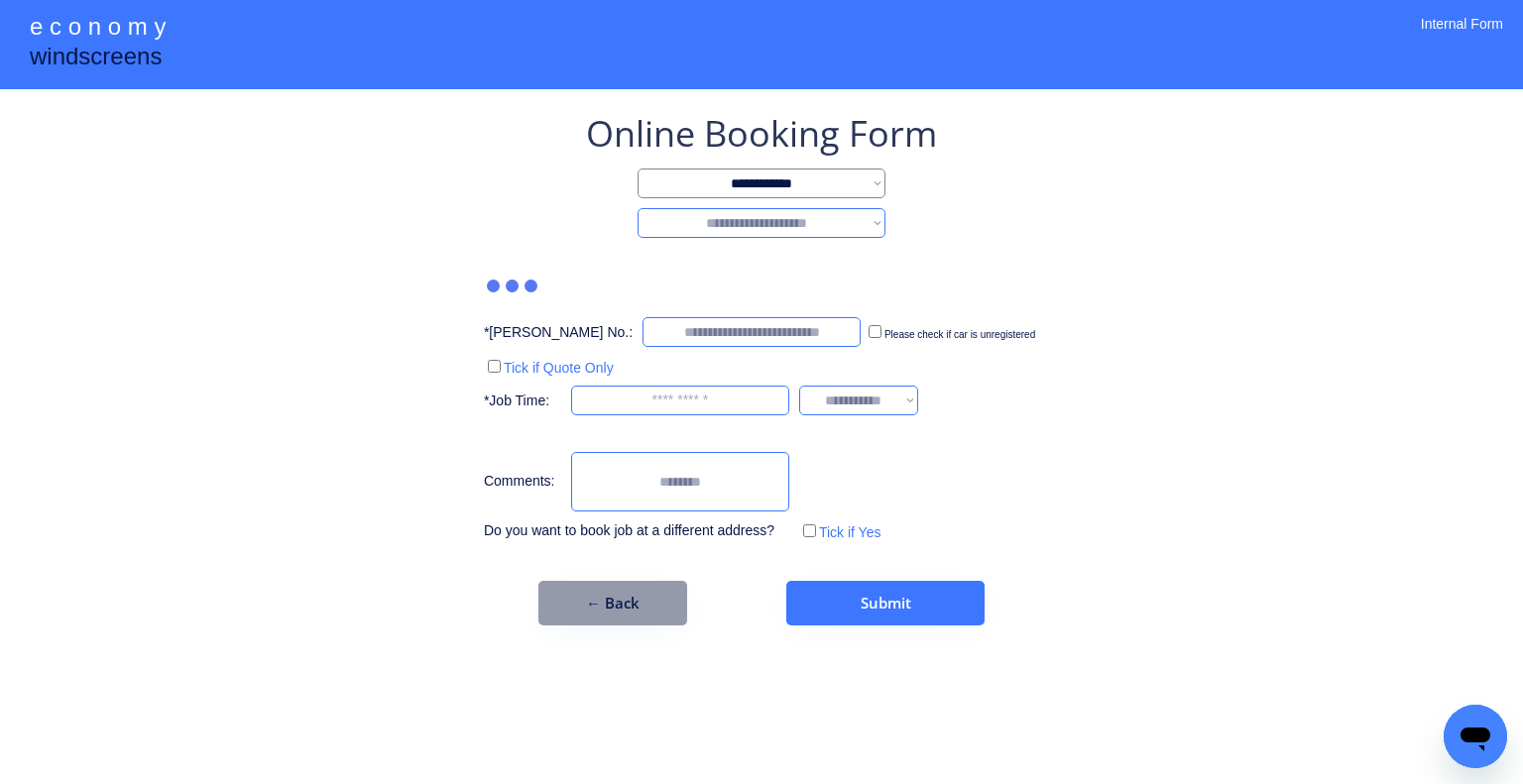 select on "*******" 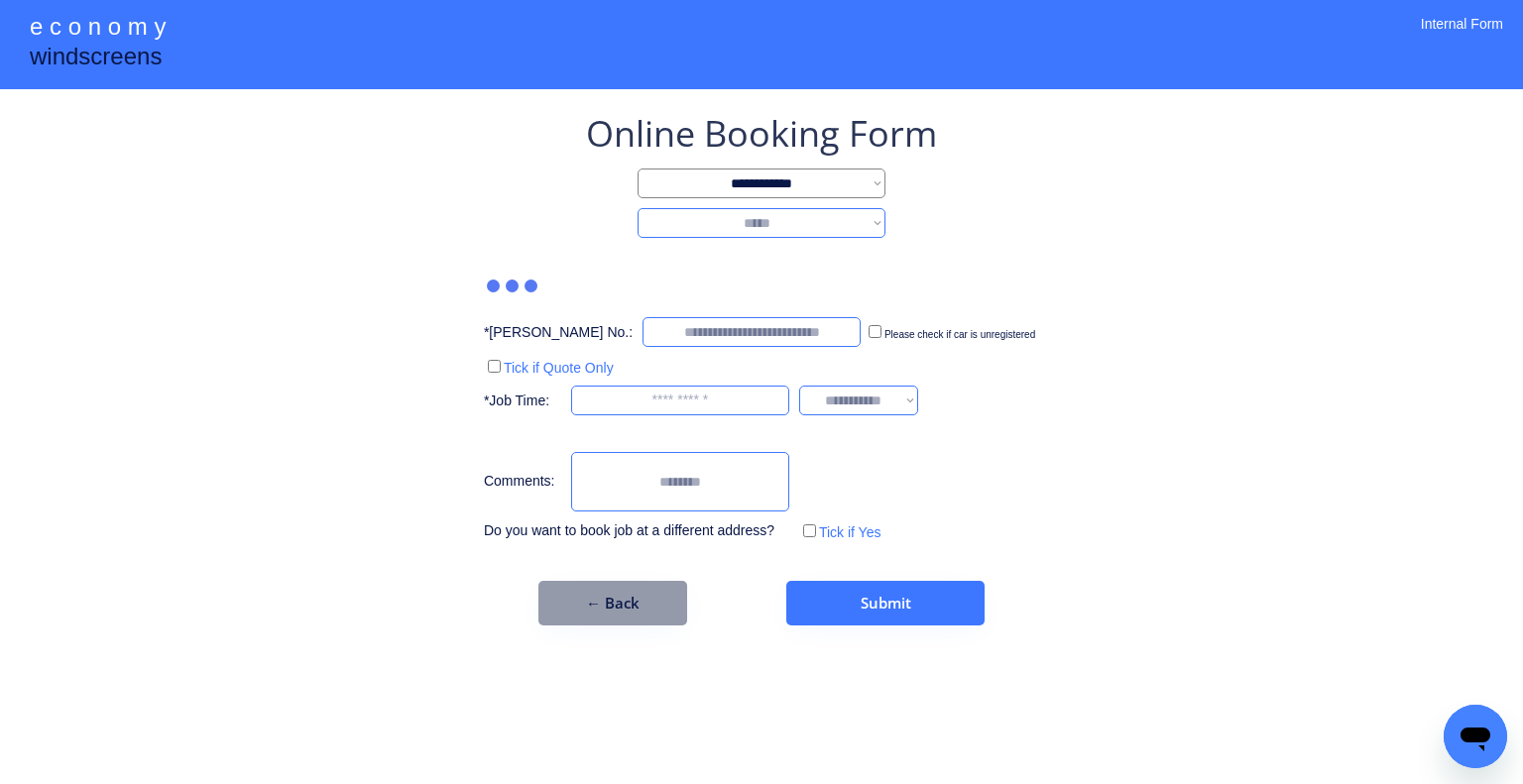 click on "**********" at bounding box center [762, 223] 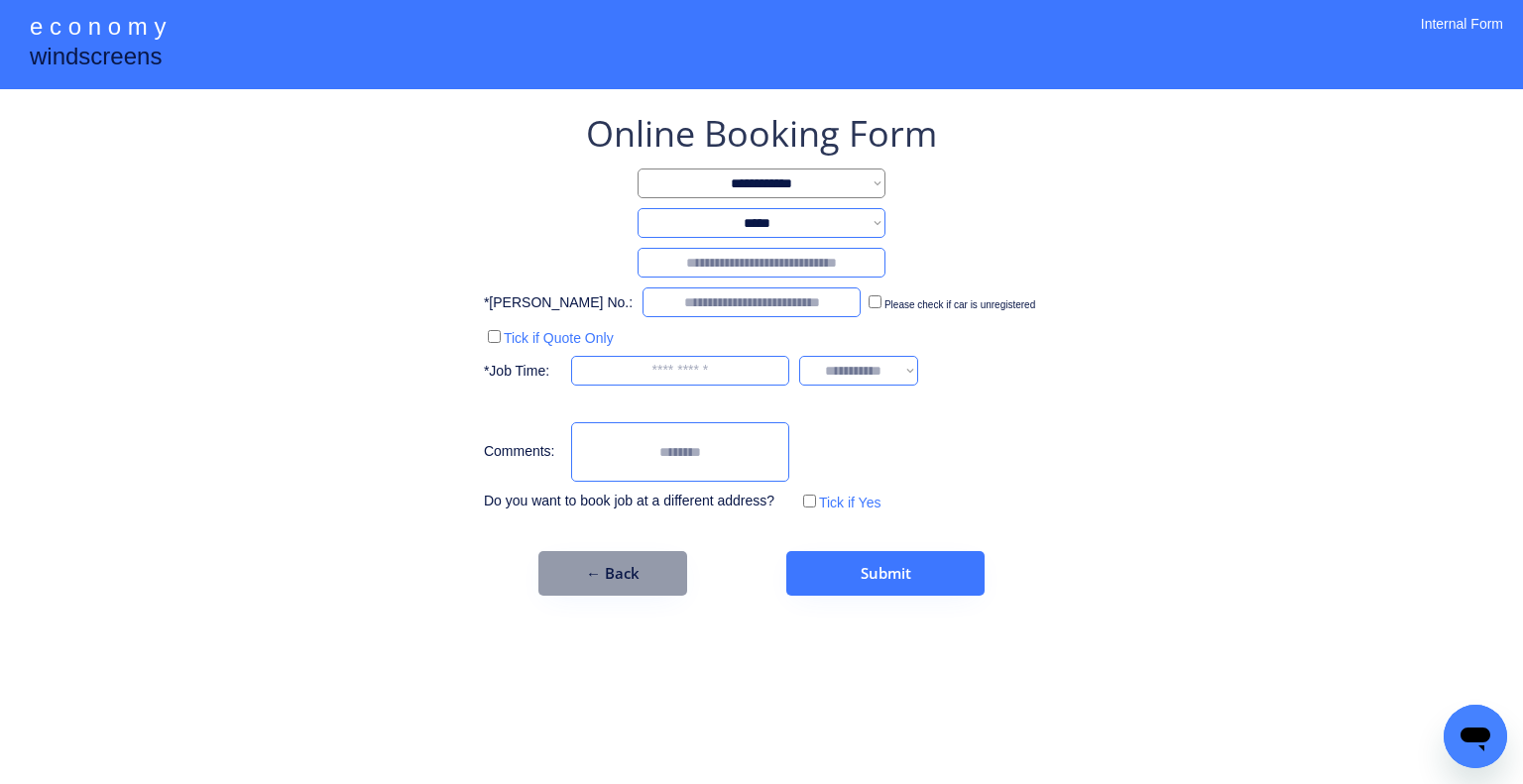 click at bounding box center (762, 263) 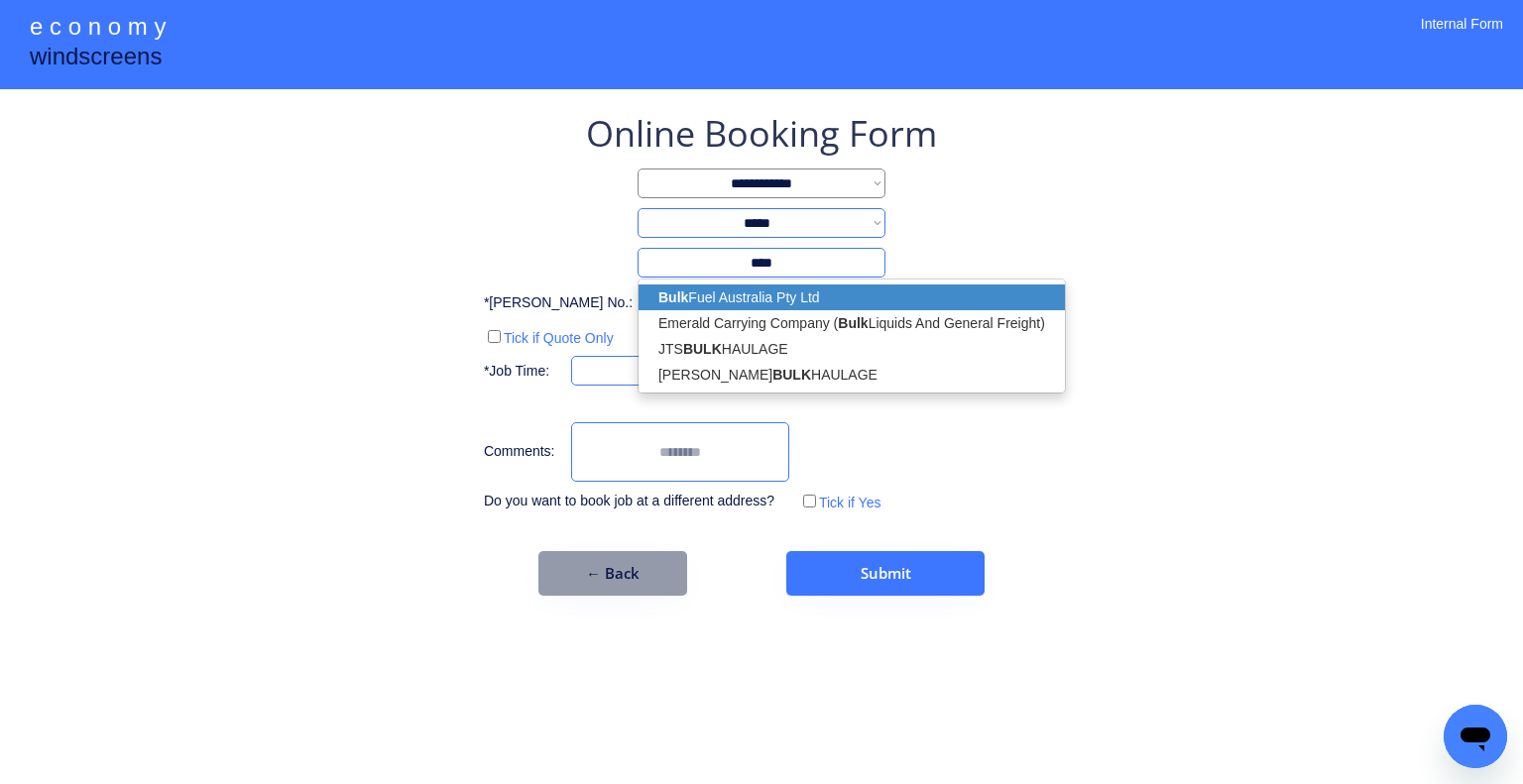 click on "Bulk  Fuel Australia Pty Ltd" at bounding box center (852, 297) 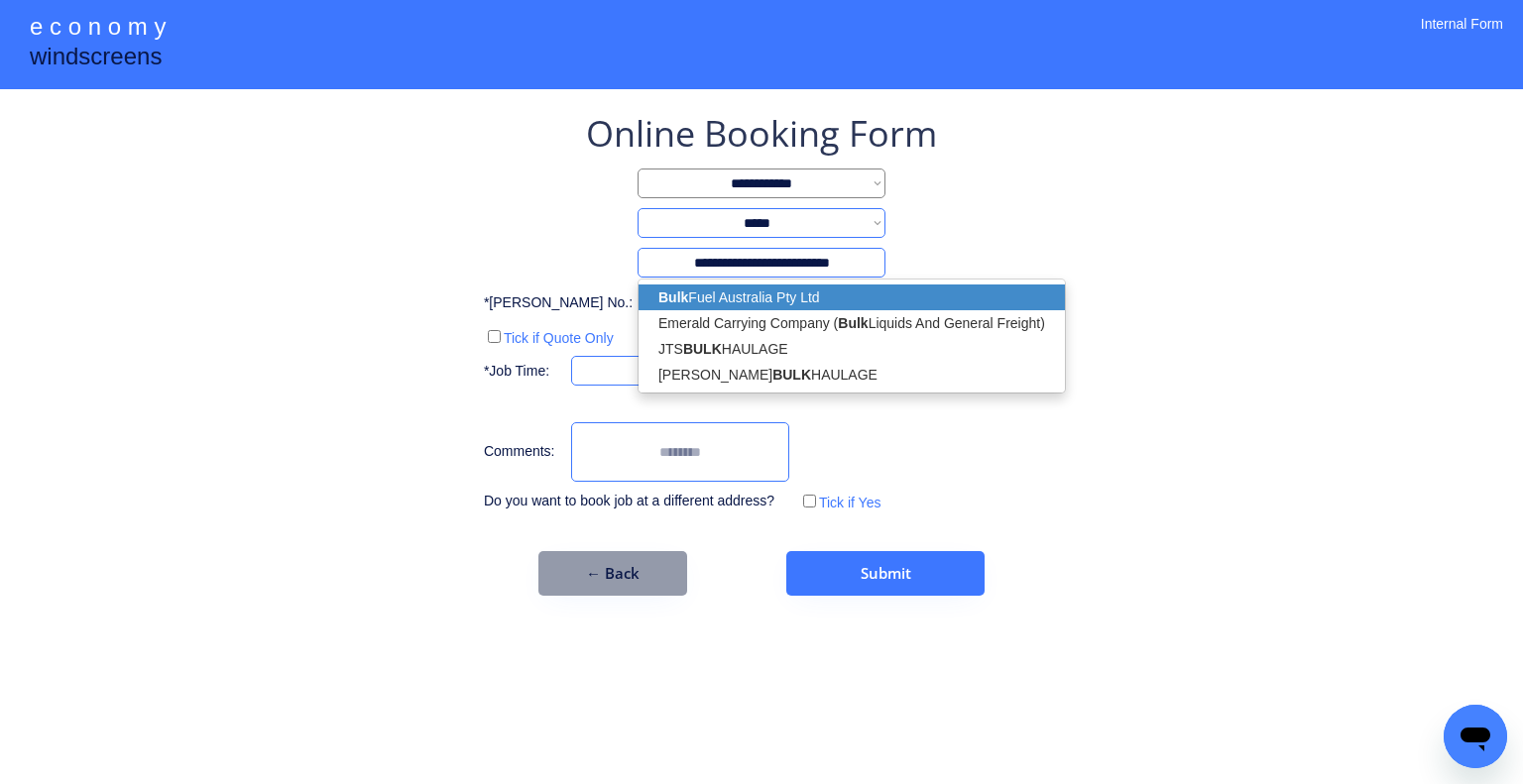 select on "*********" 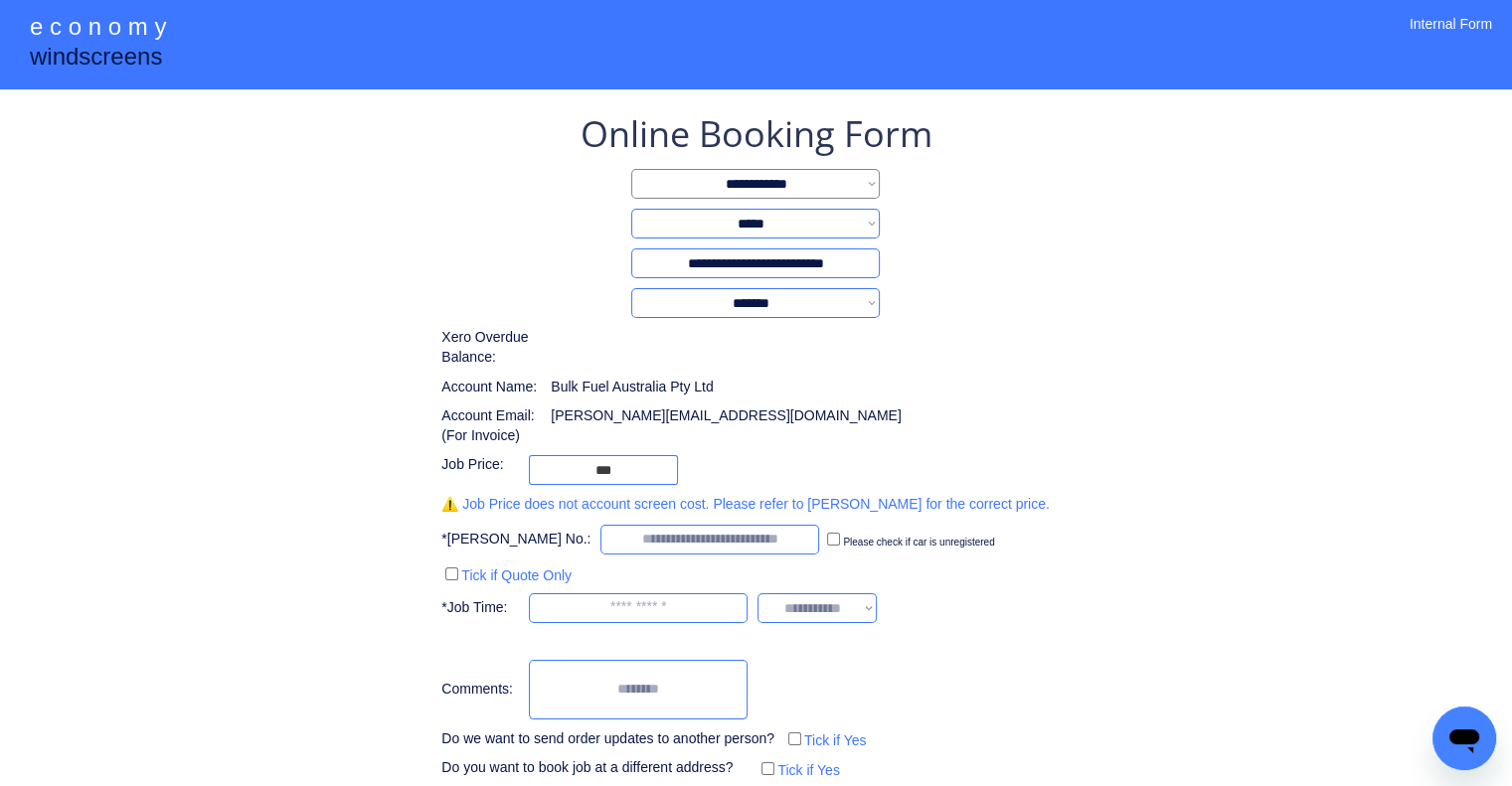 type on "**********" 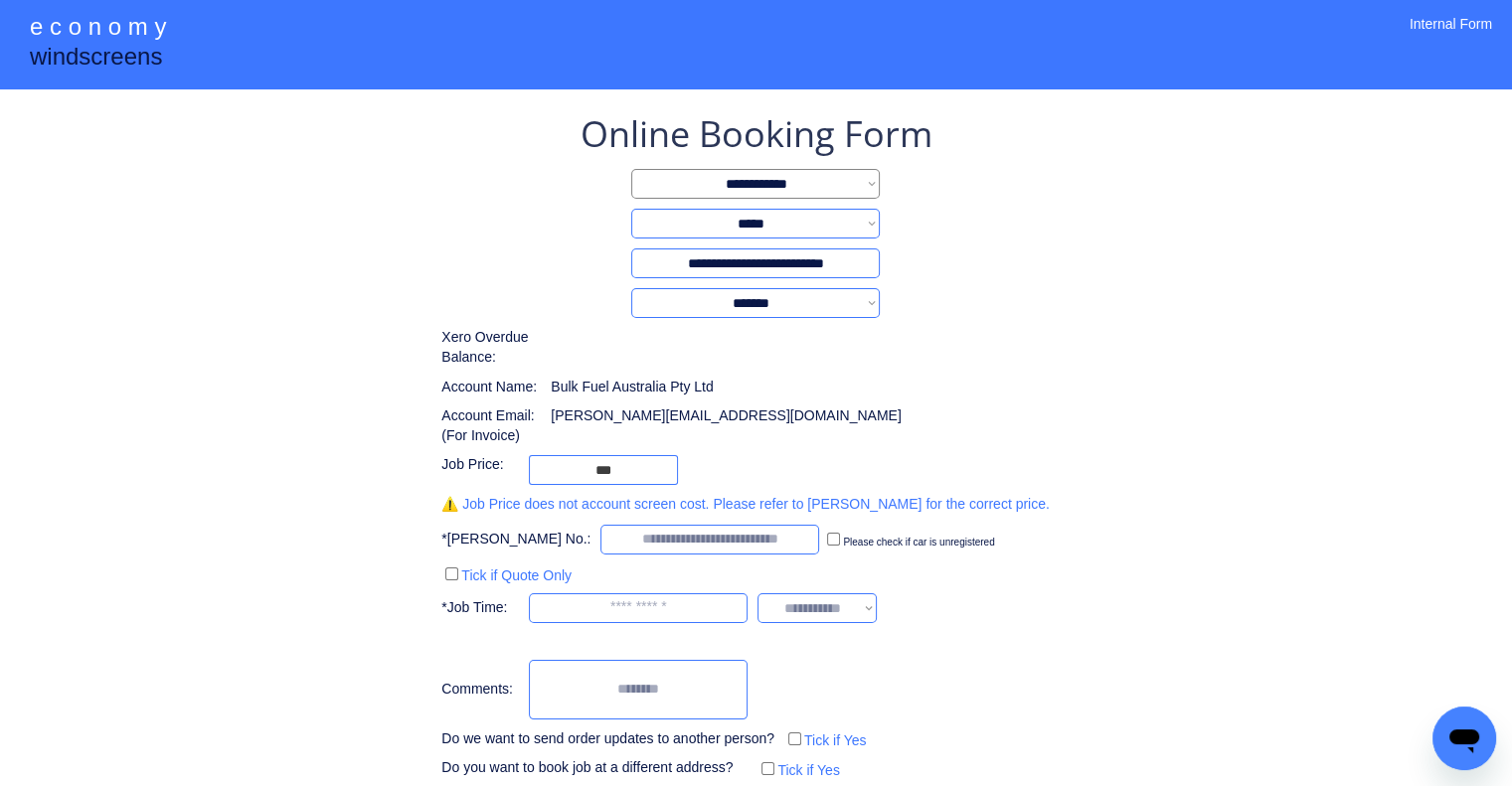 click on "**********" at bounding box center (756, 486) 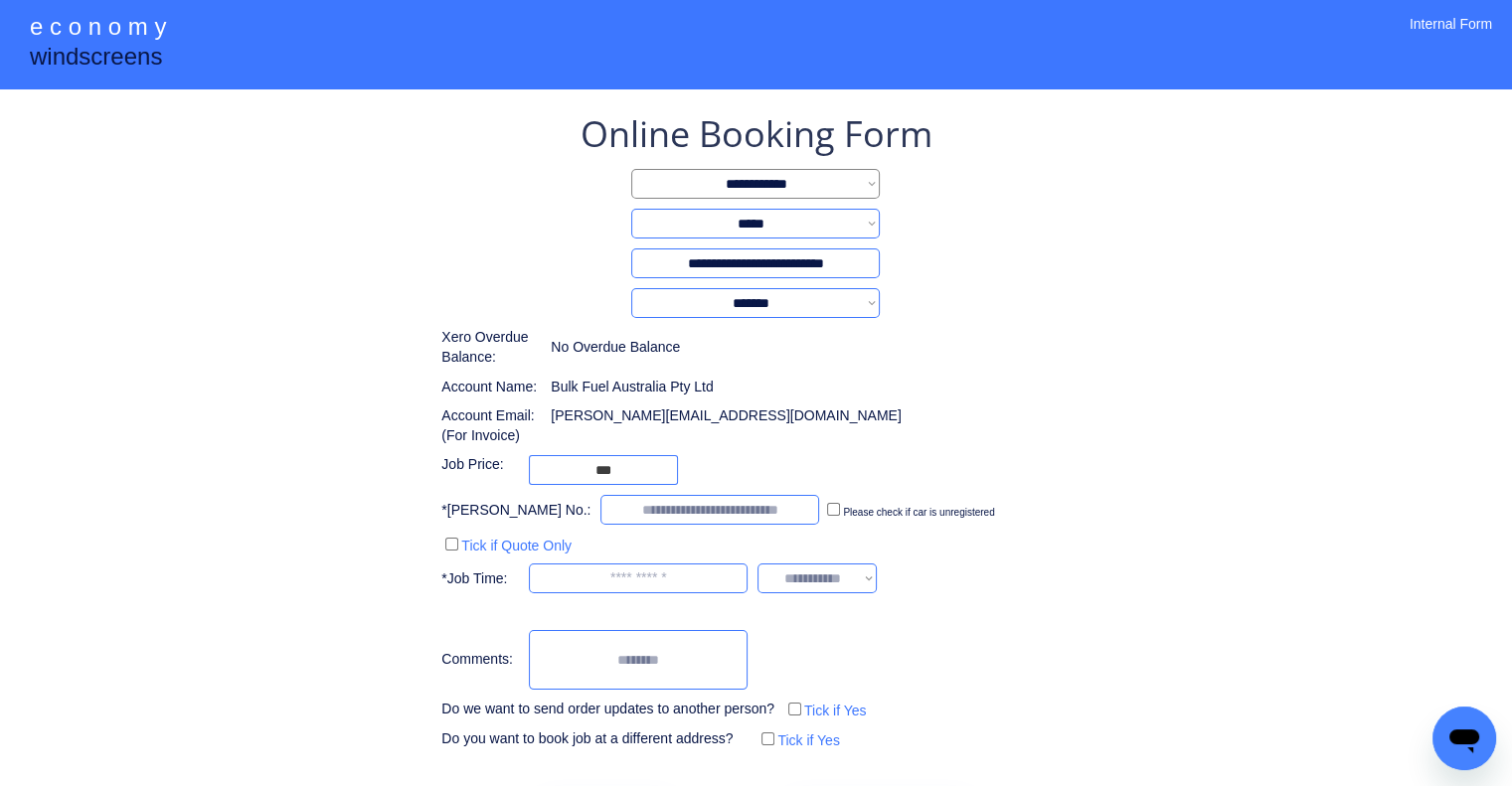 click on "**********" at bounding box center [756, 471] 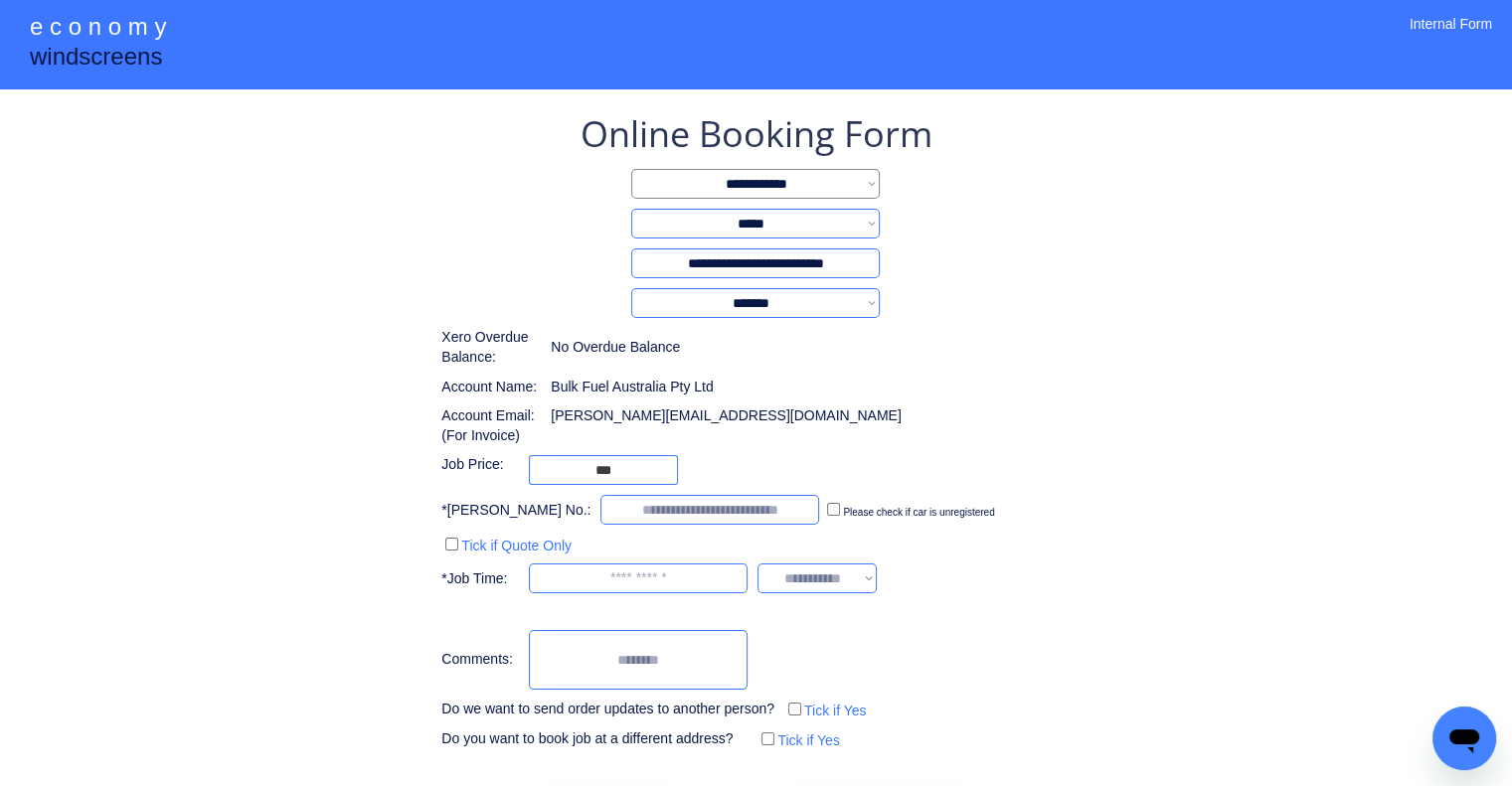 click at bounding box center (710, 510) 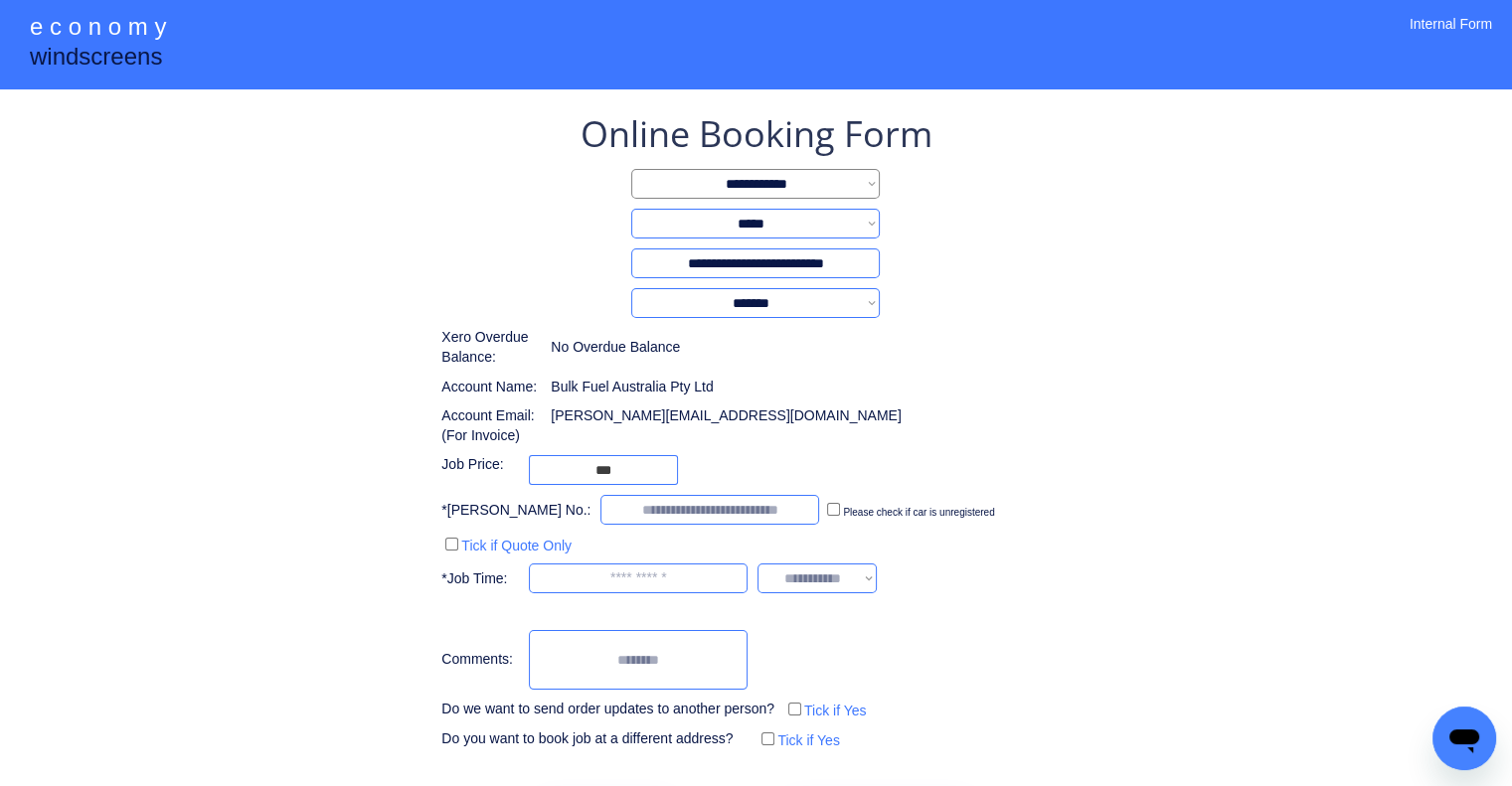 click at bounding box center (710, 510) 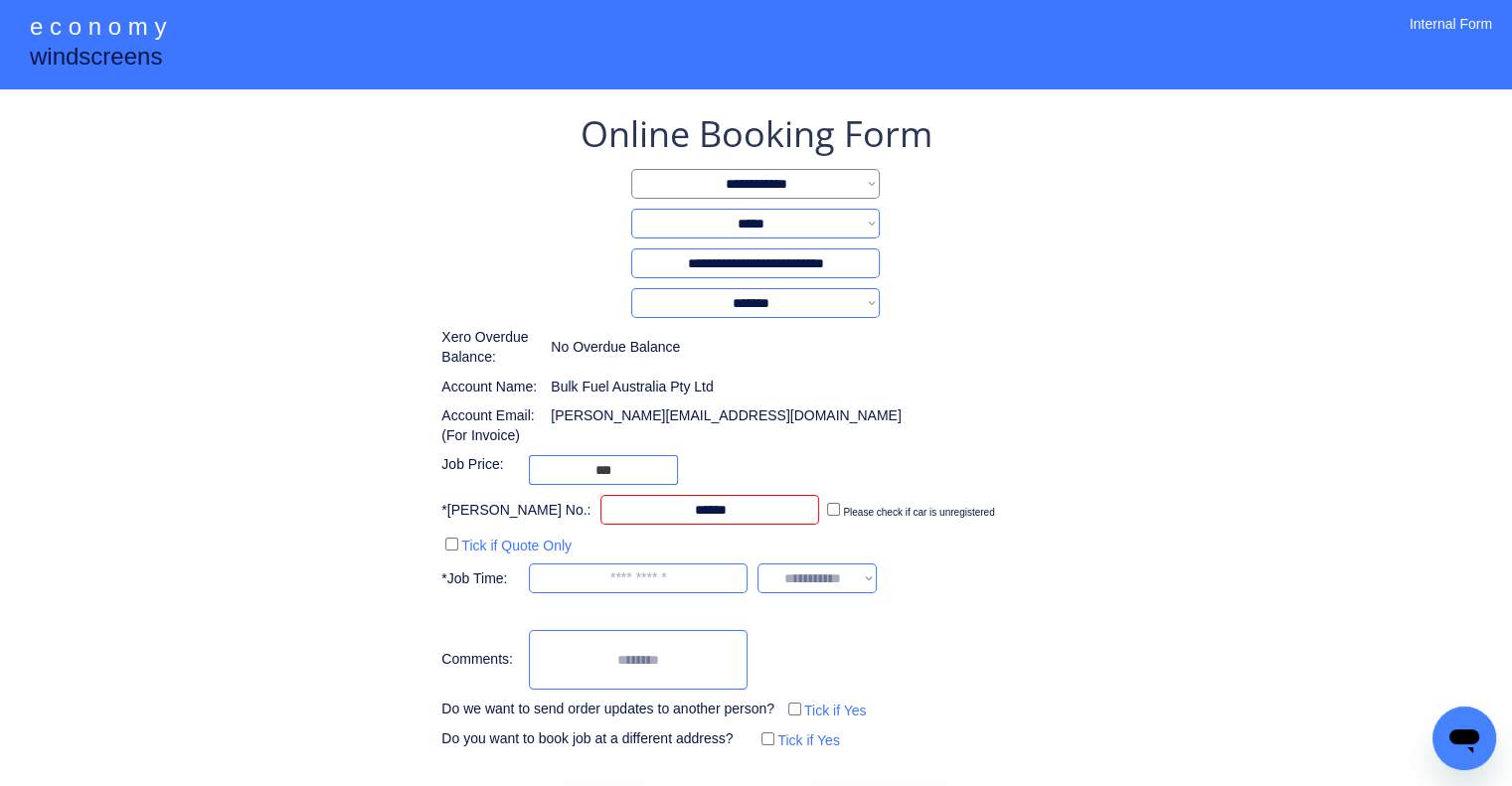 type on "******" 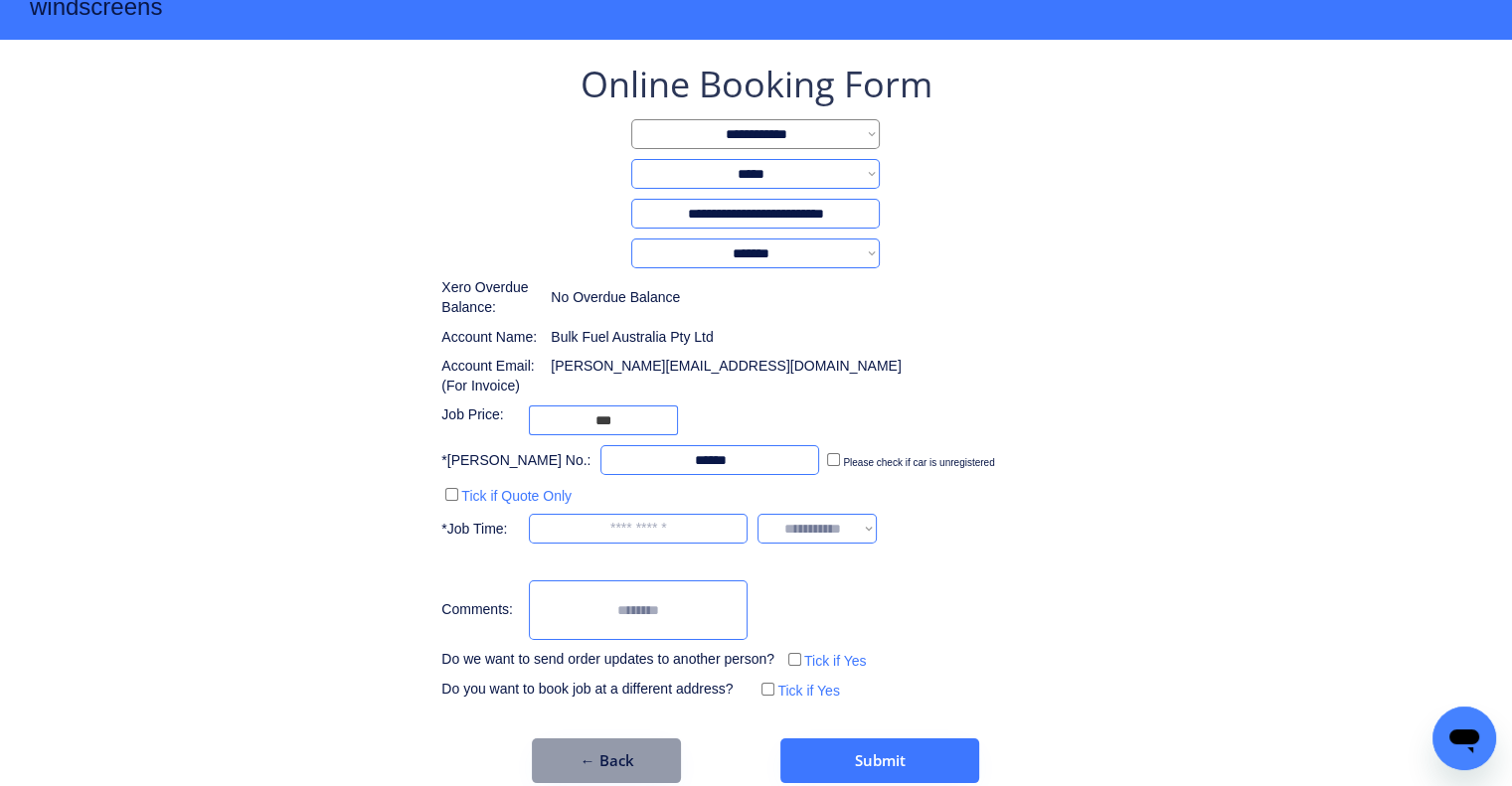 scroll, scrollTop: 77, scrollLeft: 0, axis: vertical 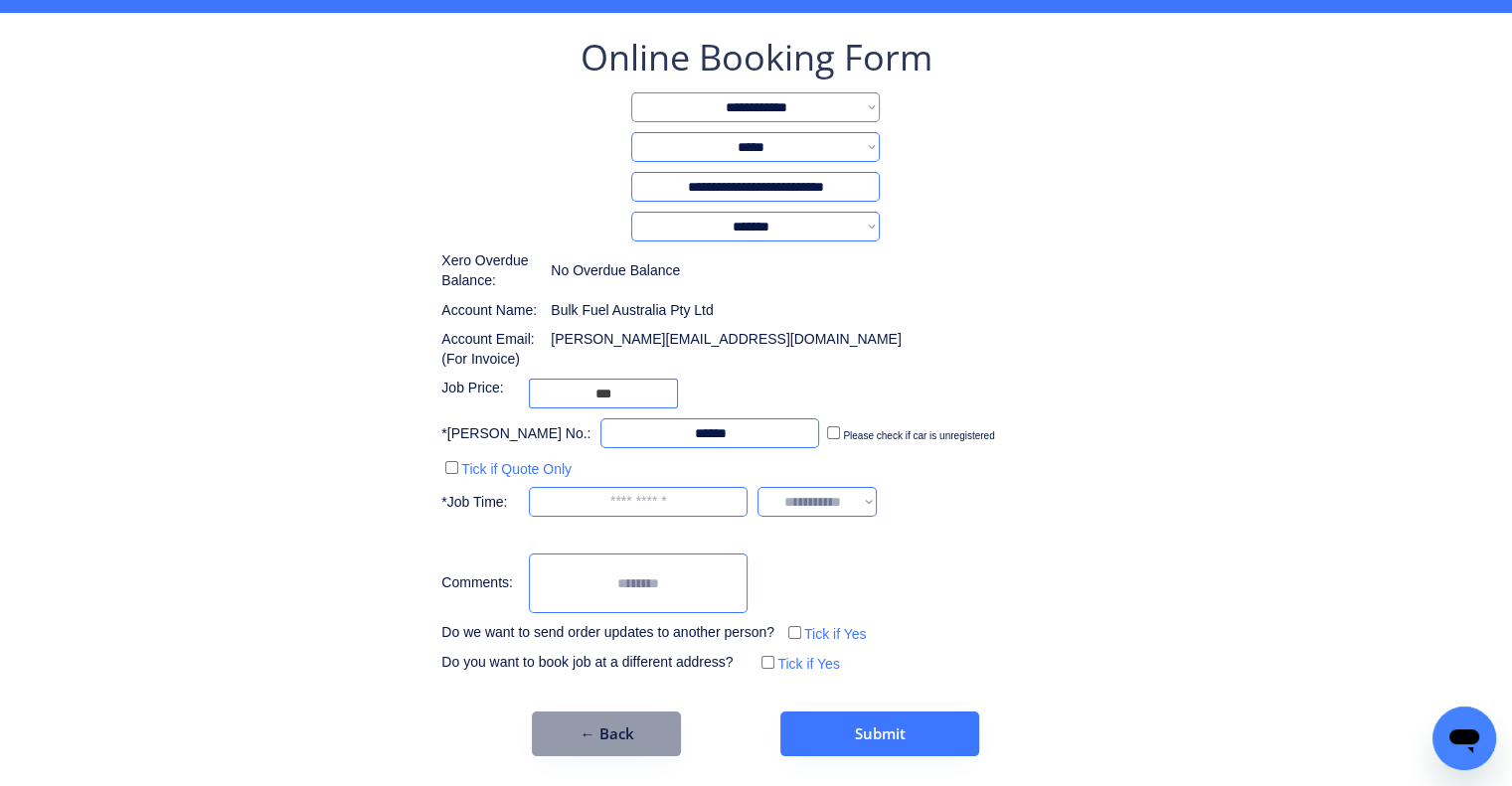 click at bounding box center [638, 502] 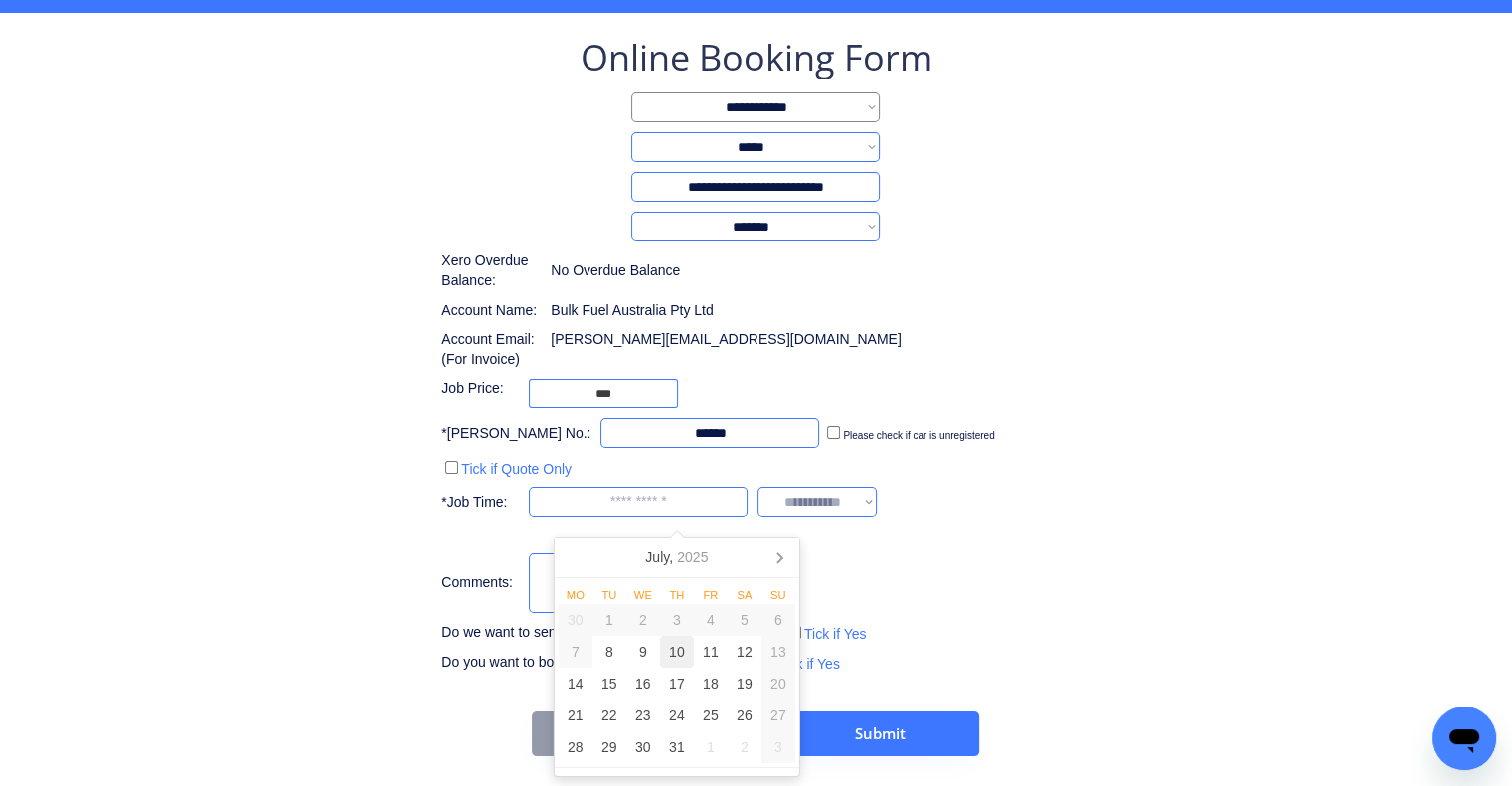 click on "10" at bounding box center [677, 652] 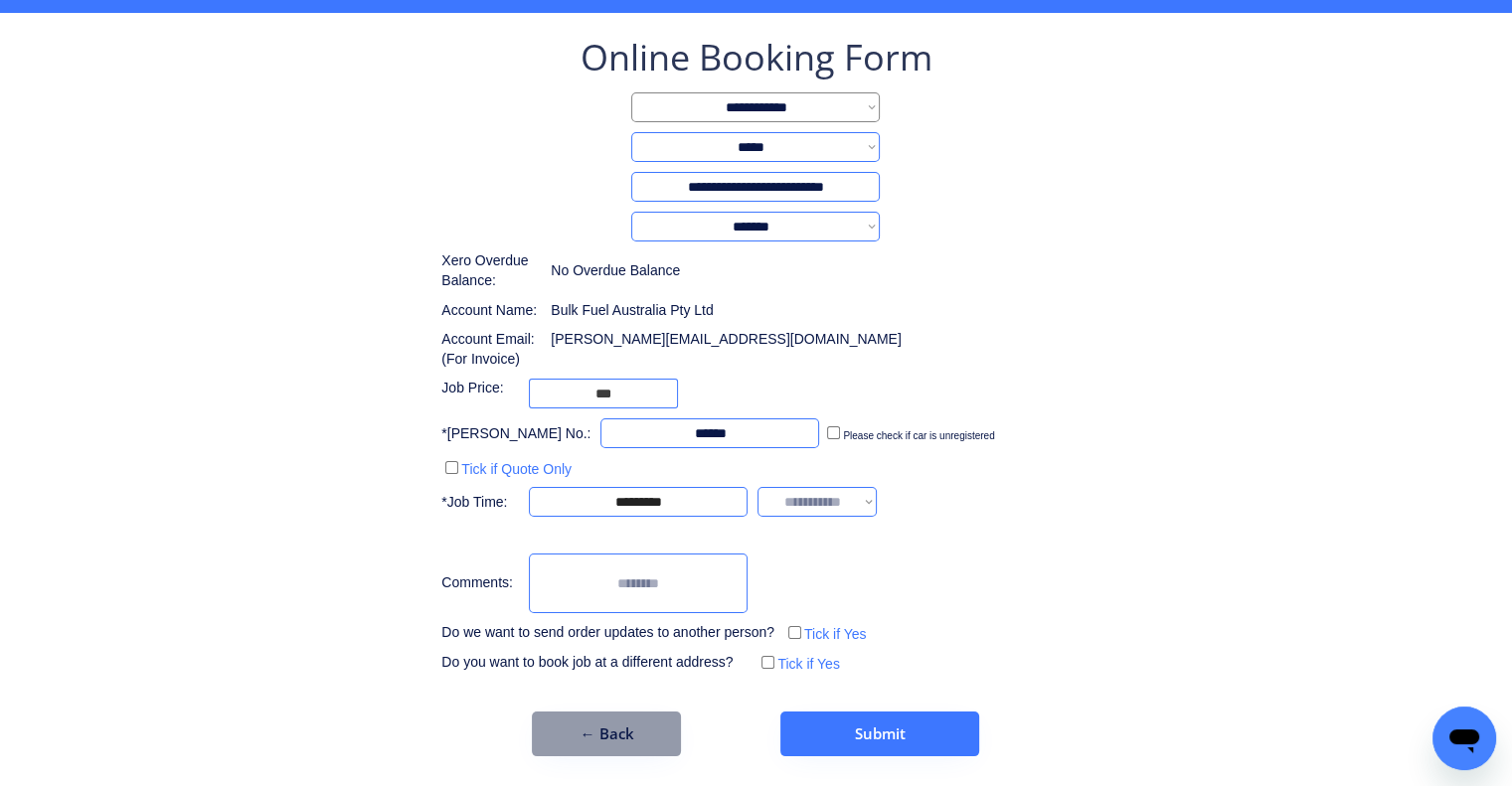 click on "**********" at bounding box center [756, 355] 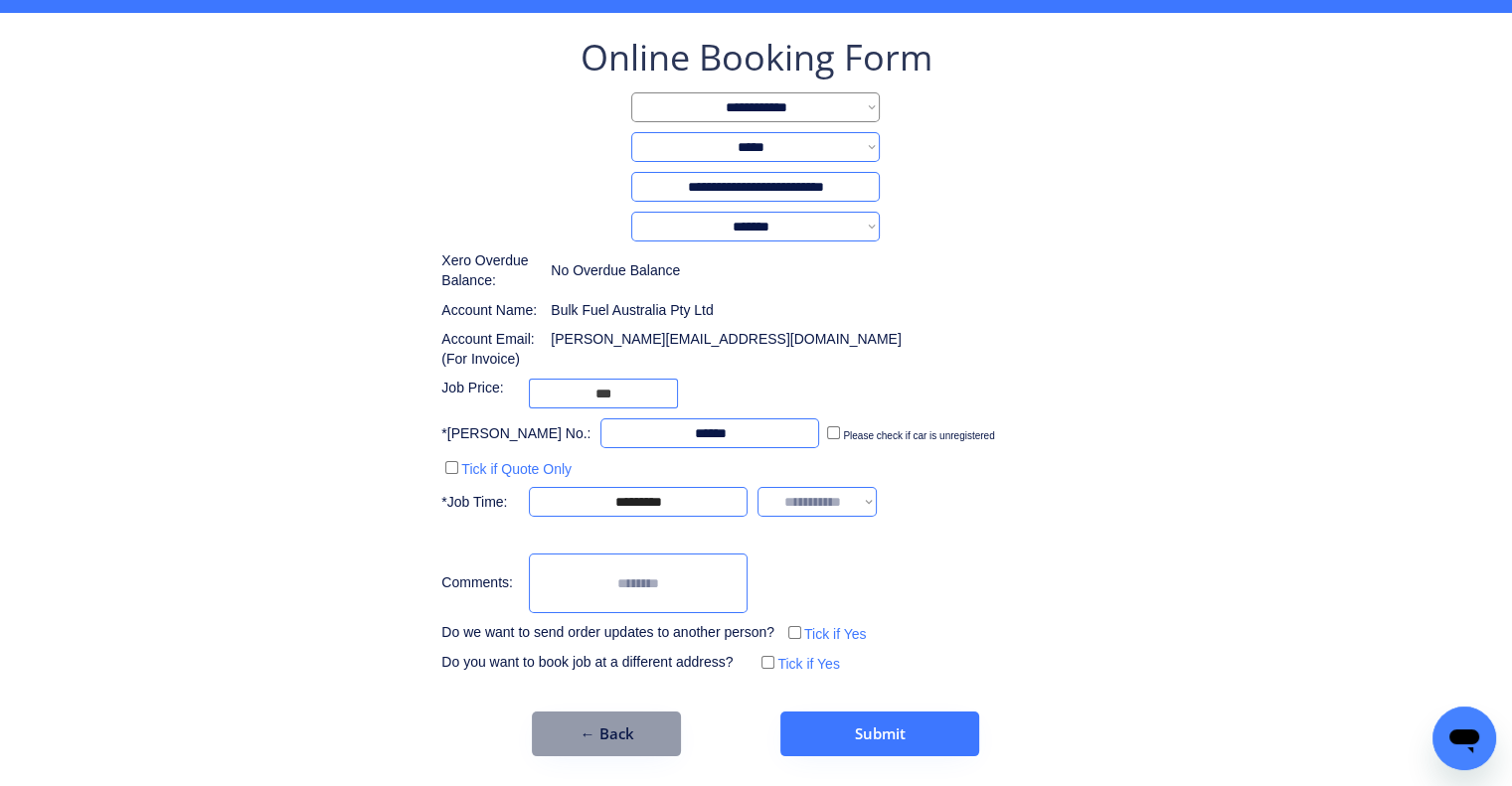 click on "**********" at bounding box center [817, 502] 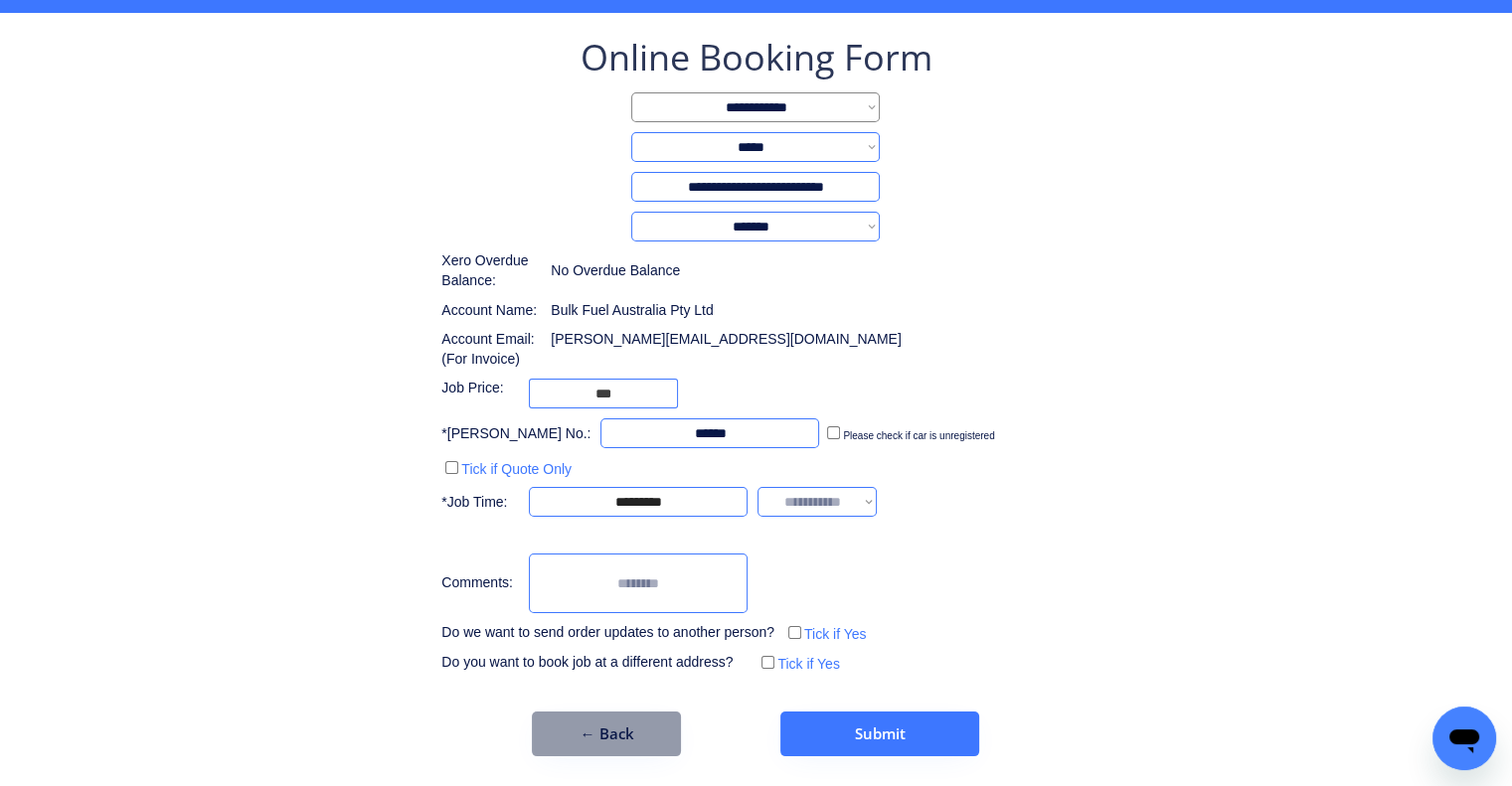 select on "*******" 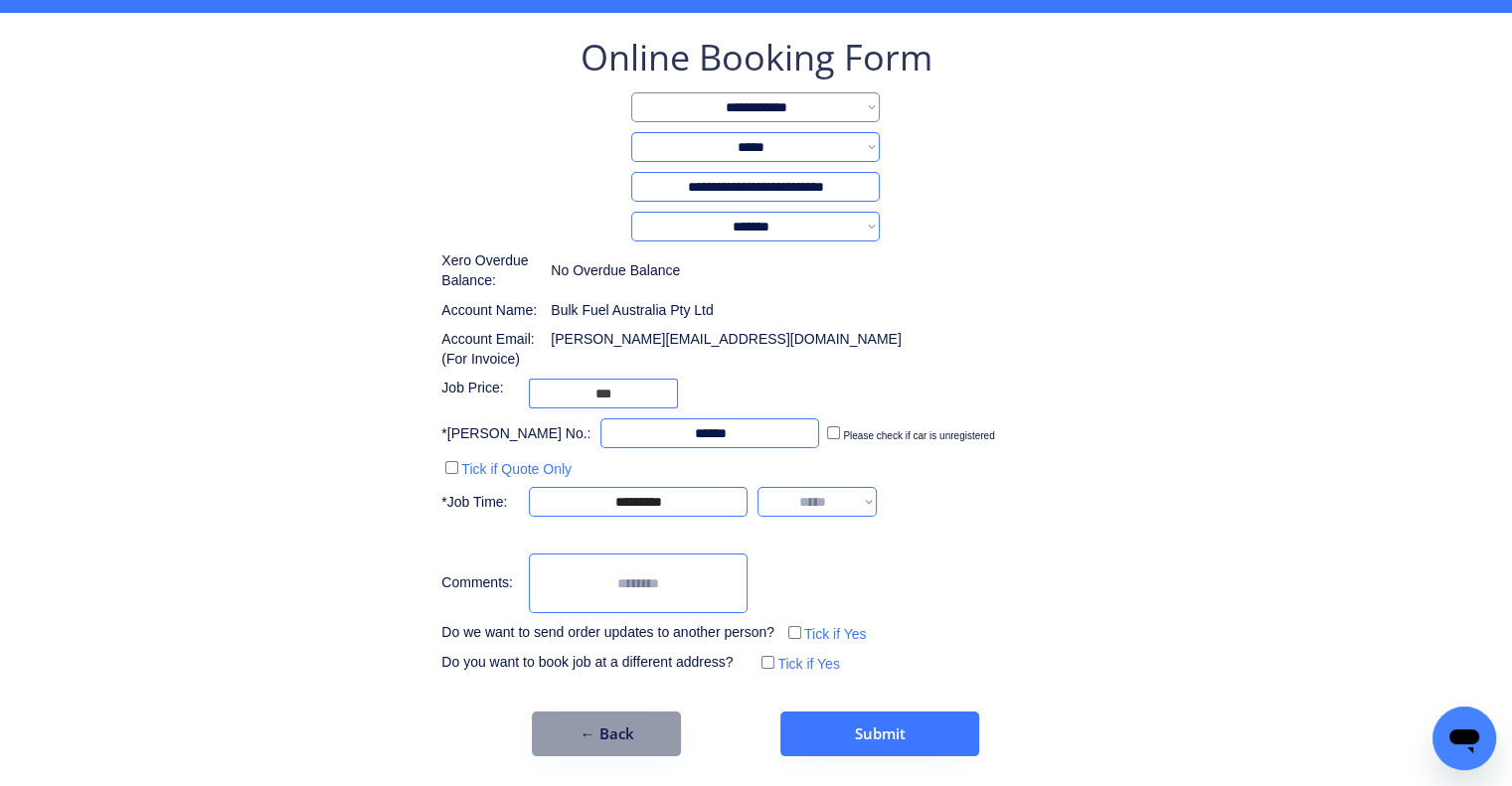 click on "**********" at bounding box center (817, 502) 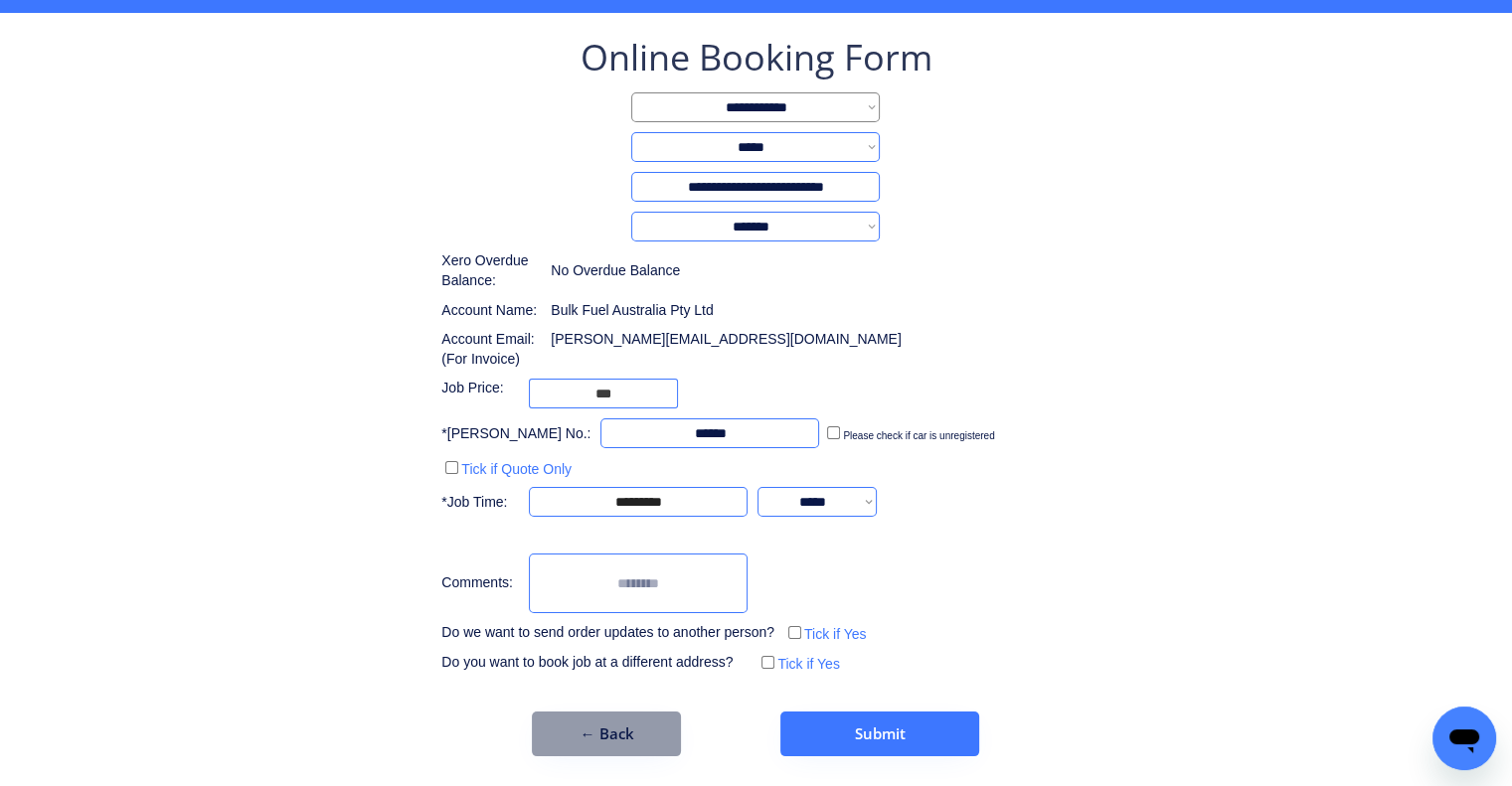 drag, startPoint x: 1044, startPoint y: 513, endPoint x: 813, endPoint y: 82, distance: 489.001 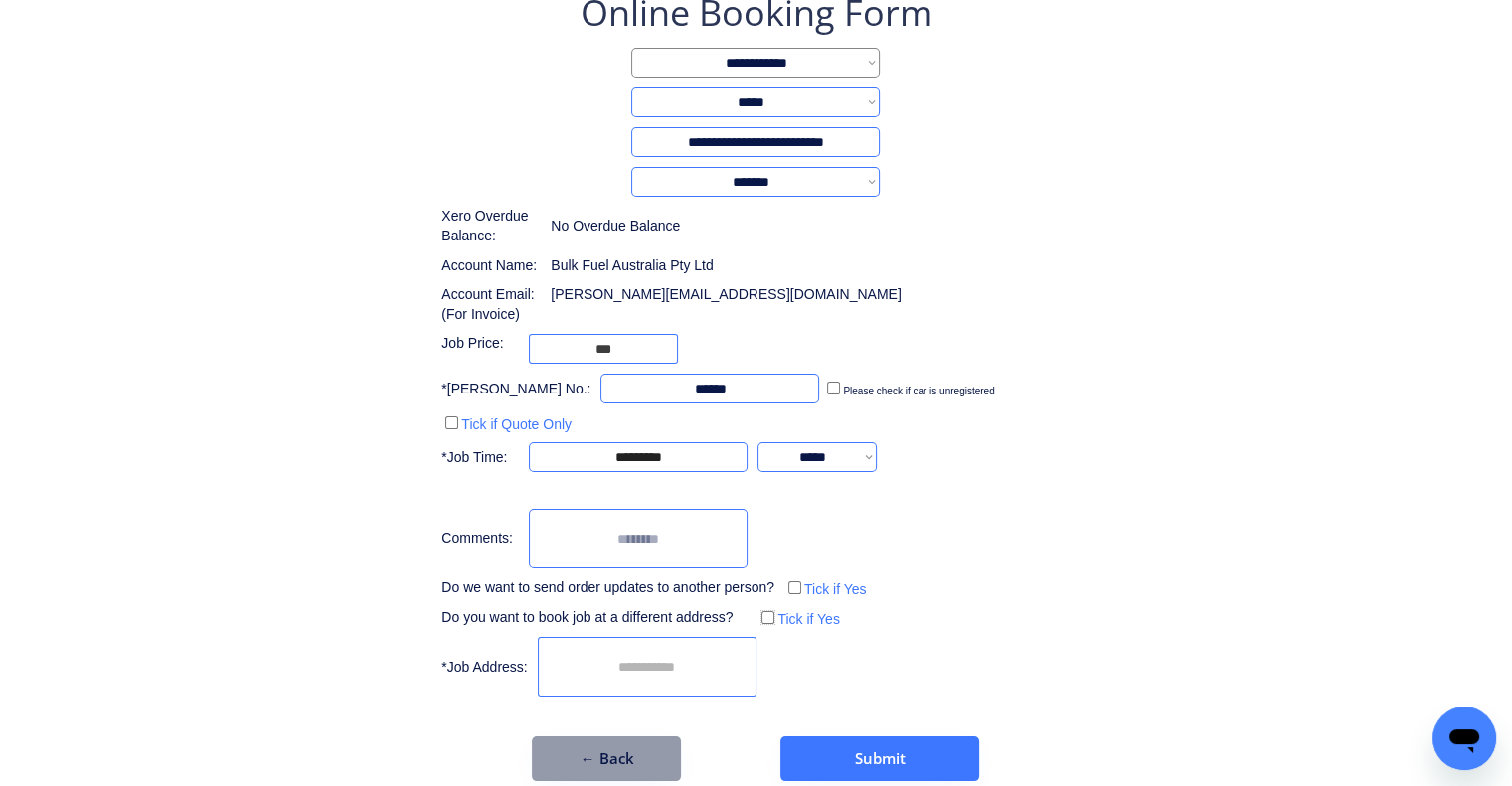 scroll, scrollTop: 146, scrollLeft: 0, axis: vertical 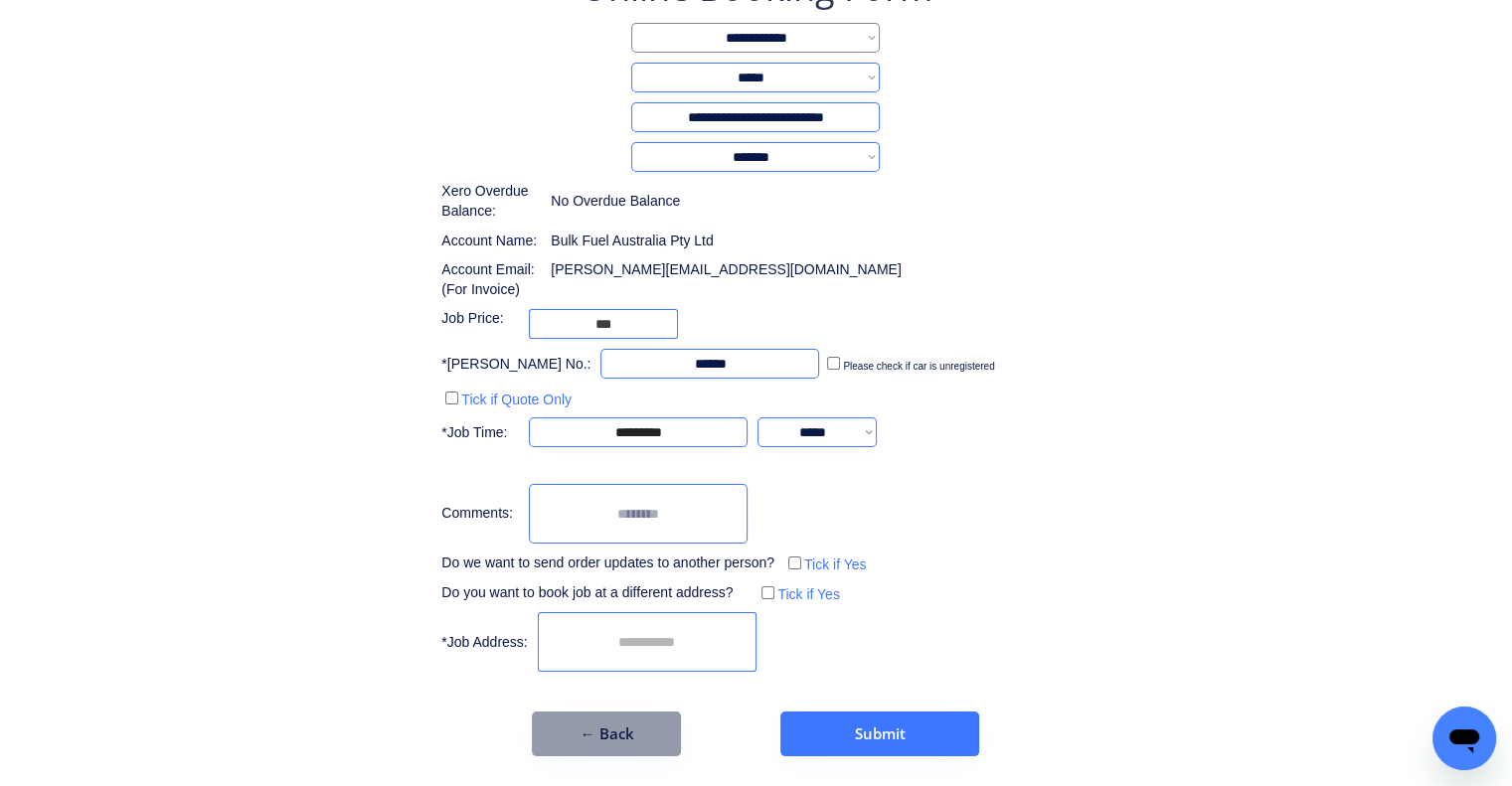 click at bounding box center (647, 642) 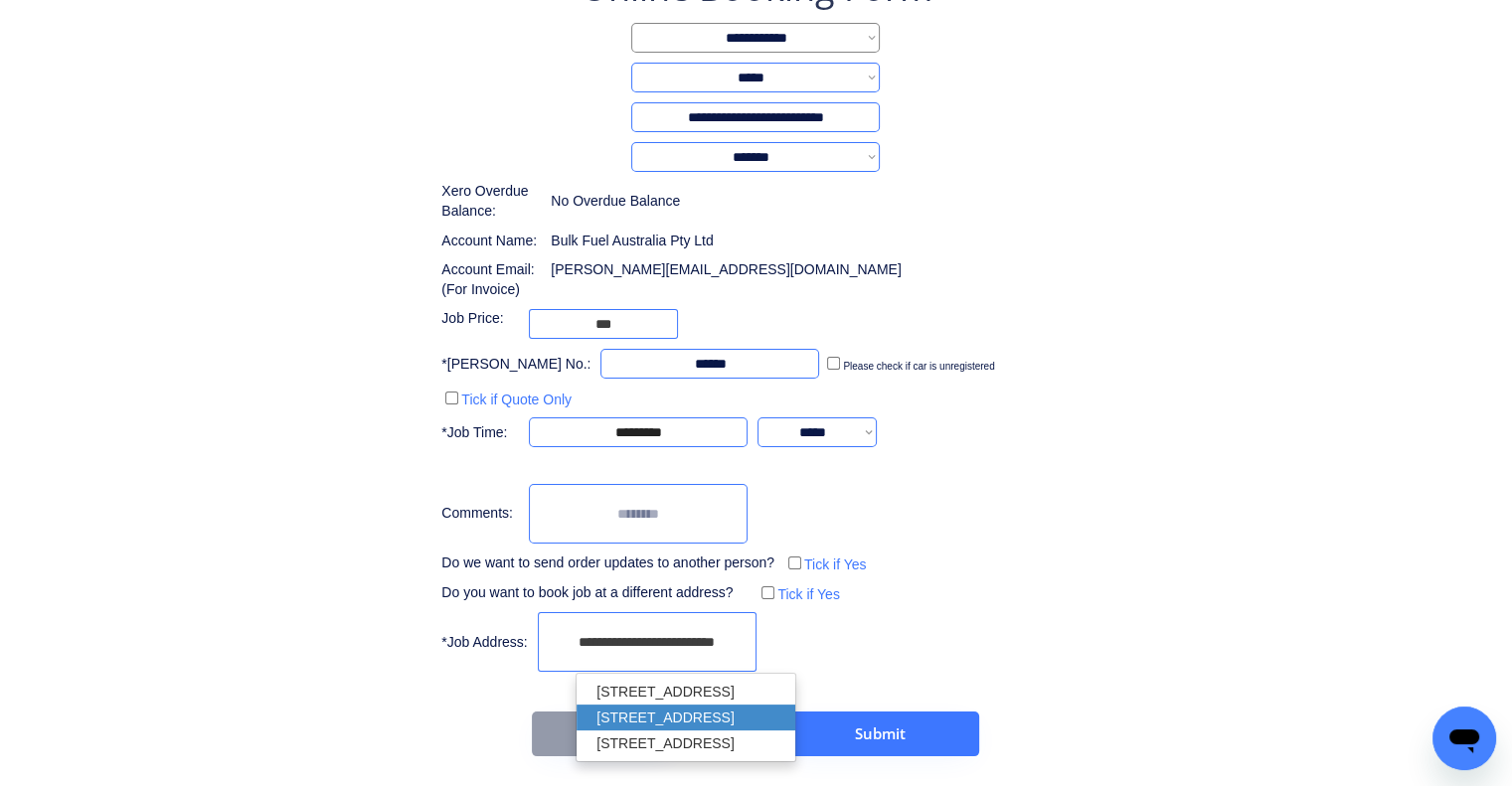 click on "1644 Ipswich Road Service Road, Rocklea QLD 4075, Australia" at bounding box center (686, 717) 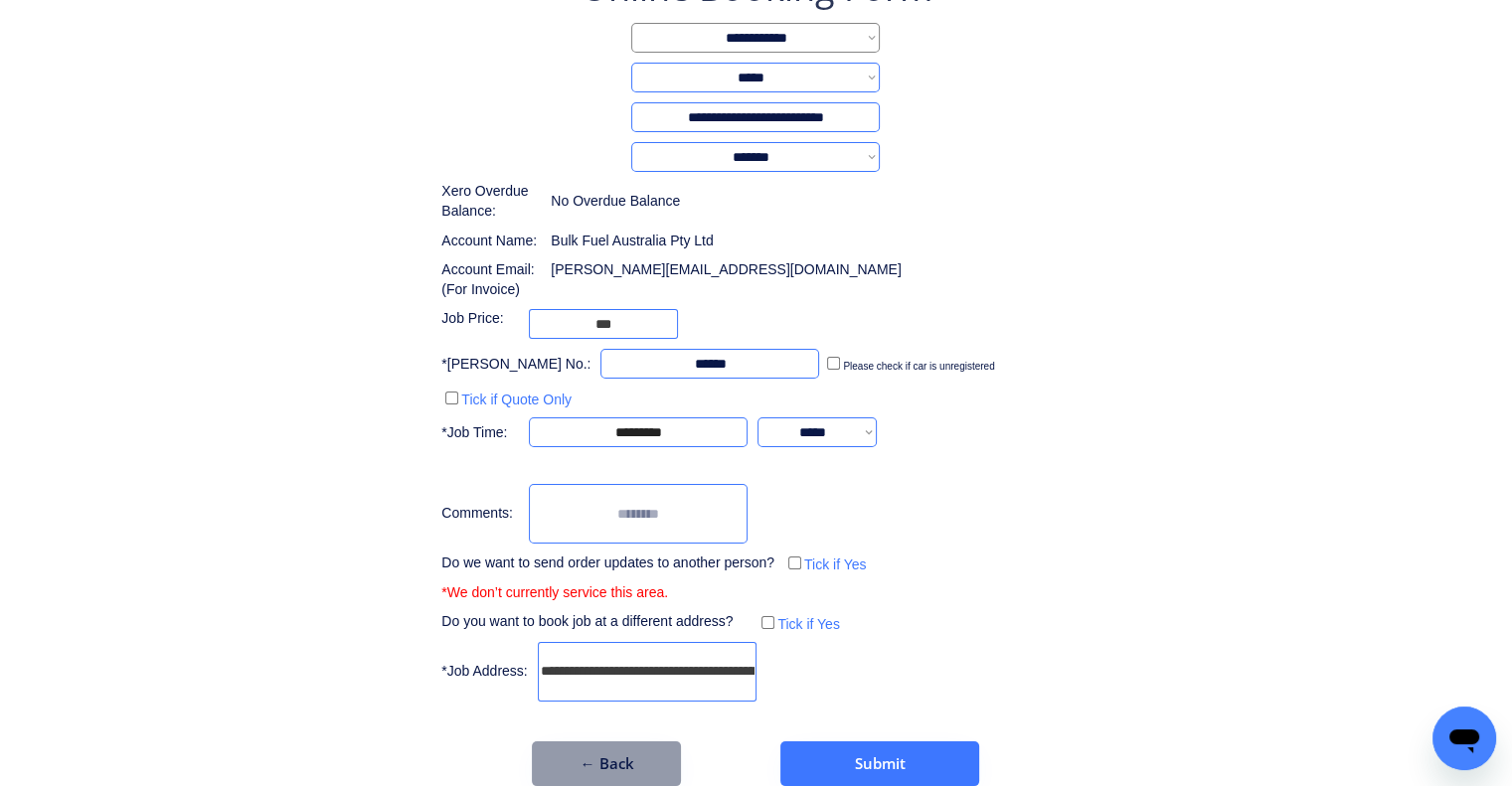 type on "**********" 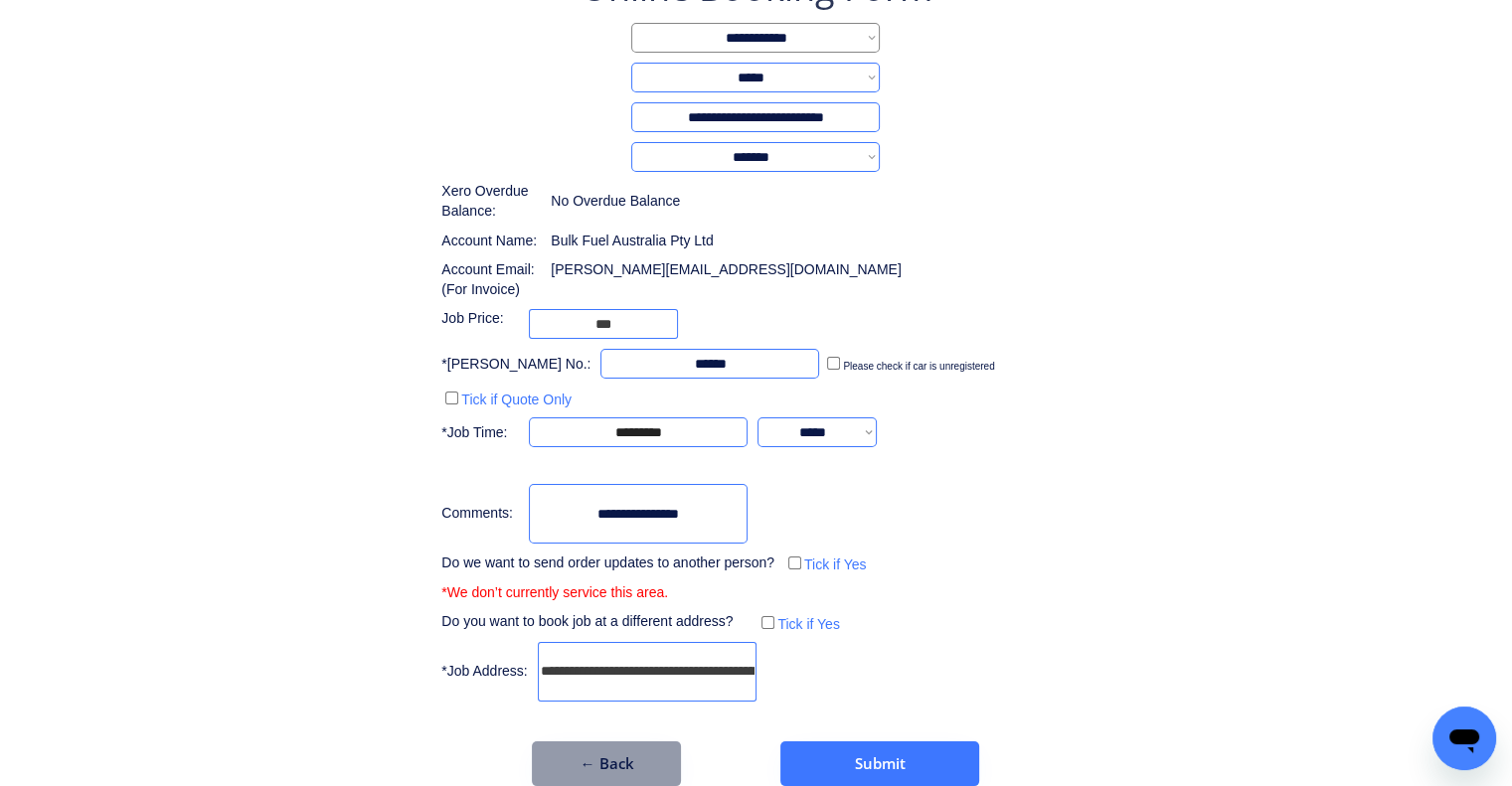 drag, startPoint x: 1128, startPoint y: 435, endPoint x: 919, endPoint y: 24, distance: 461.0878 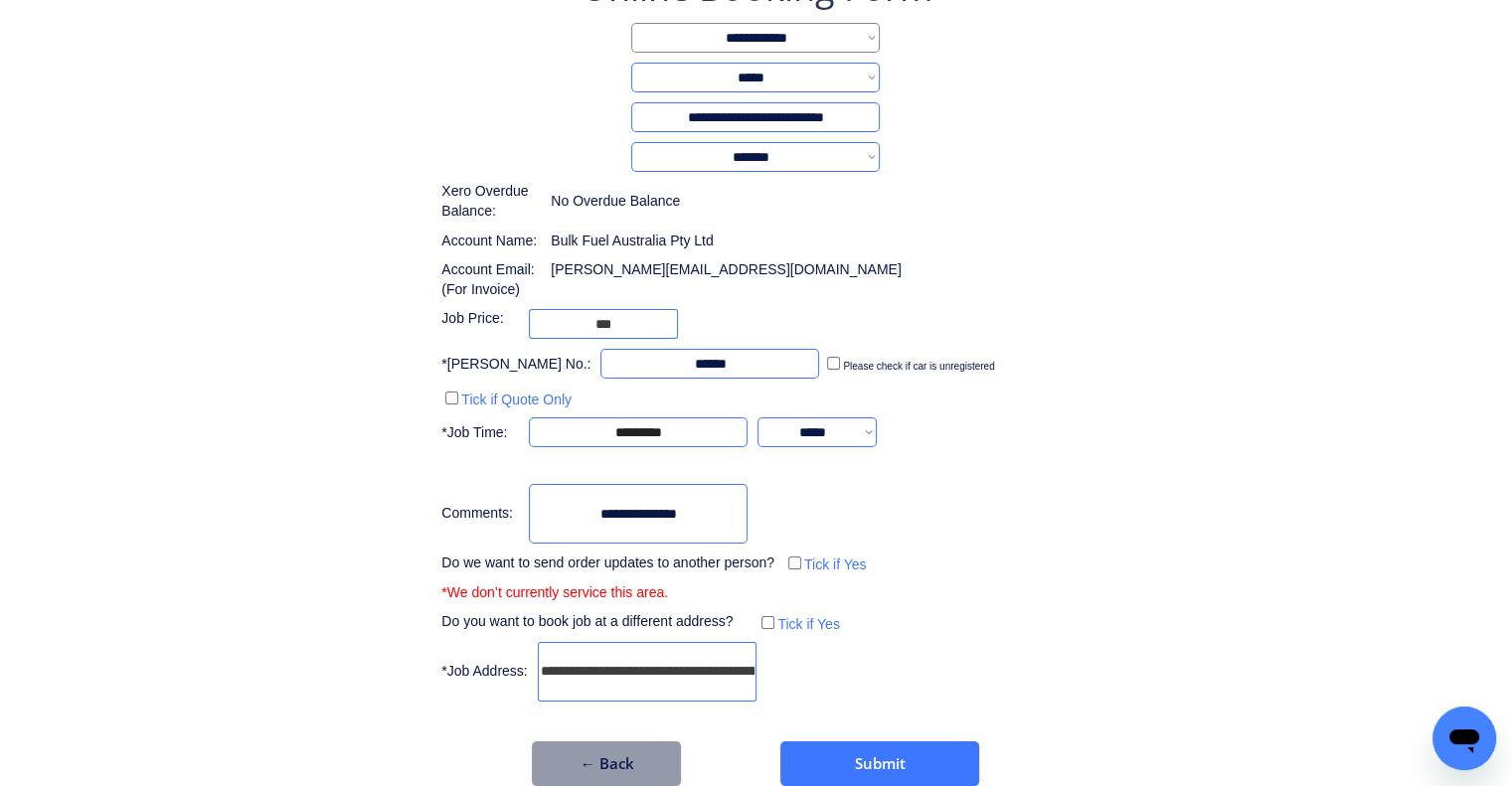 click on "**********" at bounding box center (647, 672) 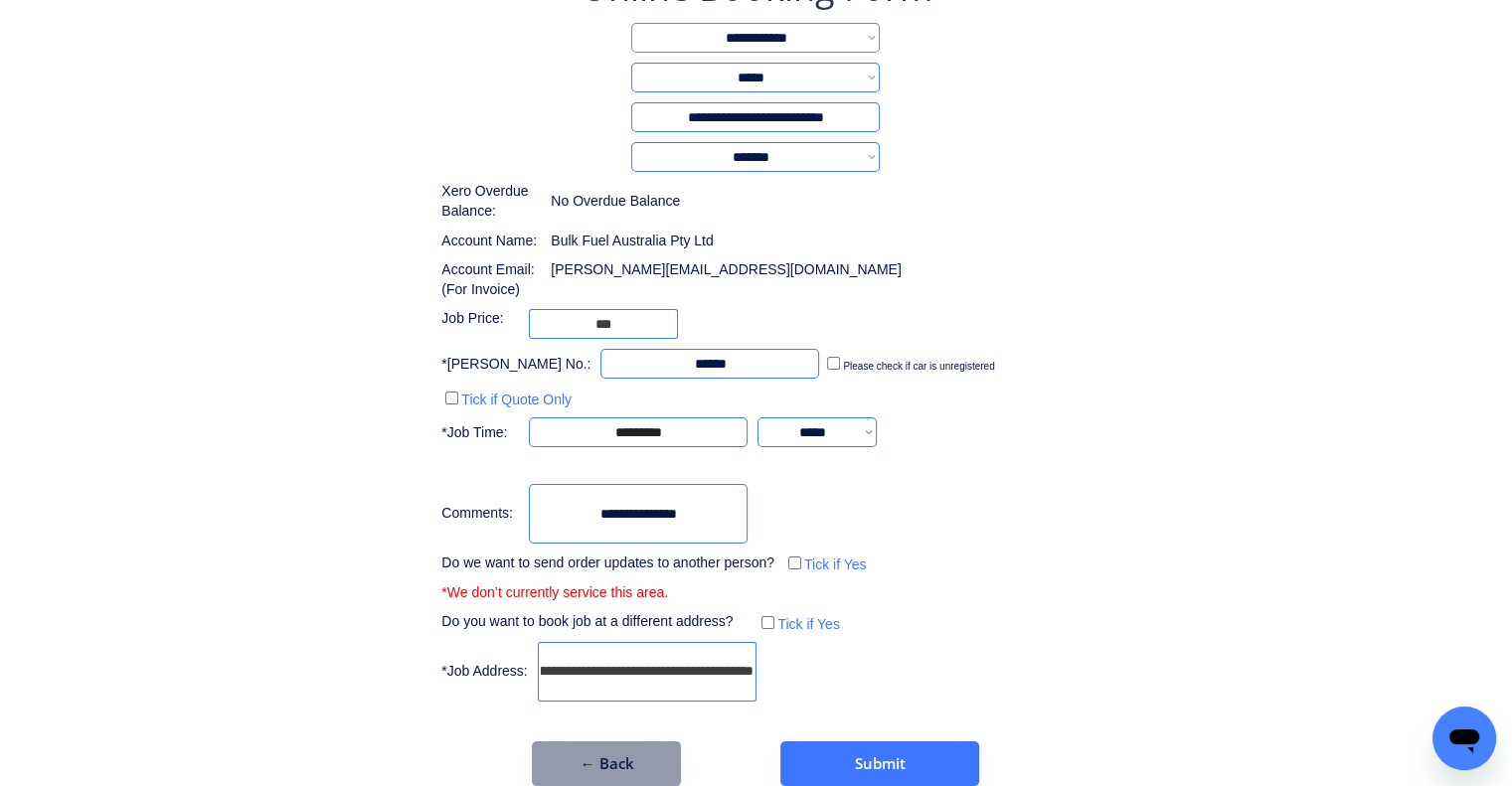 drag, startPoint x: 779, startPoint y: 673, endPoint x: 958, endPoint y: 671, distance: 179.01117 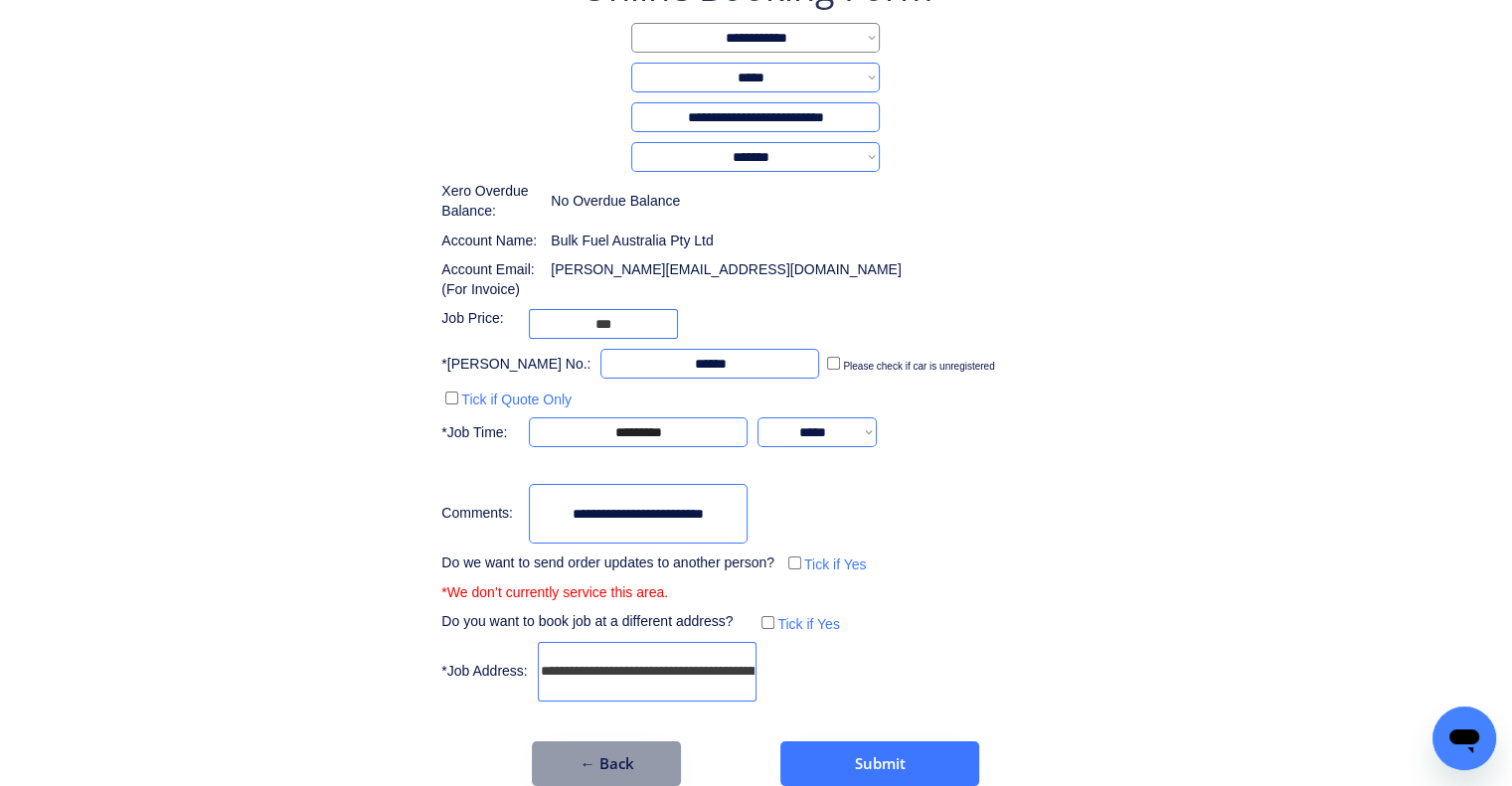 type on "**********" 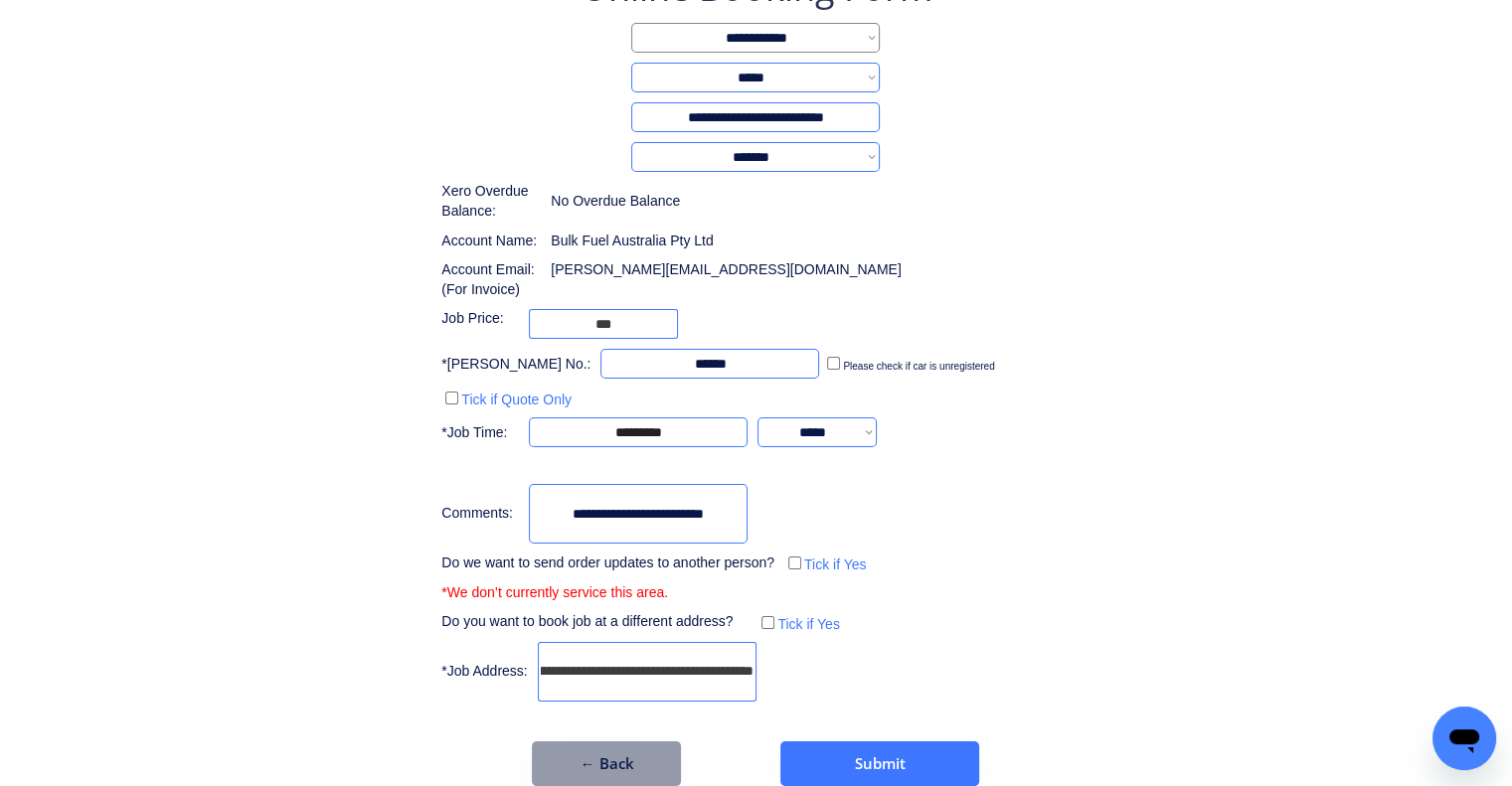 drag, startPoint x: 698, startPoint y: 669, endPoint x: 781, endPoint y: 673, distance: 83.09633 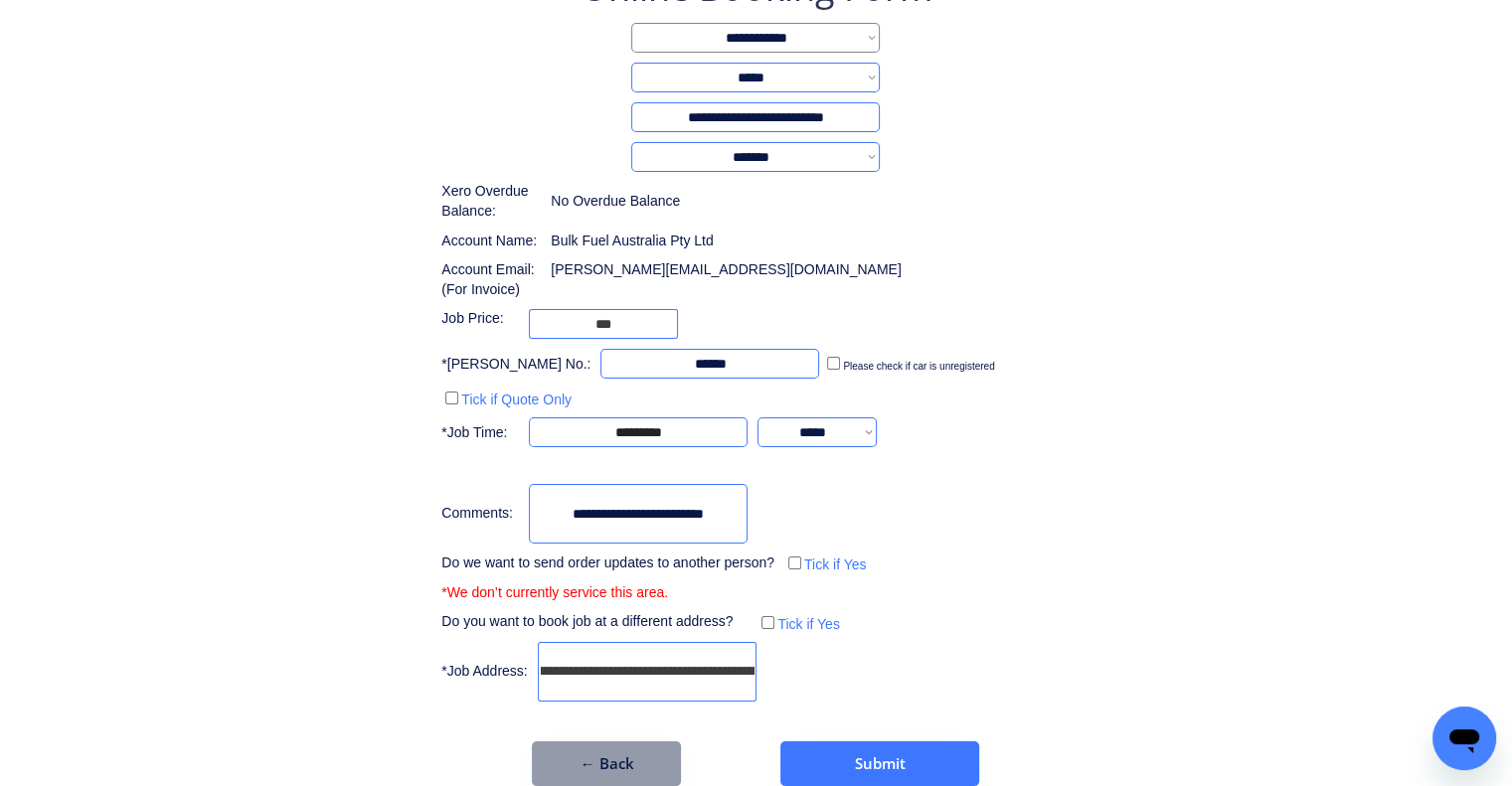 scroll, scrollTop: 0, scrollLeft: 0, axis: both 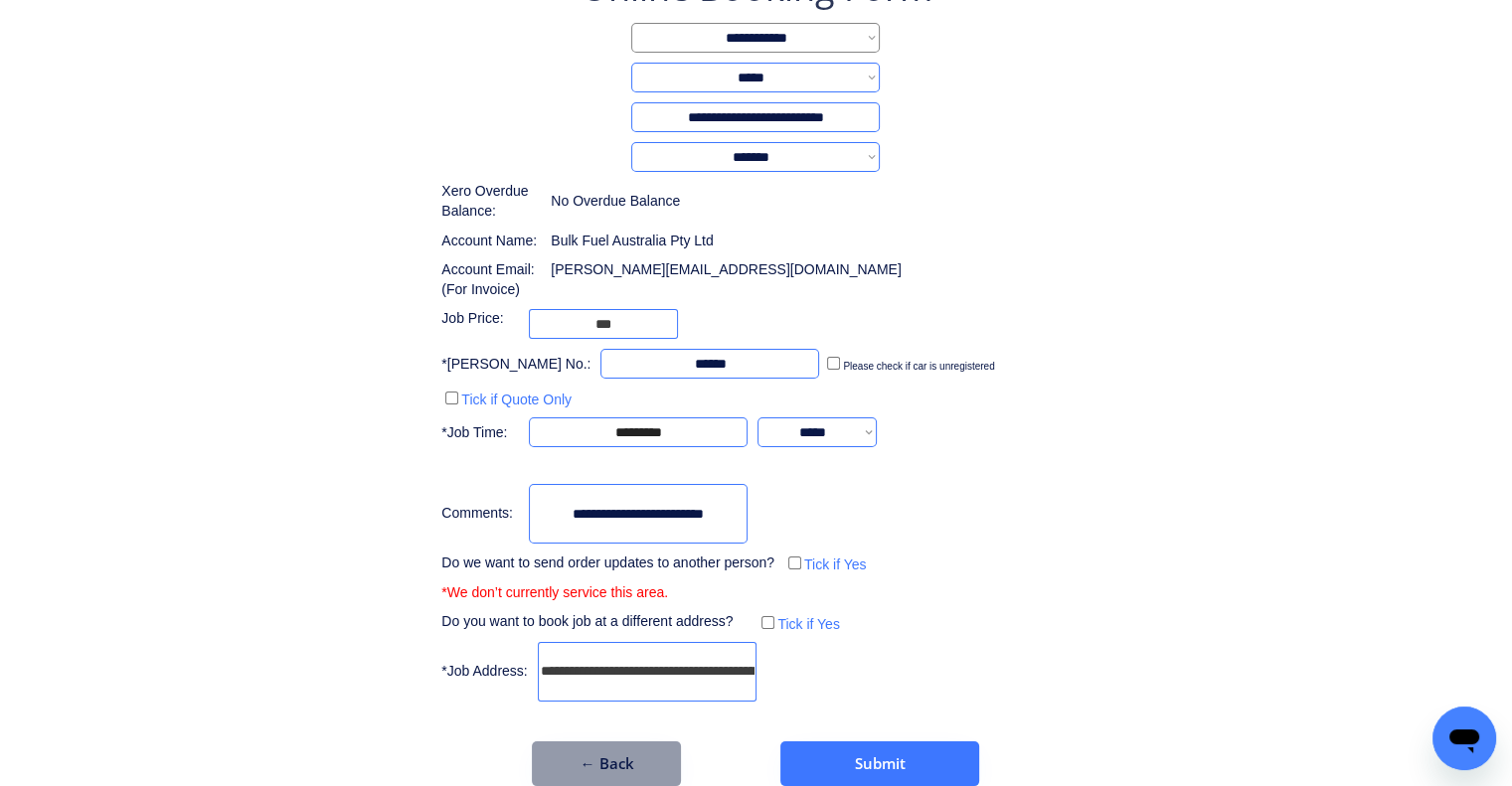drag, startPoint x: 656, startPoint y: 670, endPoint x: 585, endPoint y: 677, distance: 71.34424 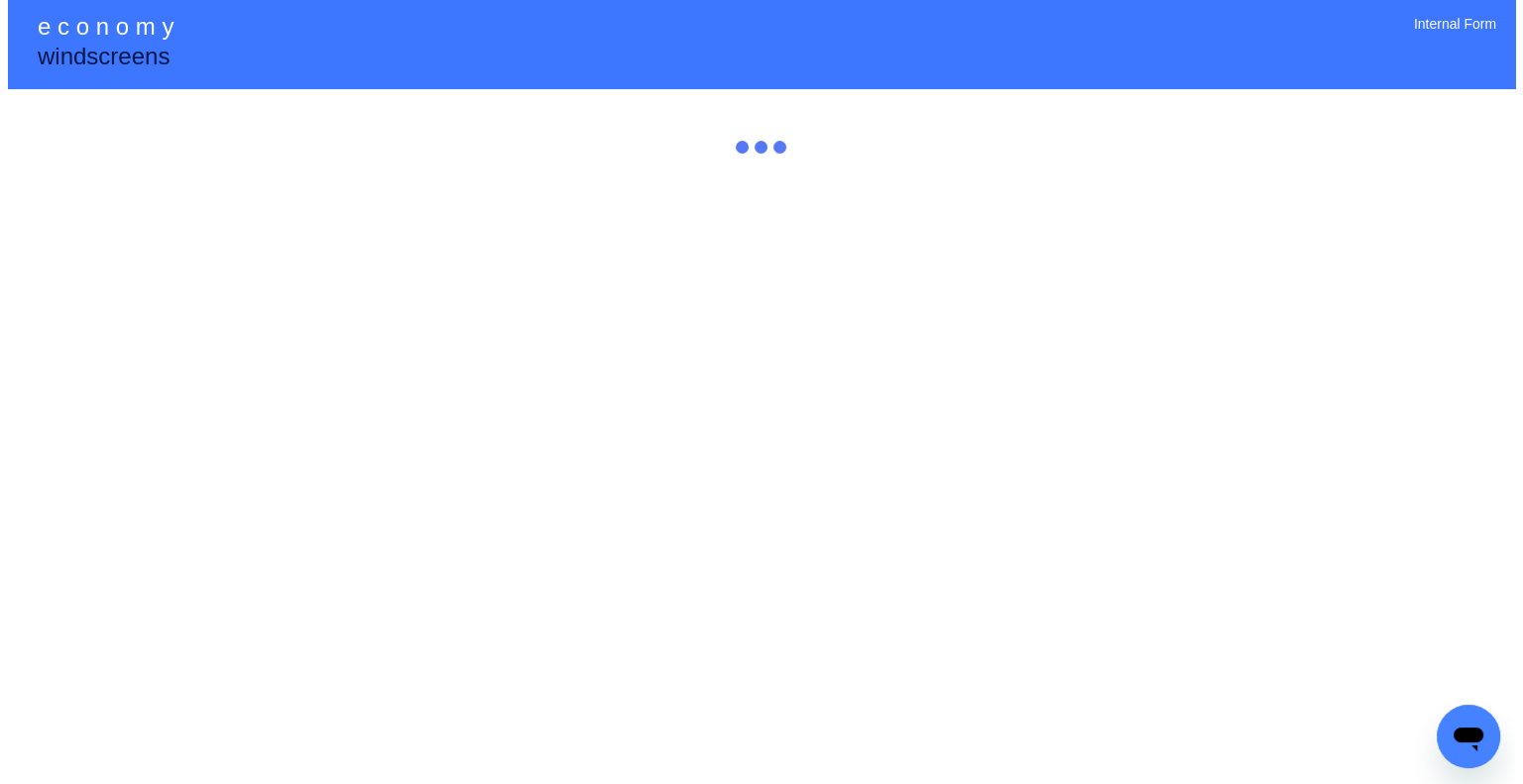 scroll, scrollTop: 0, scrollLeft: 0, axis: both 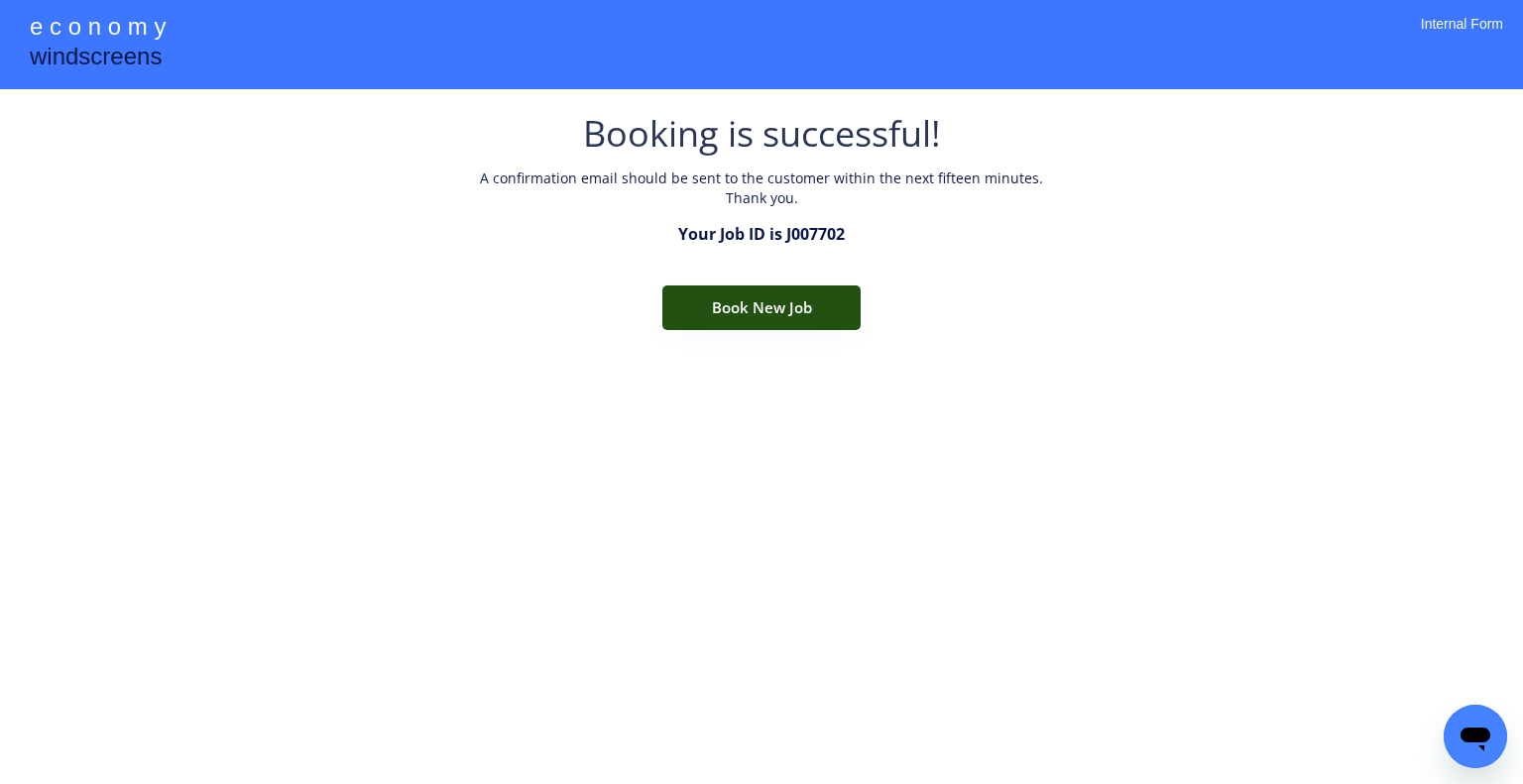 drag, startPoint x: 845, startPoint y: 317, endPoint x: 876, endPoint y: 272, distance: 54.644304 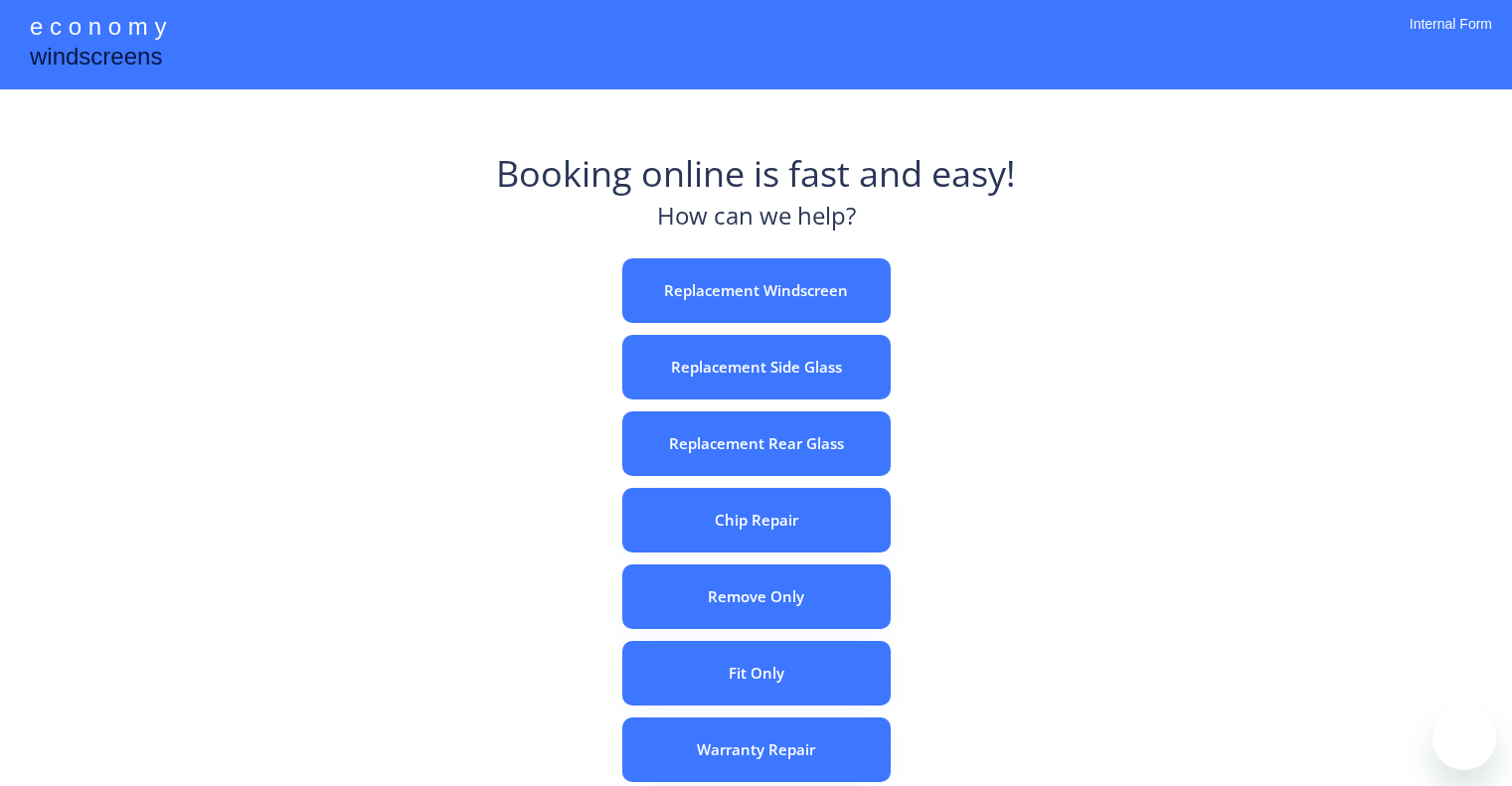 scroll, scrollTop: 0, scrollLeft: 0, axis: both 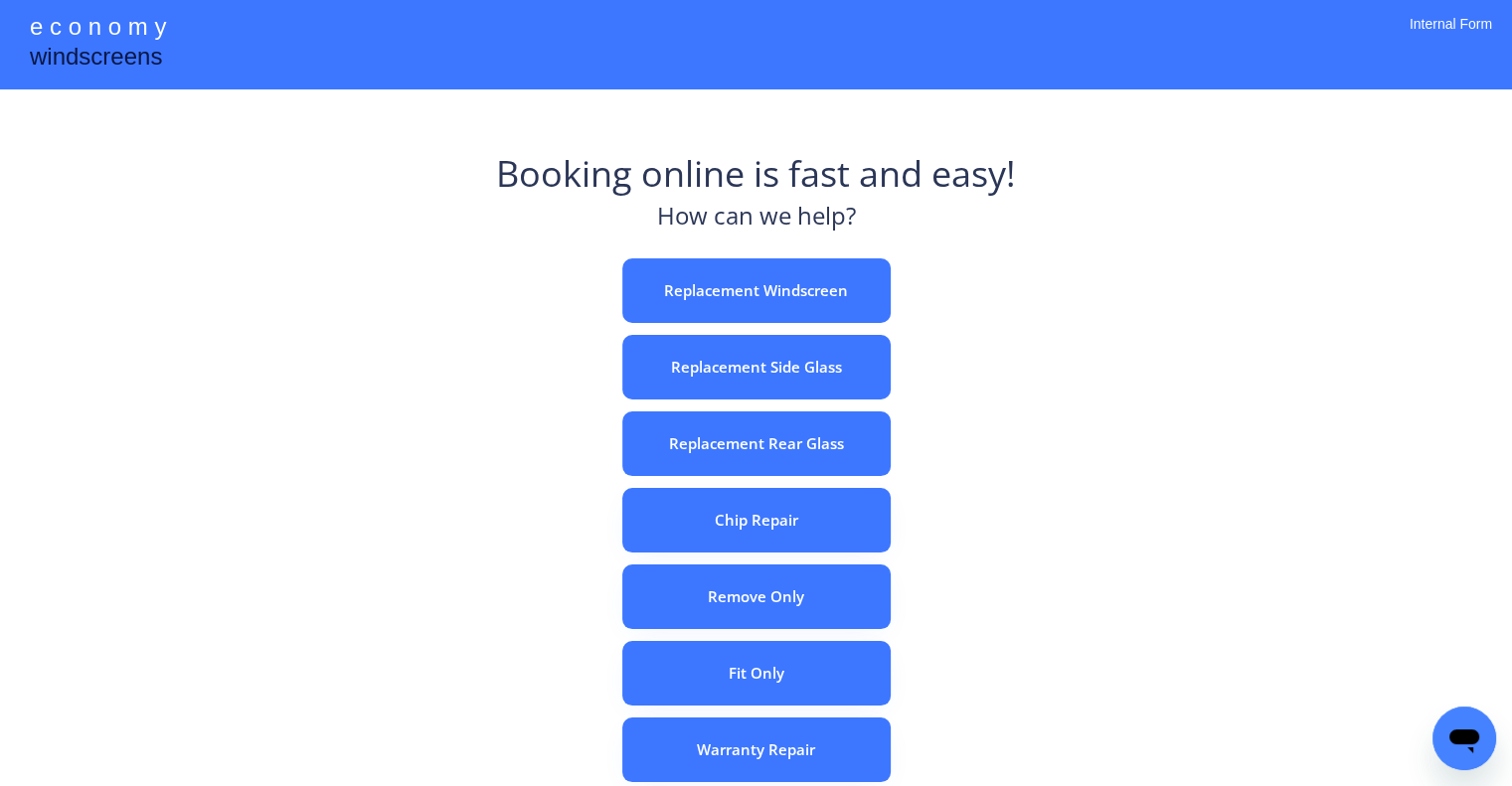 click on "Booking online is fast and easy! How can we help? Replacement Windscreen Replacement Side Glass Replacement Rear Glass Chip Repair Remove Only Fit Only Warranty Repair ADAS Recalibration Only Rebook a Job Confirm Quotes Manual Booking" at bounding box center [756, 618] 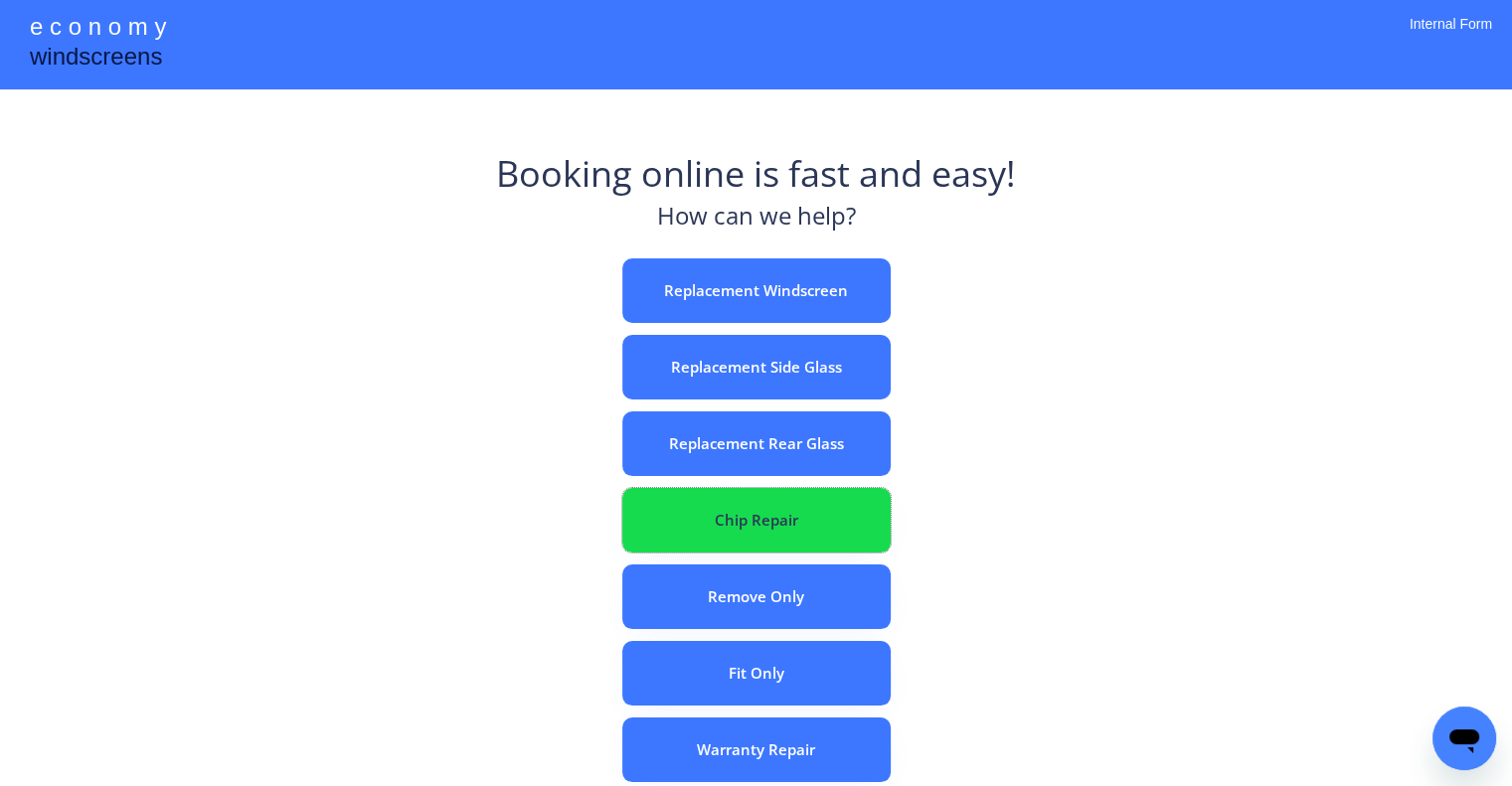 click on "Chip Repair" at bounding box center [756, 520] 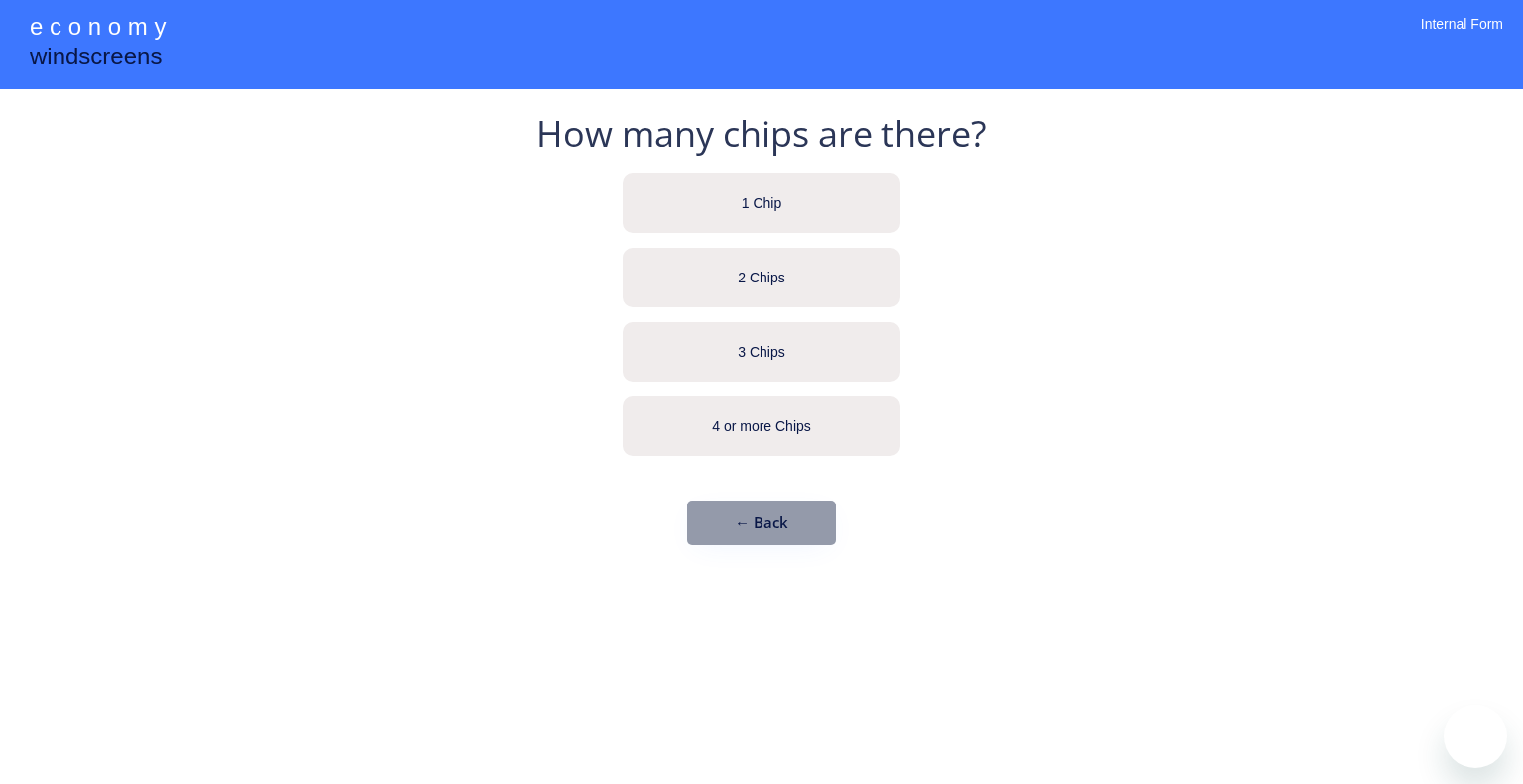 scroll, scrollTop: 0, scrollLeft: 0, axis: both 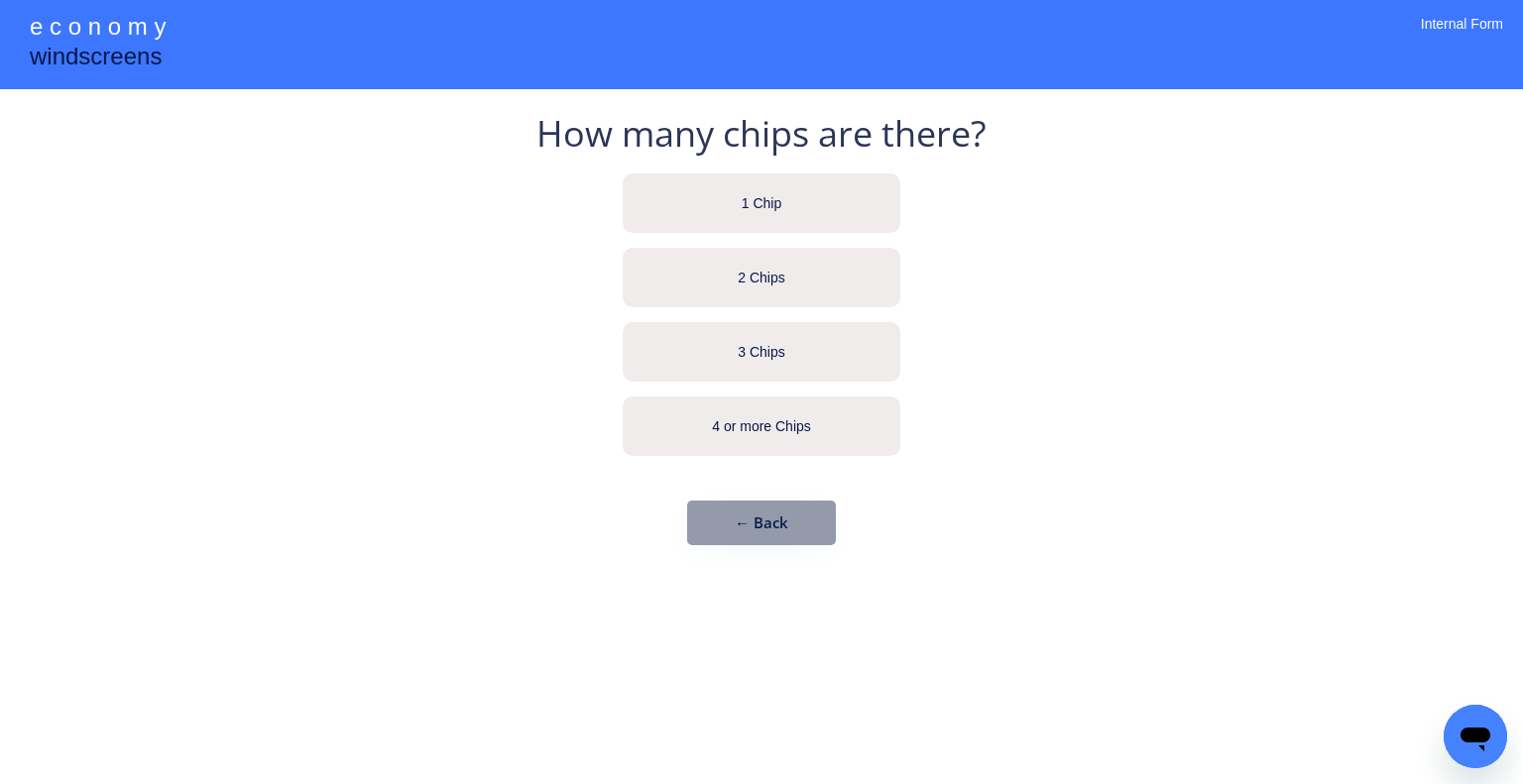 click on "e c o n o m y windscreens How many chips are there? 1 Chip 2 Chips 3 Chips 4 or more Chips  ←   Back Internal Form" at bounding box center [762, 392] 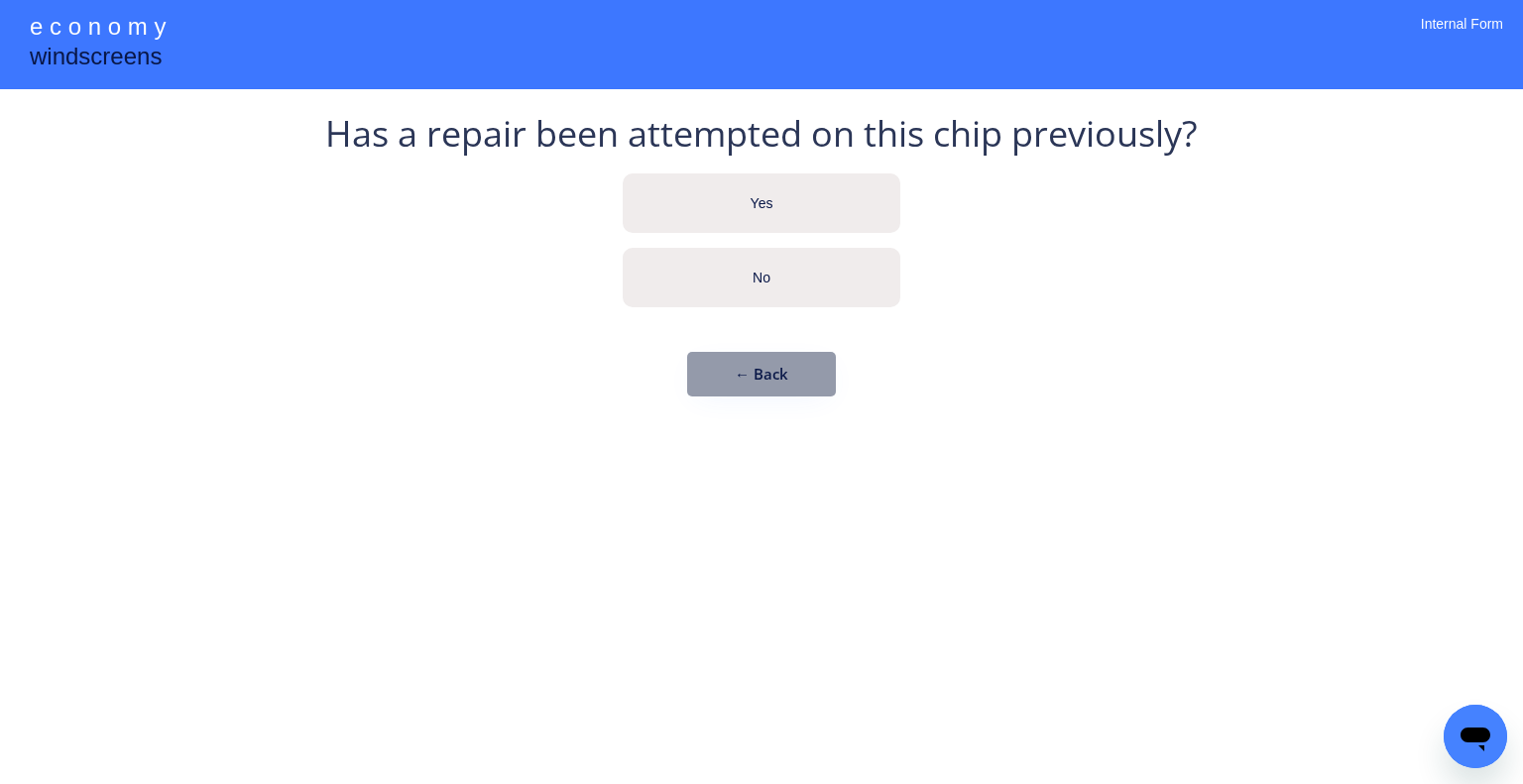 click on "No" at bounding box center [762, 278] 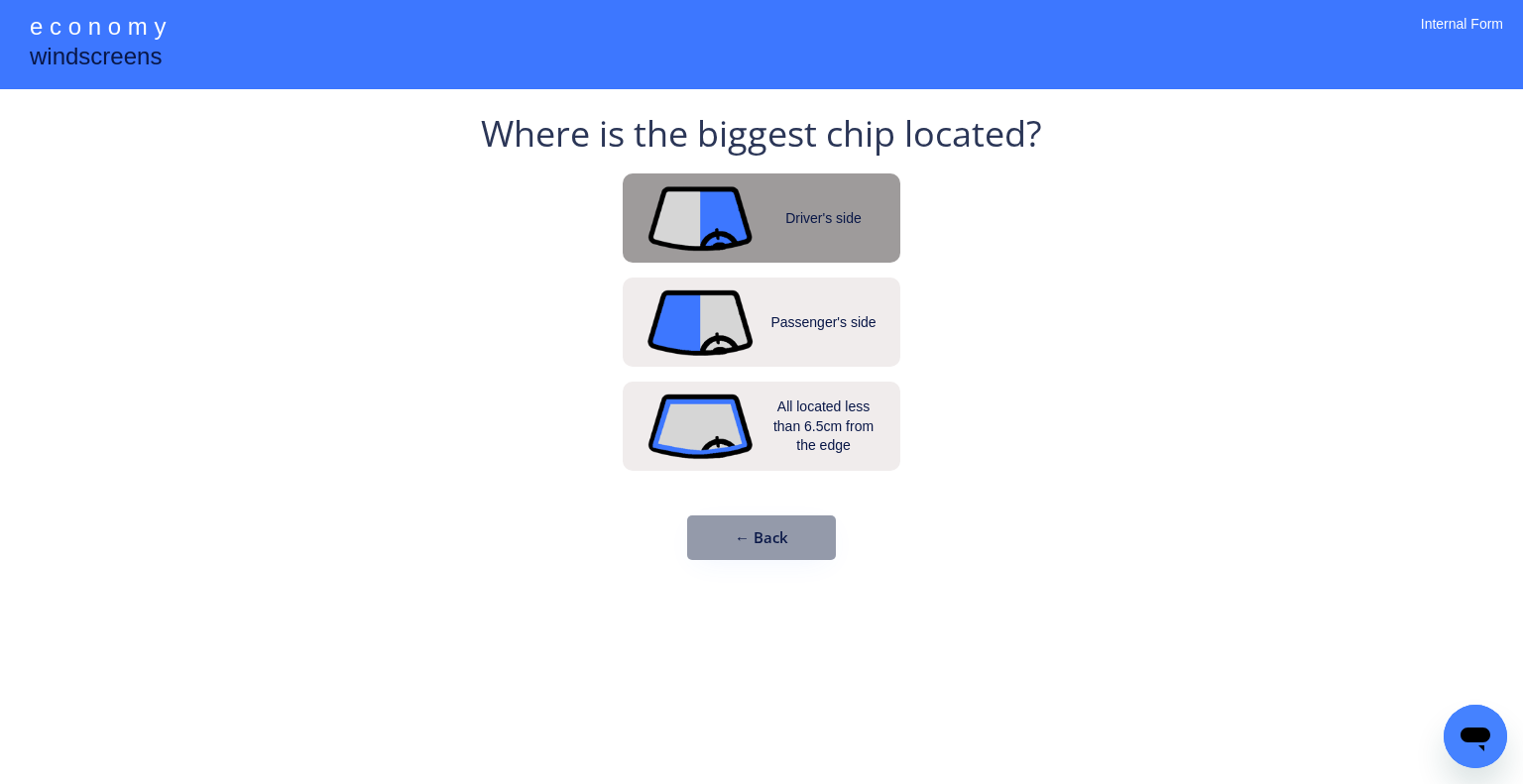 click on "Driver's side" at bounding box center [762, 218] 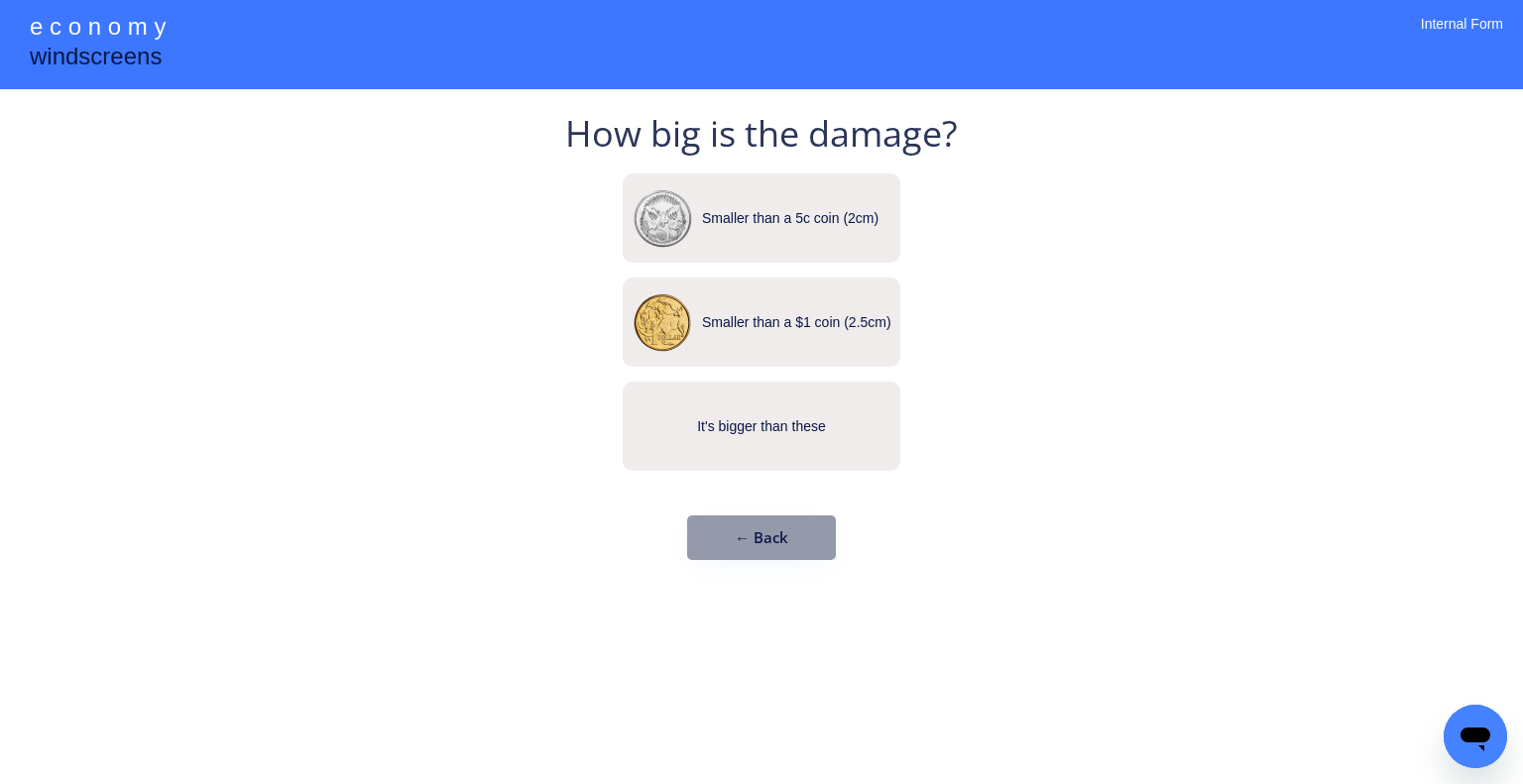 click on "Smaller than a 5c coin (2cm)" at bounding box center [762, 218] 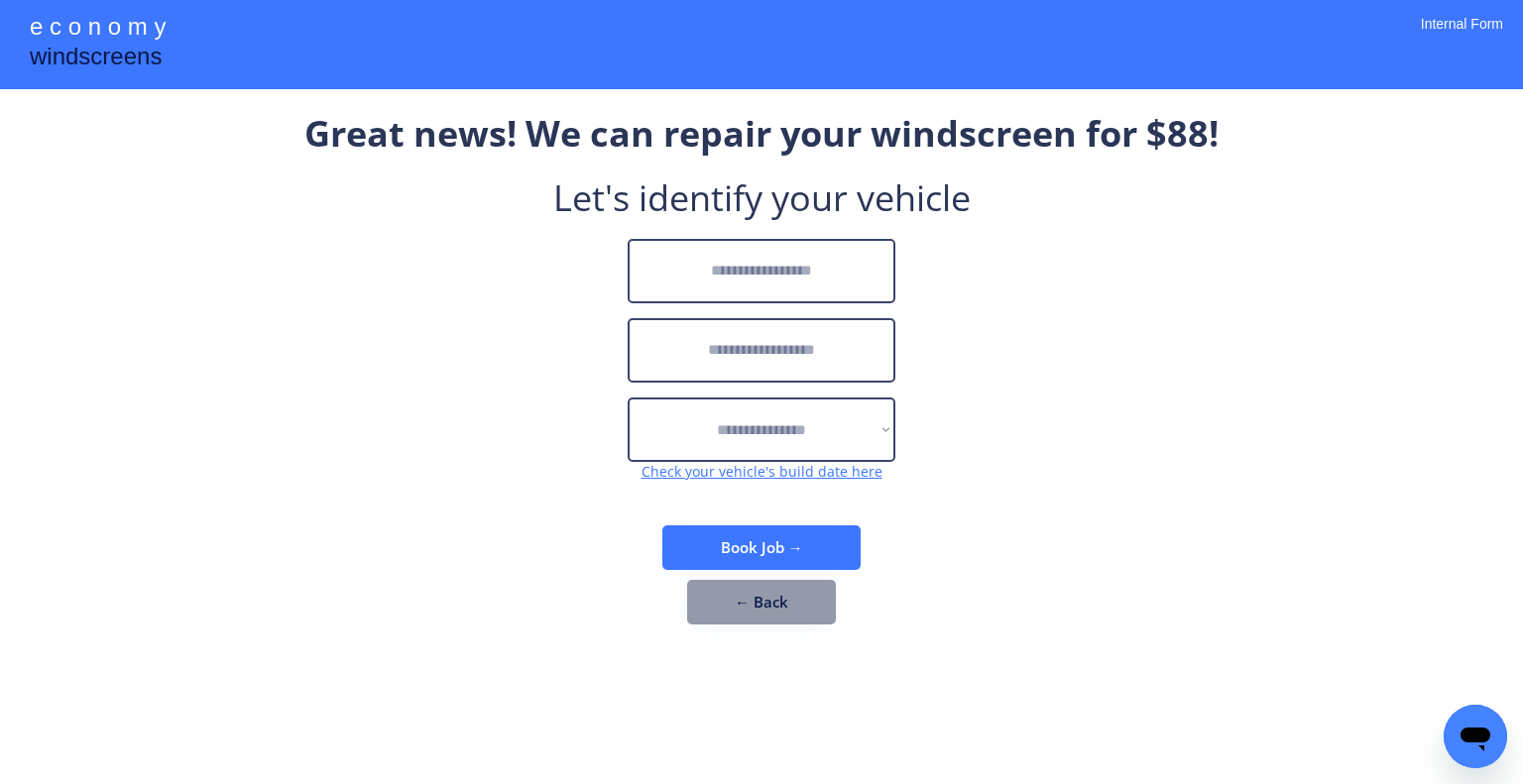 click on "**********" at bounding box center [762, 377] 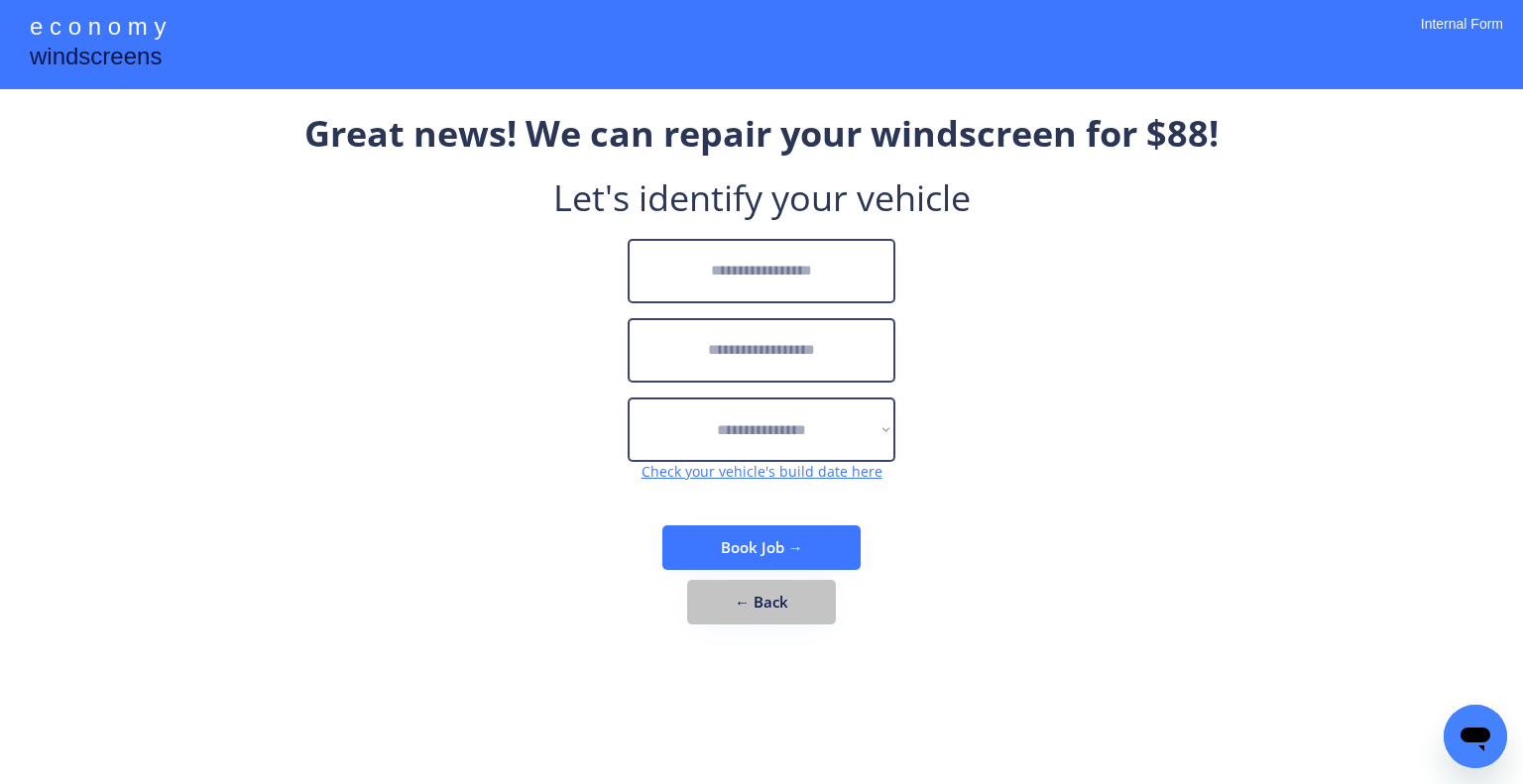 click on "←   Back" at bounding box center (762, 602) 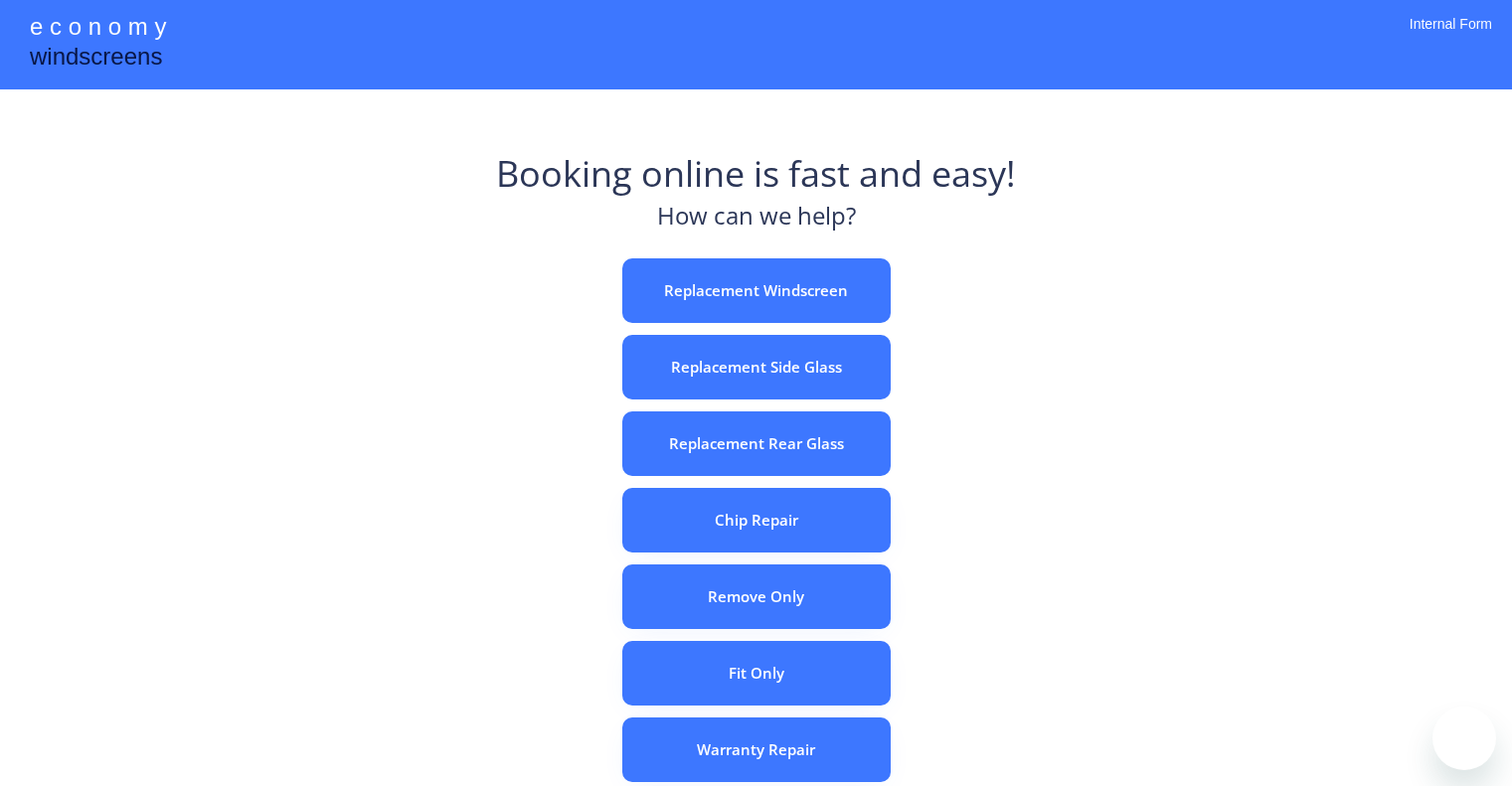scroll, scrollTop: 0, scrollLeft: 0, axis: both 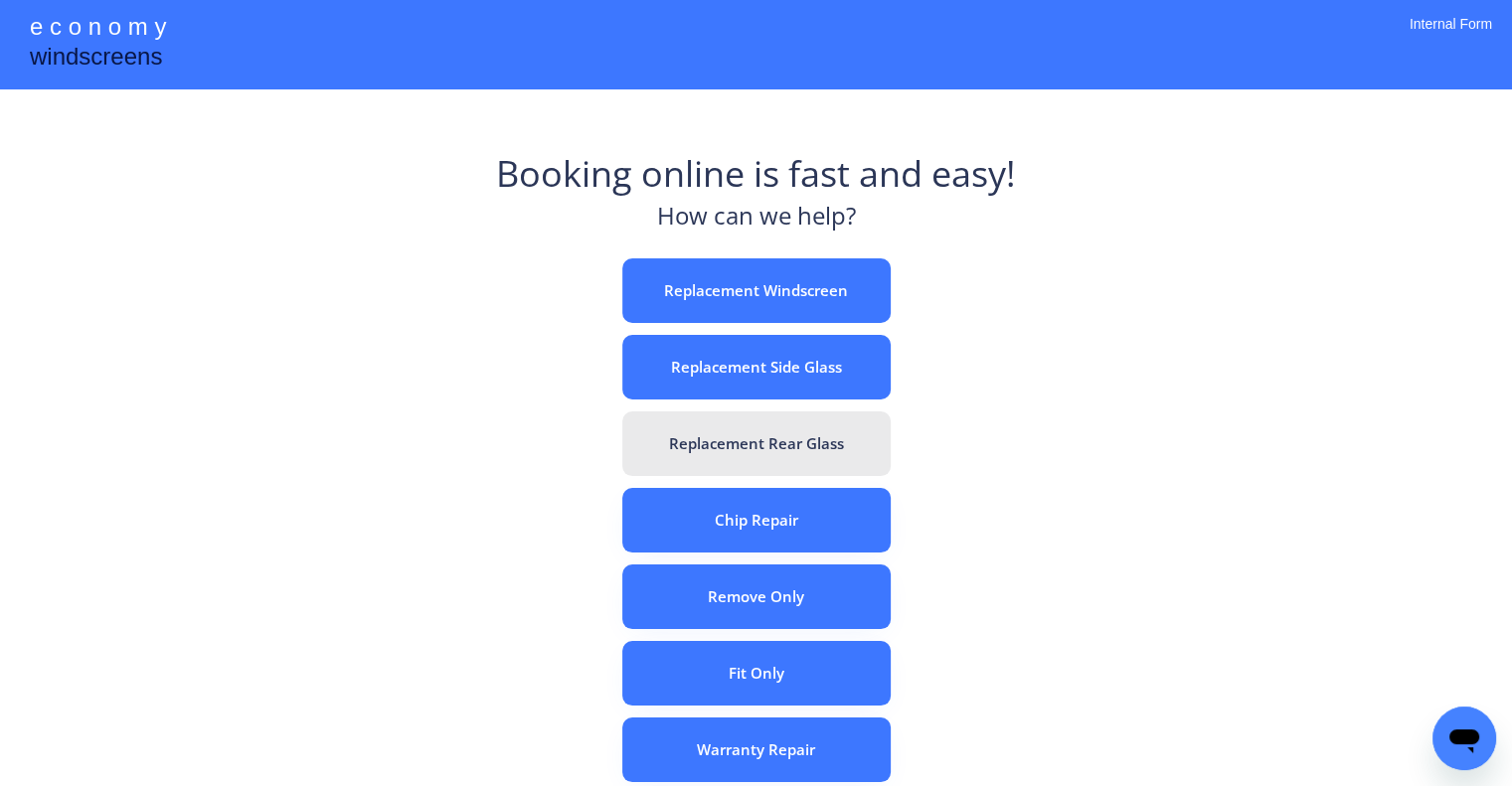 click on "Replacement Rear Glass" at bounding box center (756, 443) 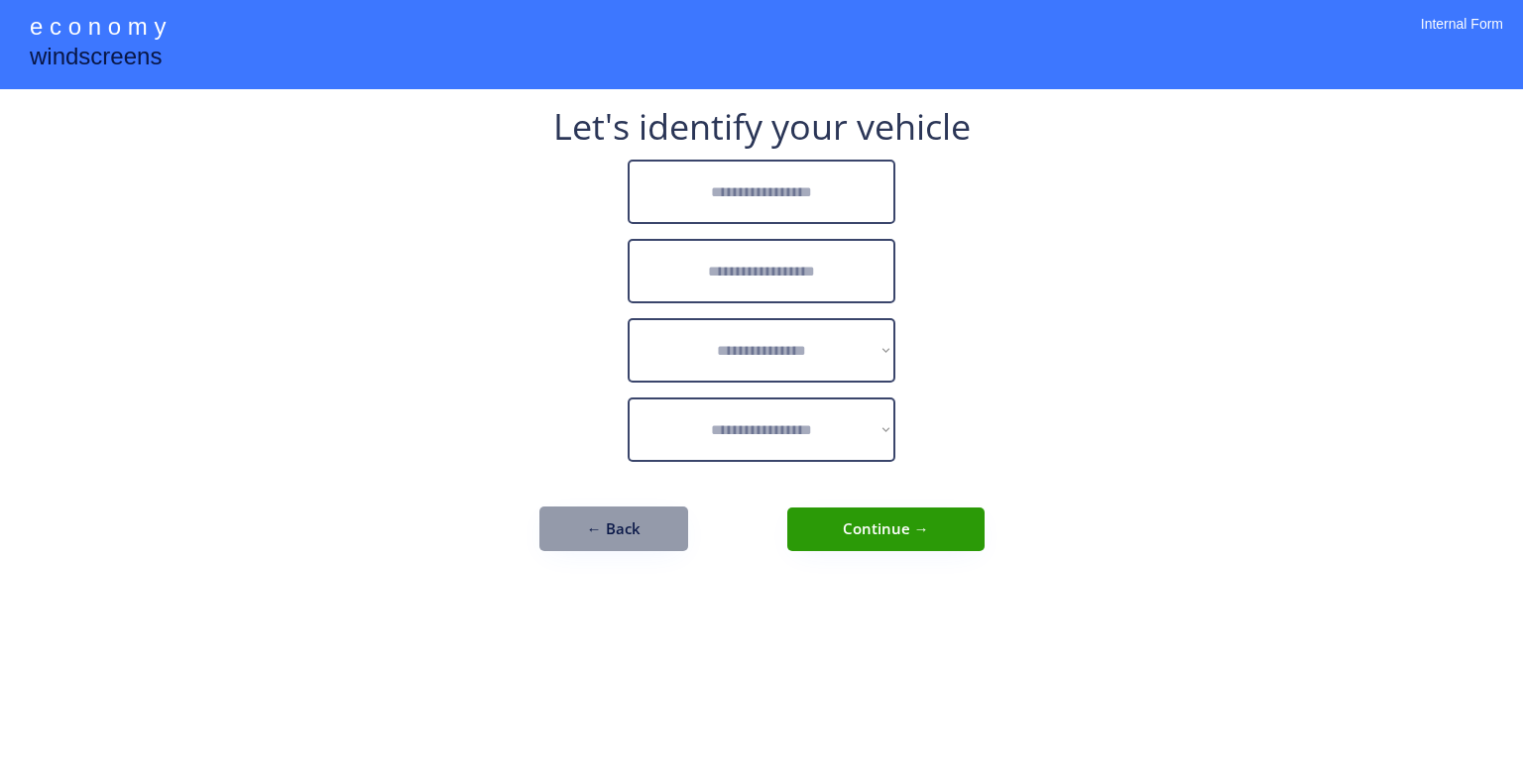 scroll, scrollTop: 0, scrollLeft: 0, axis: both 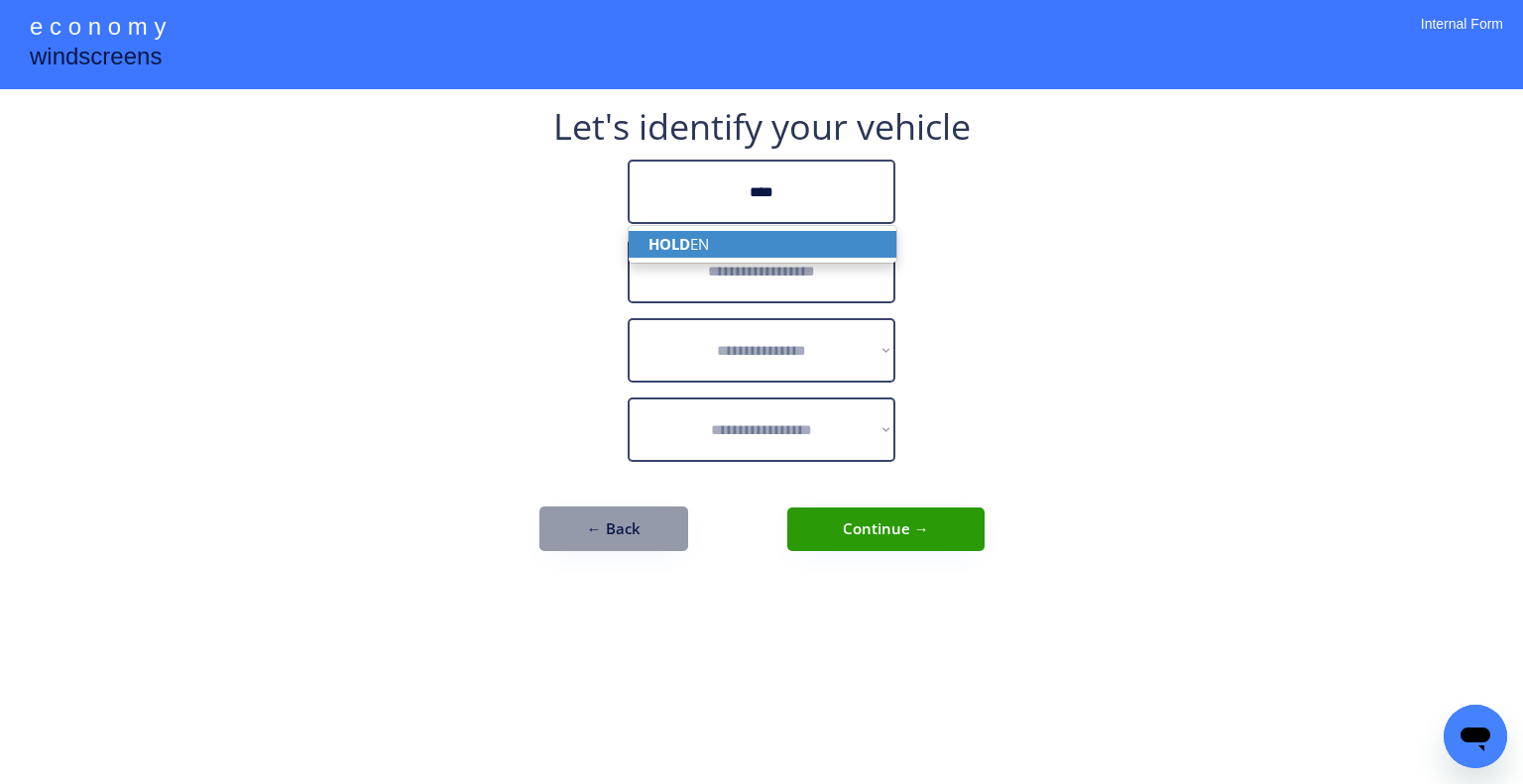 click on "HOLD EN" at bounding box center (762, 244) 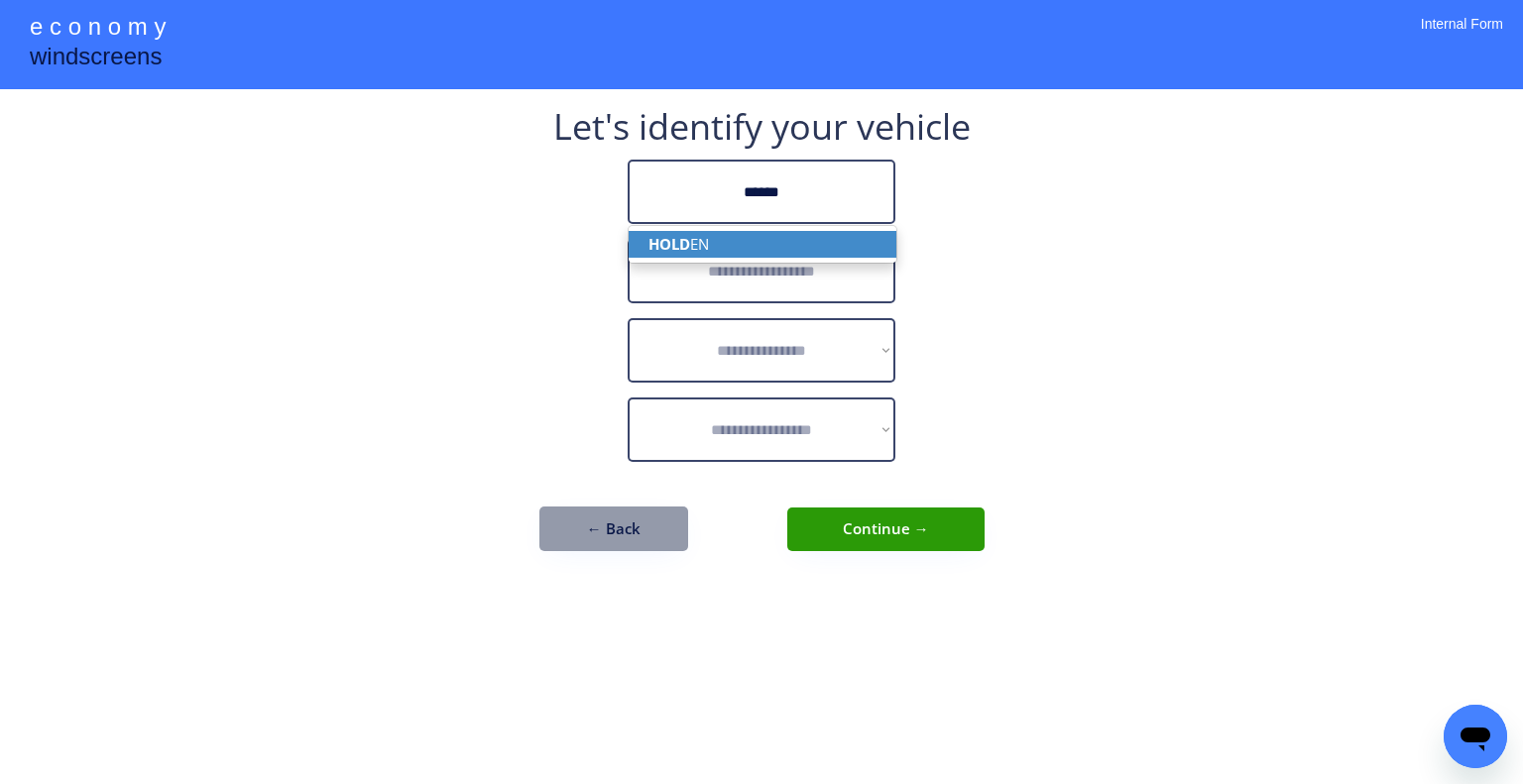 type on "******" 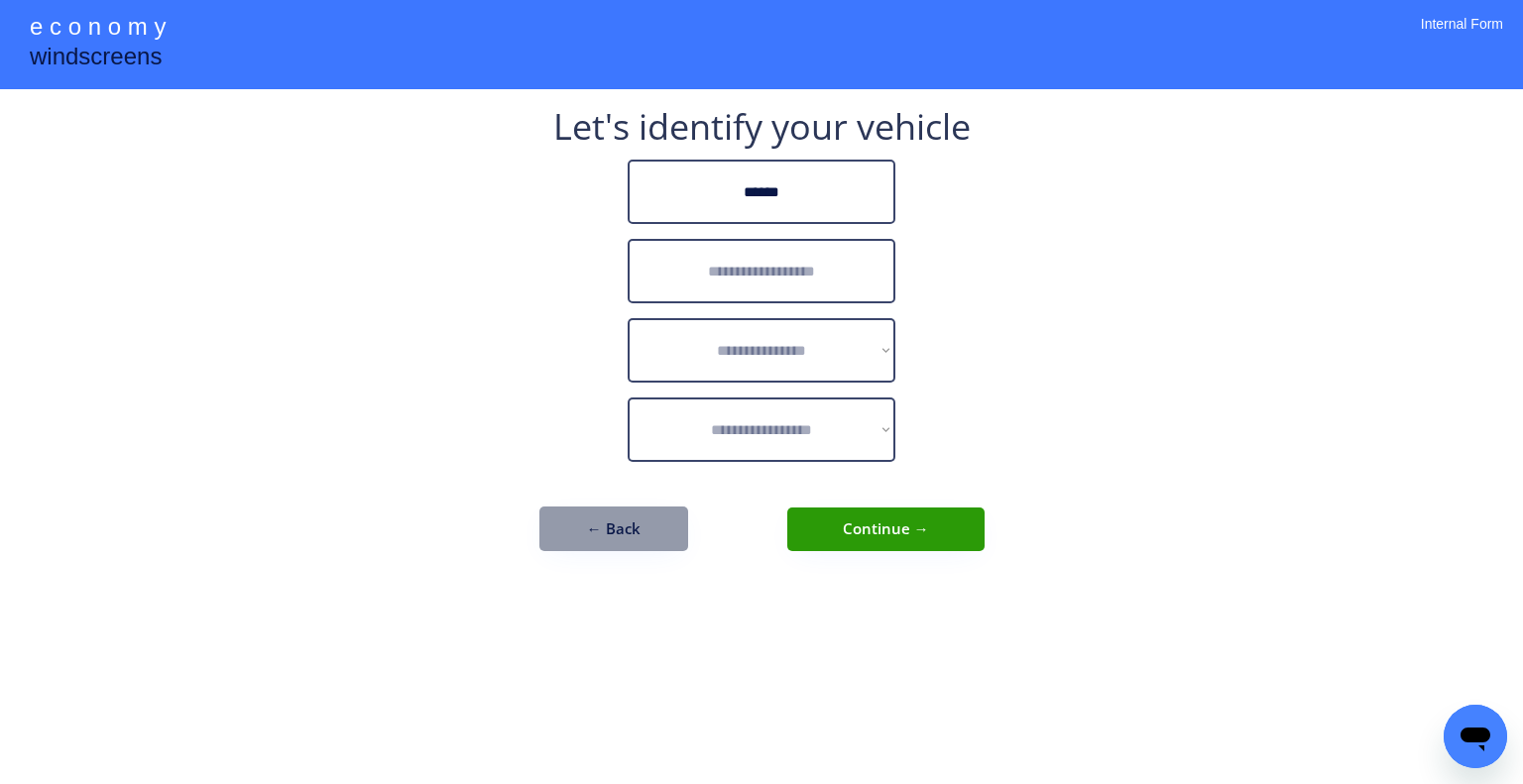 click at bounding box center (762, 271) 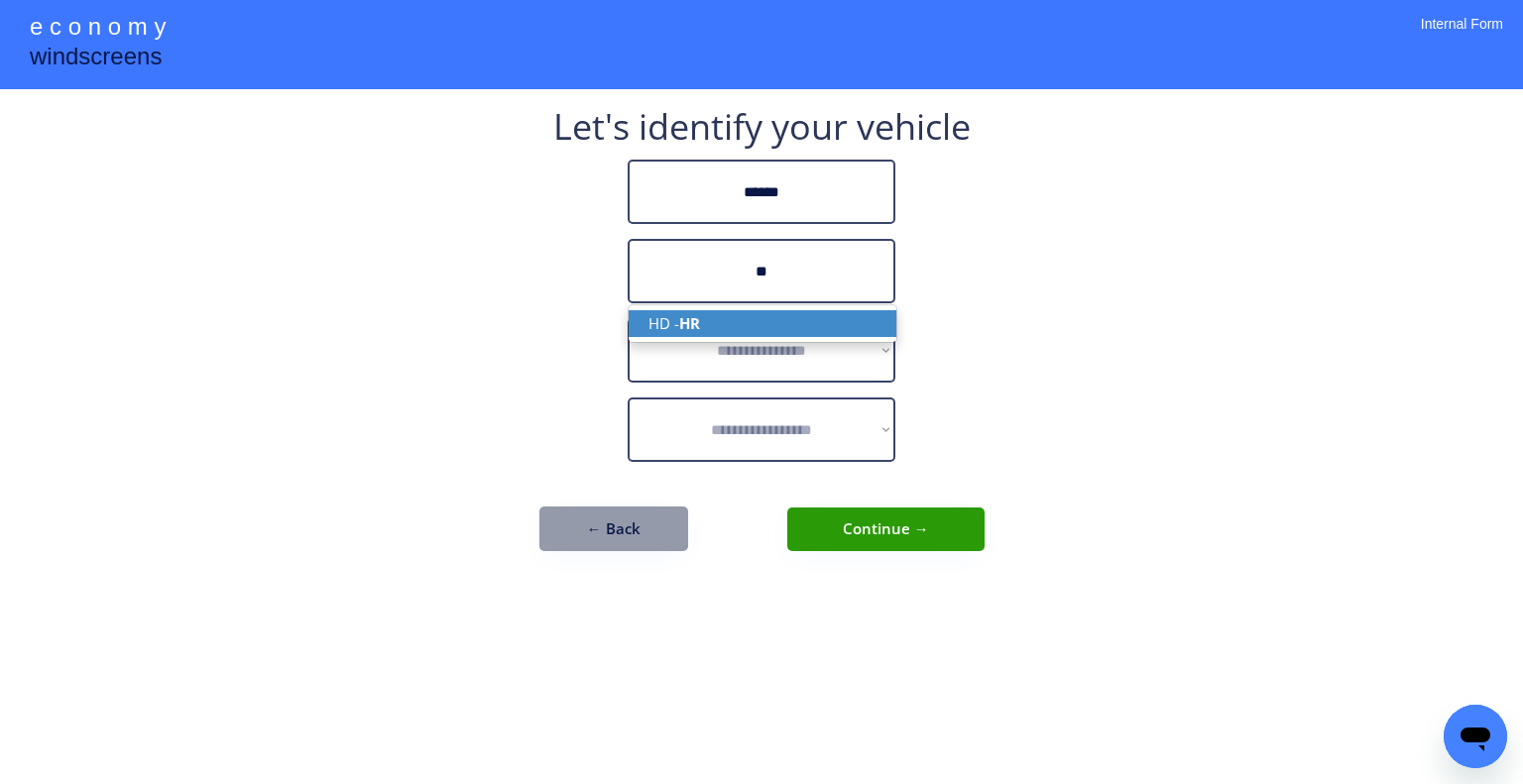click on "HD -  HR" at bounding box center (762, 323) 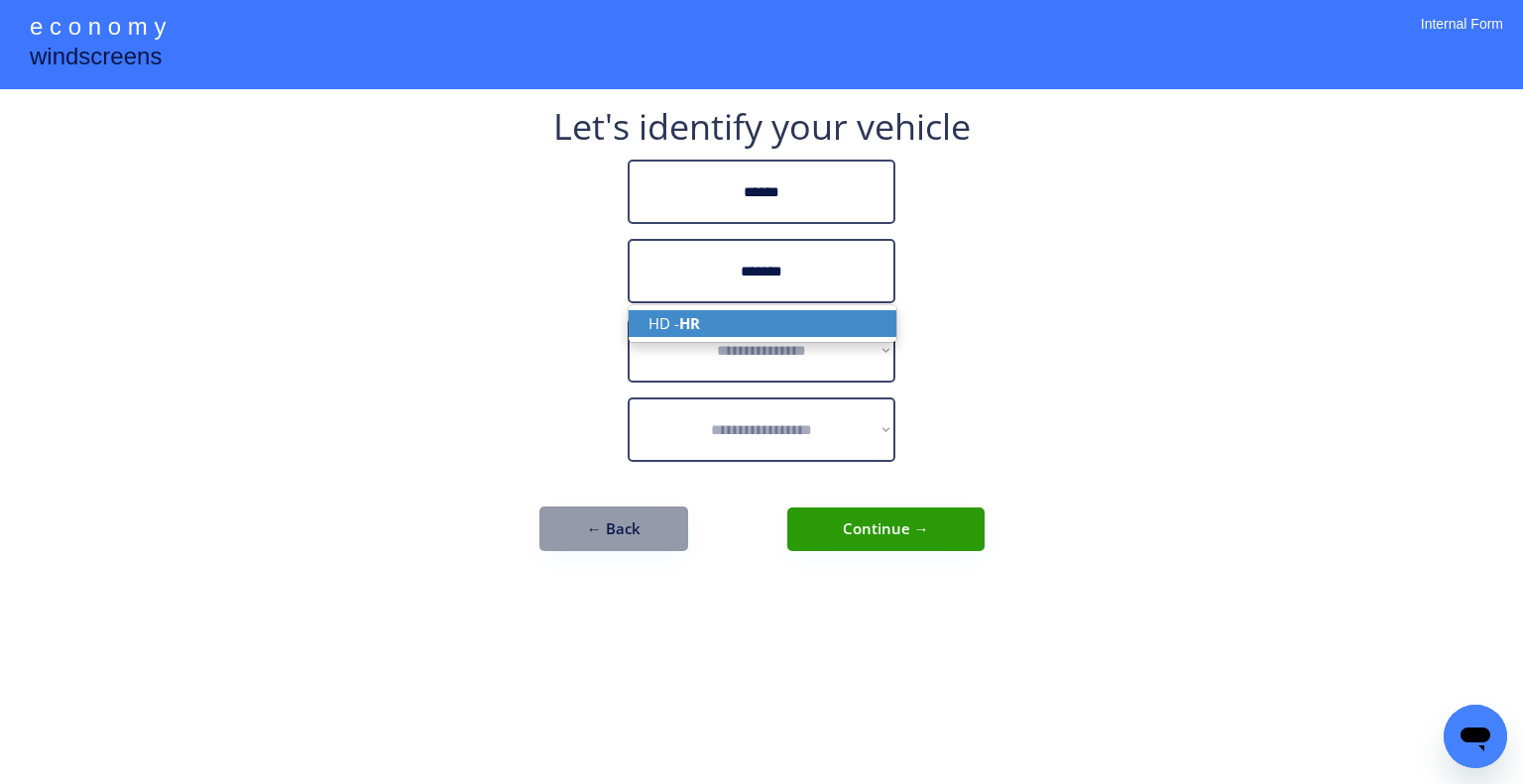 type on "*******" 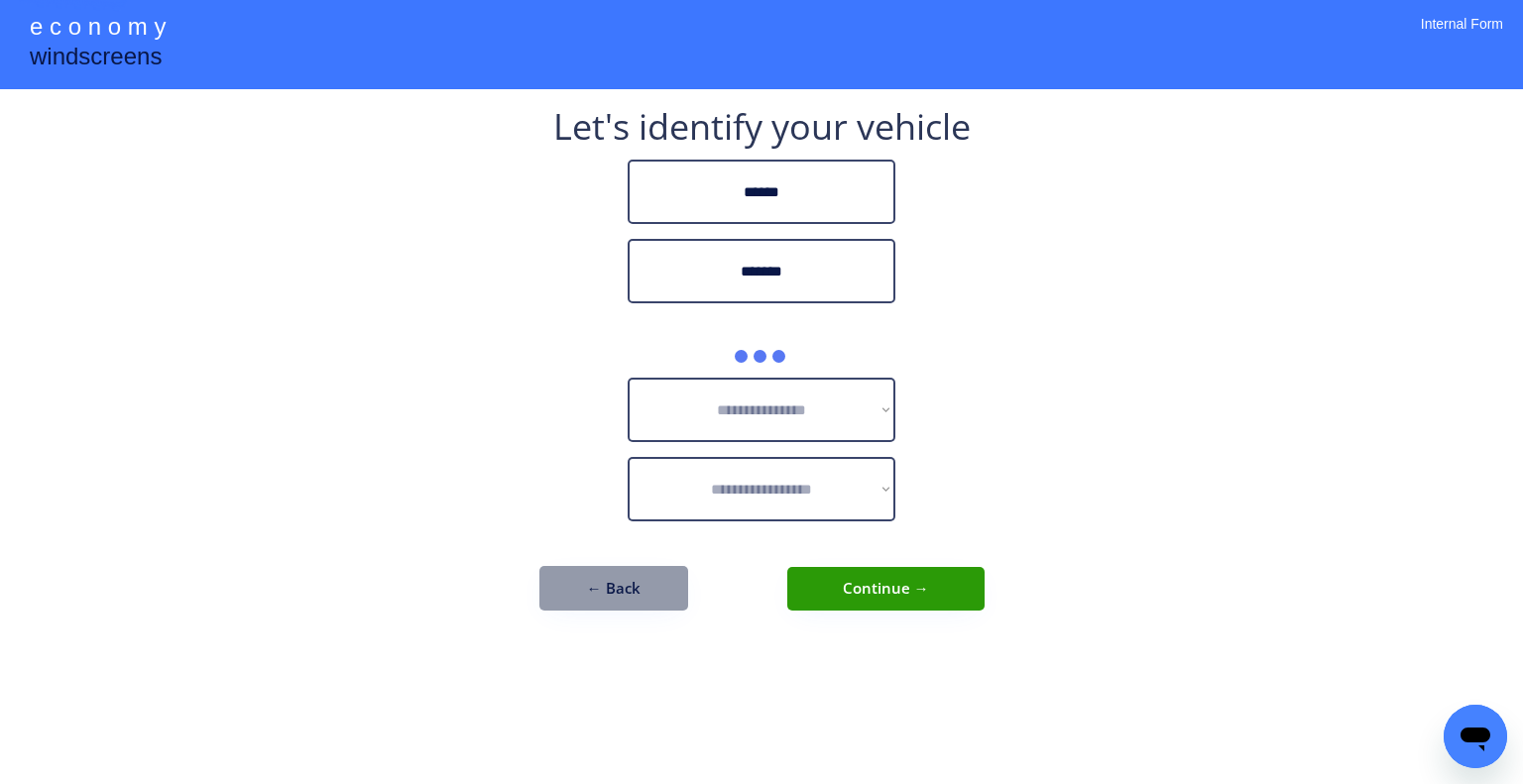 click on "**********" at bounding box center [762, 392] 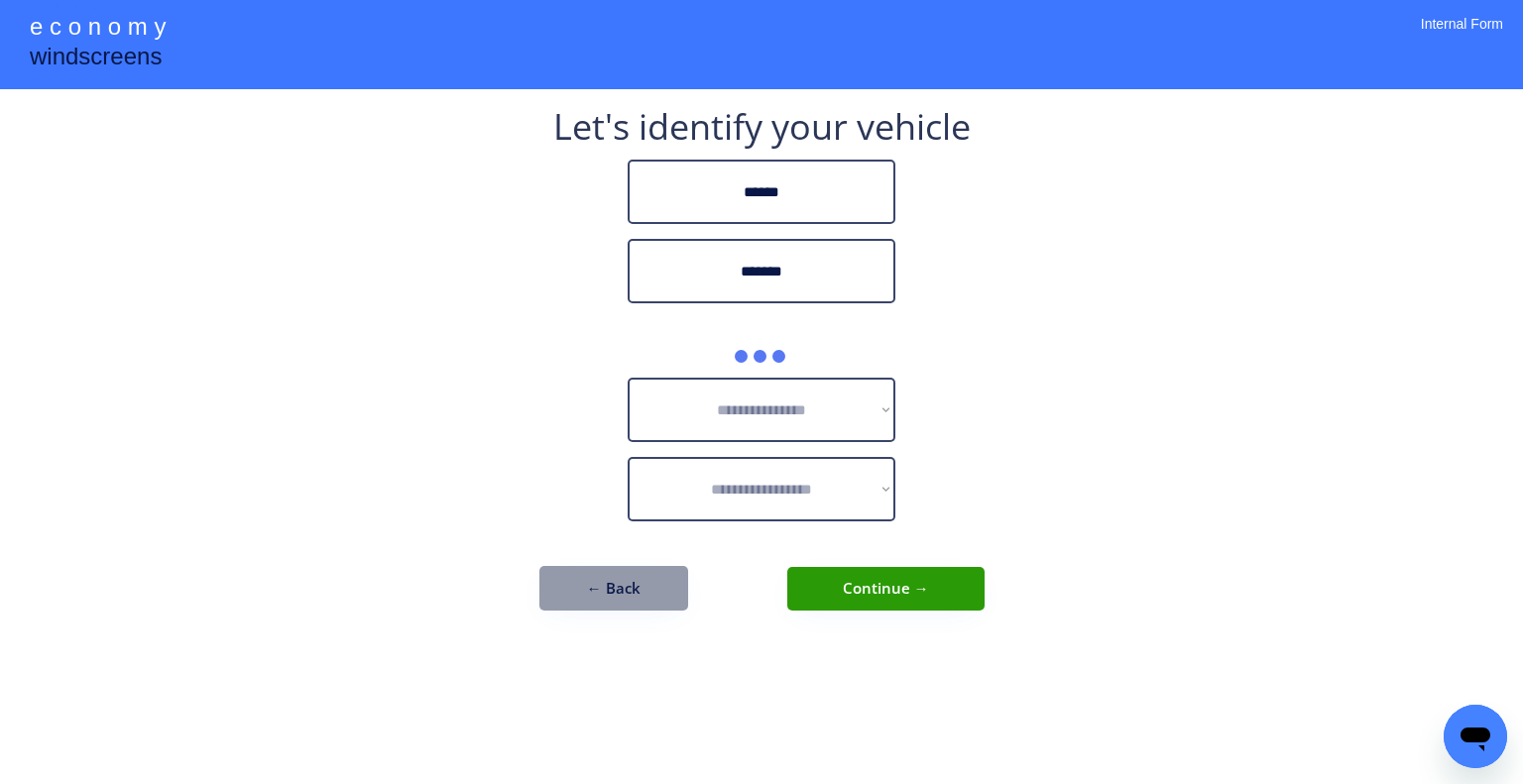 click on "**********" at bounding box center (762, 392) 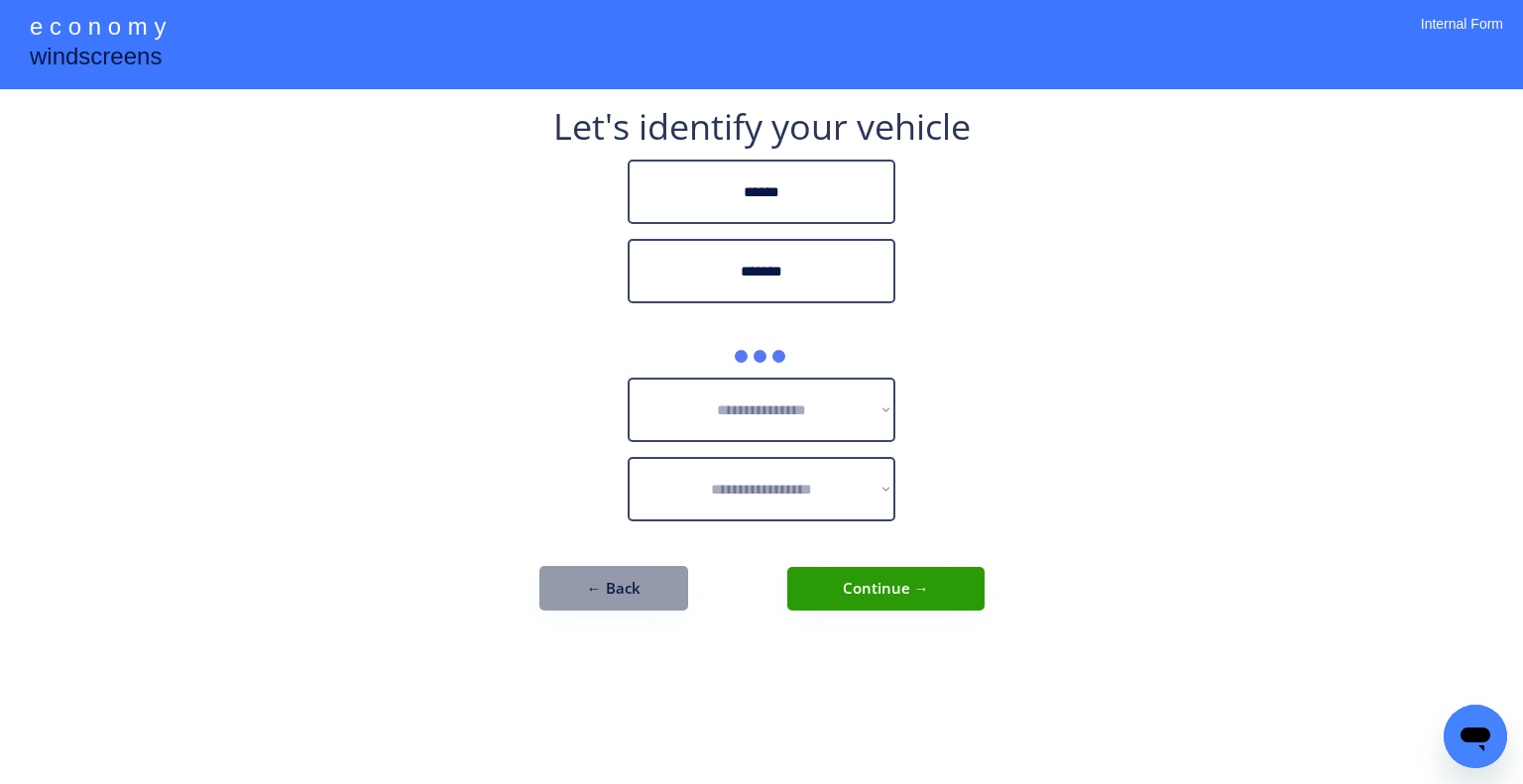 click on "**********" at bounding box center [762, 392] 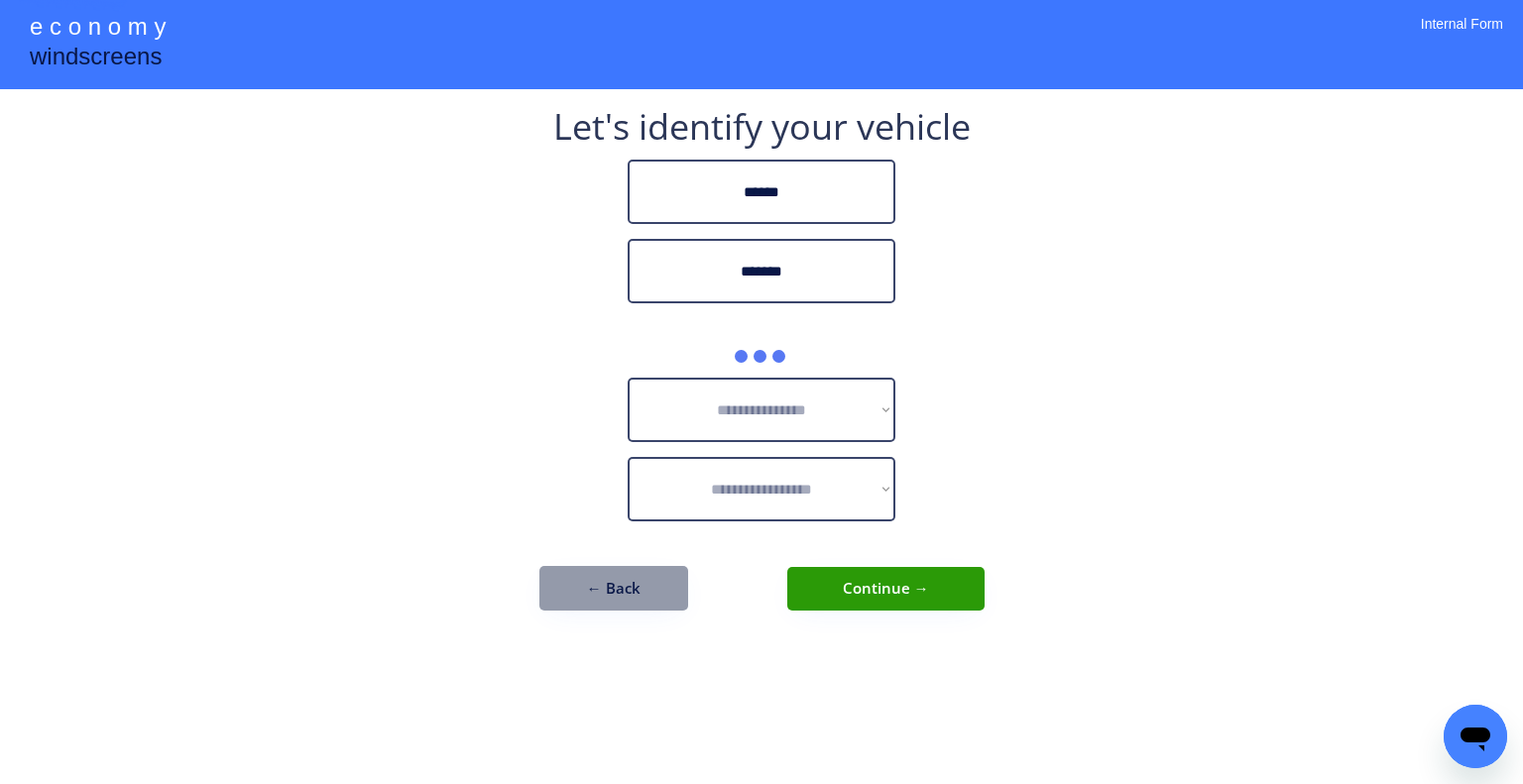 click on "**********" at bounding box center (762, 392) 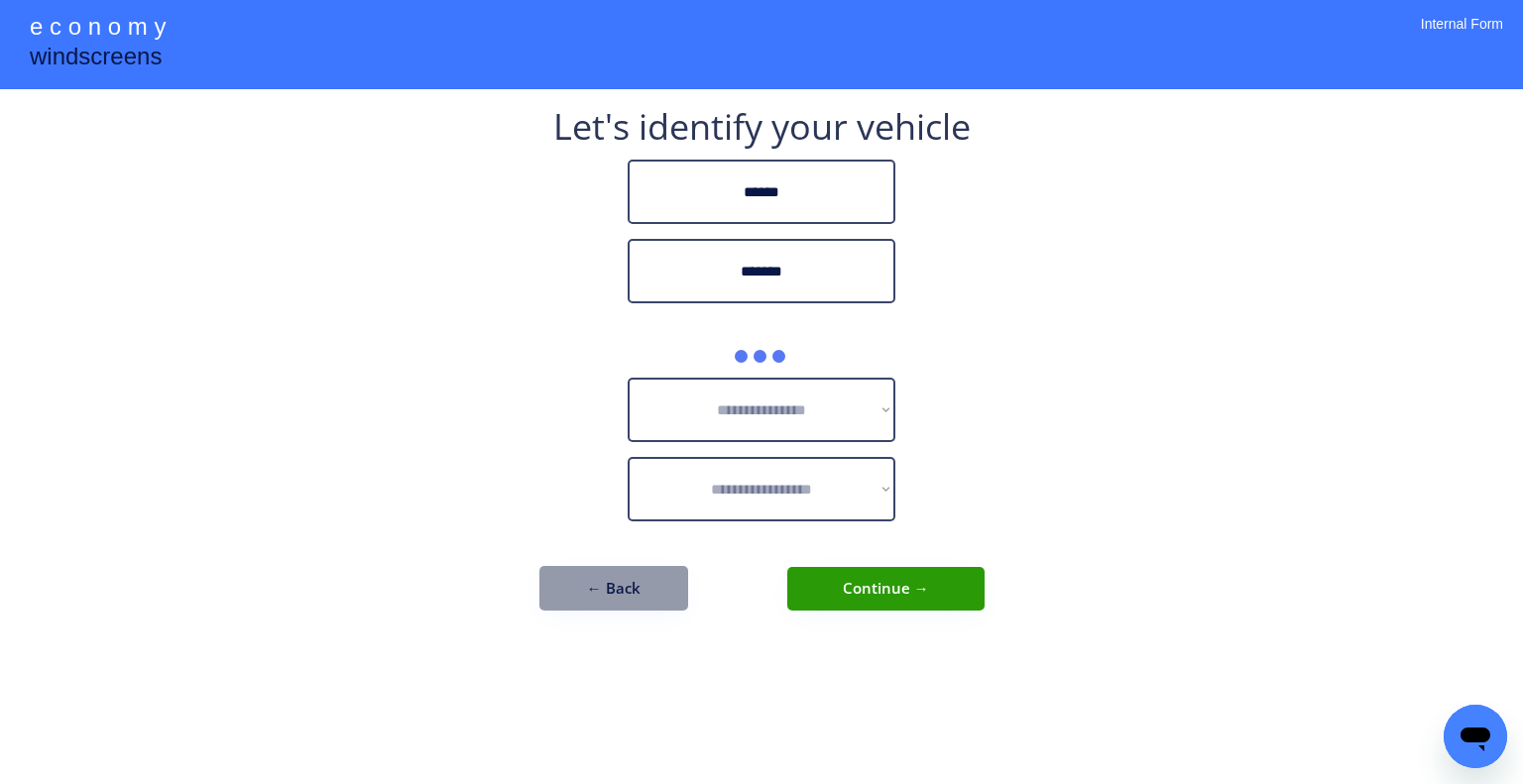 click on "**********" at bounding box center [762, 392] 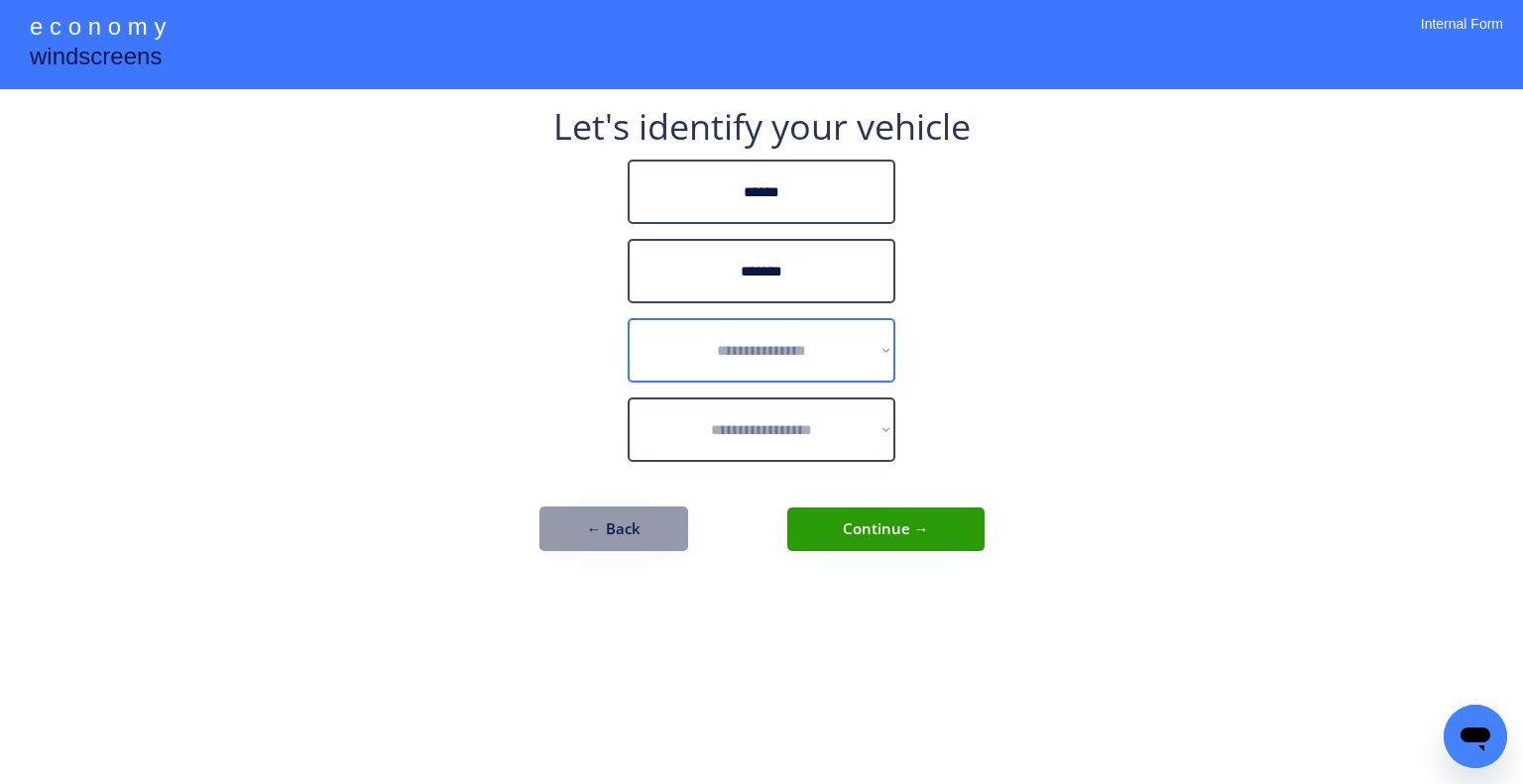 drag, startPoint x: 812, startPoint y: 360, endPoint x: 877, endPoint y: 357, distance: 65.06919 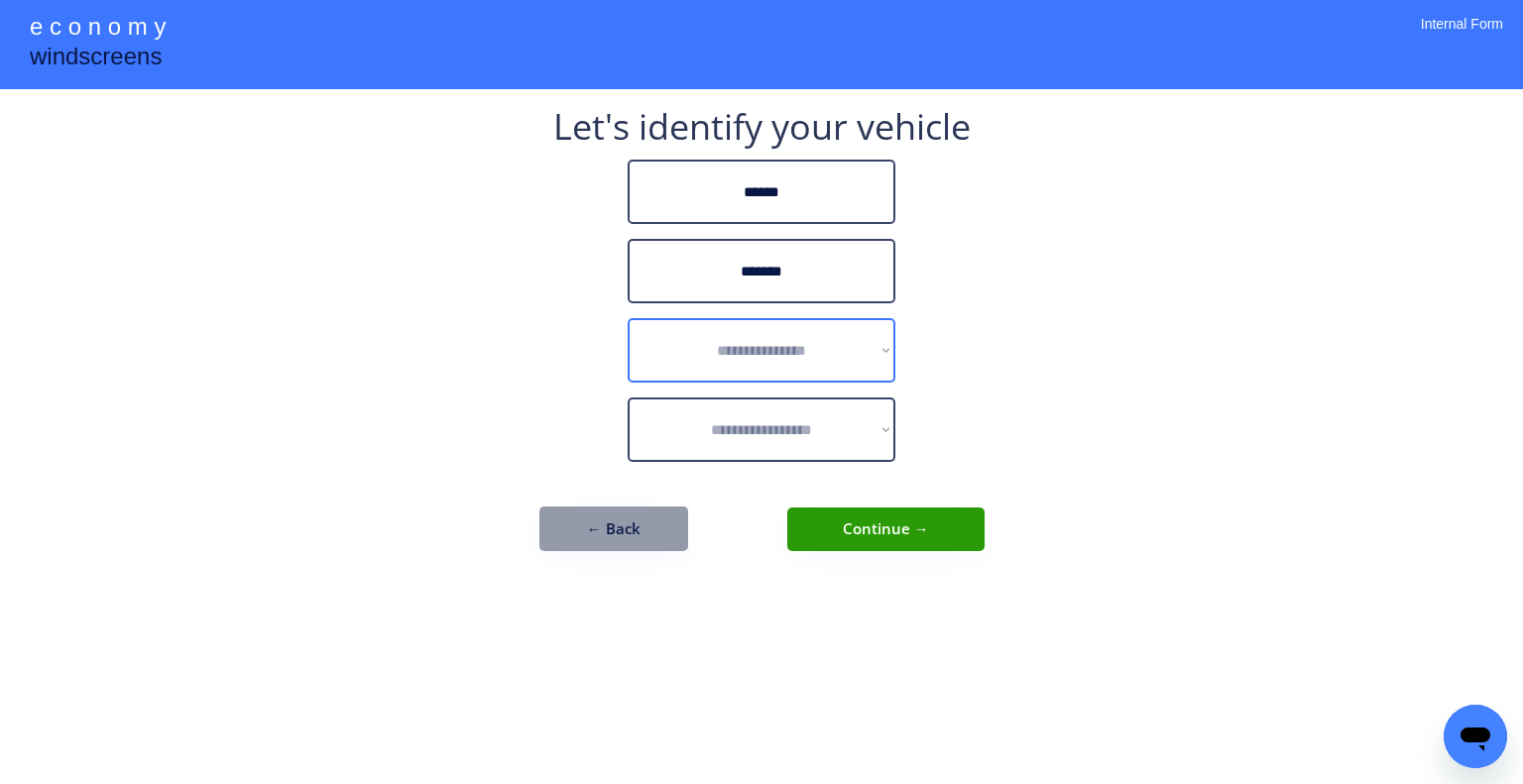select on "******" 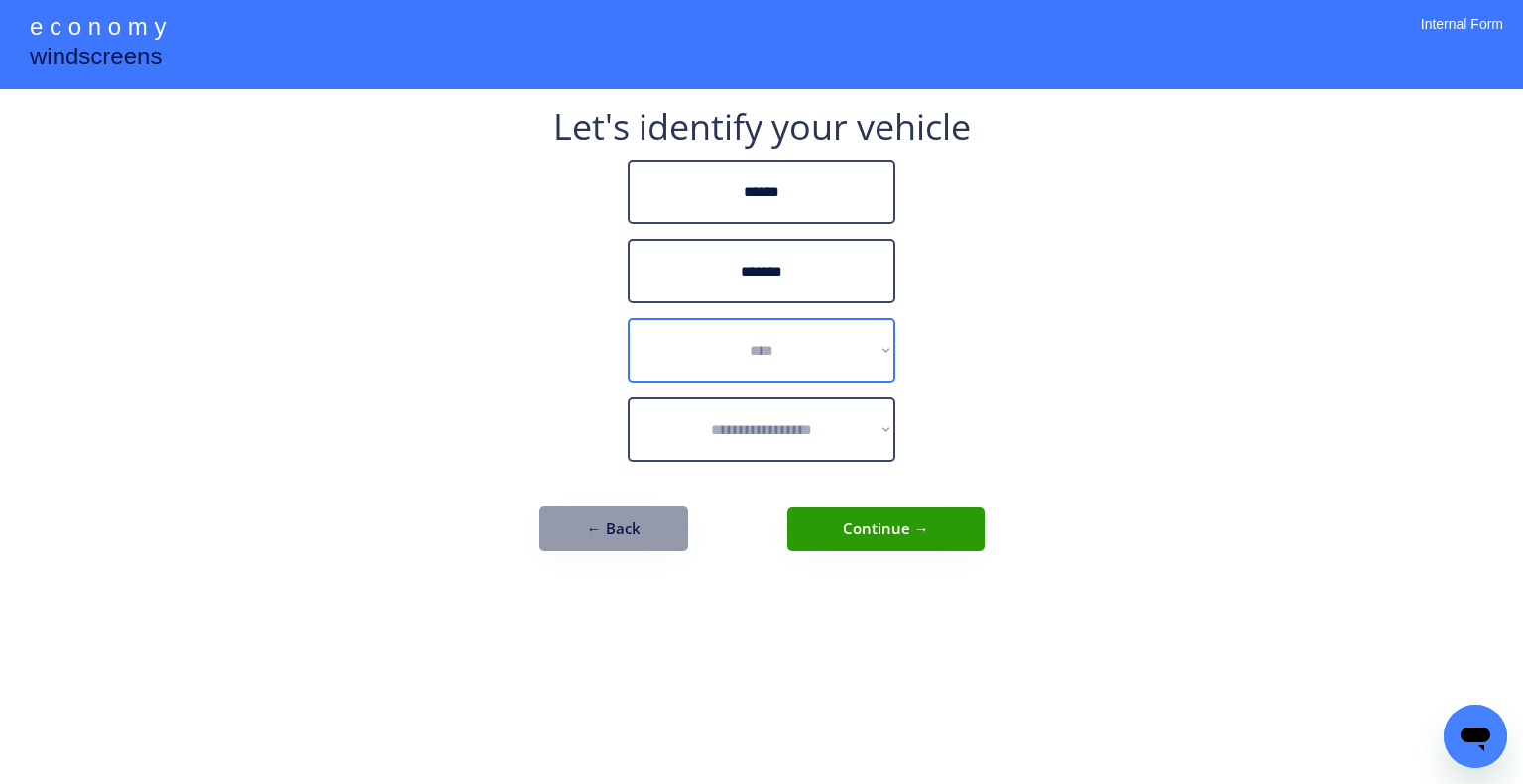 click on "**********" at bounding box center (762, 350) 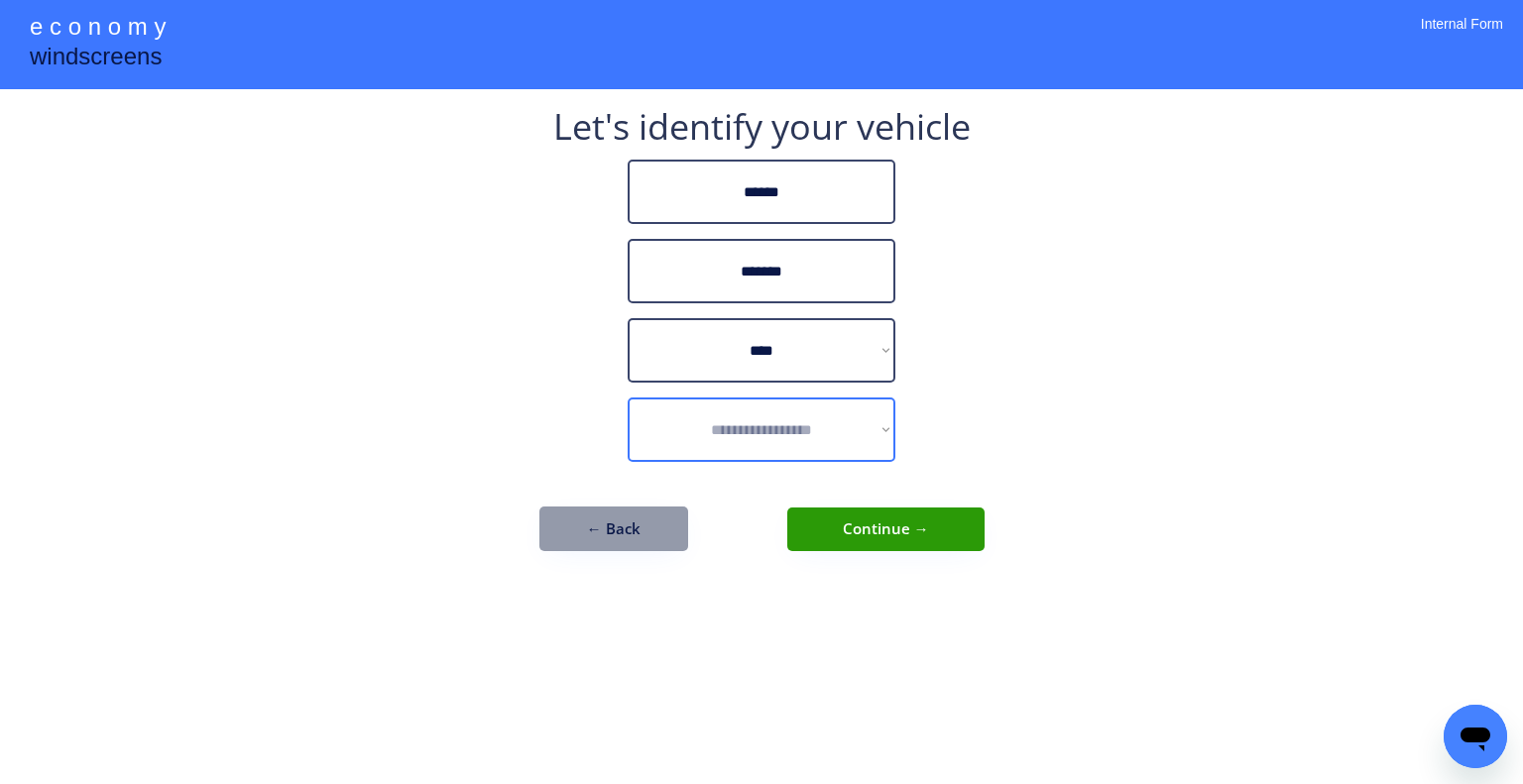 click on "**********" at bounding box center (762, 392) 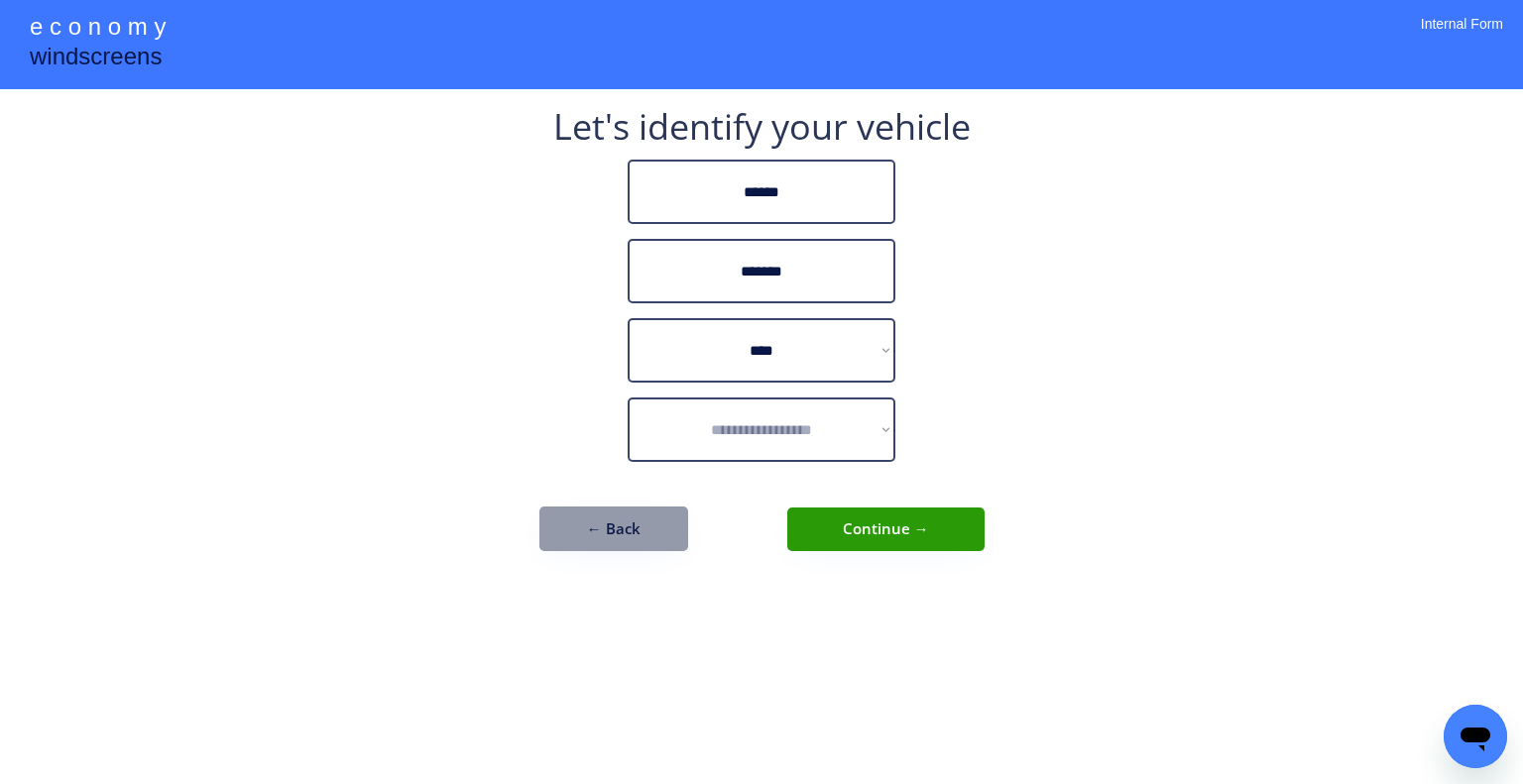 click on "**********" at bounding box center (762, 392) 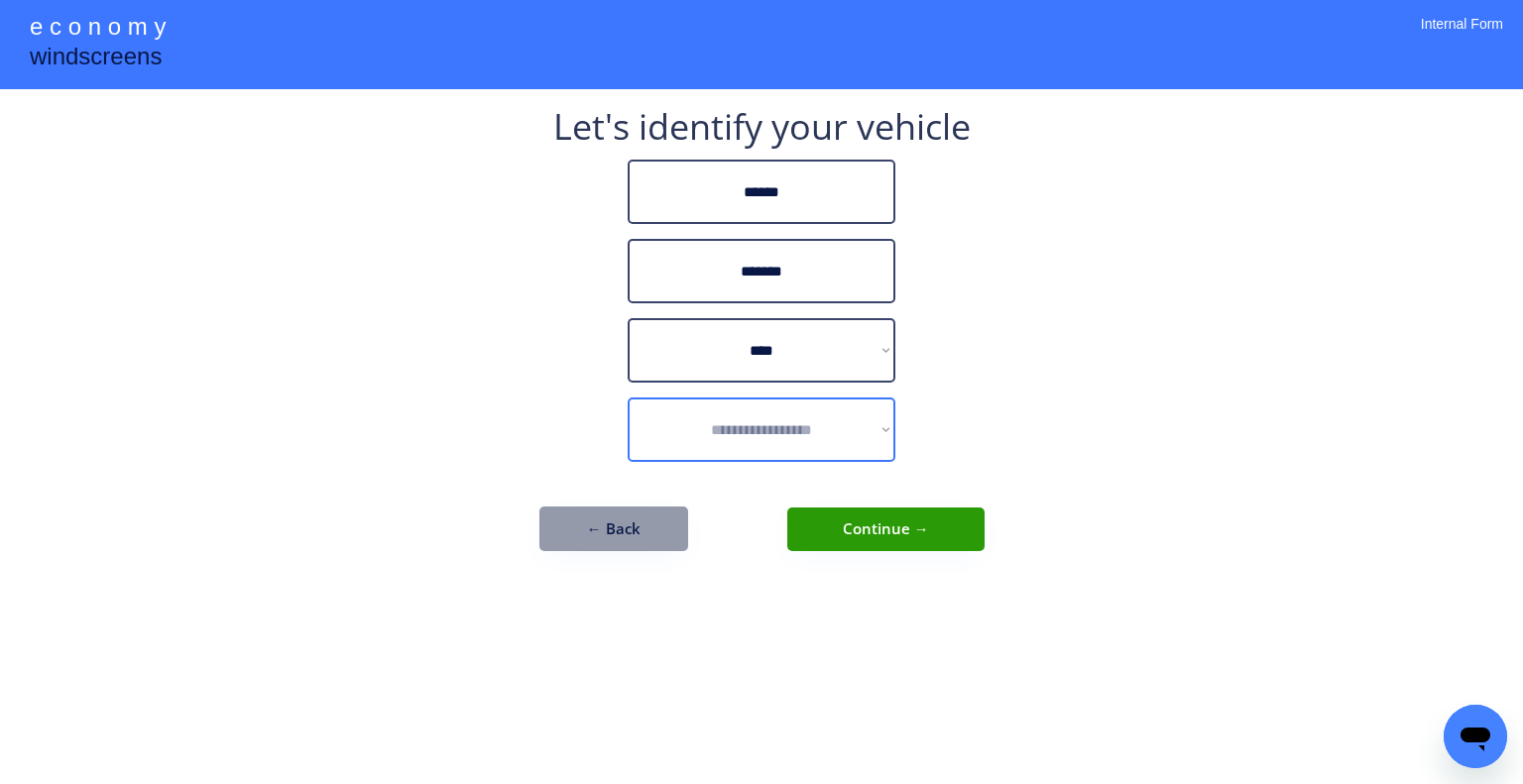 click on "**********" at bounding box center (762, 429) 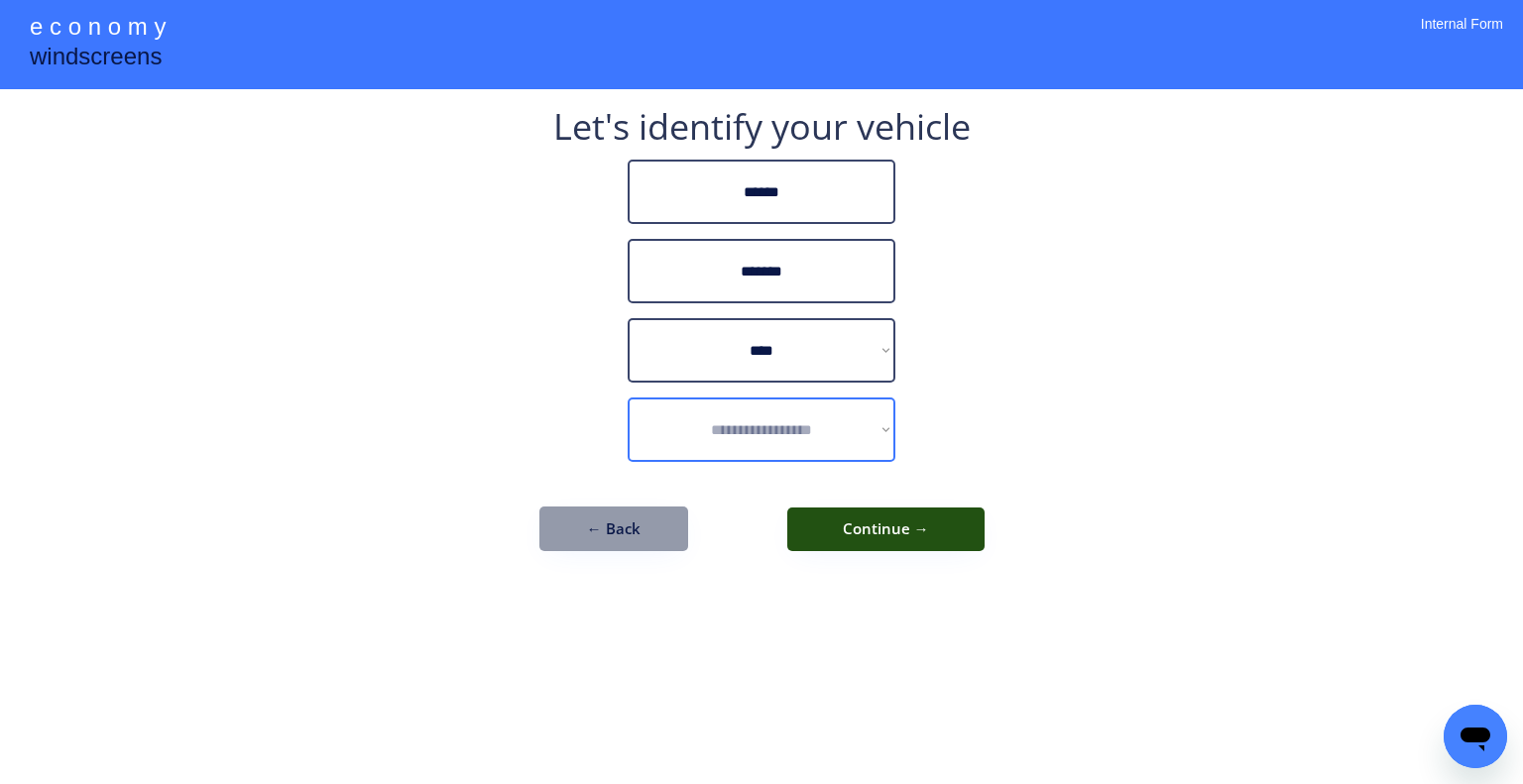 select on "**********" 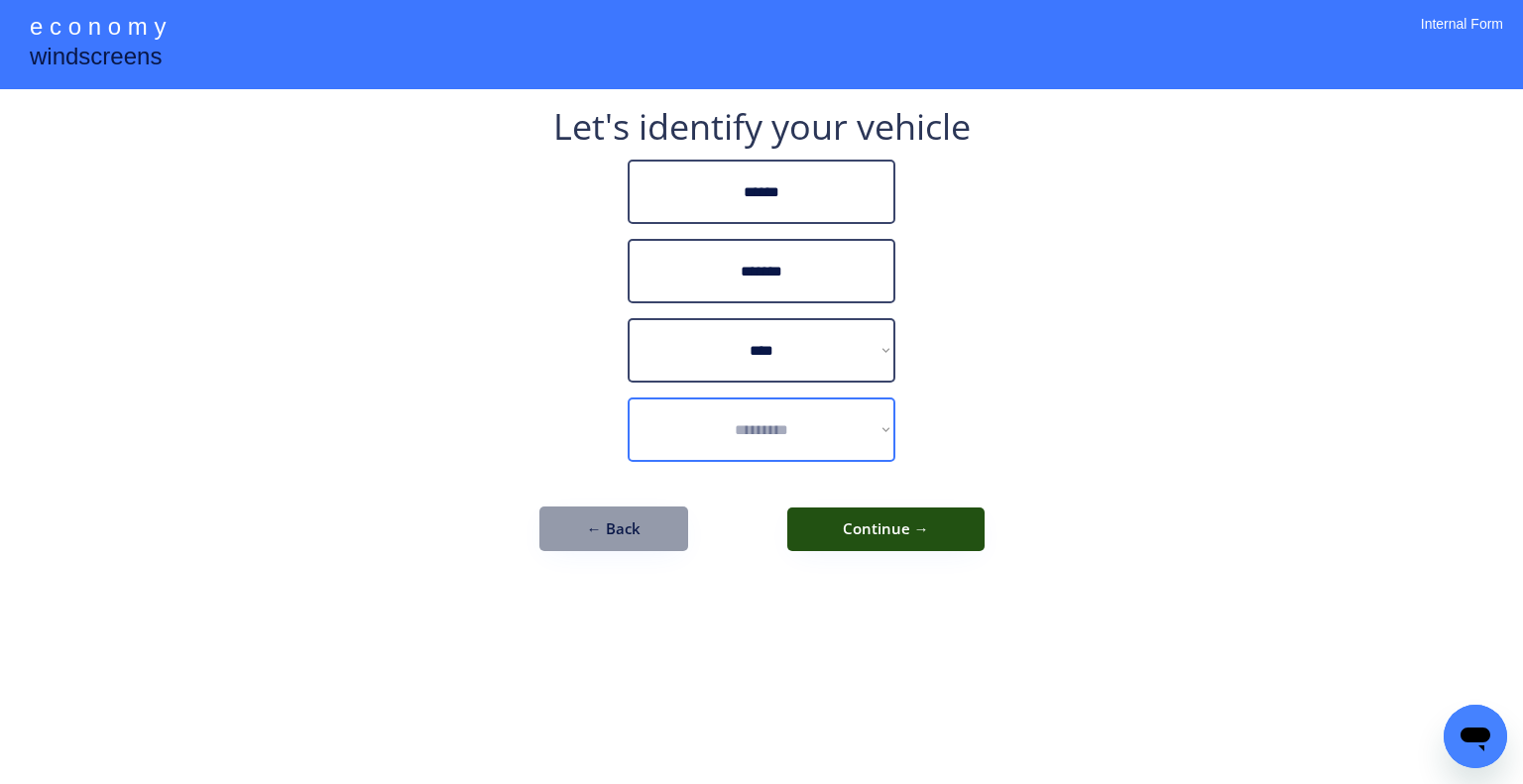 click on "**********" at bounding box center [762, 429] 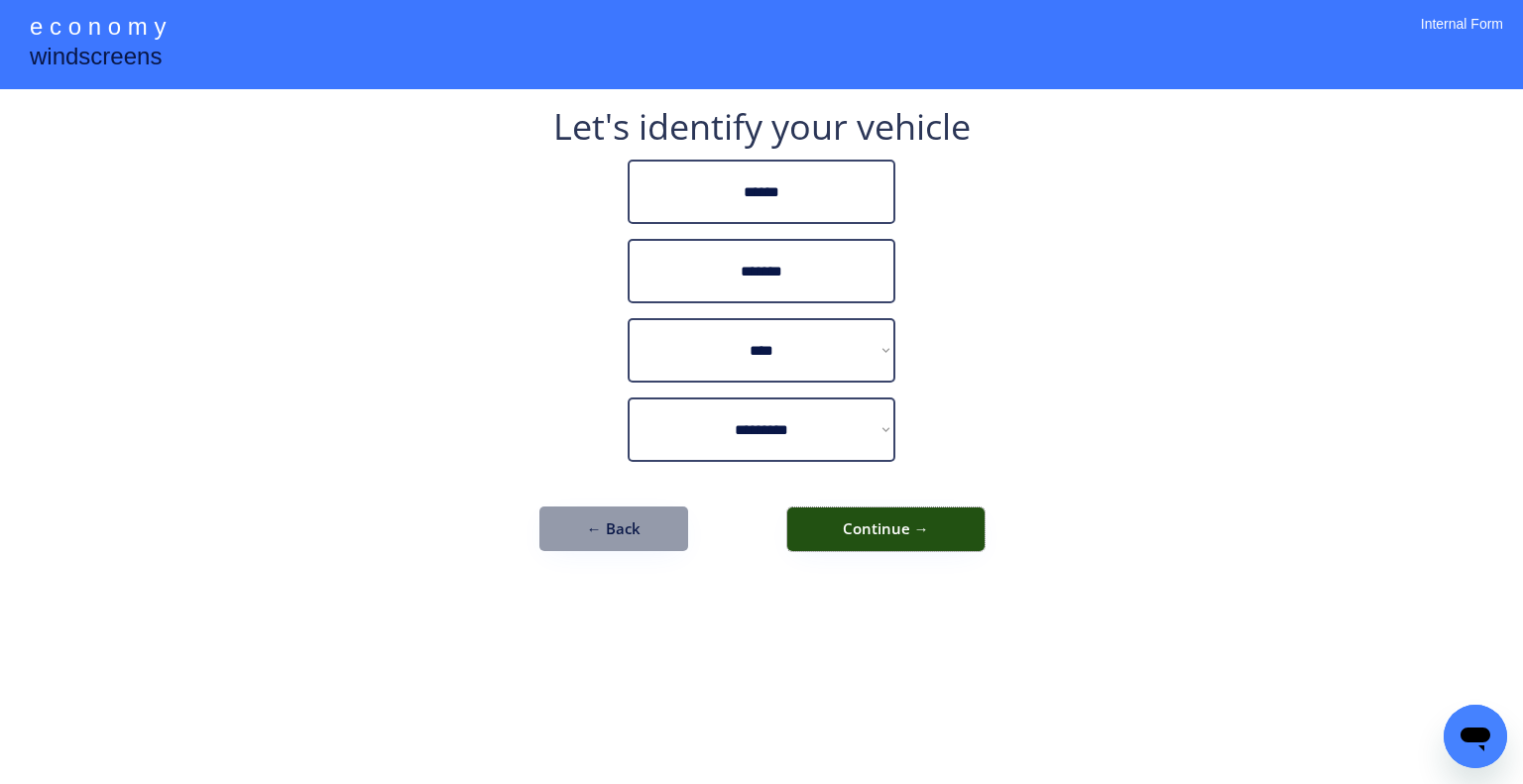 drag, startPoint x: 922, startPoint y: 516, endPoint x: 959, endPoint y: 578, distance: 72.20111 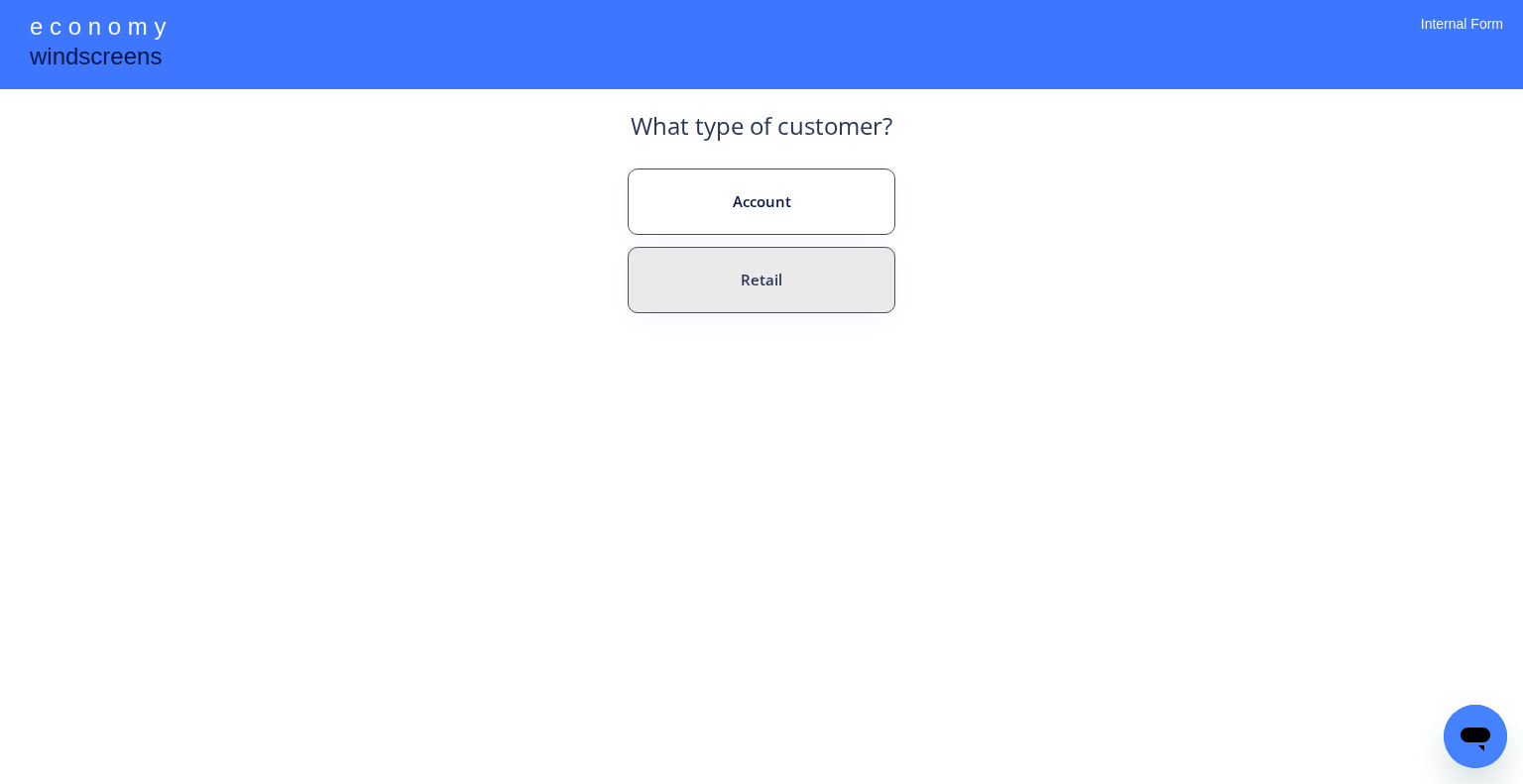 click on "Retail" at bounding box center [762, 280] 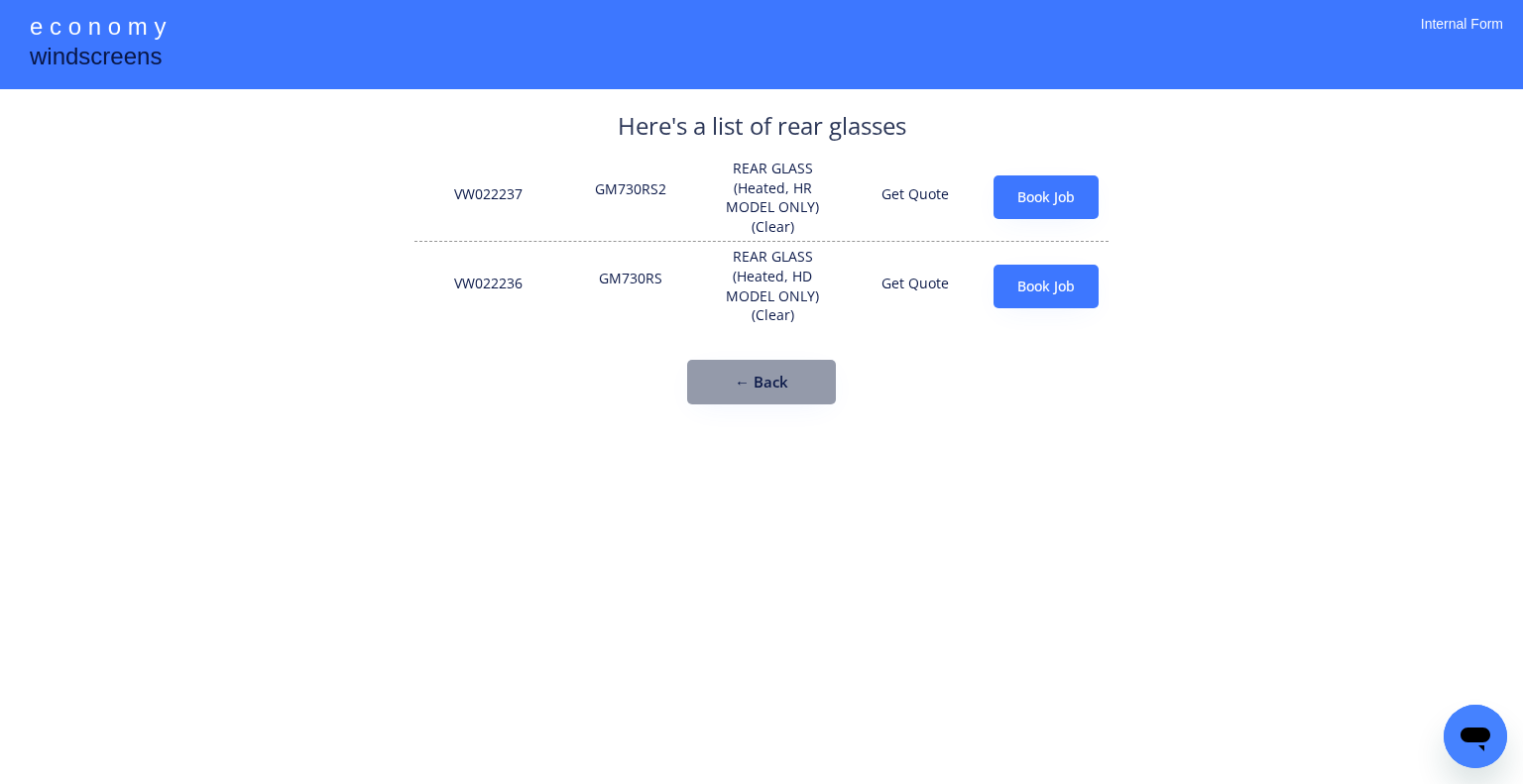 click on "VW022237 GM730RS2 REAR GLASS (Heated, HR MODEL ONLY) (Clear) Get Quote Book Job" at bounding box center [762, 197] 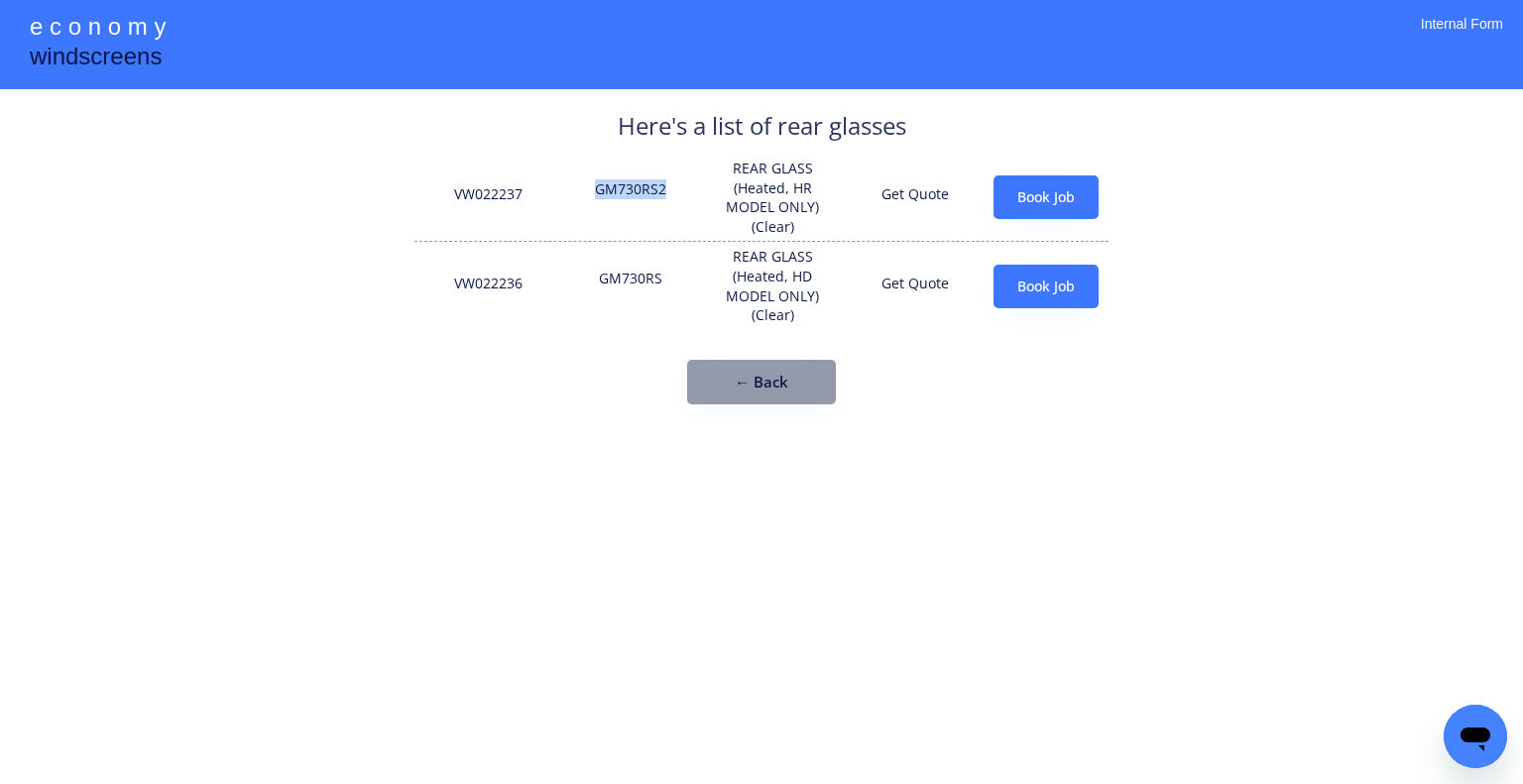 click on "VW022237 GM730RS2 REAR GLASS (Heated, HR MODEL ONLY) (Clear) Get Quote Book Job" at bounding box center [762, 197] 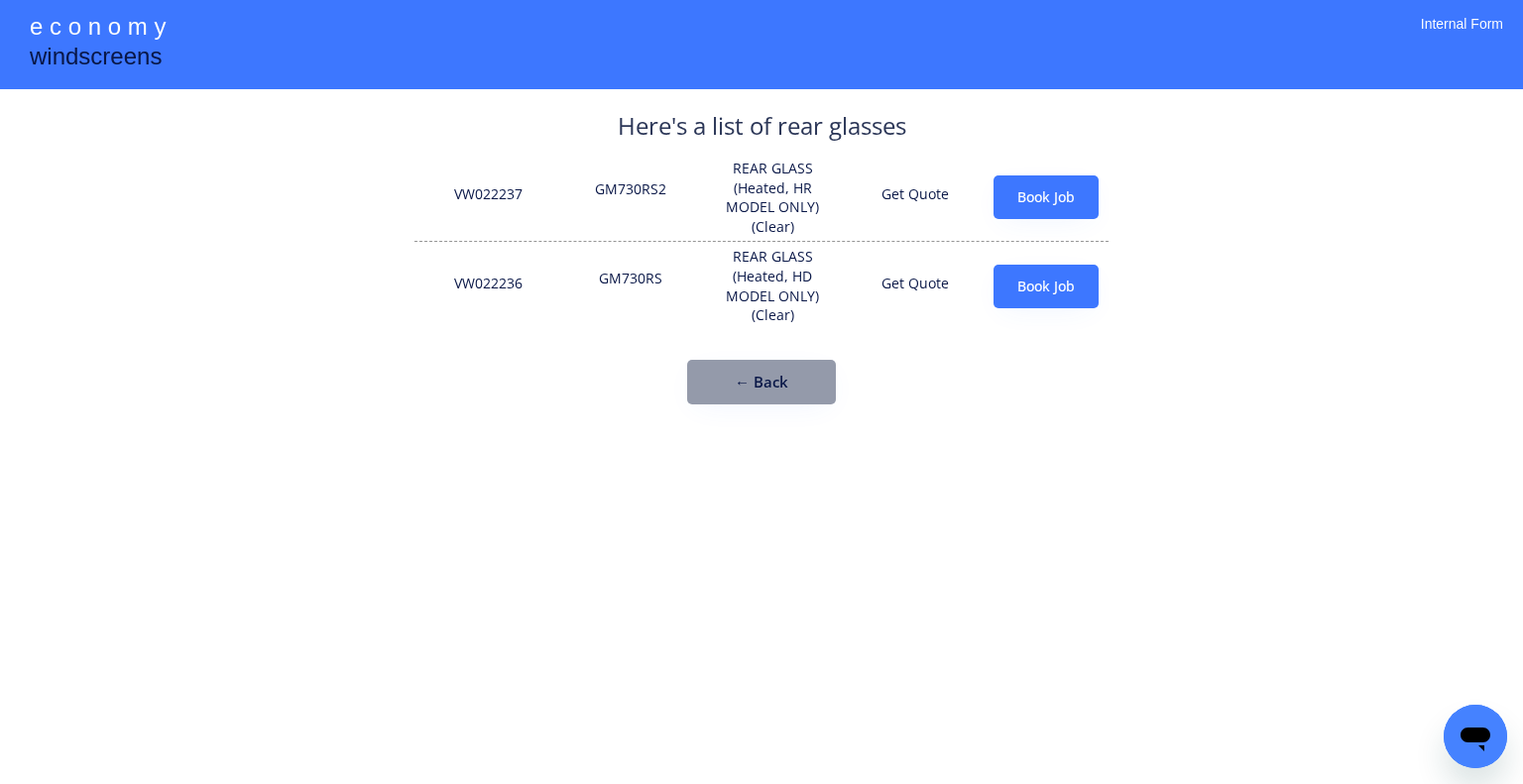 click on "**********" at bounding box center (762, 392) 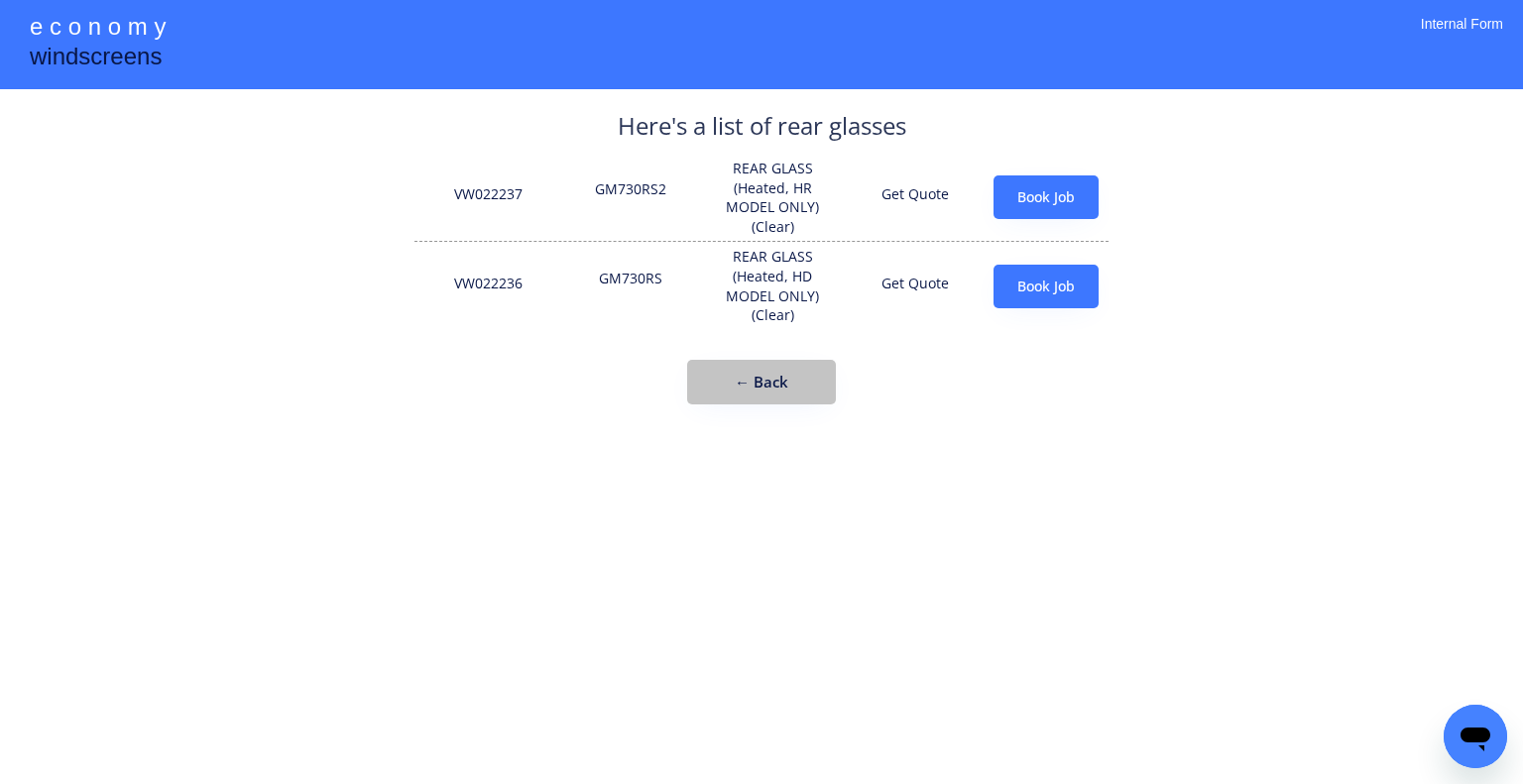 click on "←   Back" at bounding box center [762, 382] 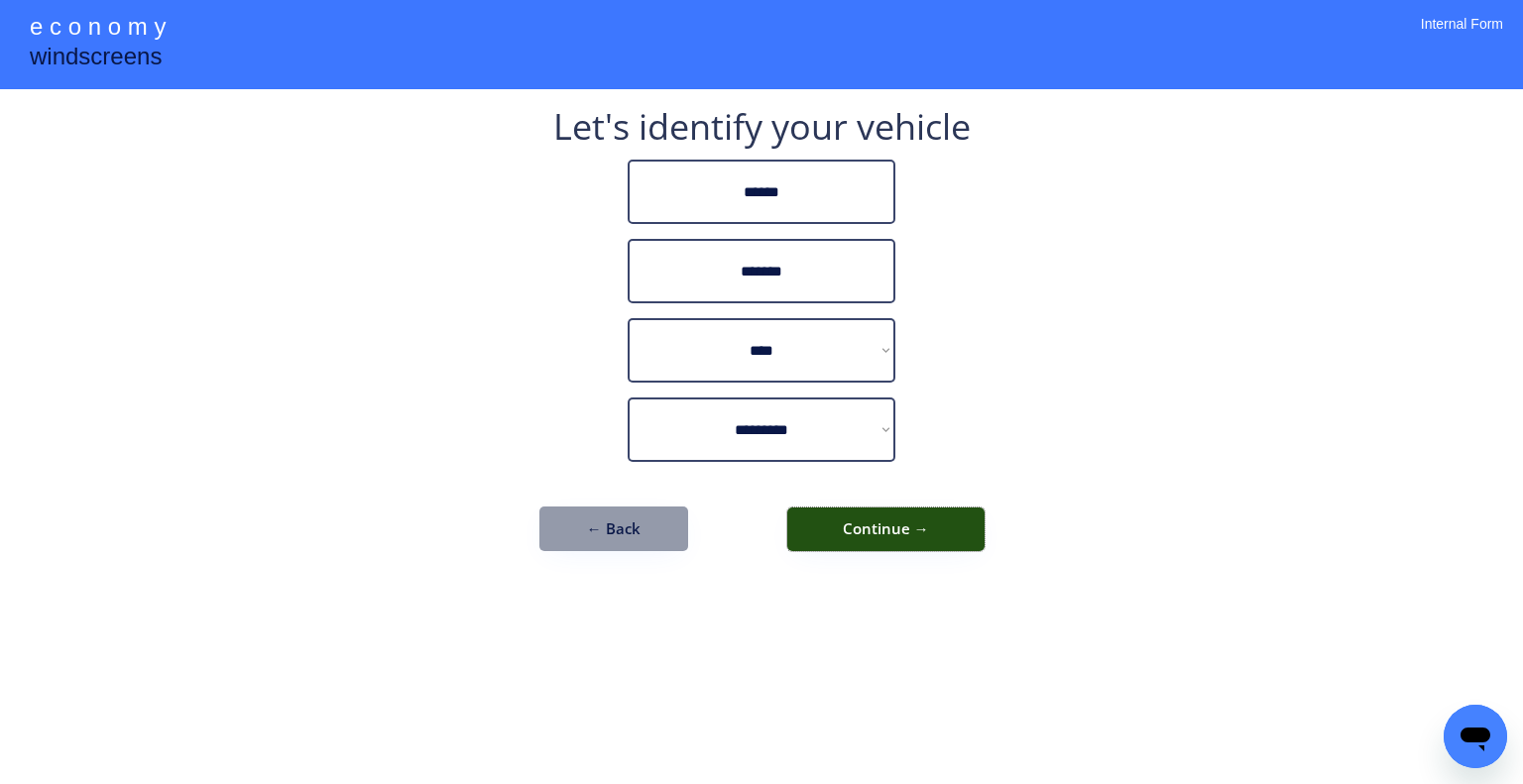 click on "Continue    →" at bounding box center (885, 529) 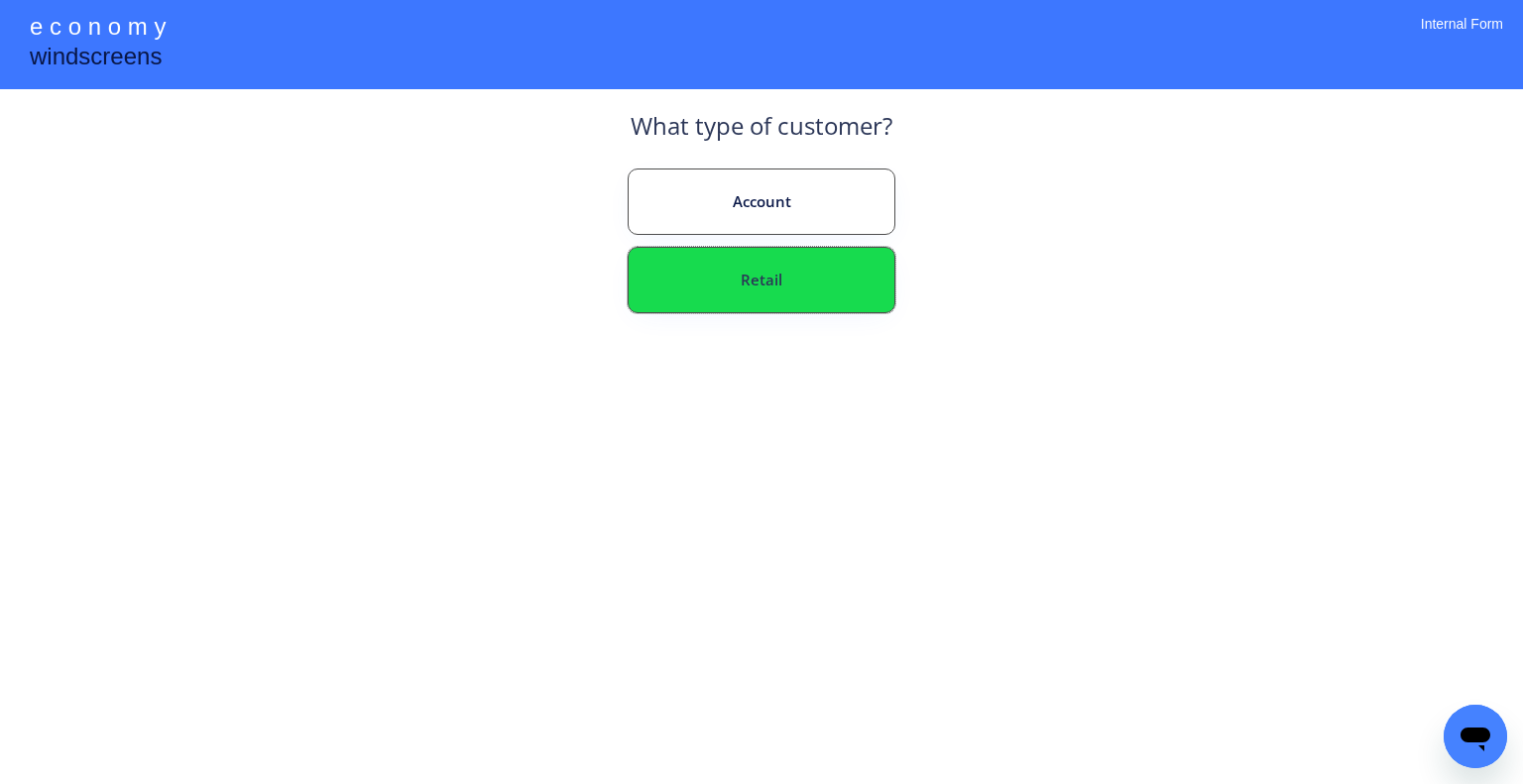 drag, startPoint x: 782, startPoint y: 287, endPoint x: 785, endPoint y: 300, distance: 13.341664 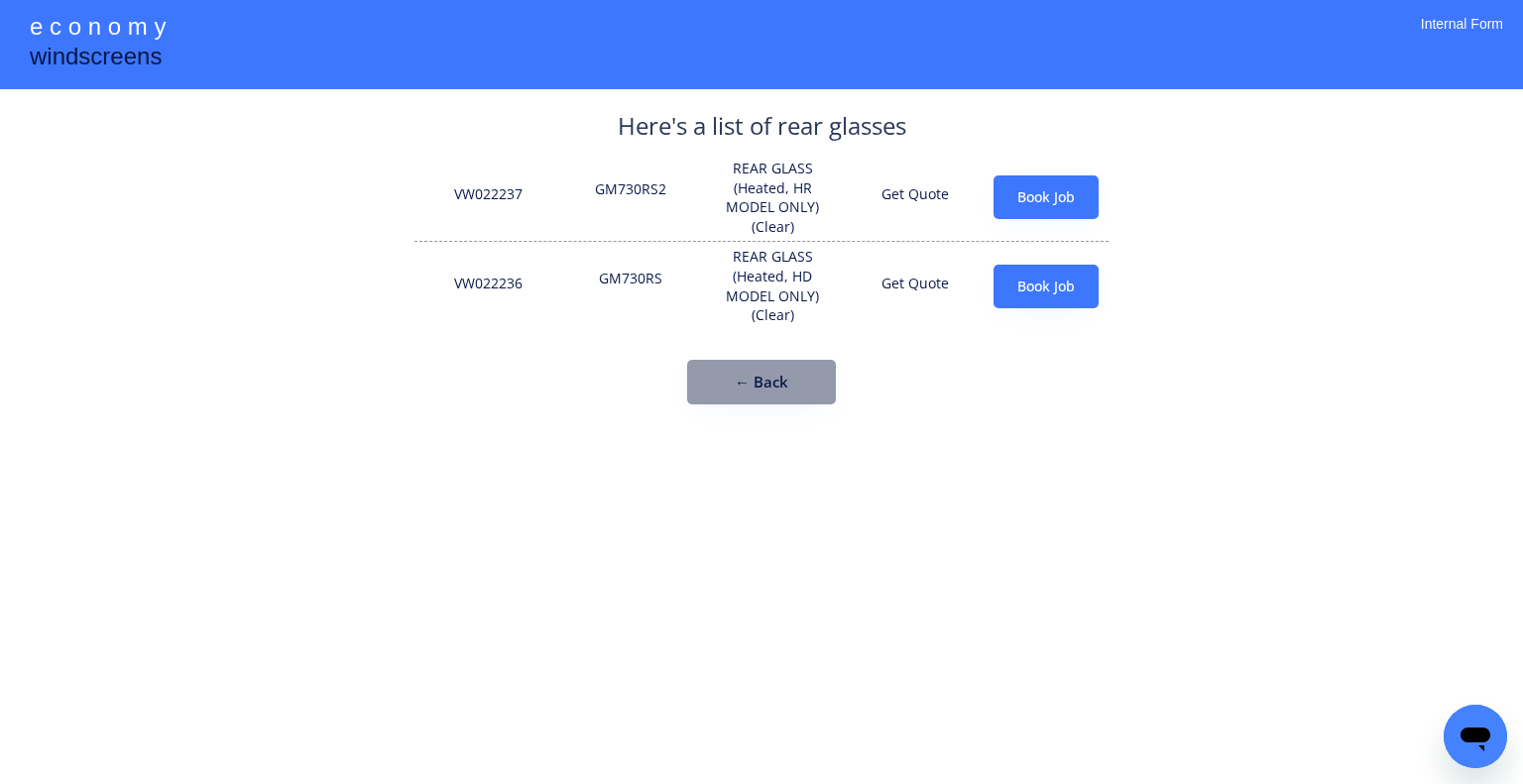 click on "GM730RS2" at bounding box center (631, 197) 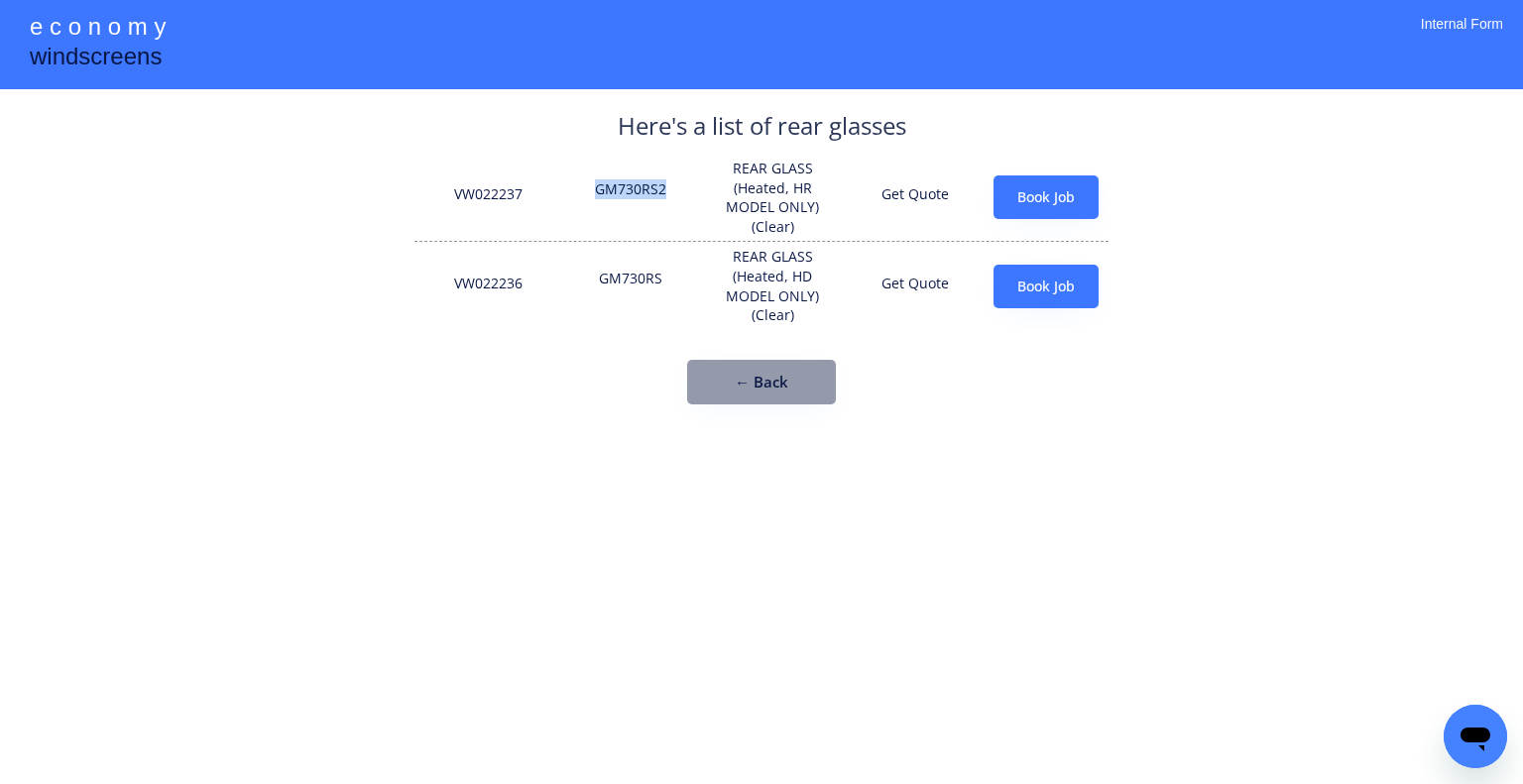 click on "GM730RS2" at bounding box center [631, 197] 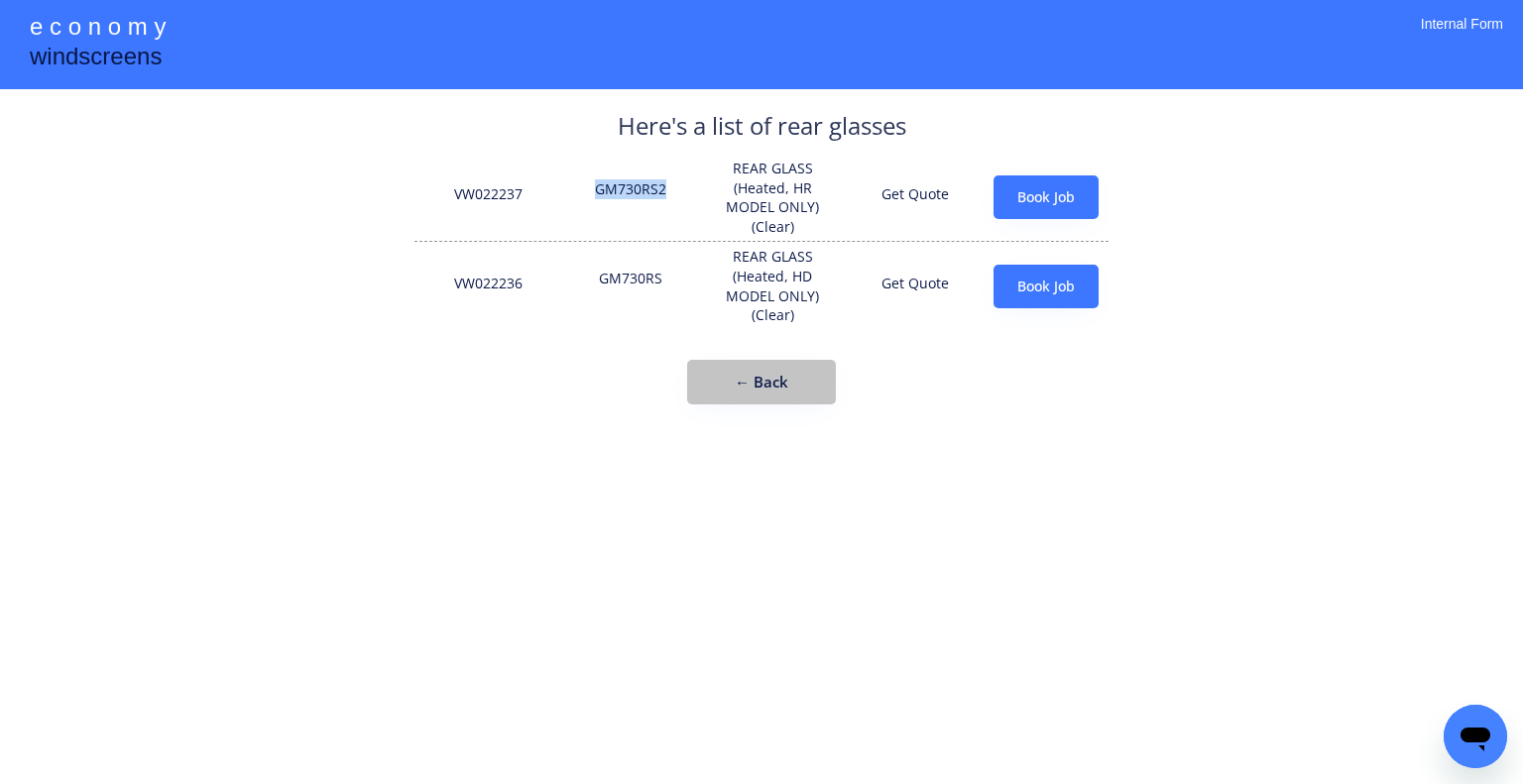 click on "←   Back" at bounding box center (762, 382) 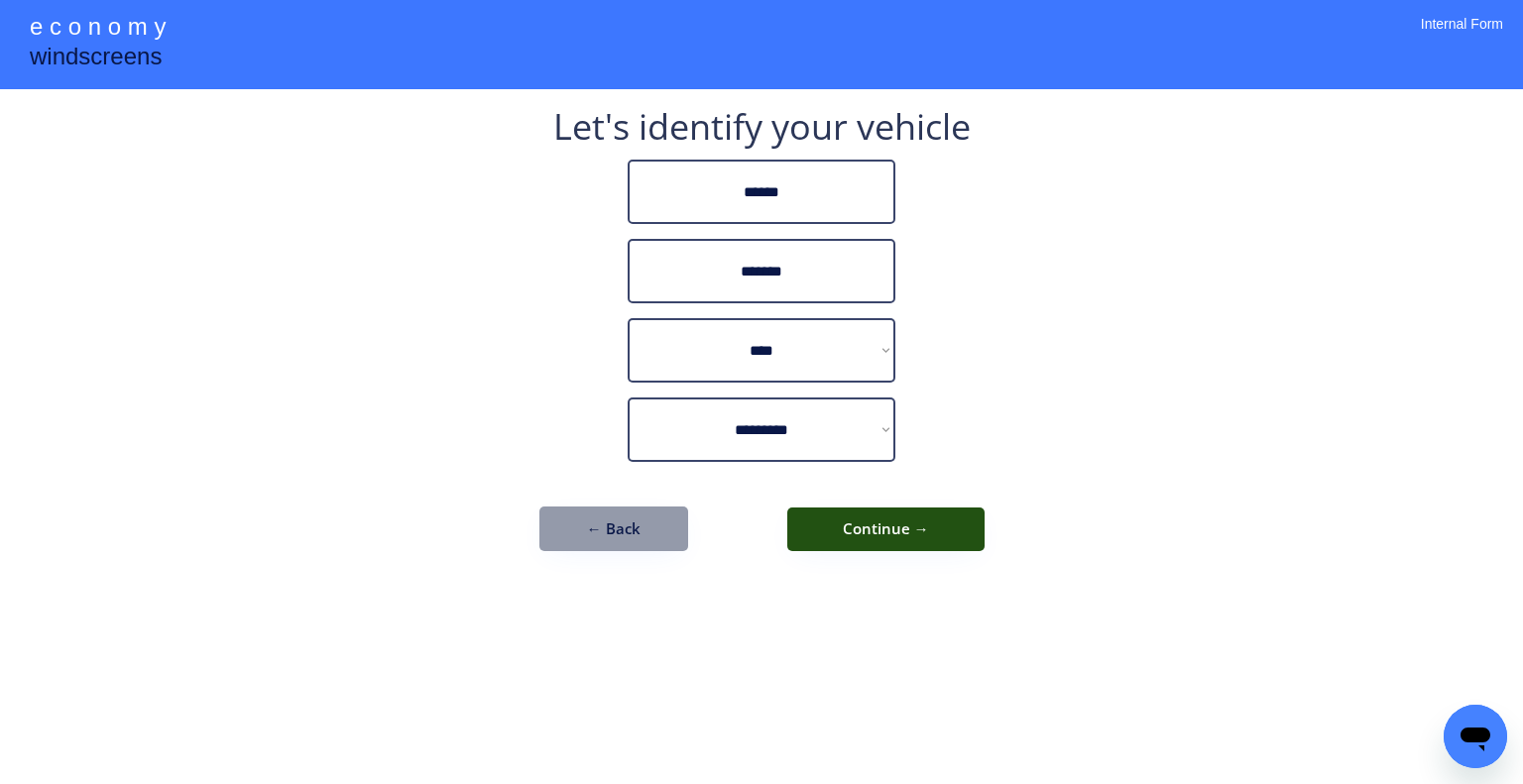 click on "Continue    →" at bounding box center (885, 529) 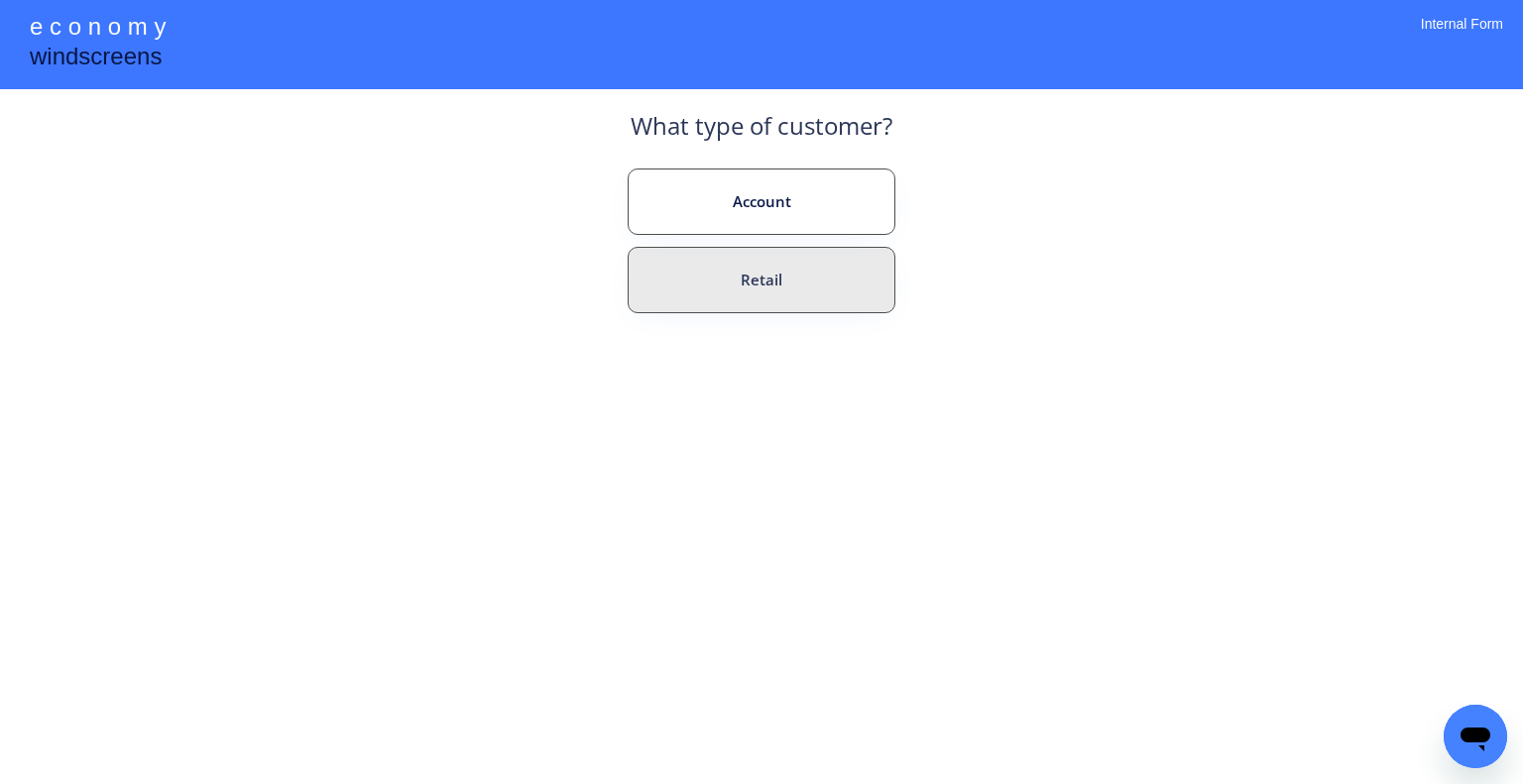 click on "Retail" at bounding box center (762, 280) 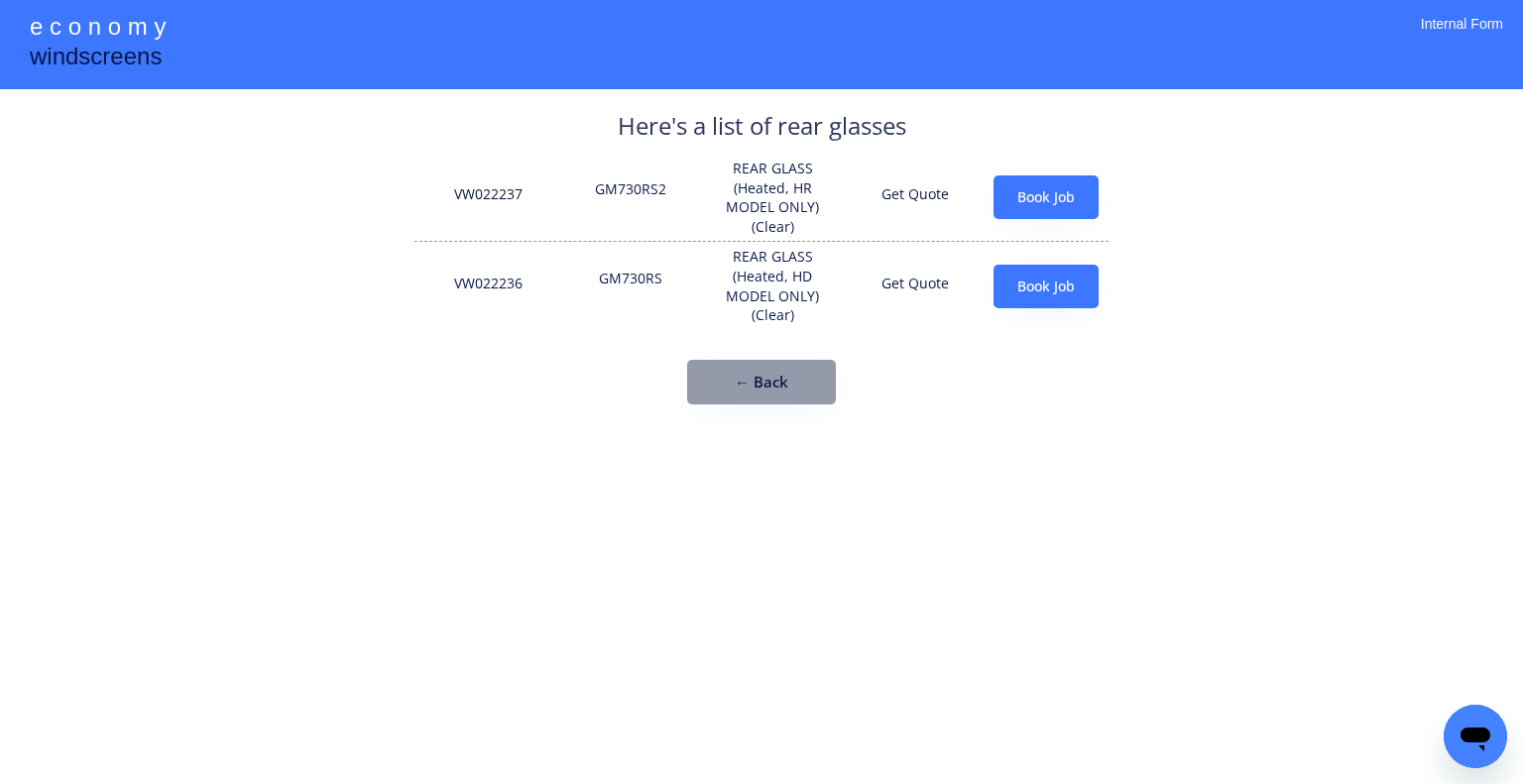 click on "GM730RS2" at bounding box center (631, 197) 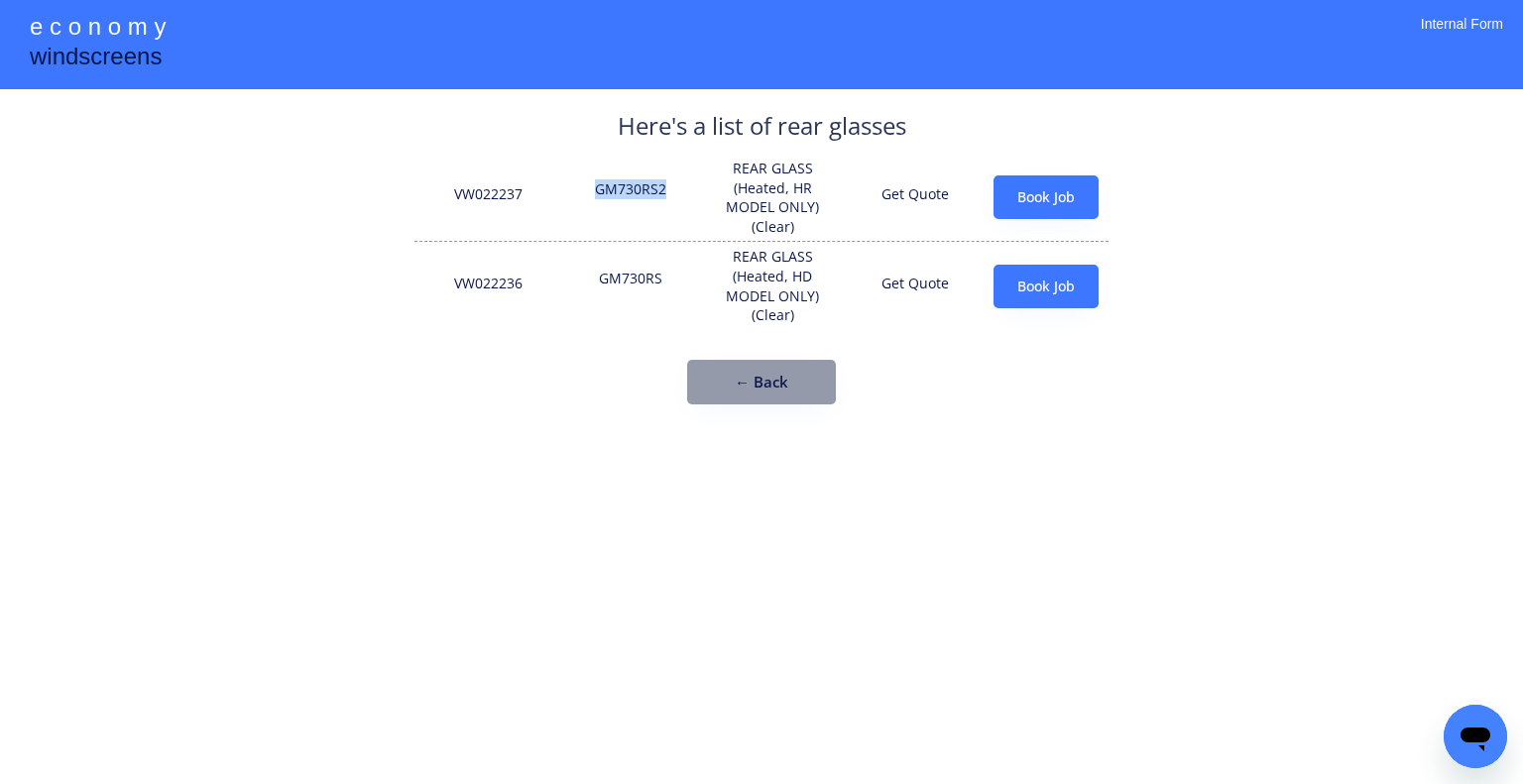 click on "GM730RS2" at bounding box center [631, 197] 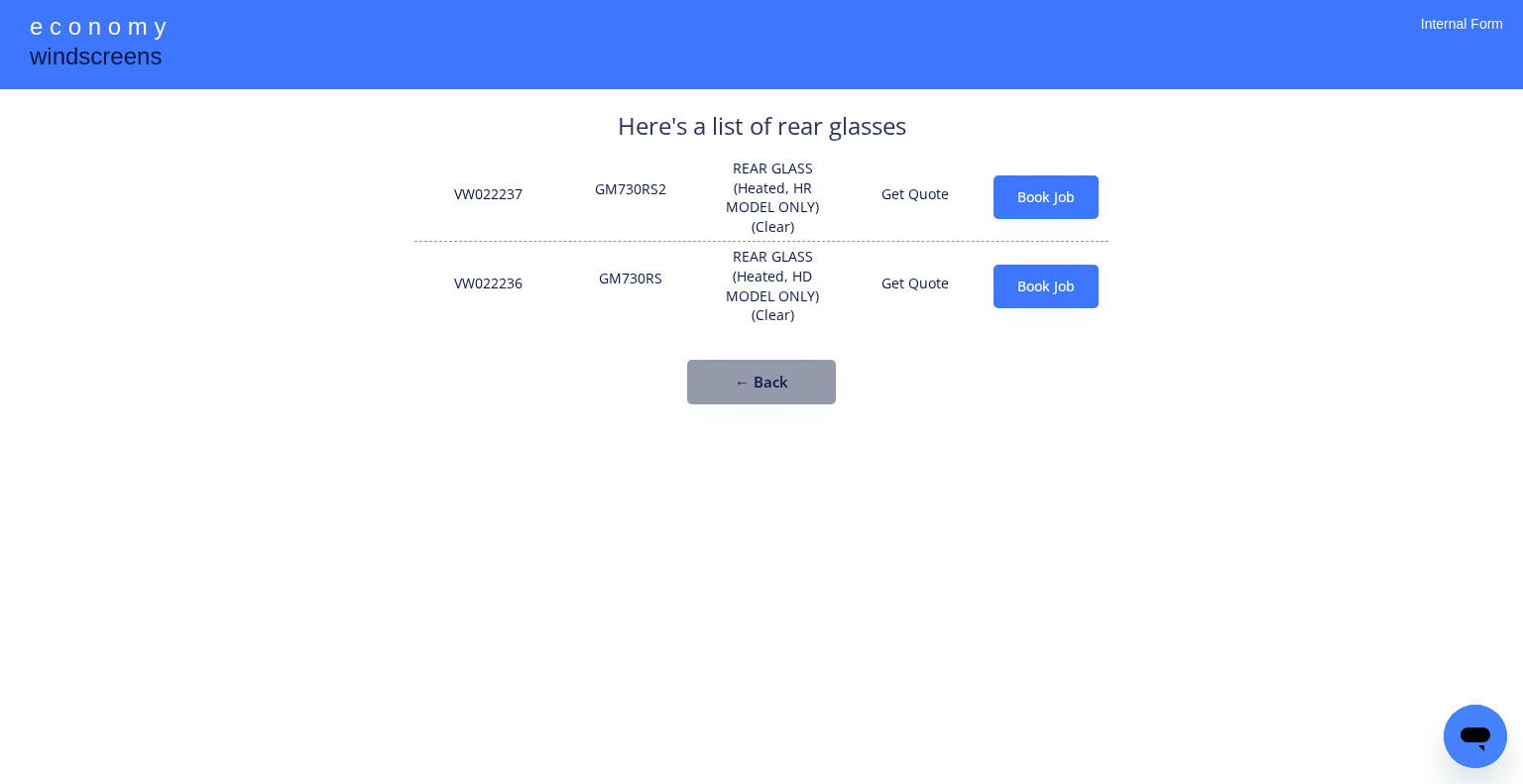 click on "**********" at bounding box center (762, 392) 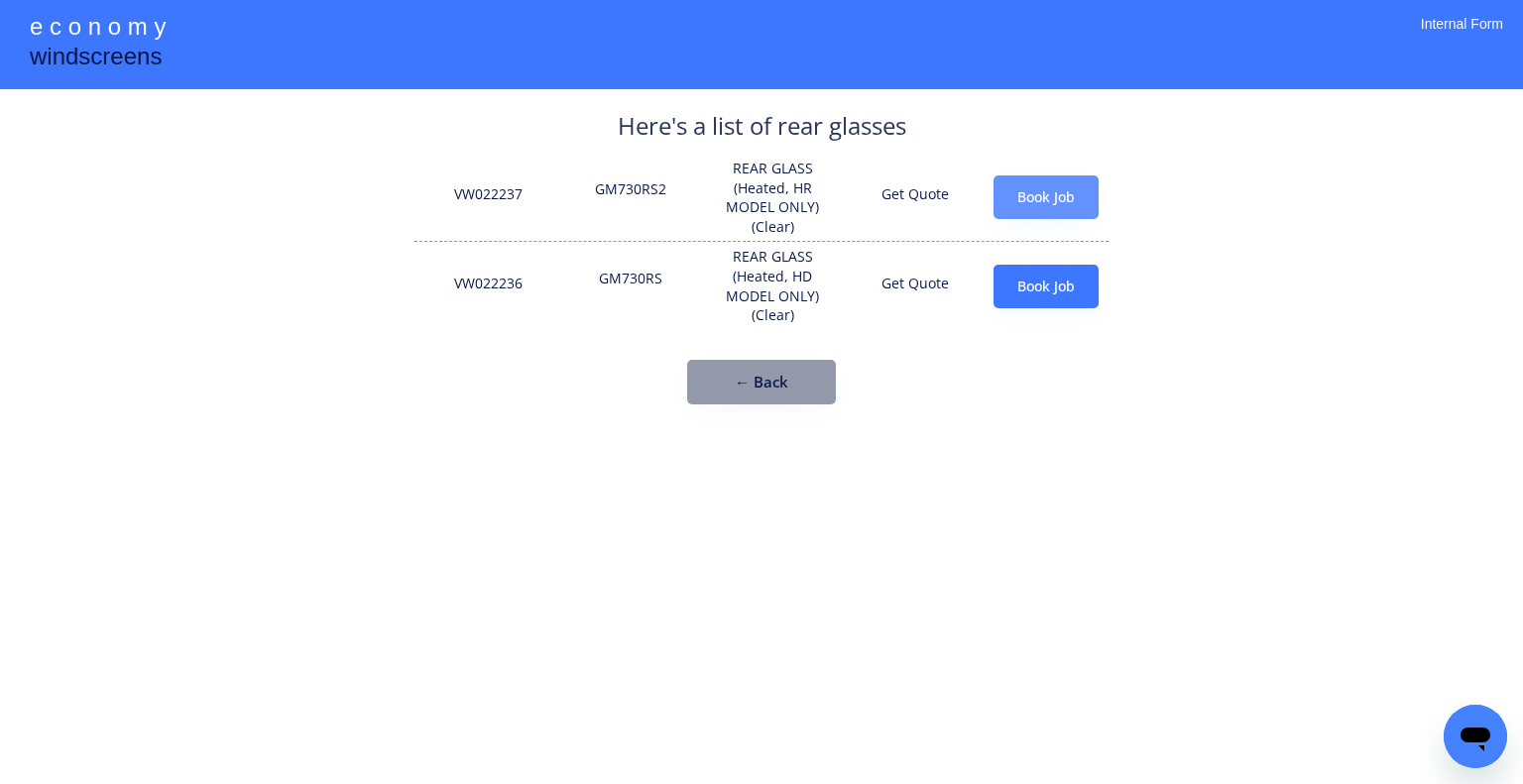 drag, startPoint x: 1079, startPoint y: 197, endPoint x: 1046, endPoint y: 202, distance: 33.37664 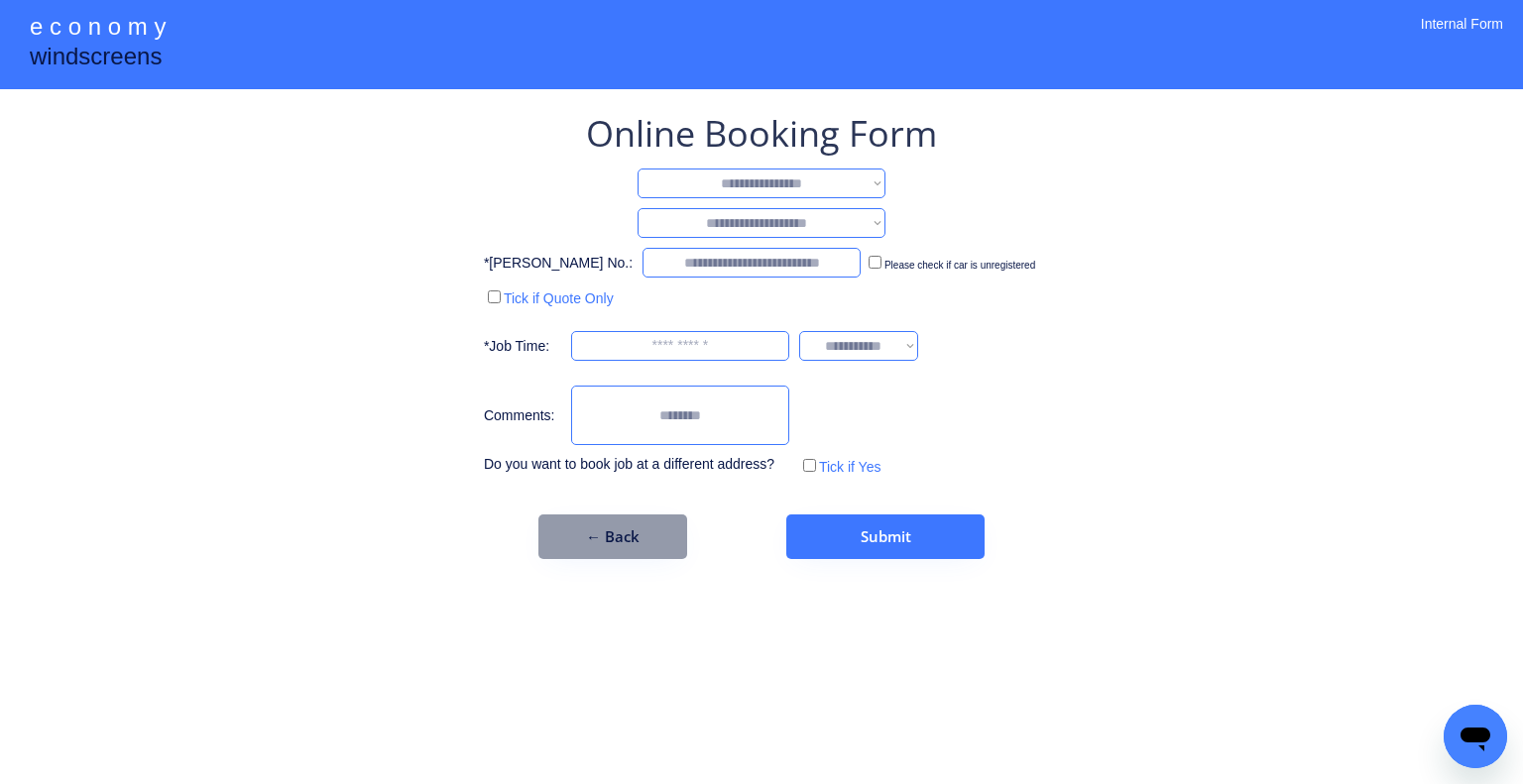 click on "**********" at bounding box center [762, 183] 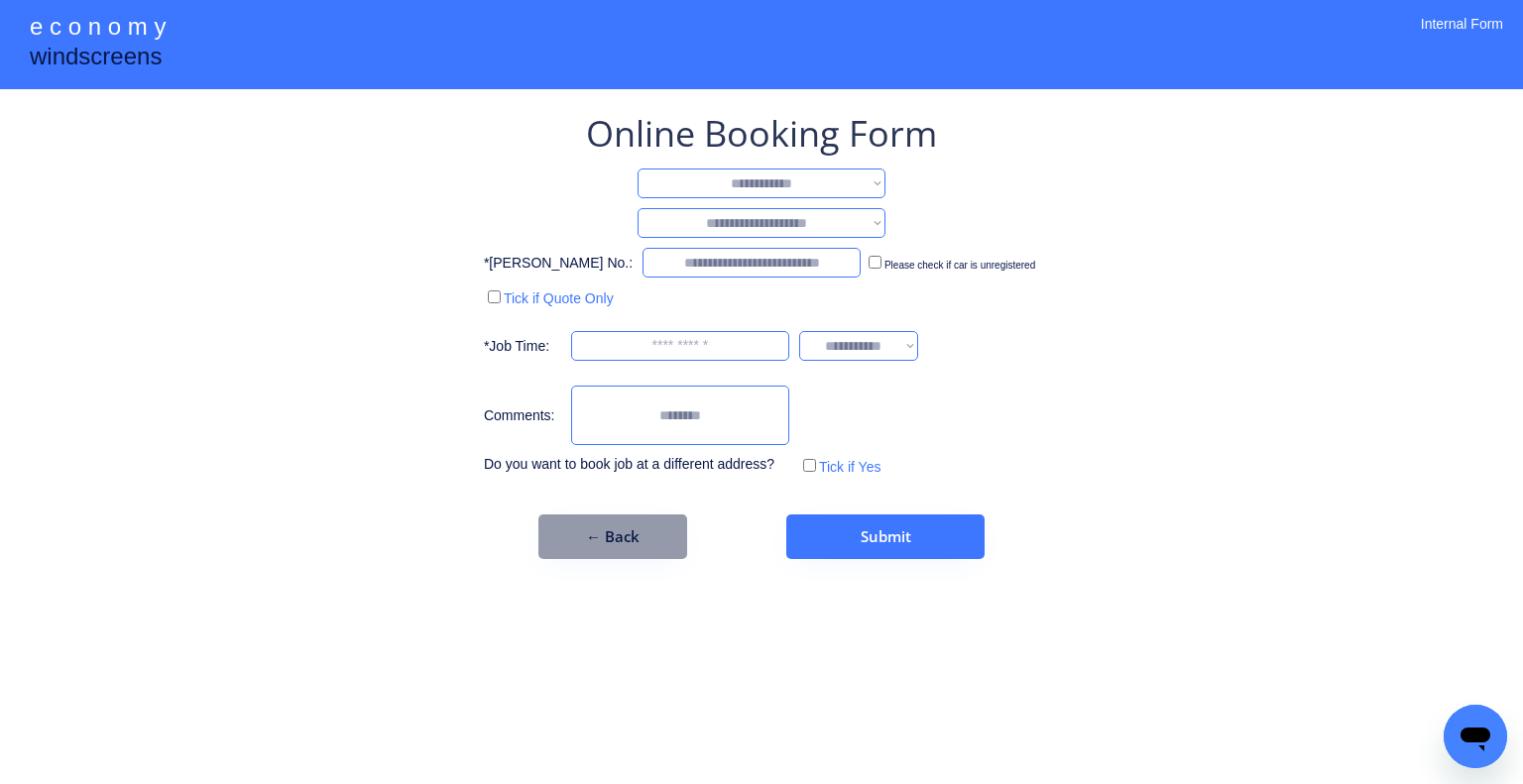 click on "**********" at bounding box center (762, 183) 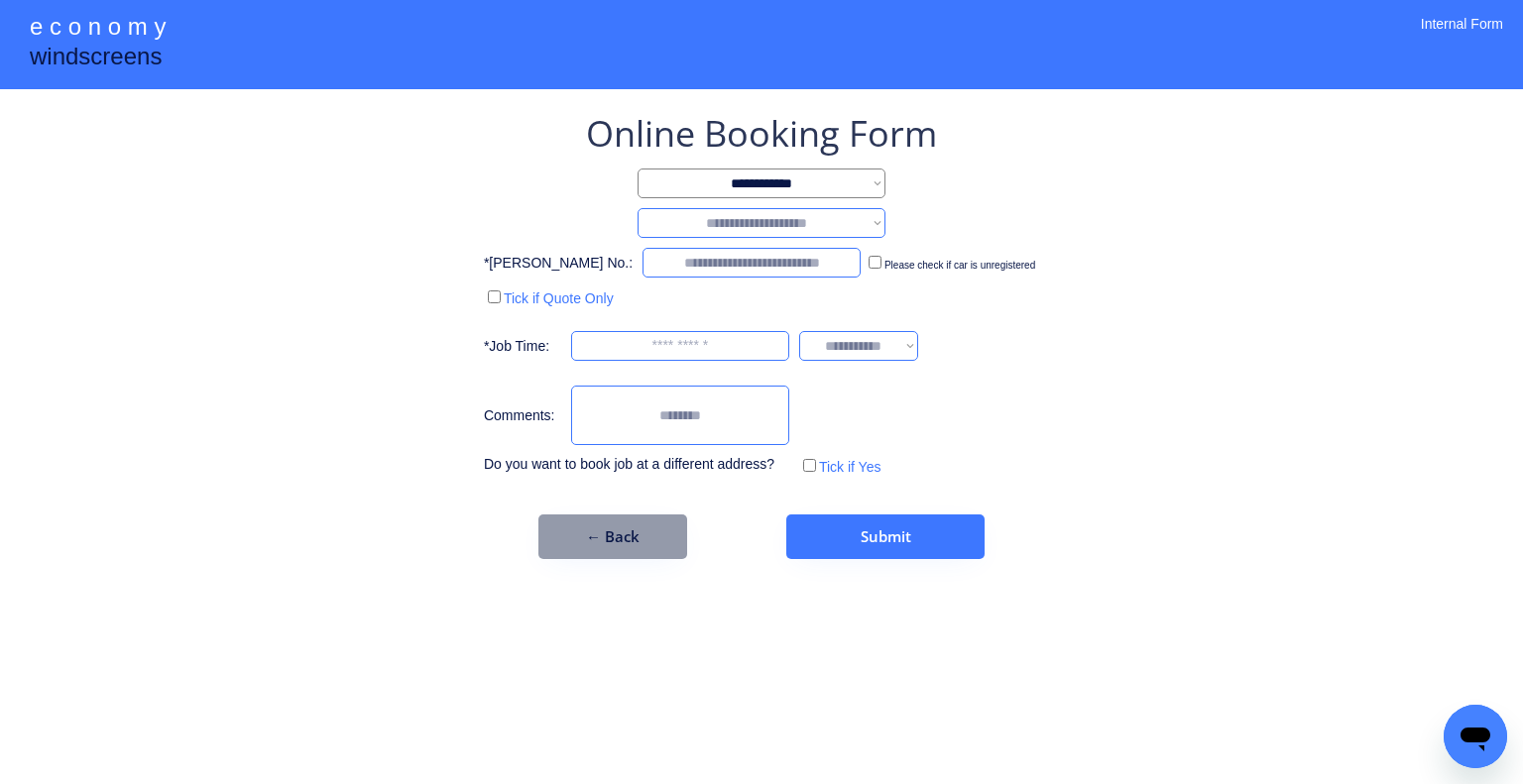 click on "**********" at bounding box center [762, 223] 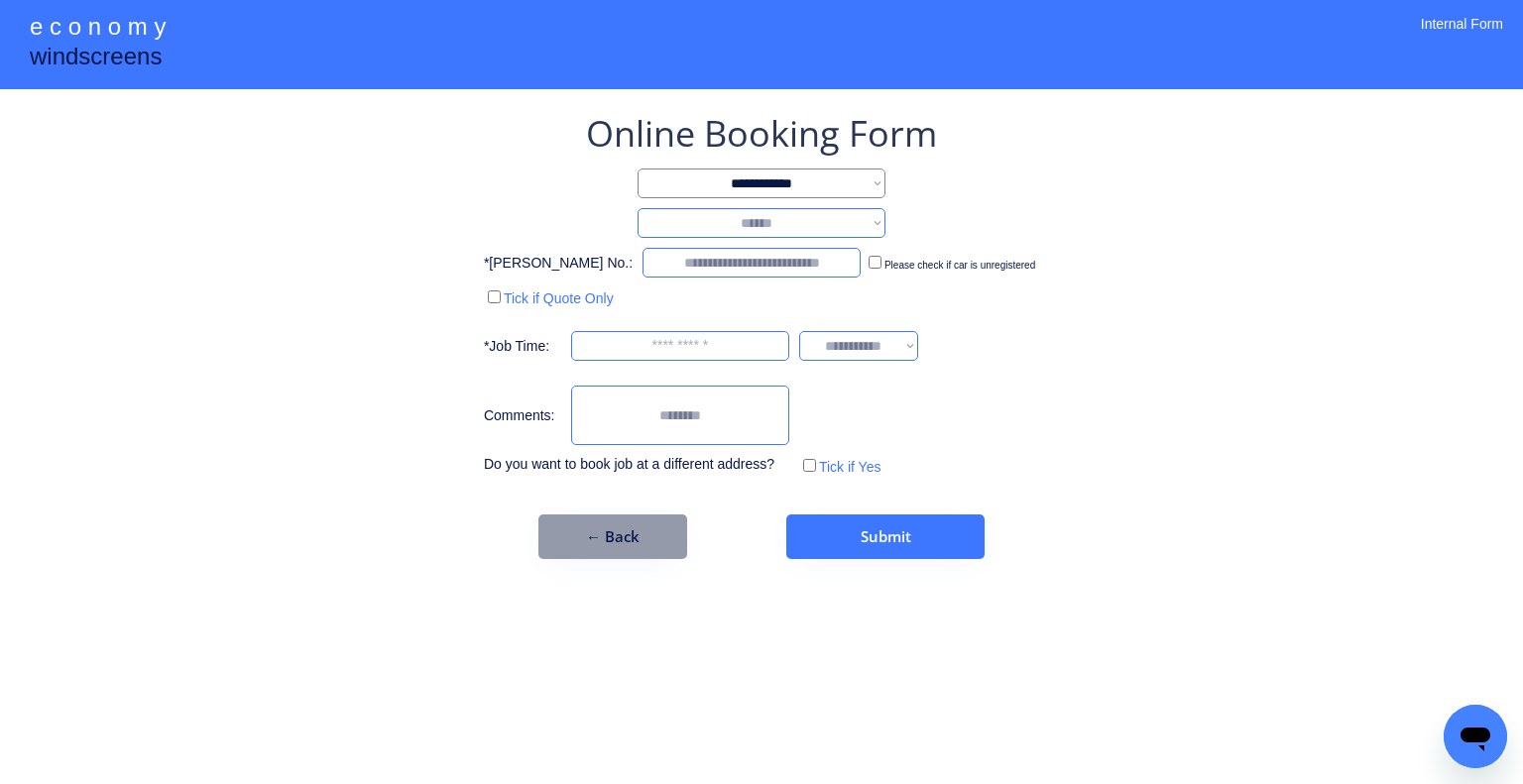 click on "**********" at bounding box center [762, 223] 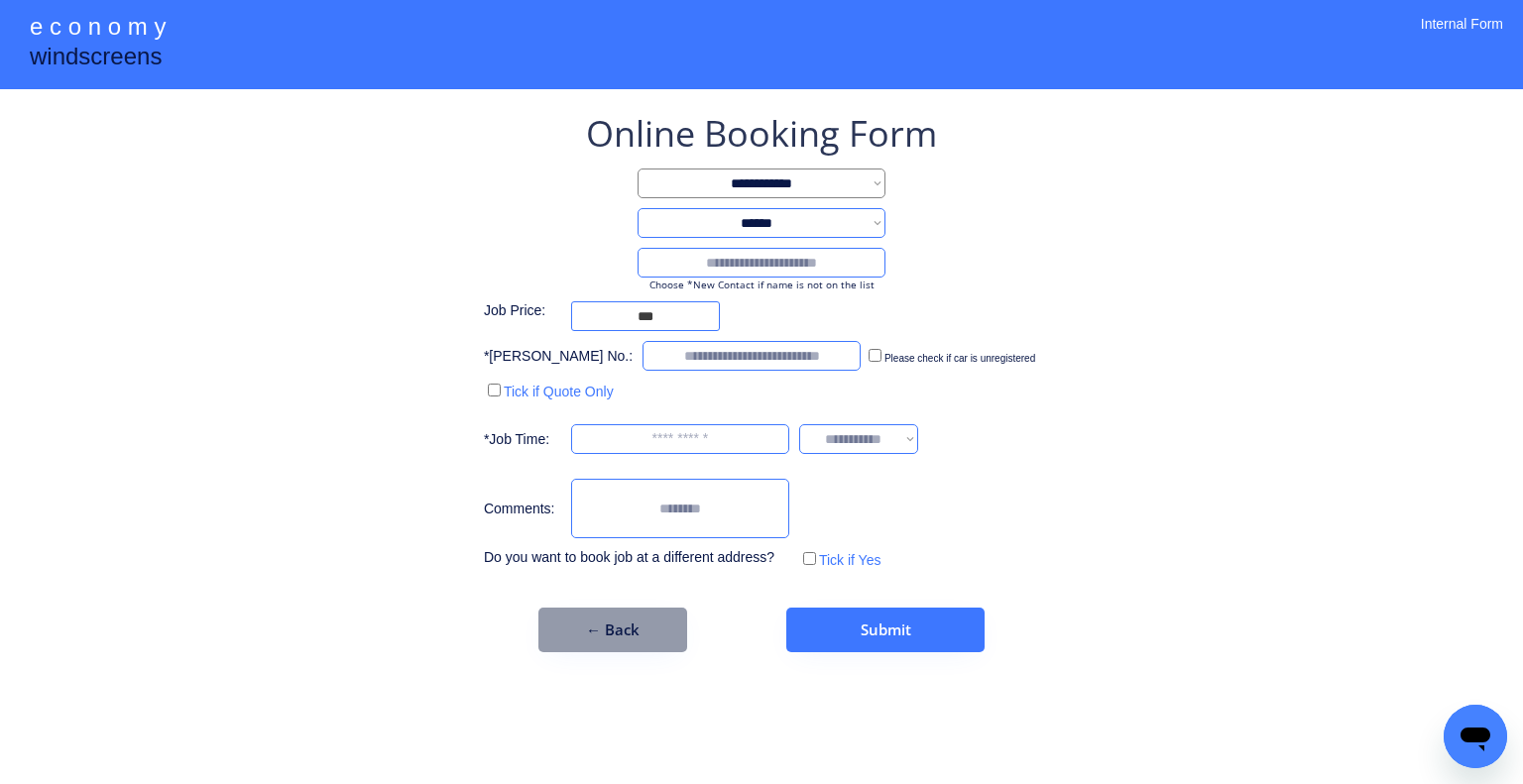 click on "**********" at bounding box center [762, 392] 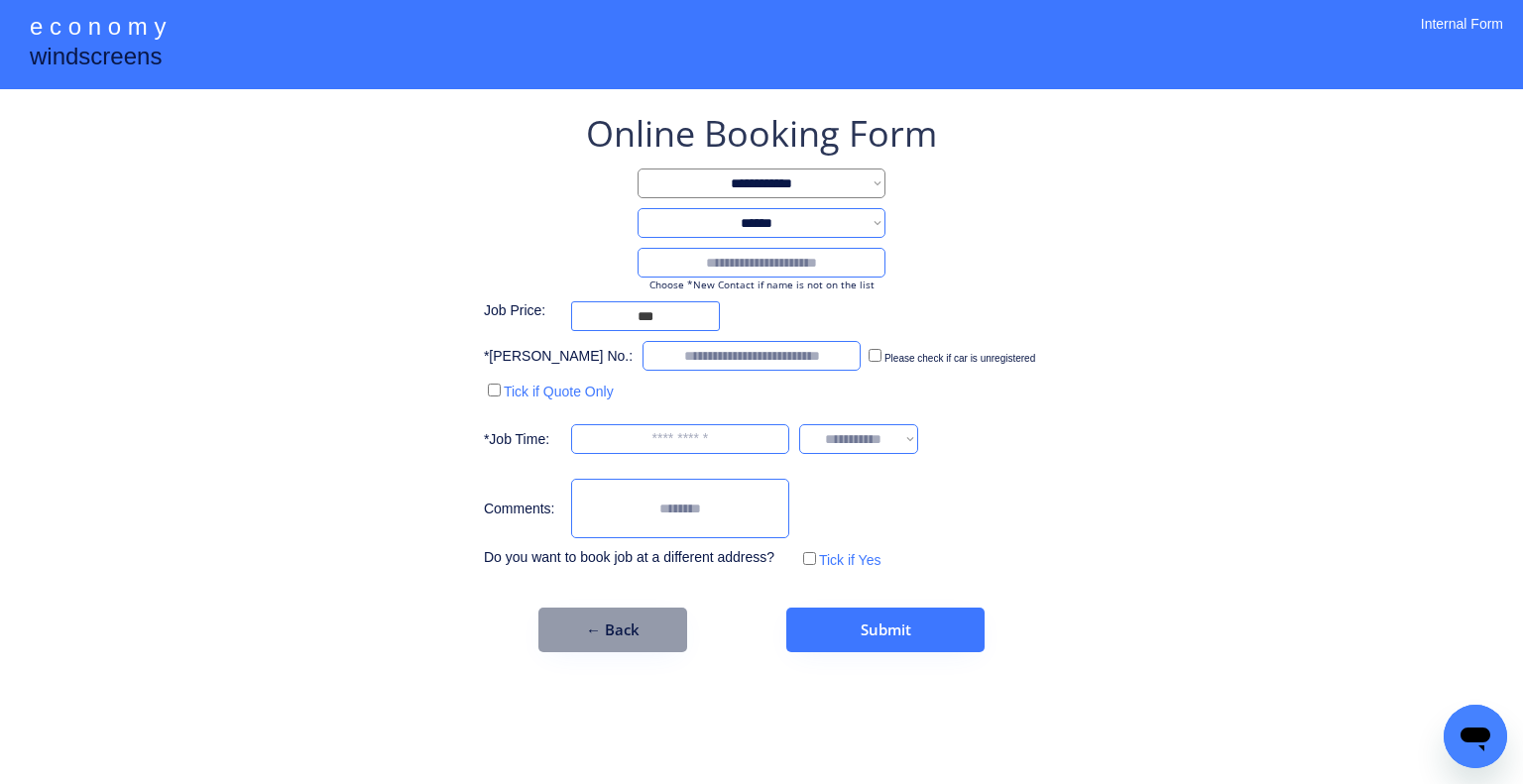 click on "**********" at bounding box center (762, 381) 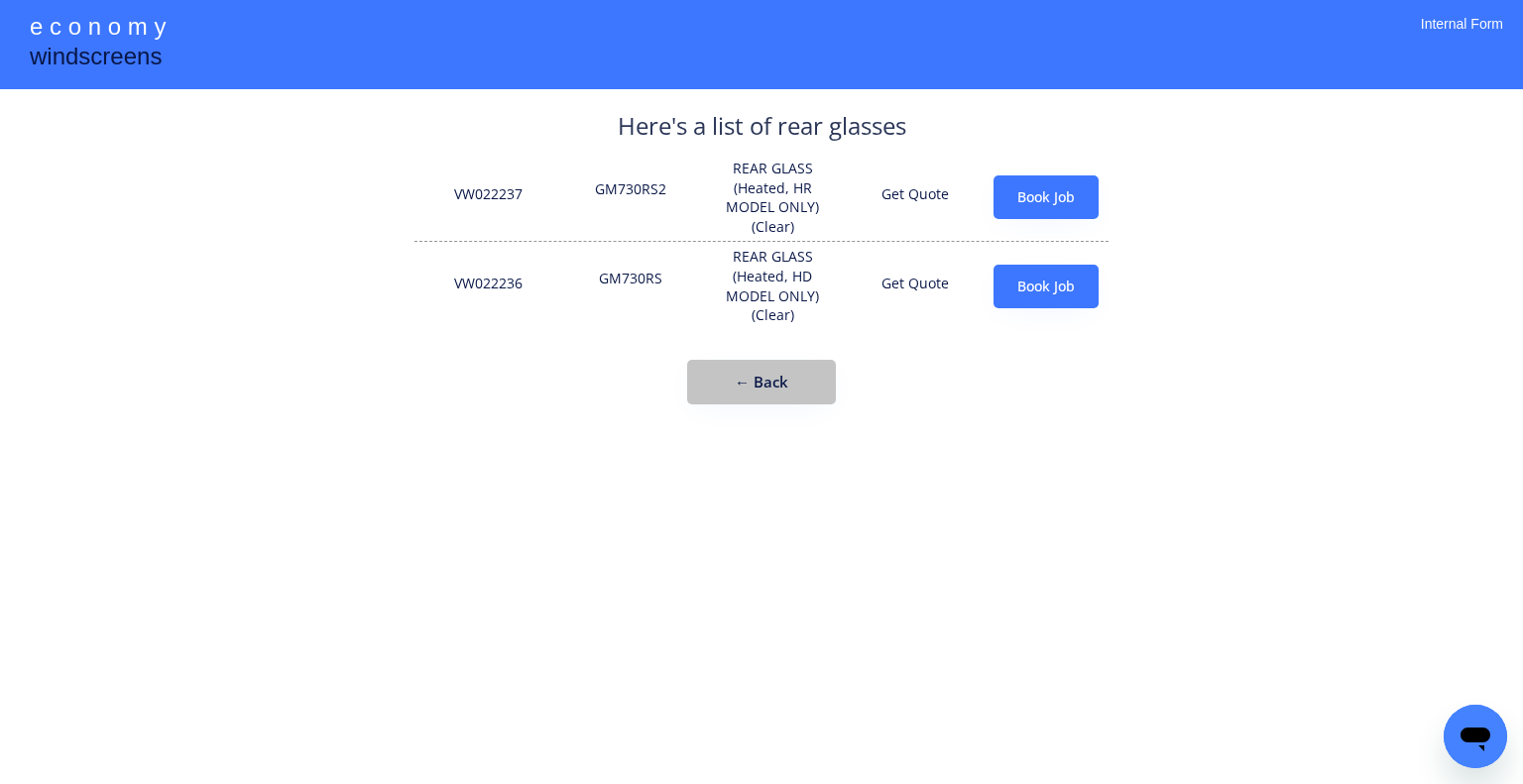 click on "←   Back" at bounding box center [762, 382] 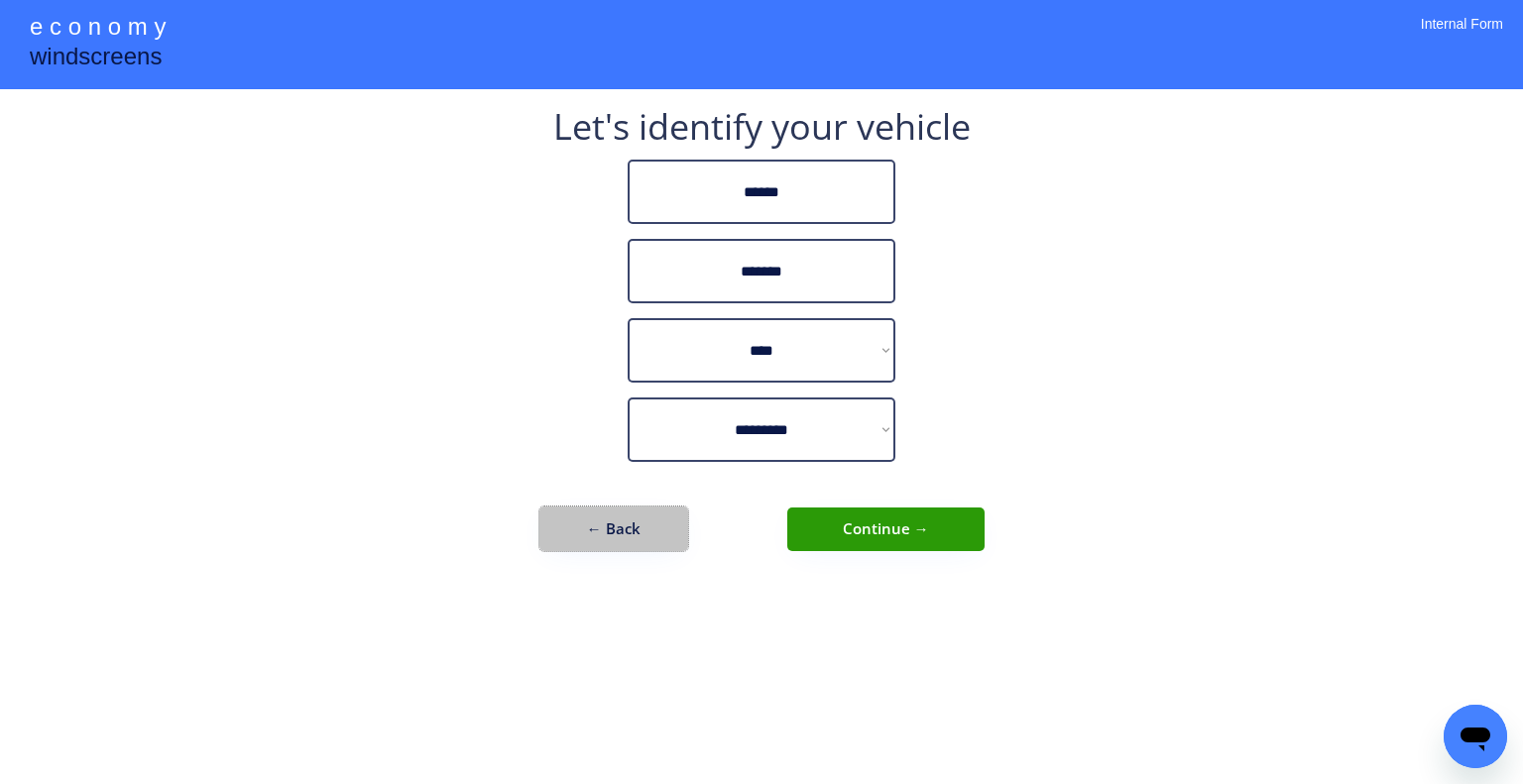 click on "←   Back" at bounding box center [614, 528] 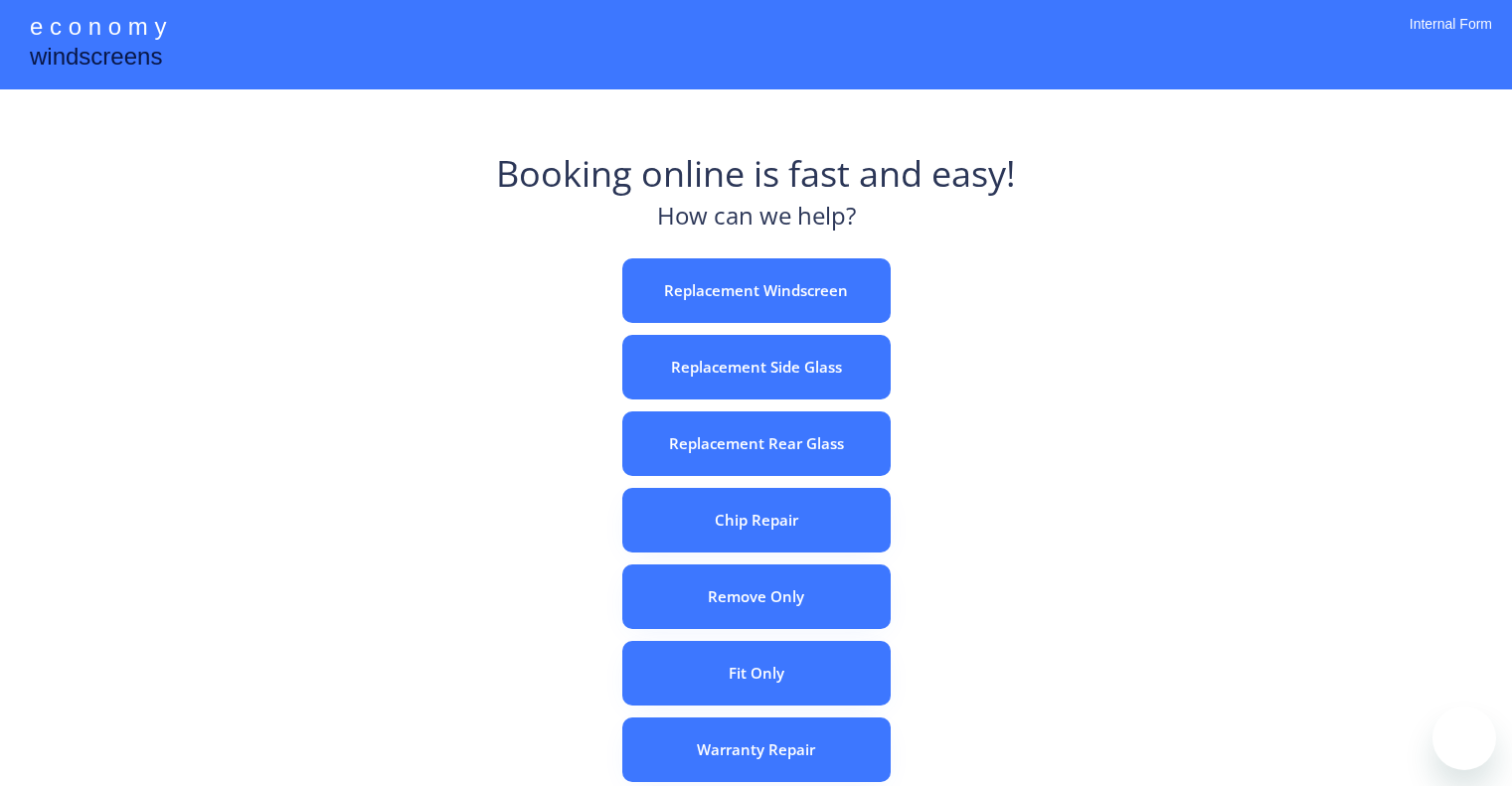 scroll, scrollTop: 0, scrollLeft: 0, axis: both 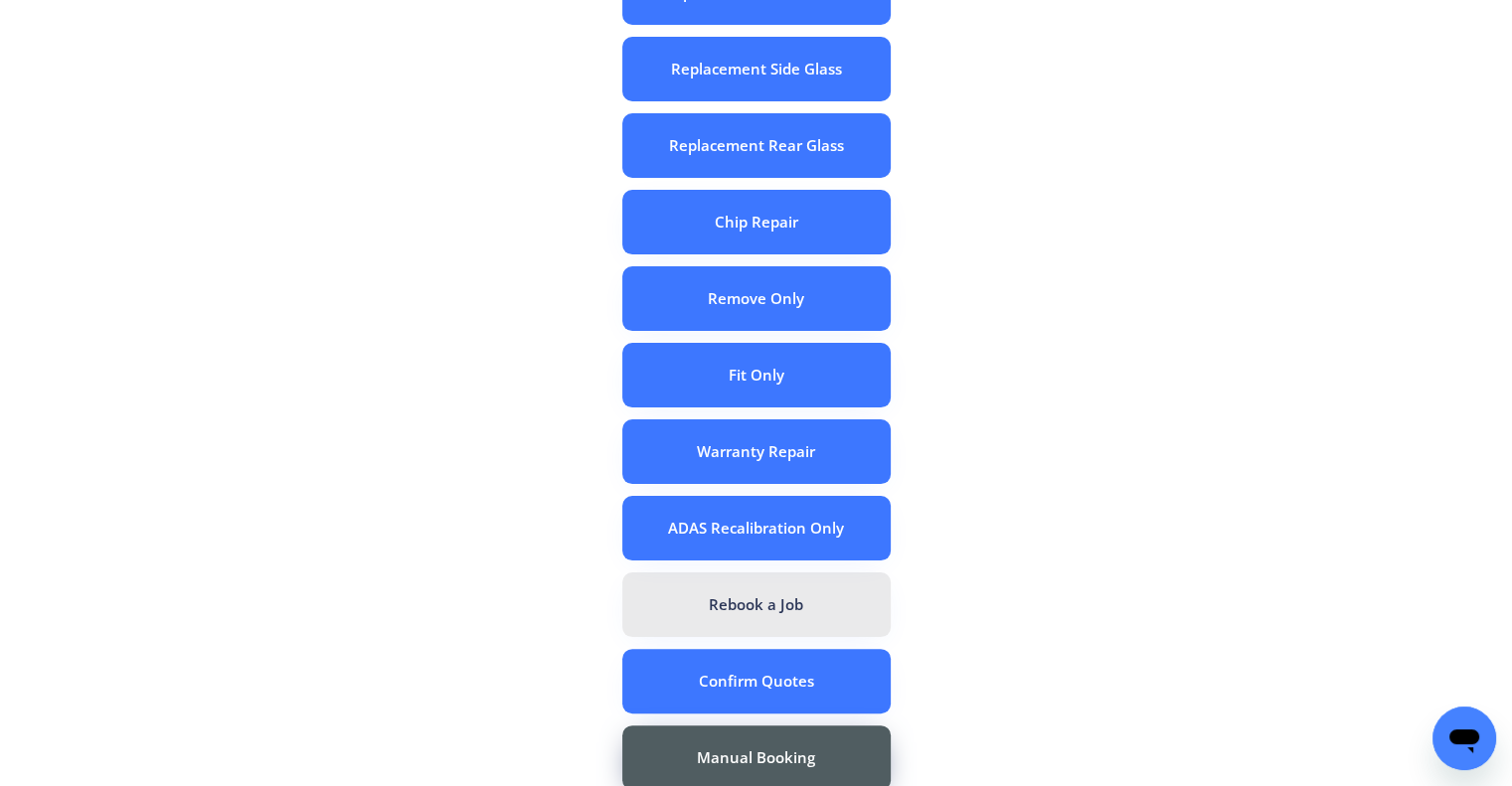 click on "Rebook a Job" at bounding box center (756, 604) 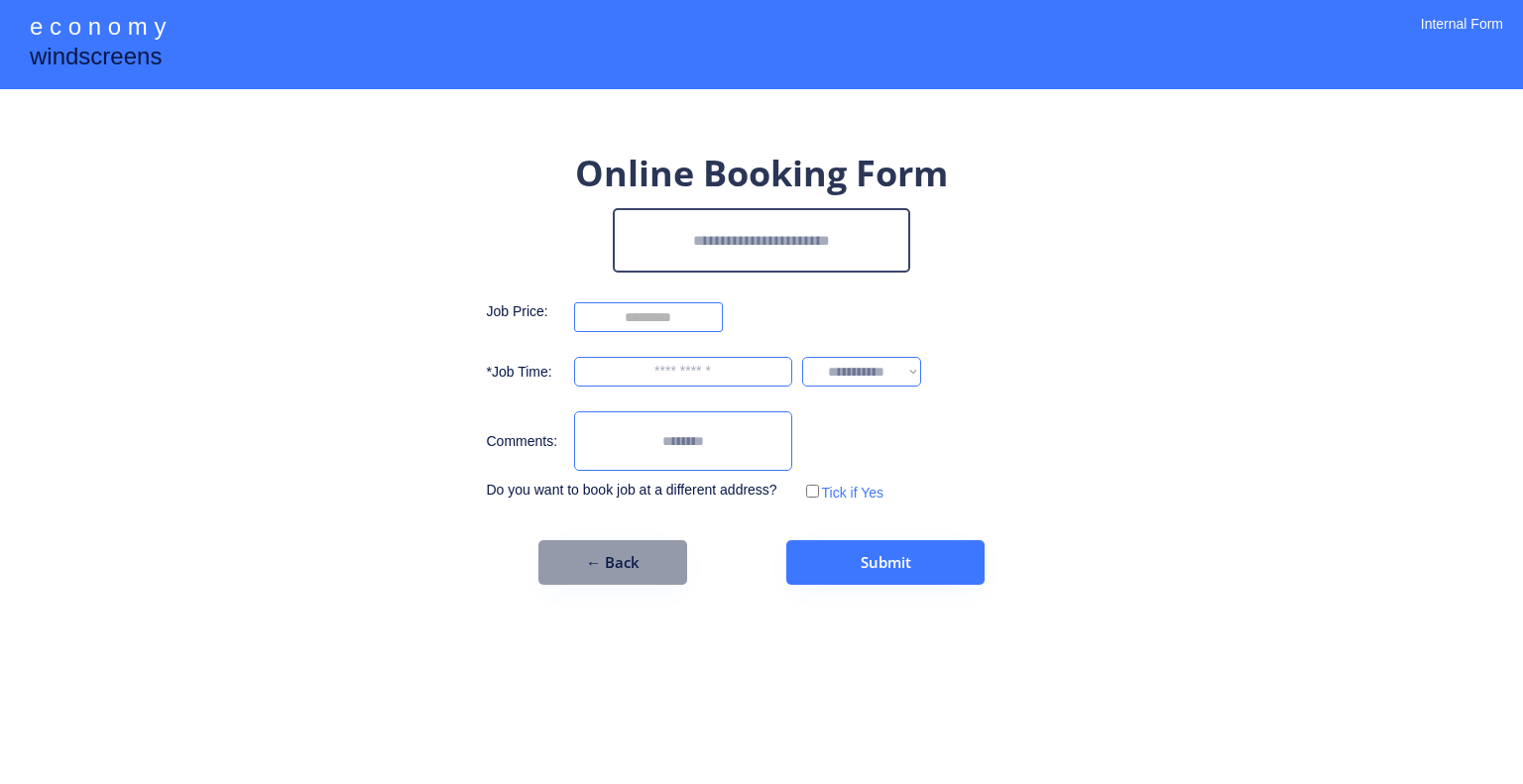 scroll, scrollTop: 0, scrollLeft: 0, axis: both 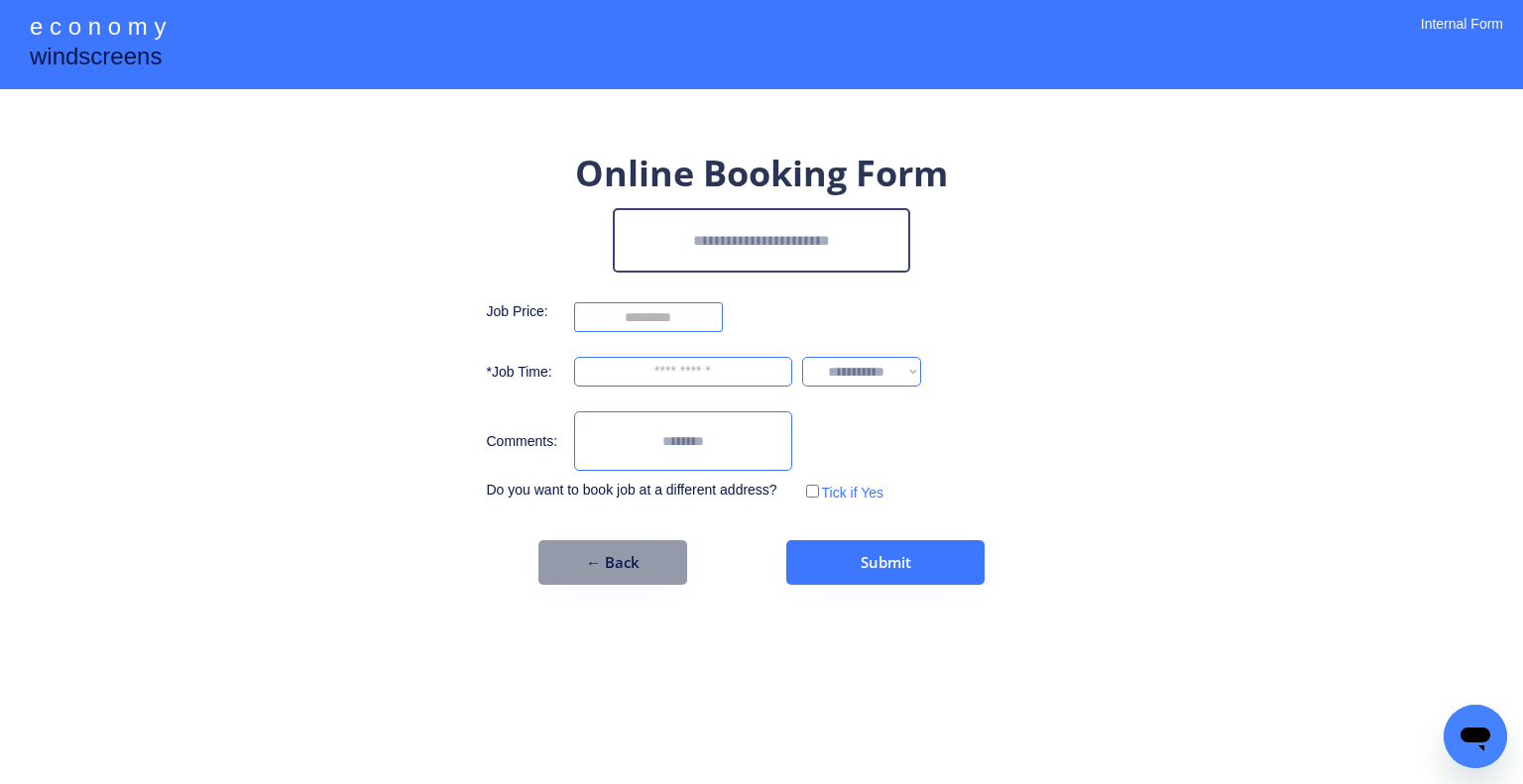 paste on "*******" 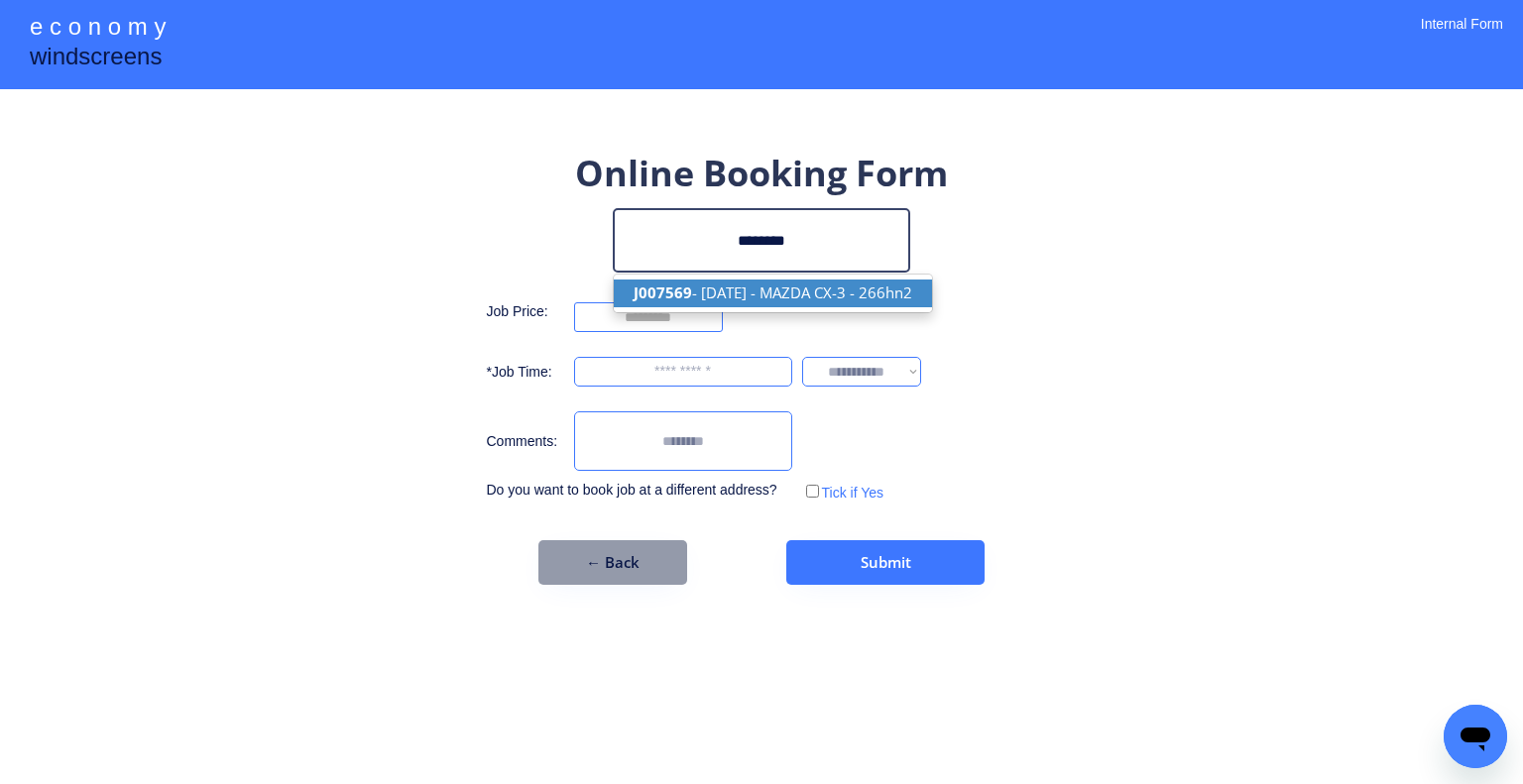 click on "J007569  - [DATE] - MAZDA CX-3 - 266hn2" at bounding box center (772, 292) 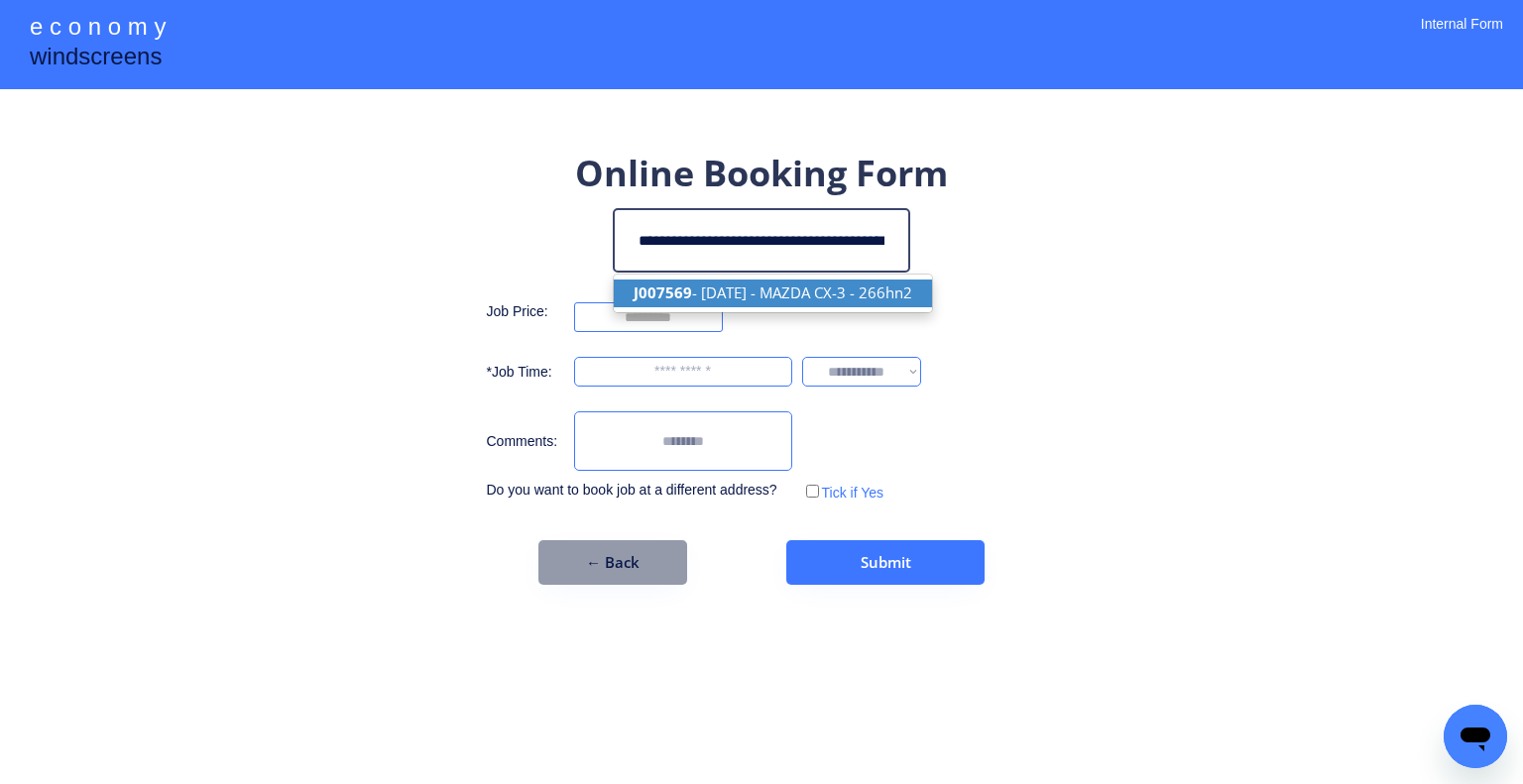 type on "**********" 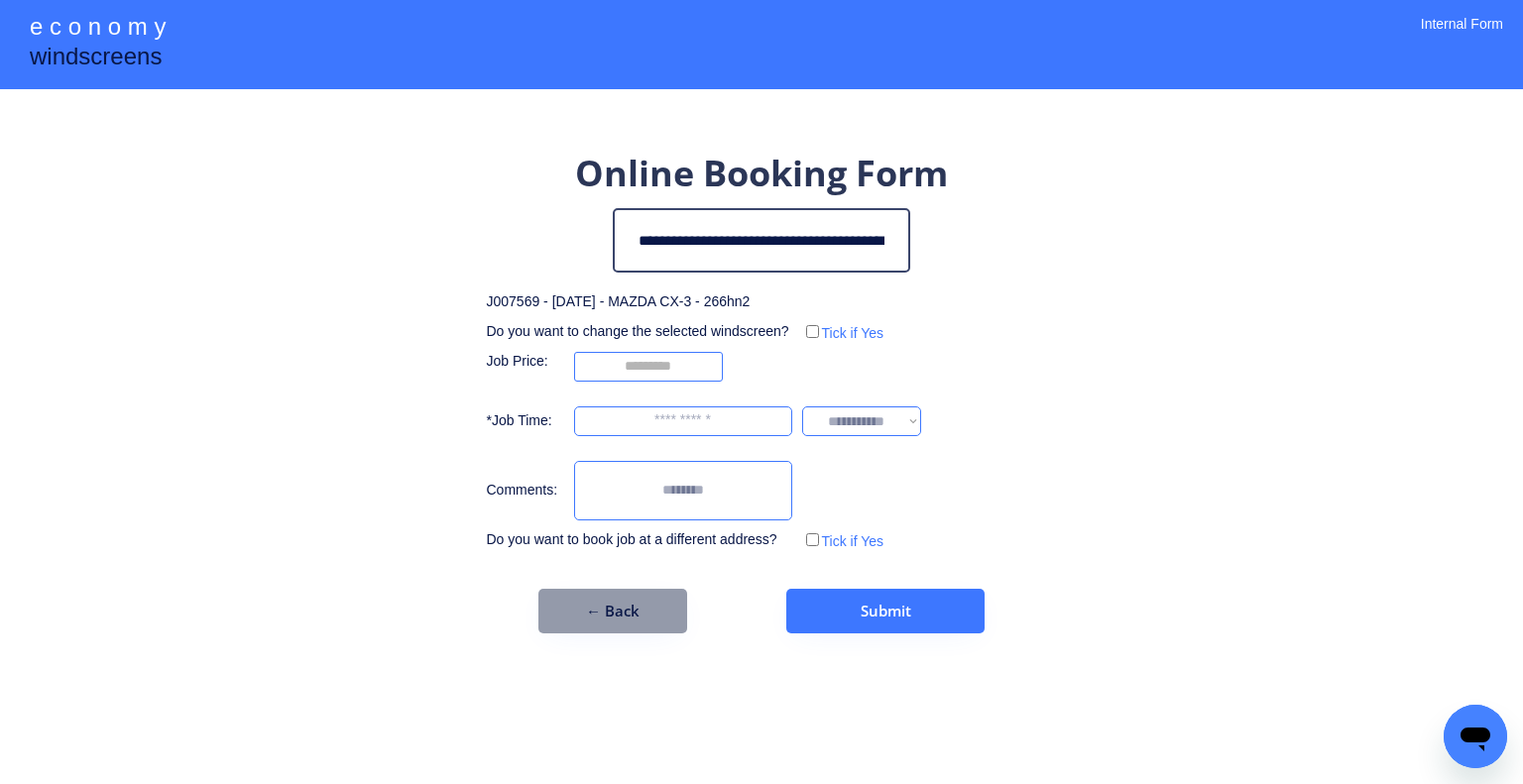 click on "**********" at bounding box center (762, 392) 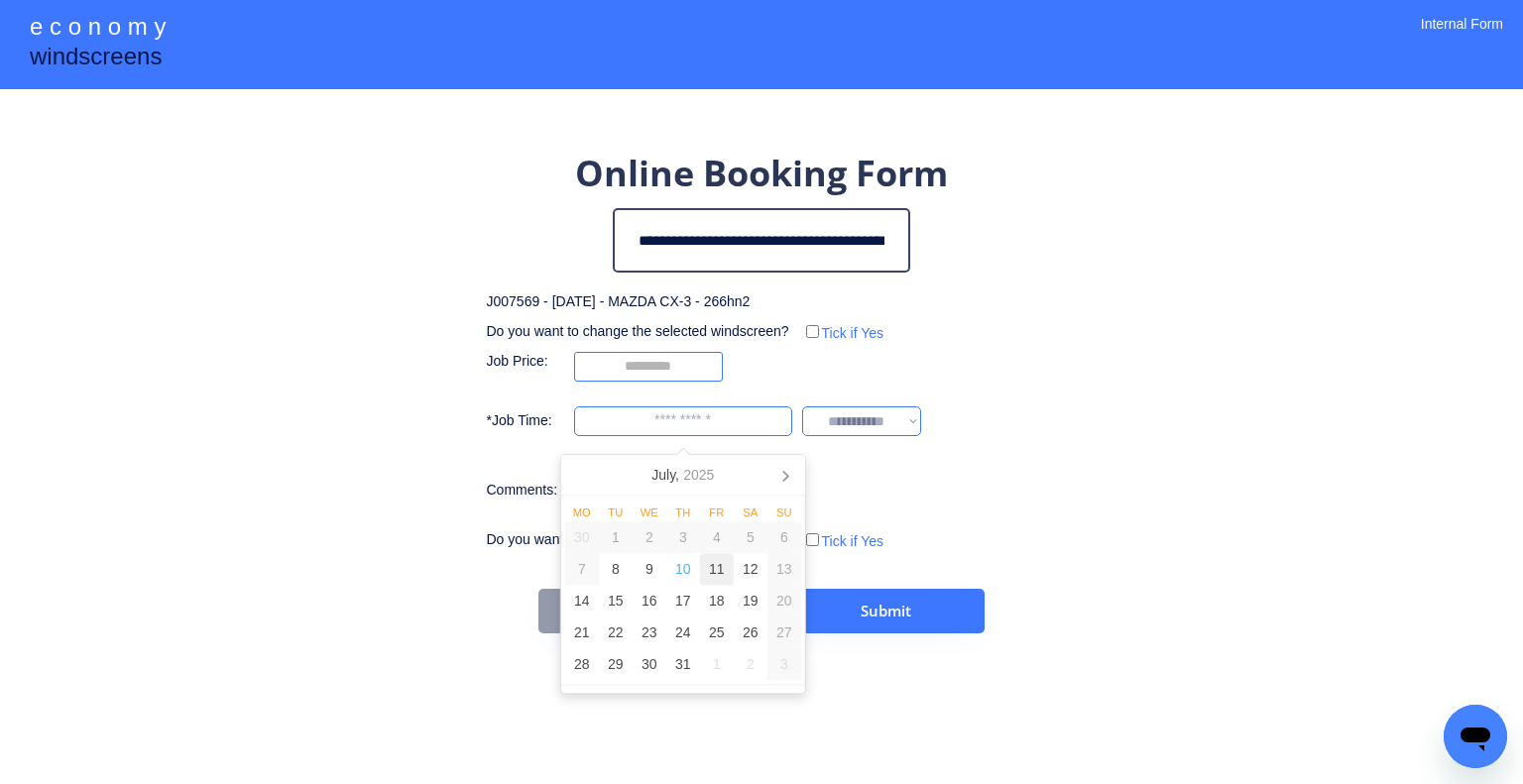 click on "11" at bounding box center [717, 570] 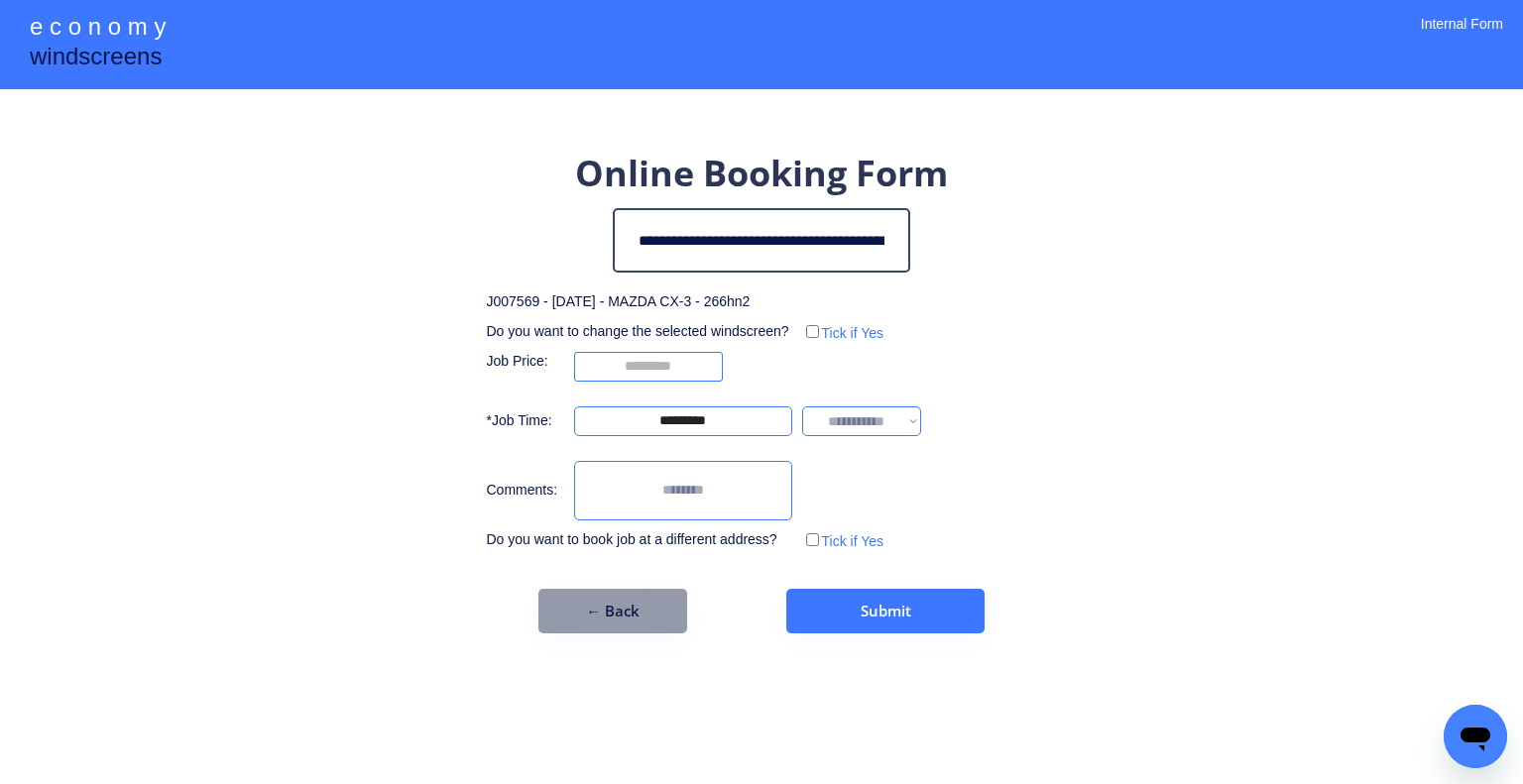 click on "**********" at bounding box center [762, 392] 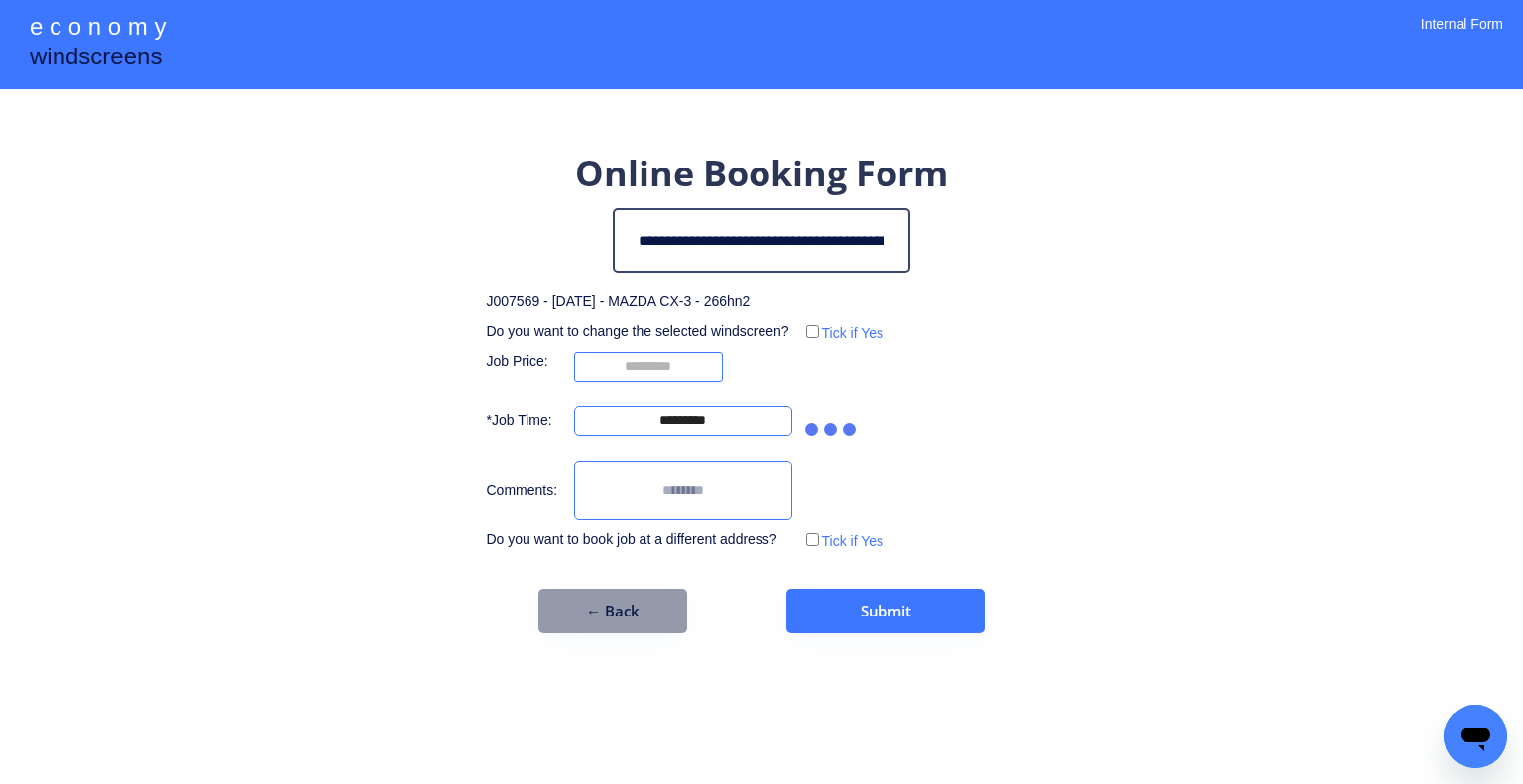click on "**********" at bounding box center (762, 392) 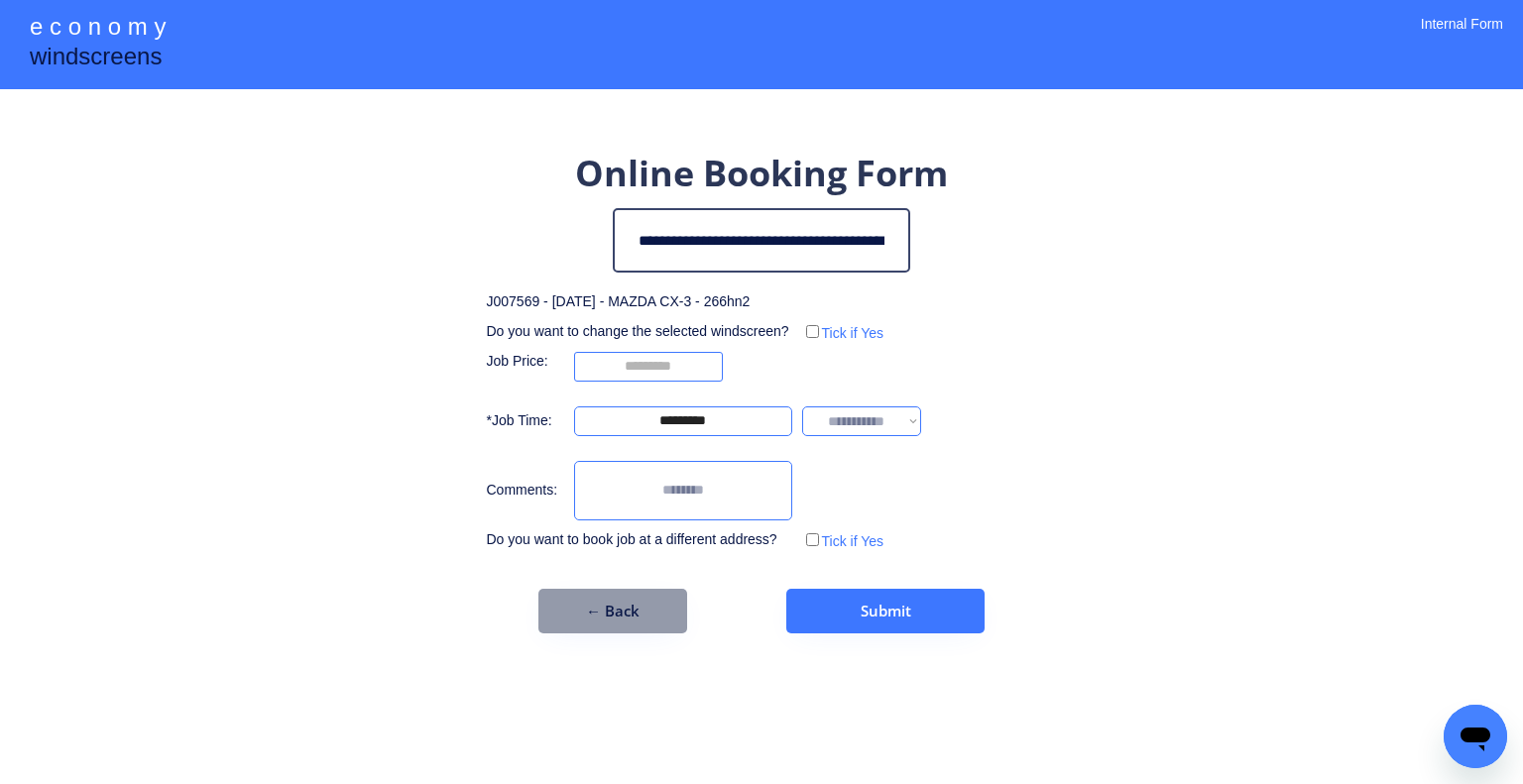 drag, startPoint x: 870, startPoint y: 415, endPoint x: 874, endPoint y: 431, distance: 16.492423 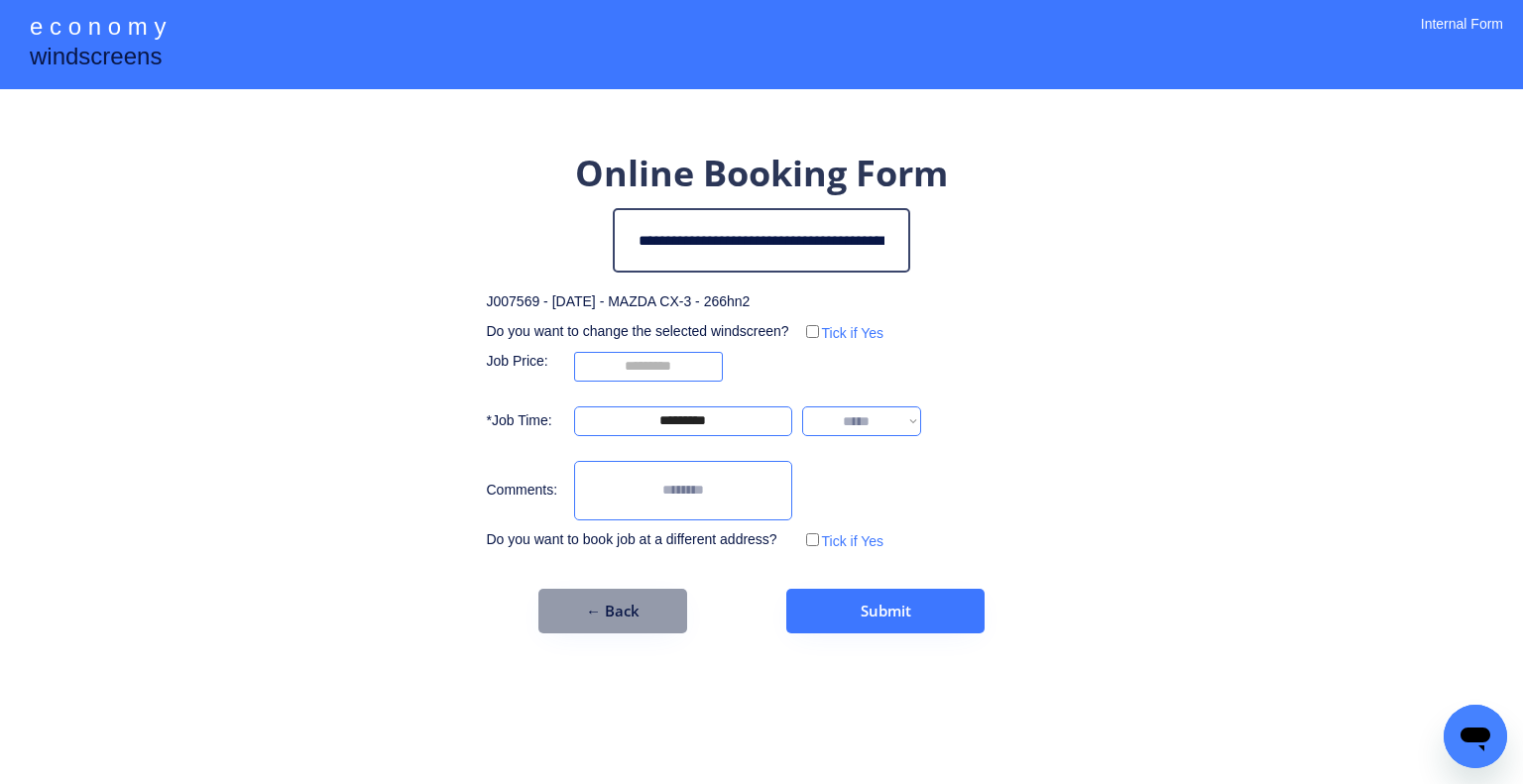 click on "**********" at bounding box center [862, 421] 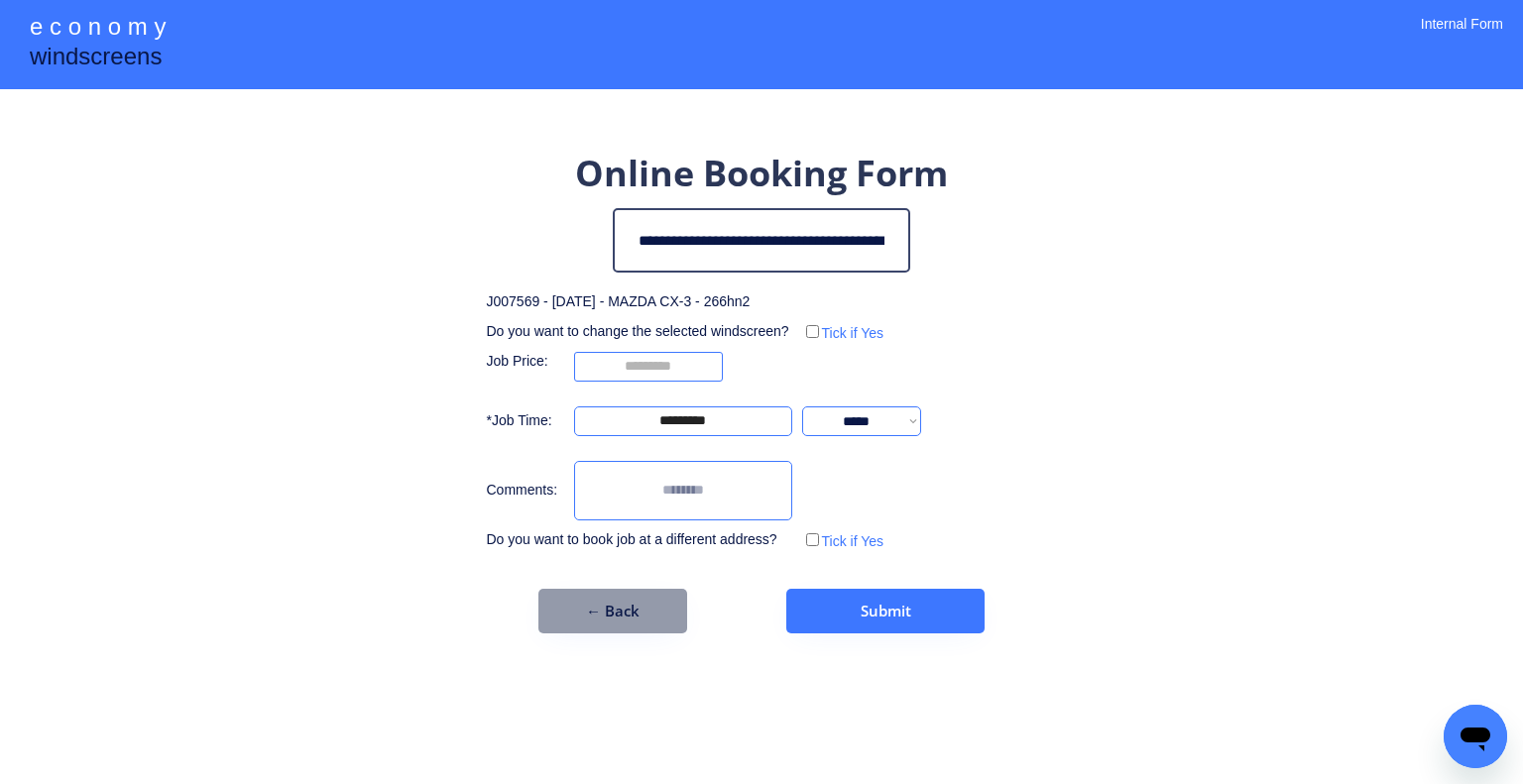 click on "**********" at bounding box center [762, 391] 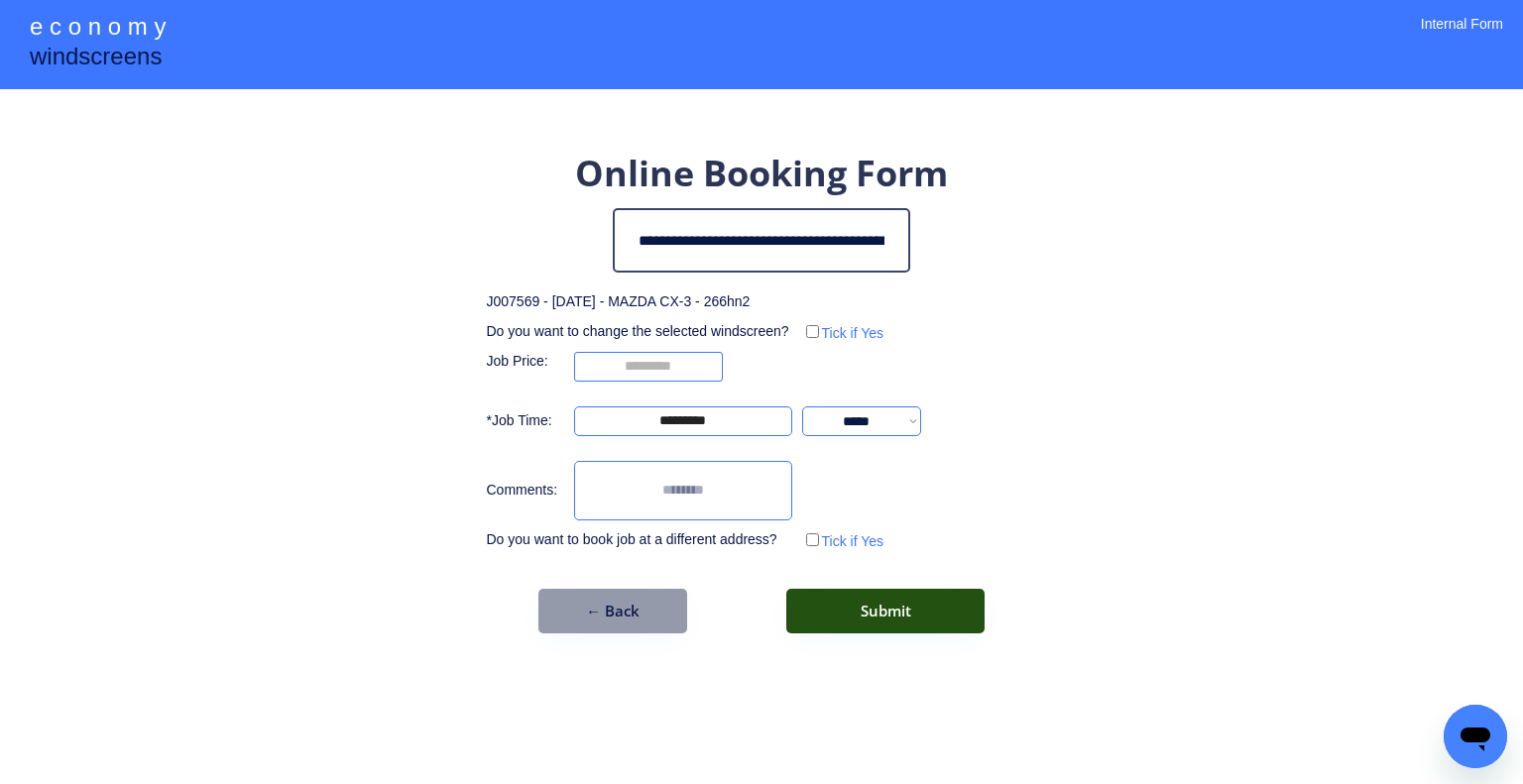 click on "Submit" at bounding box center (885, 611) 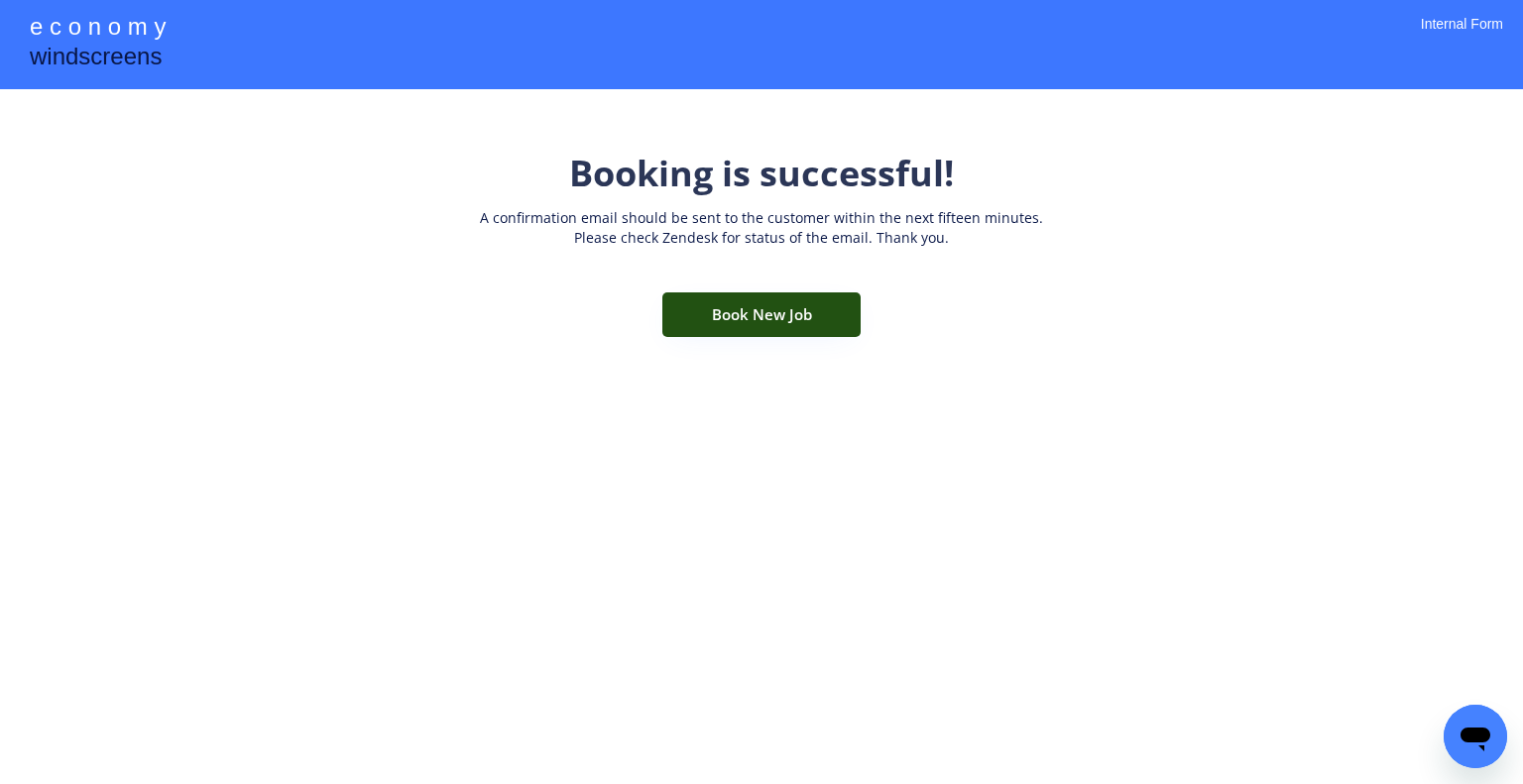click on "Book New Job" at bounding box center [762, 314] 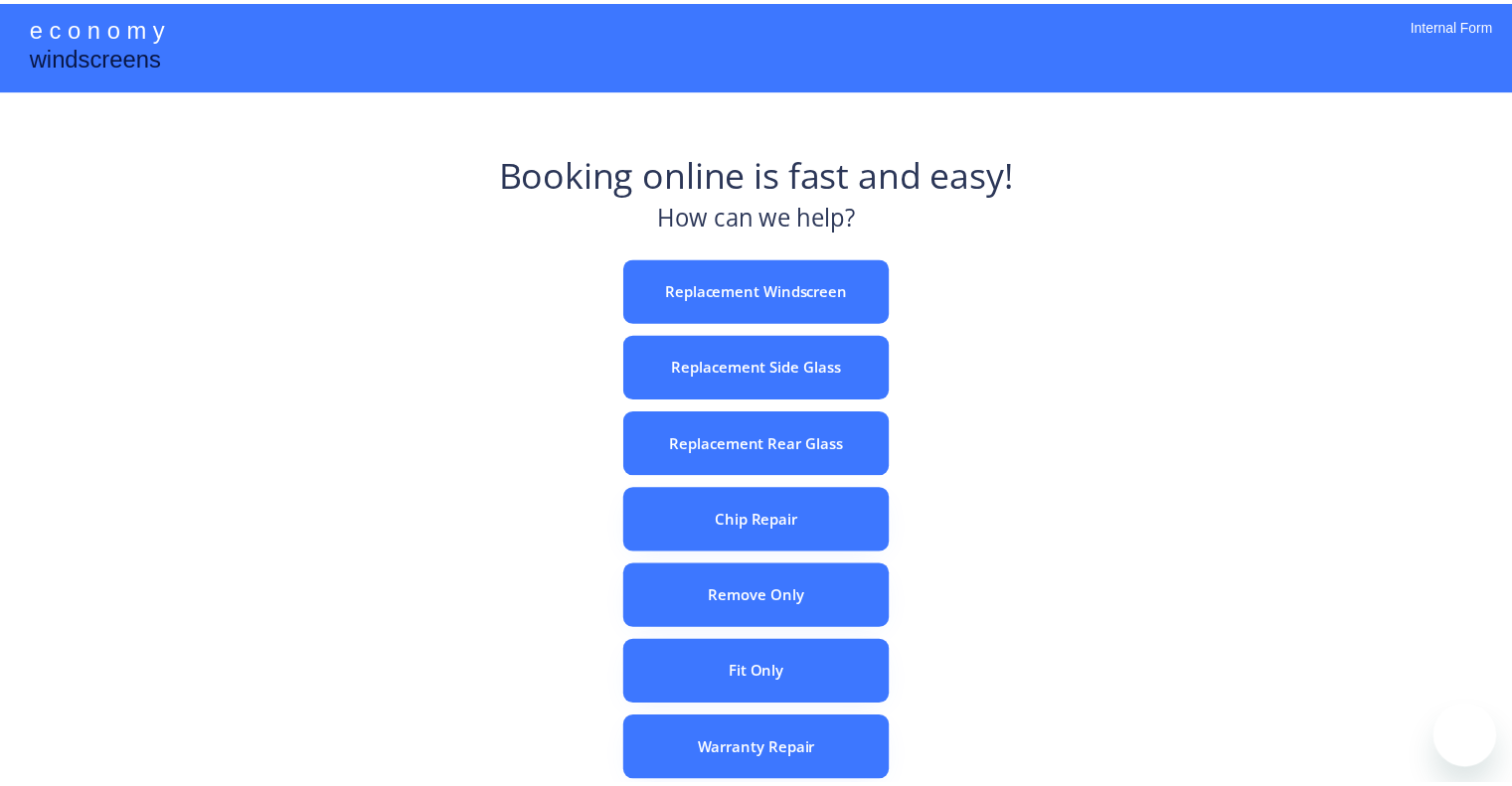 scroll, scrollTop: 0, scrollLeft: 0, axis: both 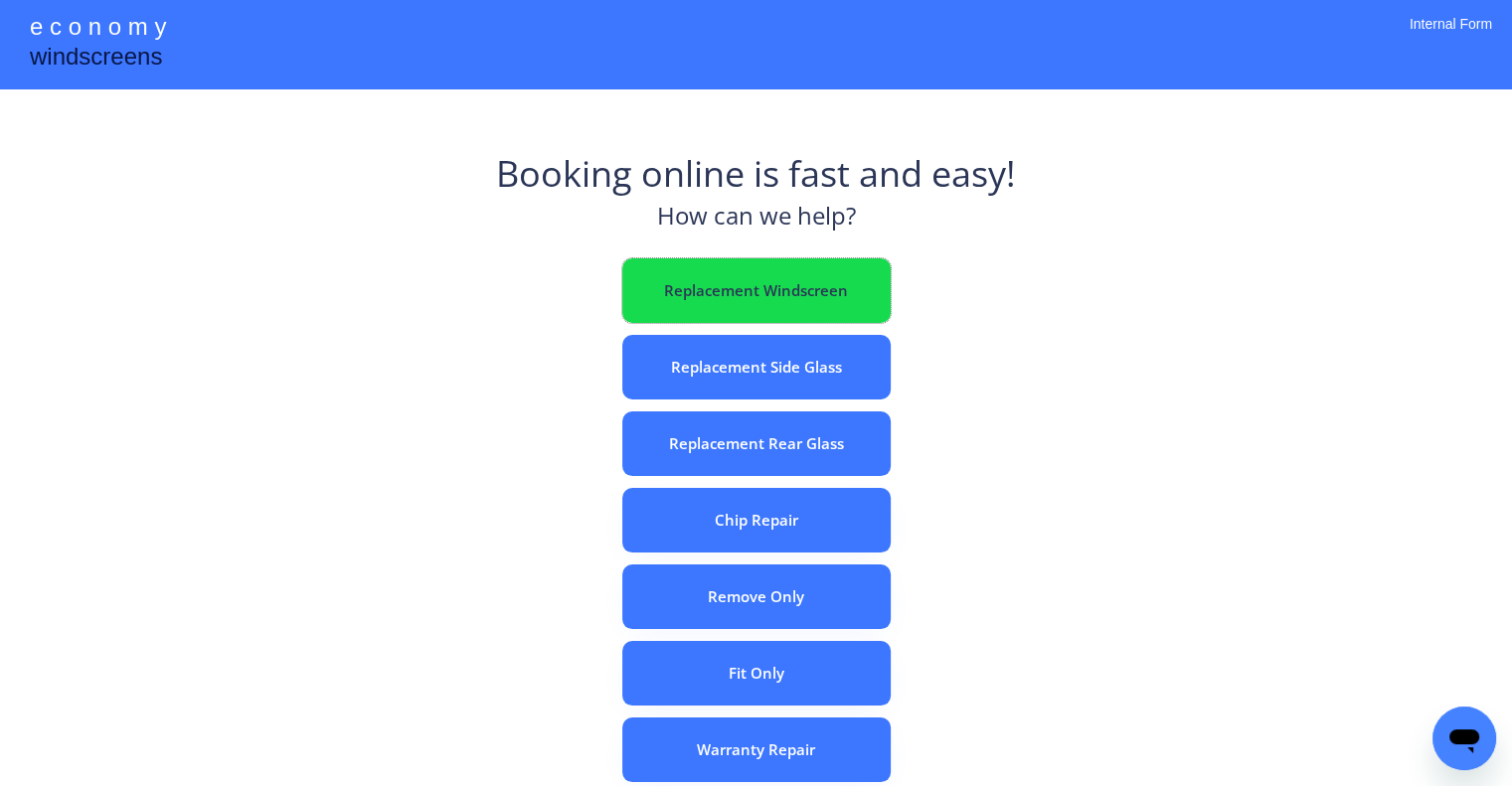 click on "Replacement Windscreen" at bounding box center [756, 290] 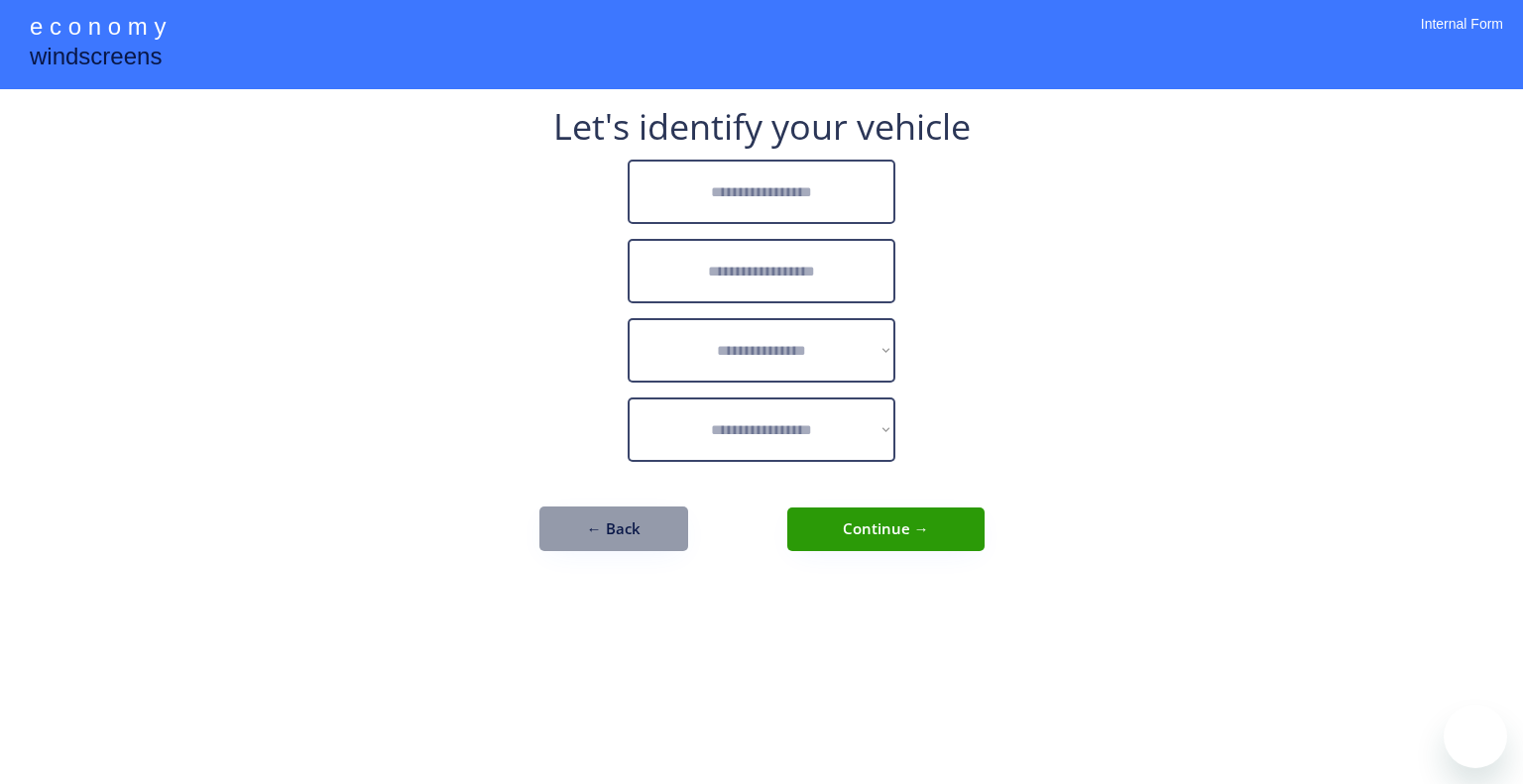 scroll, scrollTop: 0, scrollLeft: 0, axis: both 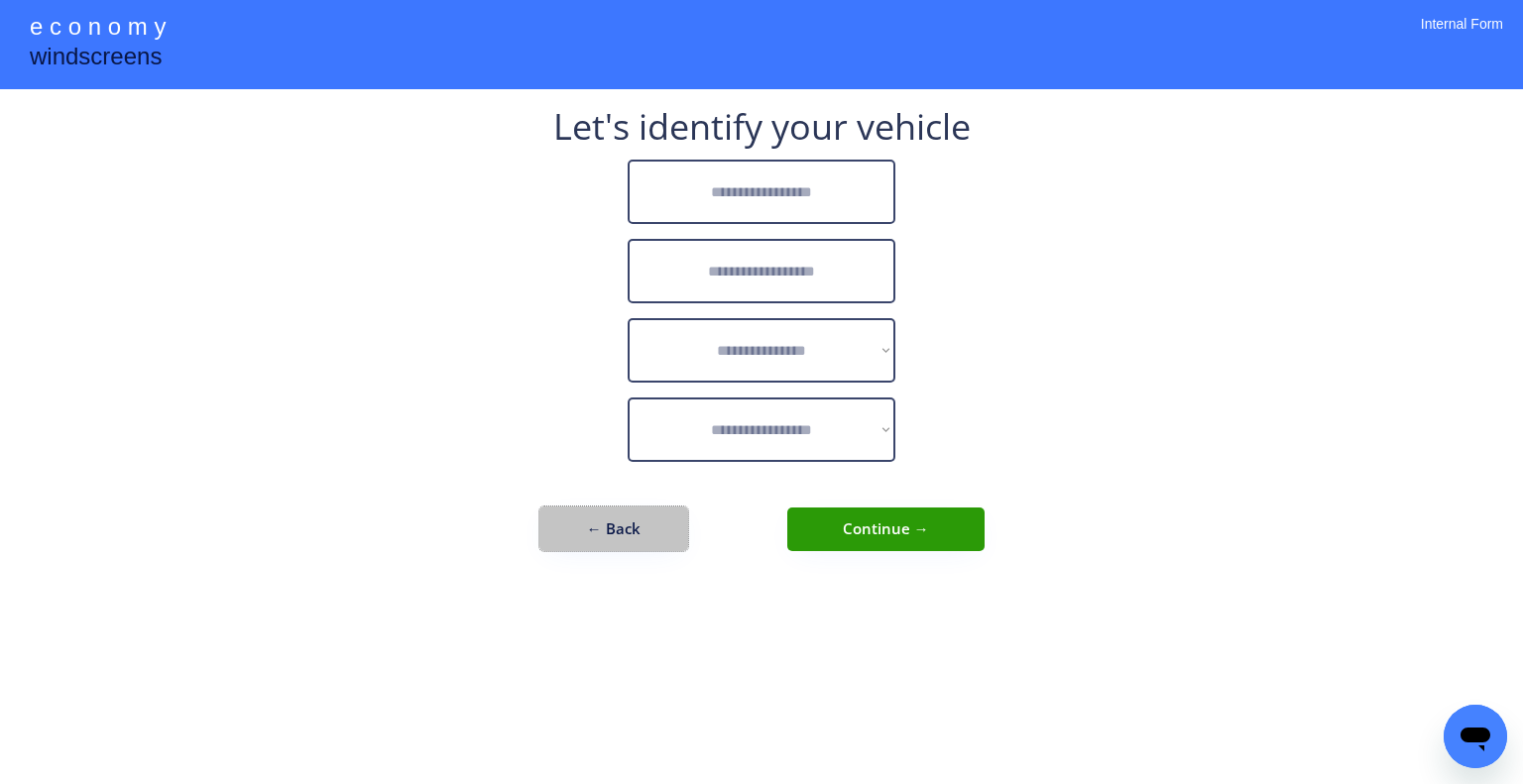 click on "←   Back" at bounding box center (614, 528) 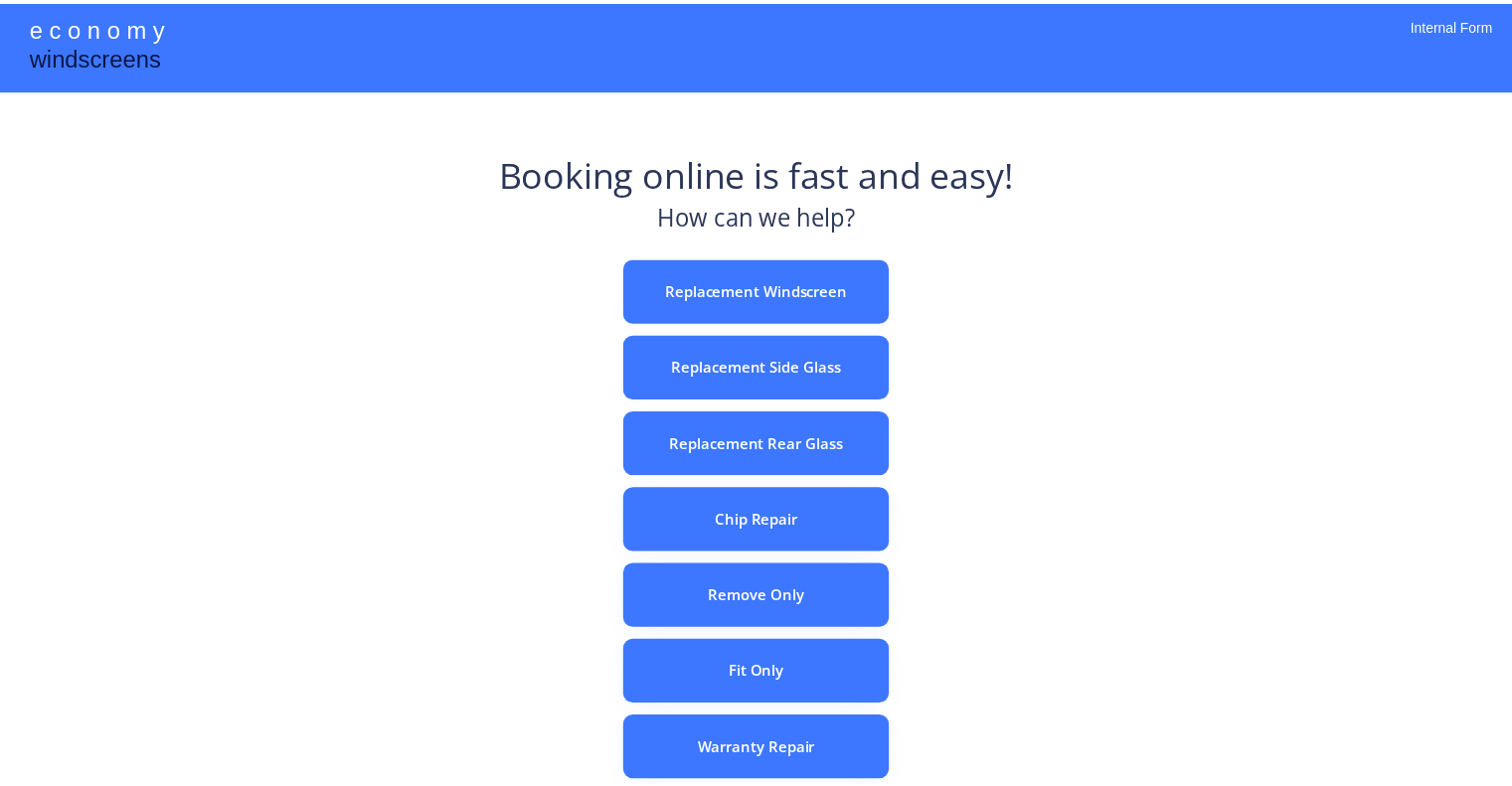scroll, scrollTop: 0, scrollLeft: 0, axis: both 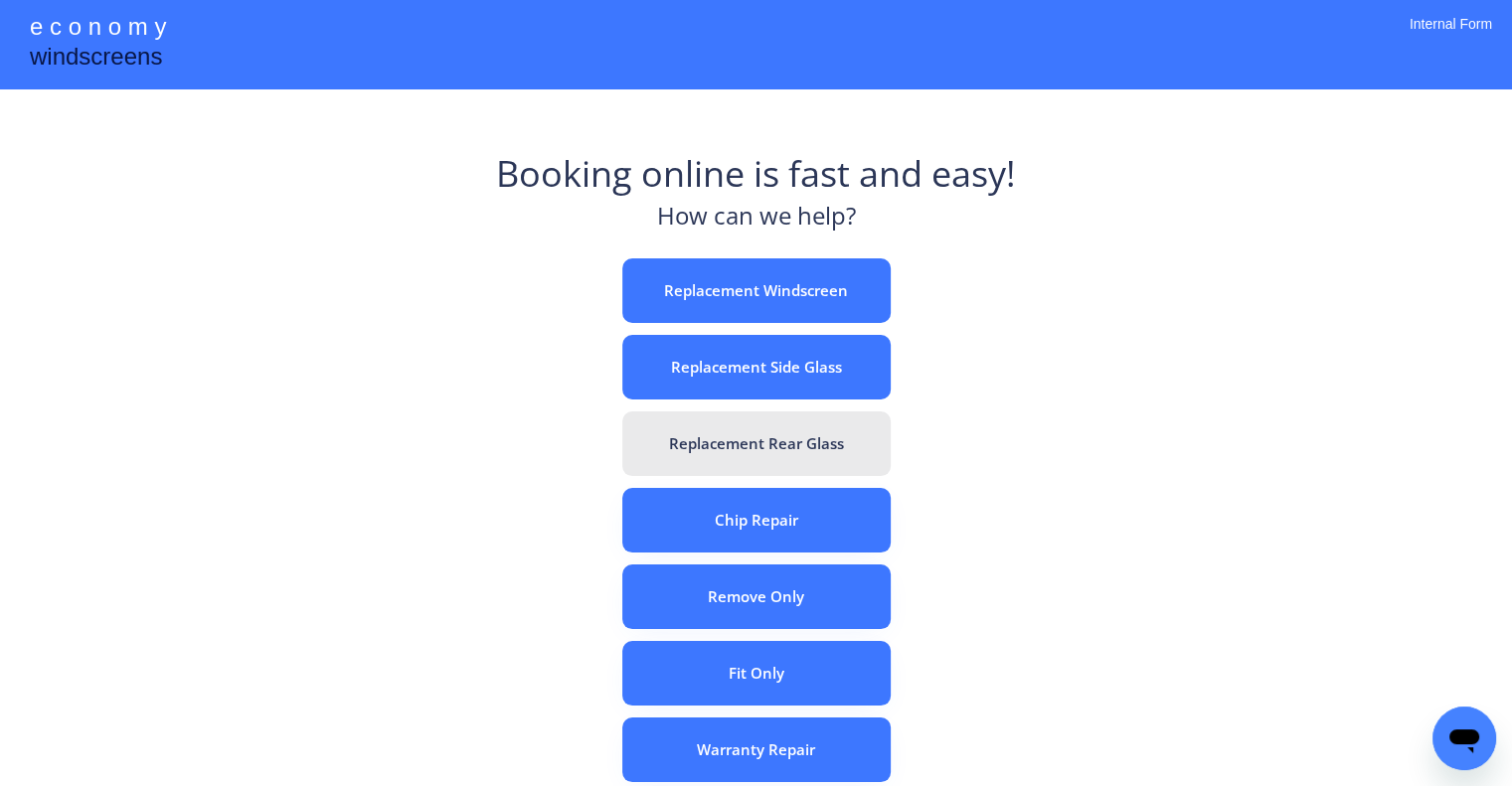 click on "Replacement Rear Glass" at bounding box center [756, 443] 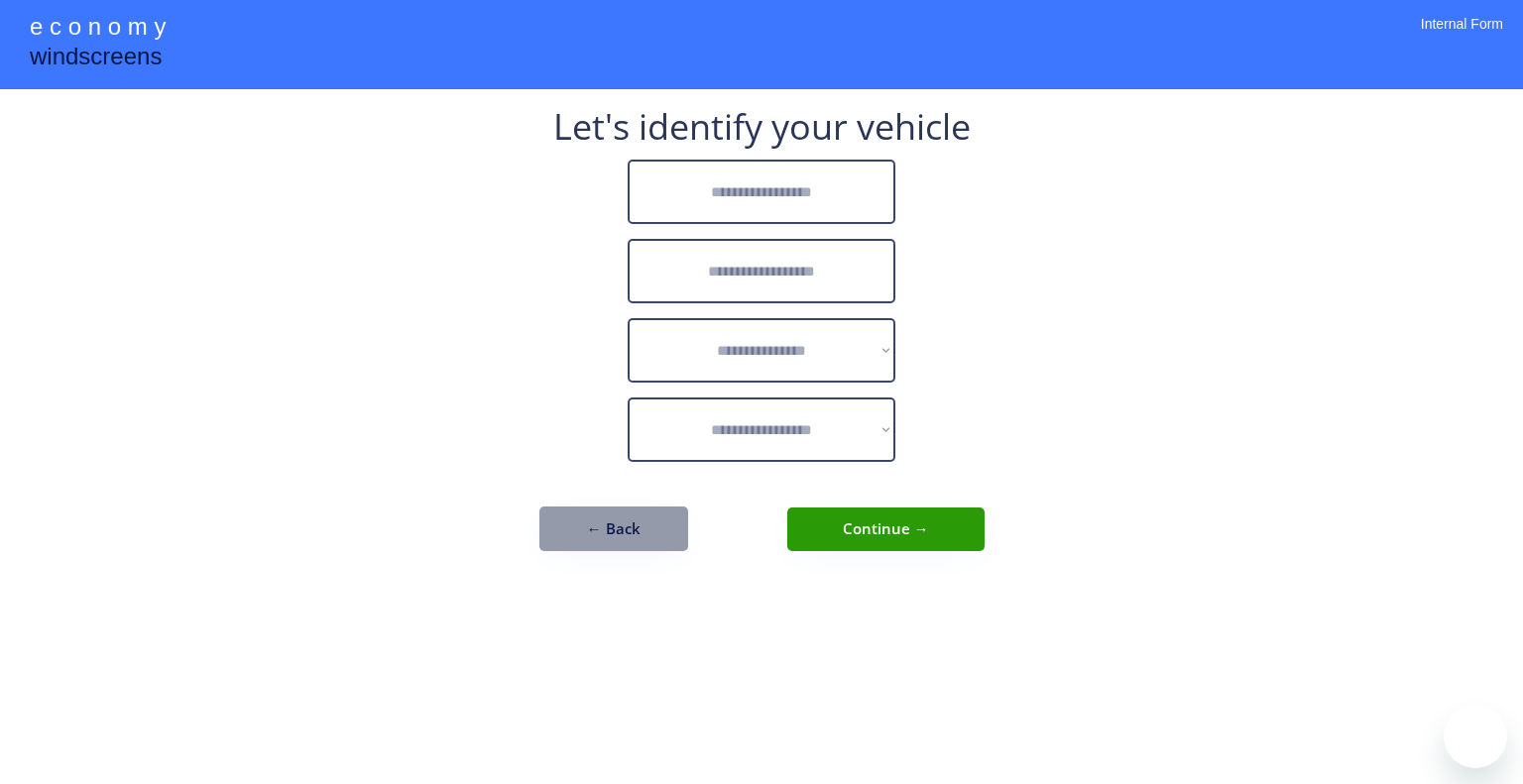 scroll, scrollTop: 0, scrollLeft: 0, axis: both 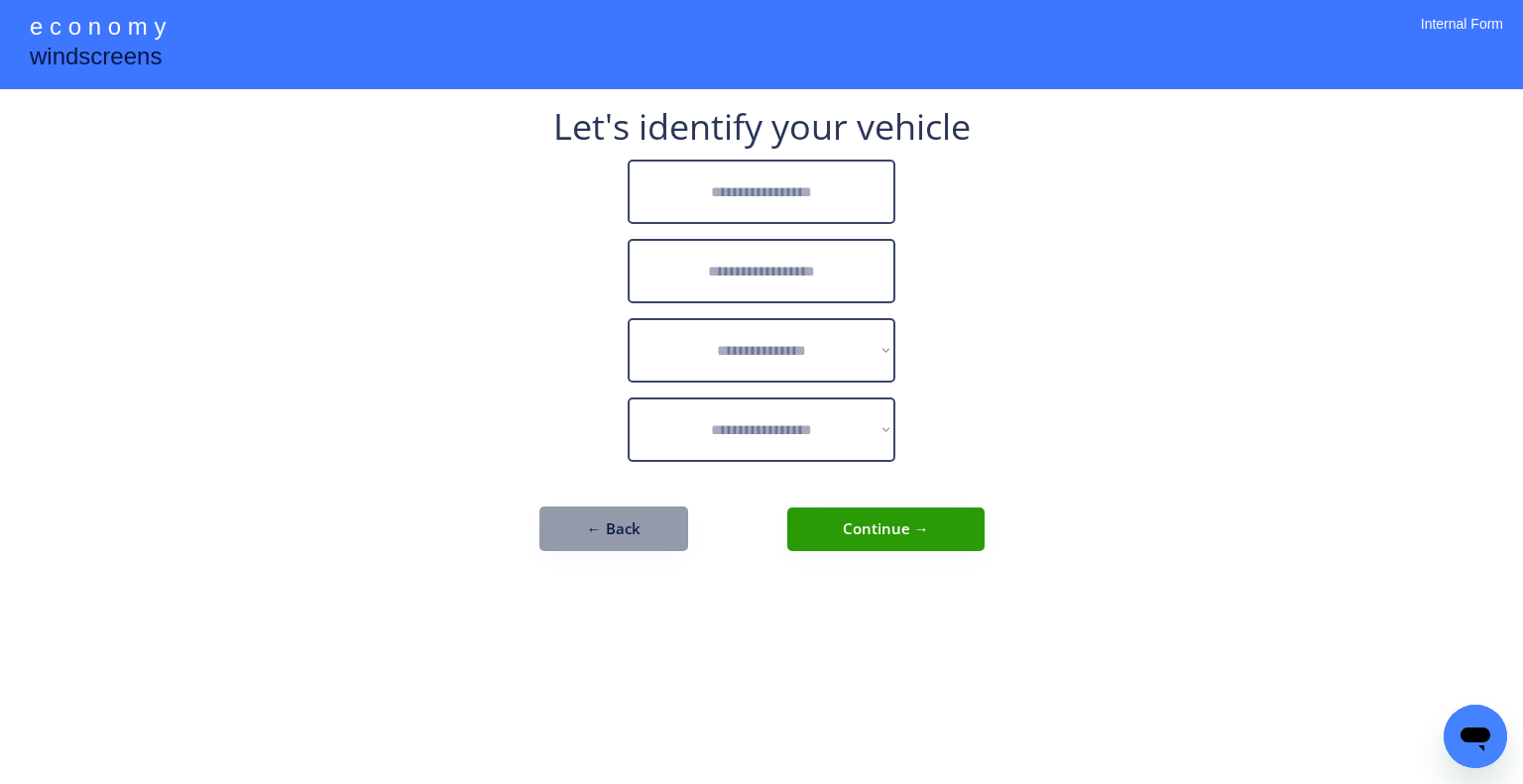 click on "**********" at bounding box center (762, 340) 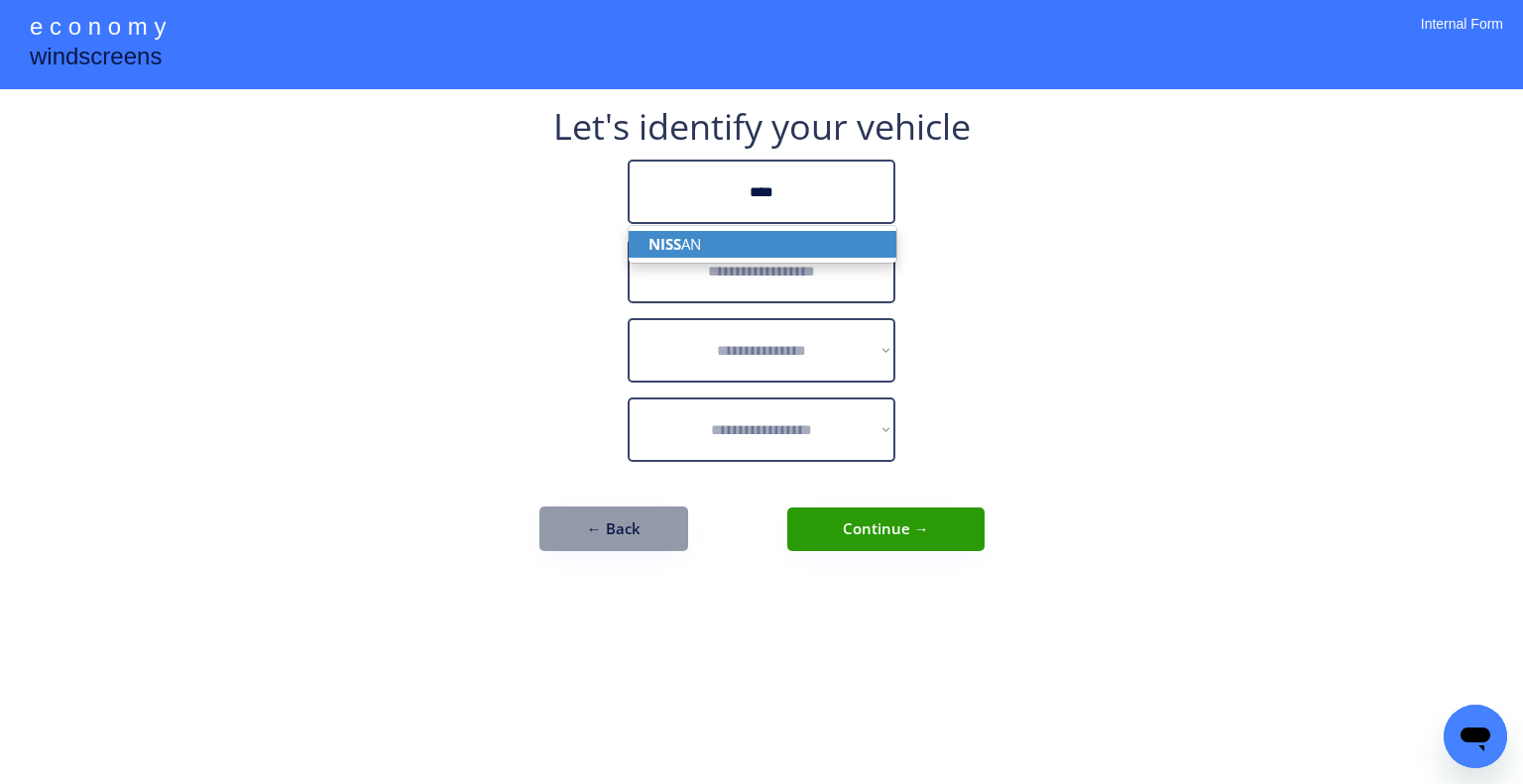 click on "NISS AN" at bounding box center [762, 244] 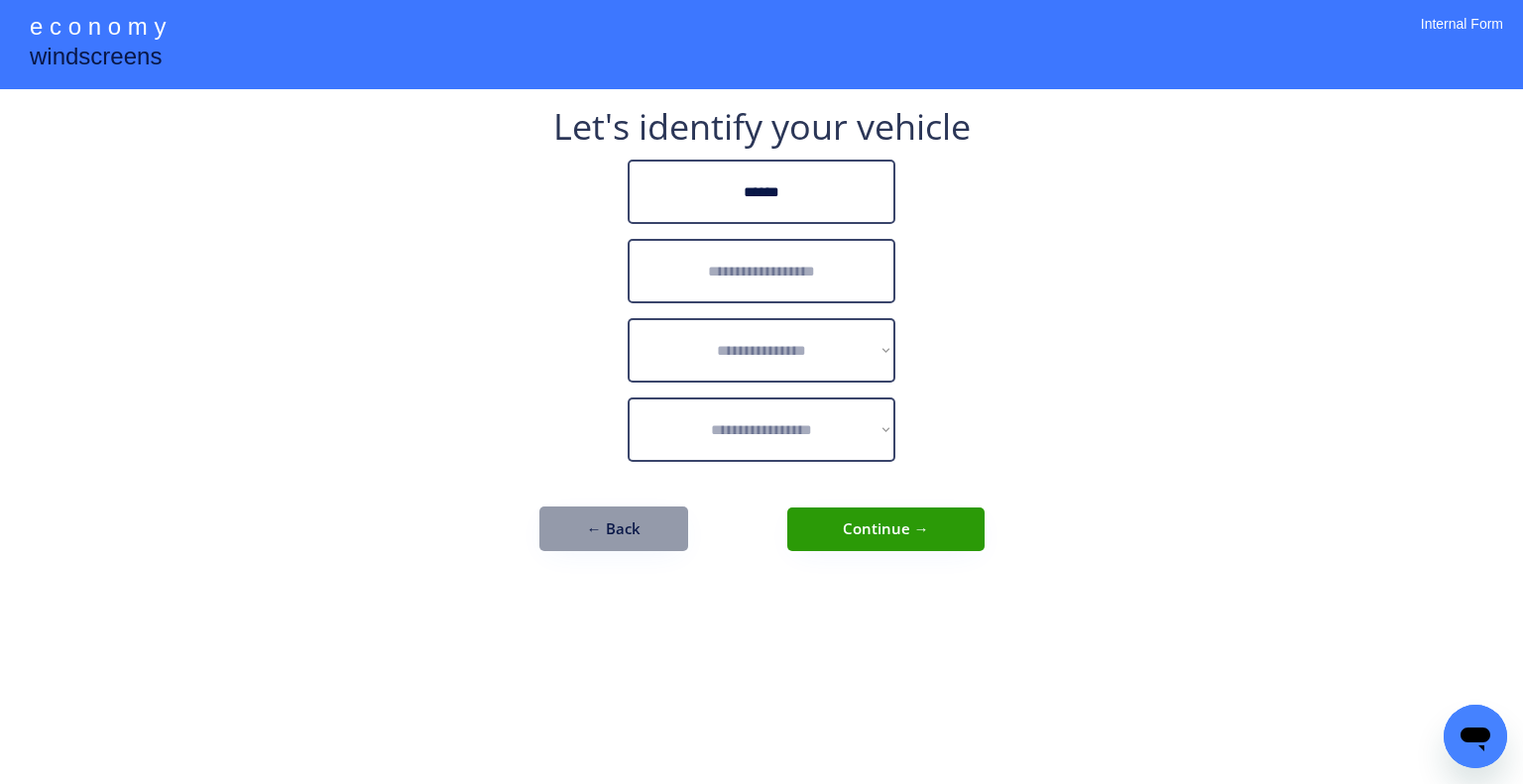 type on "******" 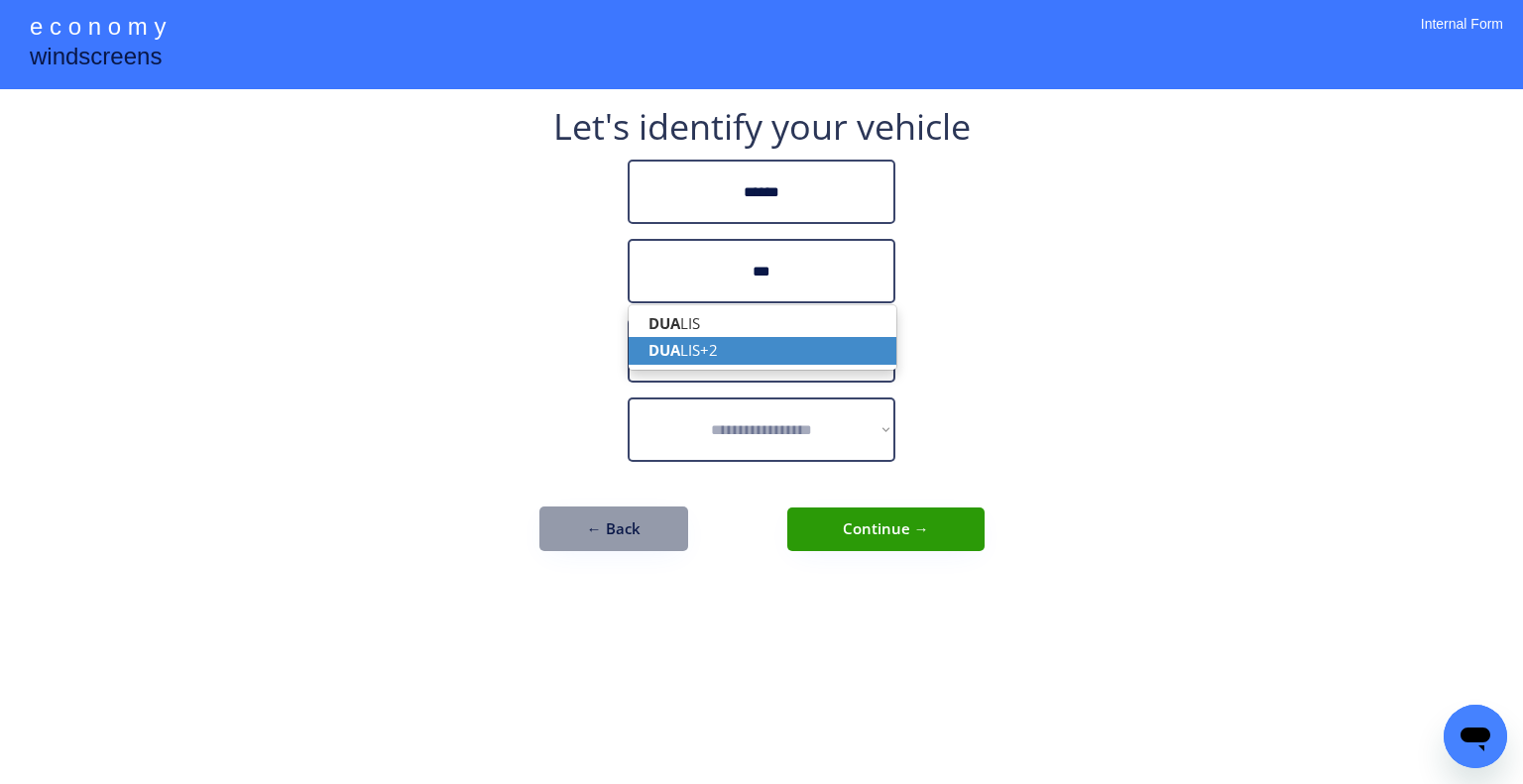 click on "DUA LIS+2" at bounding box center [762, 350] 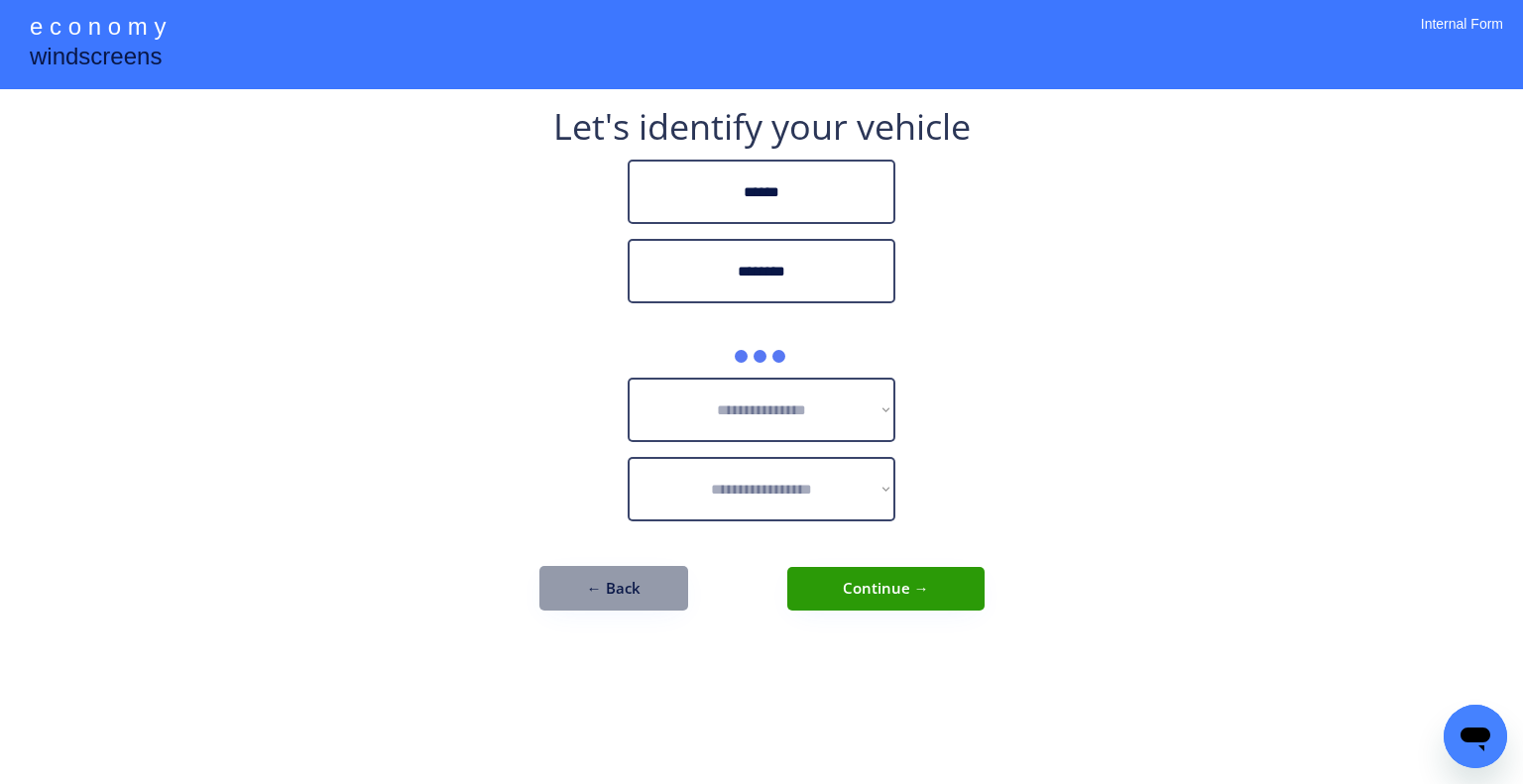 click at bounding box center (762, 348) 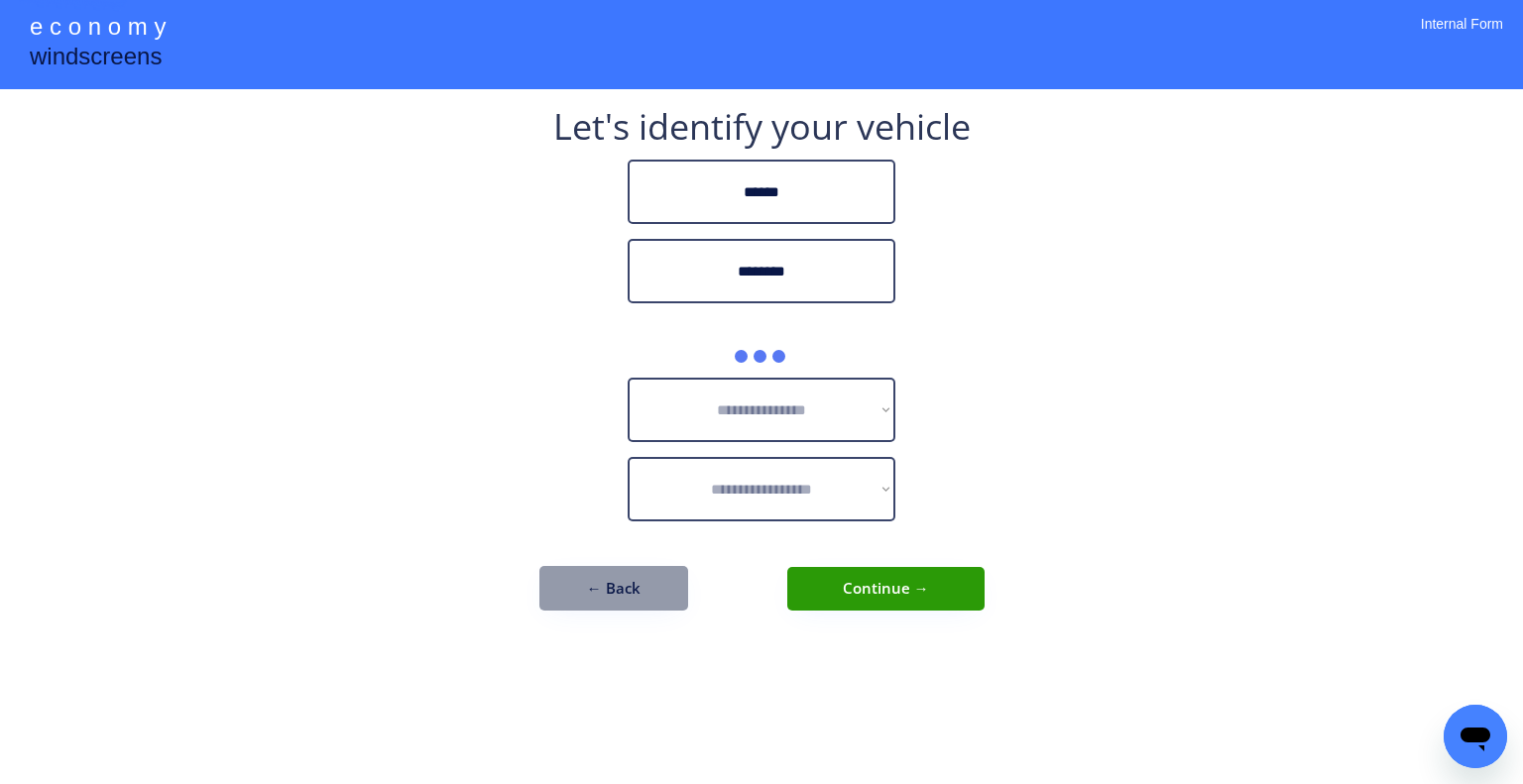 click on "********" at bounding box center (762, 271) 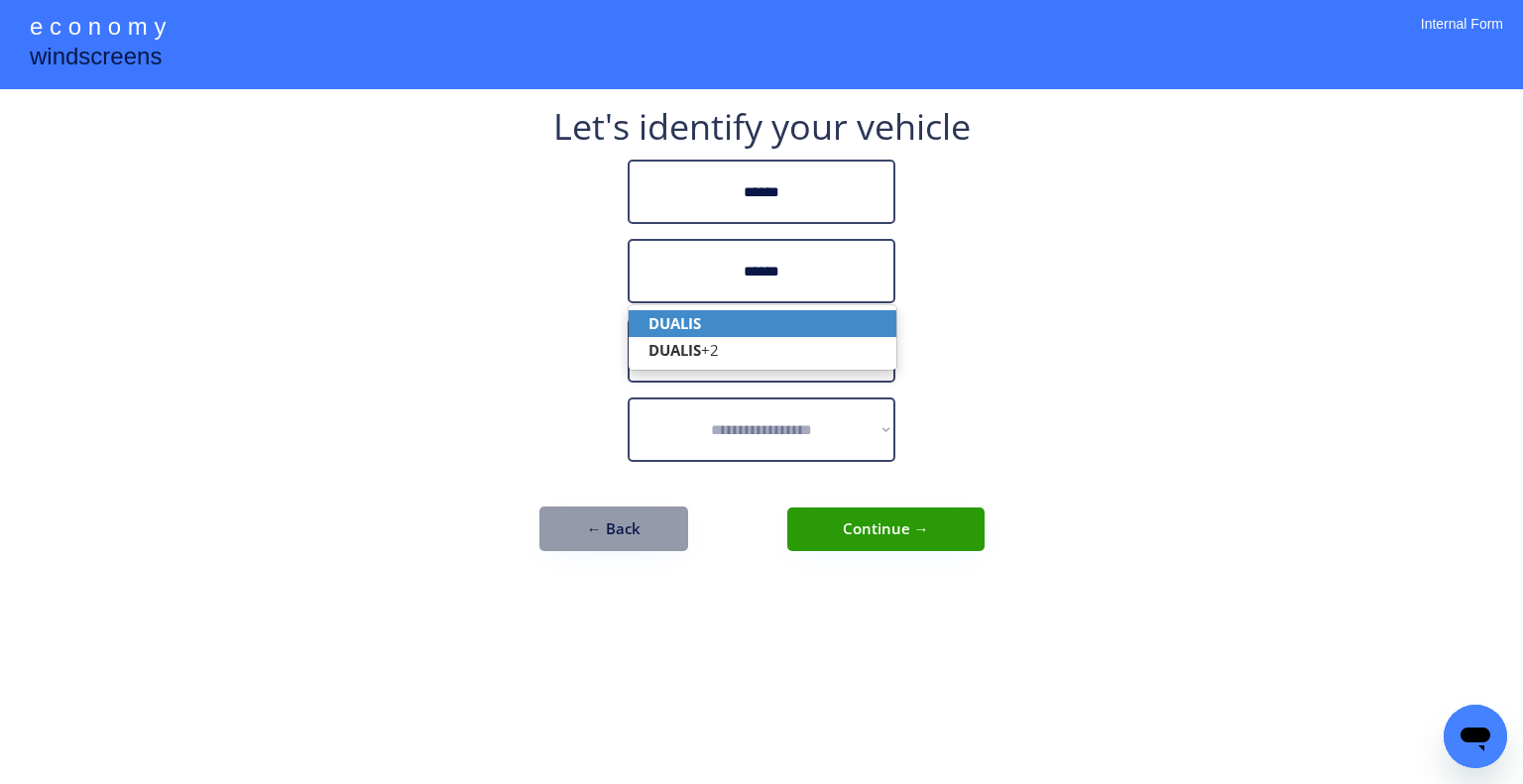 click on "DUALIS" at bounding box center (762, 323) 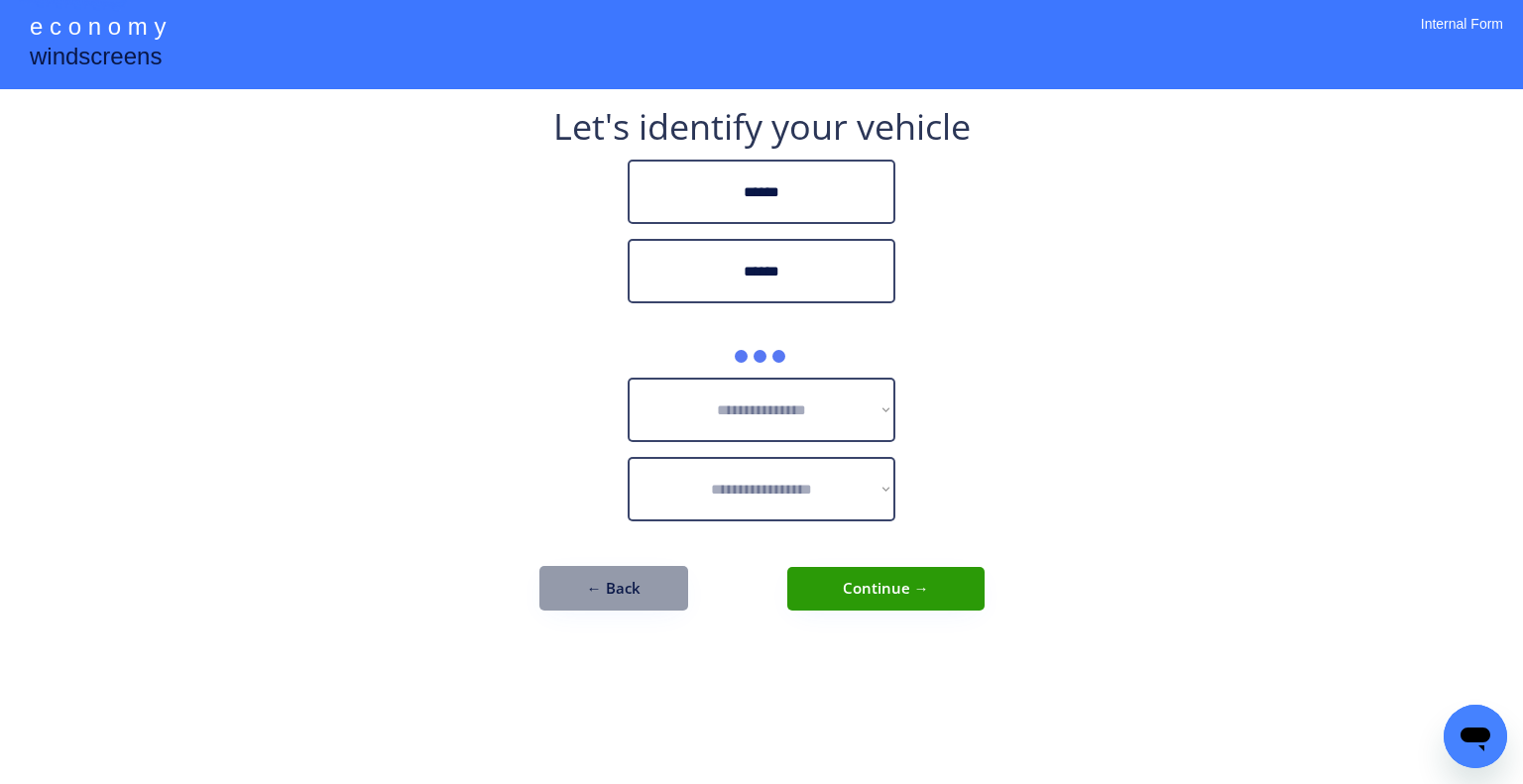 type on "******" 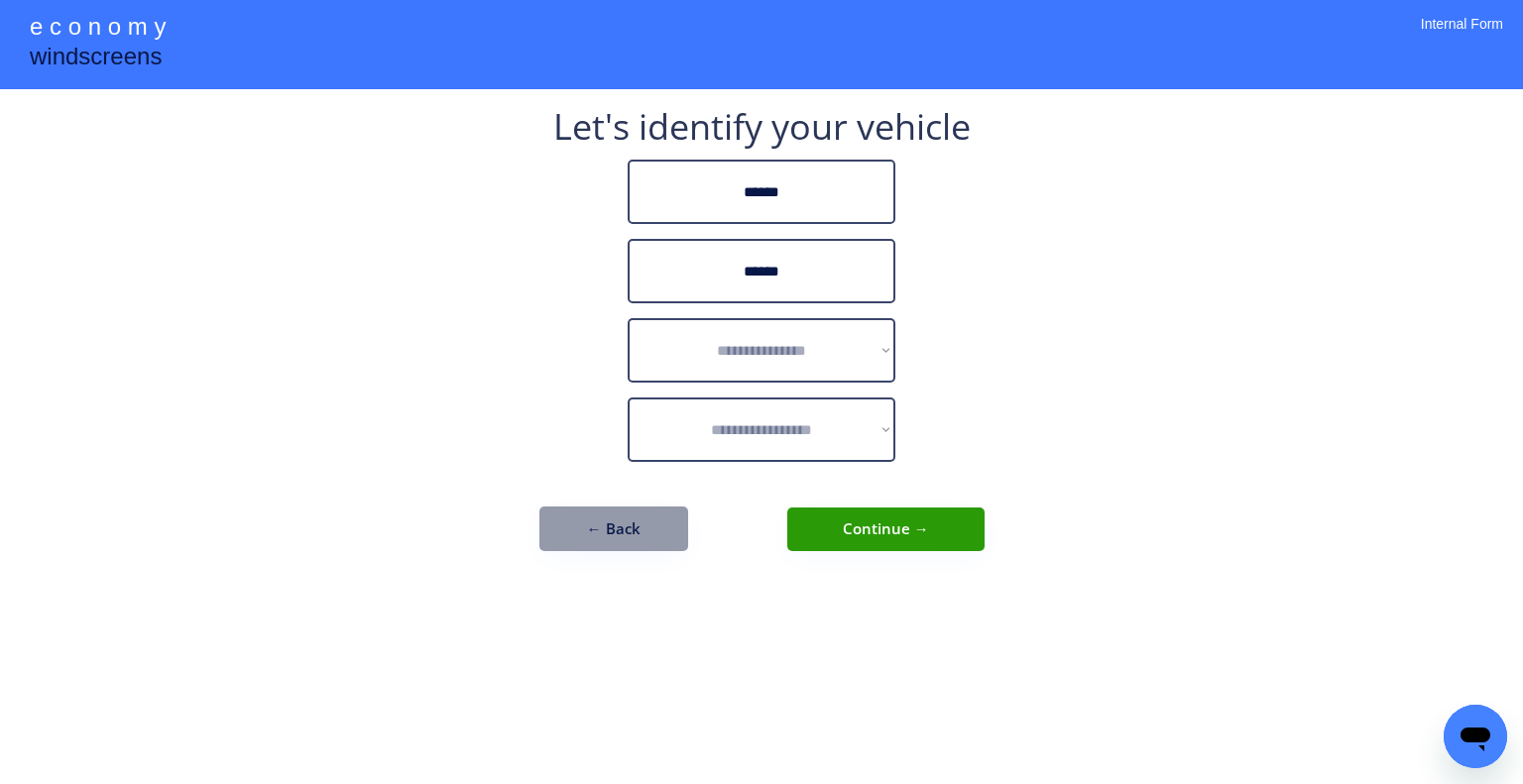 click on "**********" at bounding box center (762, 392) 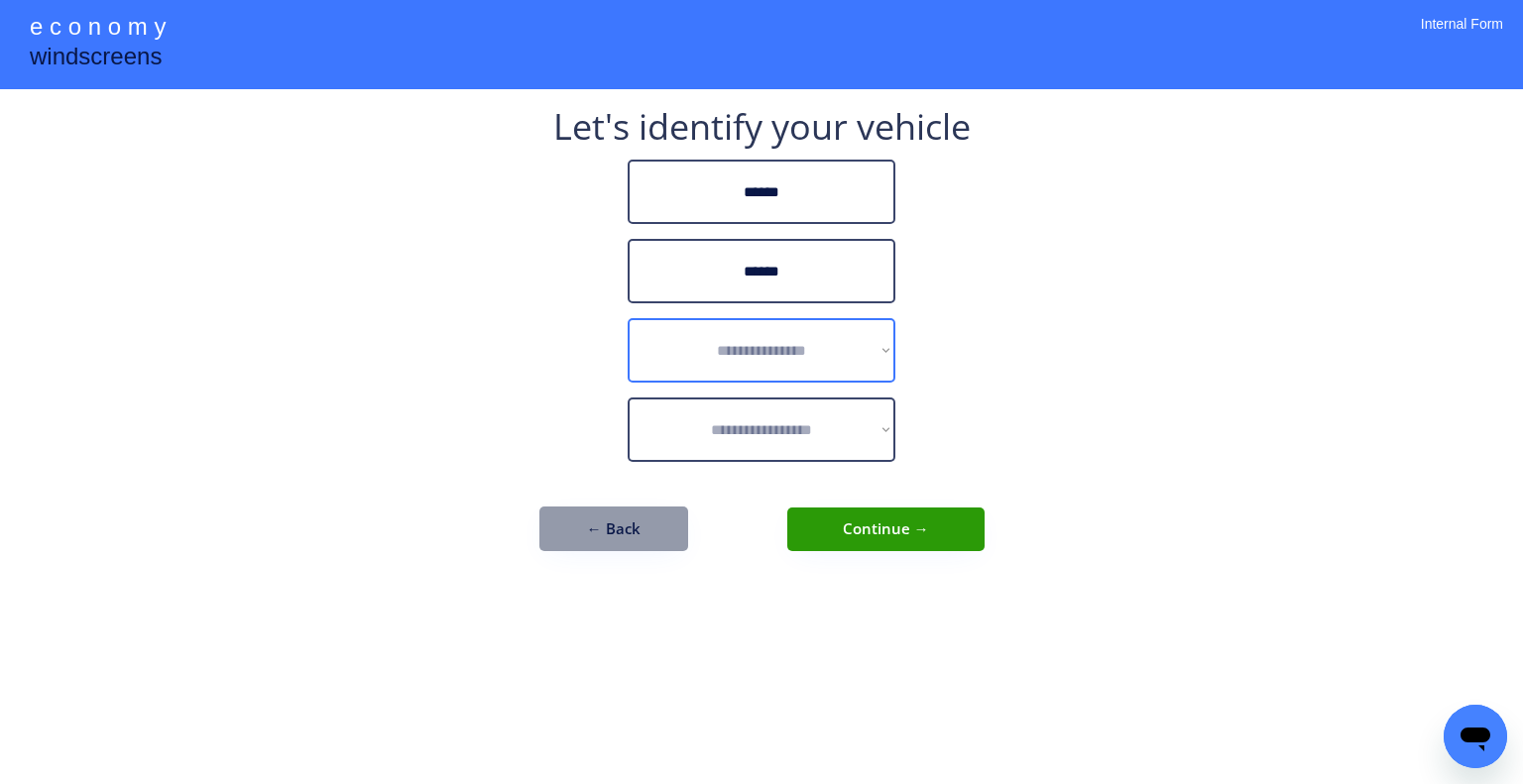 click on "**********" at bounding box center [762, 350] 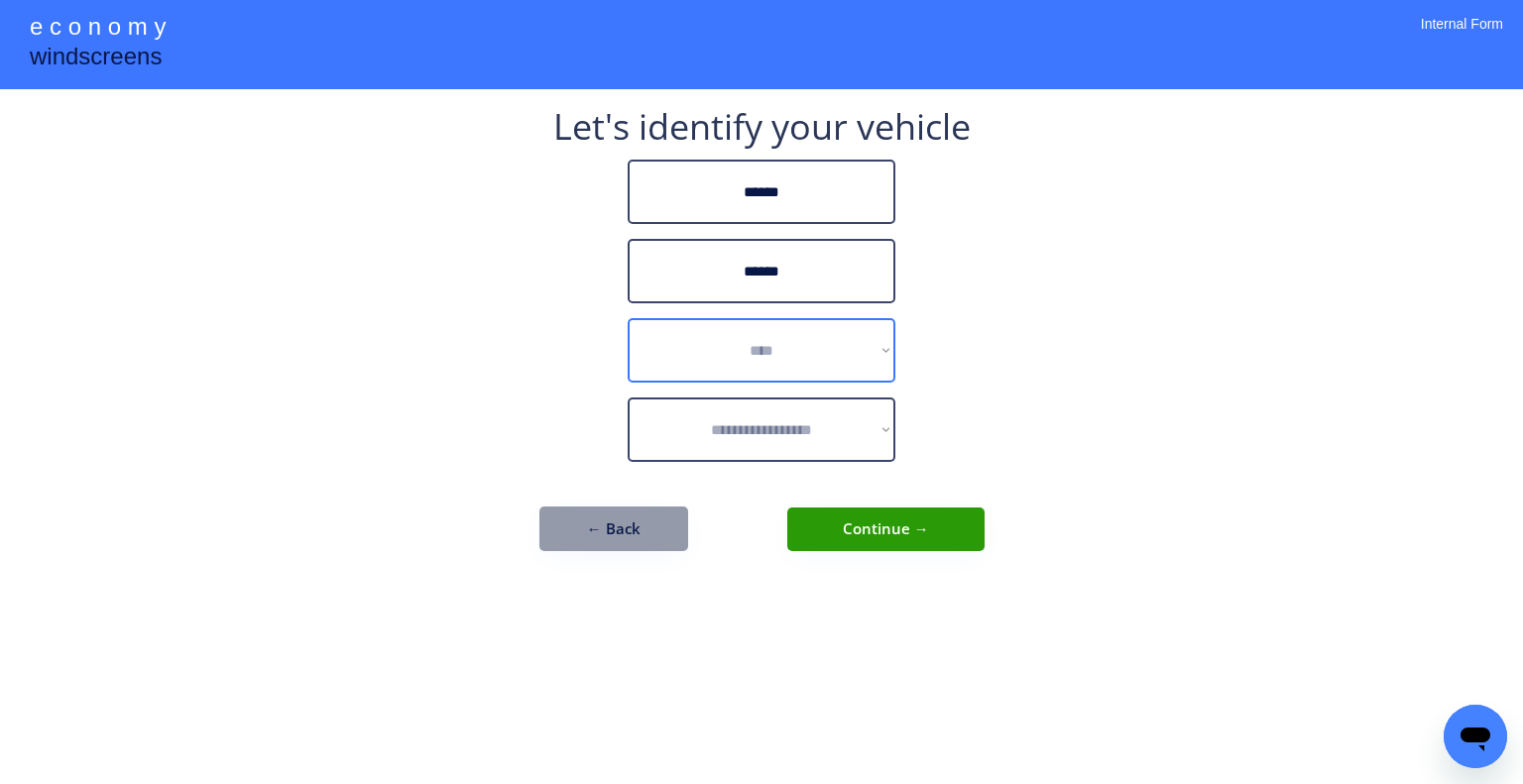 click on "**********" at bounding box center (762, 350) 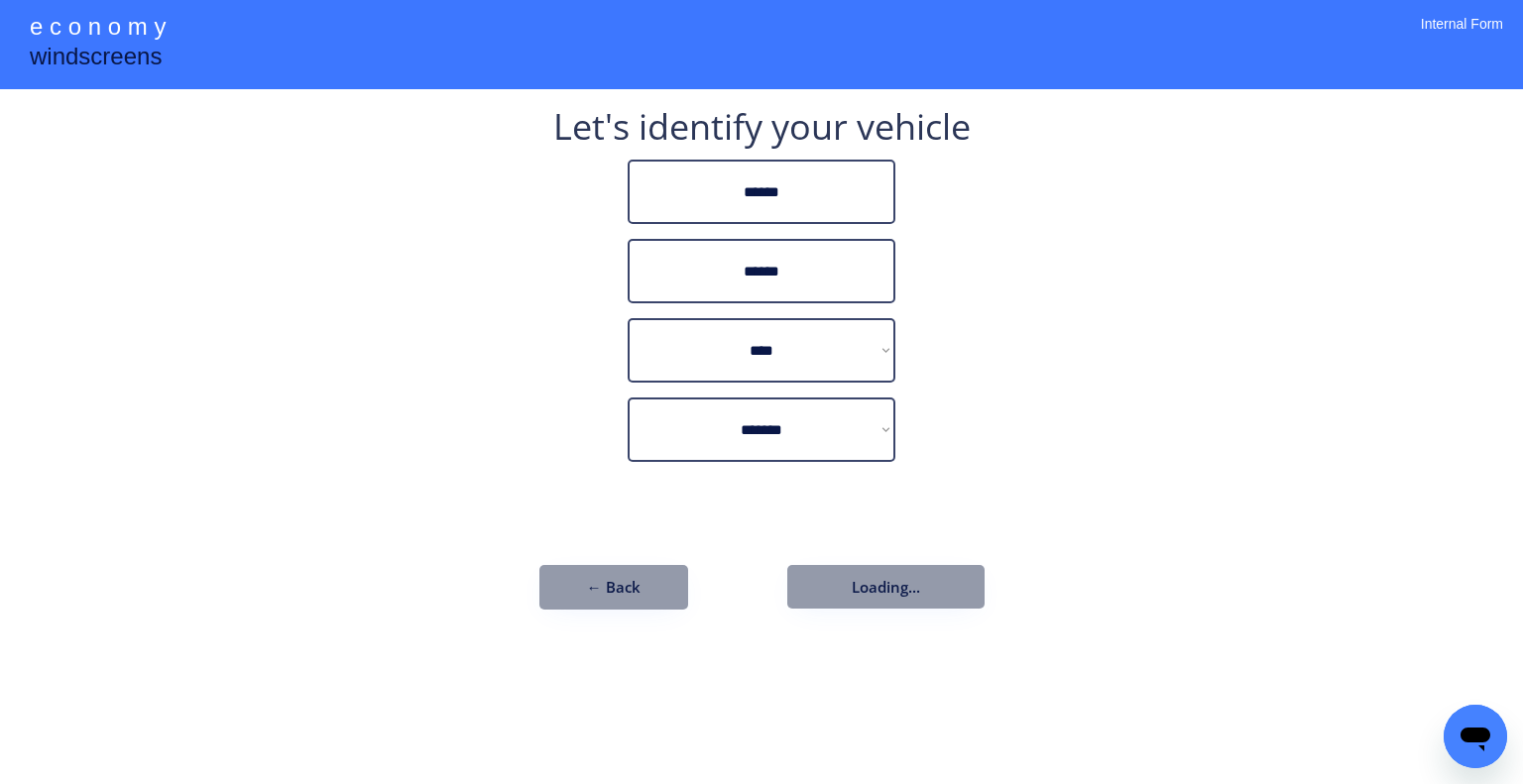 click on "**********" at bounding box center [762, 392] 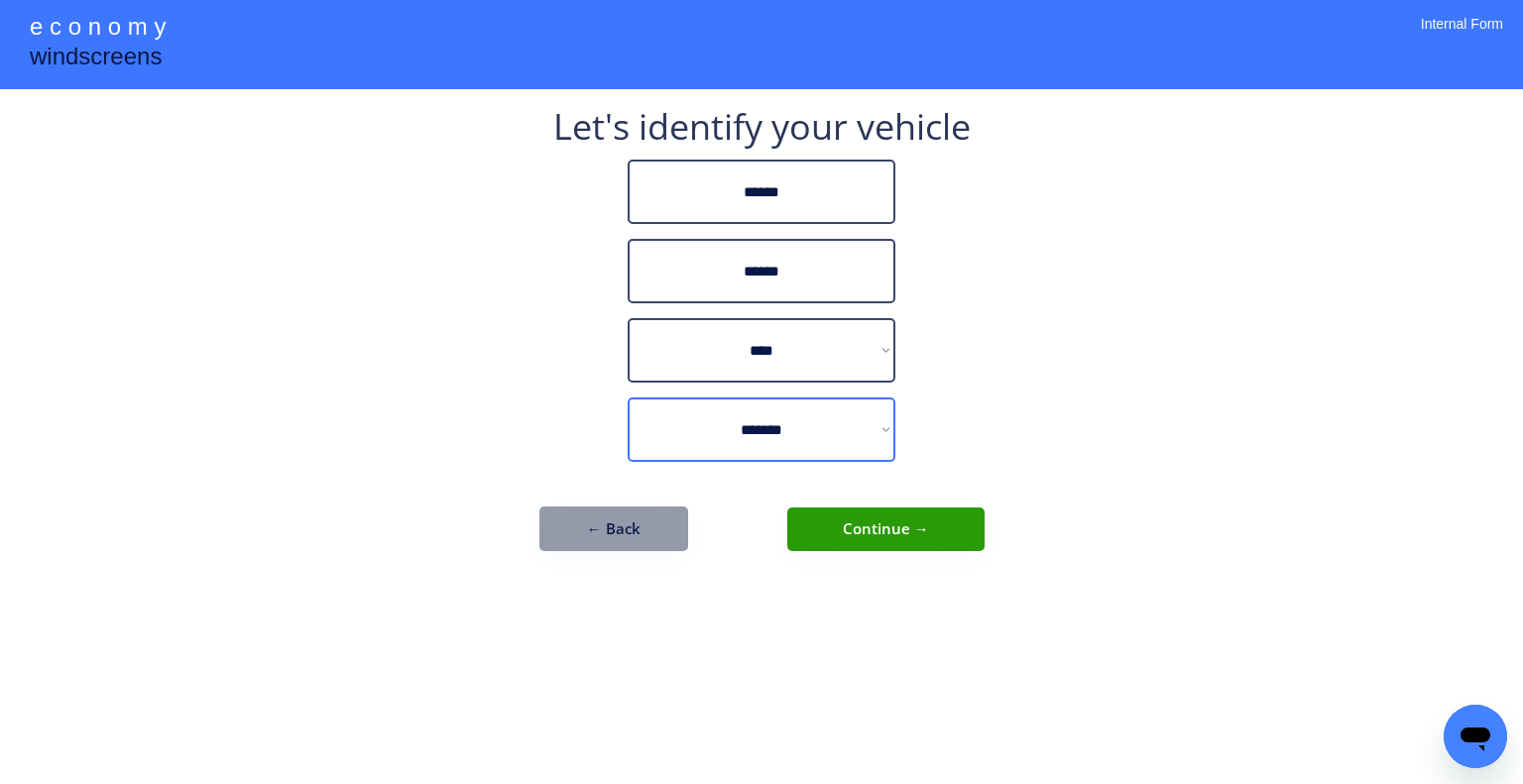 click on "**********" at bounding box center (762, 429) 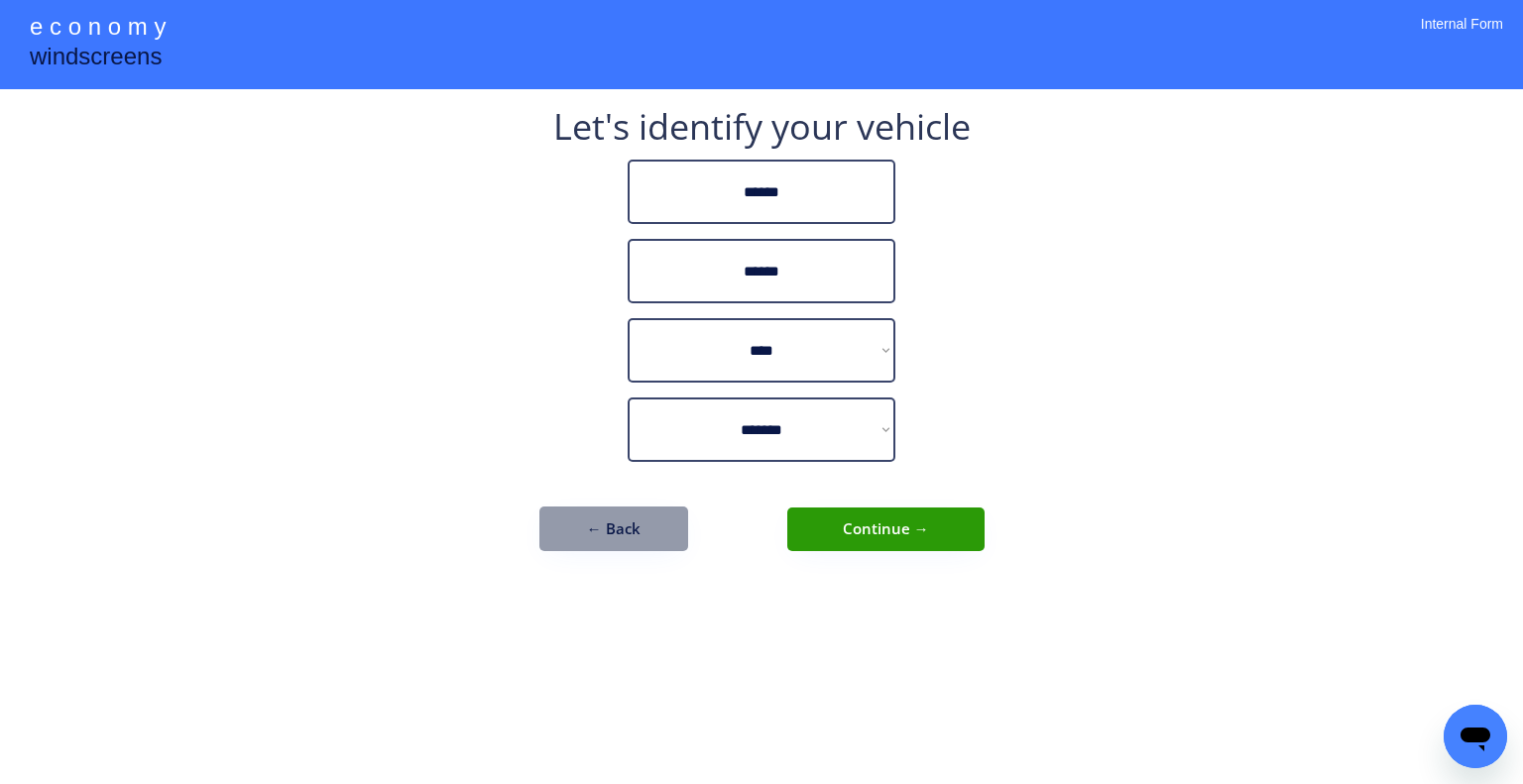 drag, startPoint x: 1027, startPoint y: 440, endPoint x: 972, endPoint y: 487, distance: 72.346389 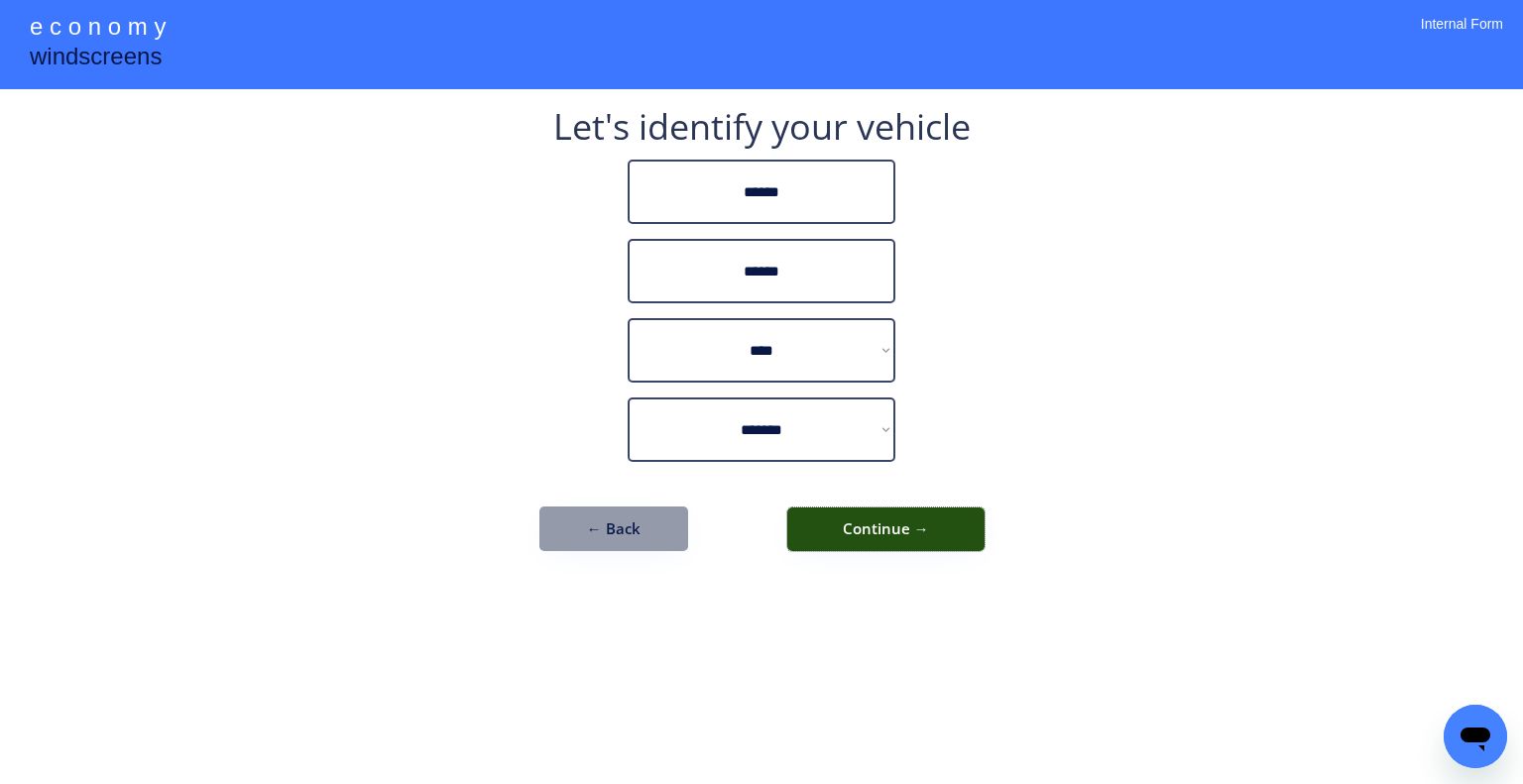drag, startPoint x: 914, startPoint y: 523, endPoint x: 936, endPoint y: 528, distance: 22.561028 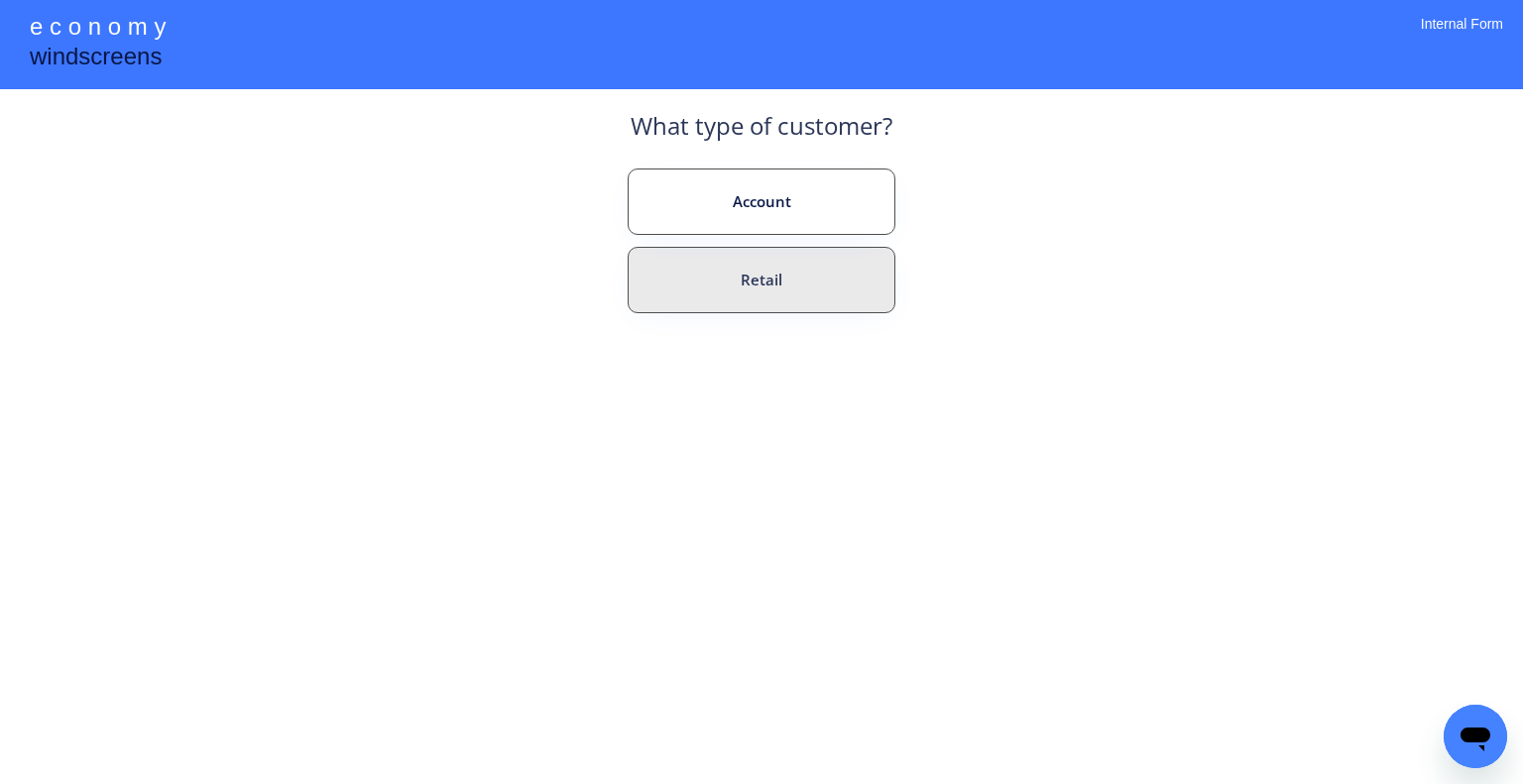 click on "Retail" at bounding box center [762, 280] 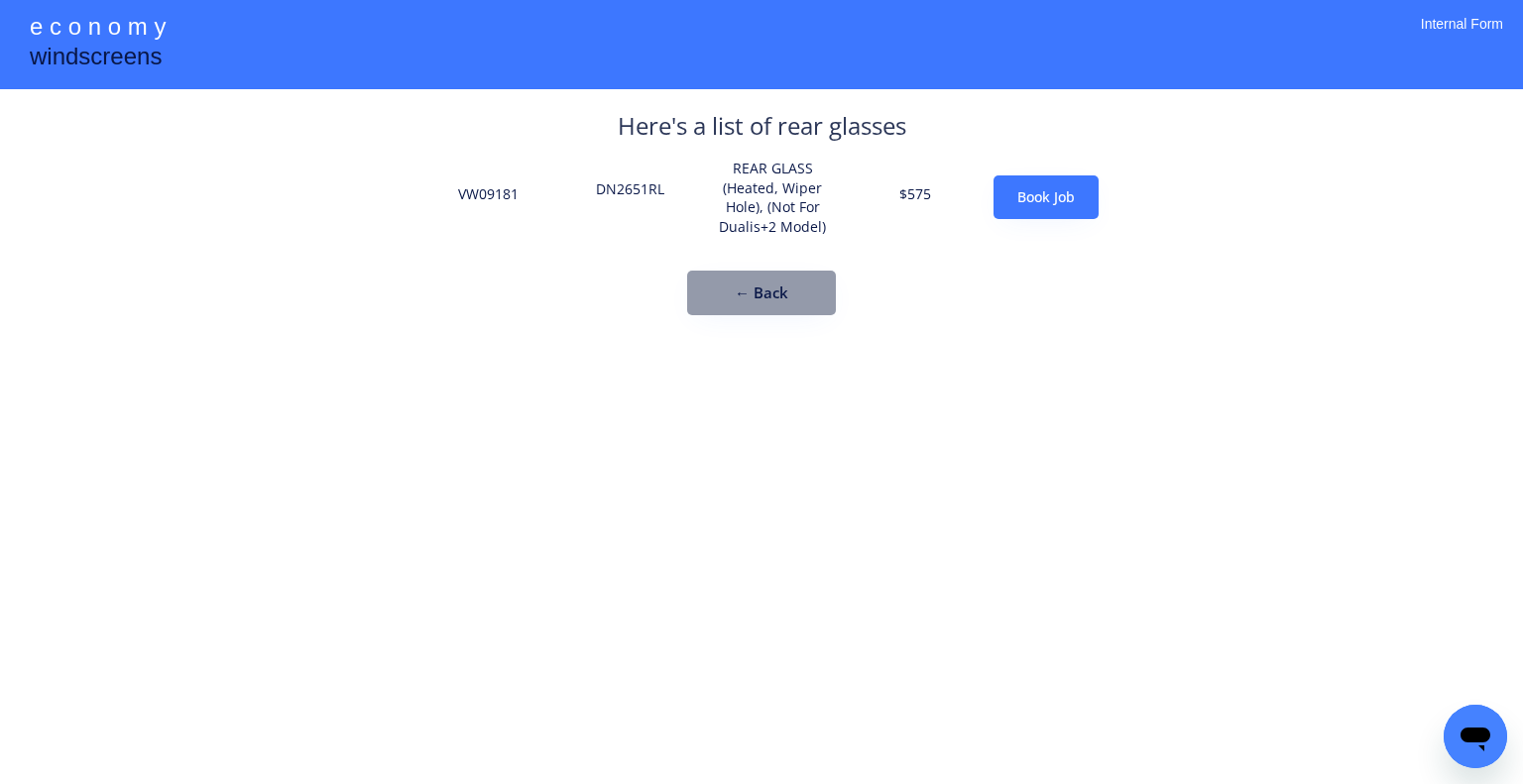 click on "DN2651RL" at bounding box center (631, 197) 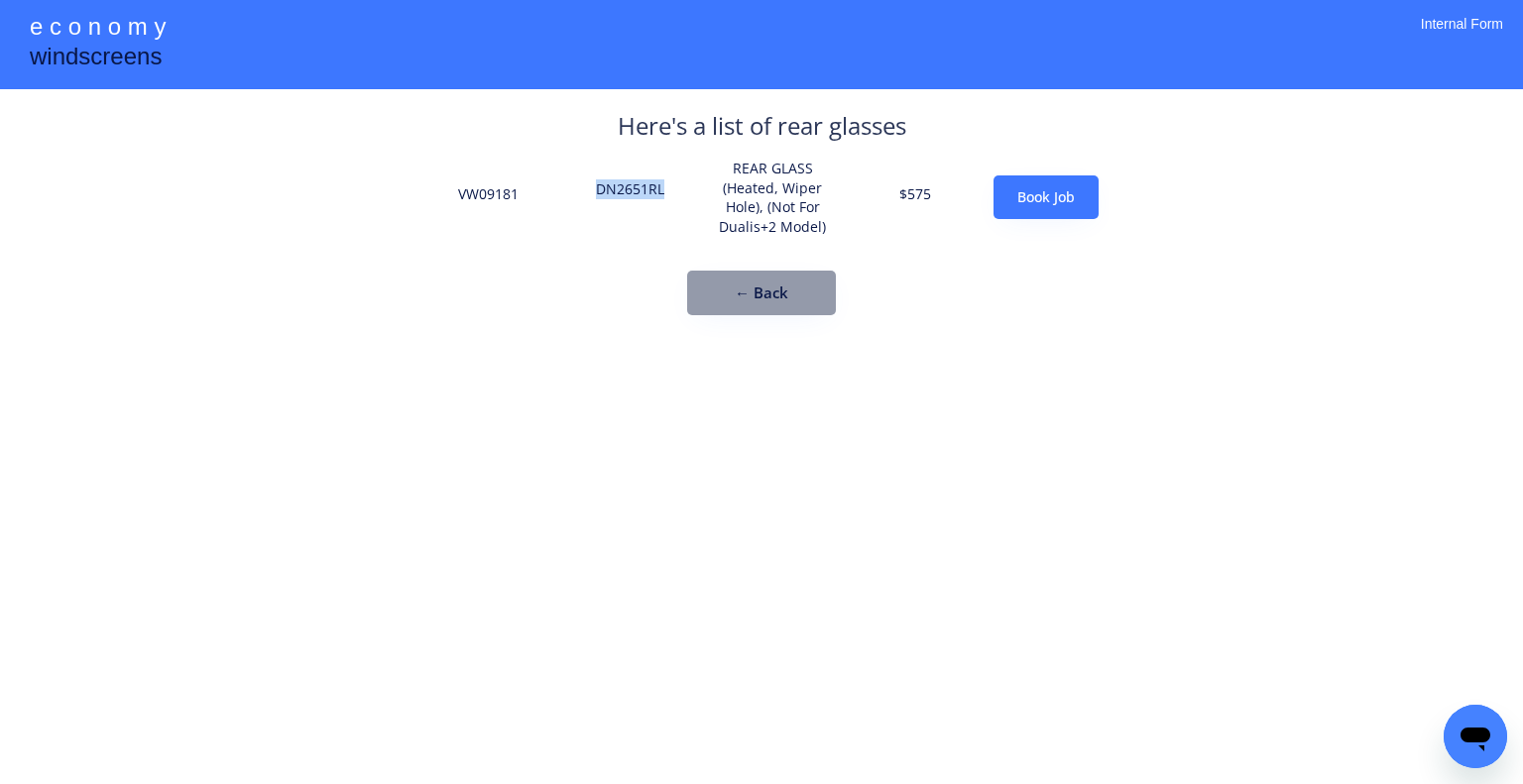 click on "DN2651RL" at bounding box center [631, 197] 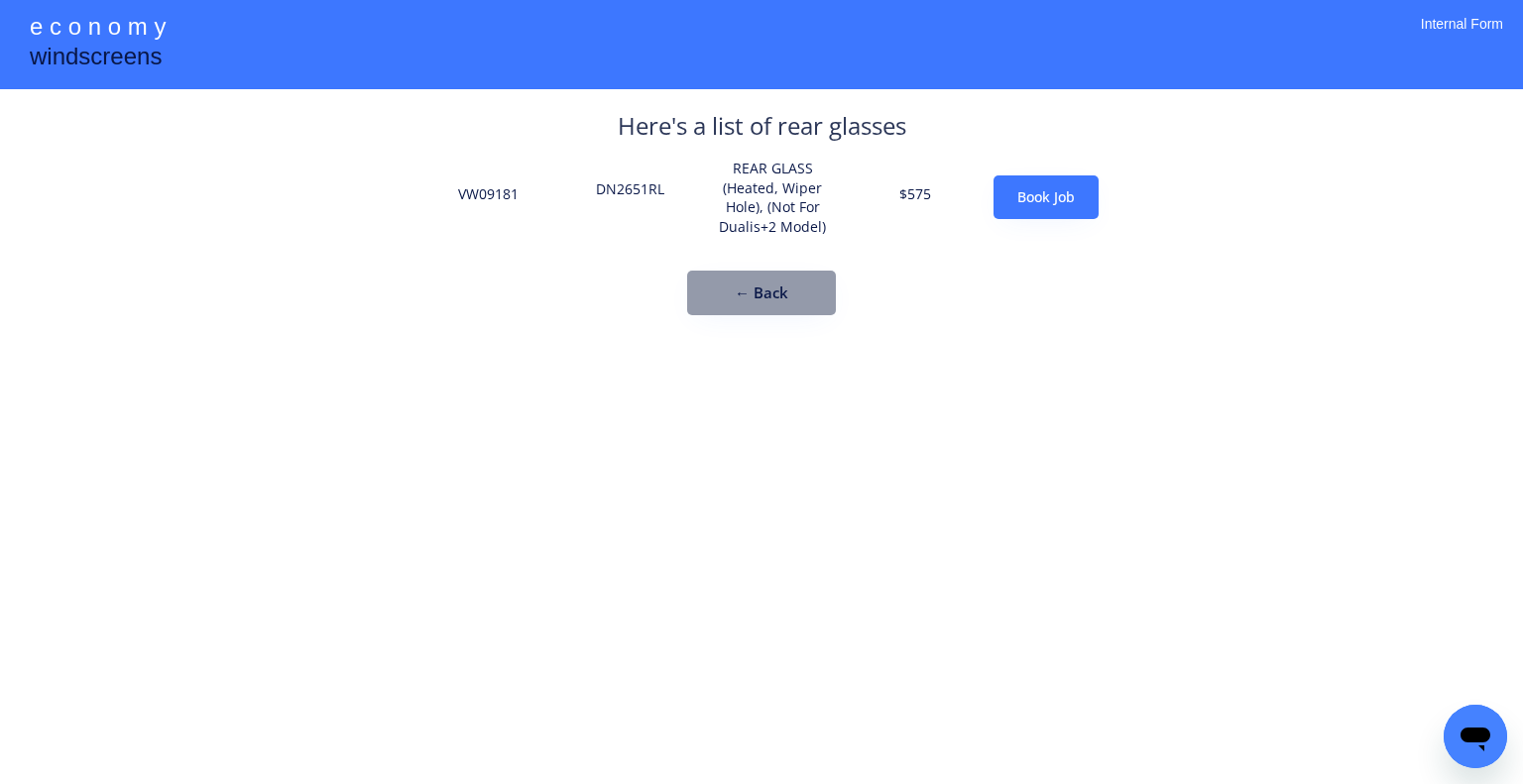 drag, startPoint x: 1015, startPoint y: 332, endPoint x: 1006, endPoint y: 341, distance: 12.727922 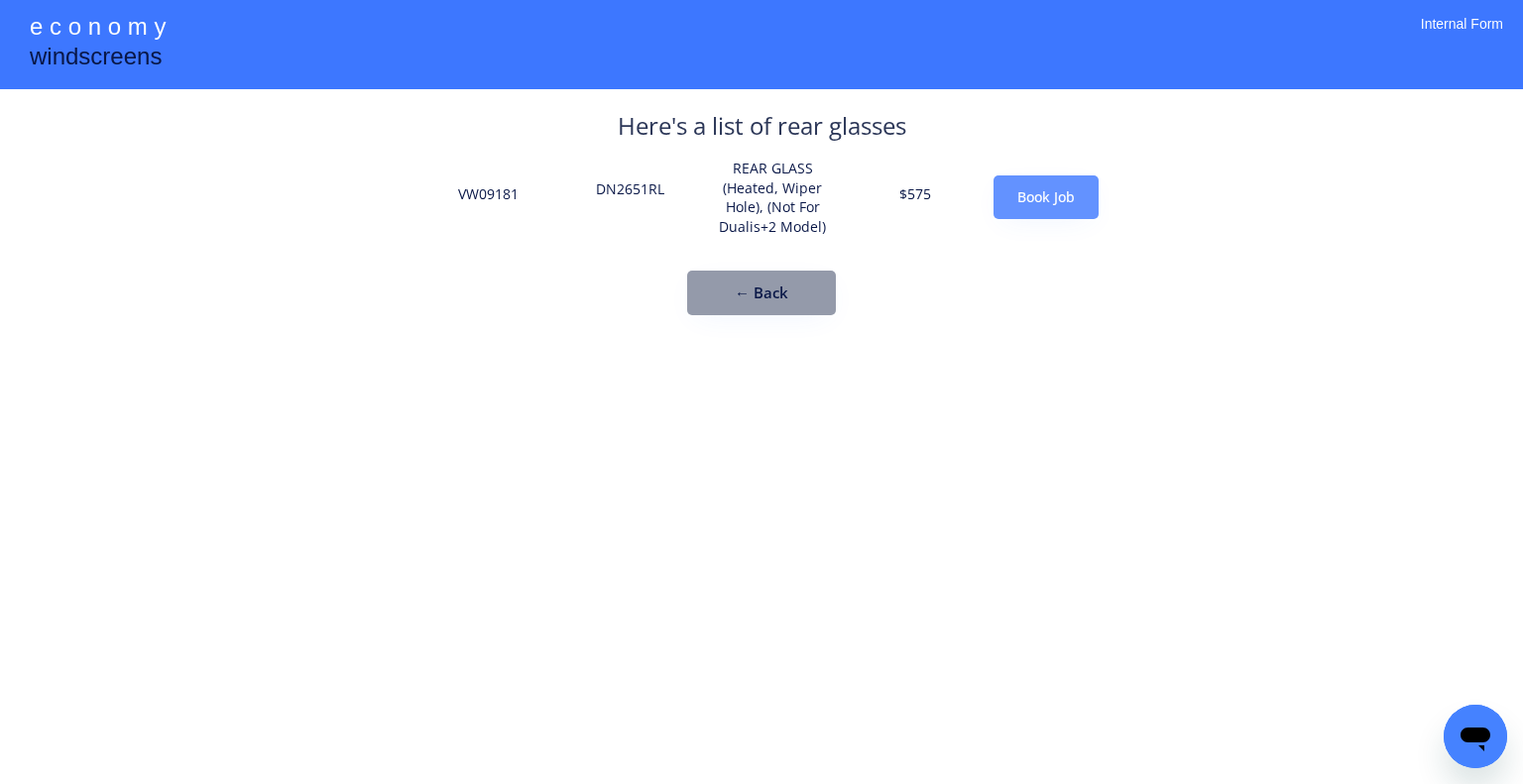 click on "Book Job" at bounding box center [1046, 197] 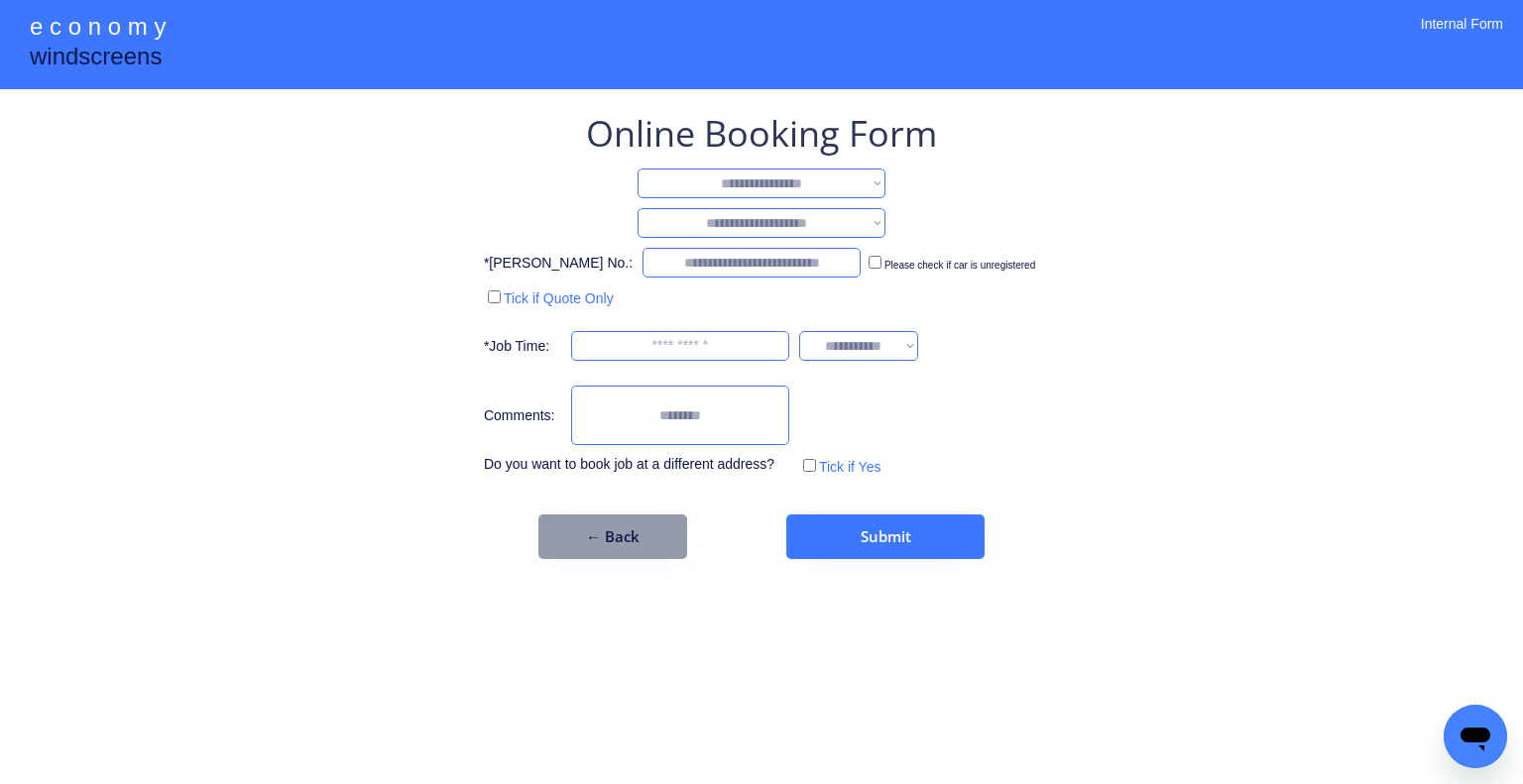 click on "**********" at bounding box center (762, 183) 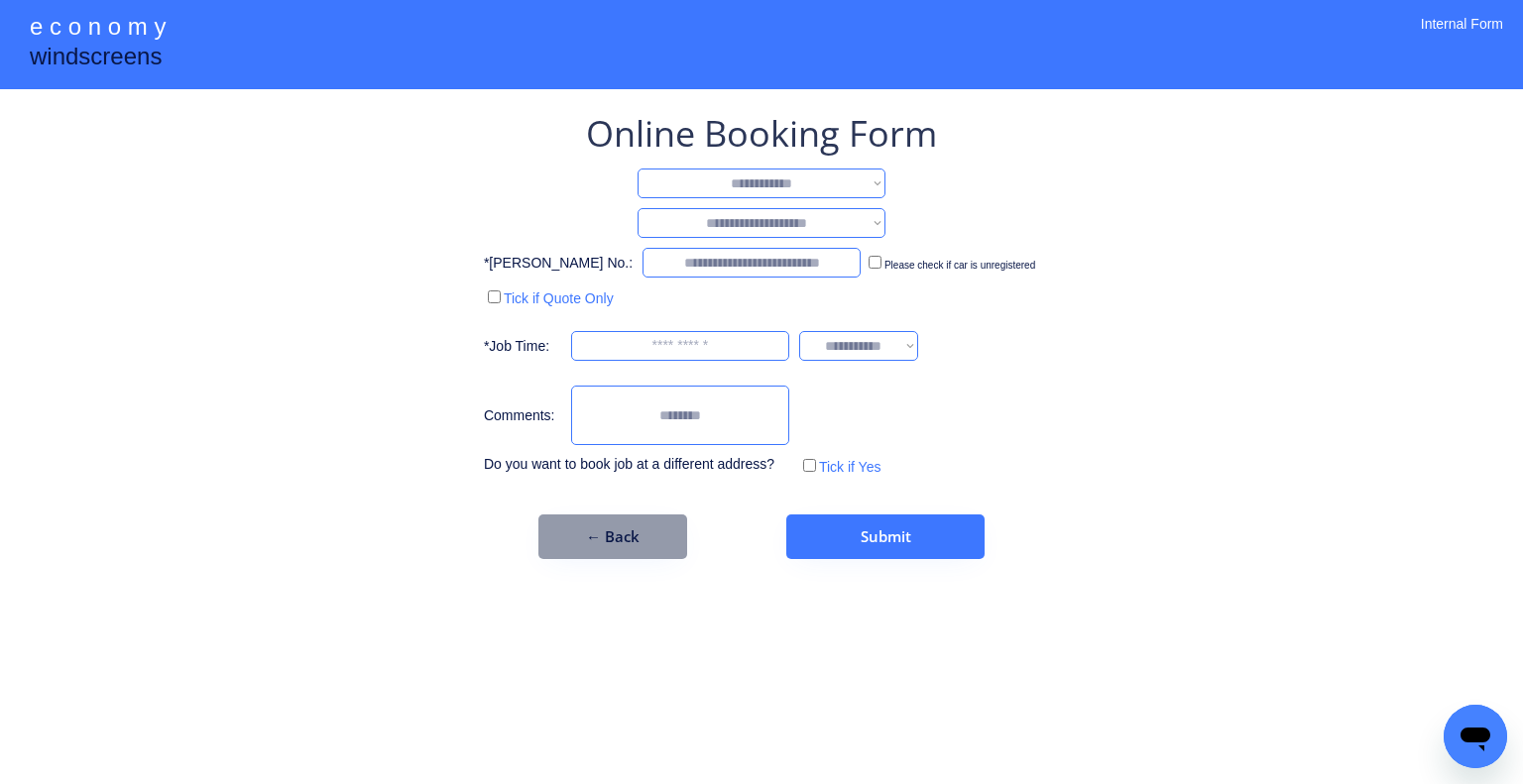 click on "**********" at bounding box center [762, 183] 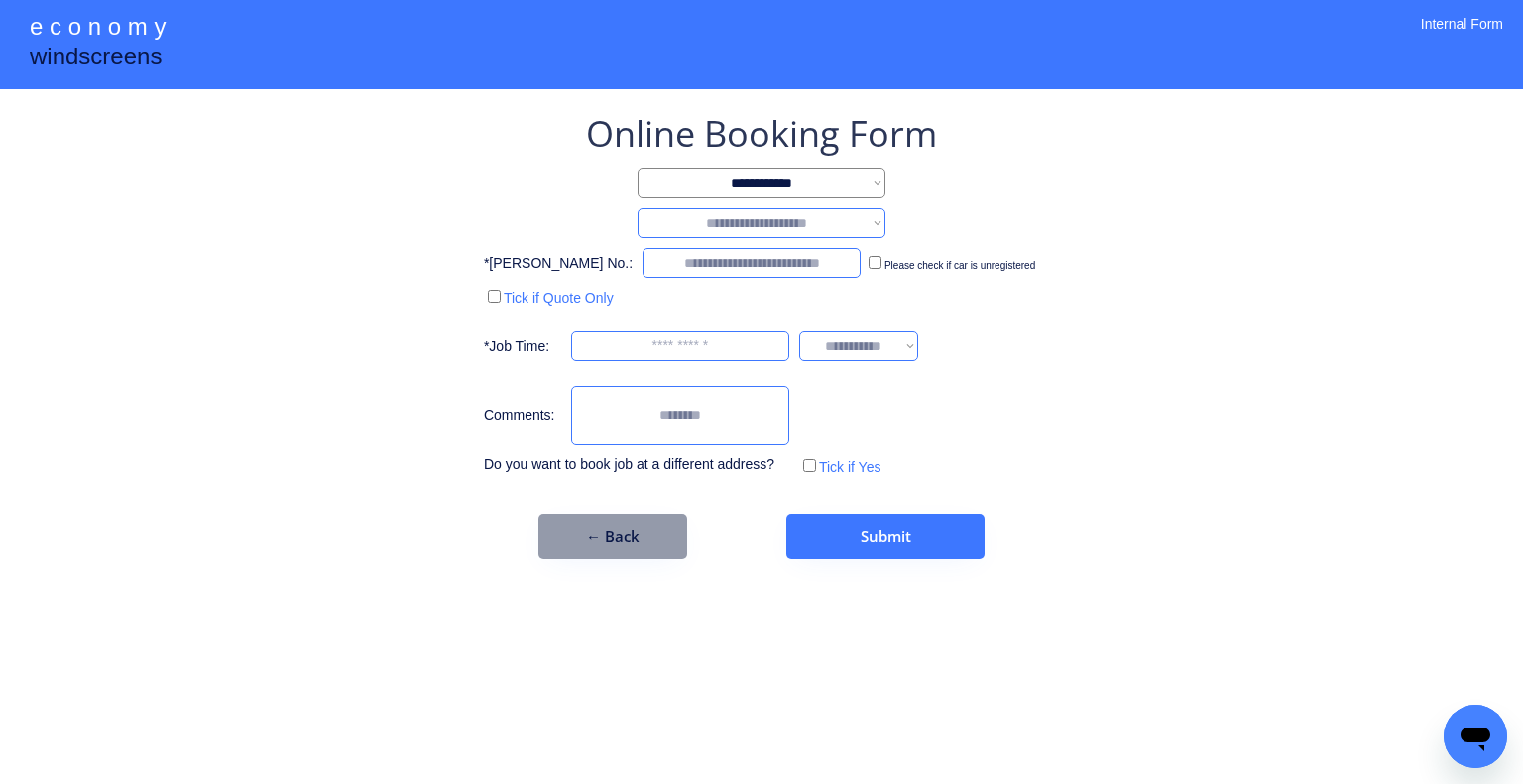 click on "**********" at bounding box center [762, 223] 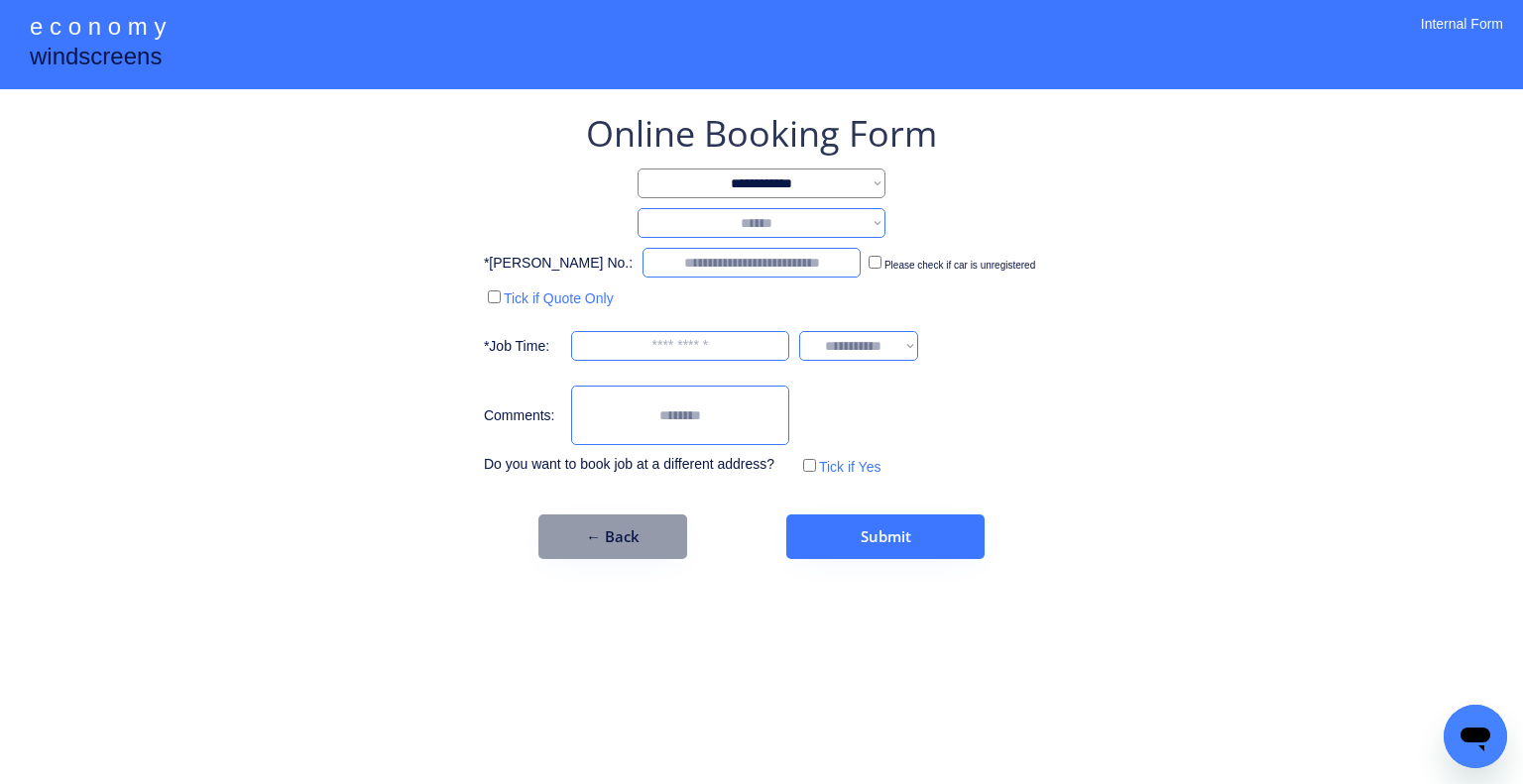 click on "**********" at bounding box center [762, 223] 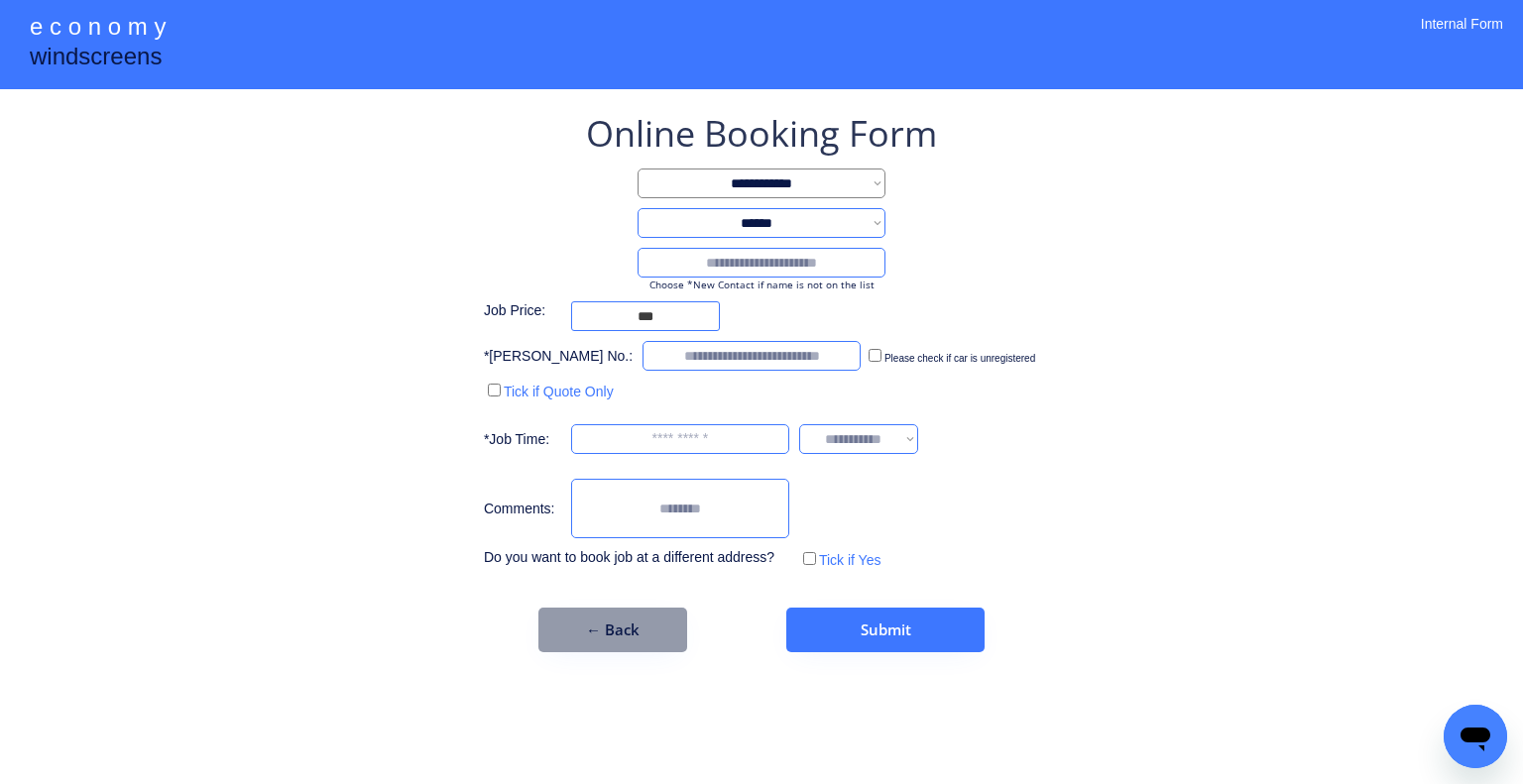 click at bounding box center (762, 263) 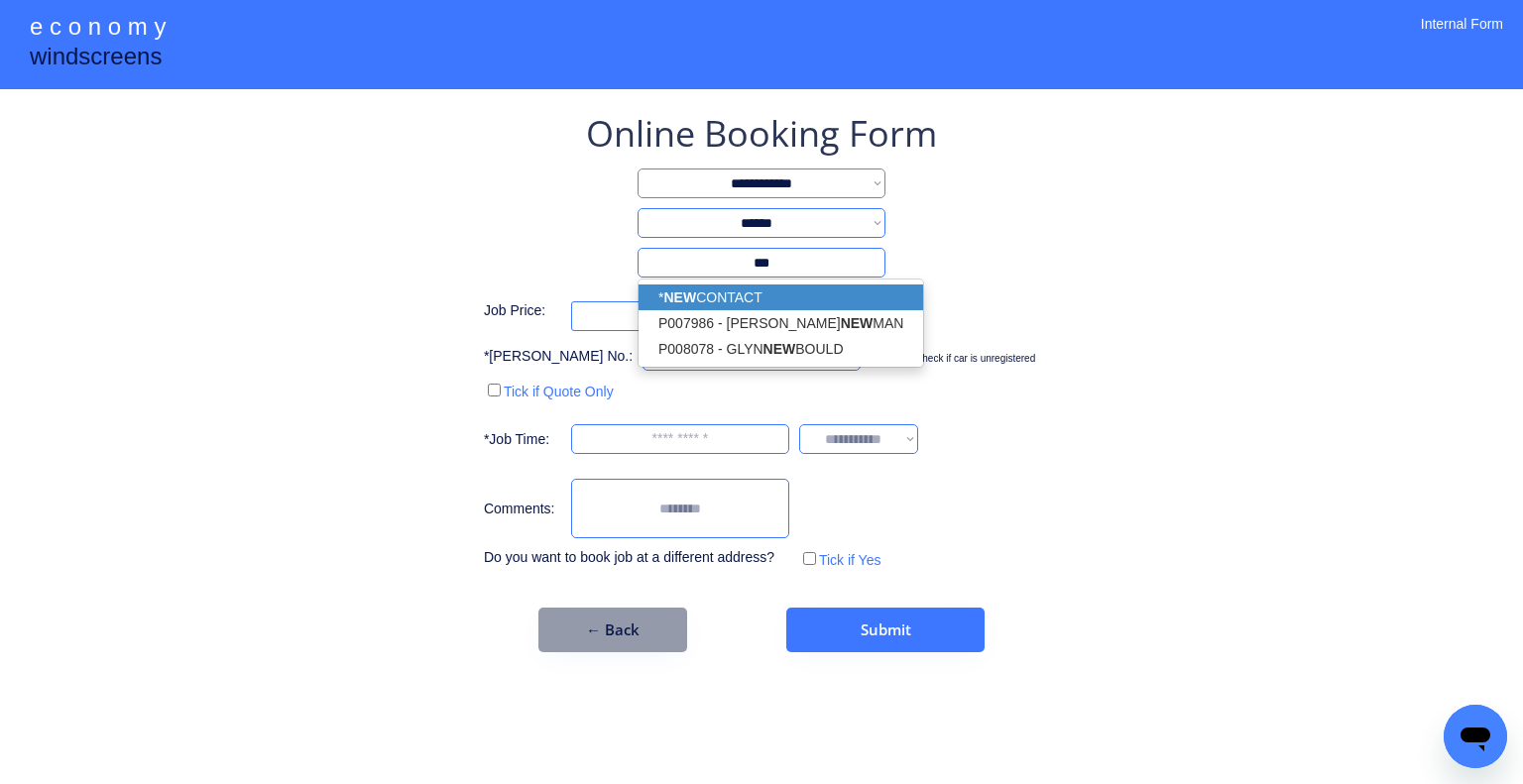 click on "* NEW  CONTACT" at bounding box center [780, 297] 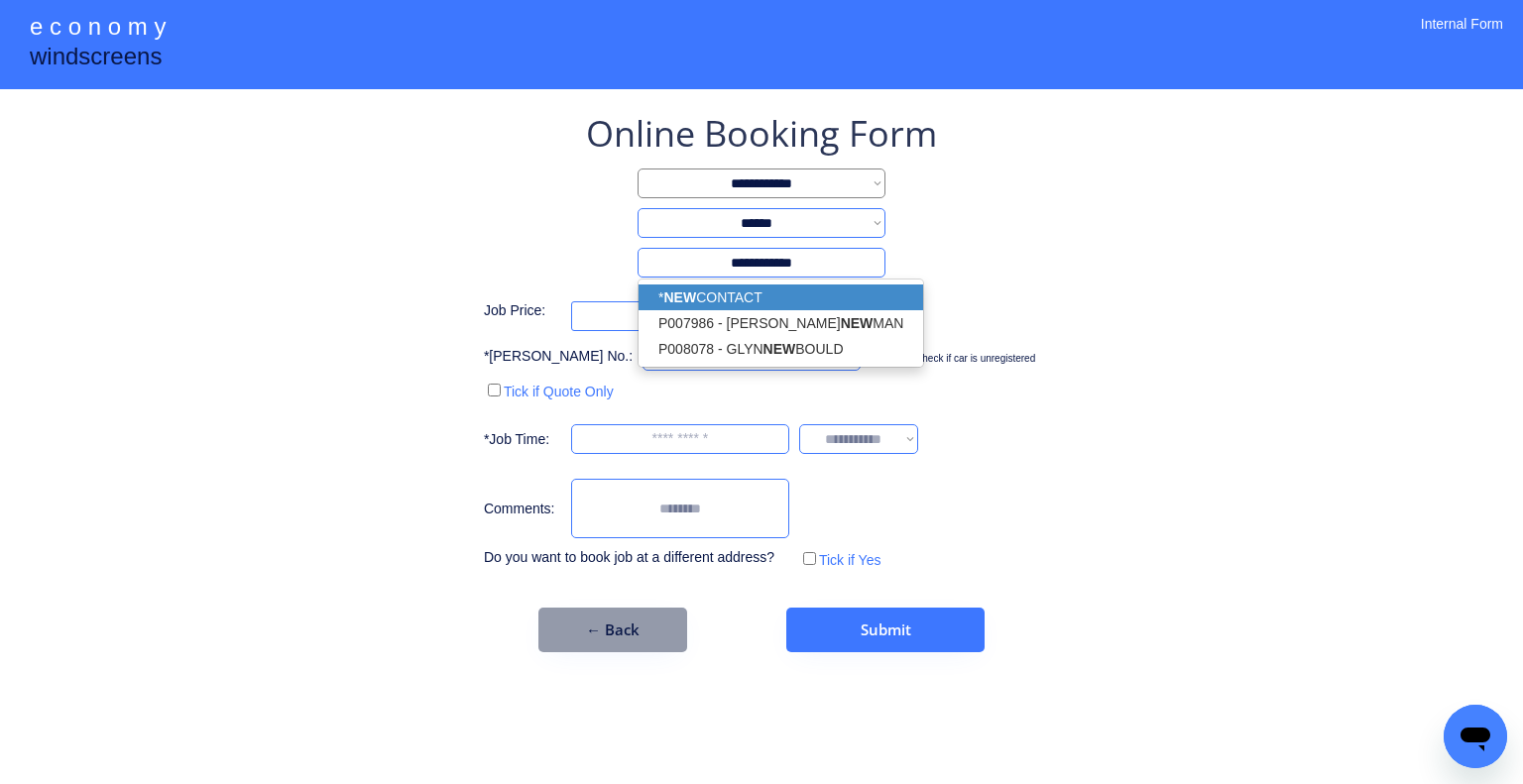 type on "**********" 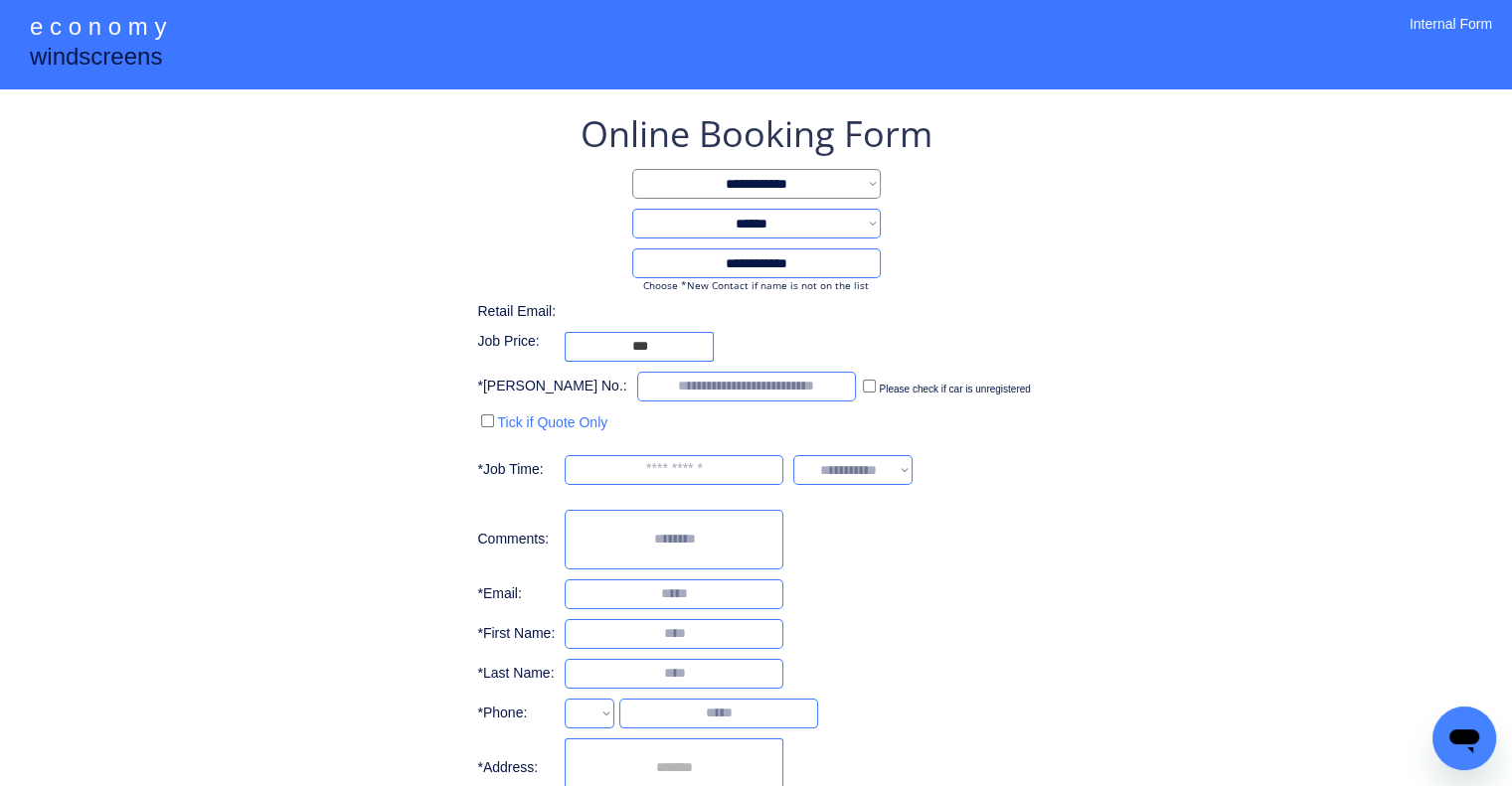 select on "**********" 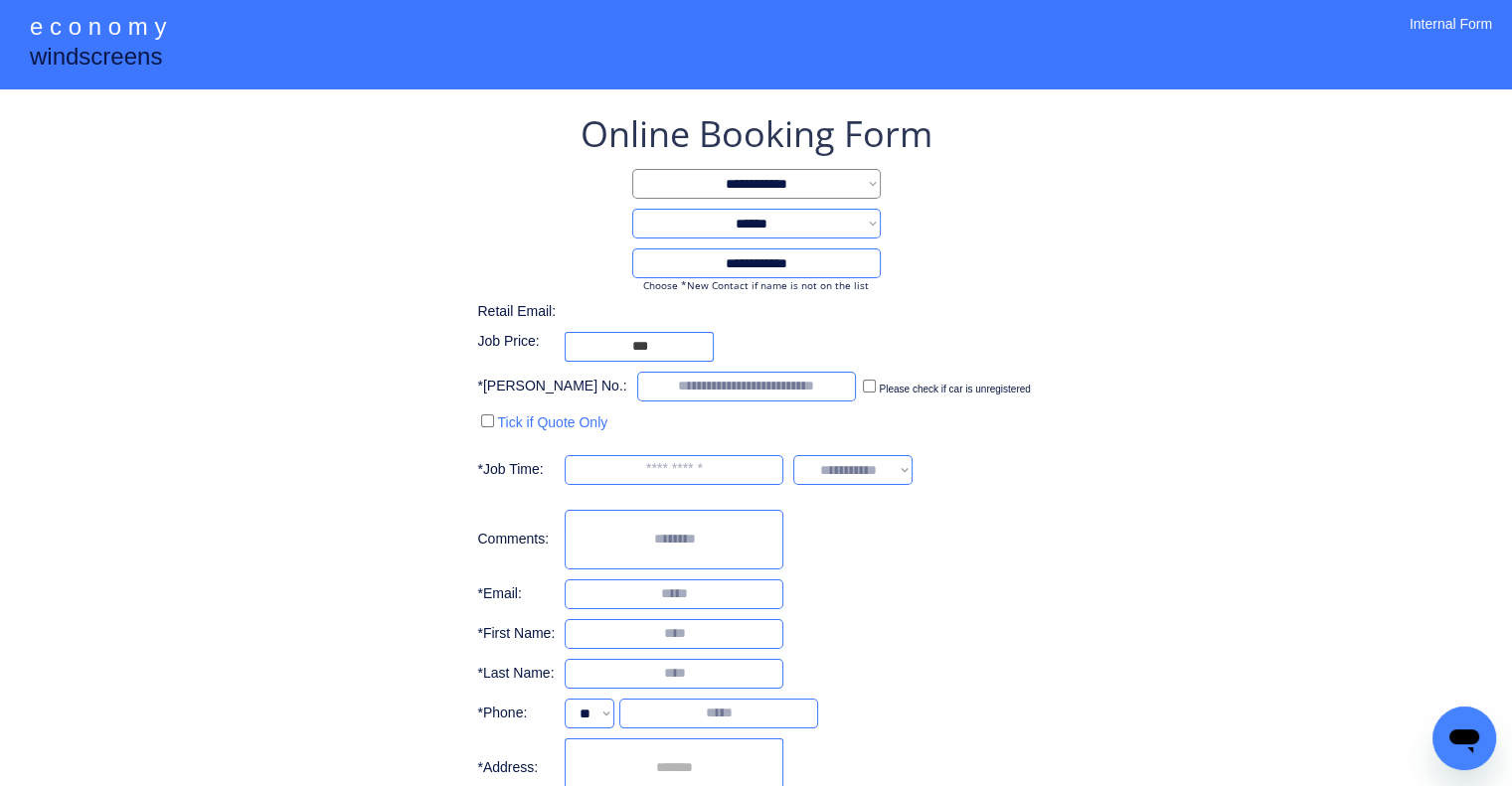 click at bounding box center [674, 768] 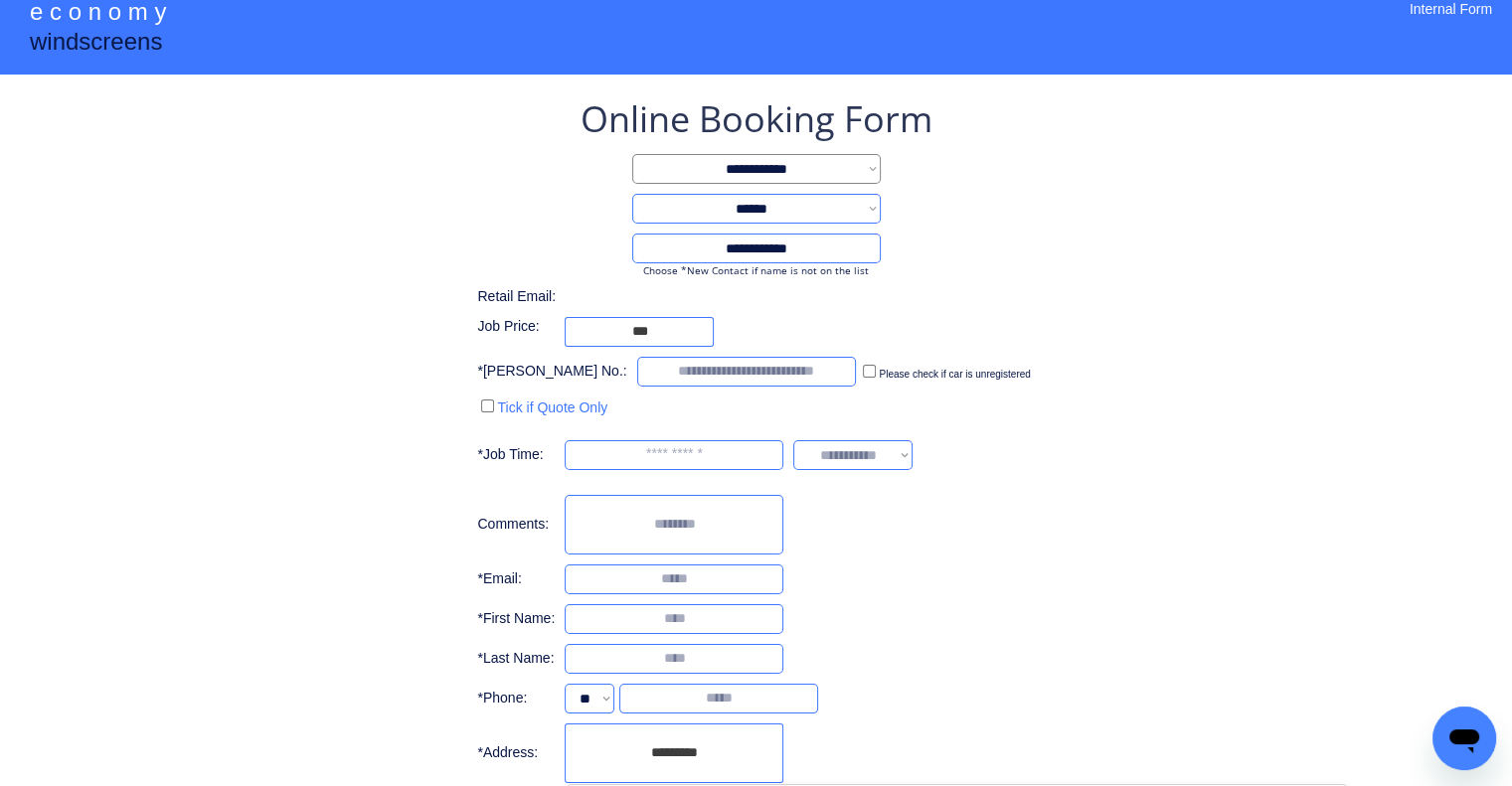 scroll, scrollTop: 155, scrollLeft: 0, axis: vertical 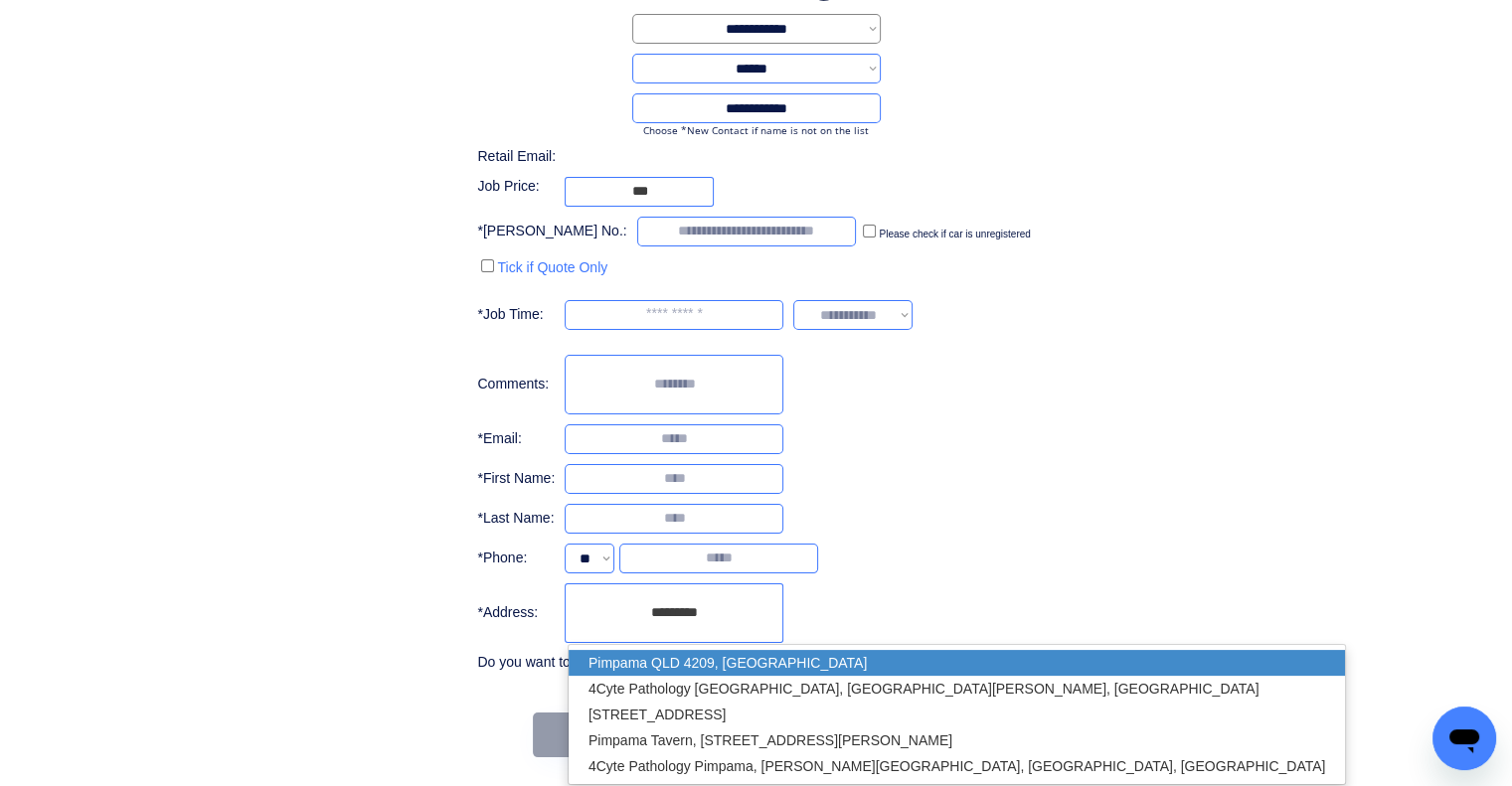 drag, startPoint x: 740, startPoint y: 661, endPoint x: 1061, endPoint y: 453, distance: 382.49837 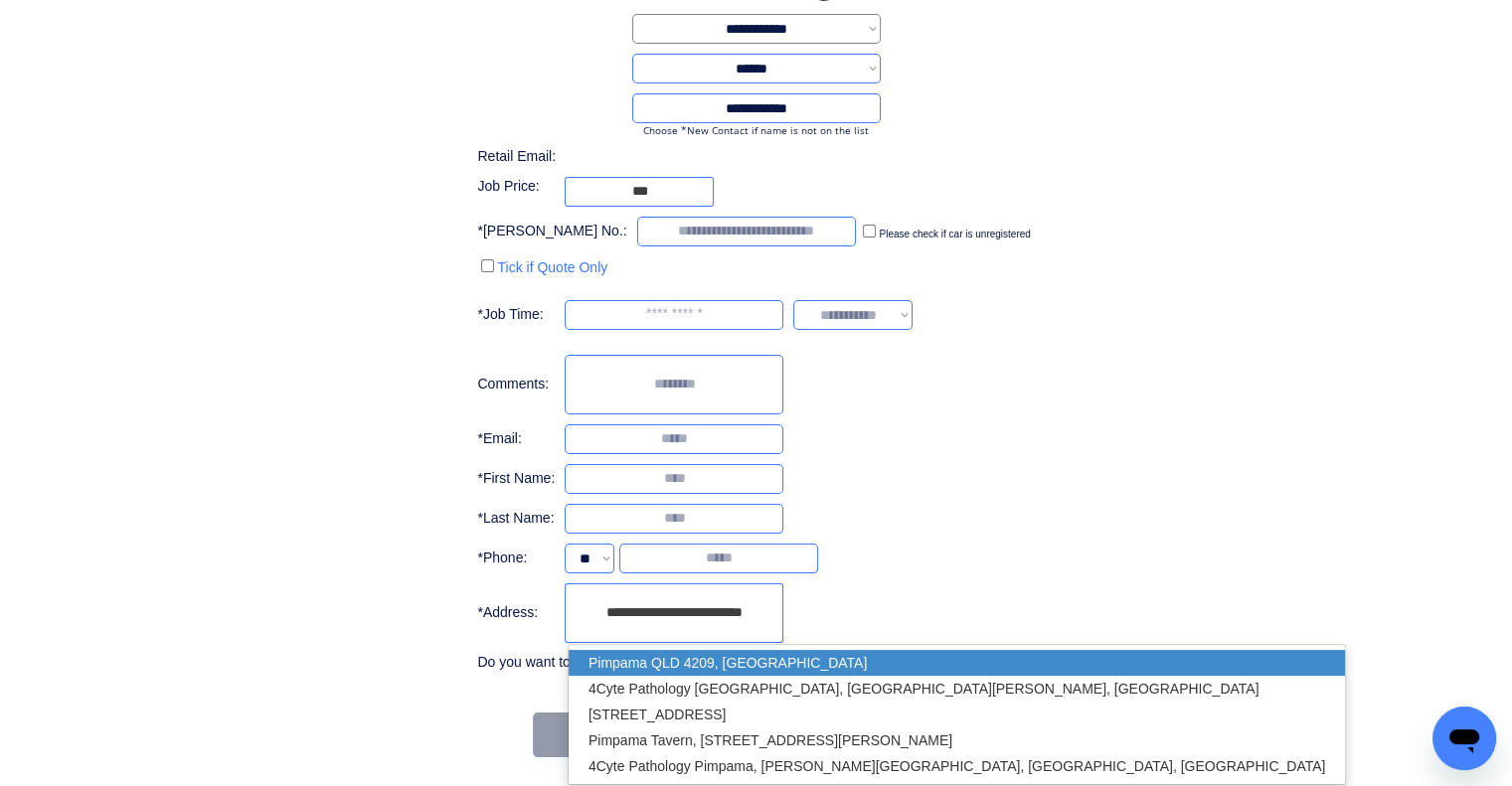 type on "**********" 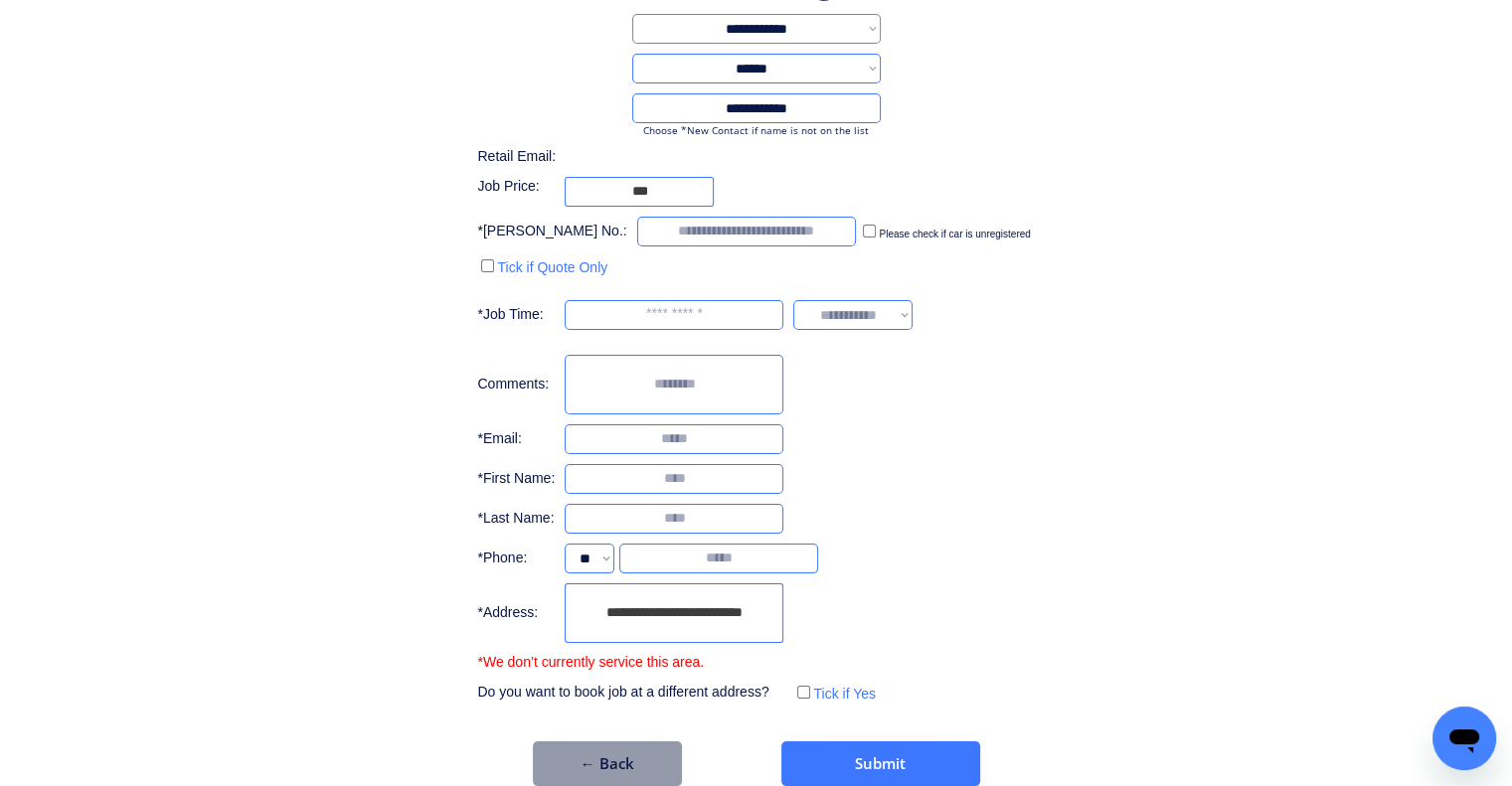 click on "**********" at bounding box center [756, 330] 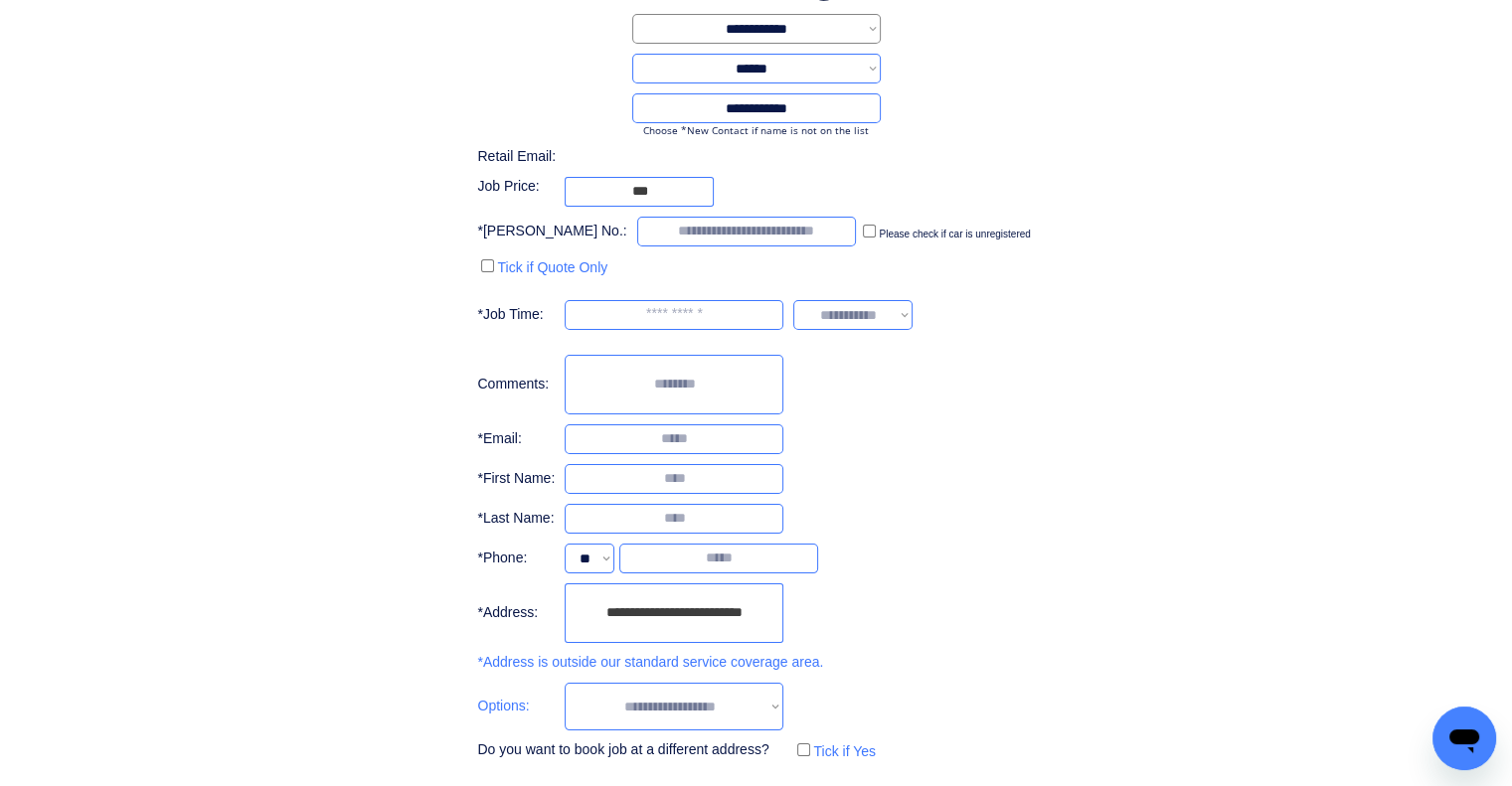 click on "**********" at bounding box center (674, 707) 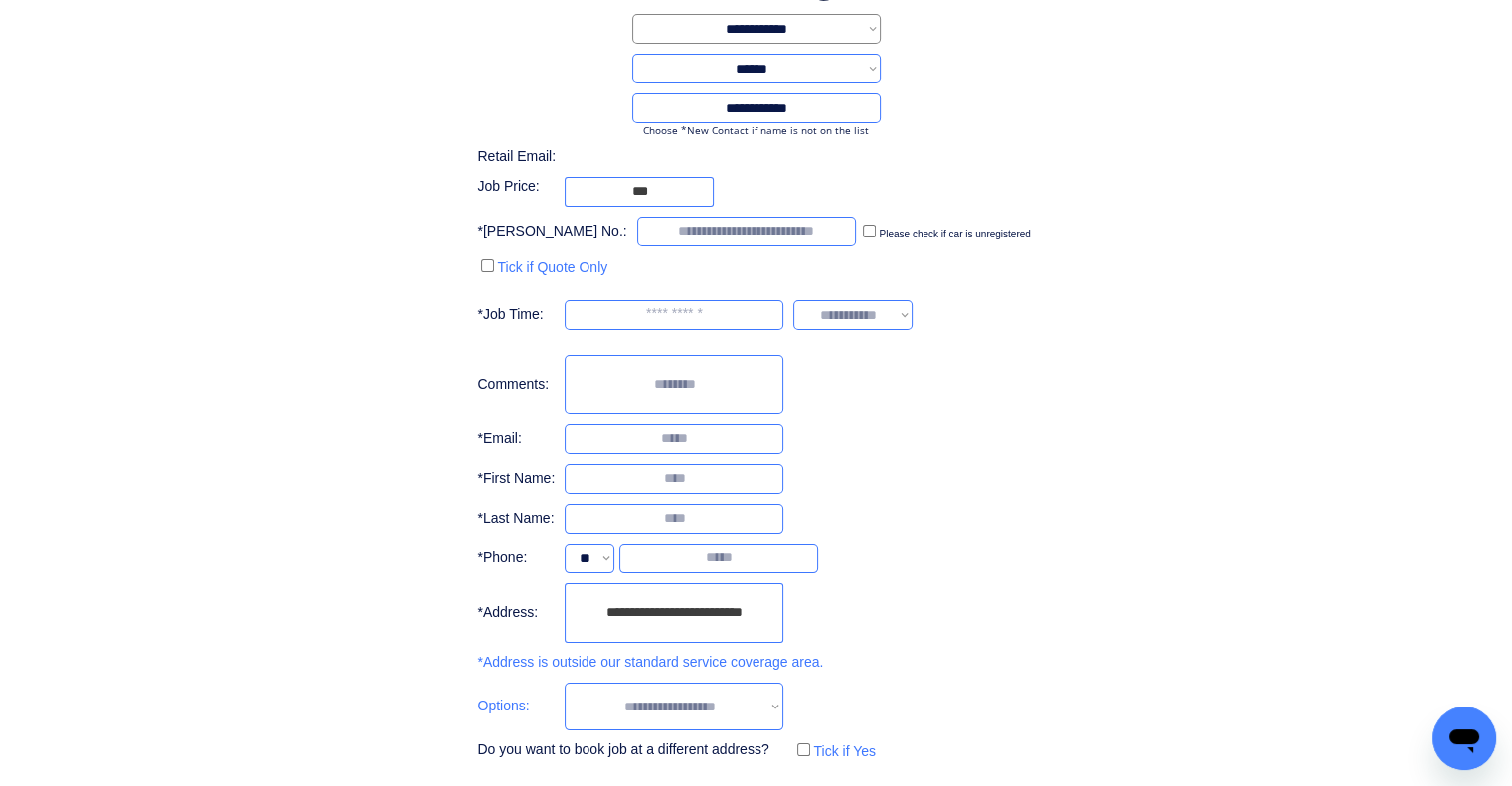 select on "**********" 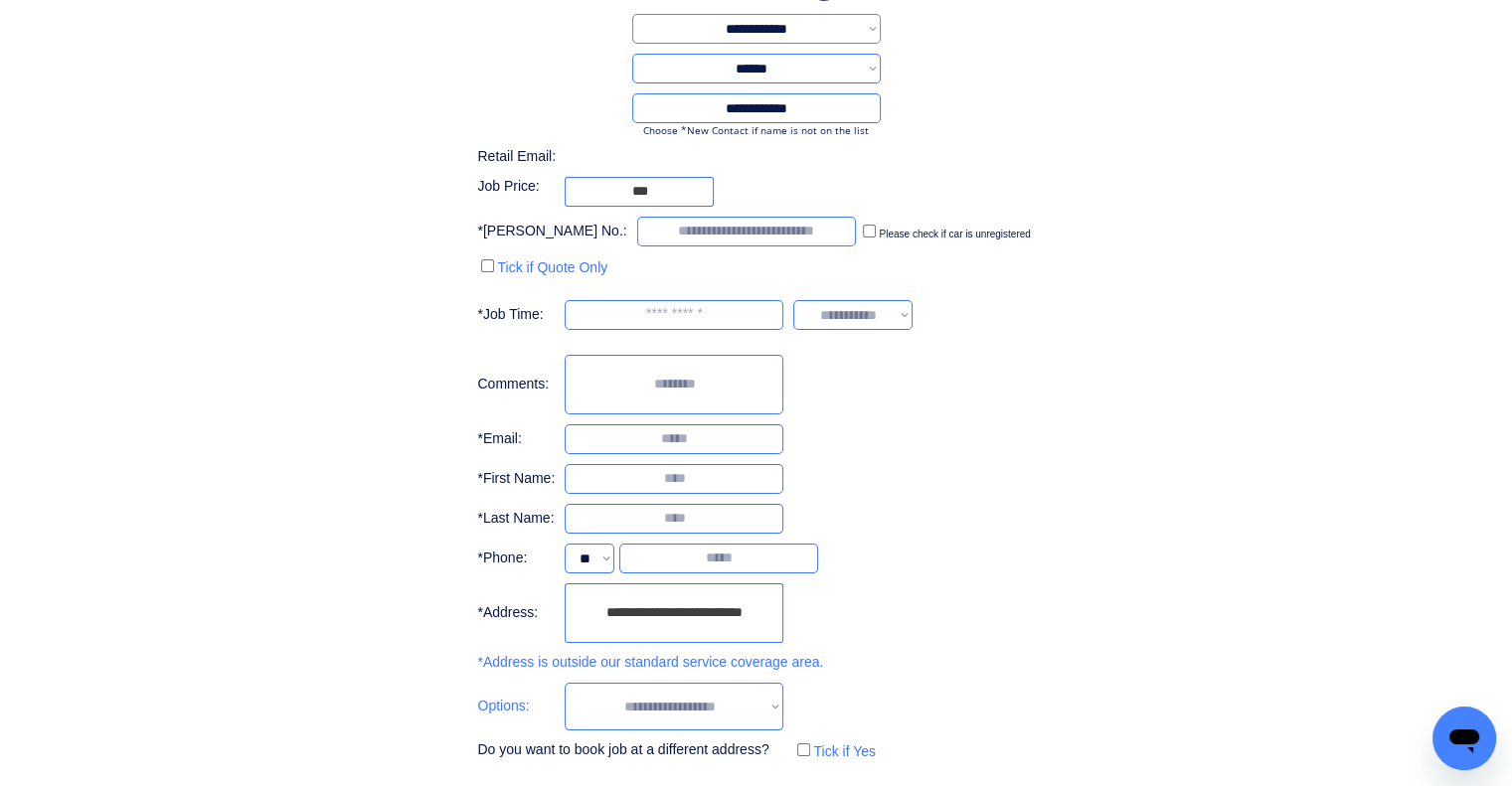 click on "**********" at bounding box center (674, 707) 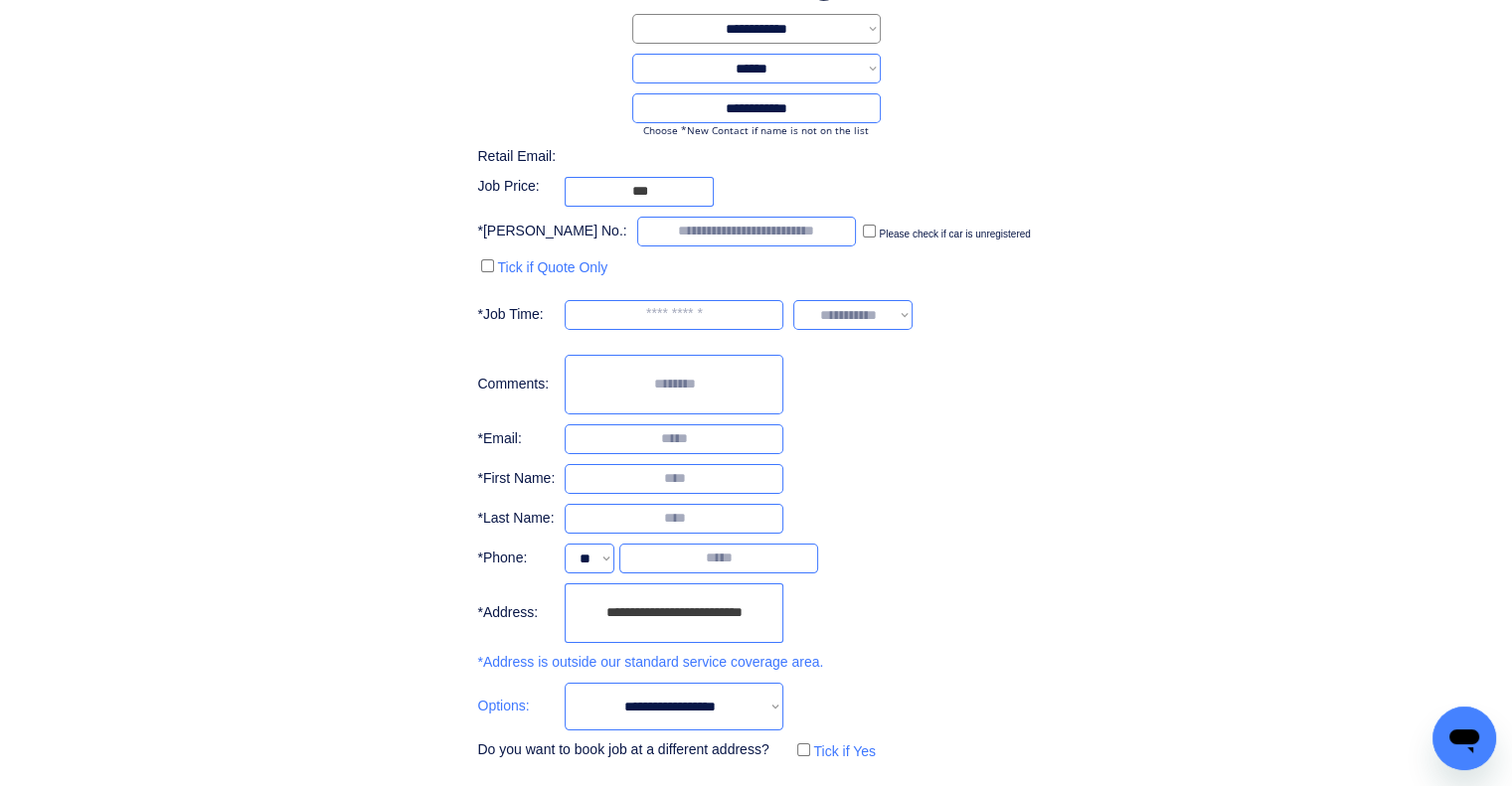 drag, startPoint x: 1007, startPoint y: 489, endPoint x: 1013, endPoint y: 499, distance: 11.661904 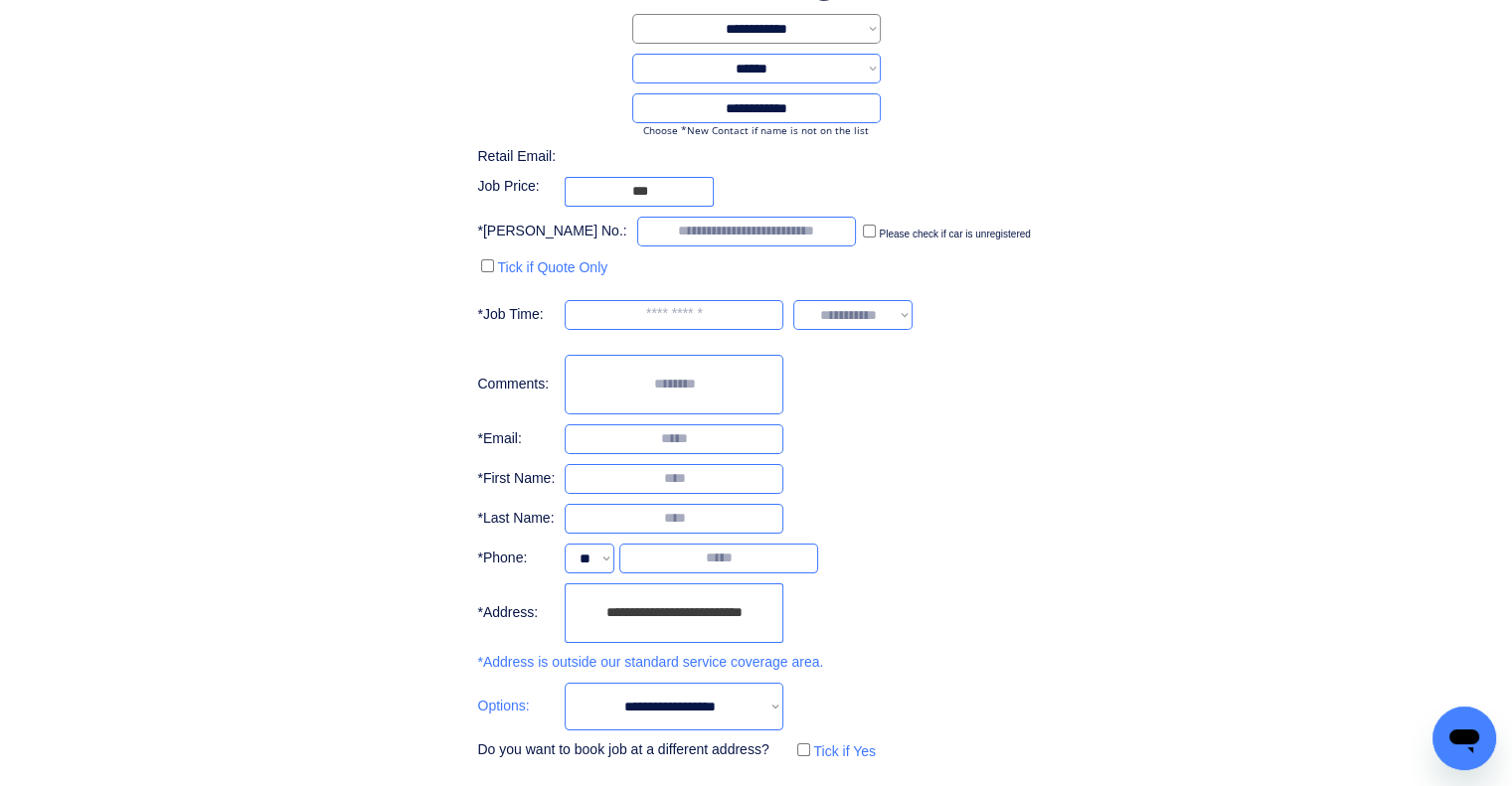 click on "**********" at bounding box center (756, 398) 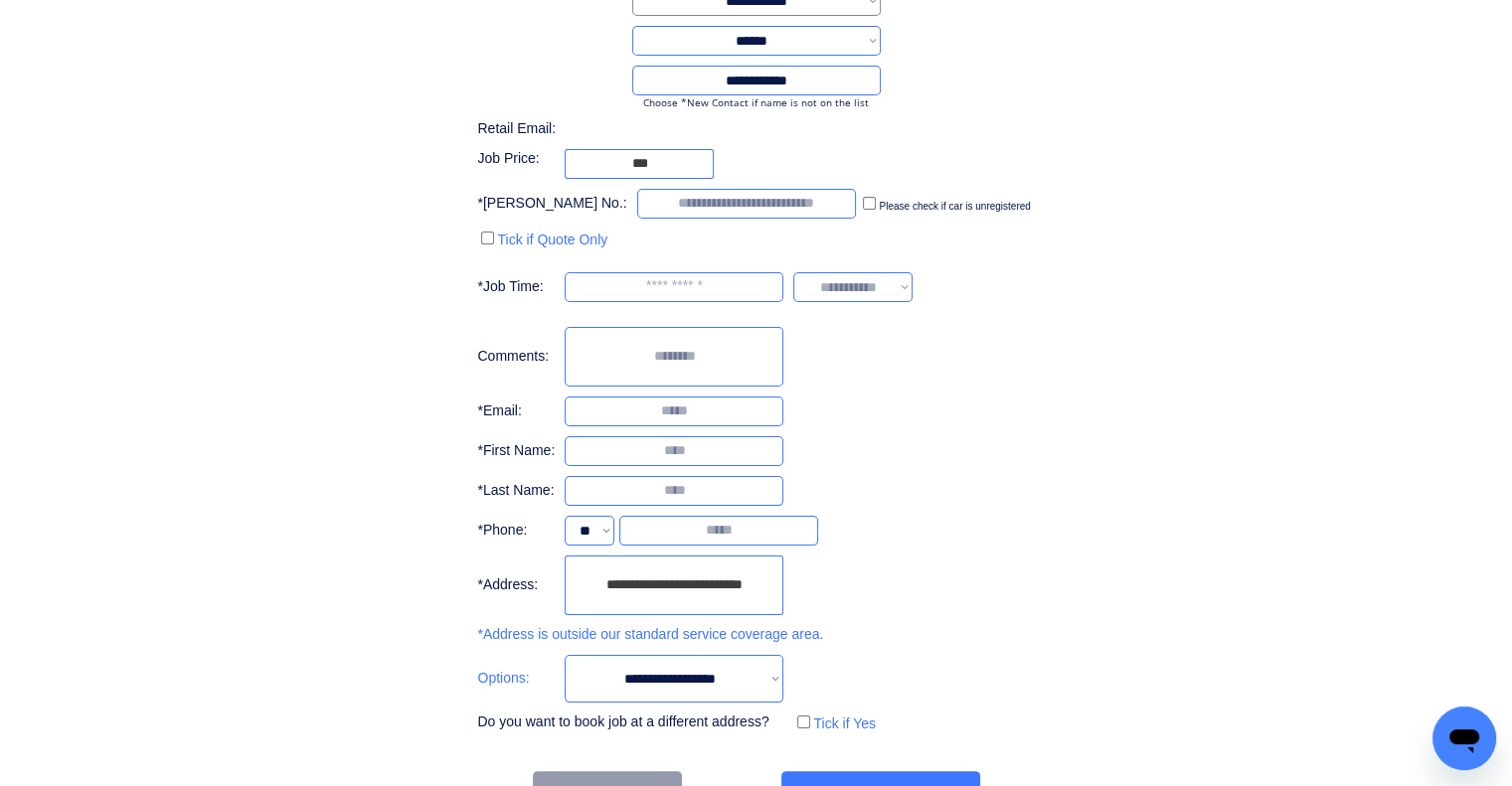 scroll, scrollTop: 242, scrollLeft: 0, axis: vertical 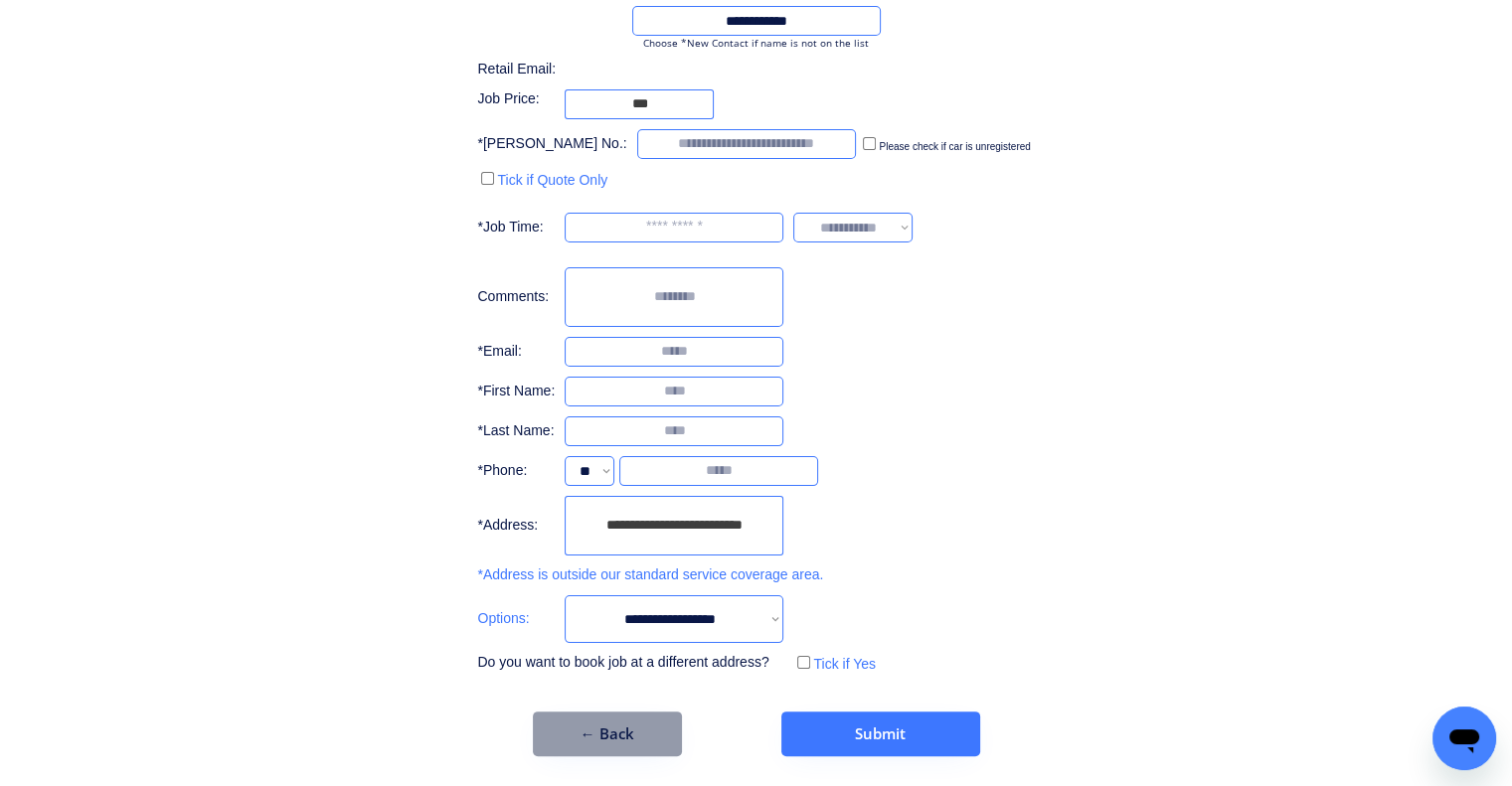 click on "**********" at bounding box center (756, 271) 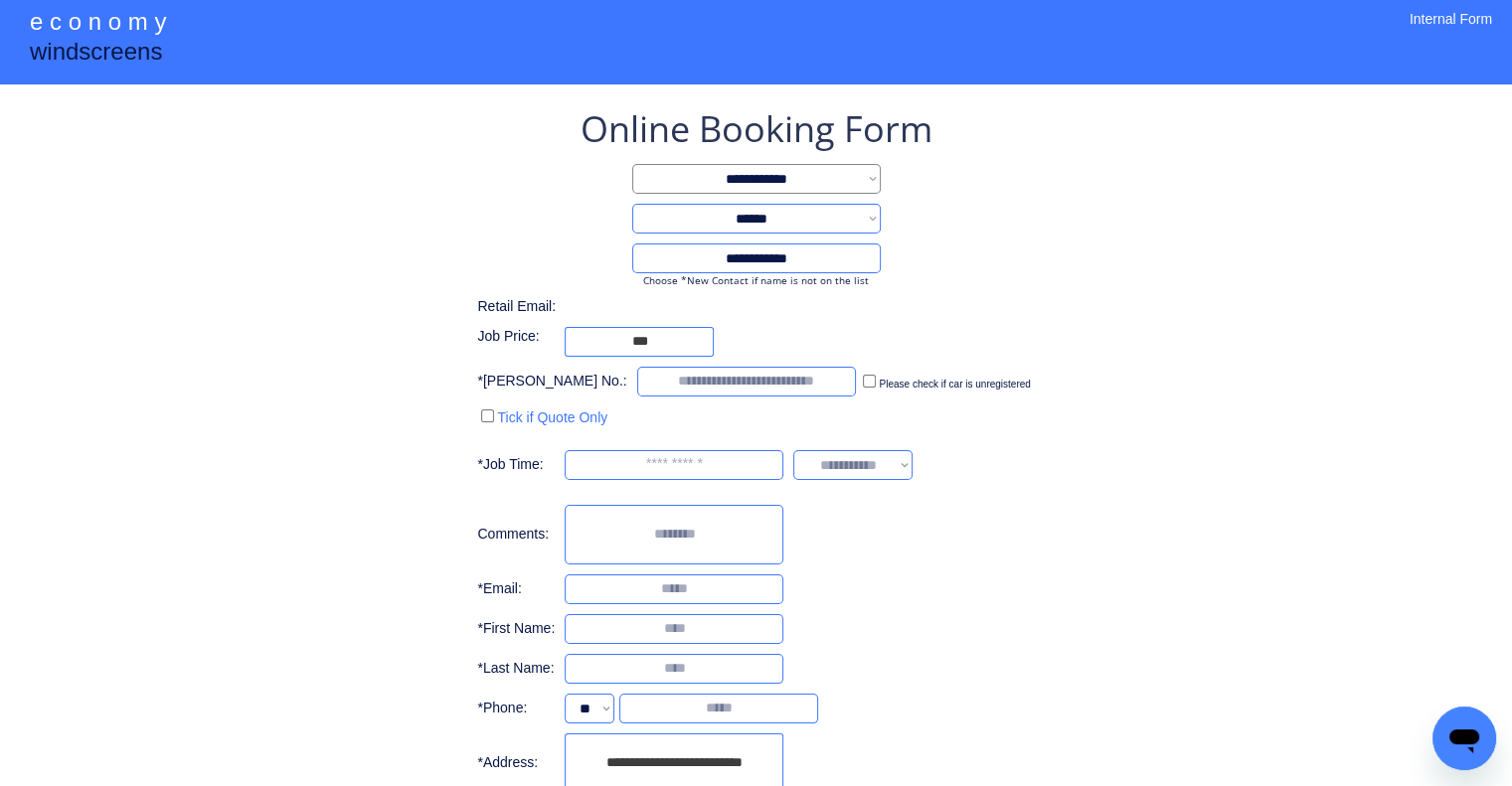 scroll, scrollTop: 0, scrollLeft: 0, axis: both 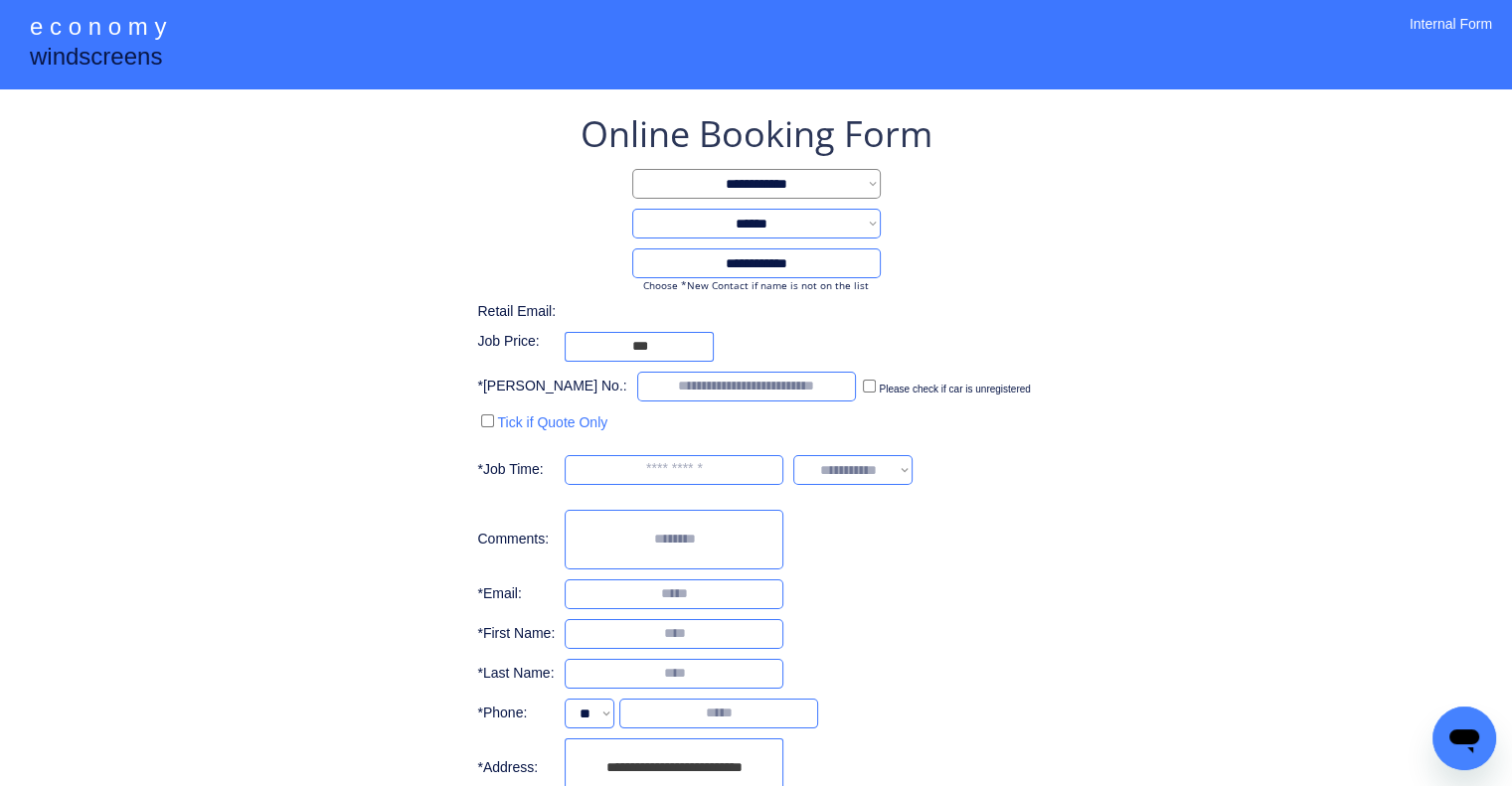 click on "**********" at bounding box center (756, 553) 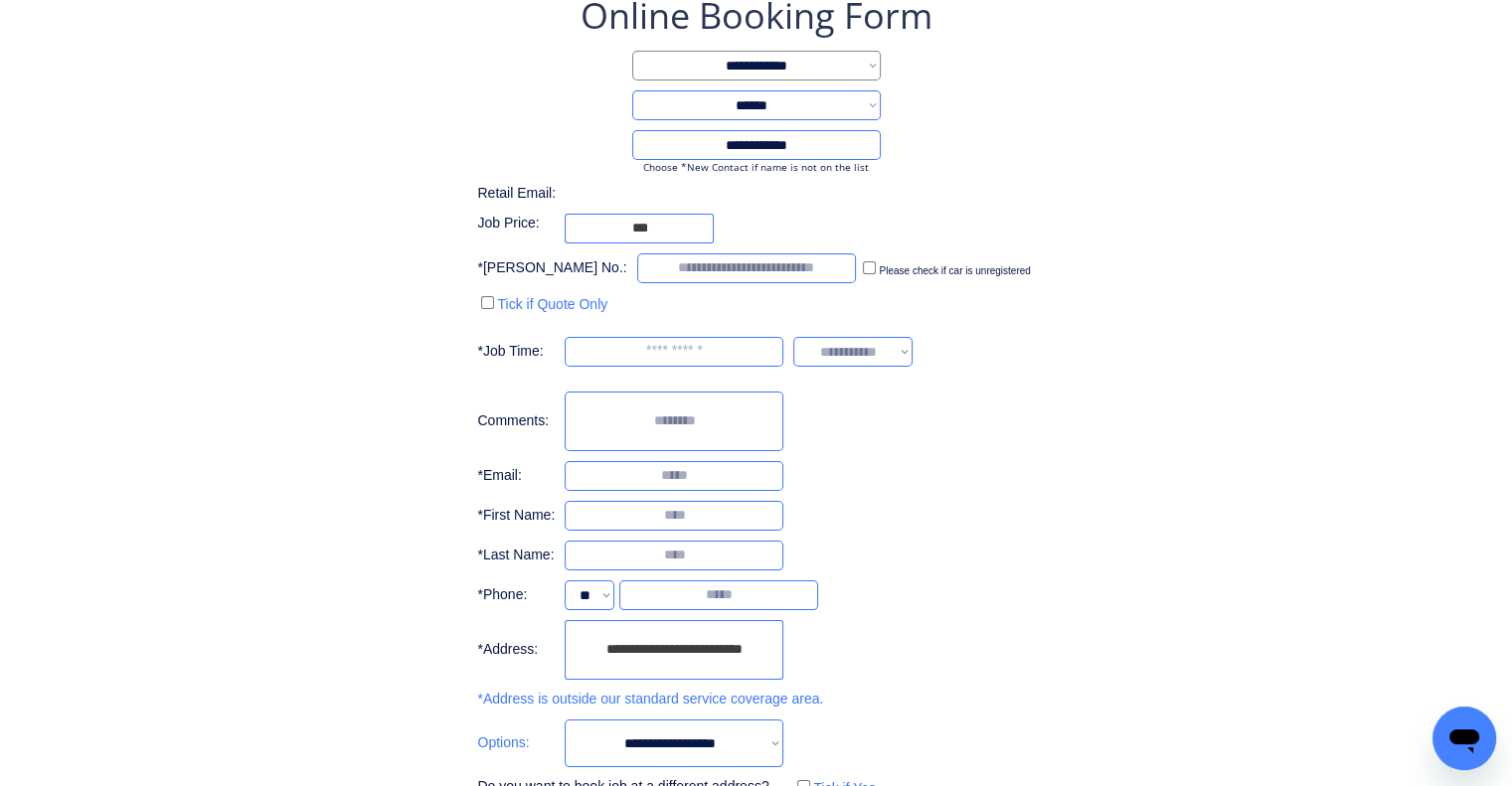 scroll, scrollTop: 242, scrollLeft: 0, axis: vertical 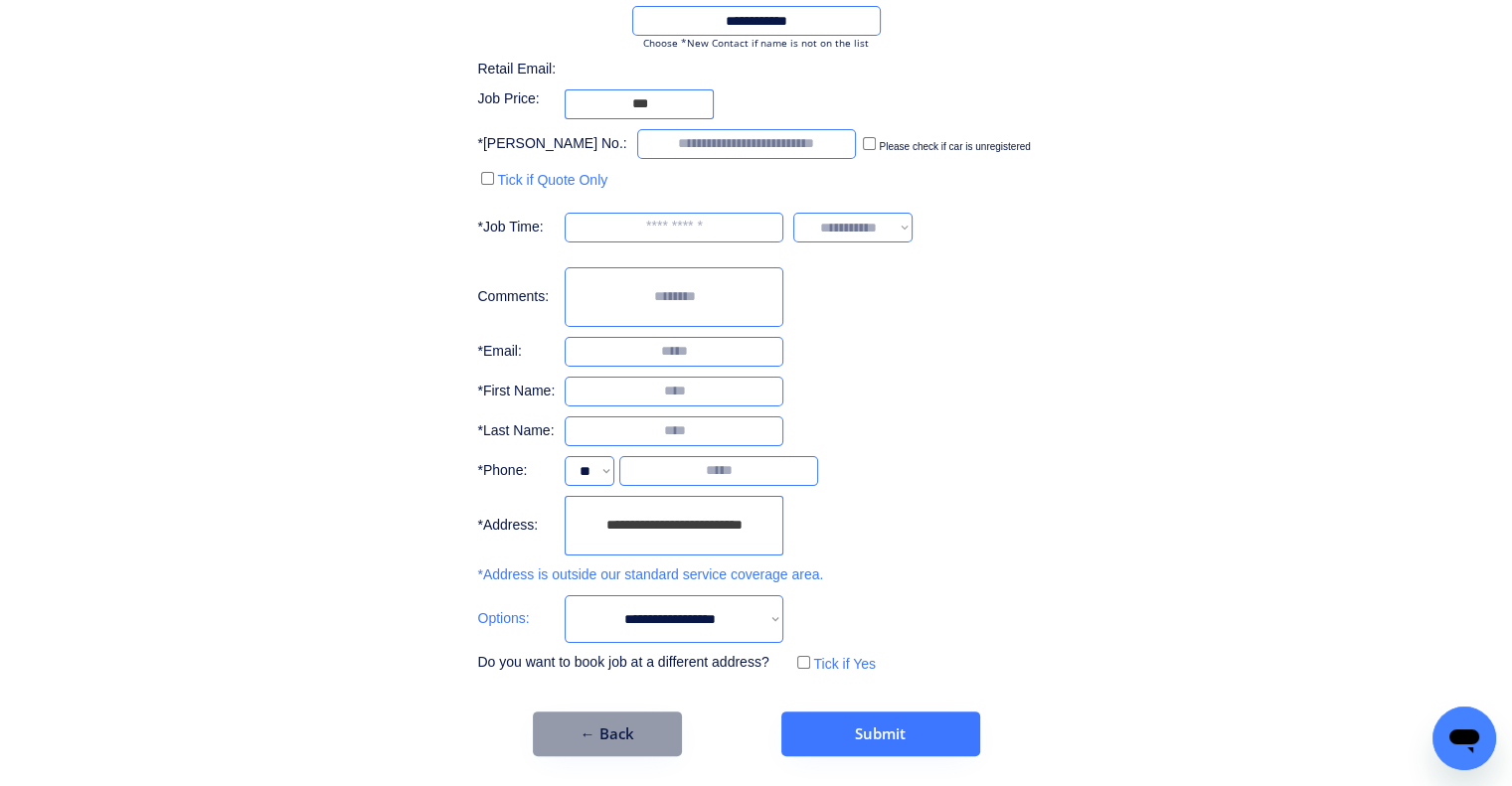 click on "**********" at bounding box center (674, 619) 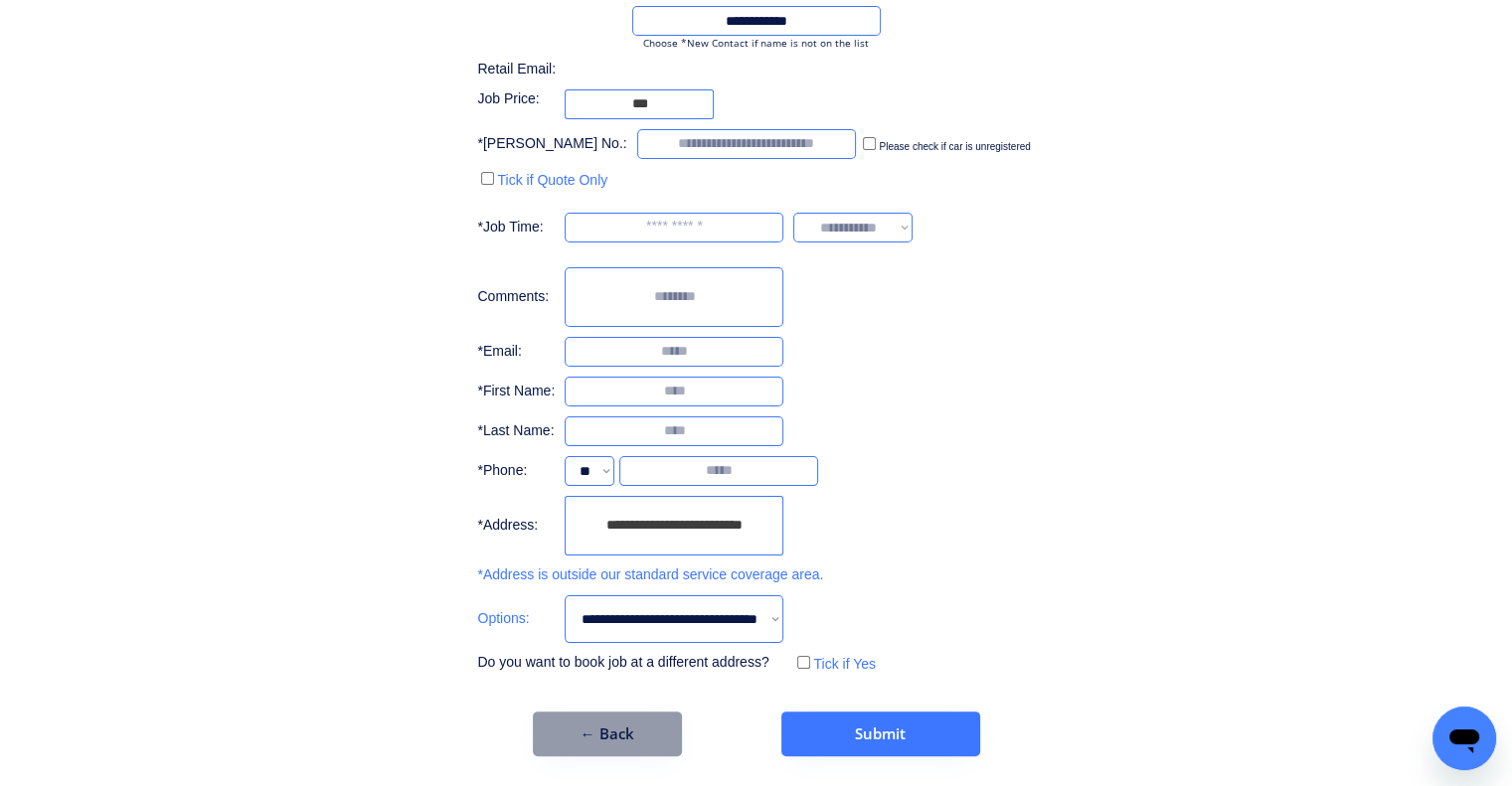 click on "**********" at bounding box center [674, 619] 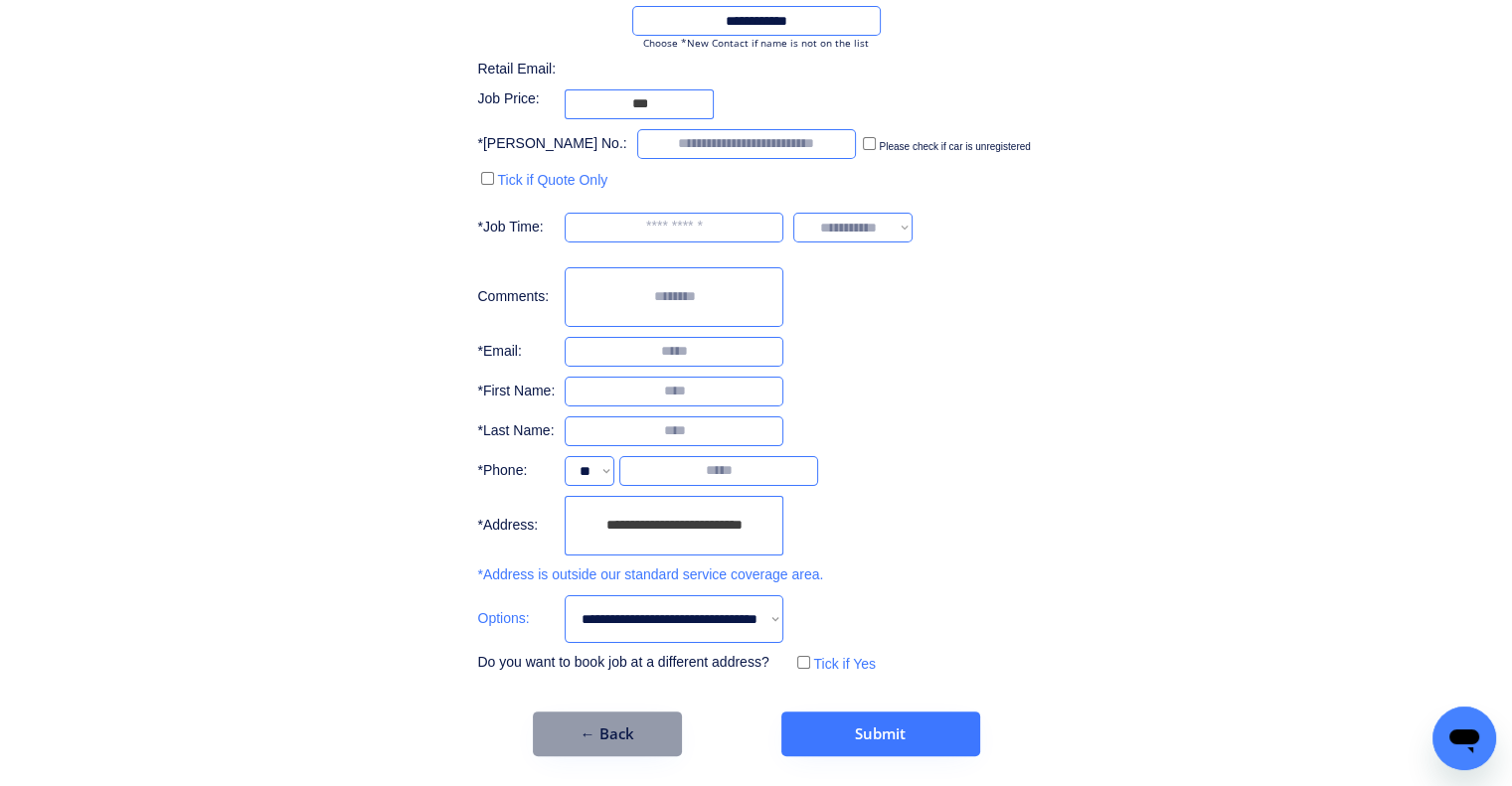type on "***" 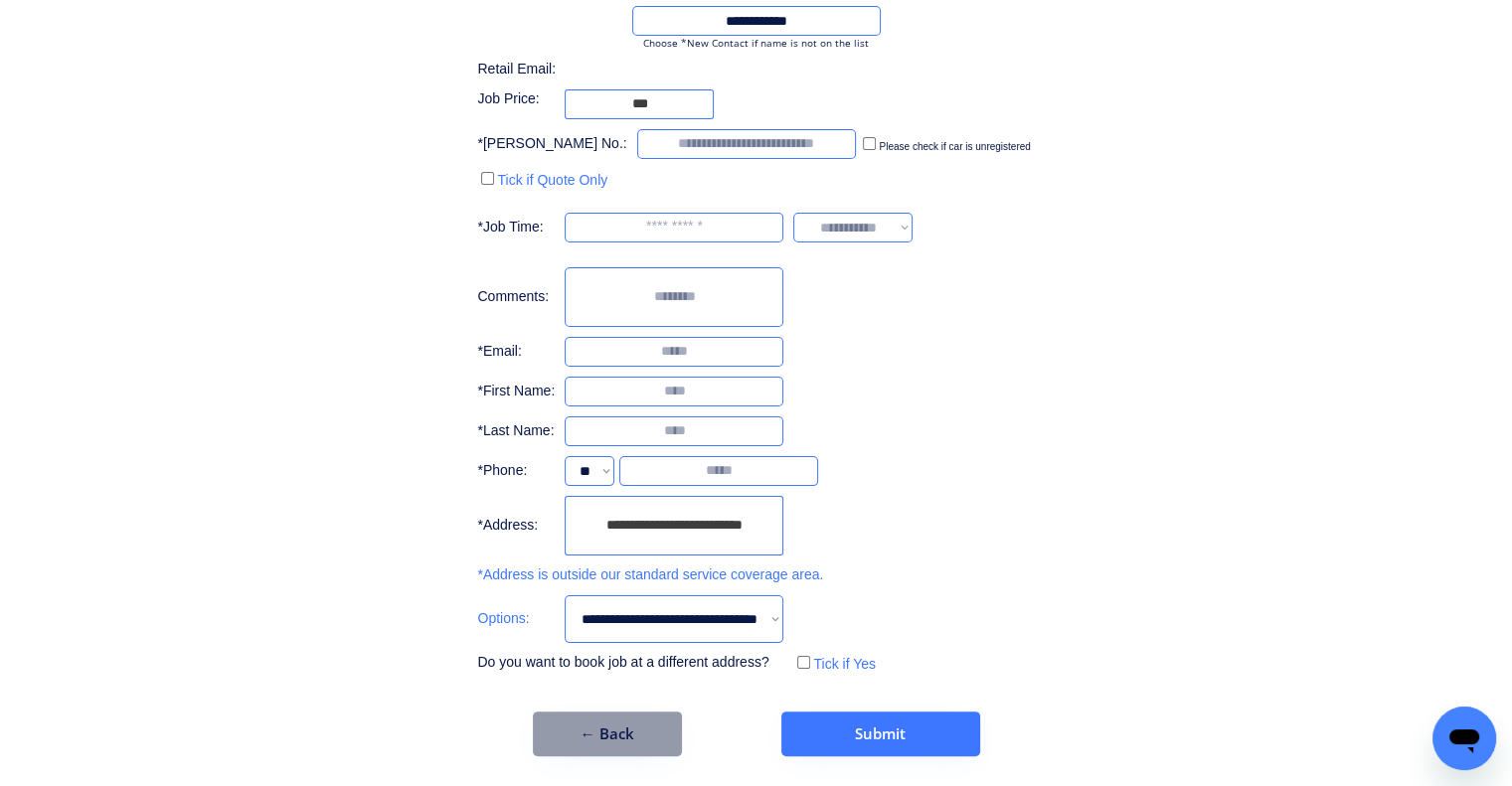 click on "**********" at bounding box center (756, 311) 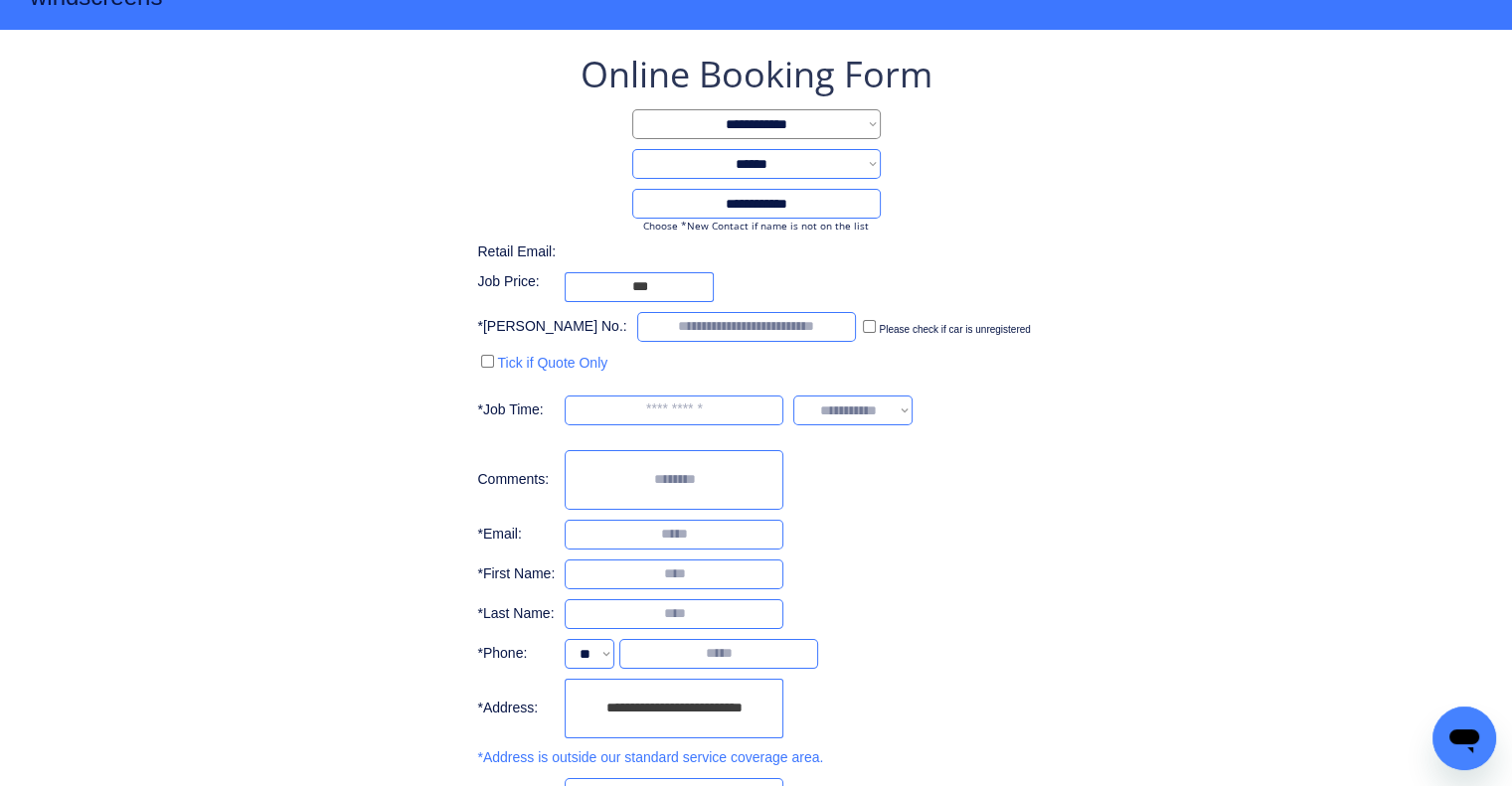 scroll, scrollTop: 44, scrollLeft: 0, axis: vertical 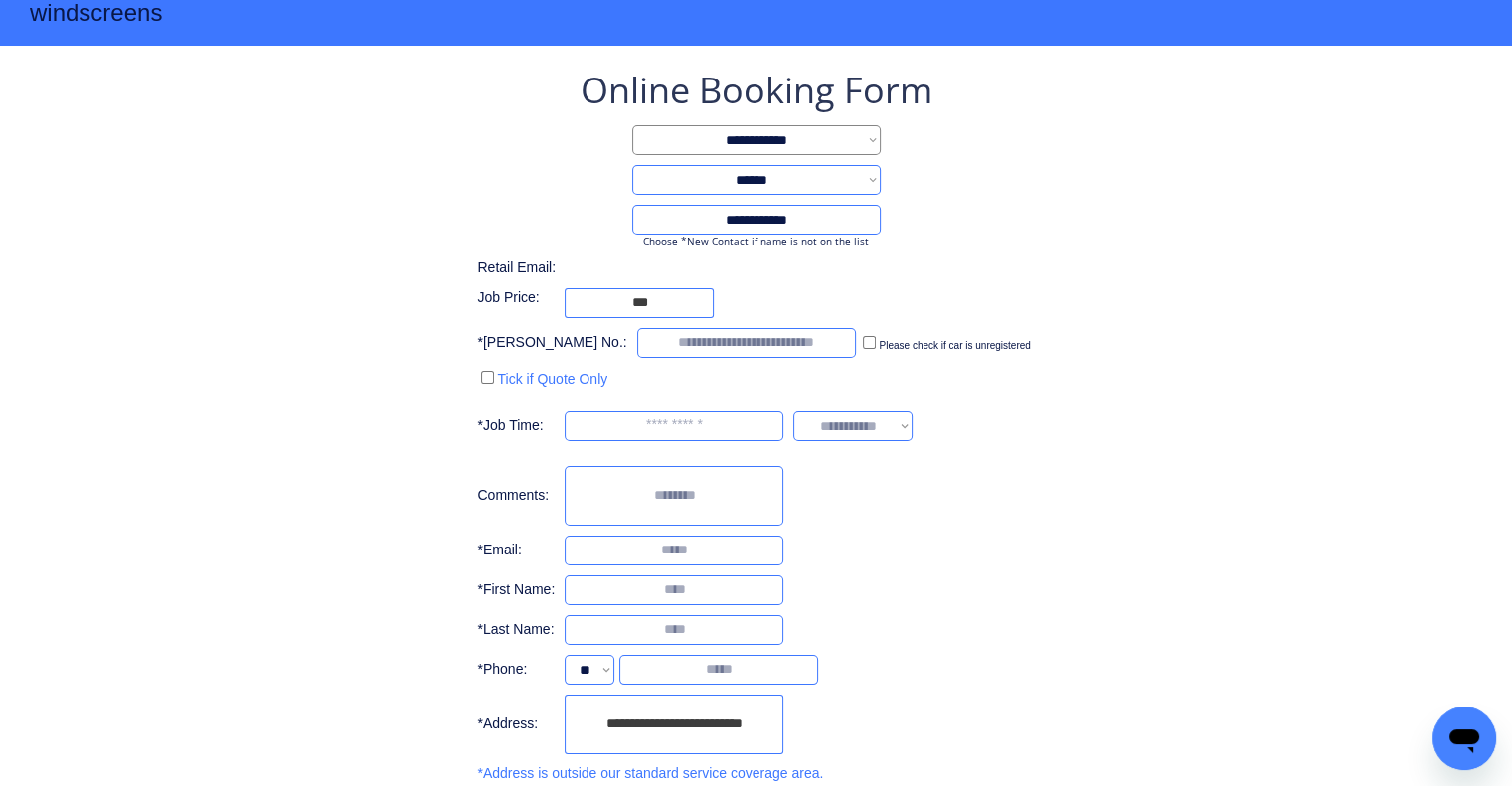 click on "**********" at bounding box center (756, 470) 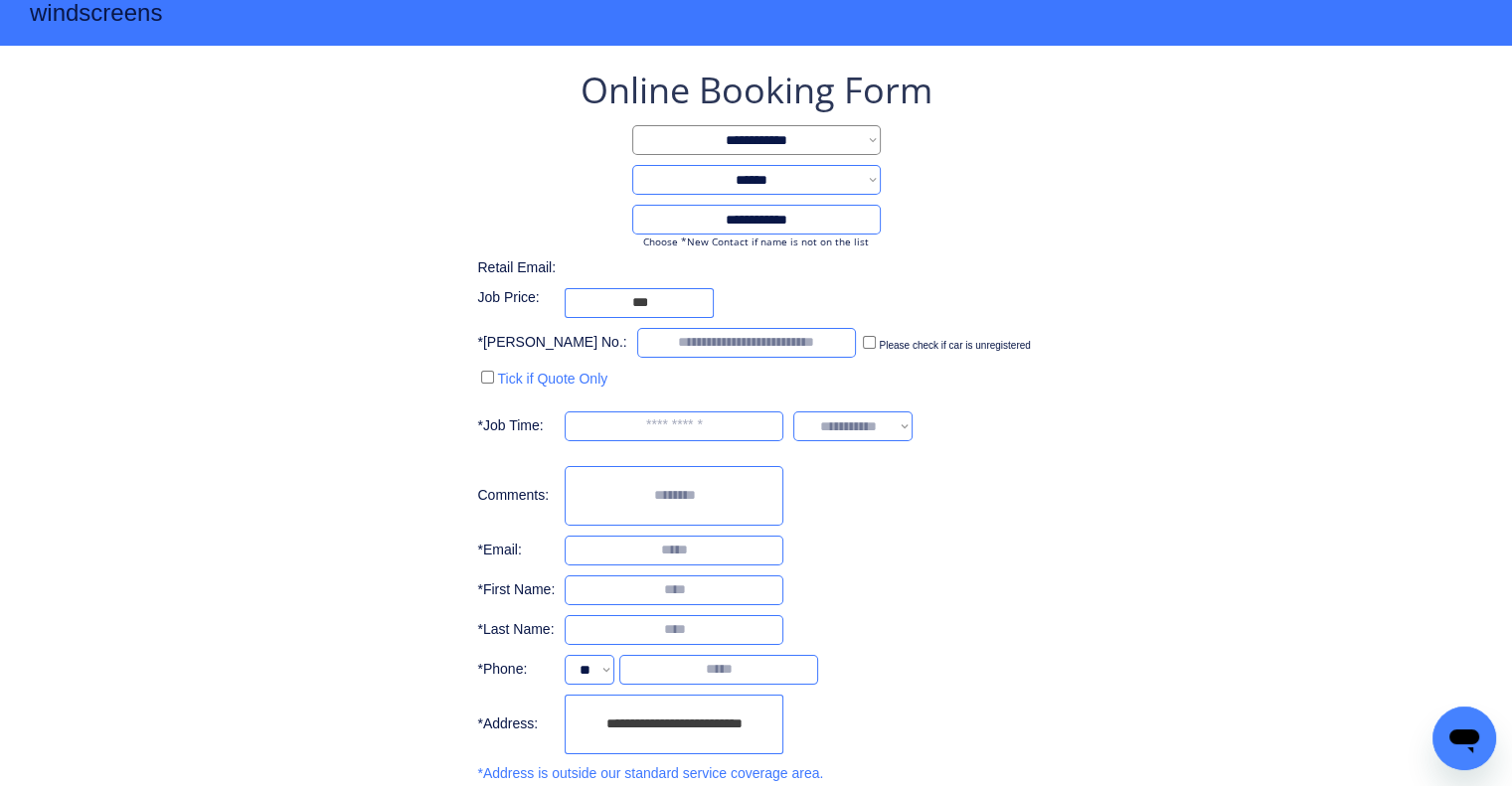 scroll, scrollTop: 242, scrollLeft: 0, axis: vertical 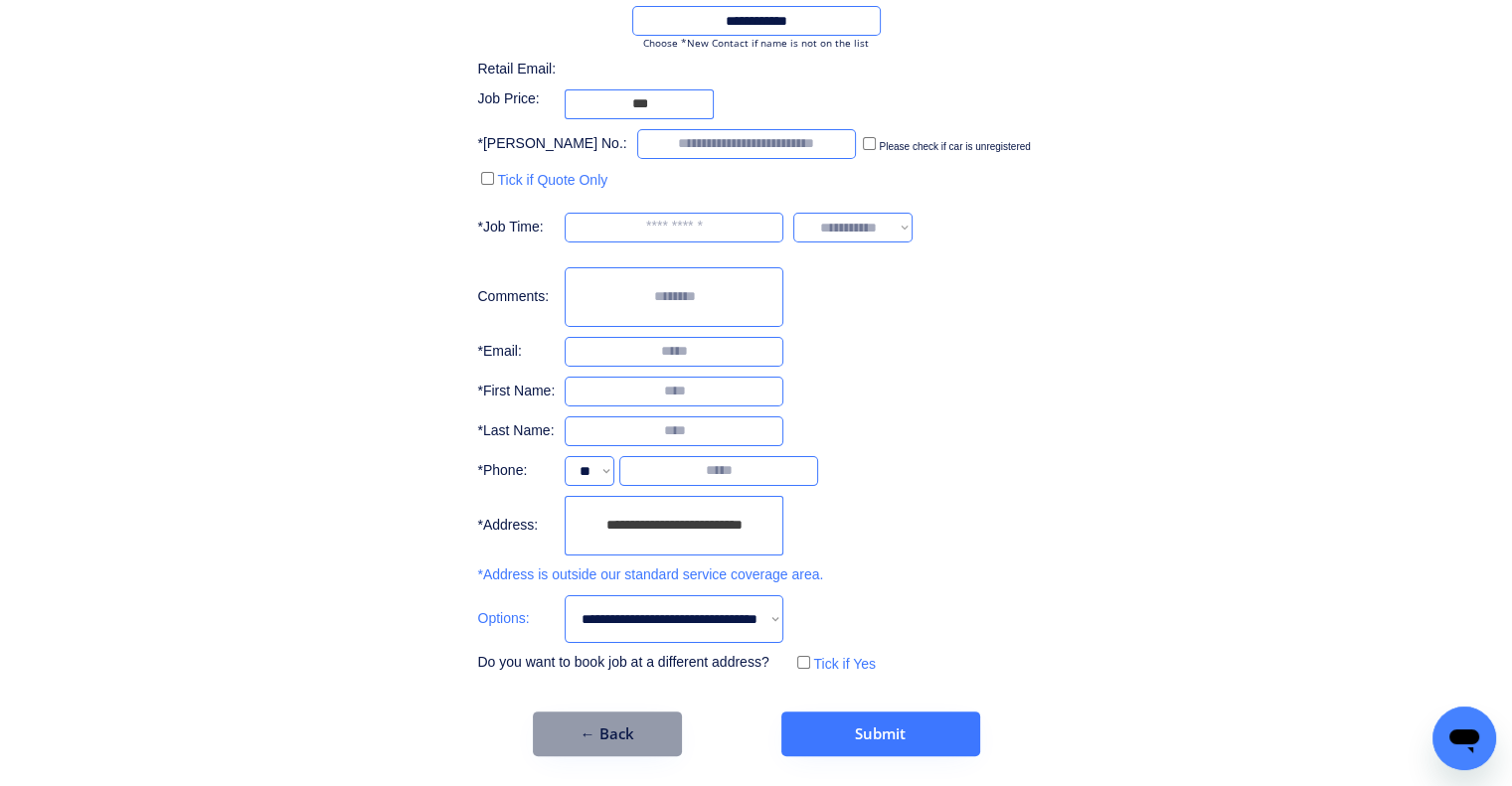 click on "**********" at bounding box center (674, 619) 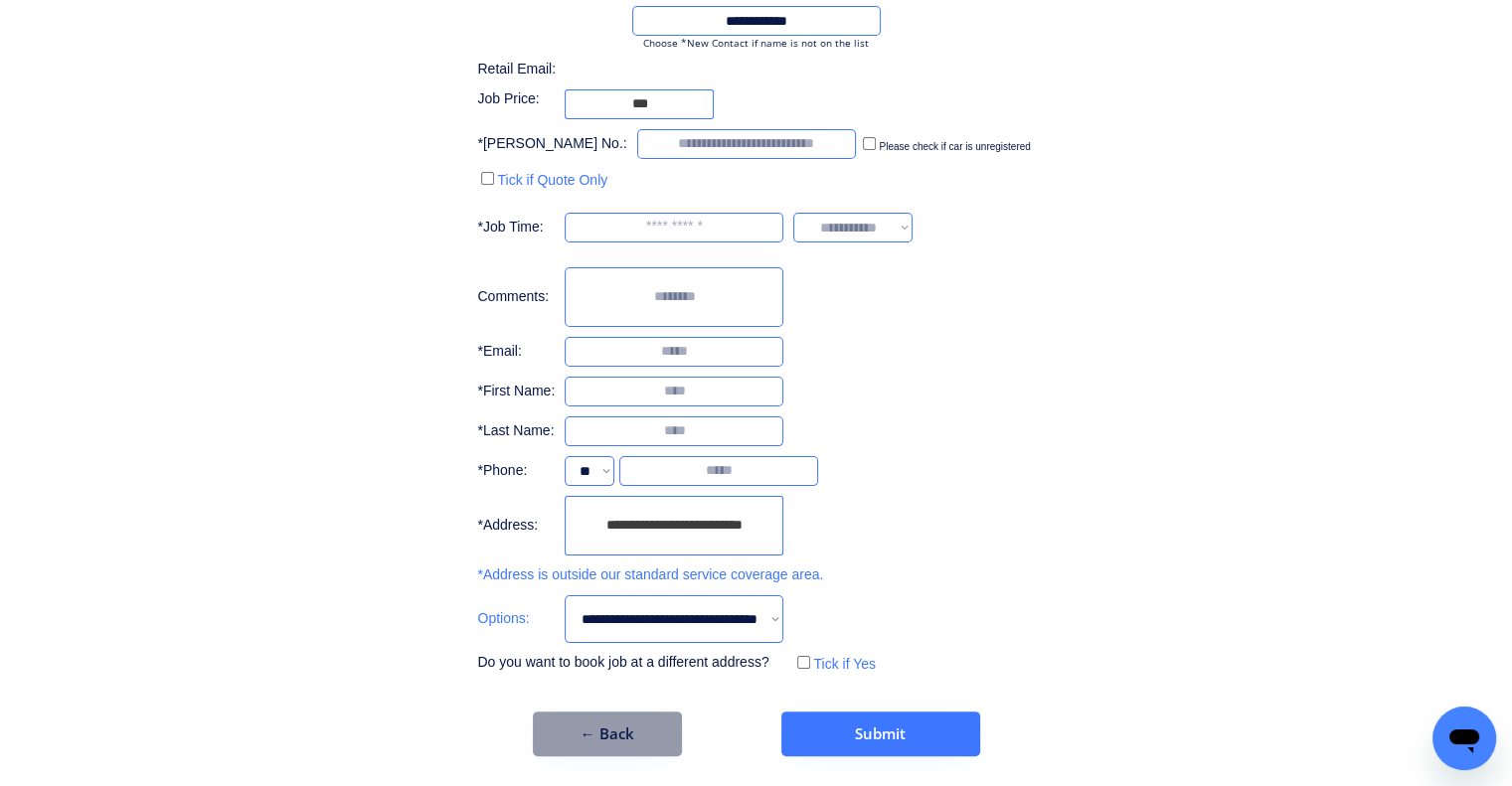 select on "**********" 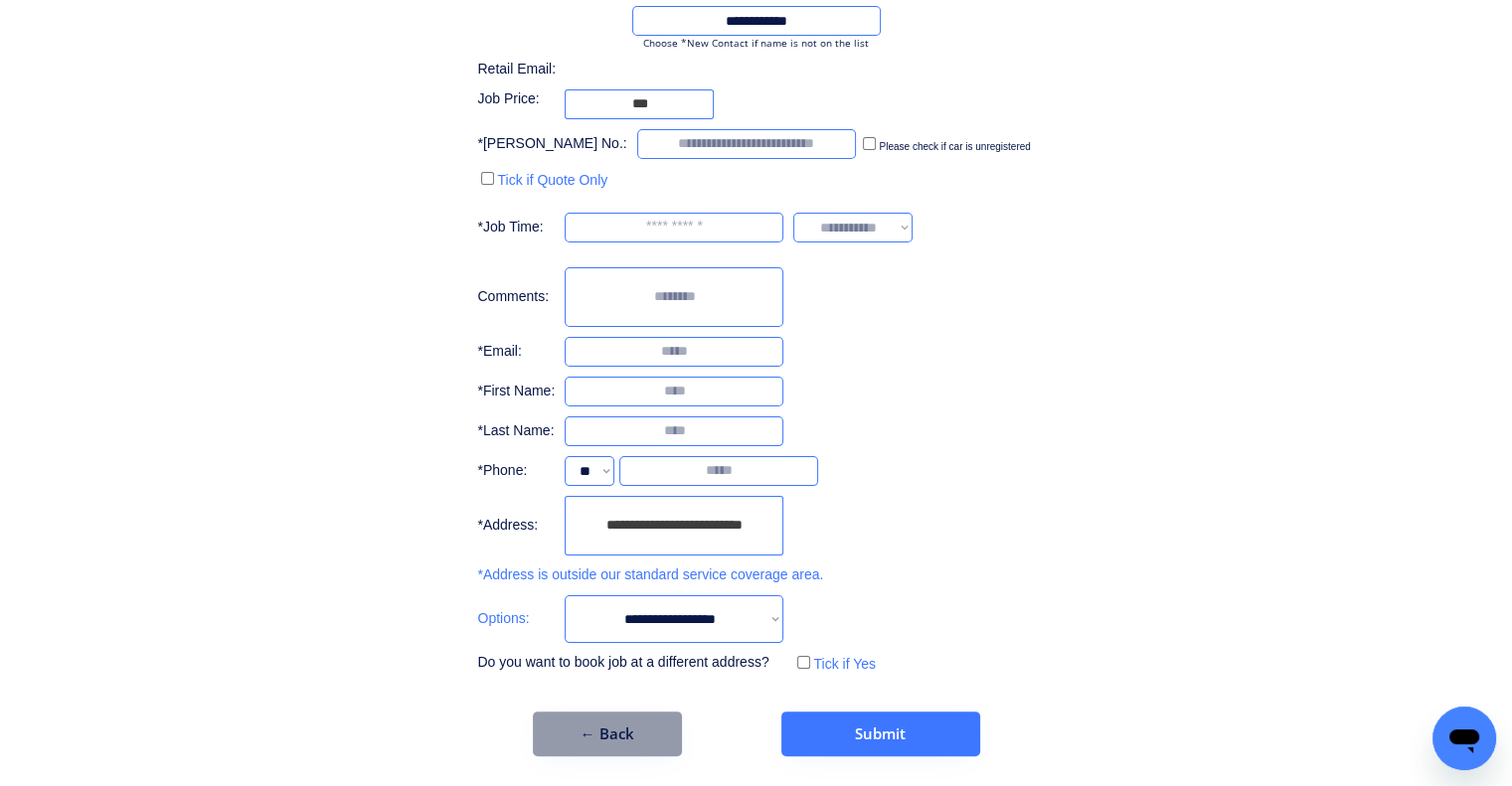 click on "**********" at bounding box center (674, 619) 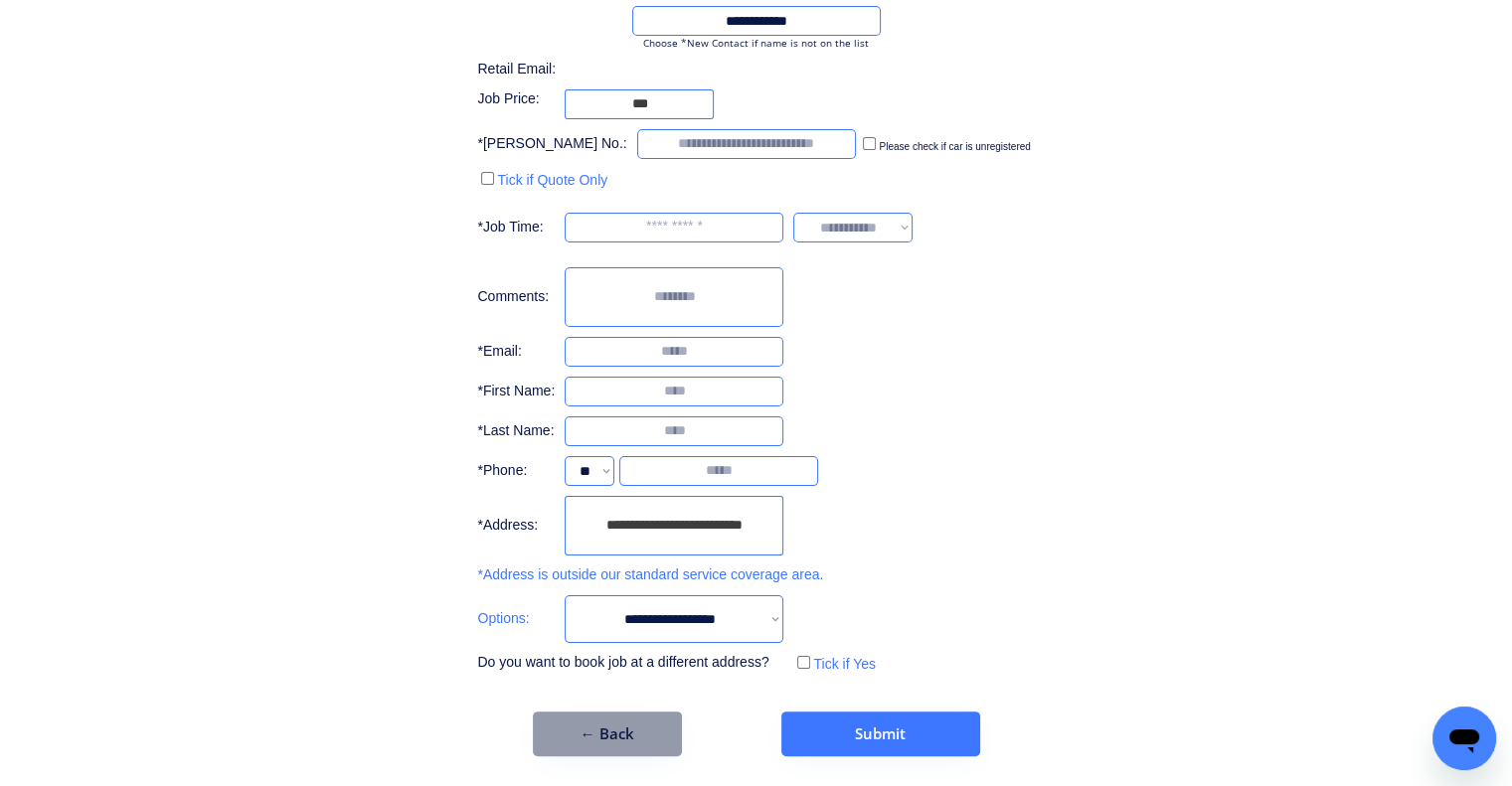 click on "**********" at bounding box center (756, 271) 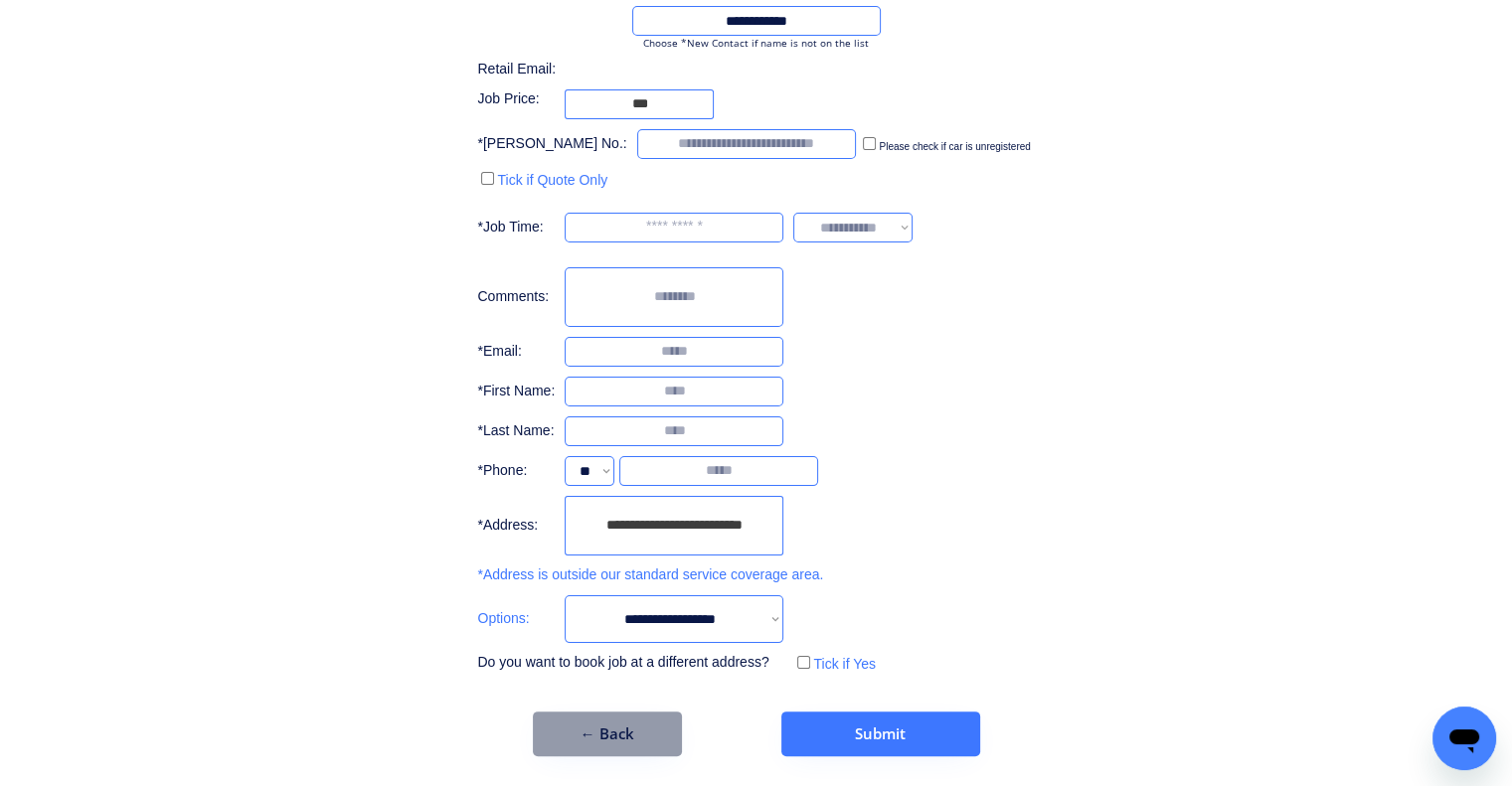 click on "**********" at bounding box center [756, 271] 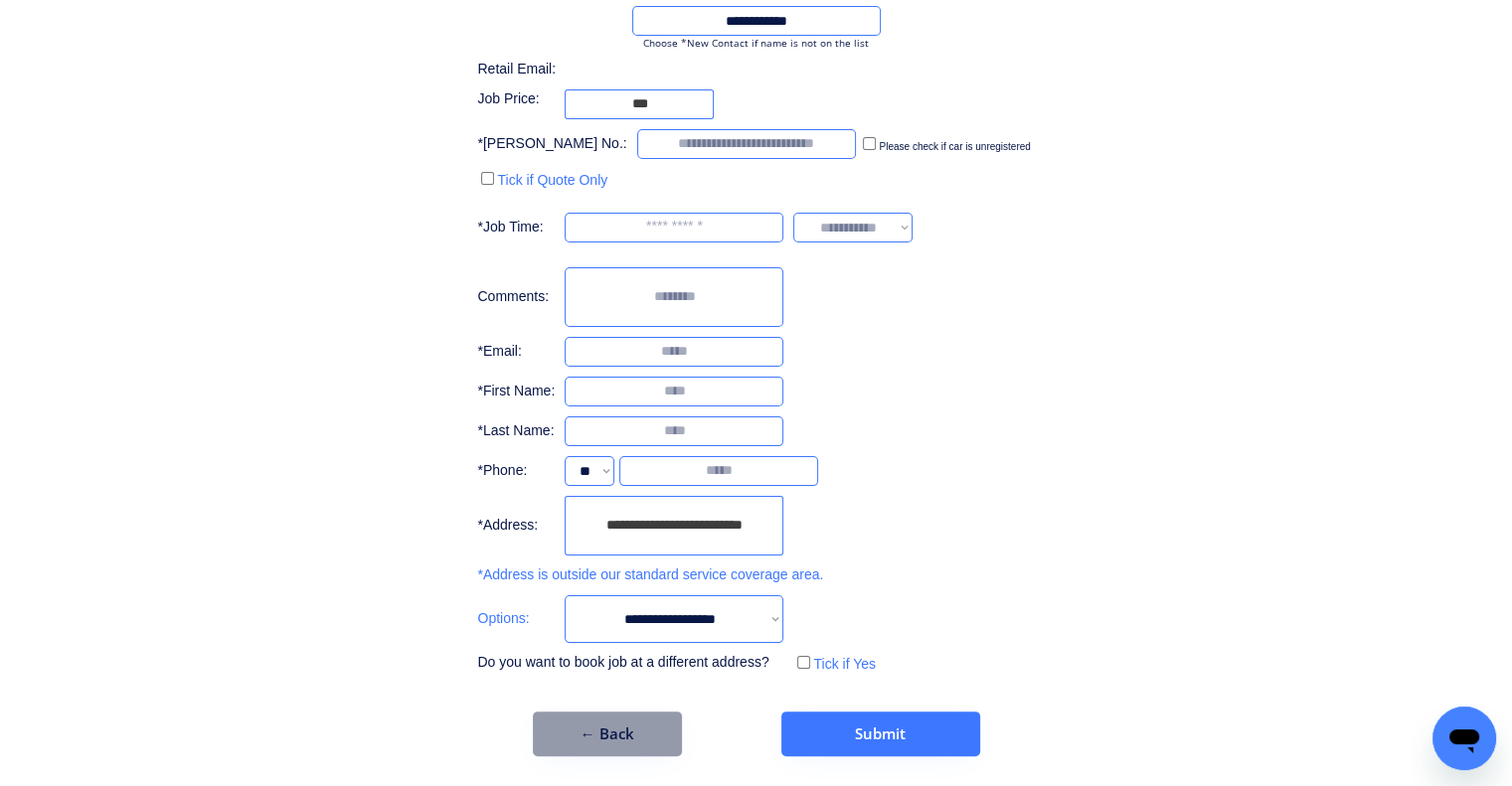 click on "**********" at bounding box center [756, 311] 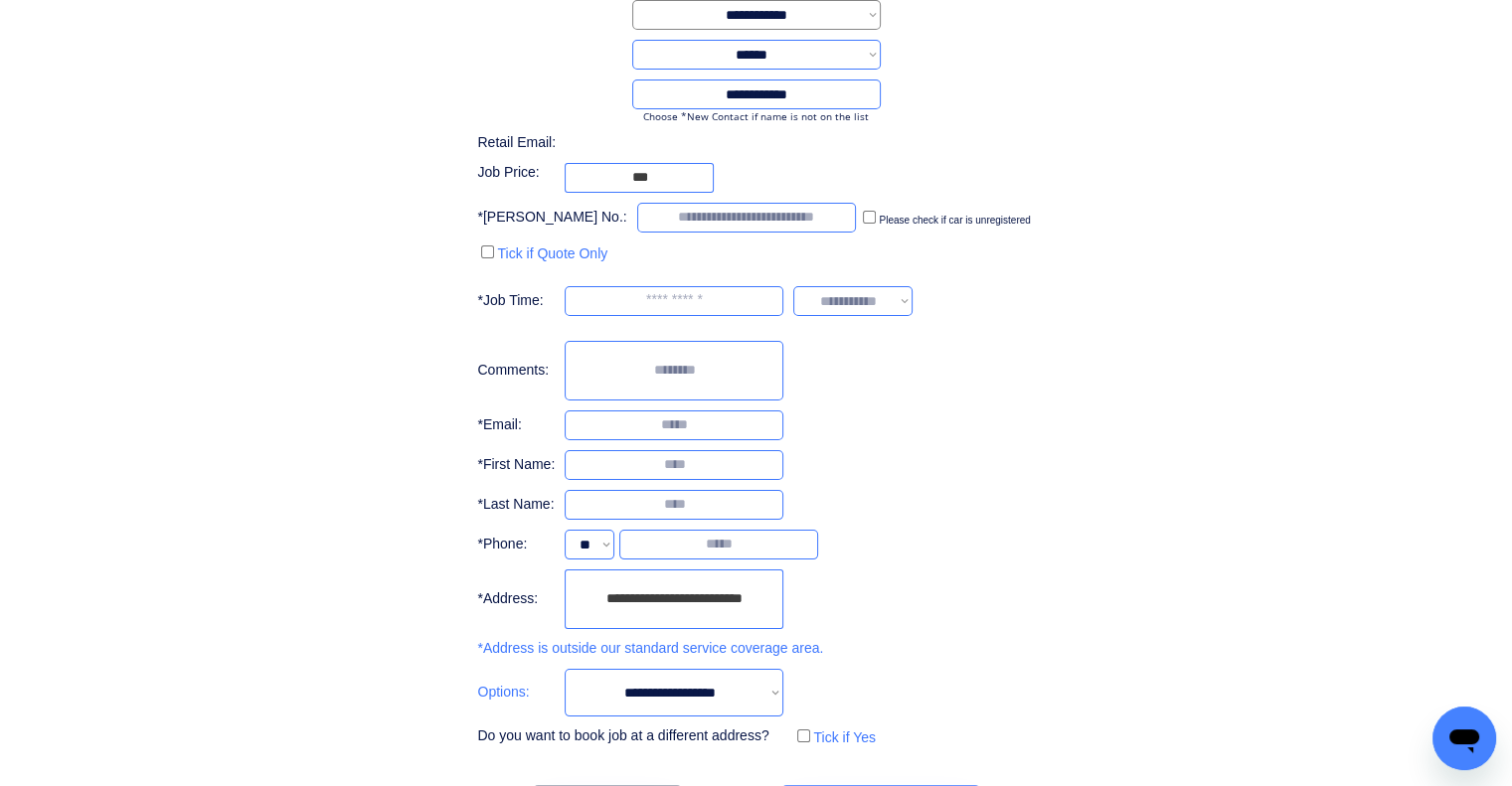 scroll, scrollTop: 242, scrollLeft: 0, axis: vertical 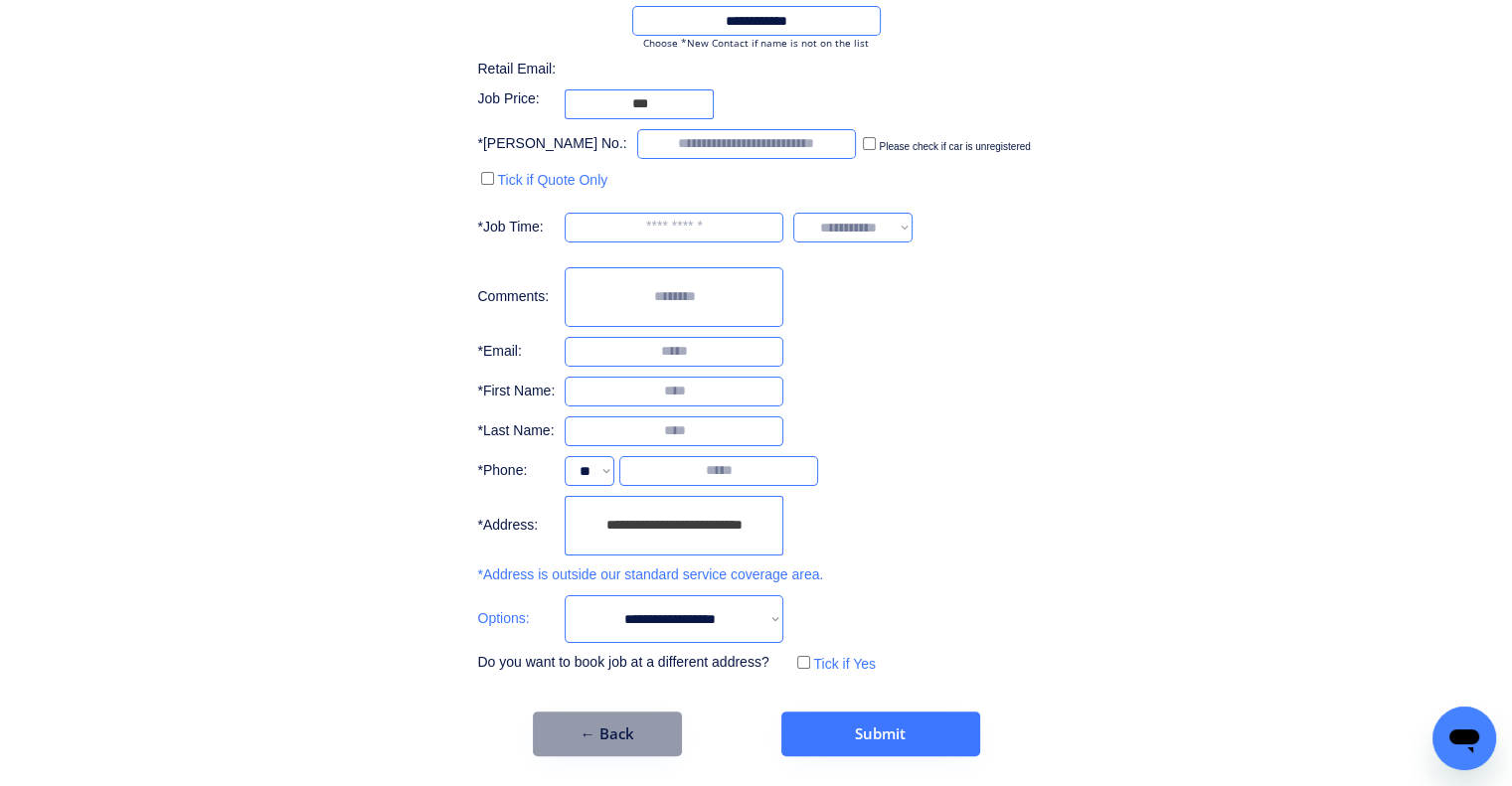click on "**********" at bounding box center [756, 311] 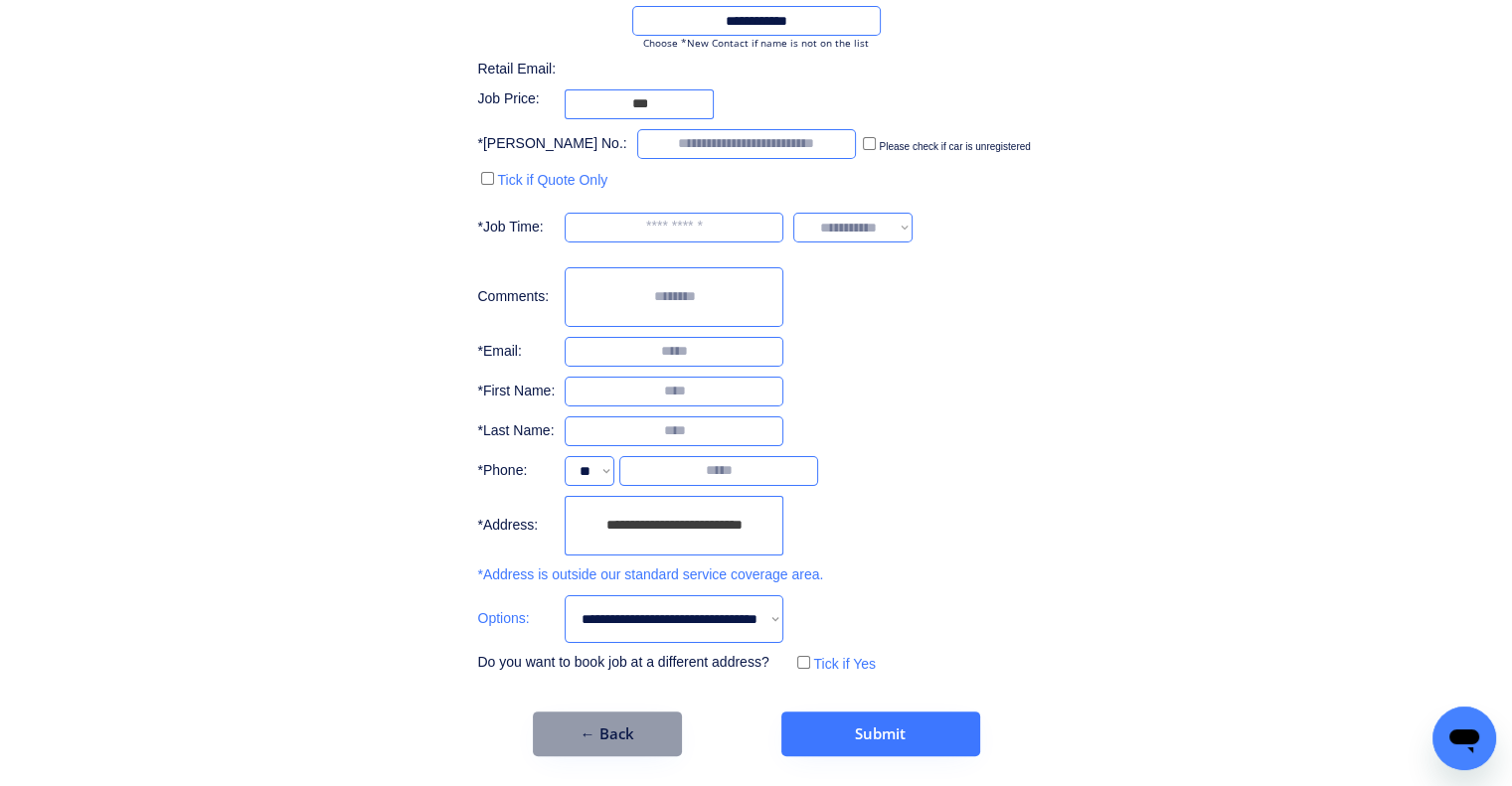 click on "**********" at bounding box center (674, 619) 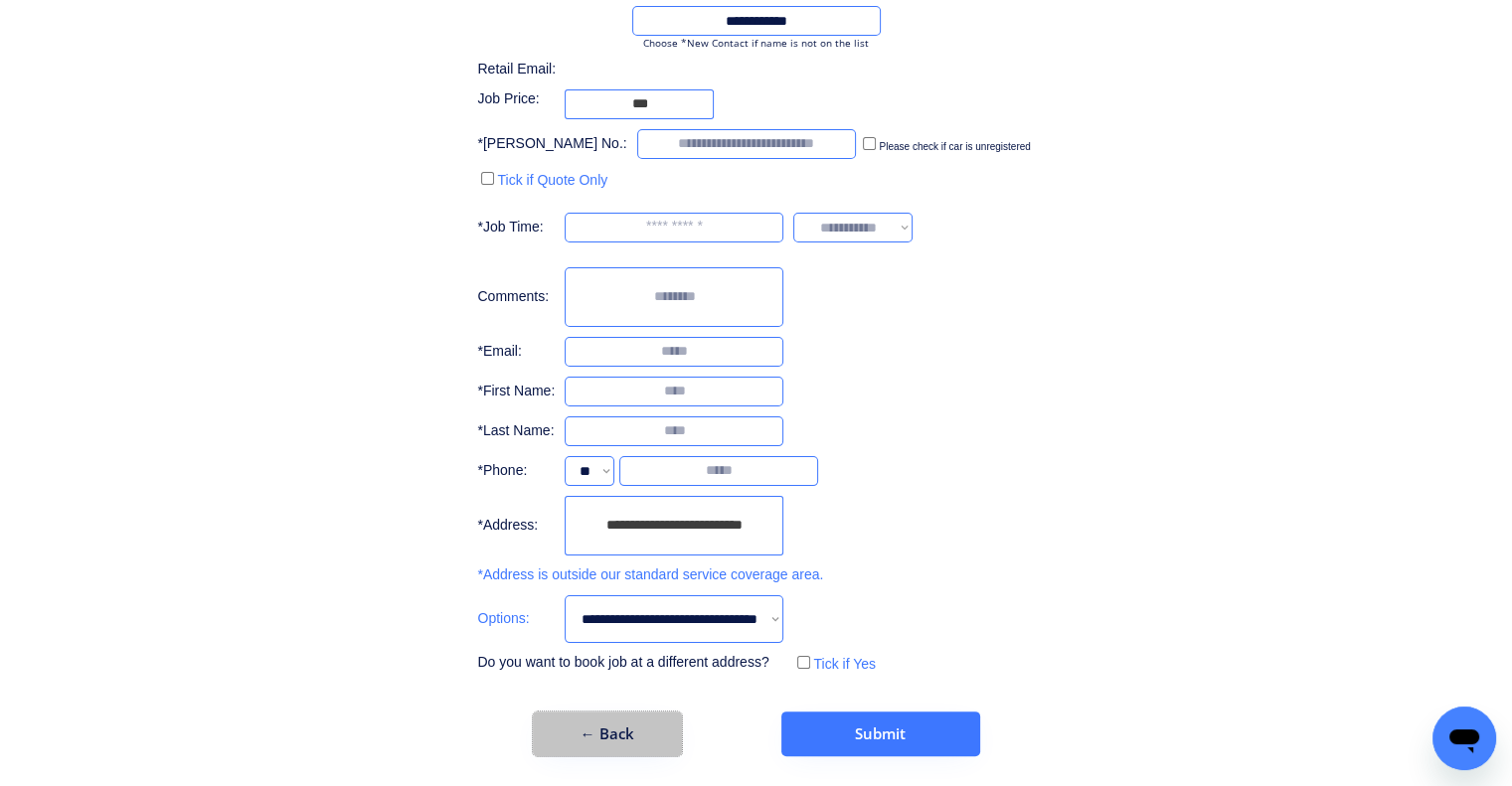 click on "←   Back" at bounding box center (607, 733) 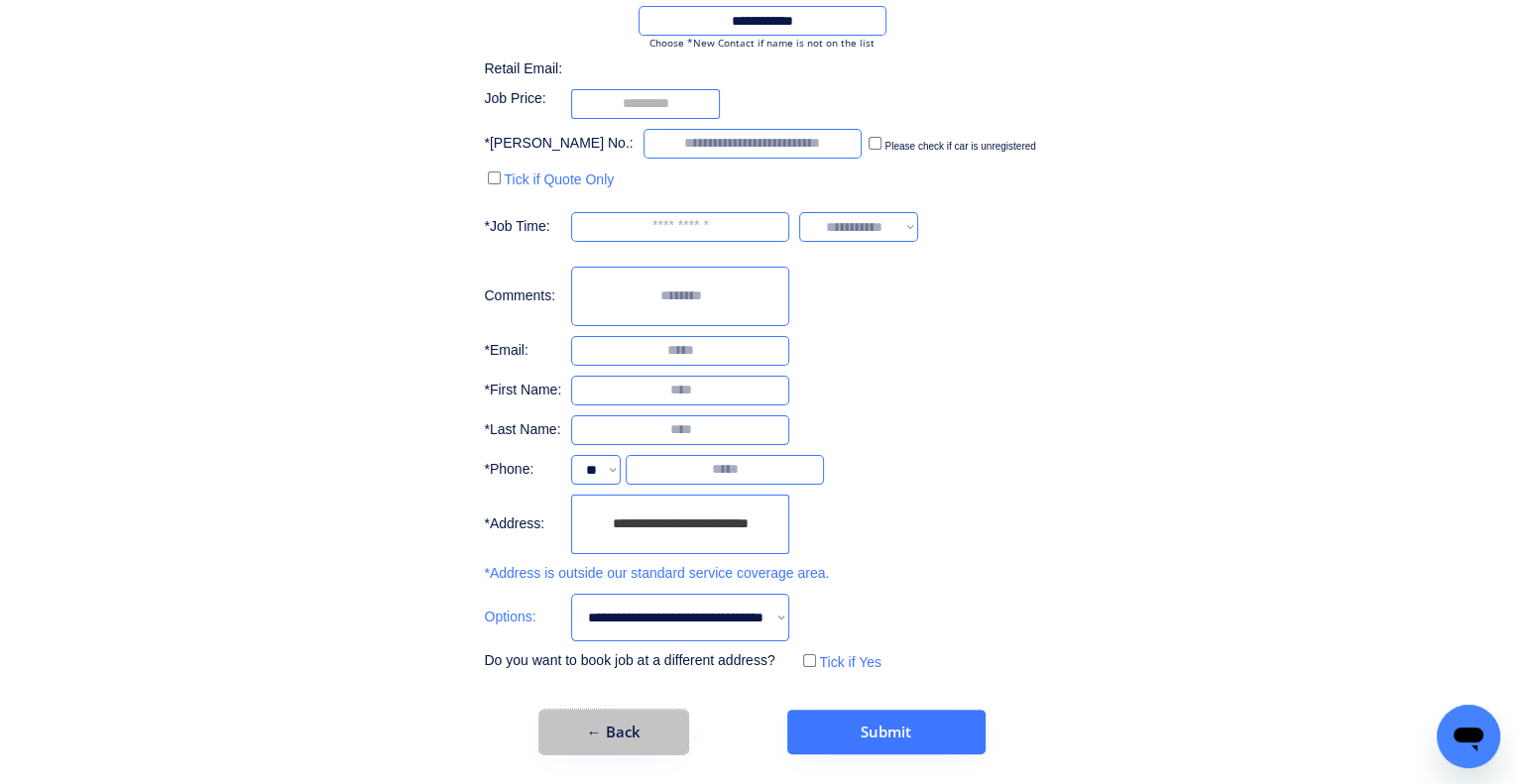 scroll, scrollTop: 0, scrollLeft: 0, axis: both 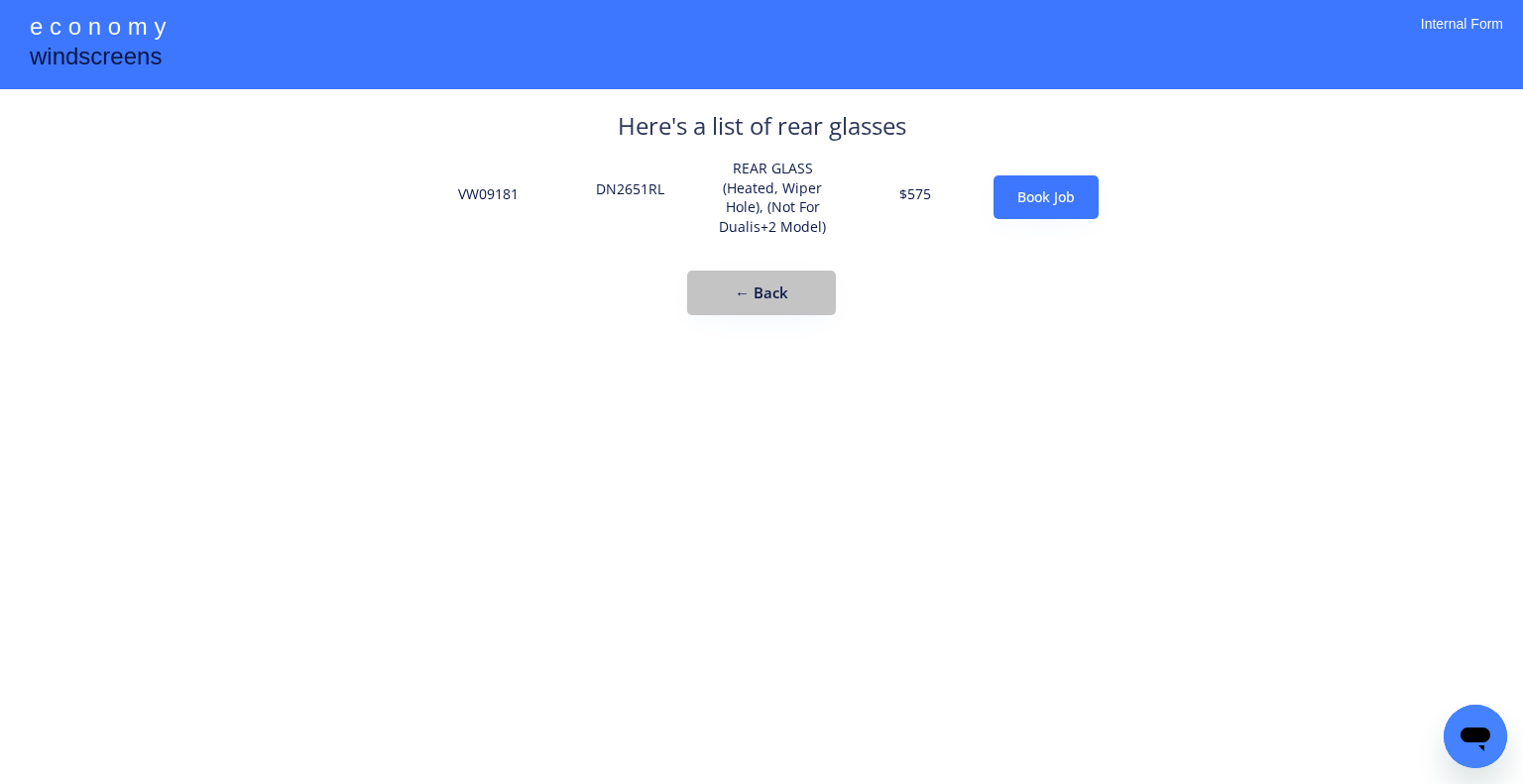 click on "←   Back" at bounding box center [762, 292] 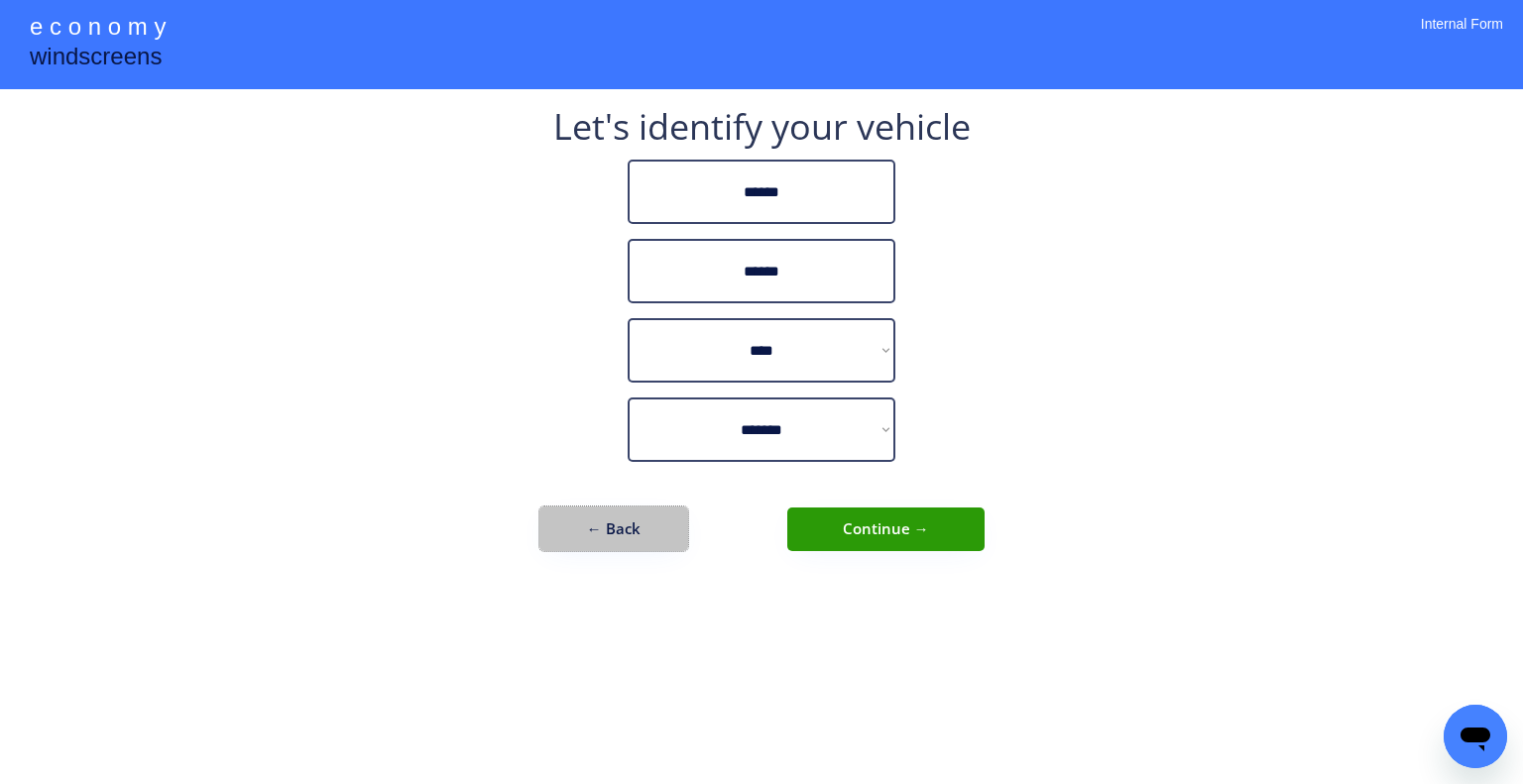 click on "←   Back" at bounding box center [614, 528] 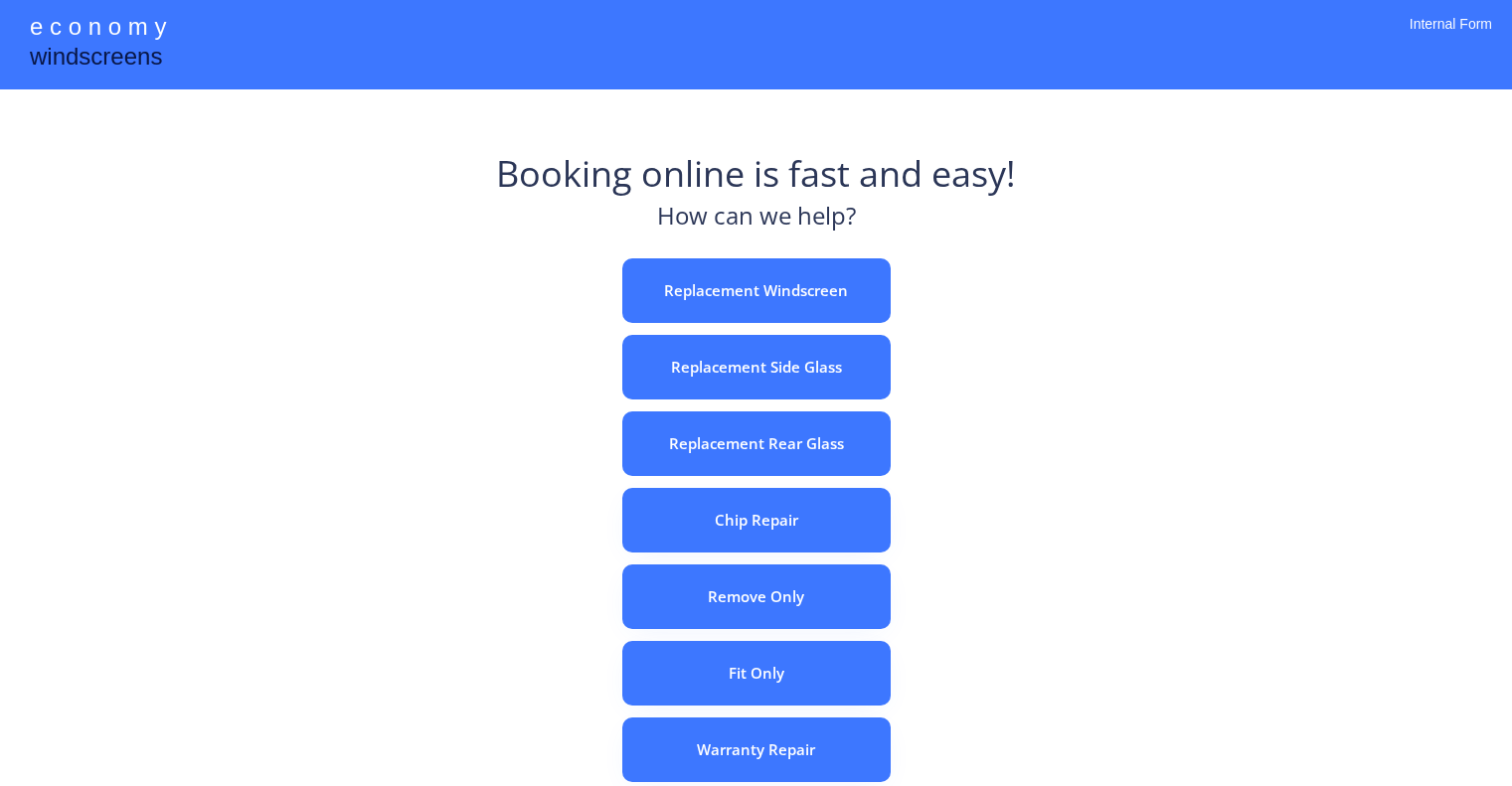 scroll, scrollTop: 0, scrollLeft: 0, axis: both 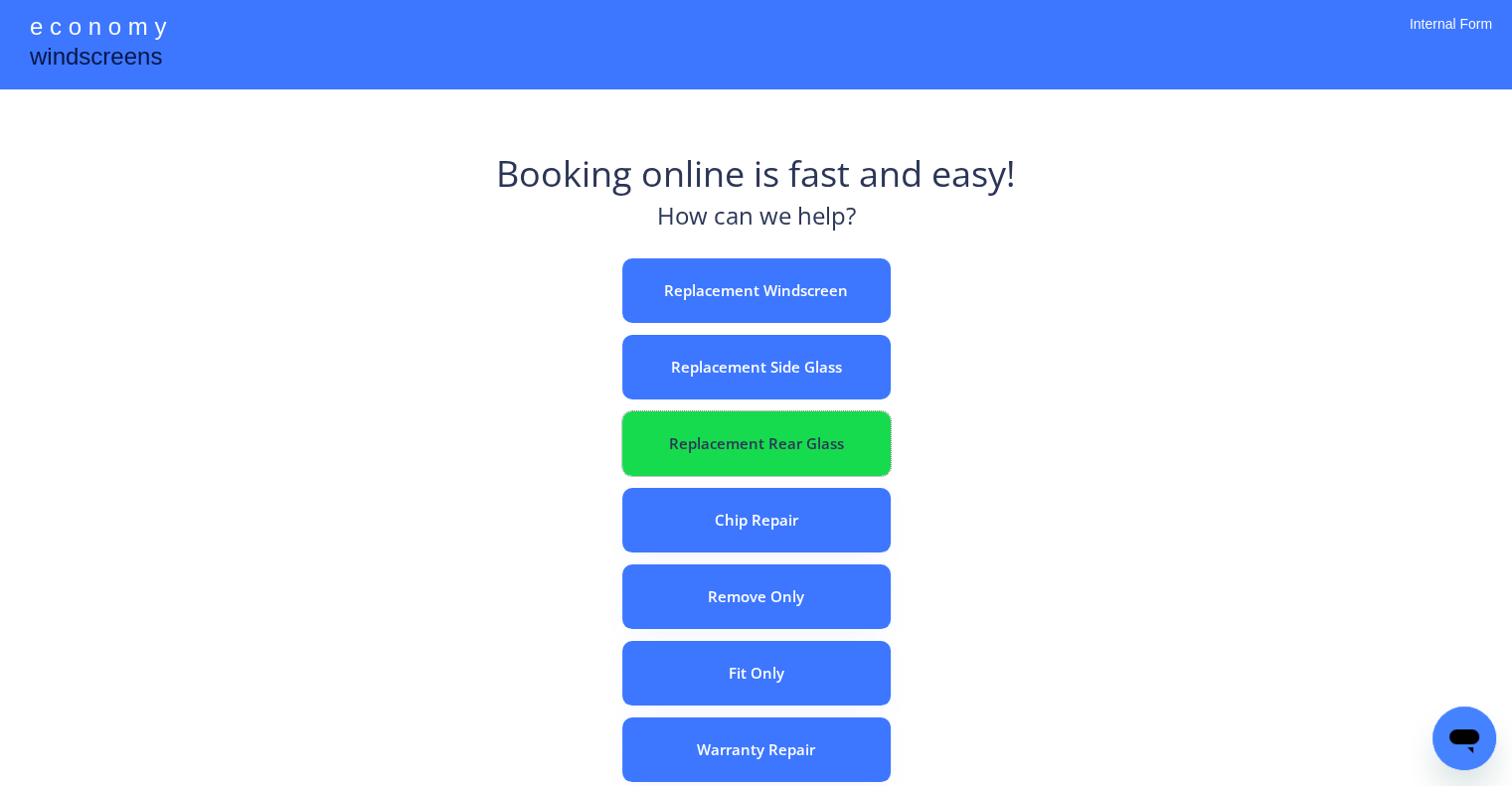 click on "Replacement Rear Glass" at bounding box center [756, 443] 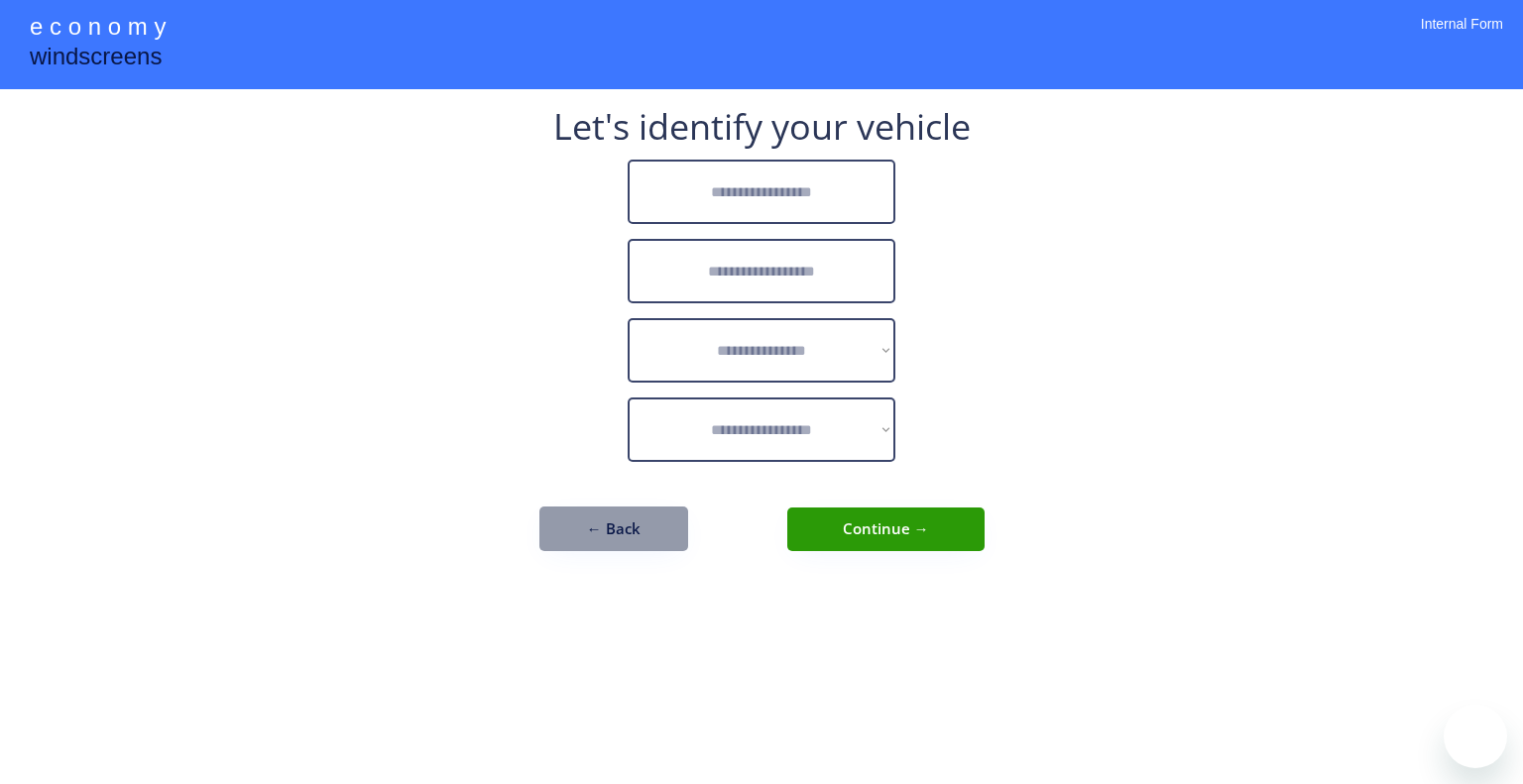 scroll, scrollTop: 0, scrollLeft: 0, axis: both 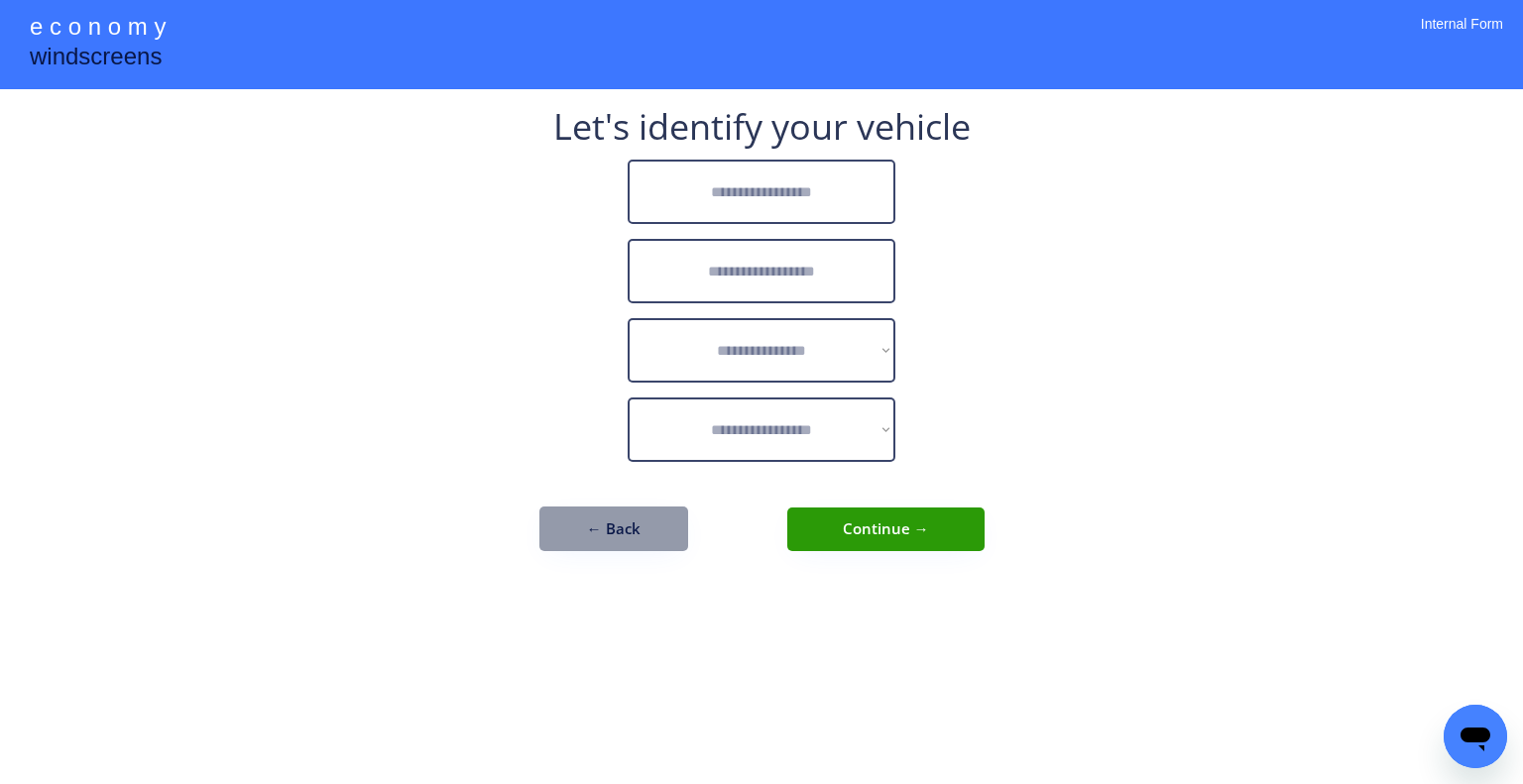click on "**********" at bounding box center (762, 392) 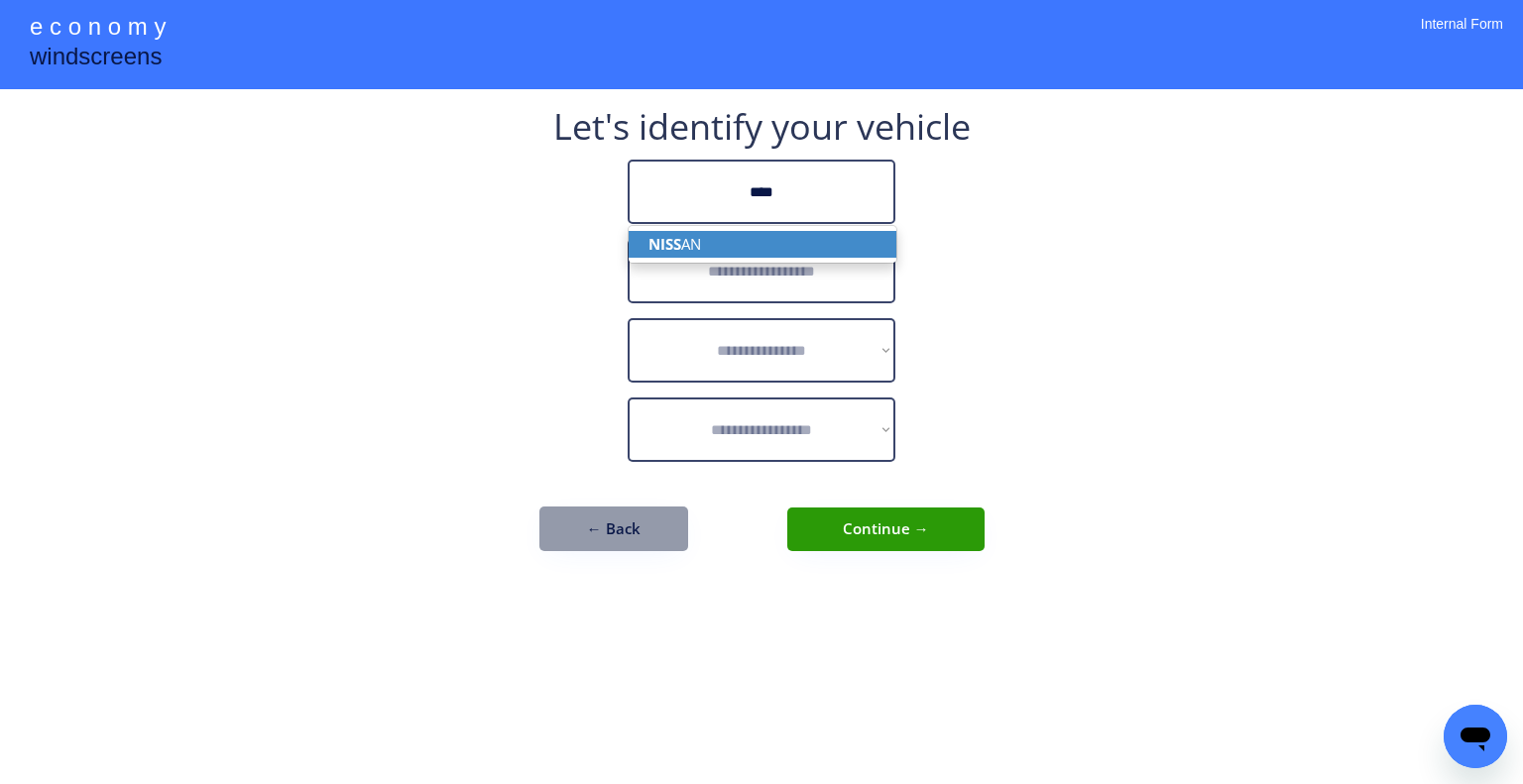 click on "NISS AN" at bounding box center (762, 244) 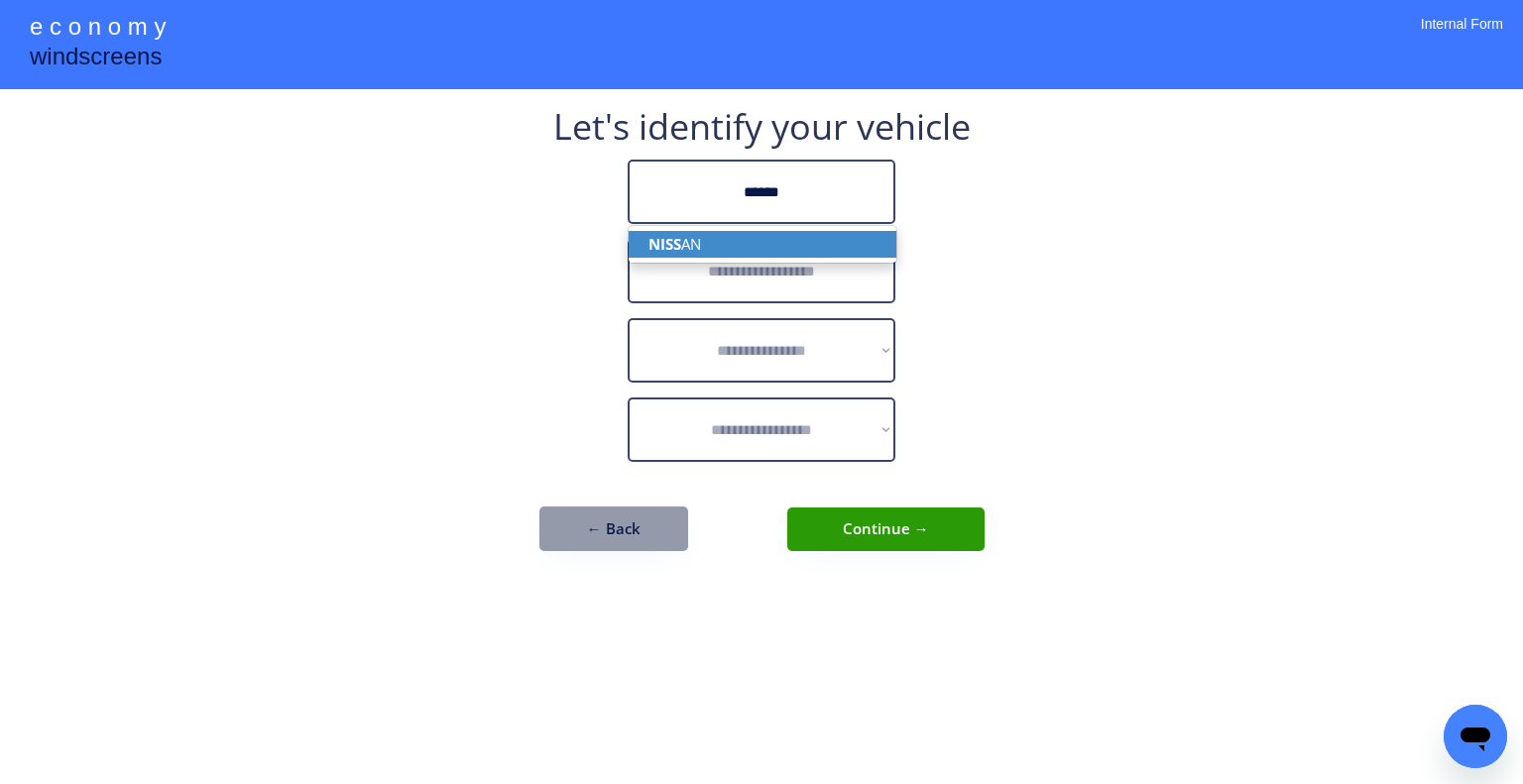 type on "******" 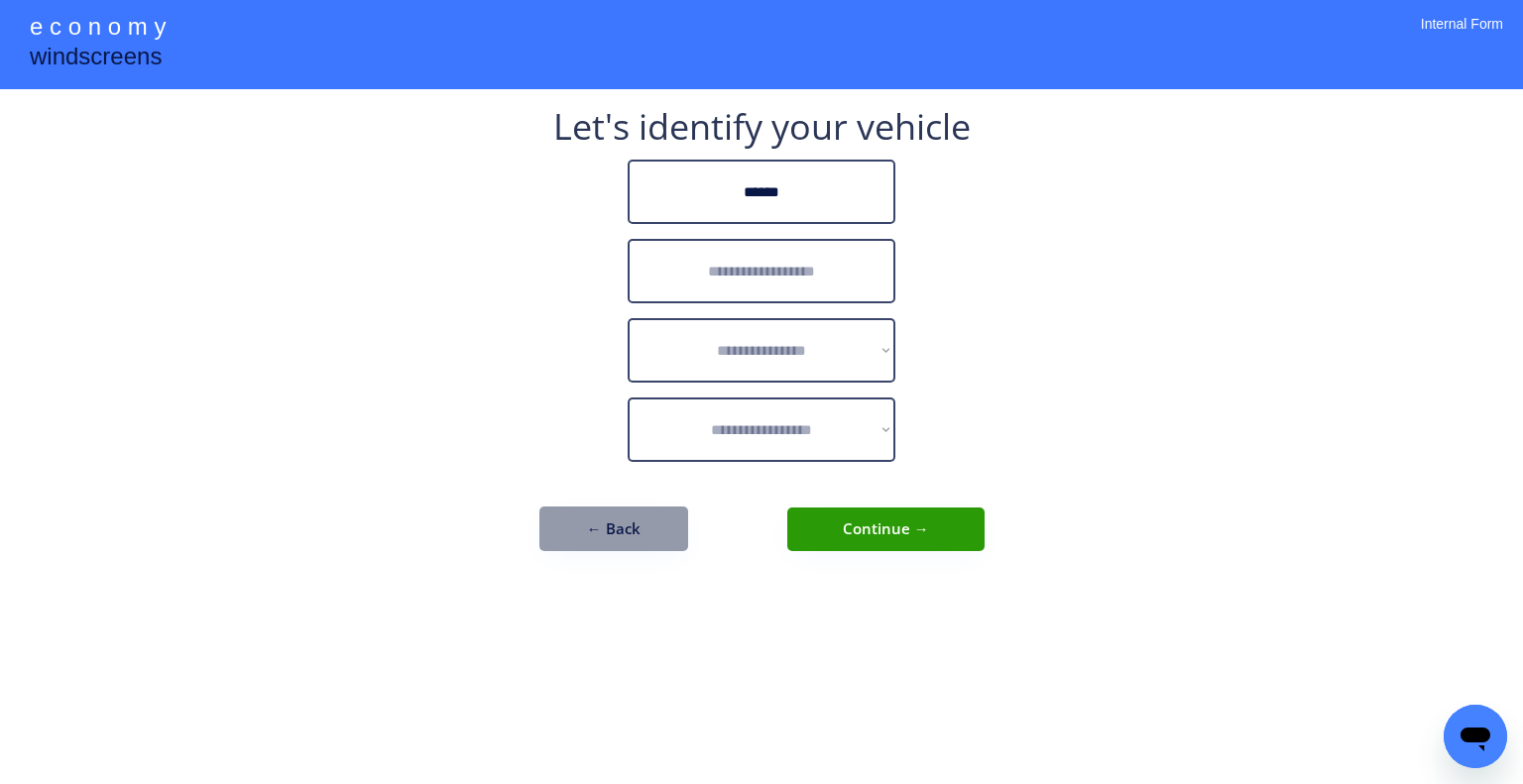click at bounding box center (762, 271) 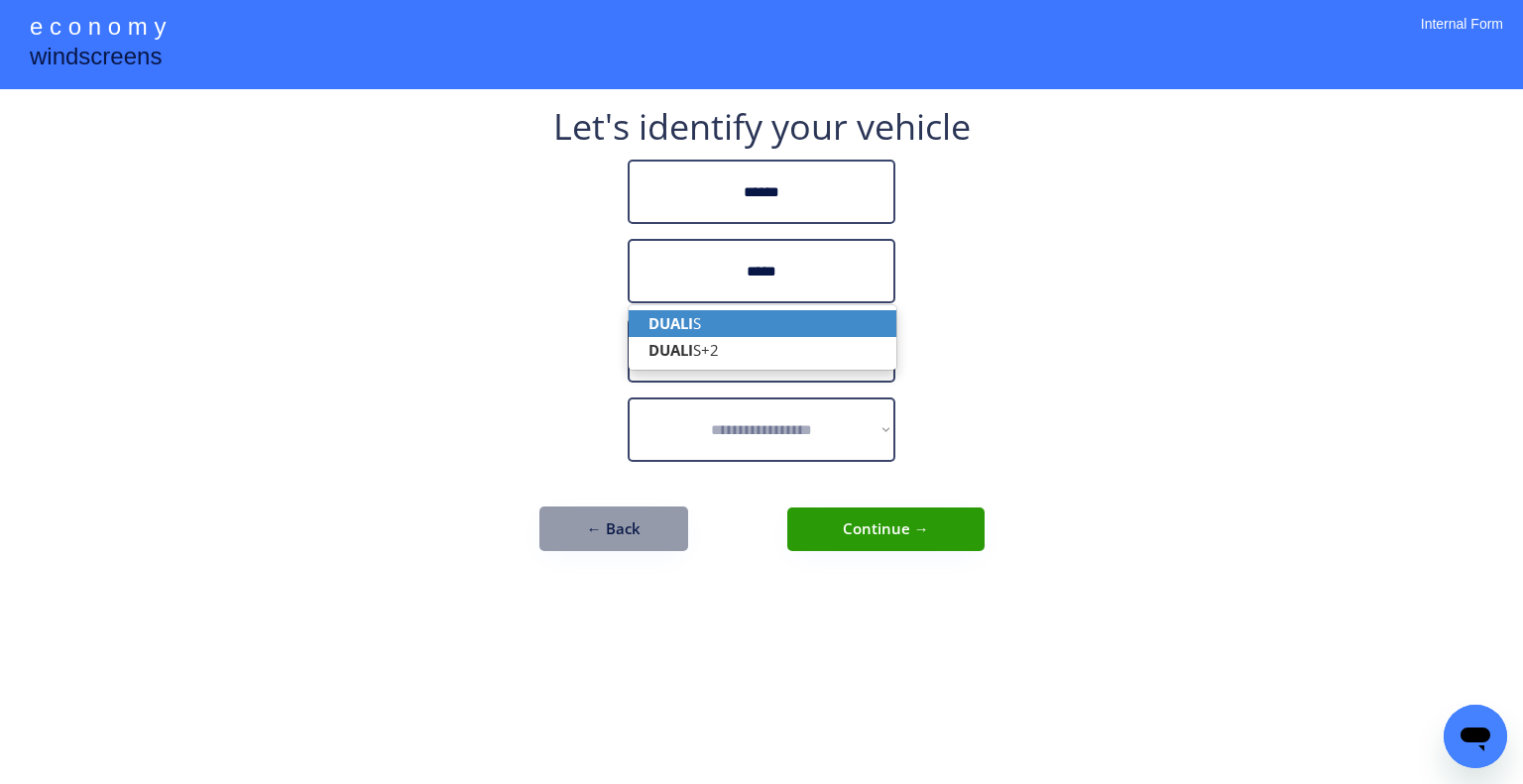 click on "DUALI S" at bounding box center [762, 323] 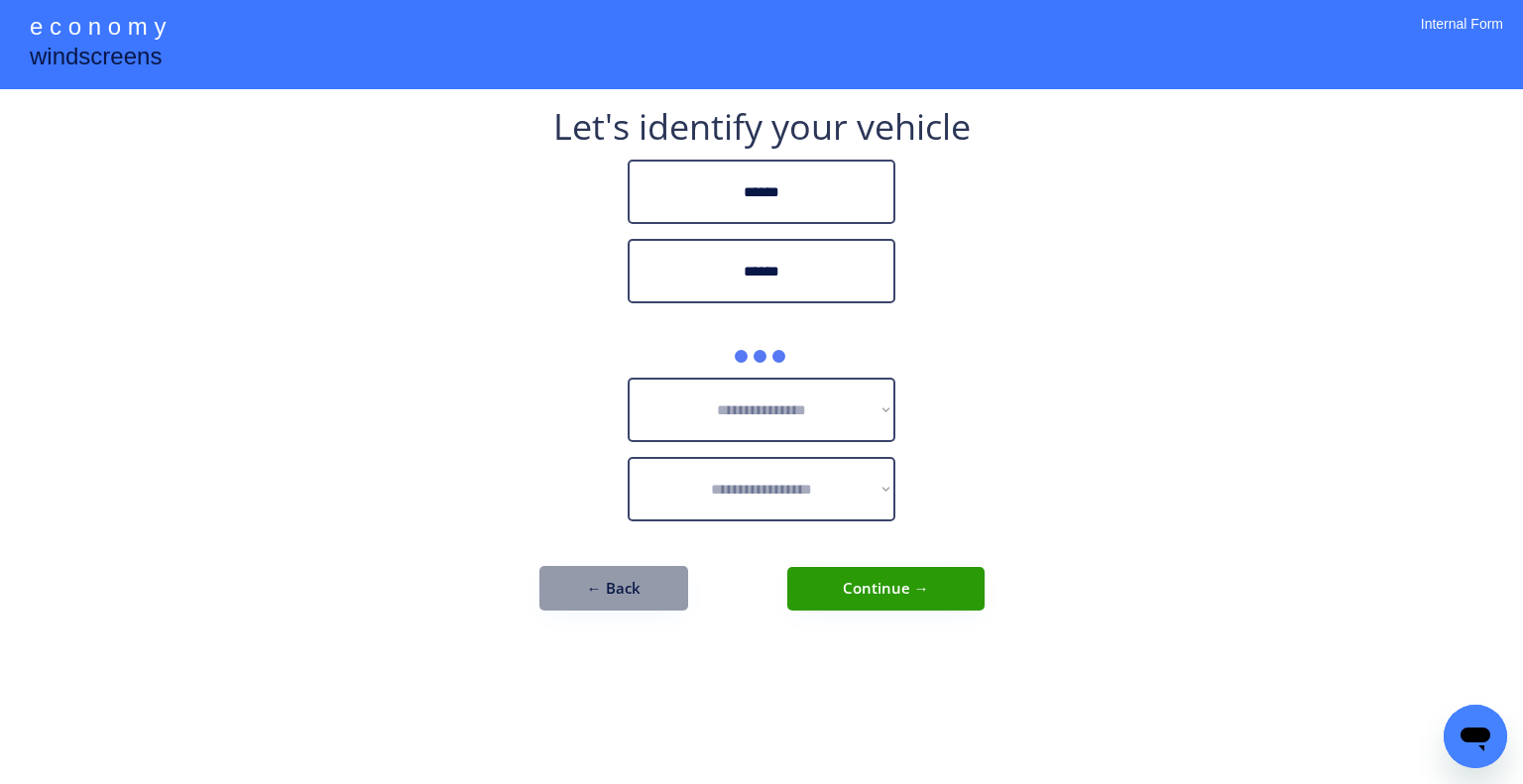 type on "******" 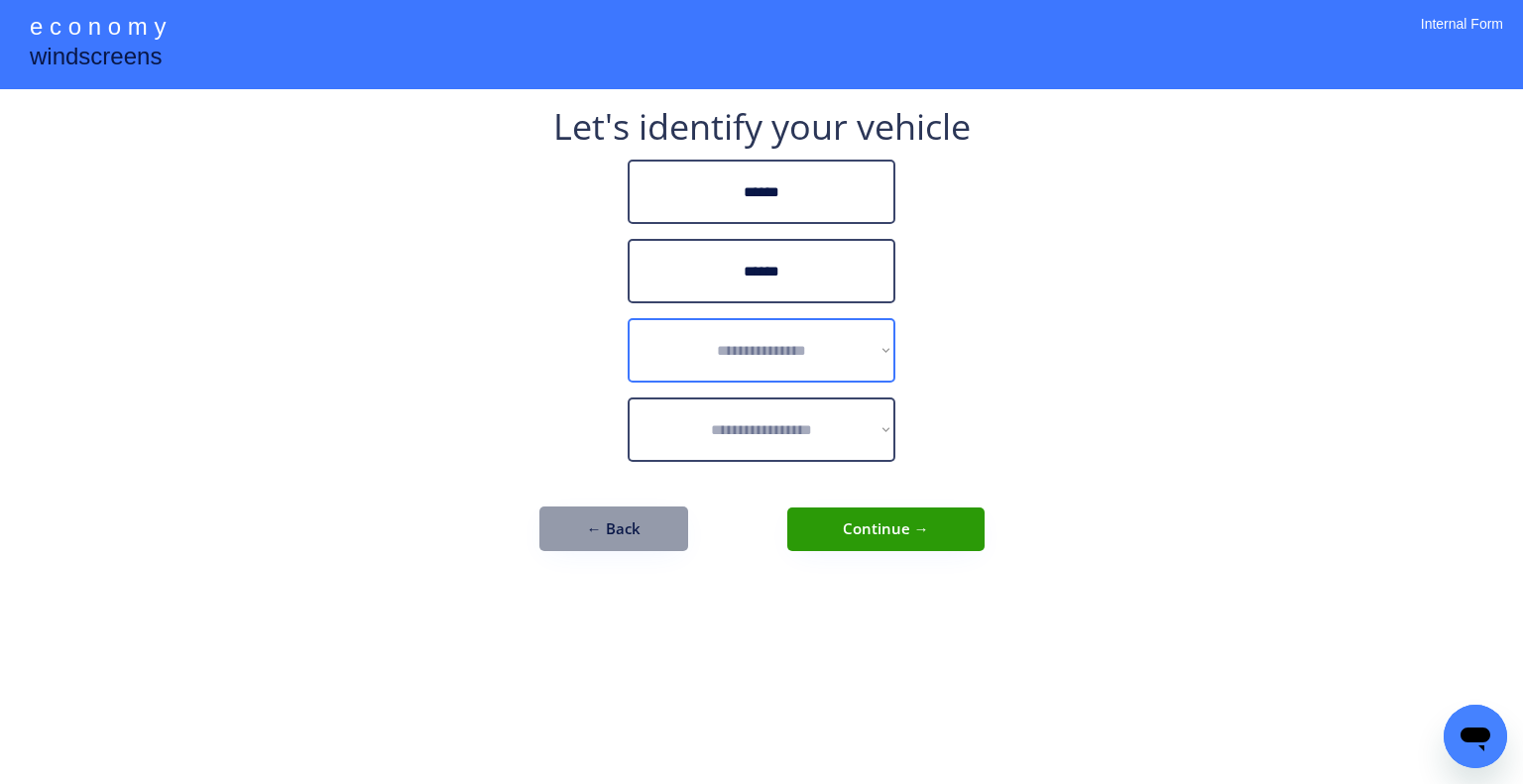 click on "**********" at bounding box center [762, 350] 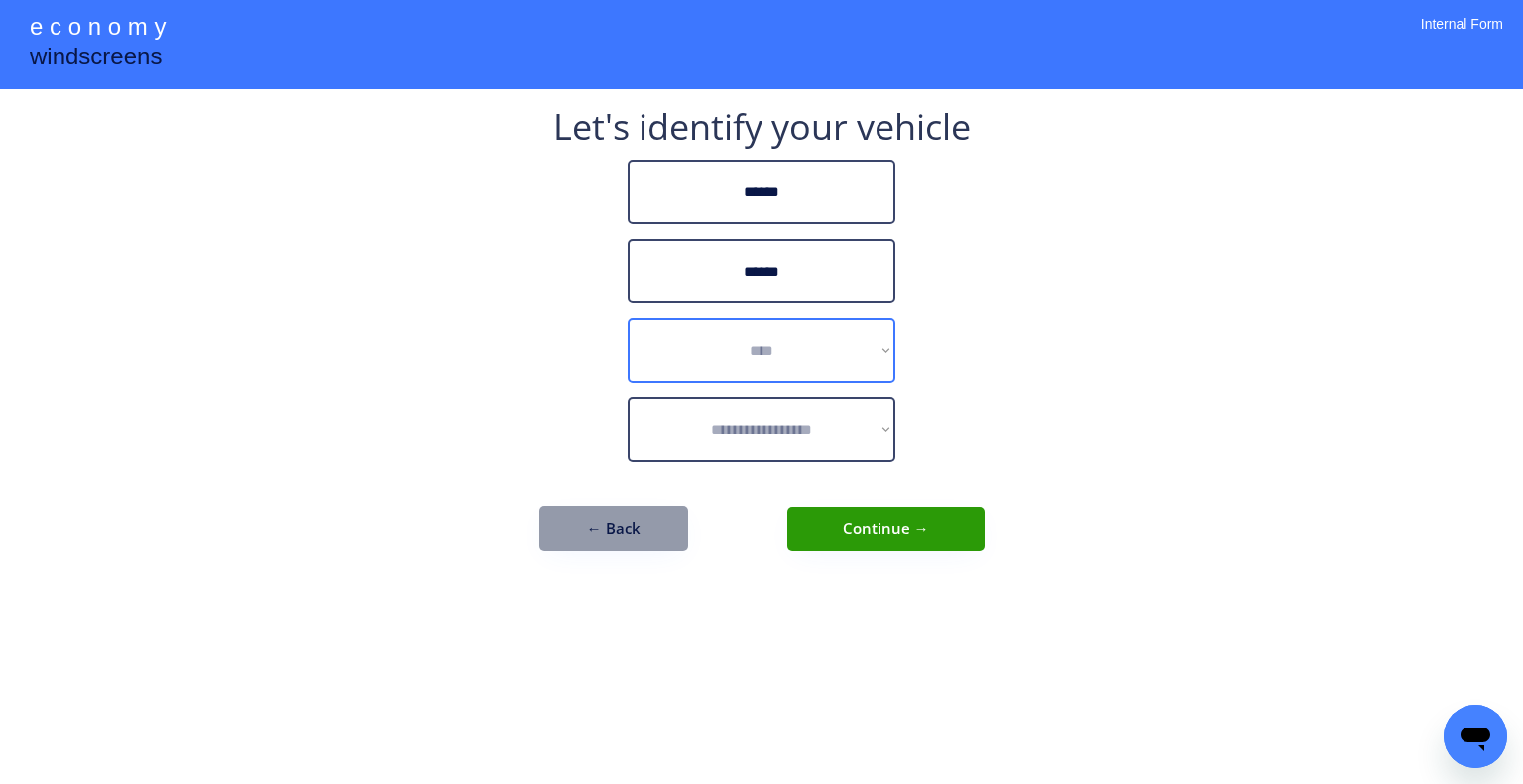click on "**********" at bounding box center (762, 350) 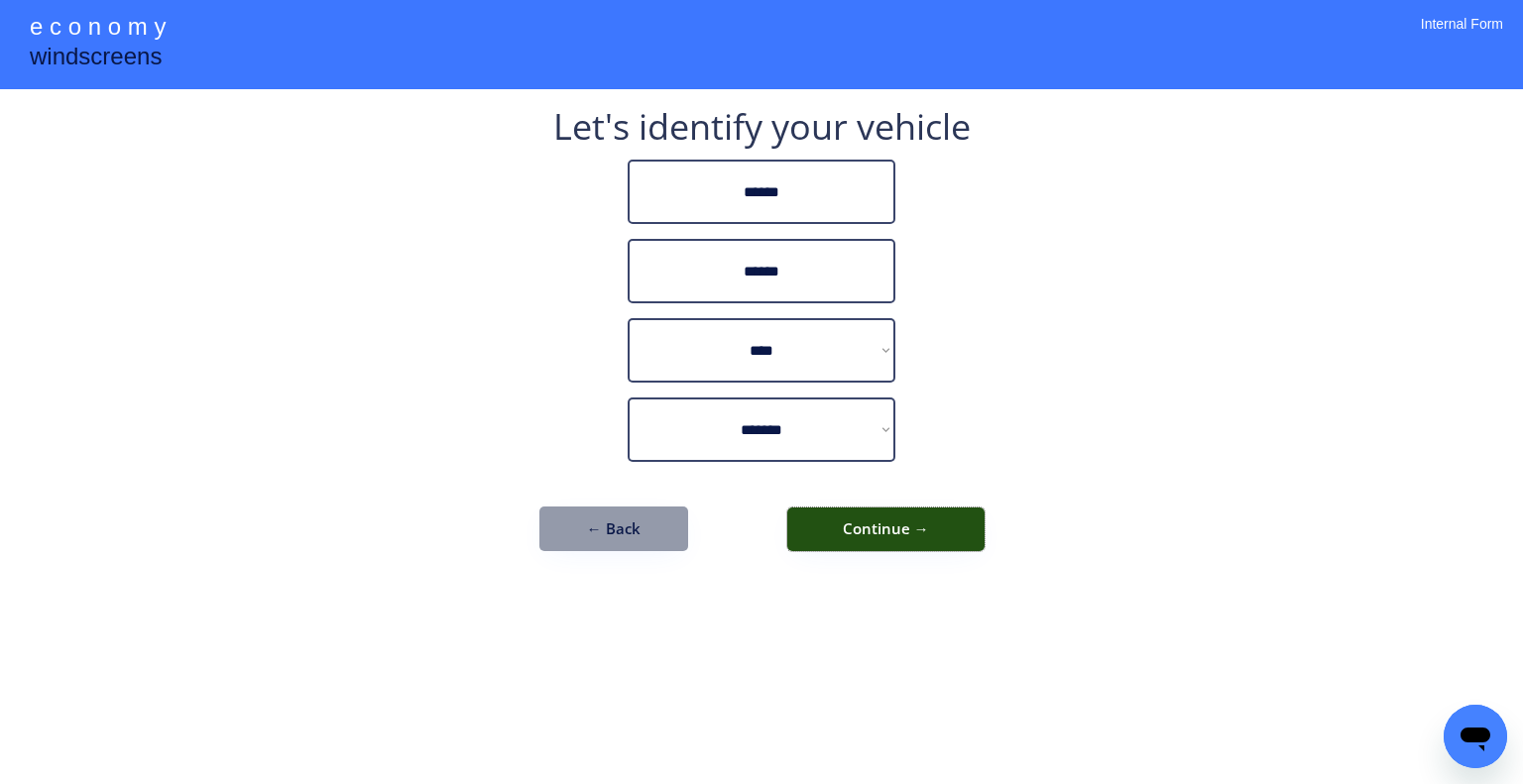 click on "Continue    →" at bounding box center (885, 529) 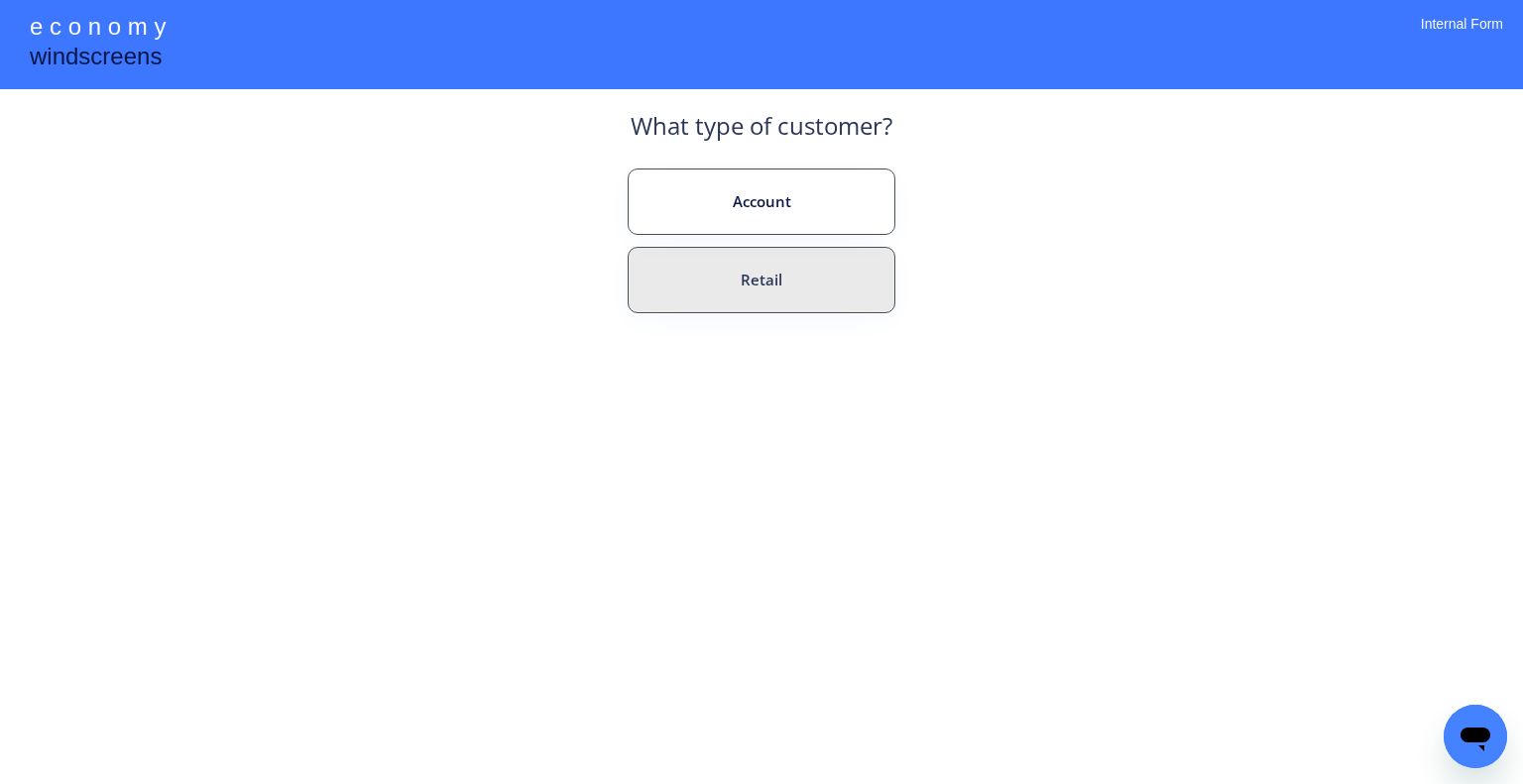 click on "Retail" at bounding box center (762, 280) 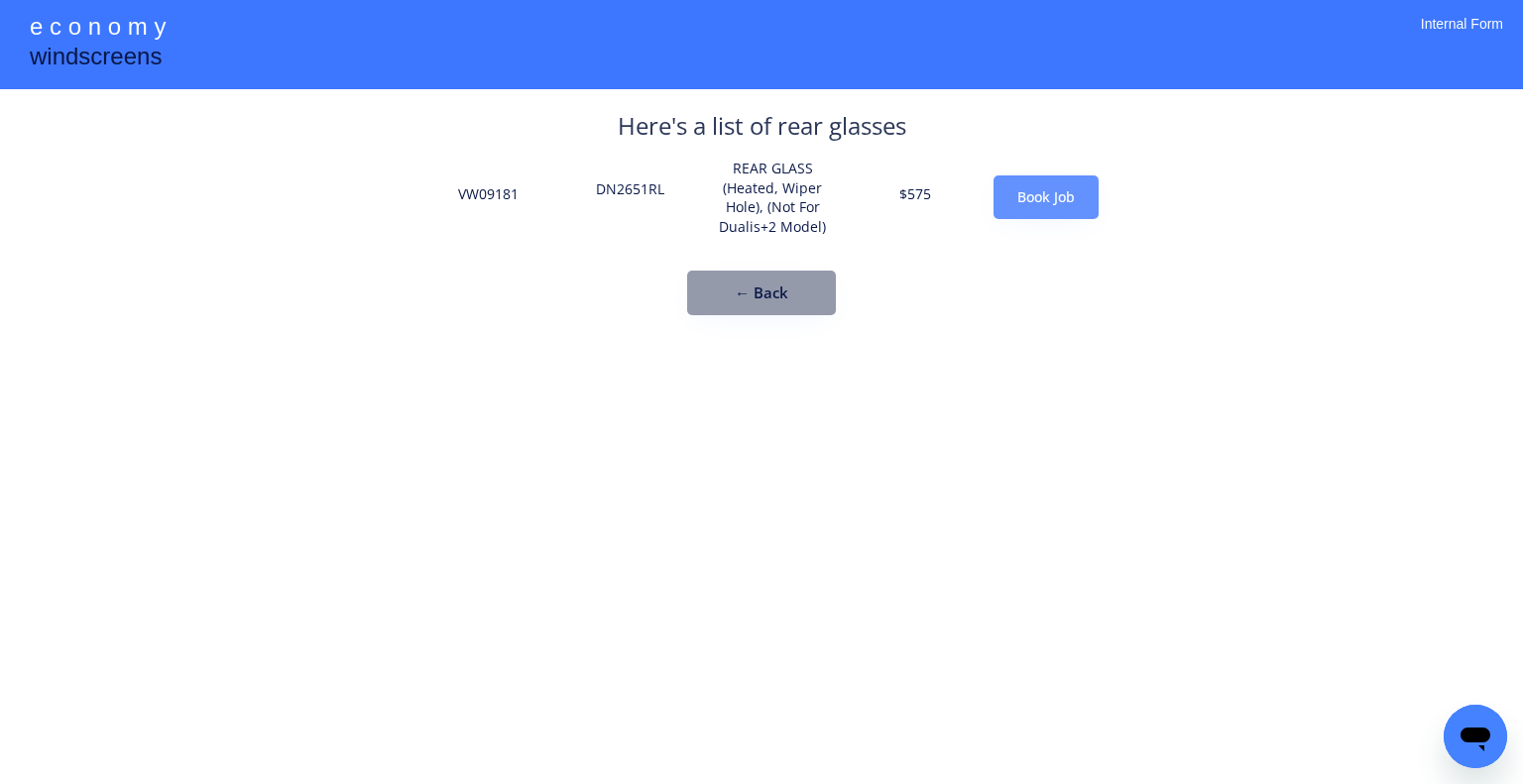 click on "Book Job" at bounding box center [1046, 197] 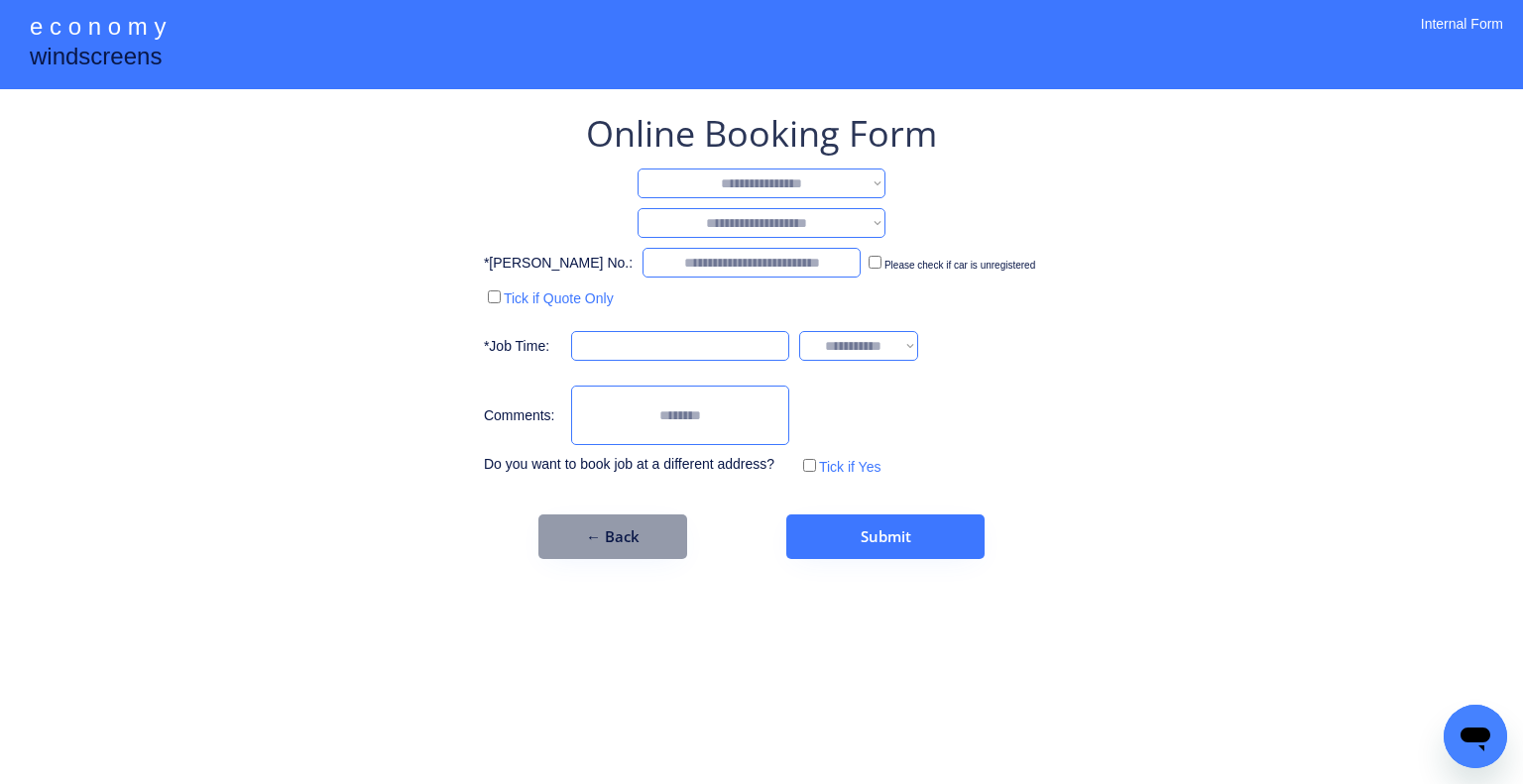 click on "**********" at bounding box center (762, 183) 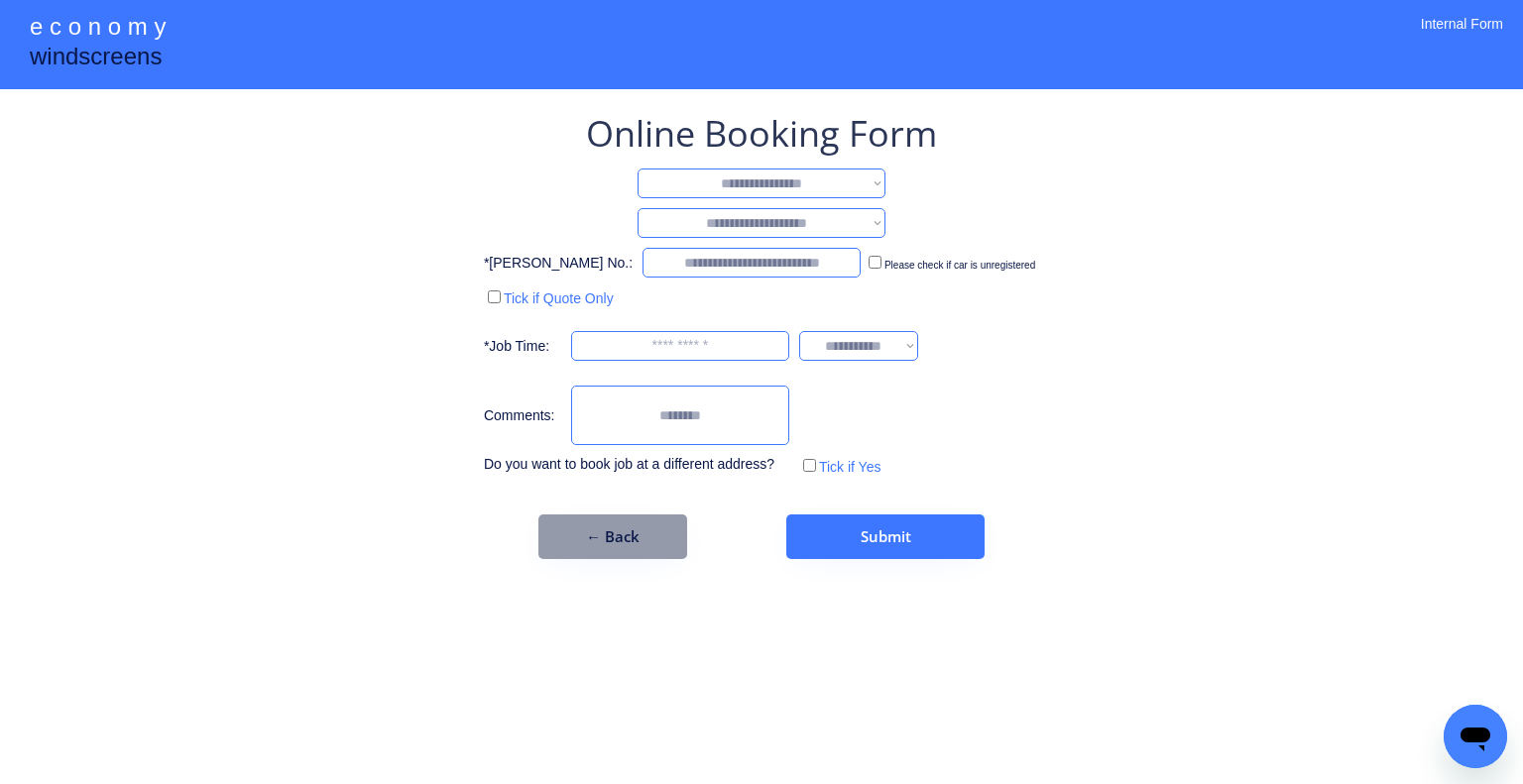 select on "**********" 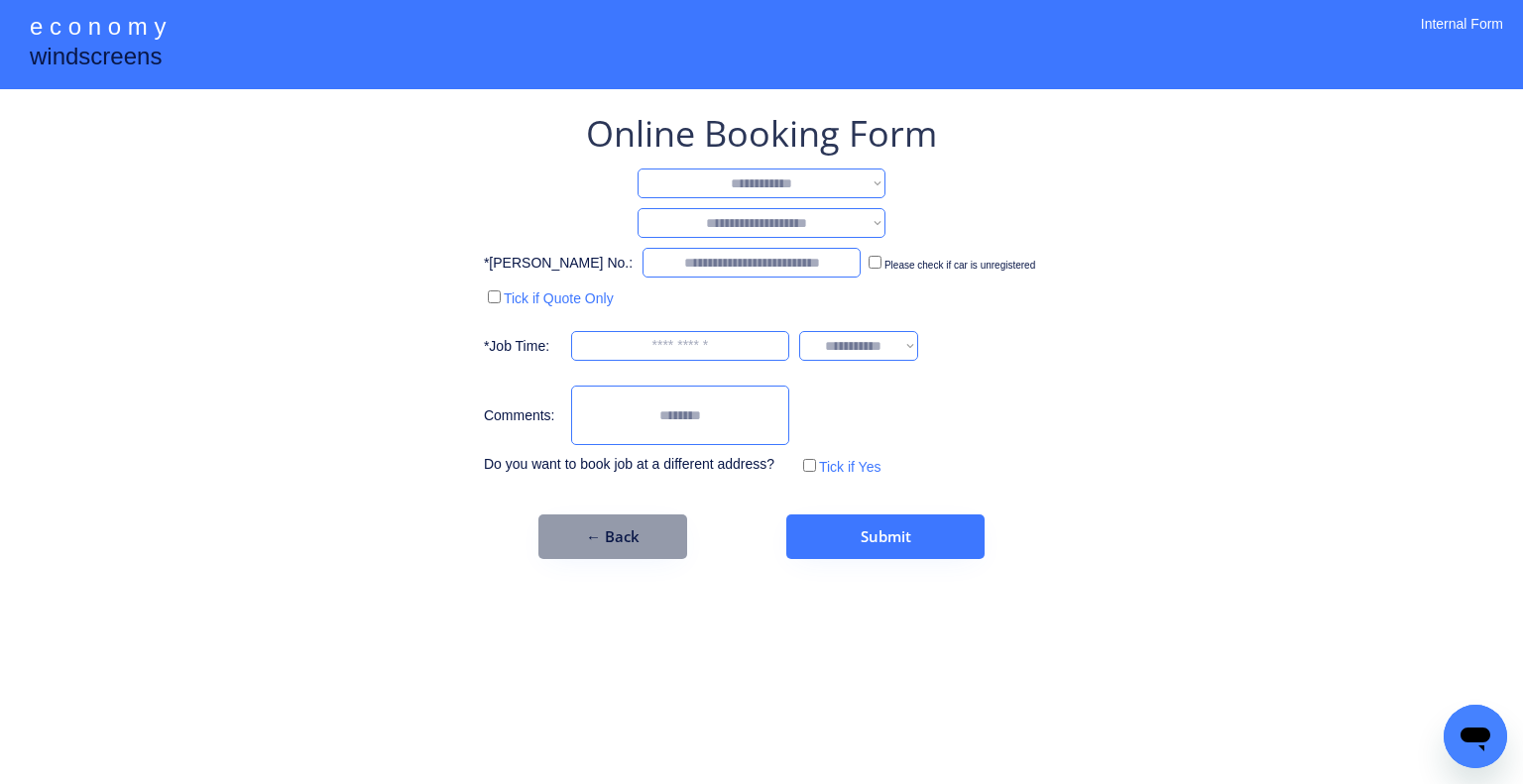 click on "**********" at bounding box center [762, 183] 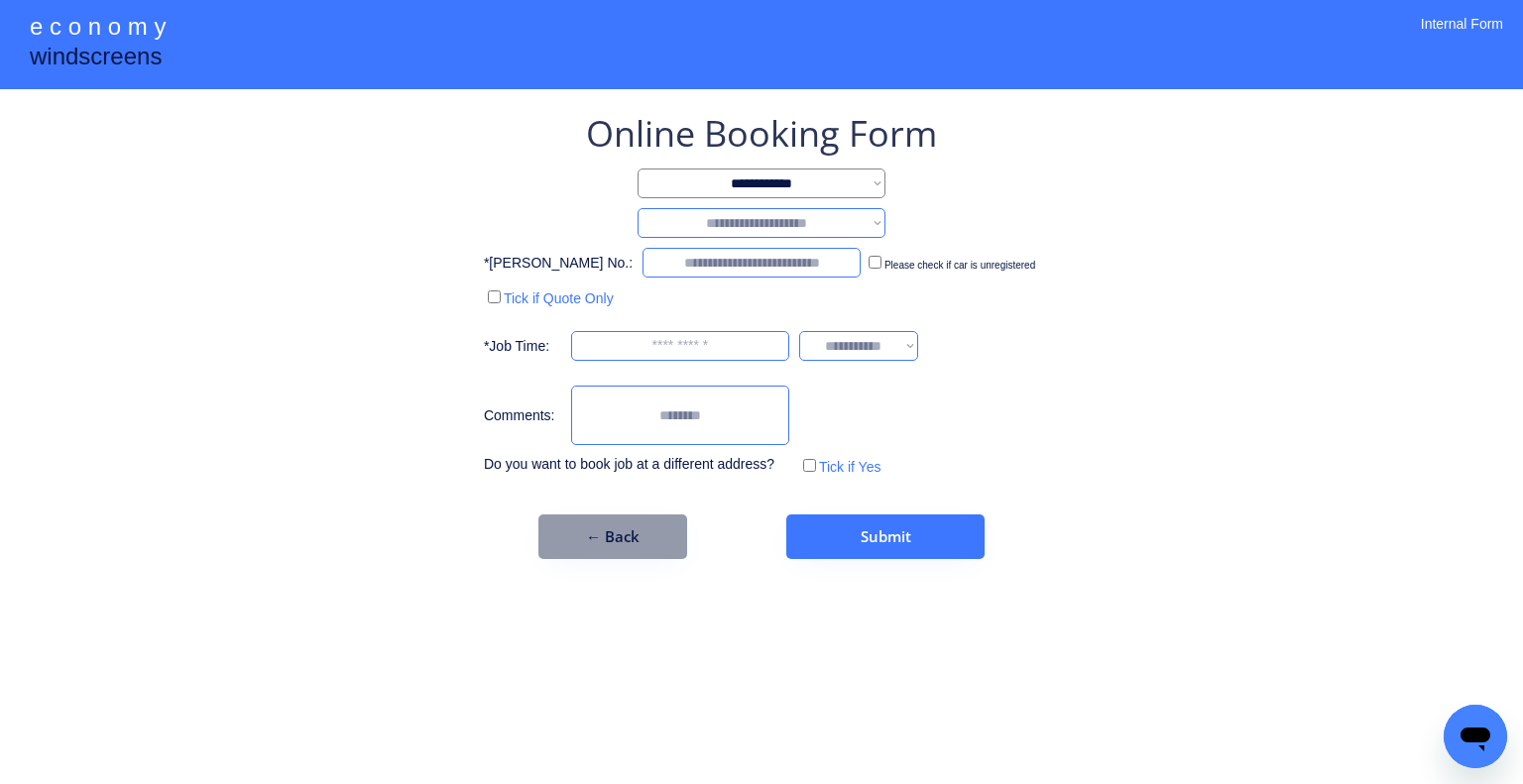 click on "**********" at bounding box center [762, 334] 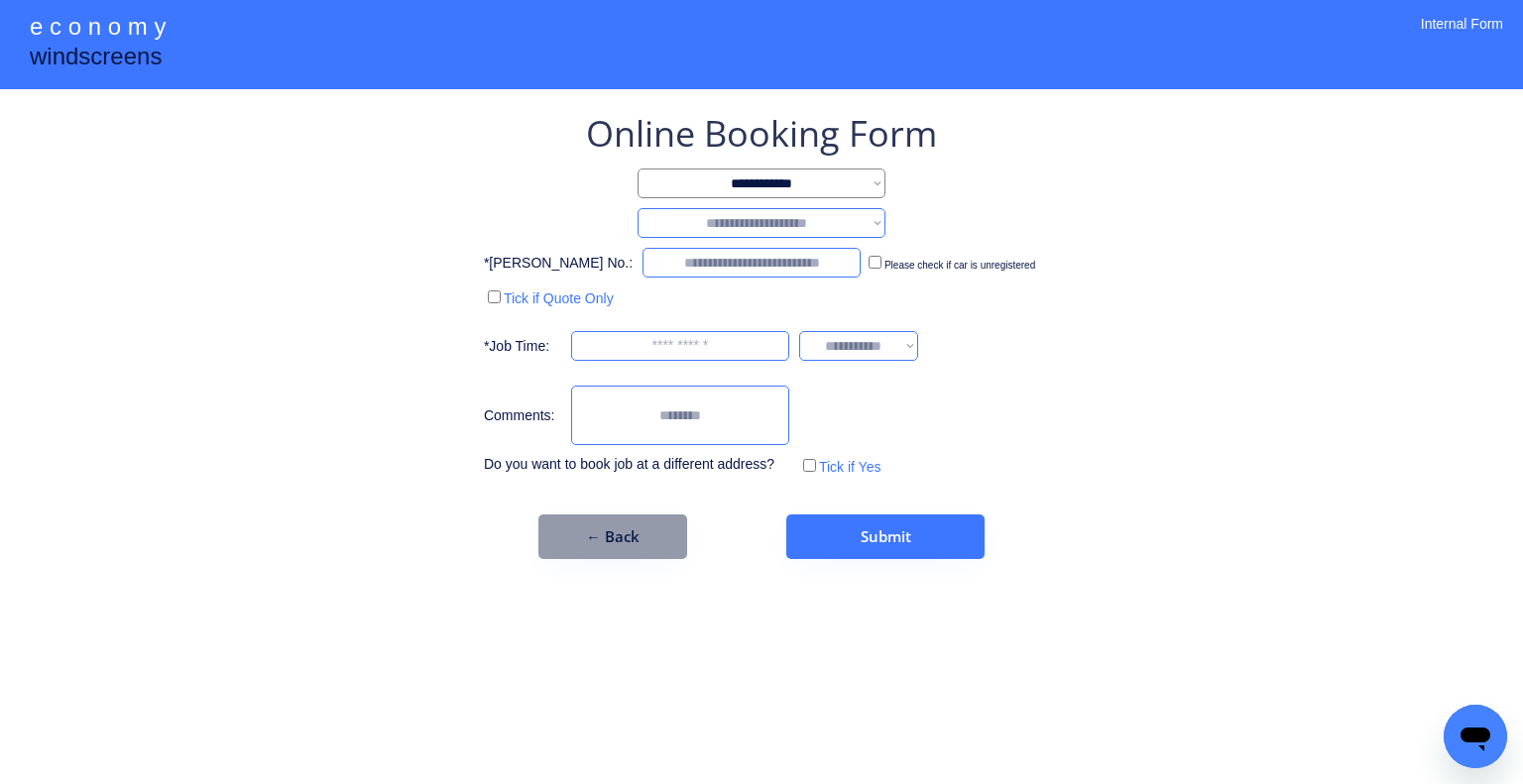 click on "**********" at bounding box center [762, 223] 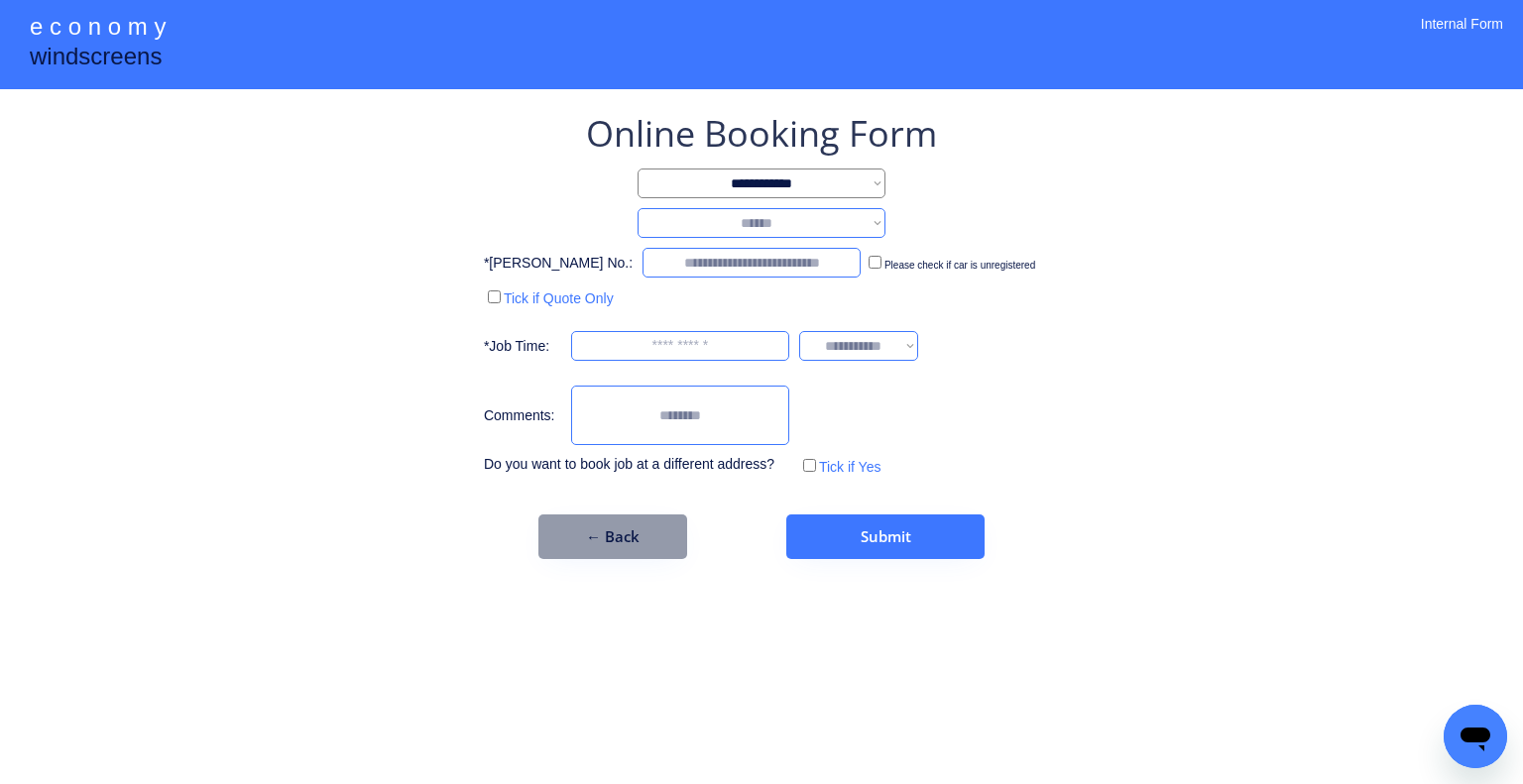 click on "**********" at bounding box center (762, 223) 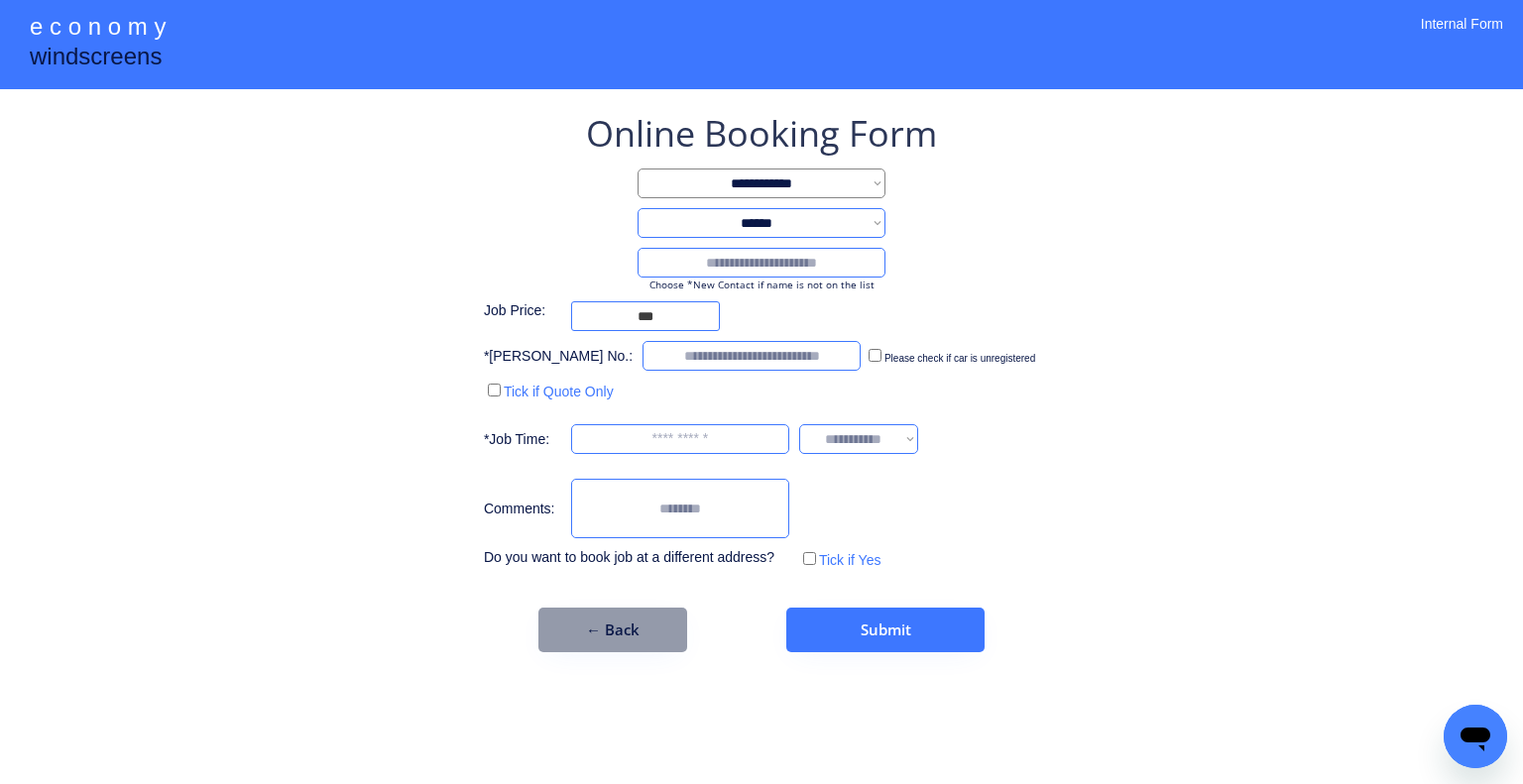 click at bounding box center (762, 263) 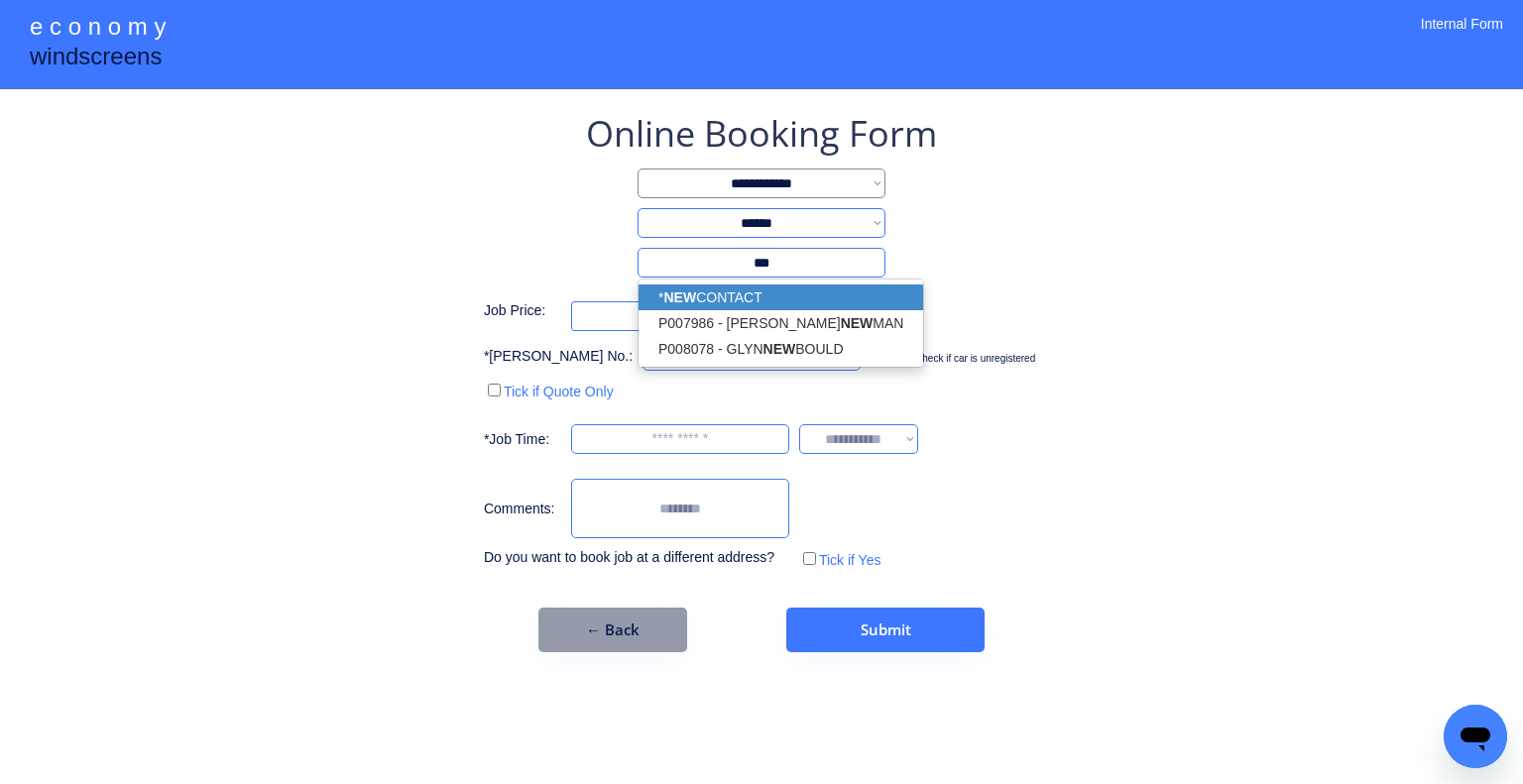 click on "* NEW  CONTACT" at bounding box center [780, 297] 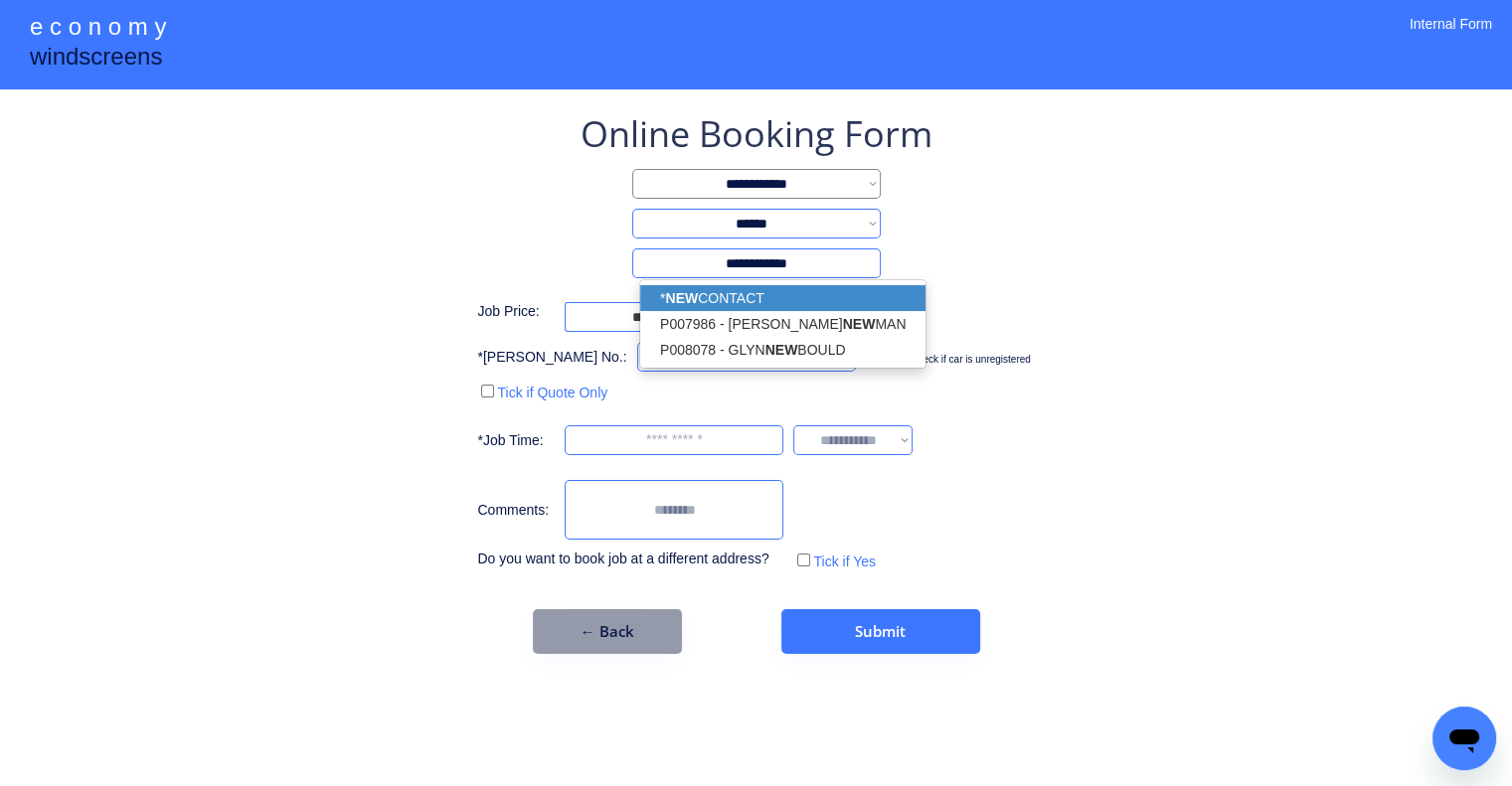 type on "**********" 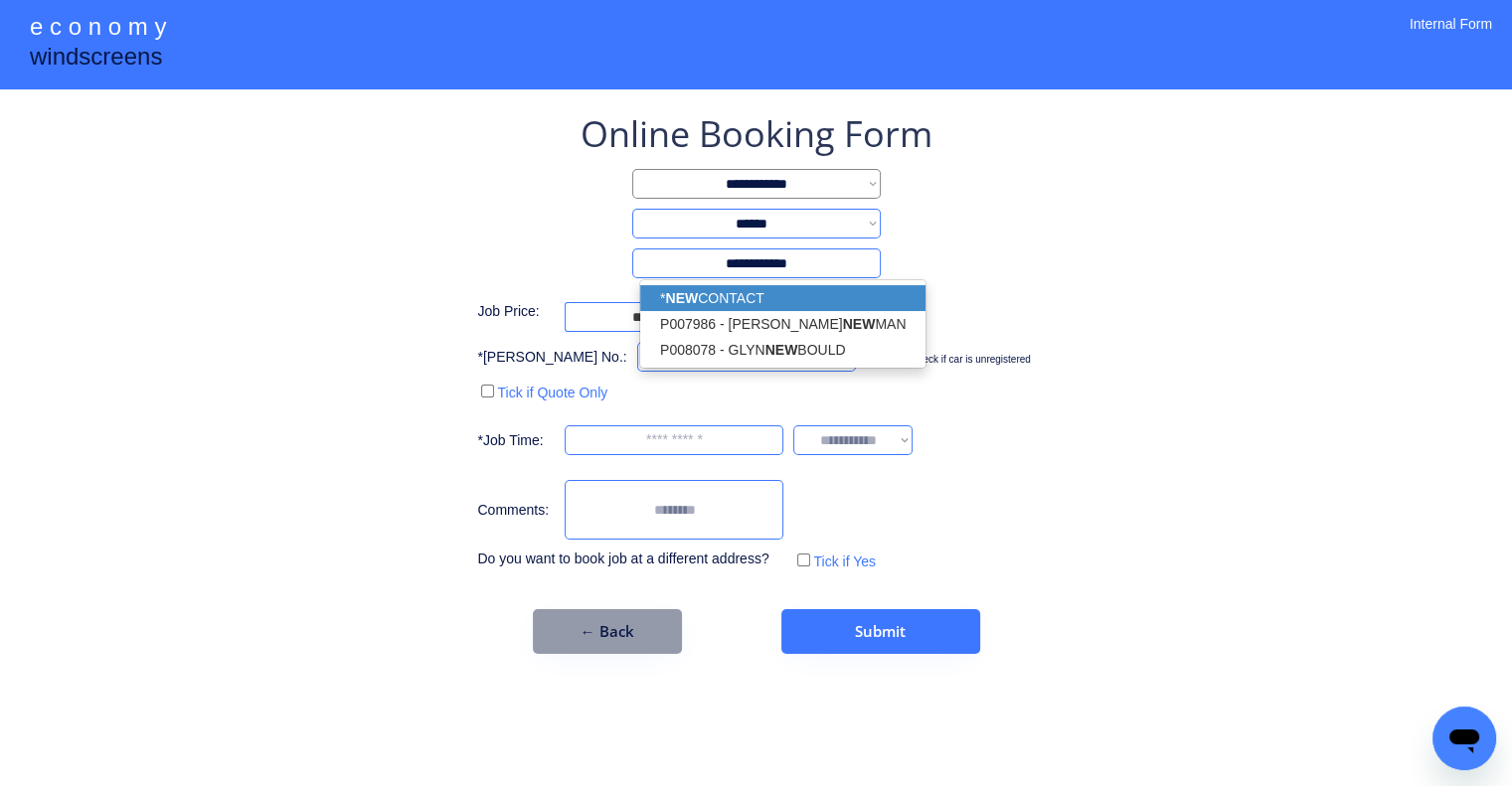 click on "**********" at bounding box center (756, 393) 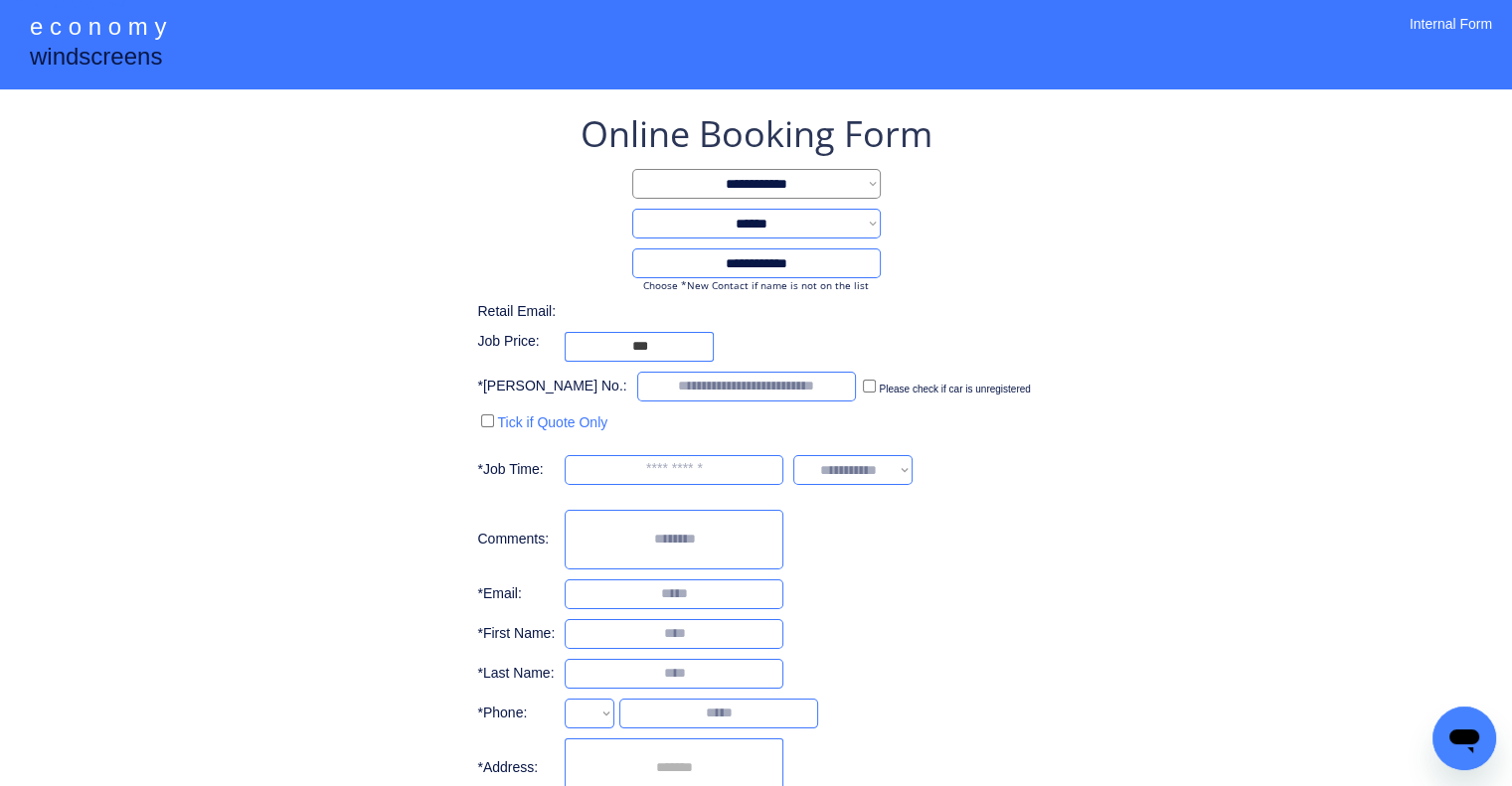 select on "**********" 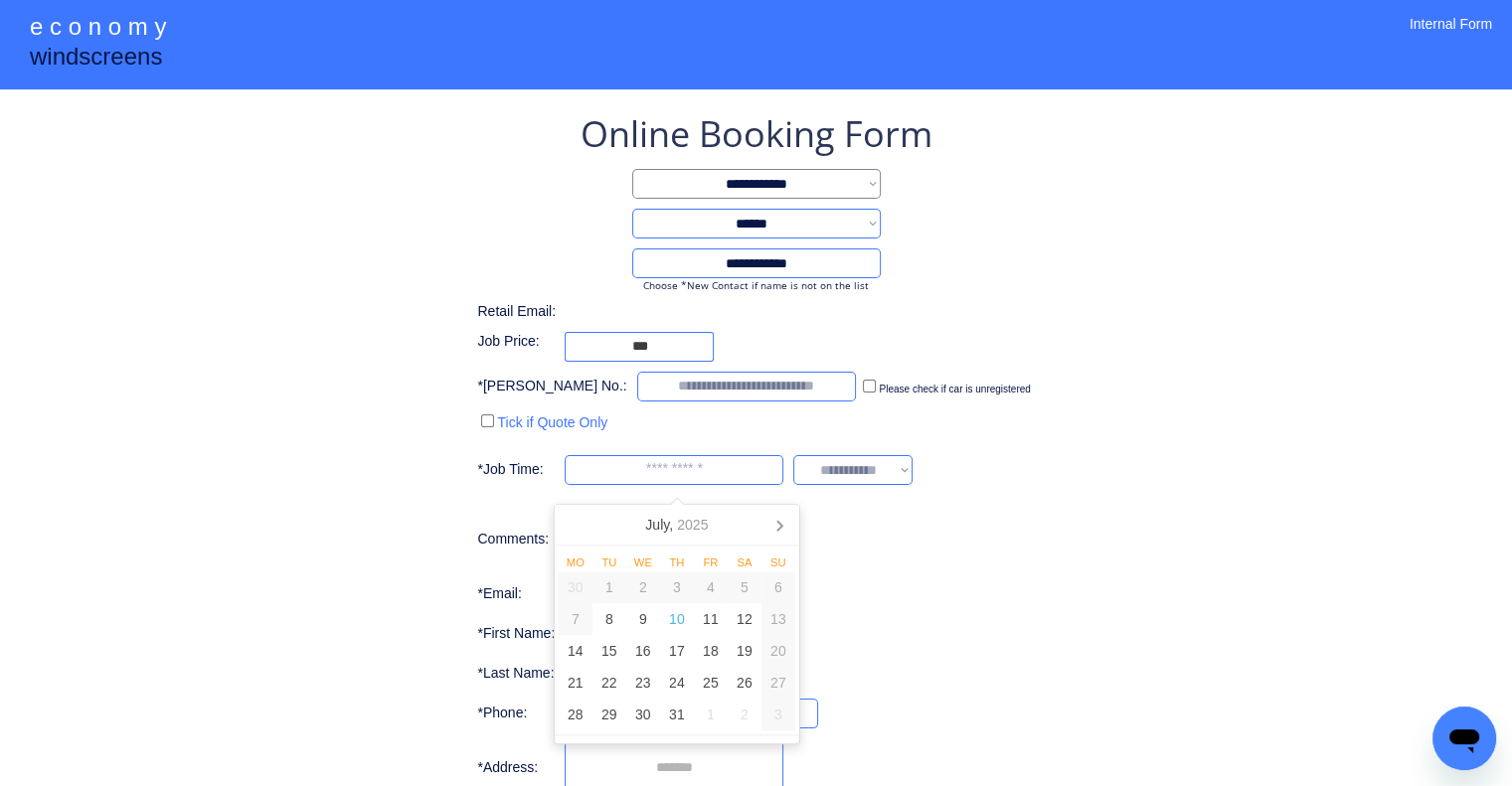 click at bounding box center (674, 470) 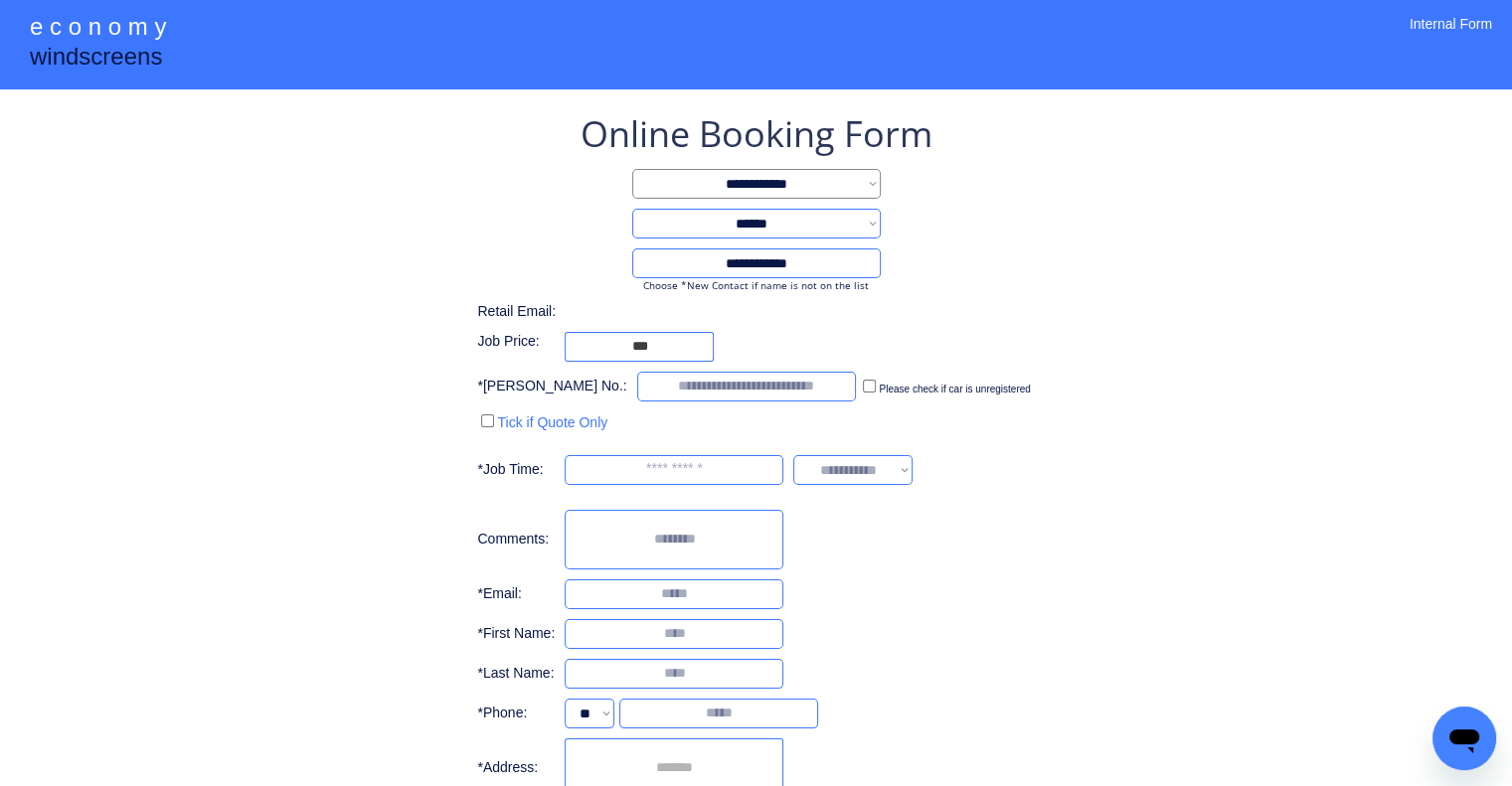click on "**********" at bounding box center (695, 470) 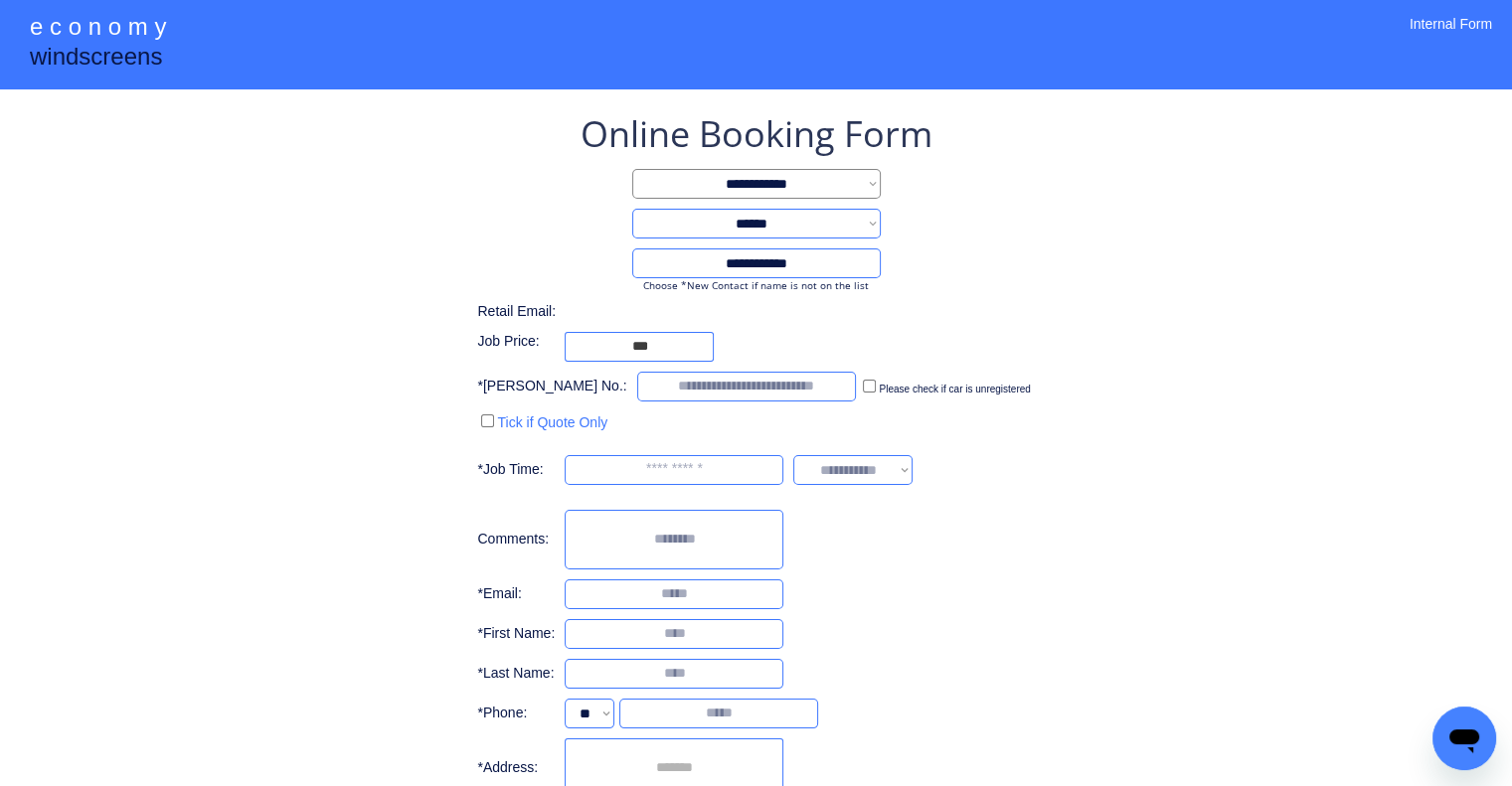 scroll, scrollTop: 99, scrollLeft: 0, axis: vertical 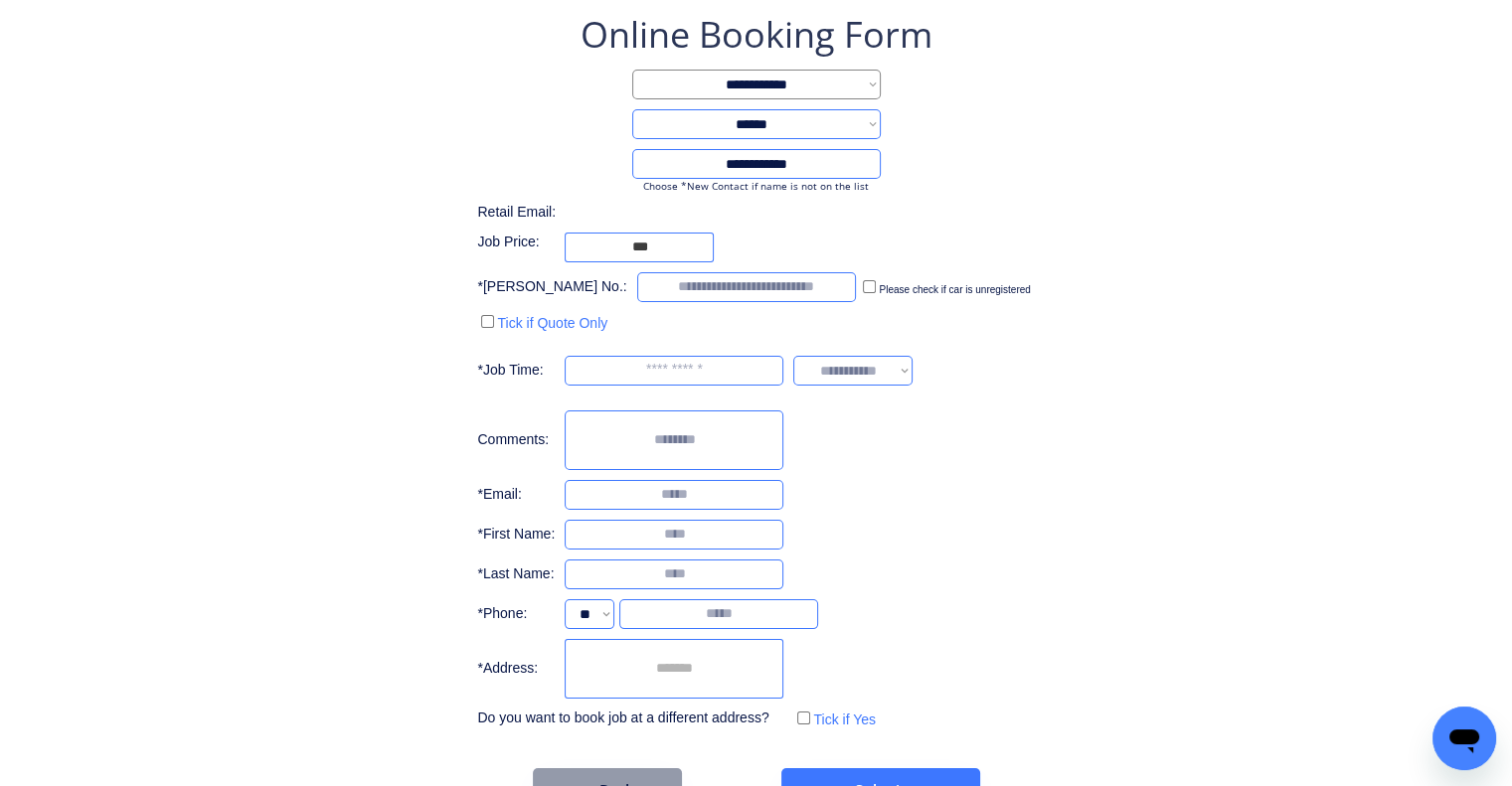 click at bounding box center (674, 371) 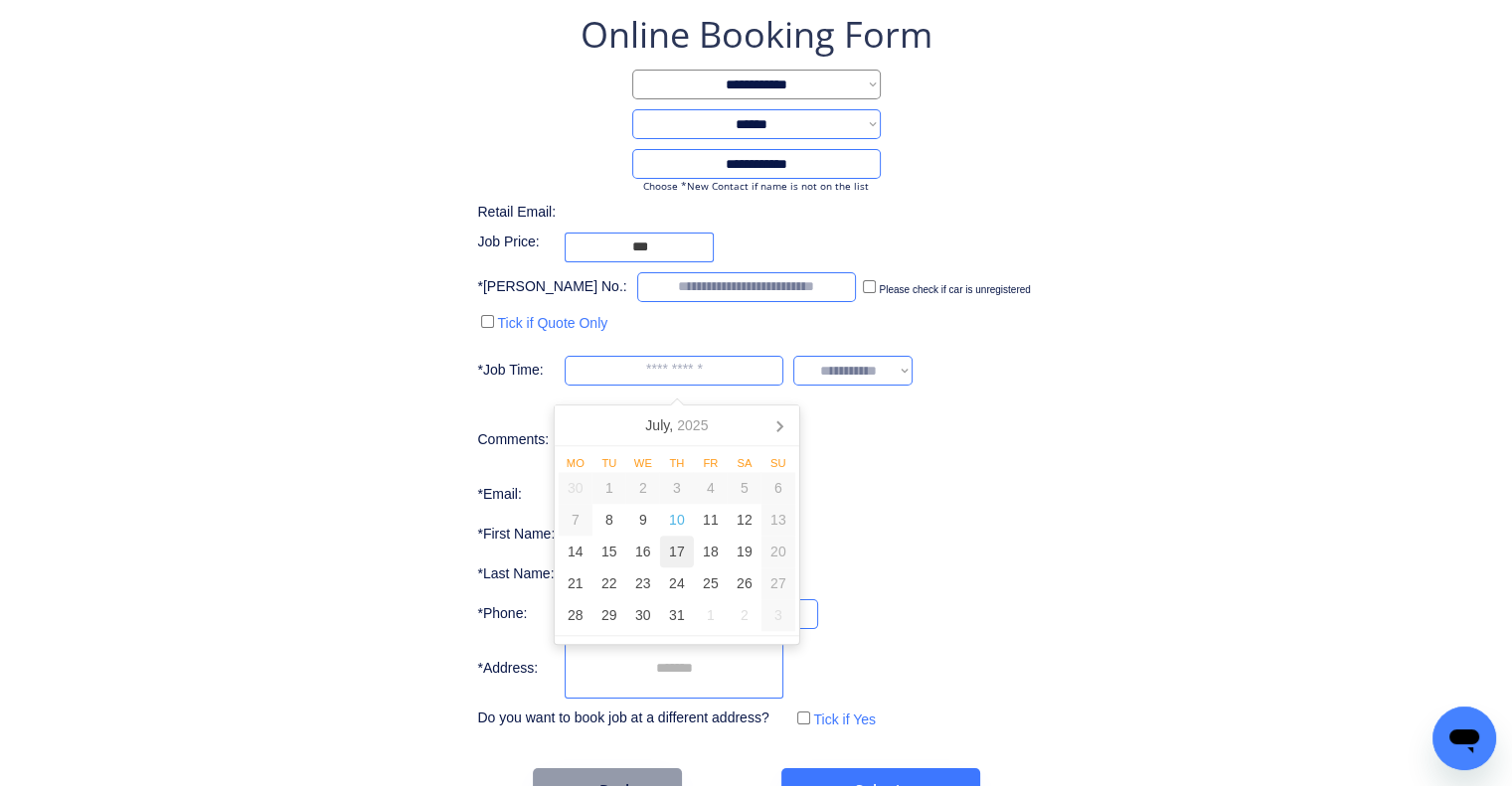click on "17" at bounding box center (677, 551) 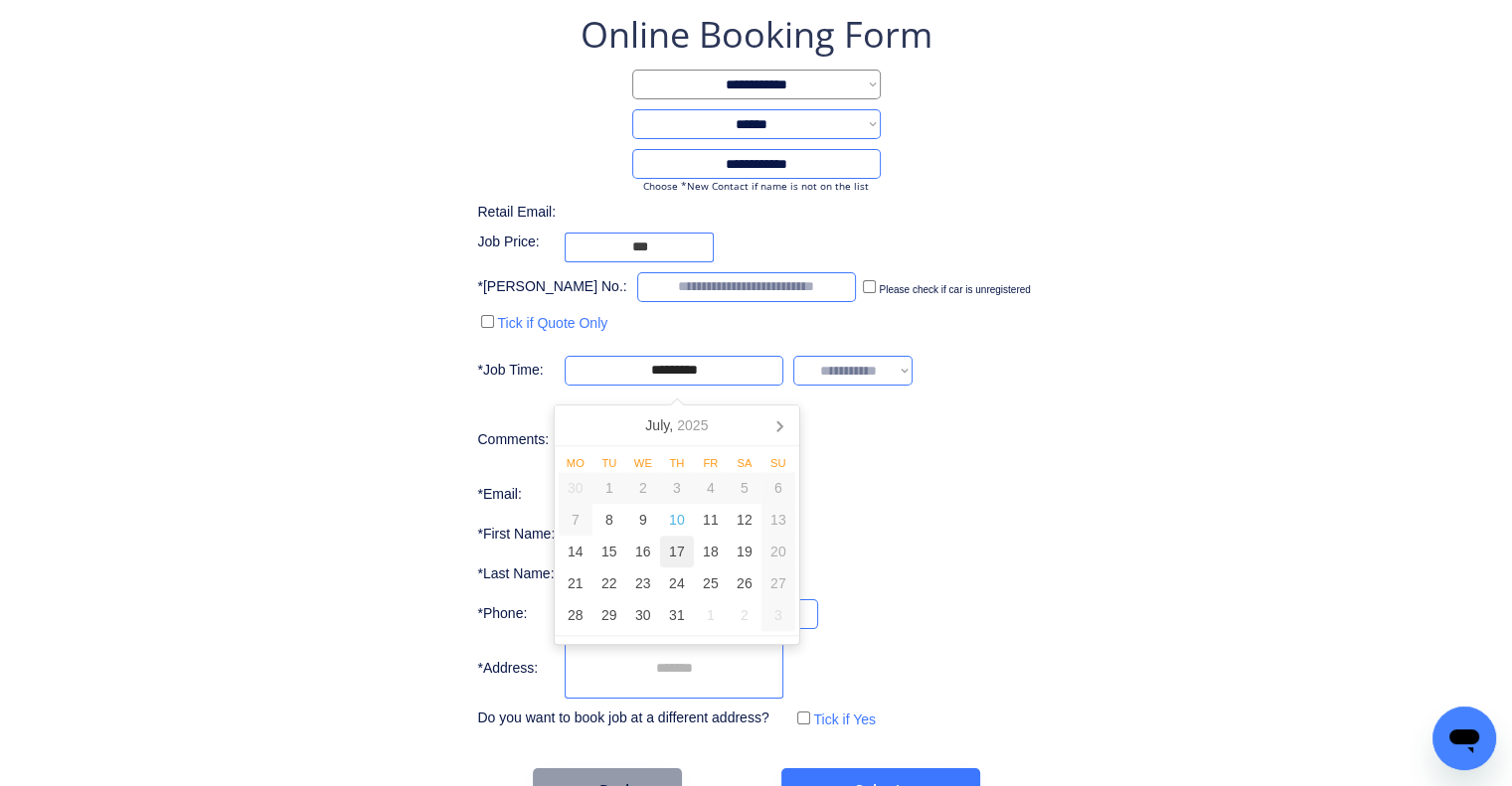 click on "**********" at bounding box center (756, 372) 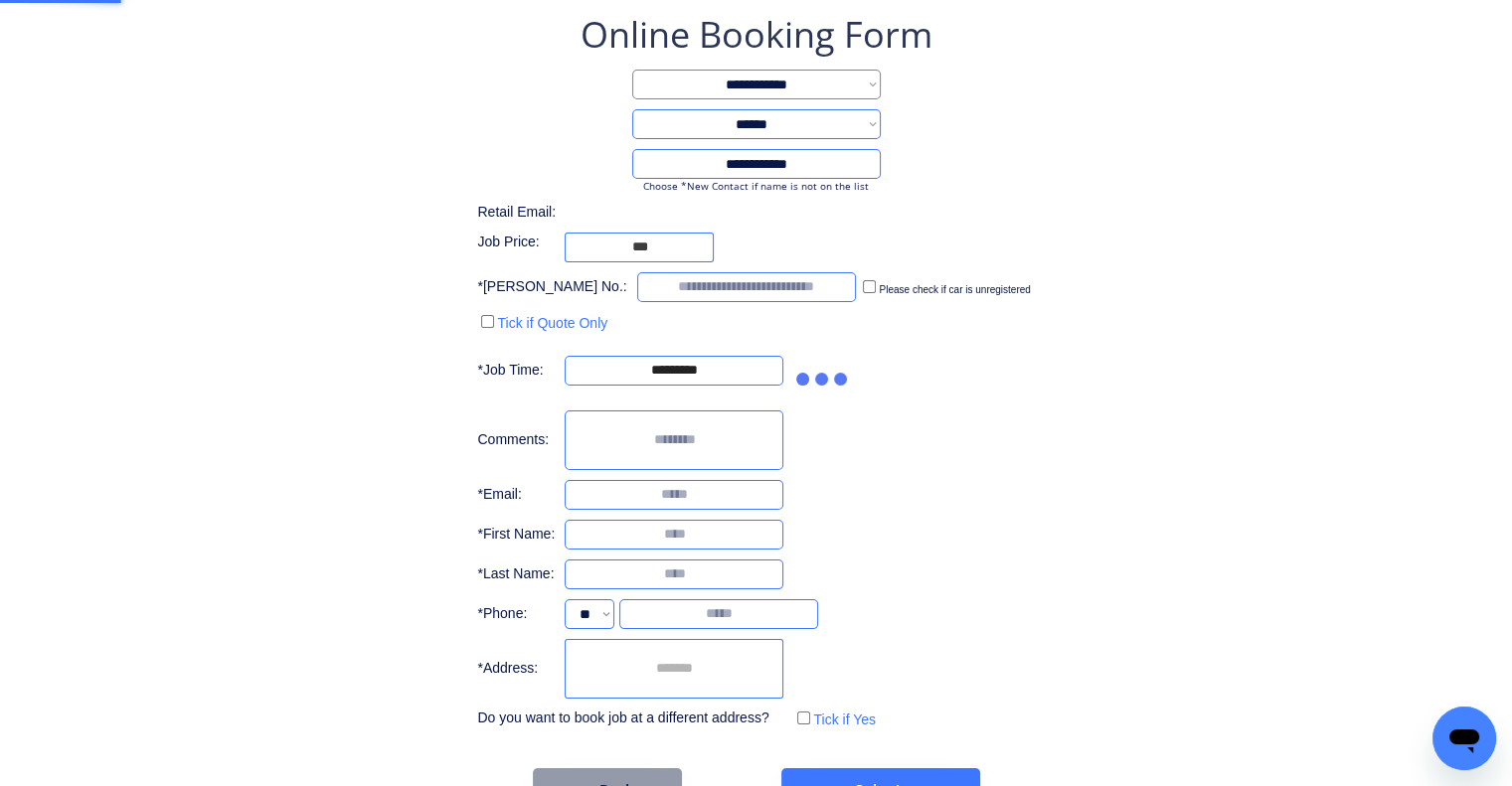 click on "**********" at bounding box center (756, 411) 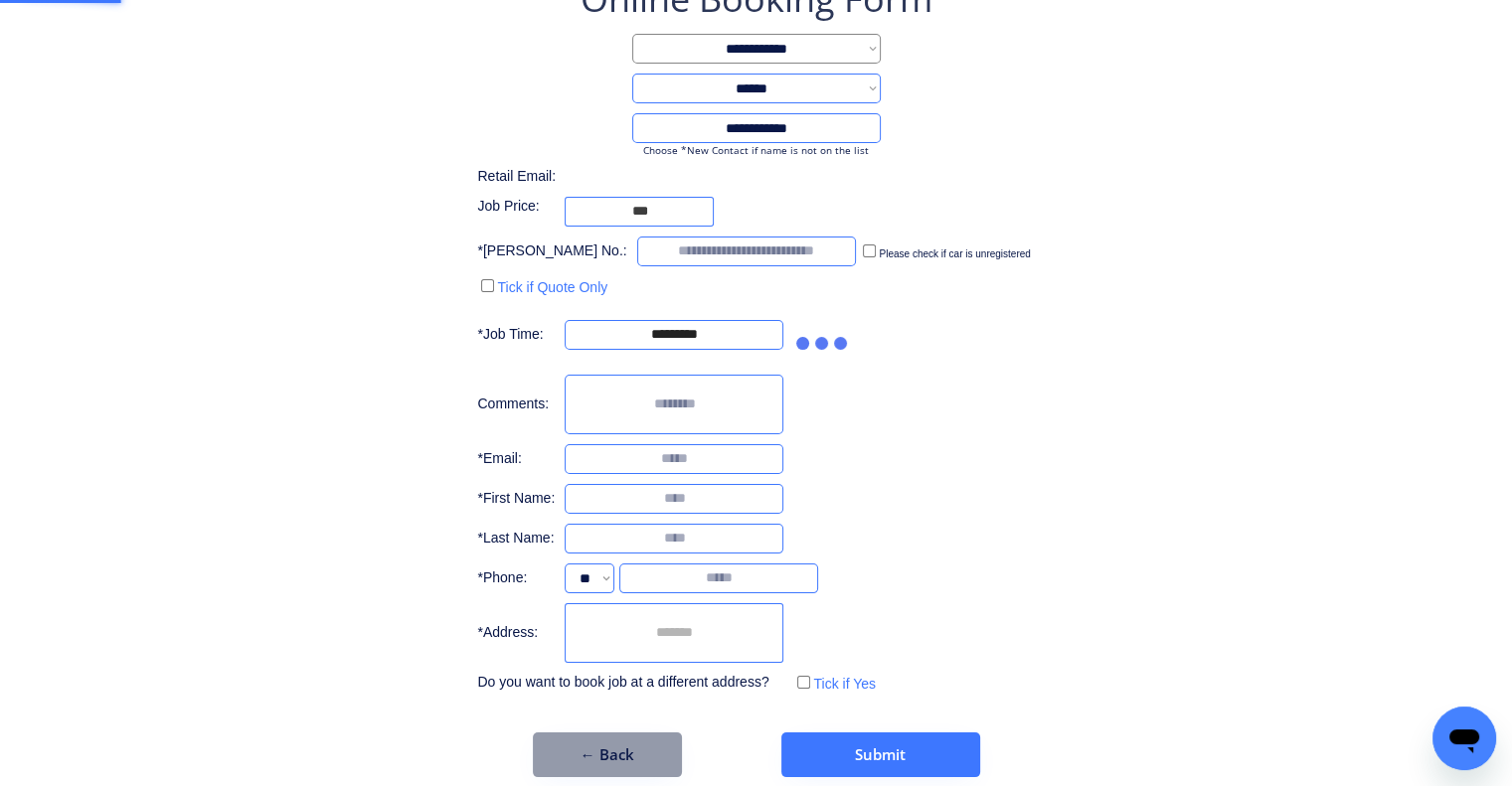 scroll, scrollTop: 155, scrollLeft: 0, axis: vertical 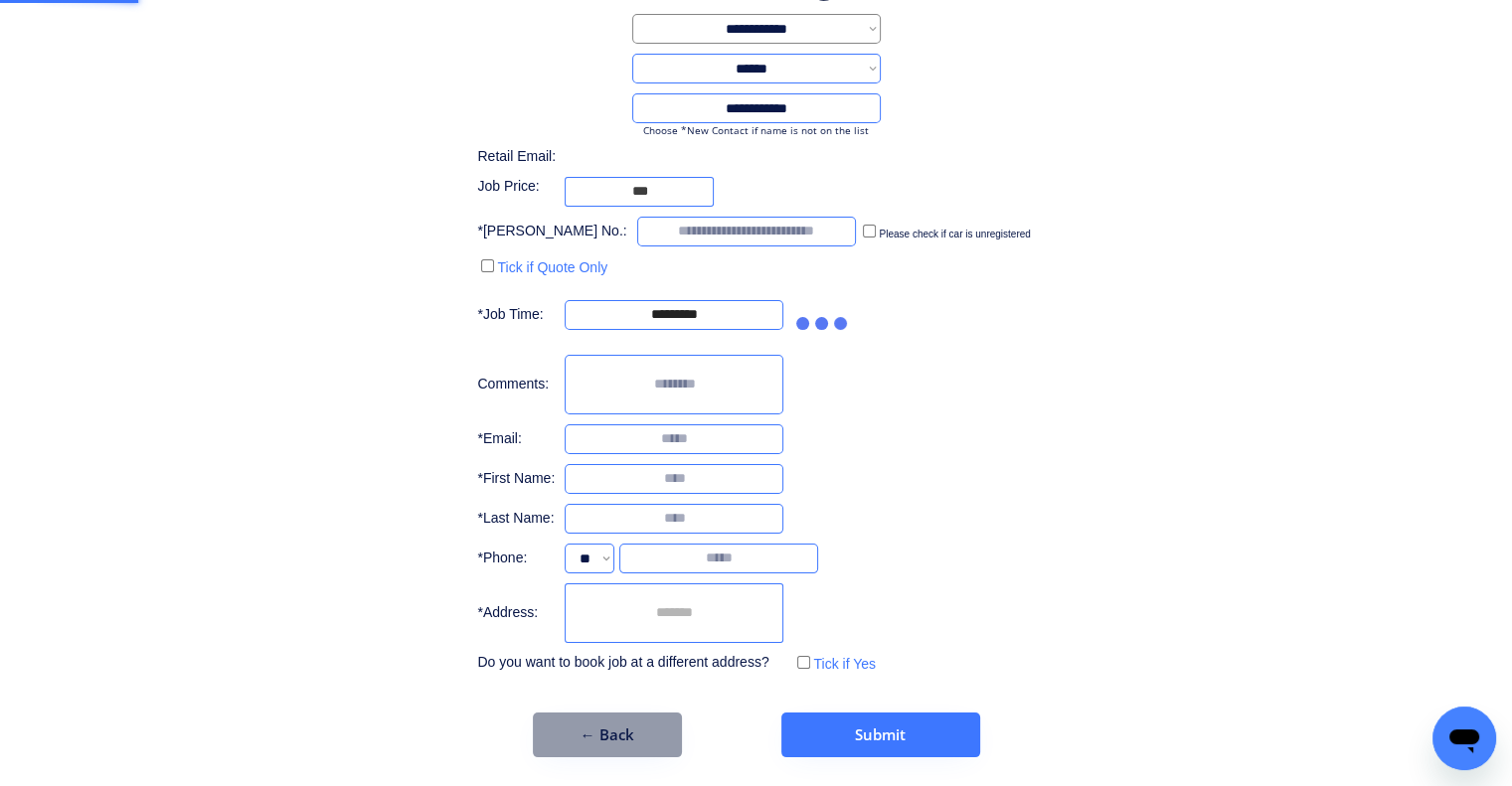 click at bounding box center (674, 613) 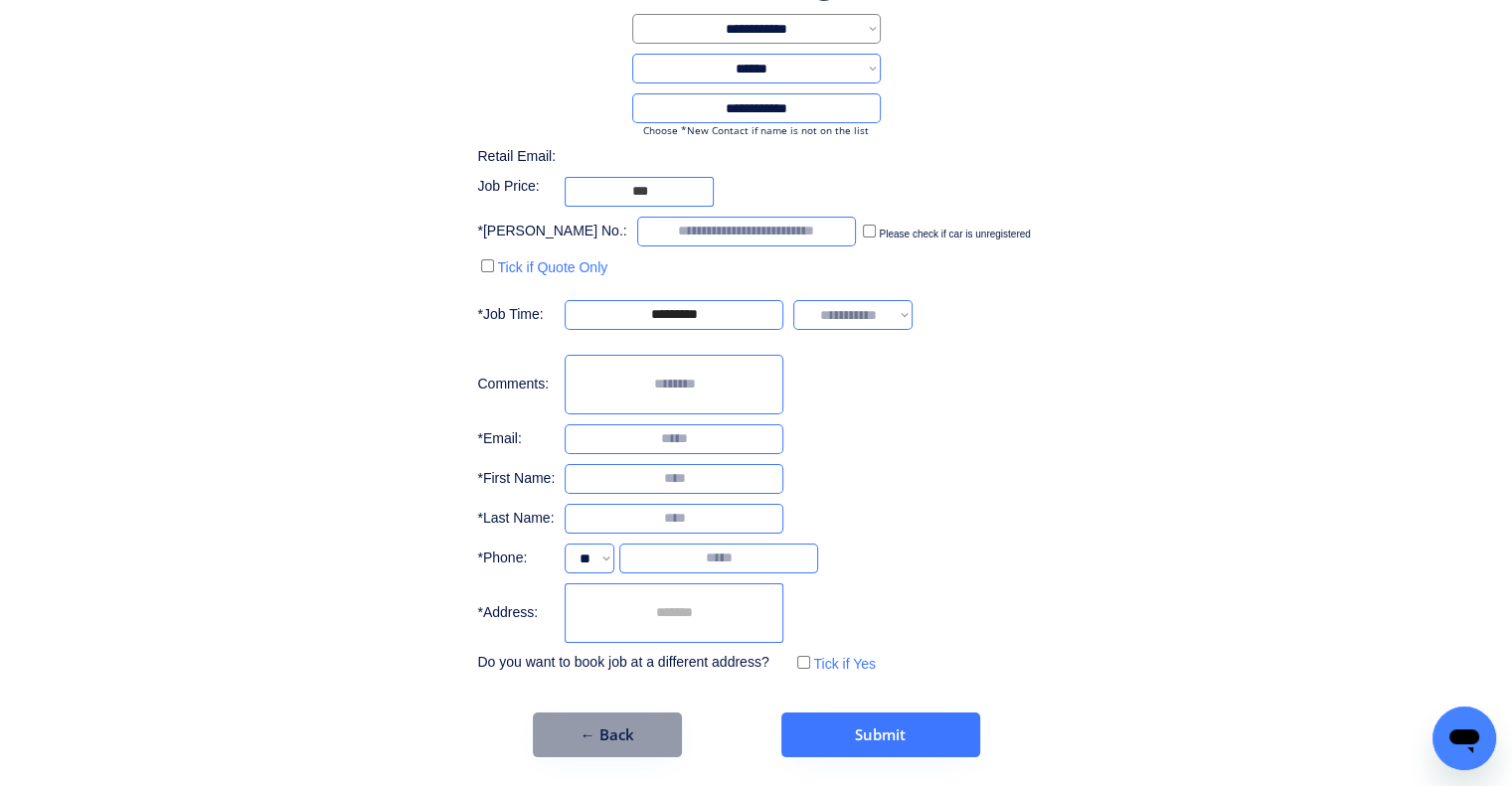 drag, startPoint x: 854, startPoint y: 306, endPoint x: 854, endPoint y: 323, distance: 17 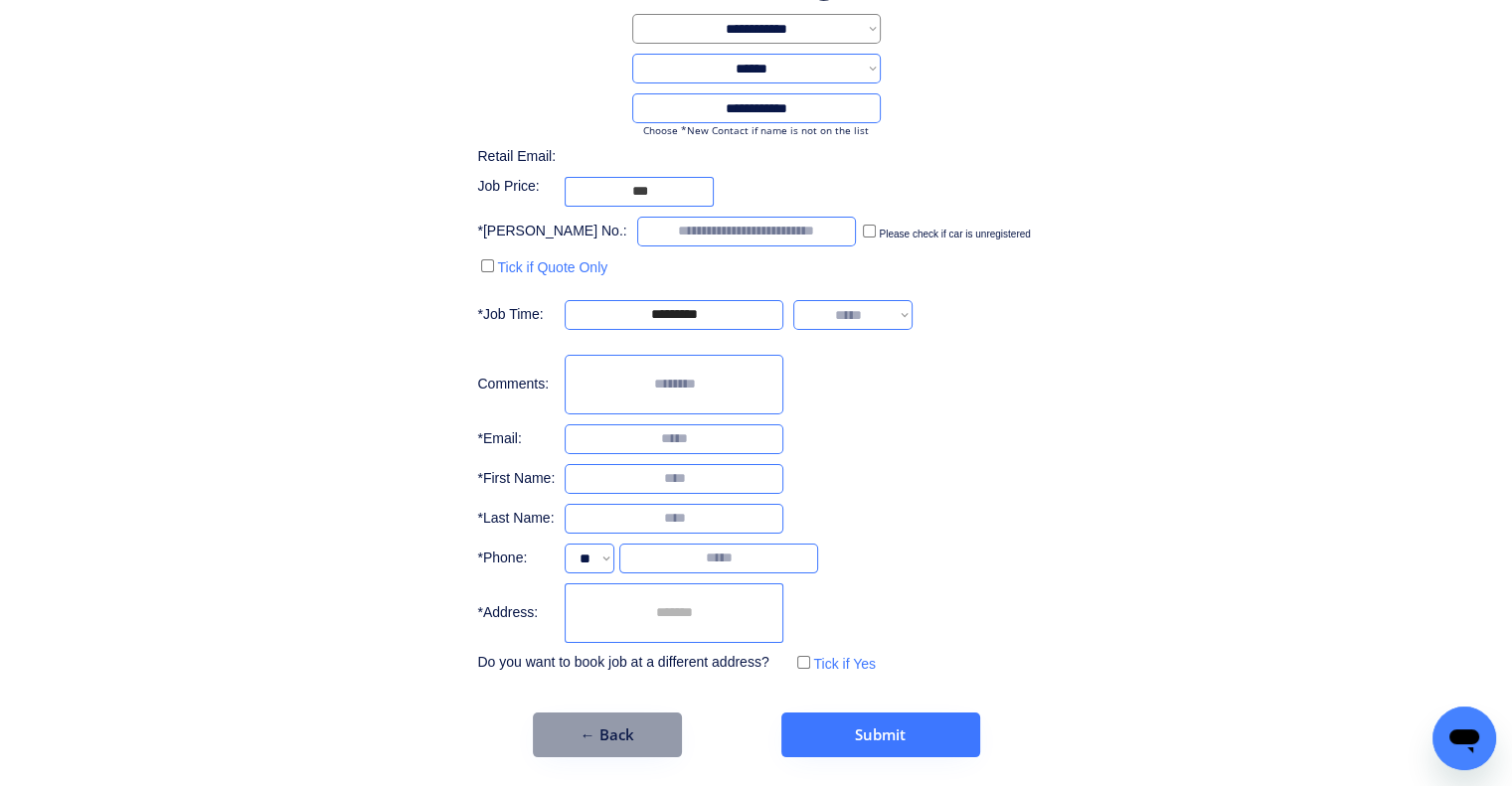 click on "**********" at bounding box center (853, 315) 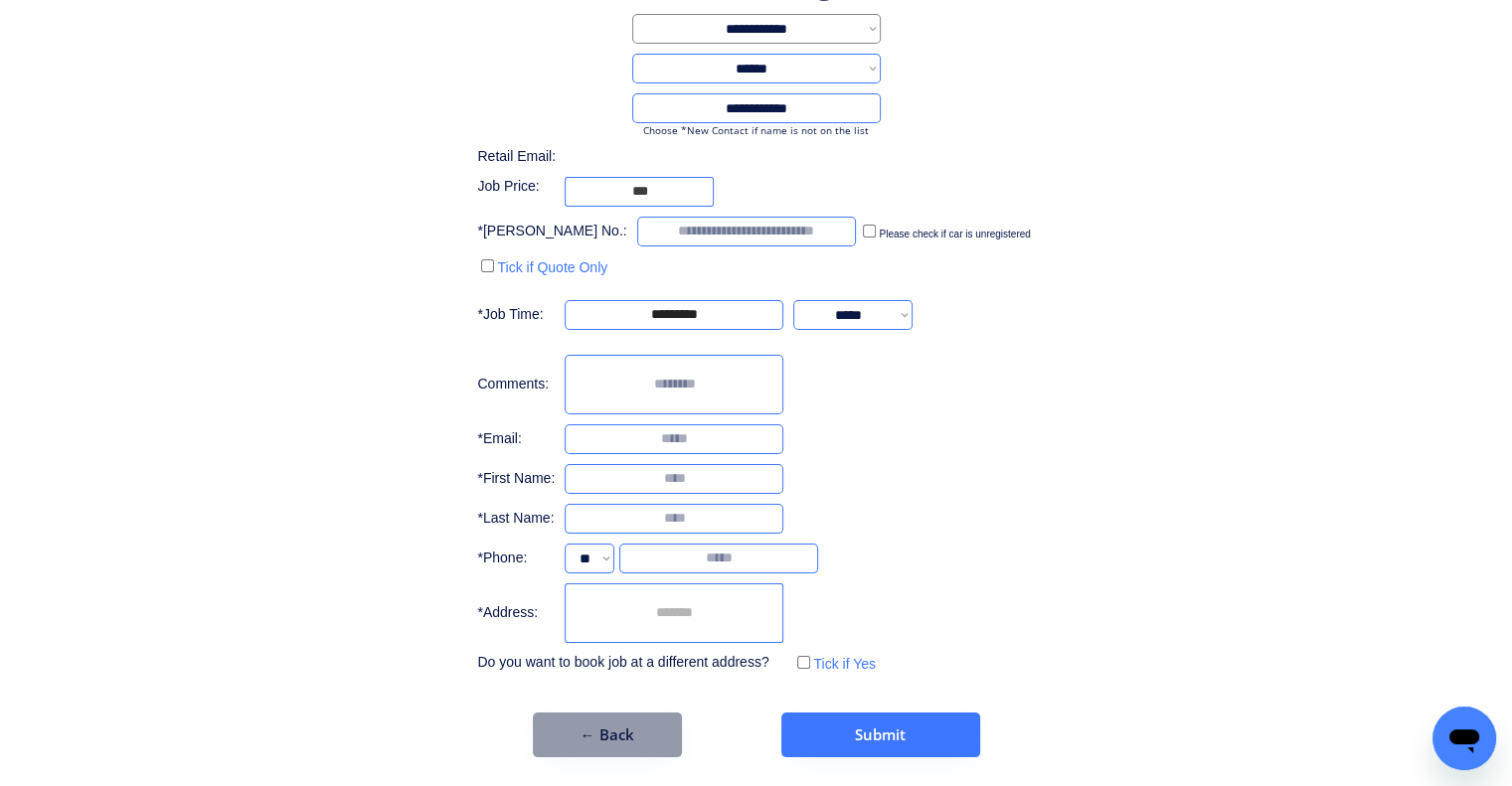 click at bounding box center [674, 613] 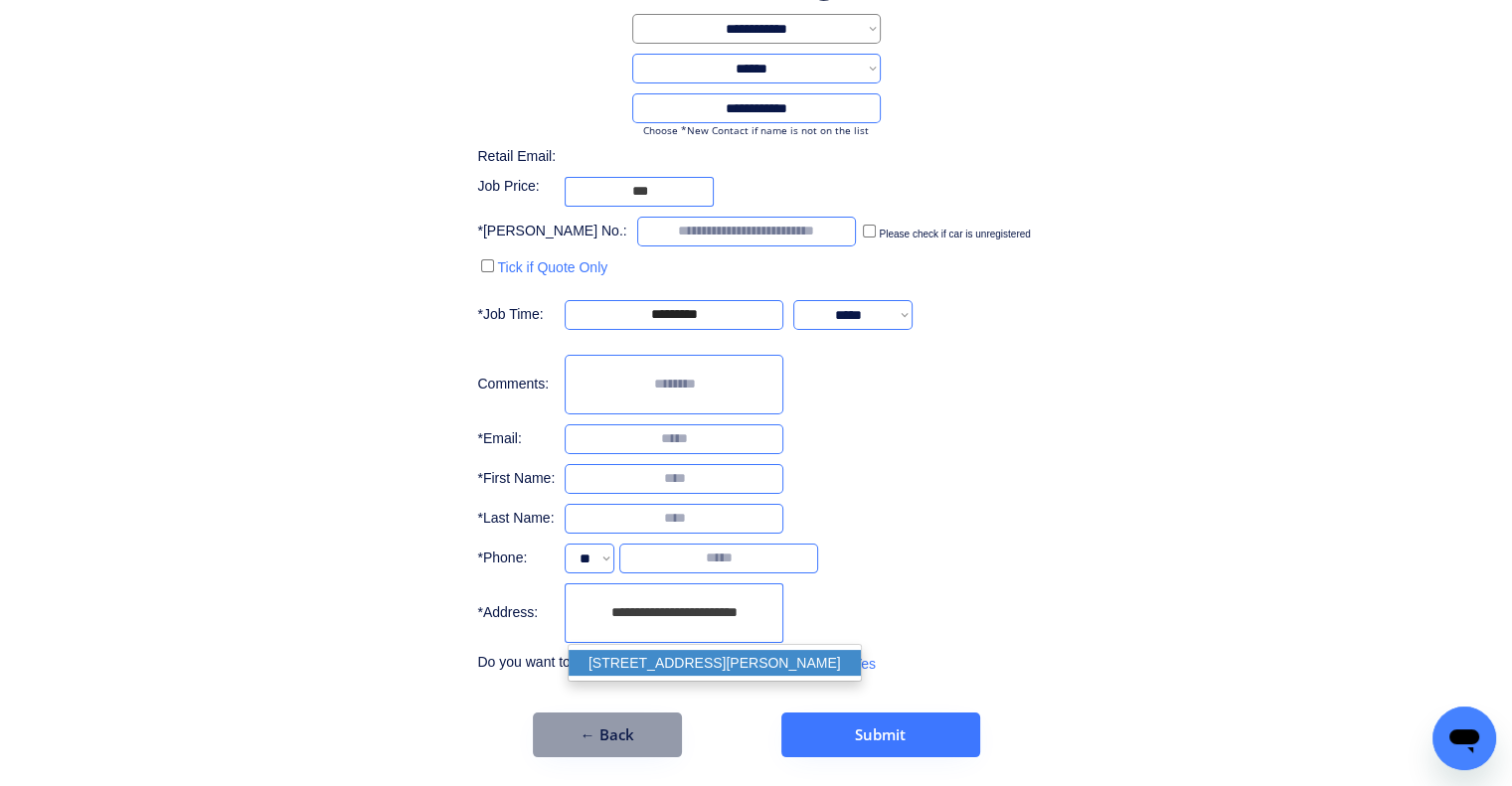 click on "9/2 Kay Street, Pimpama QLD 4209, Australia" at bounding box center (715, 663) 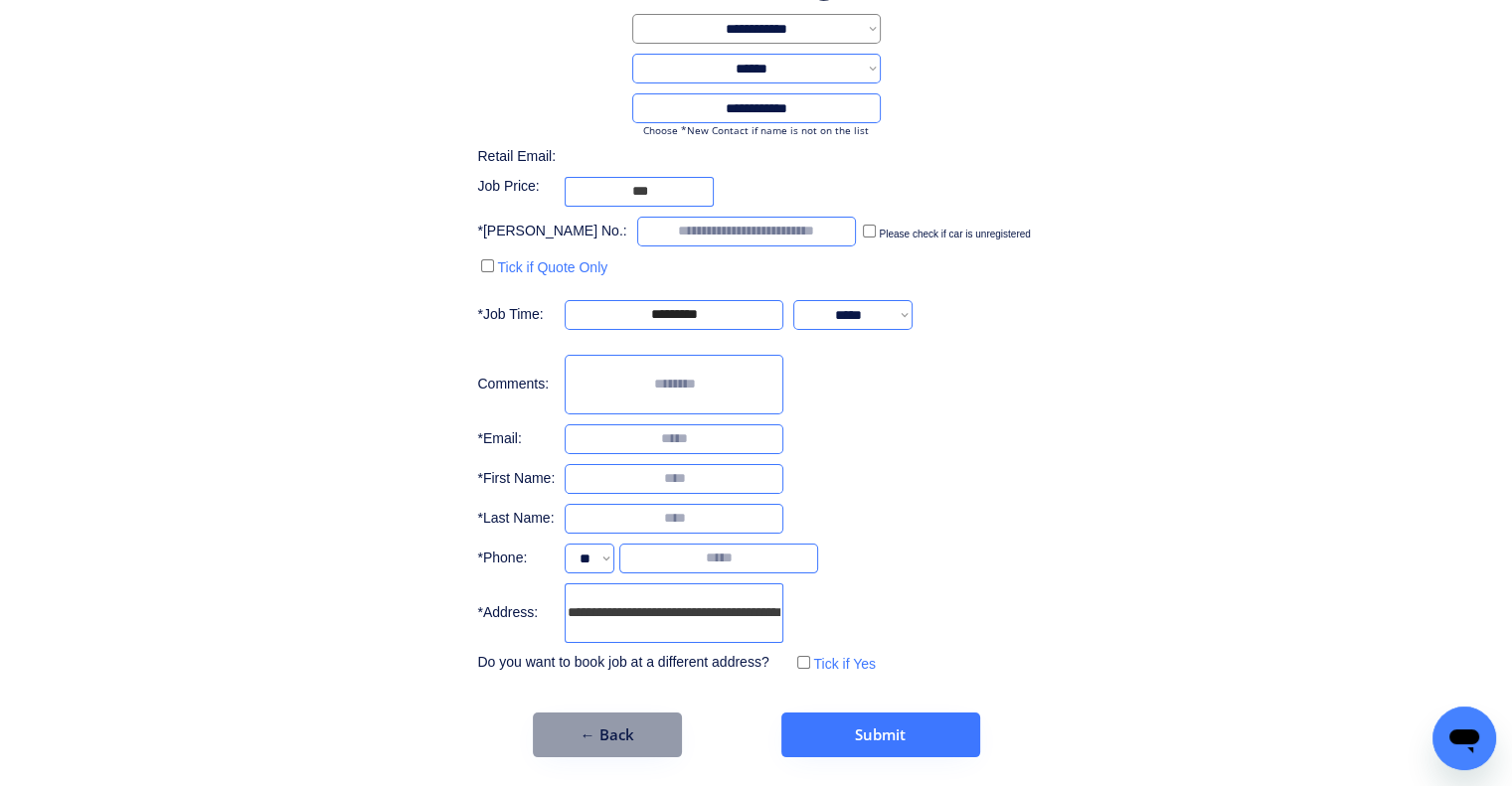 type on "**********" 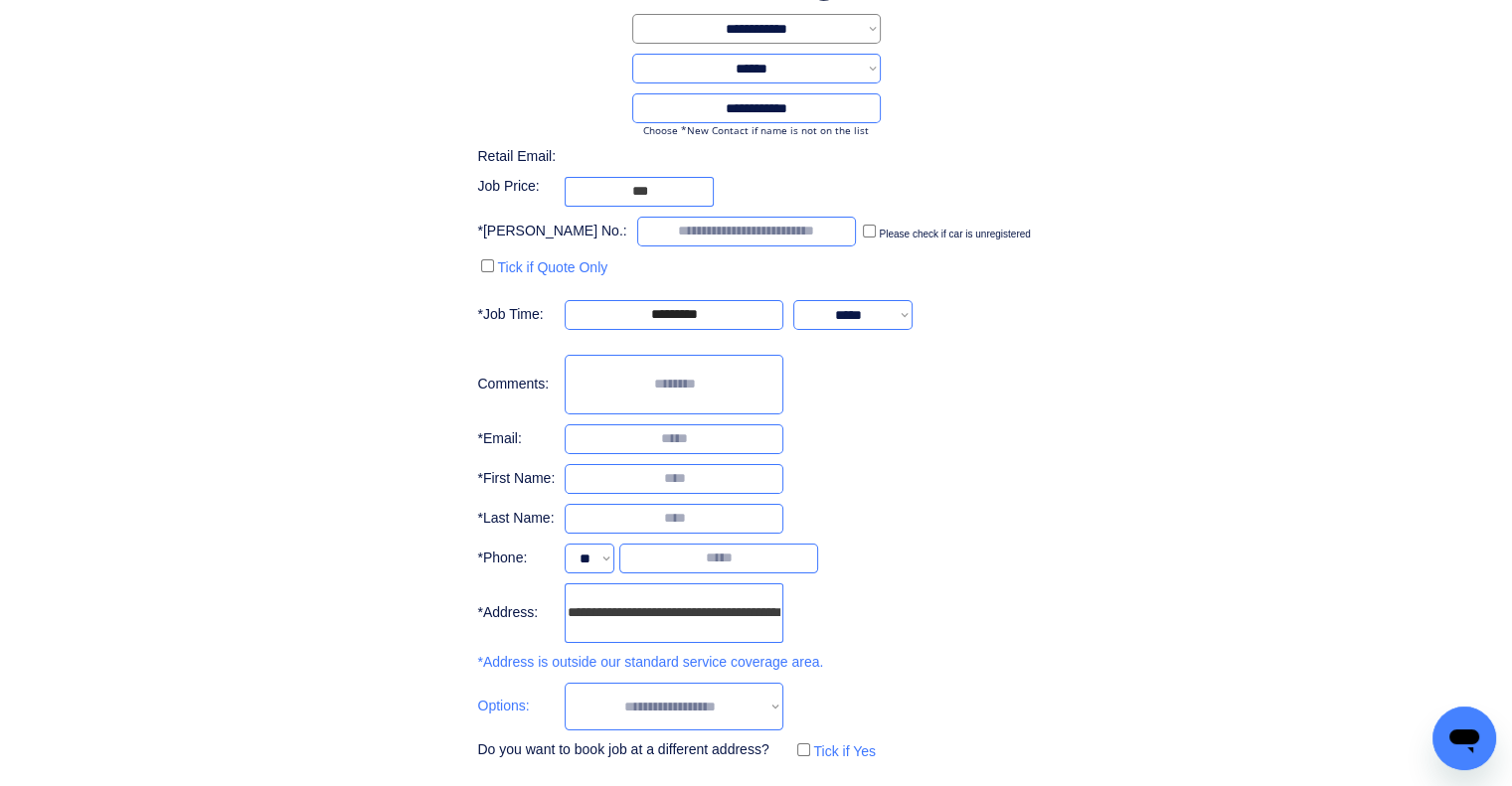 click on "**********" at bounding box center [756, 359] 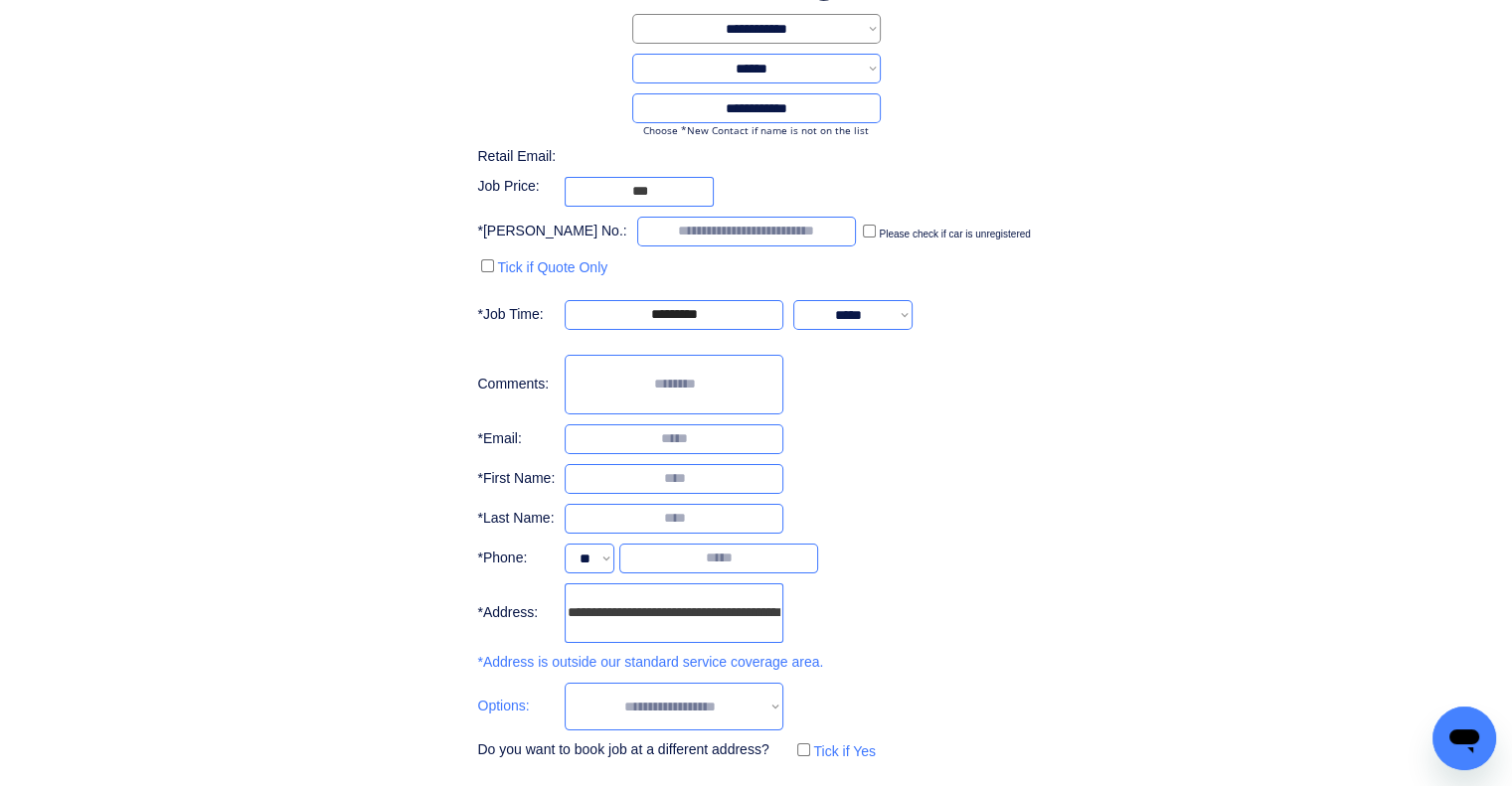 click on "**********" at bounding box center (674, 707) 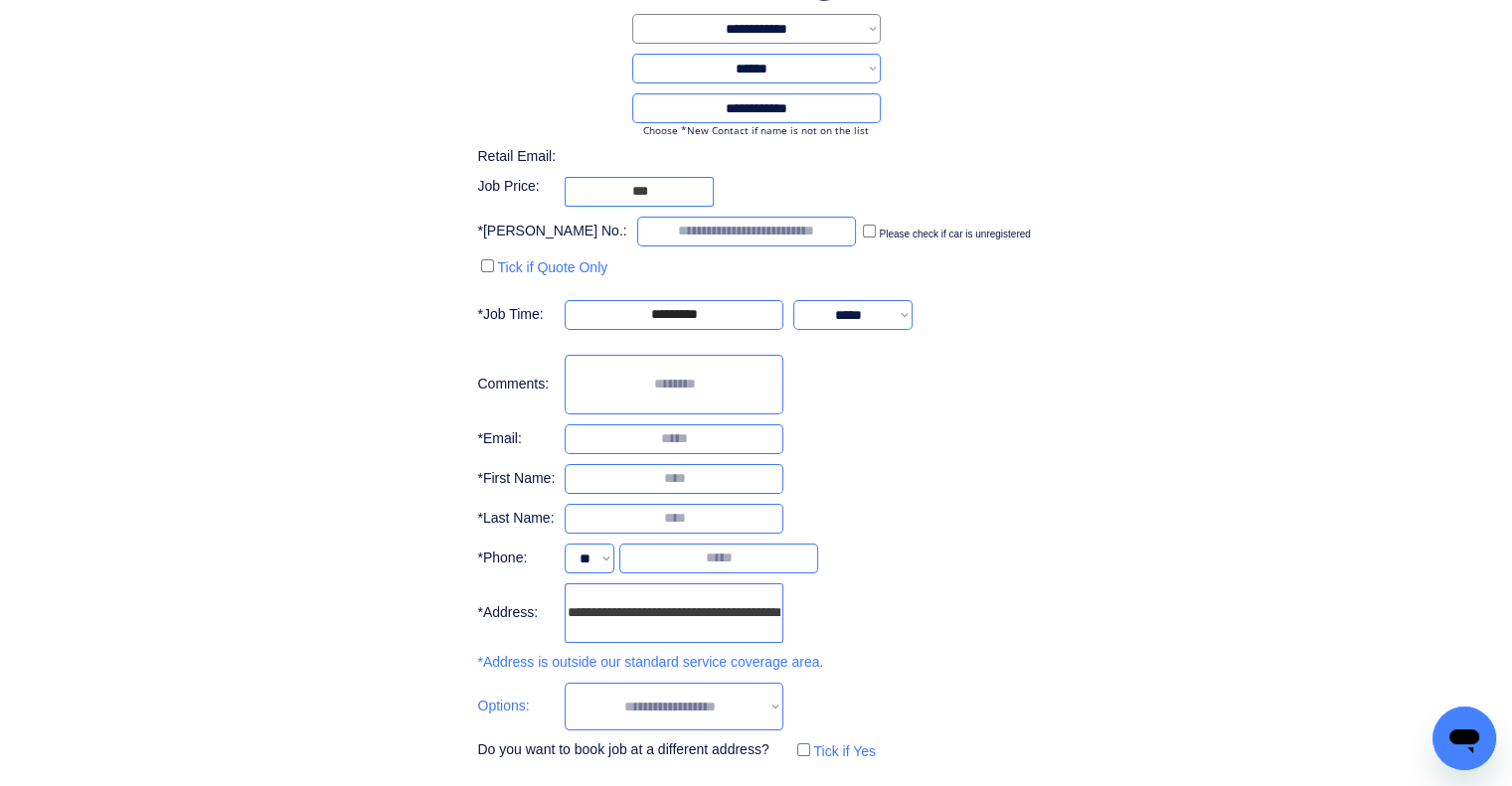 select on "**********" 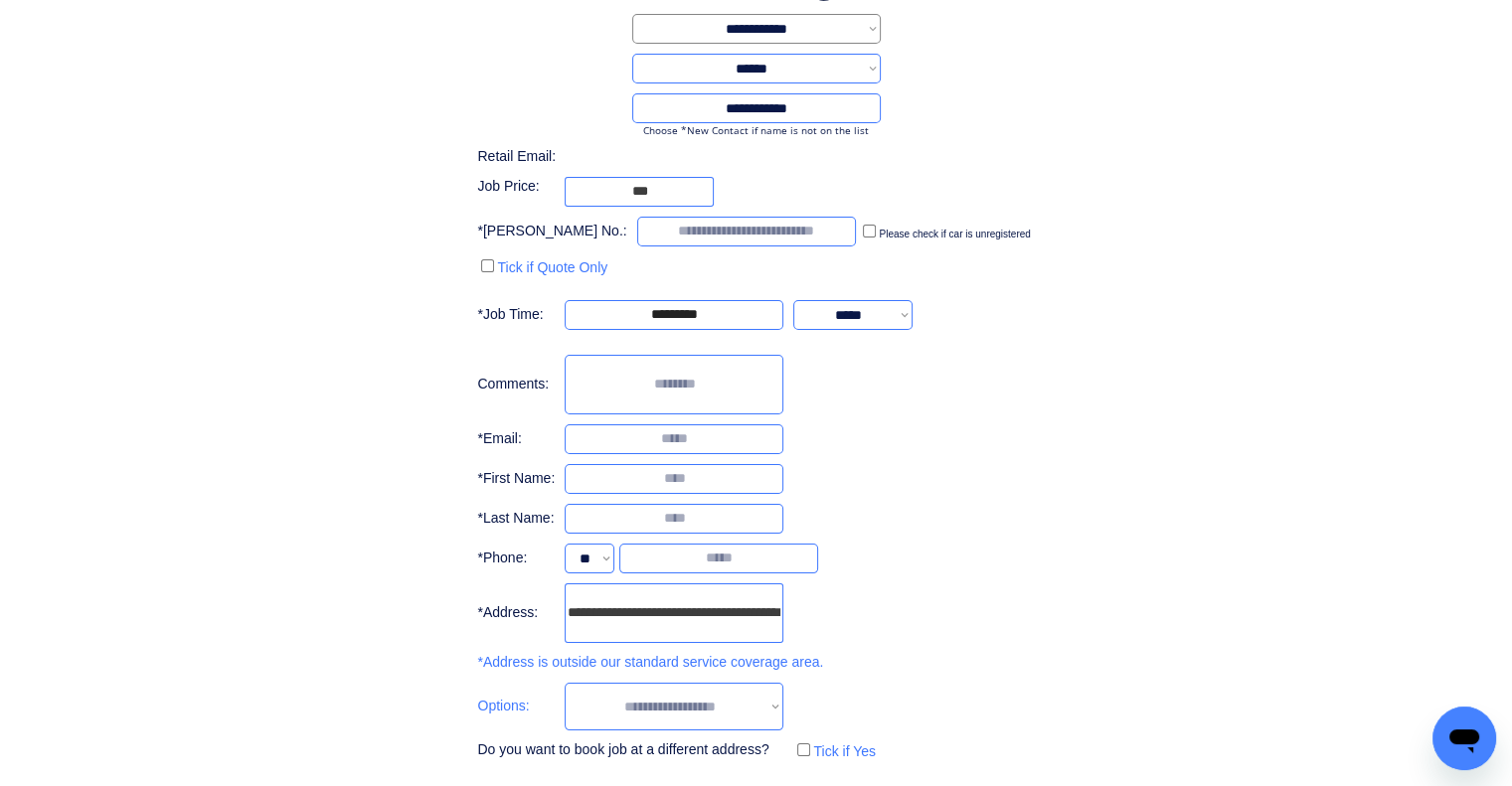 type on "***" 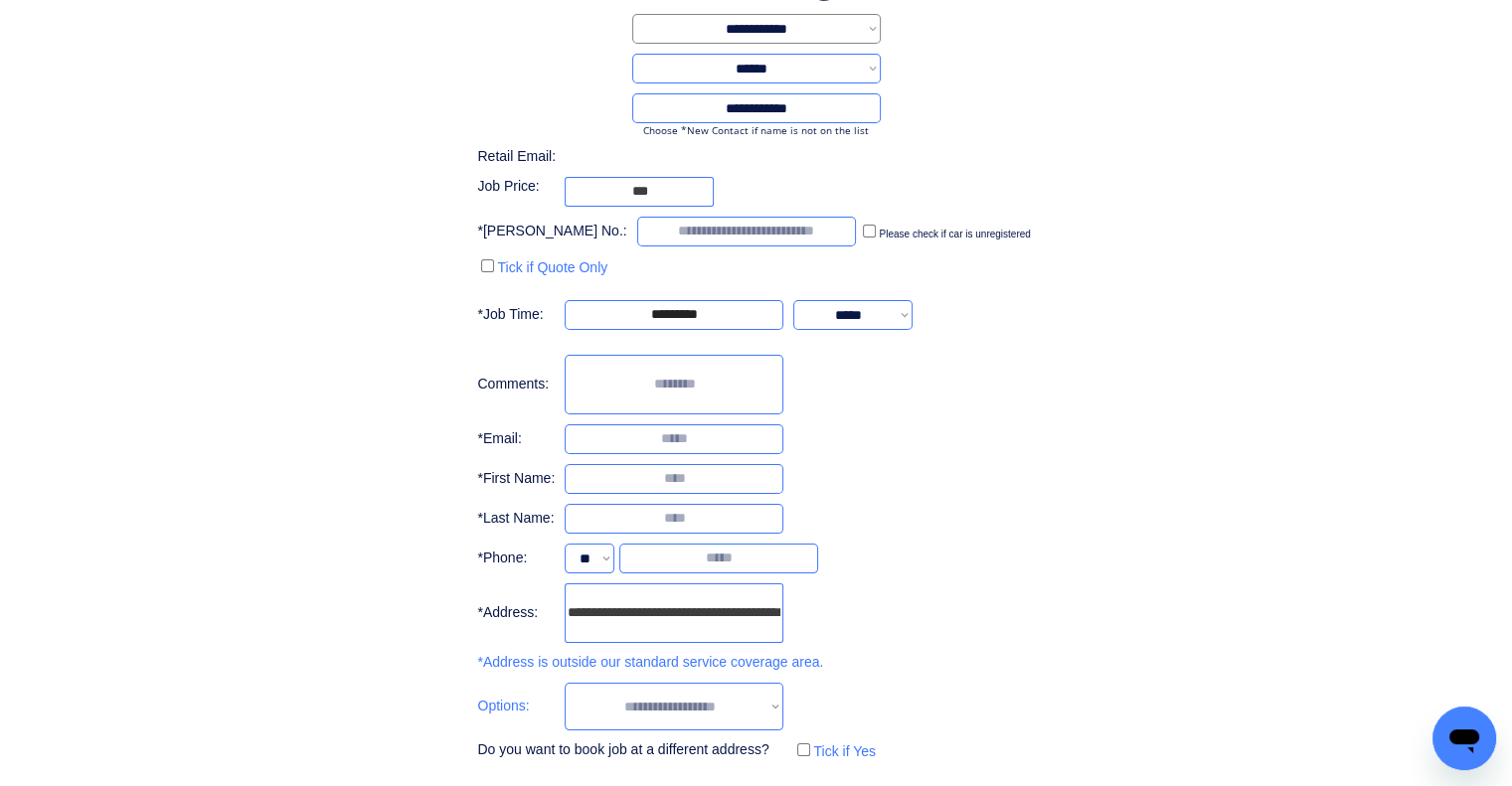 click on "**********" at bounding box center (756, 359) 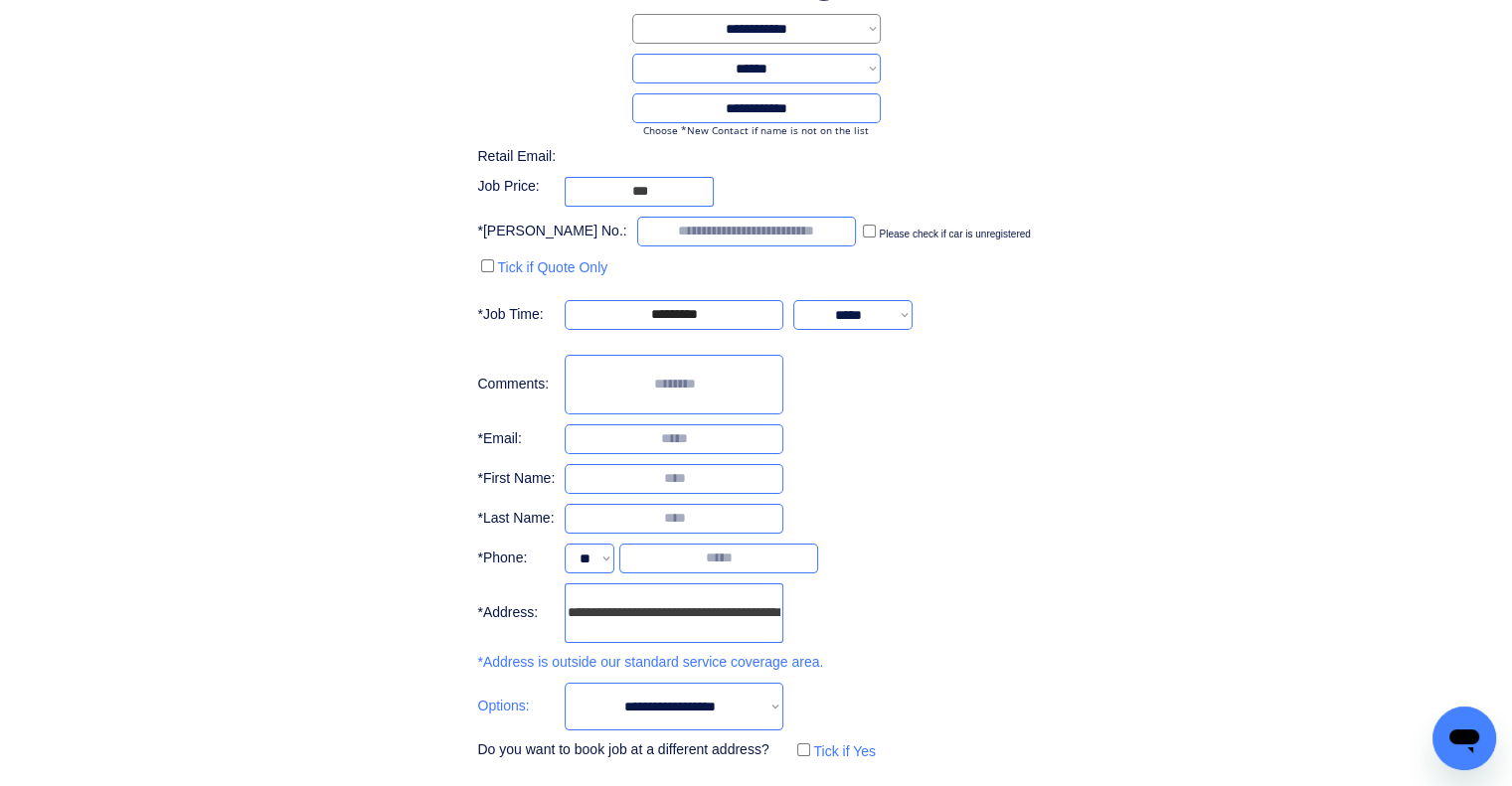 click on "**********" at bounding box center (756, 359) 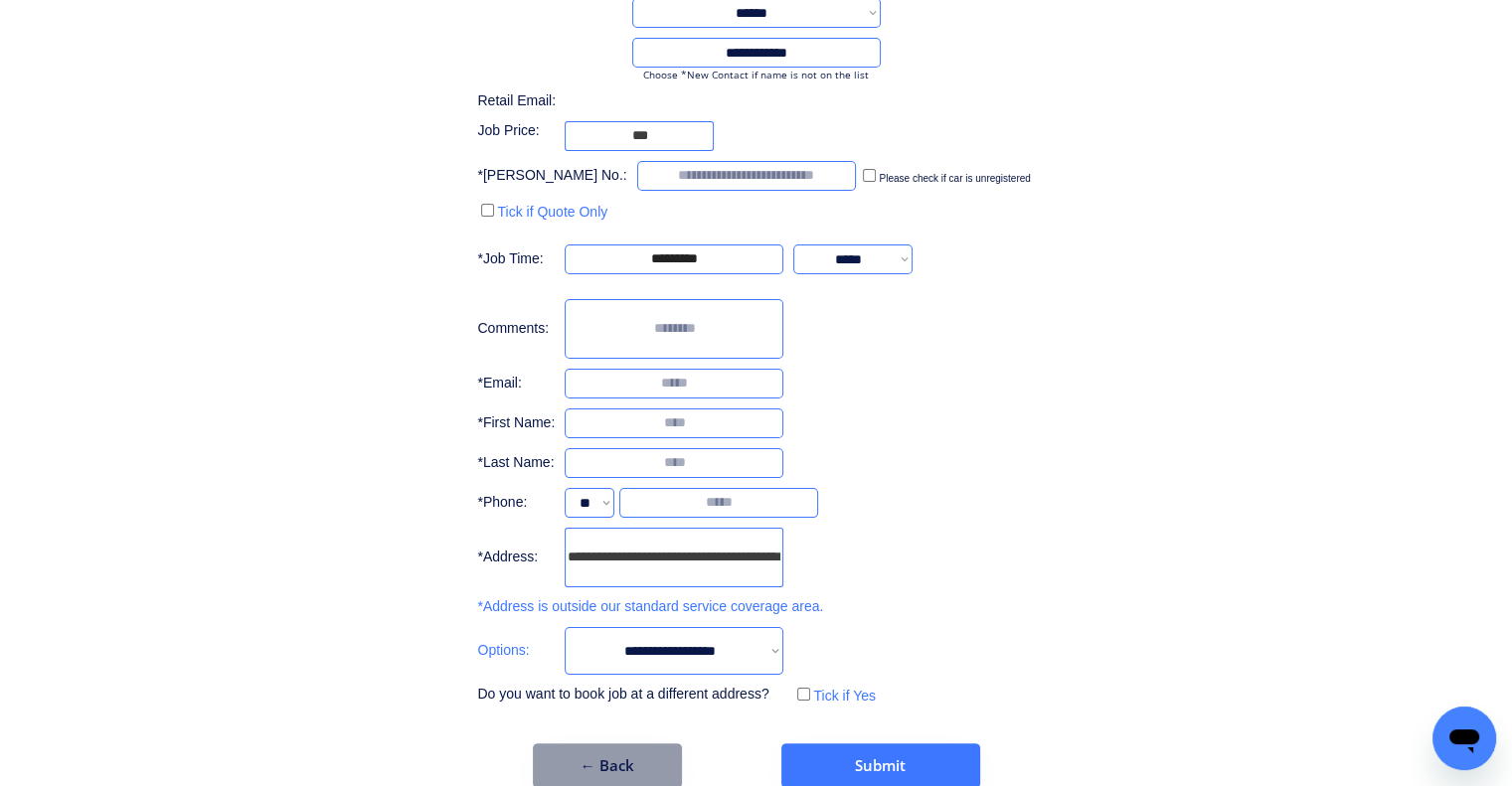 scroll, scrollTop: 242, scrollLeft: 0, axis: vertical 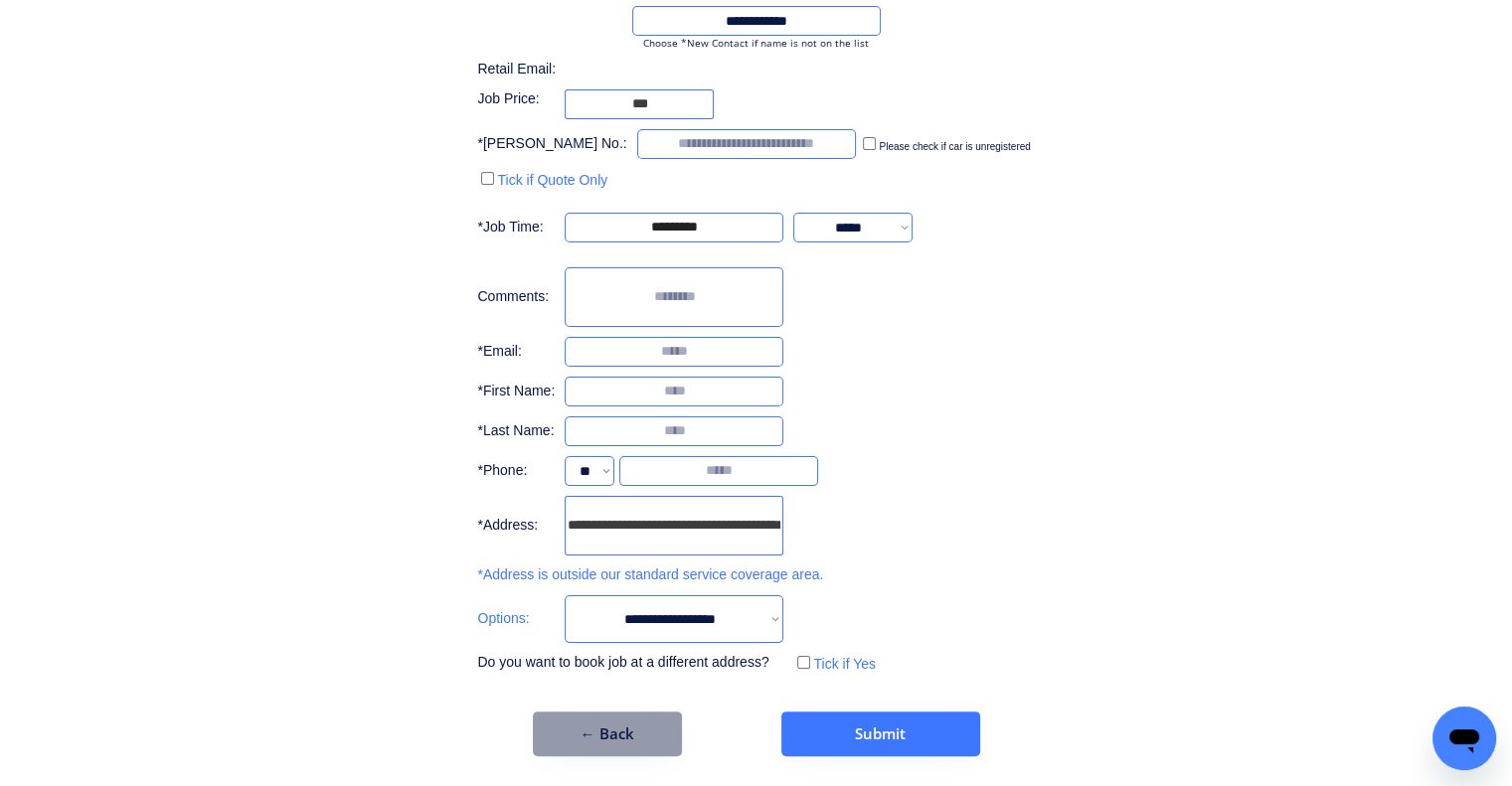 click on "**********" at bounding box center [756, 271] 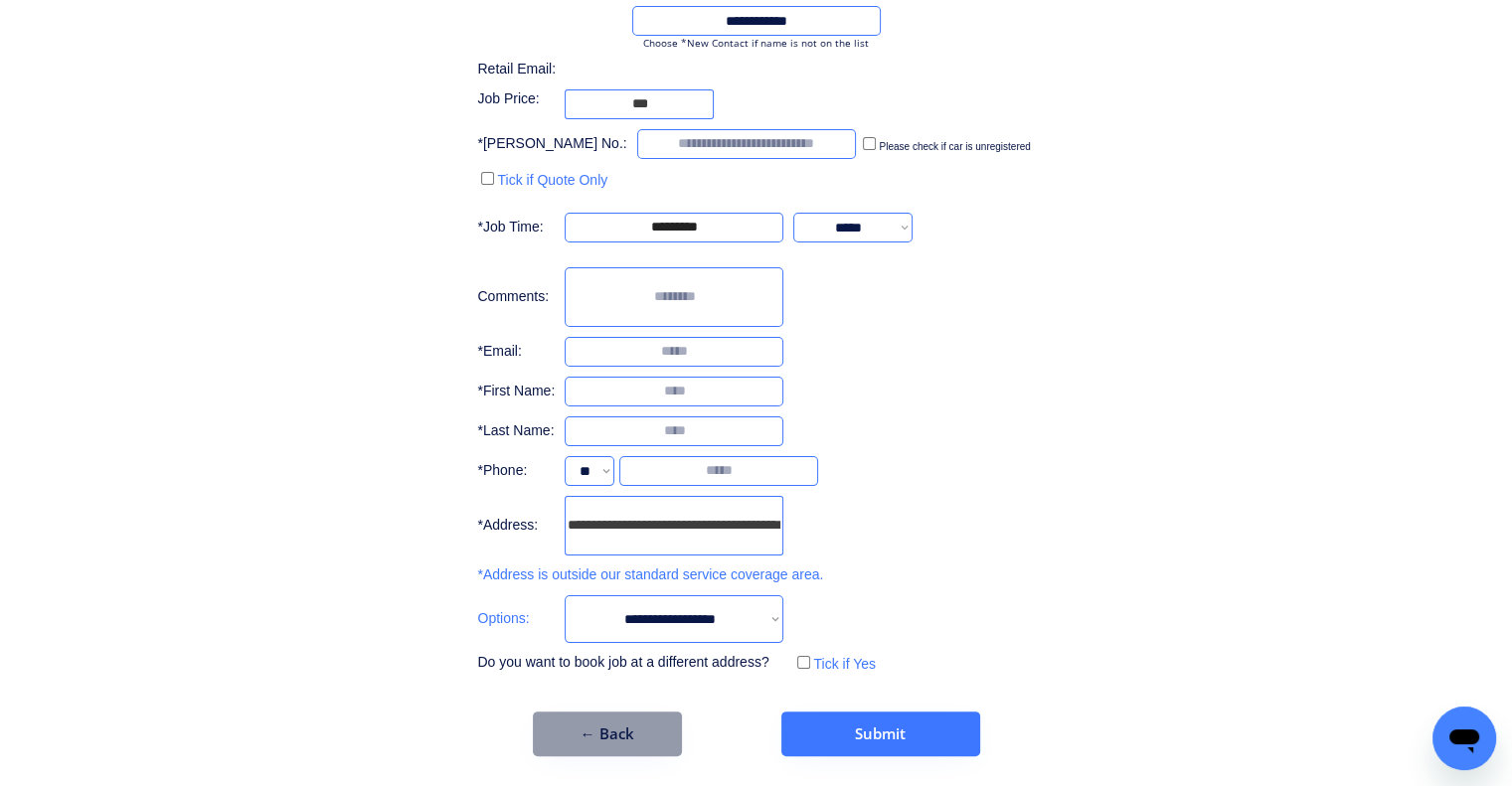 click on "**********" at bounding box center [756, 311] 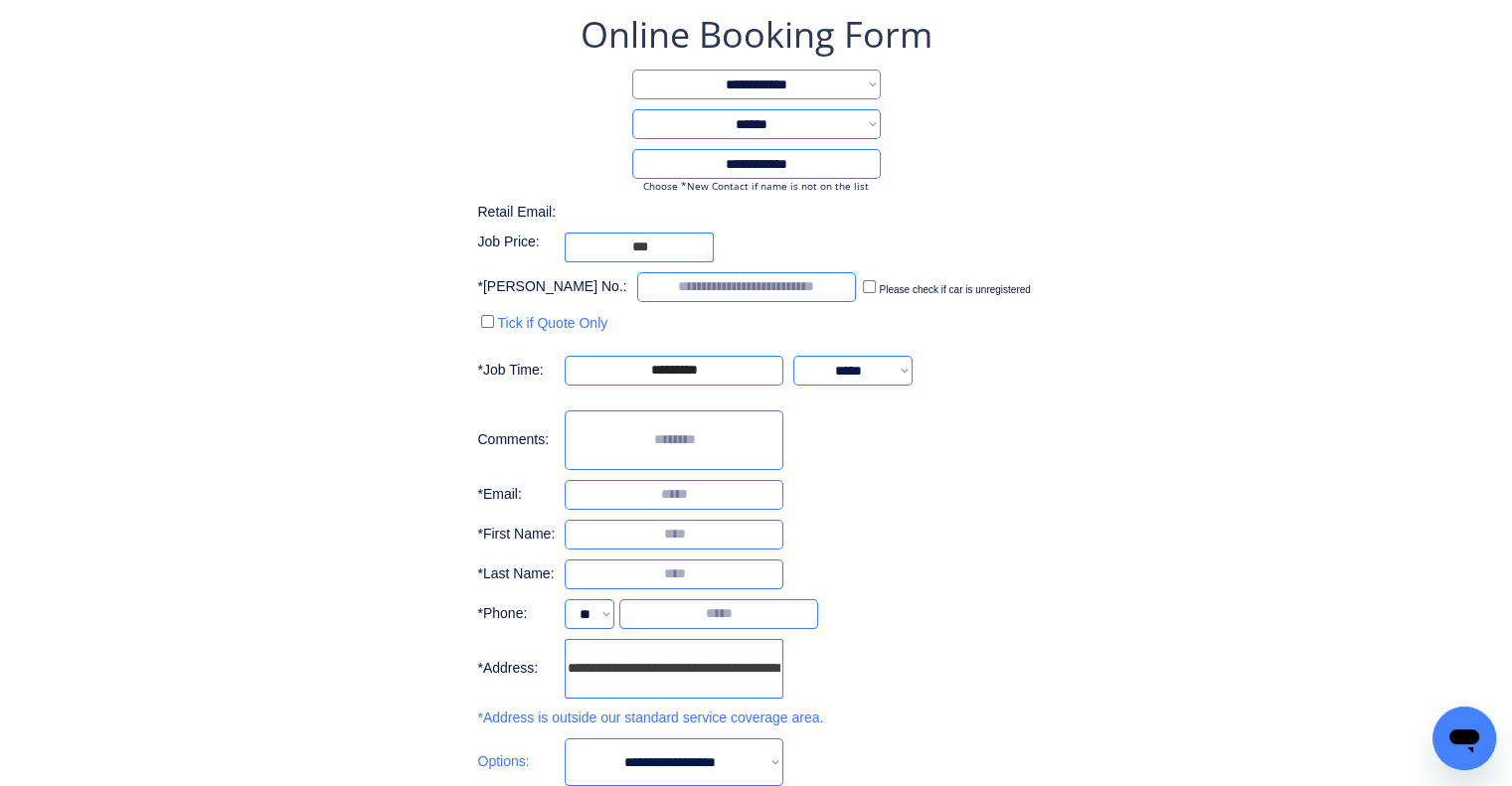 scroll, scrollTop: 0, scrollLeft: 0, axis: both 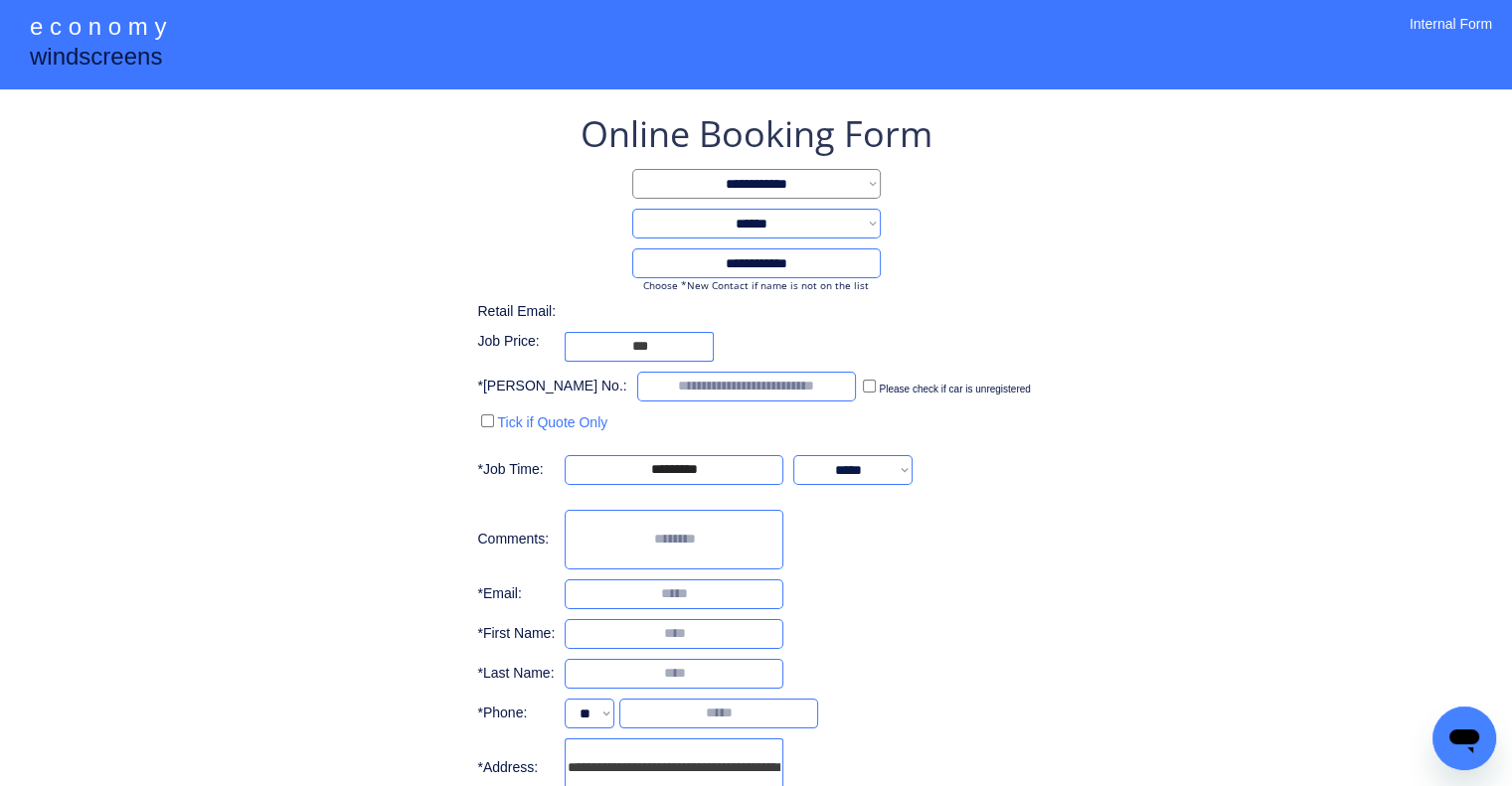 click on "**********" at bounding box center (756, 514) 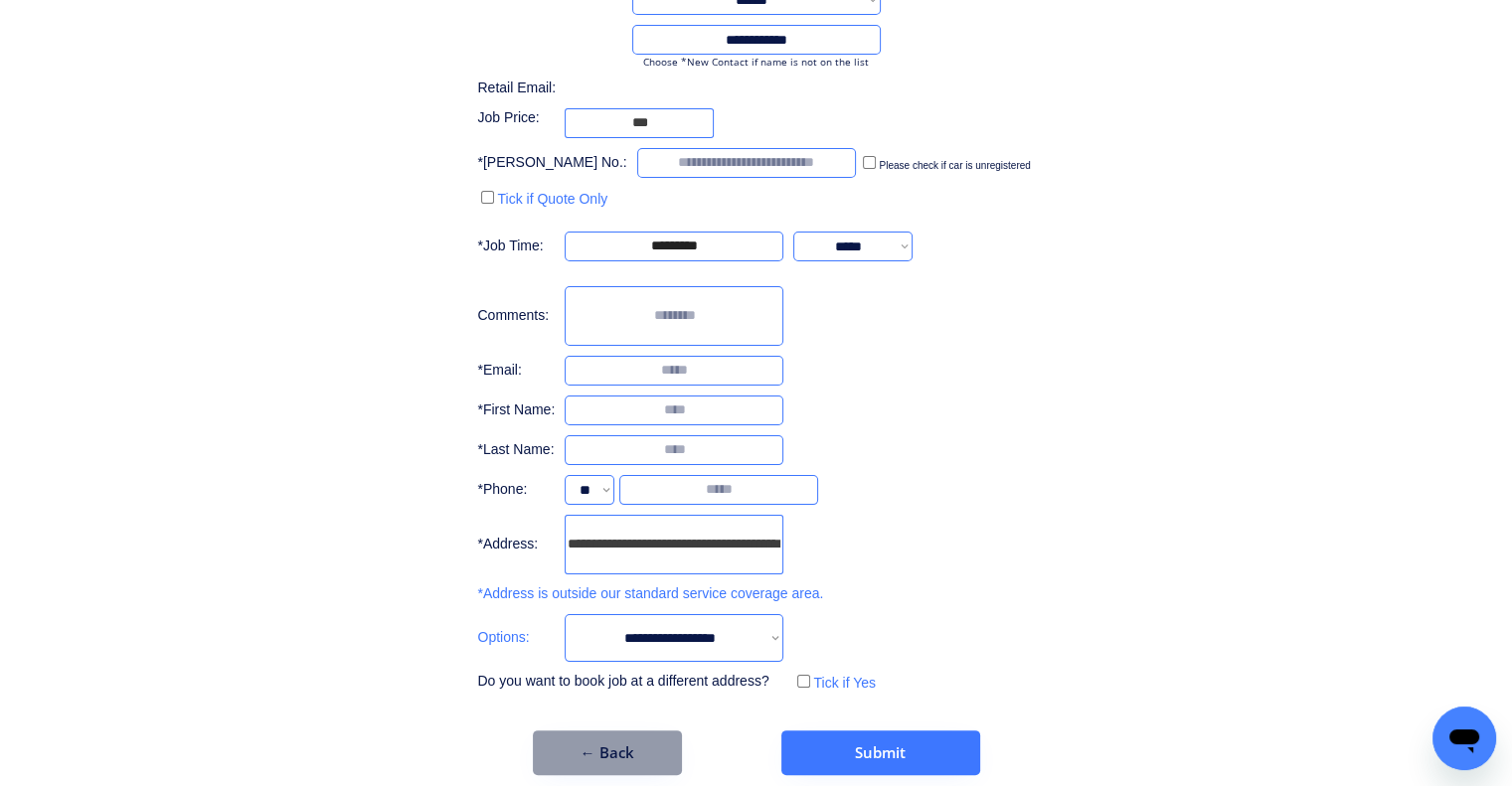 scroll, scrollTop: 242, scrollLeft: 0, axis: vertical 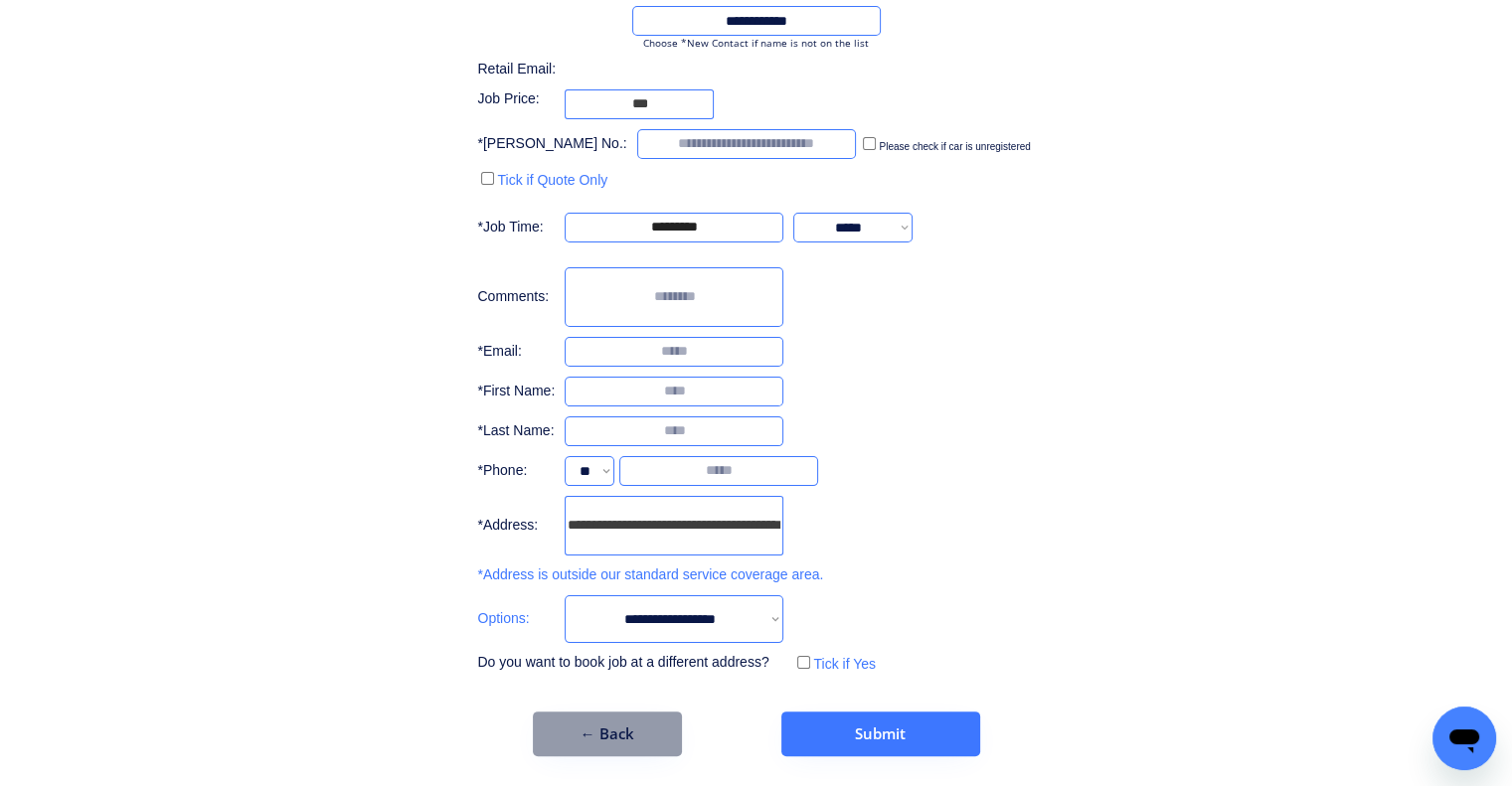 click on "**********" at bounding box center [674, 526] 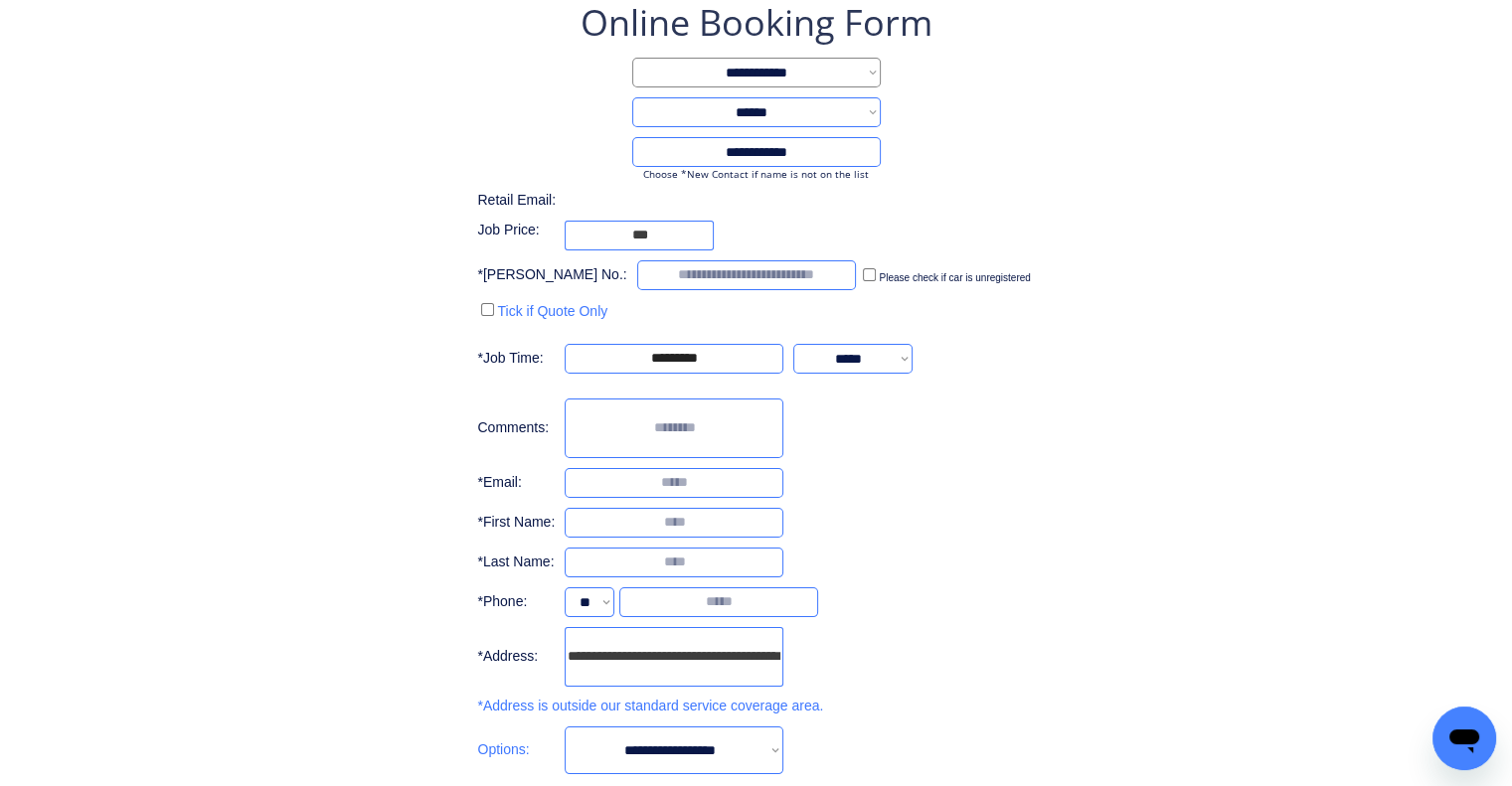 scroll, scrollTop: 199, scrollLeft: 0, axis: vertical 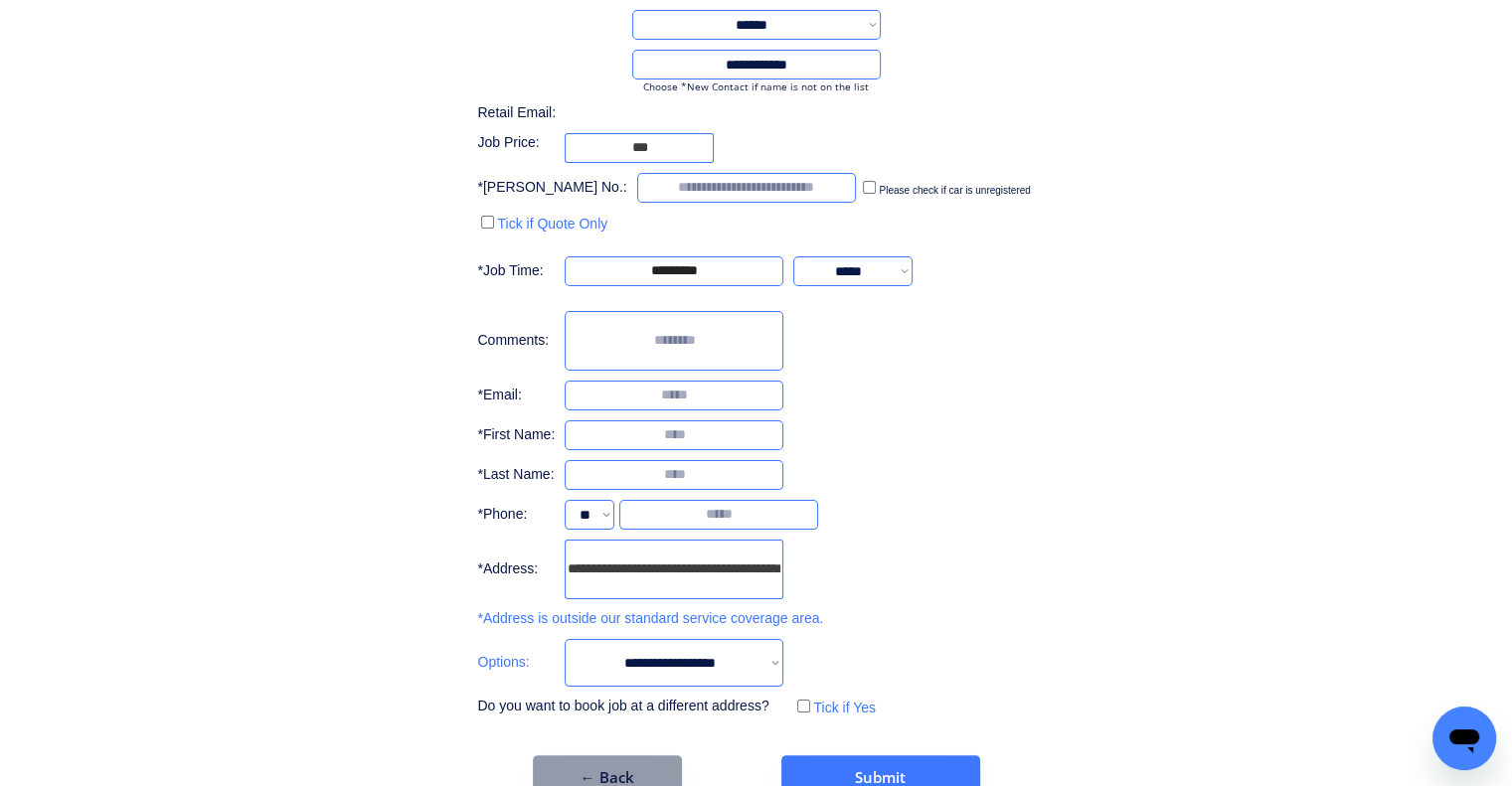click on "**********" at bounding box center [756, 355] 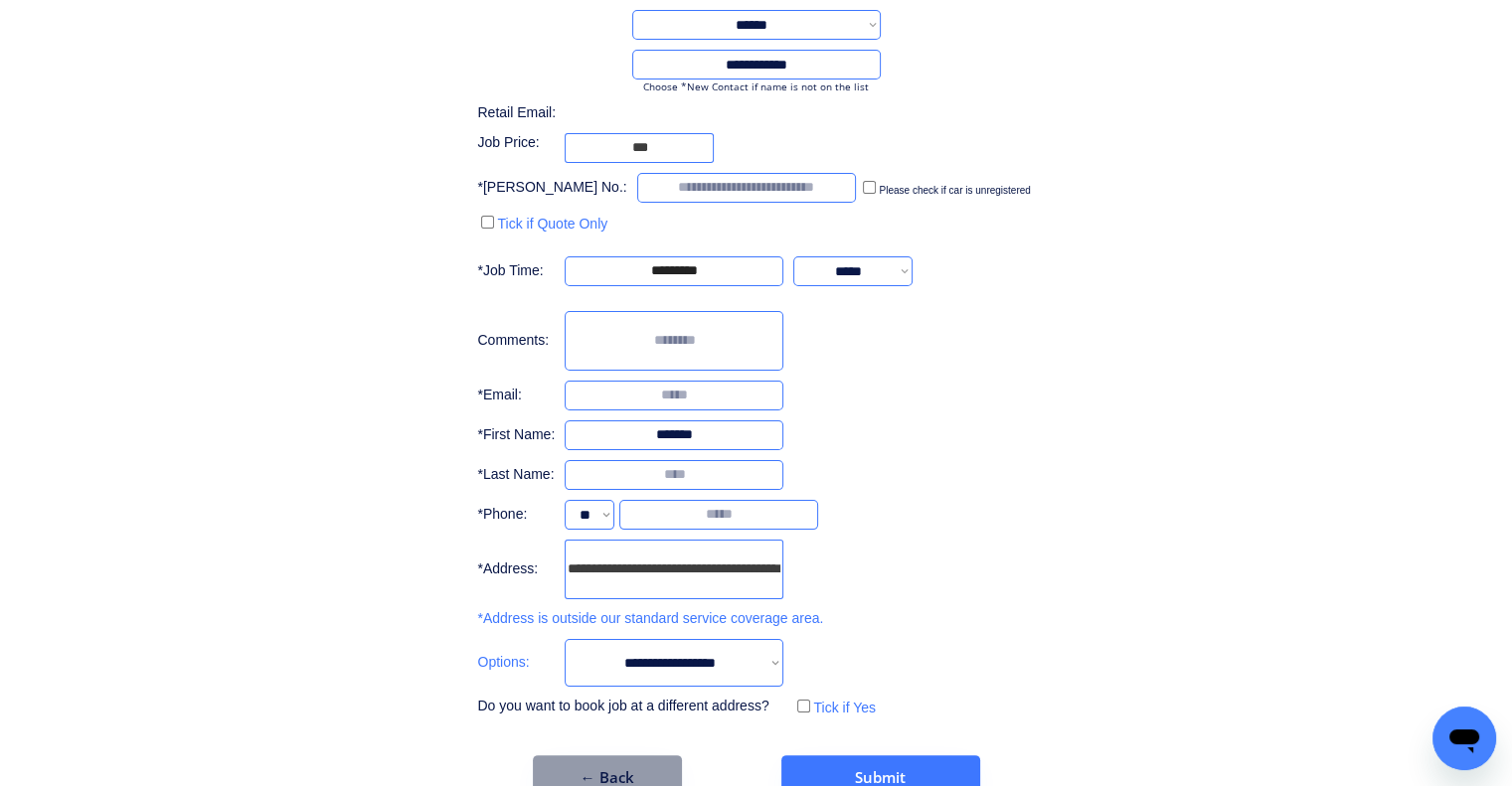 type on "*******" 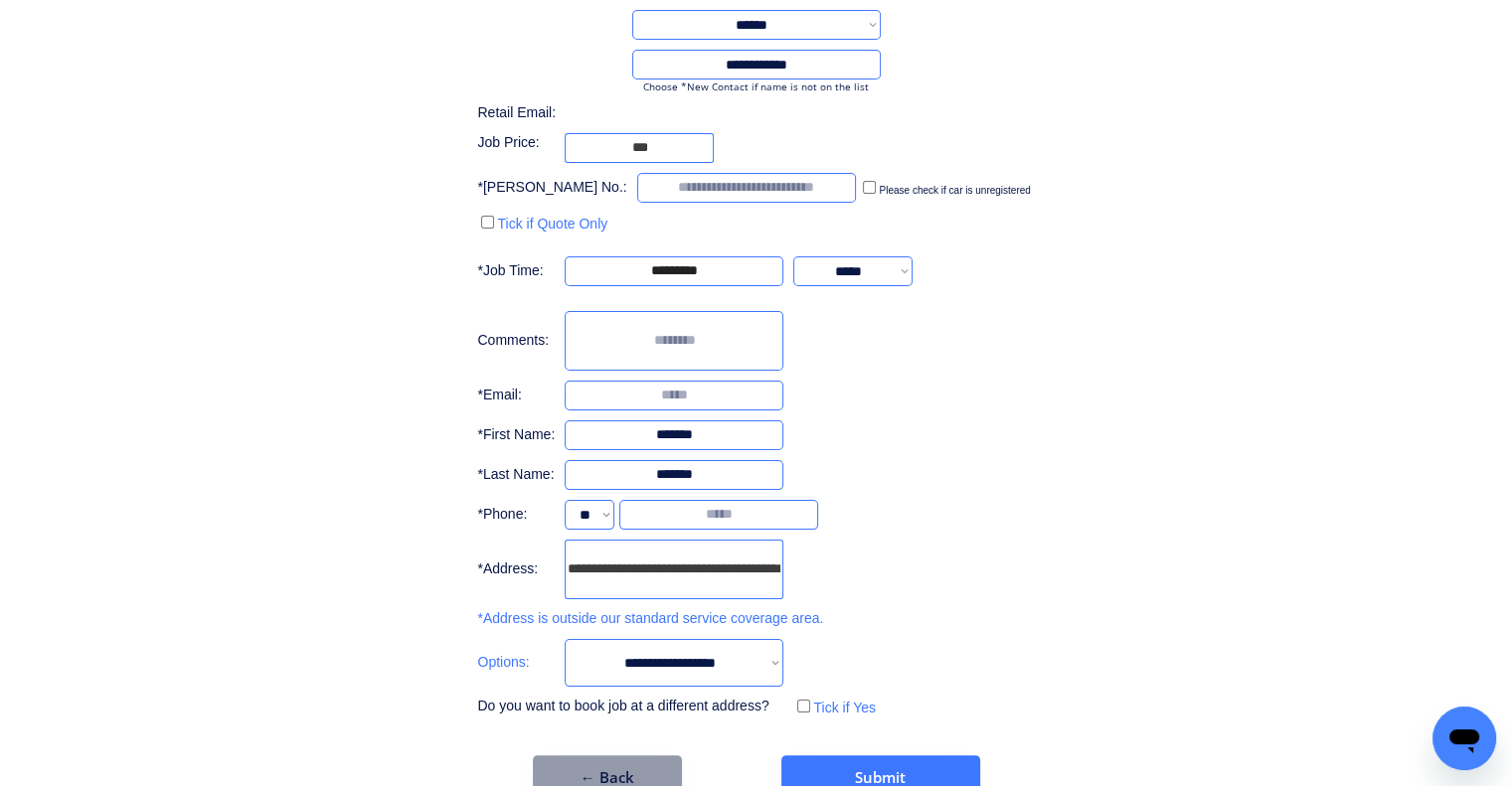 type on "*******" 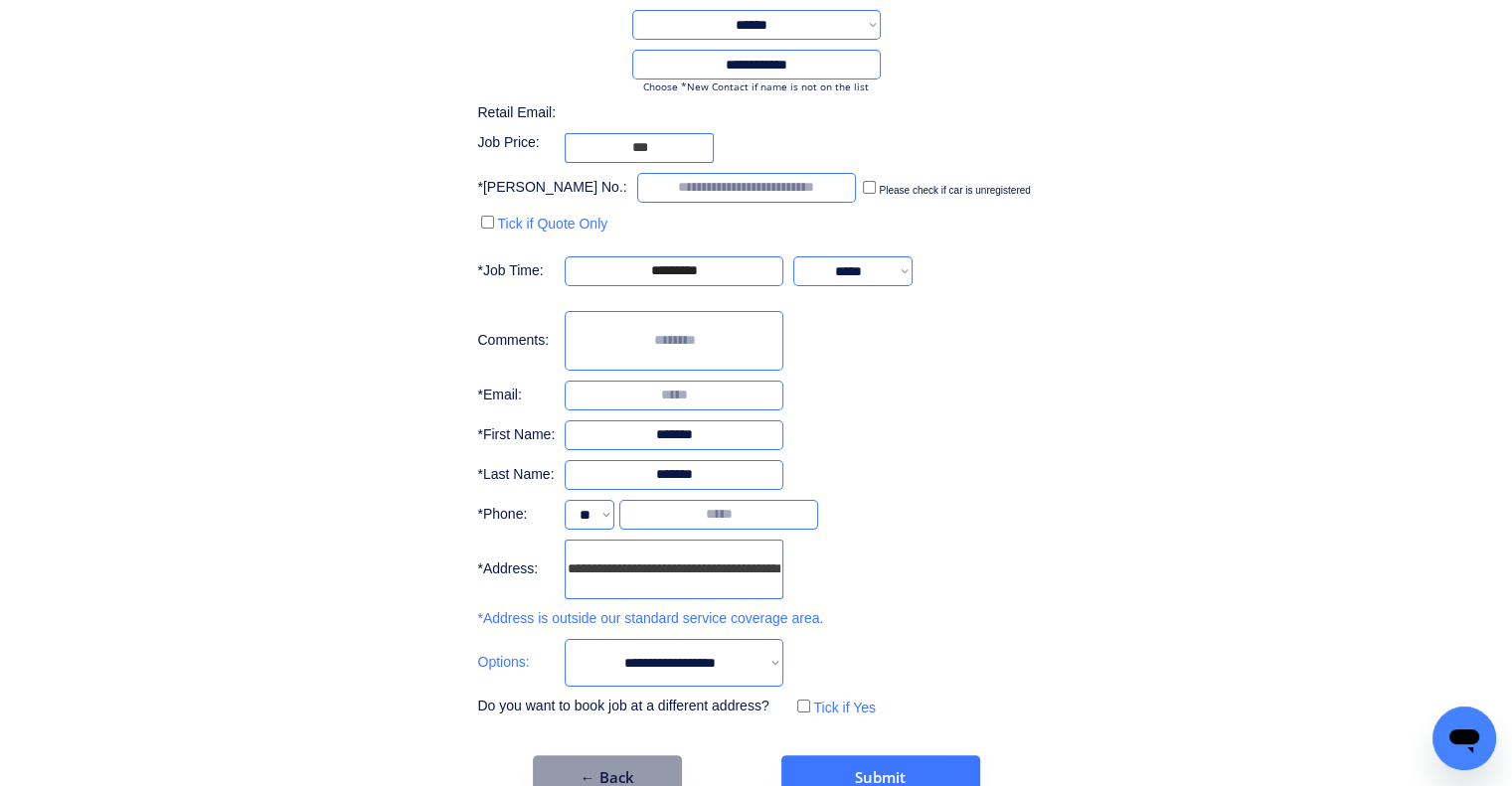 click at bounding box center [674, 395] 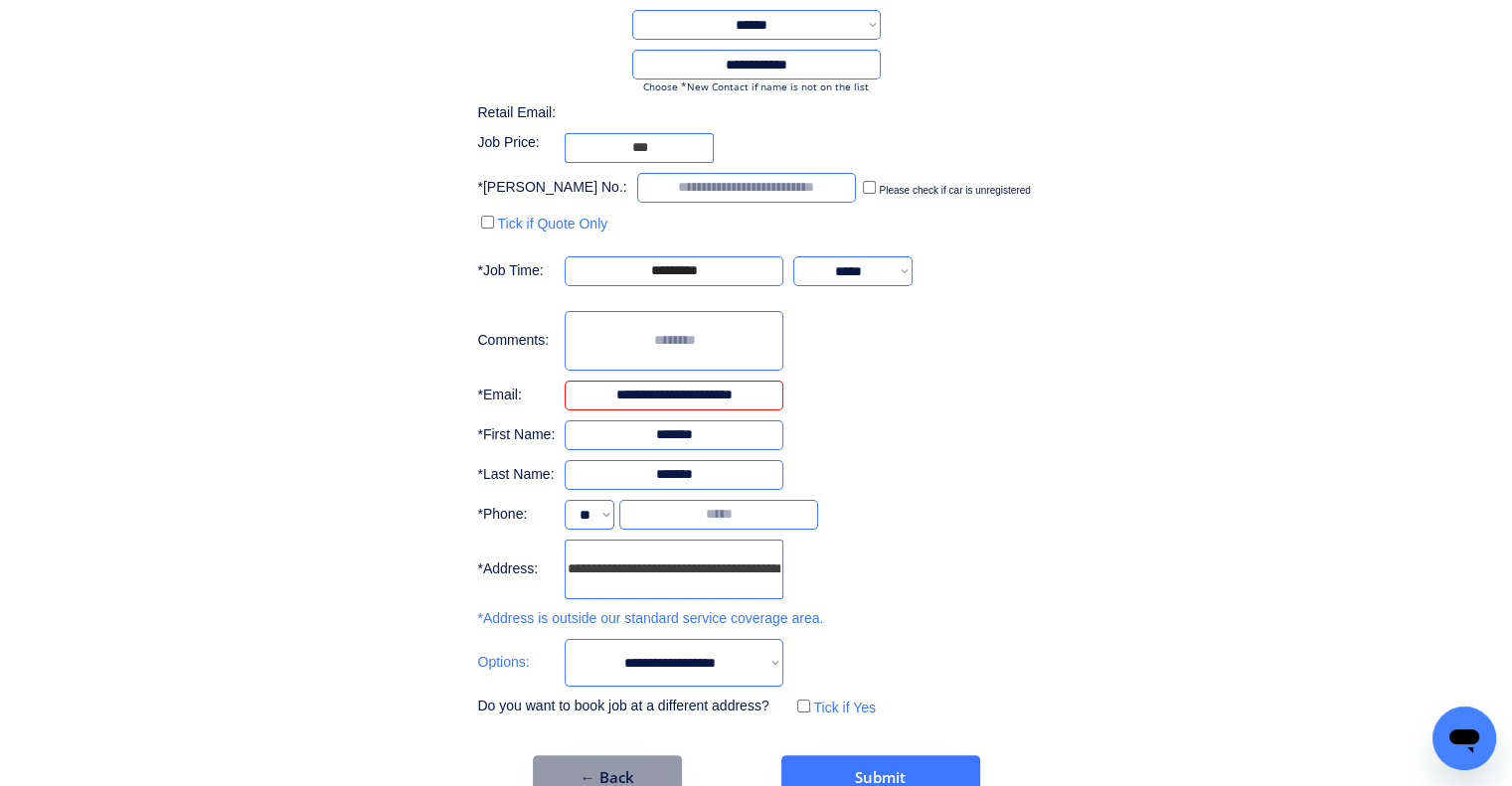 type on "**********" 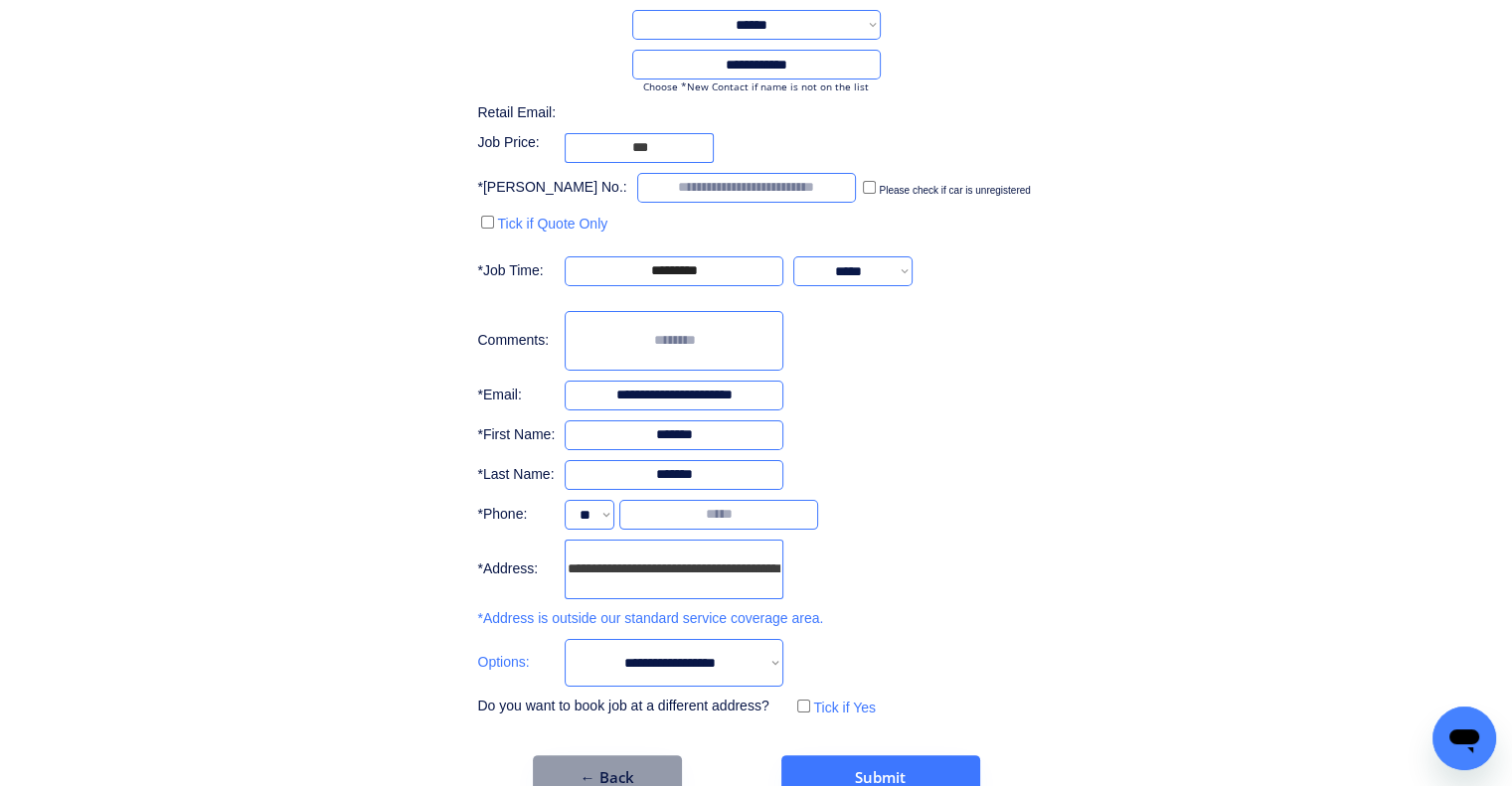 click on "**********" at bounding box center [756, 355] 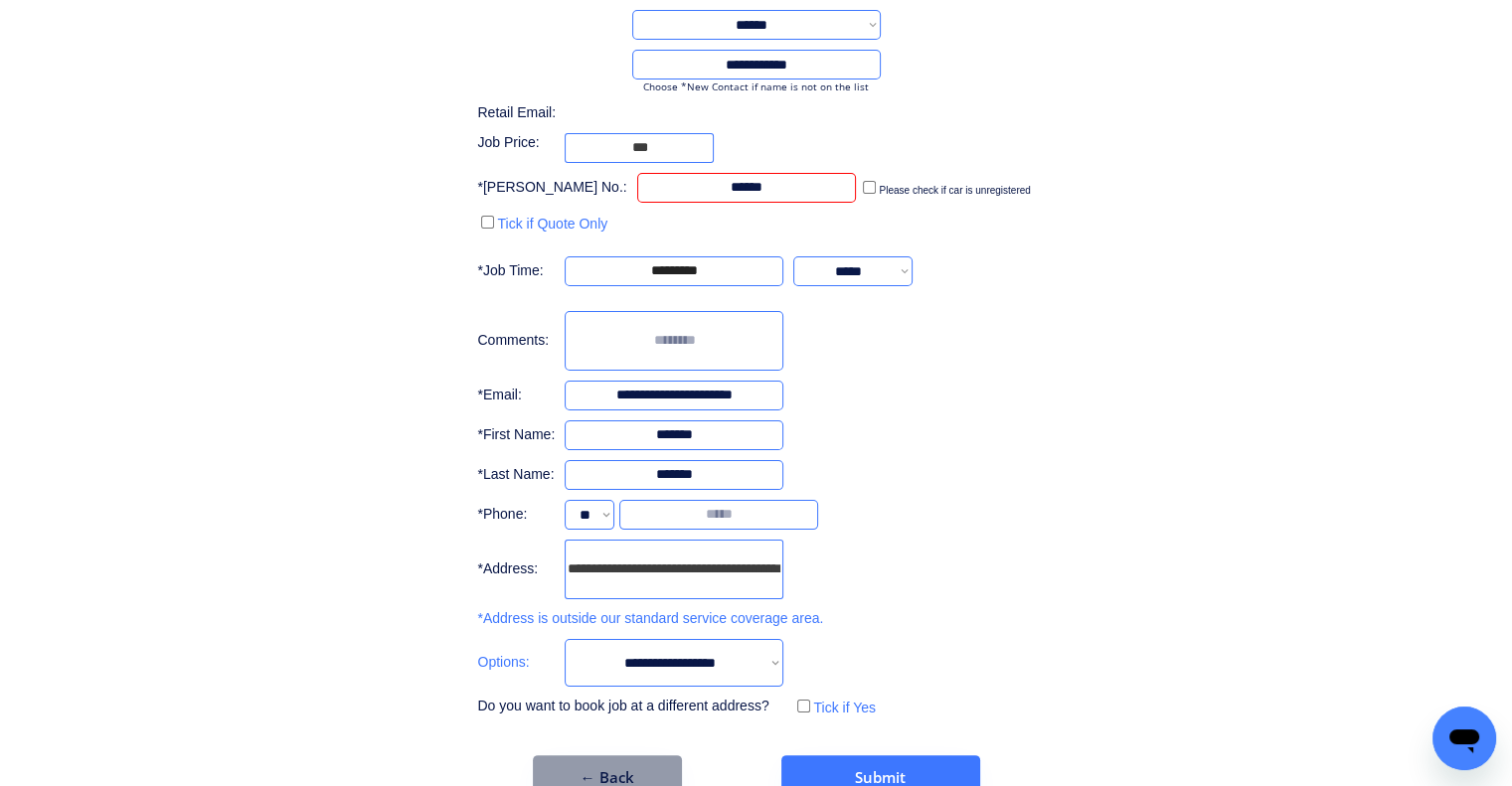 type on "******" 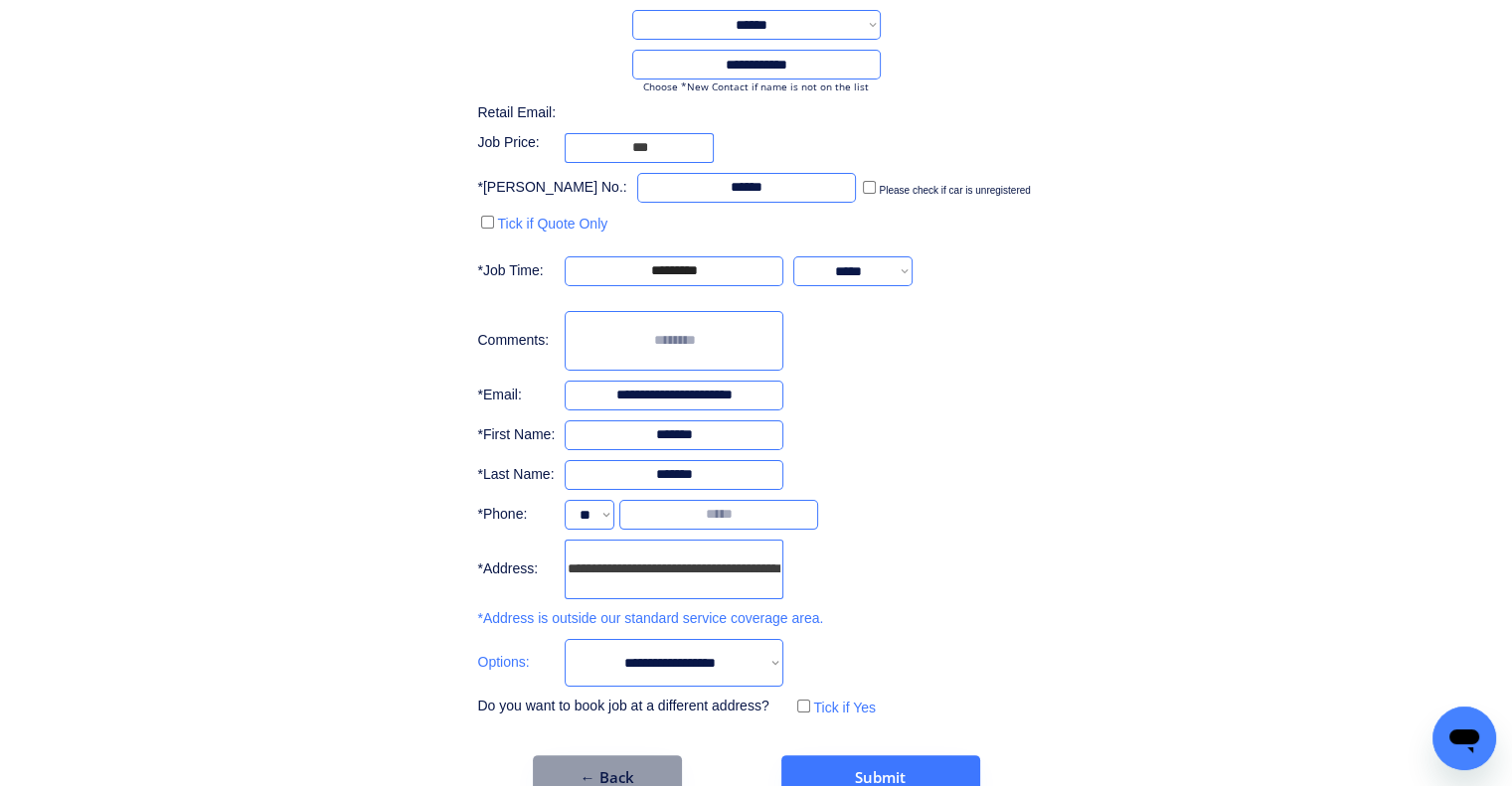 click at bounding box center [719, 515] 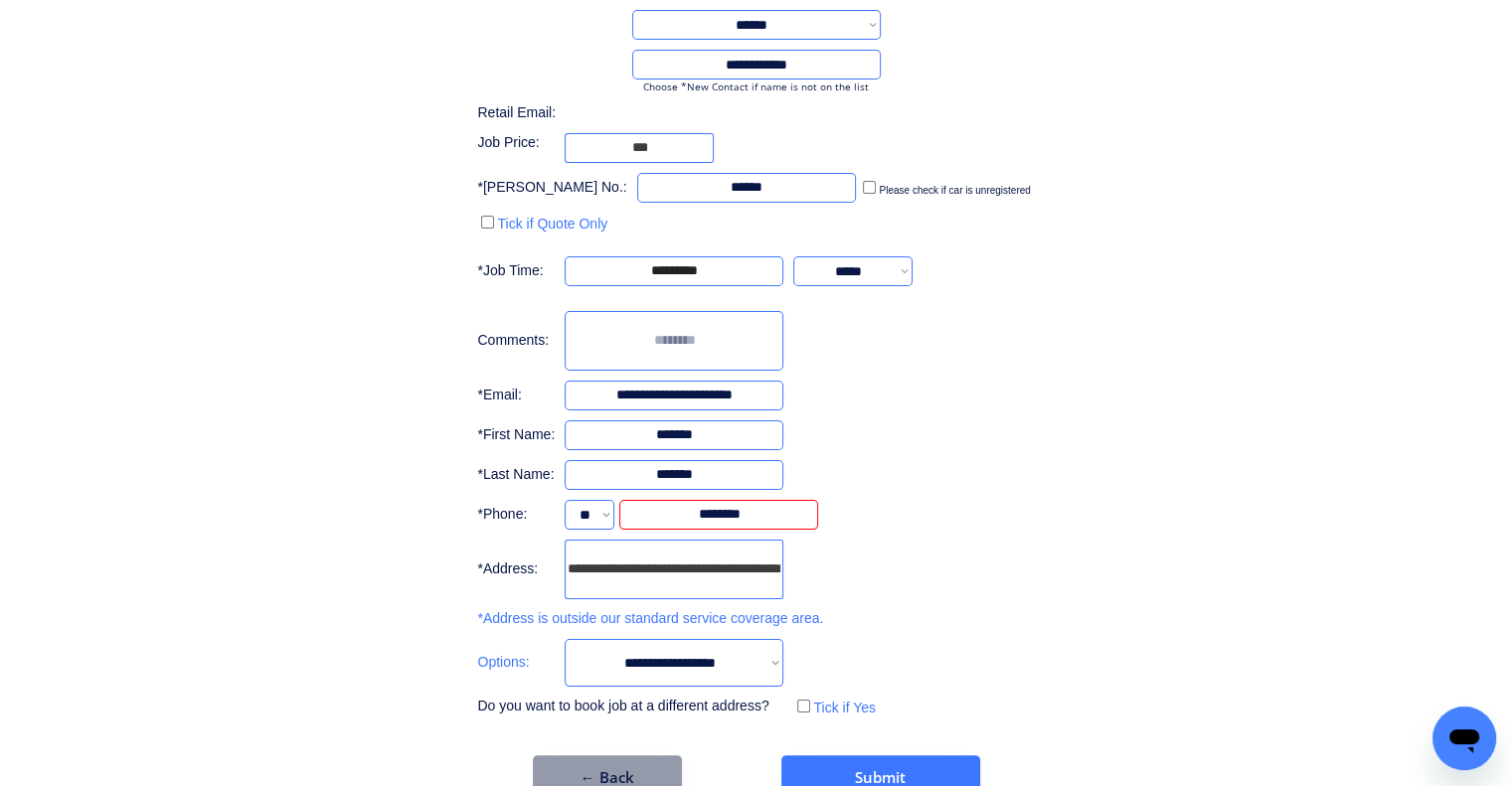 click on "**********" at bounding box center (756, 355) 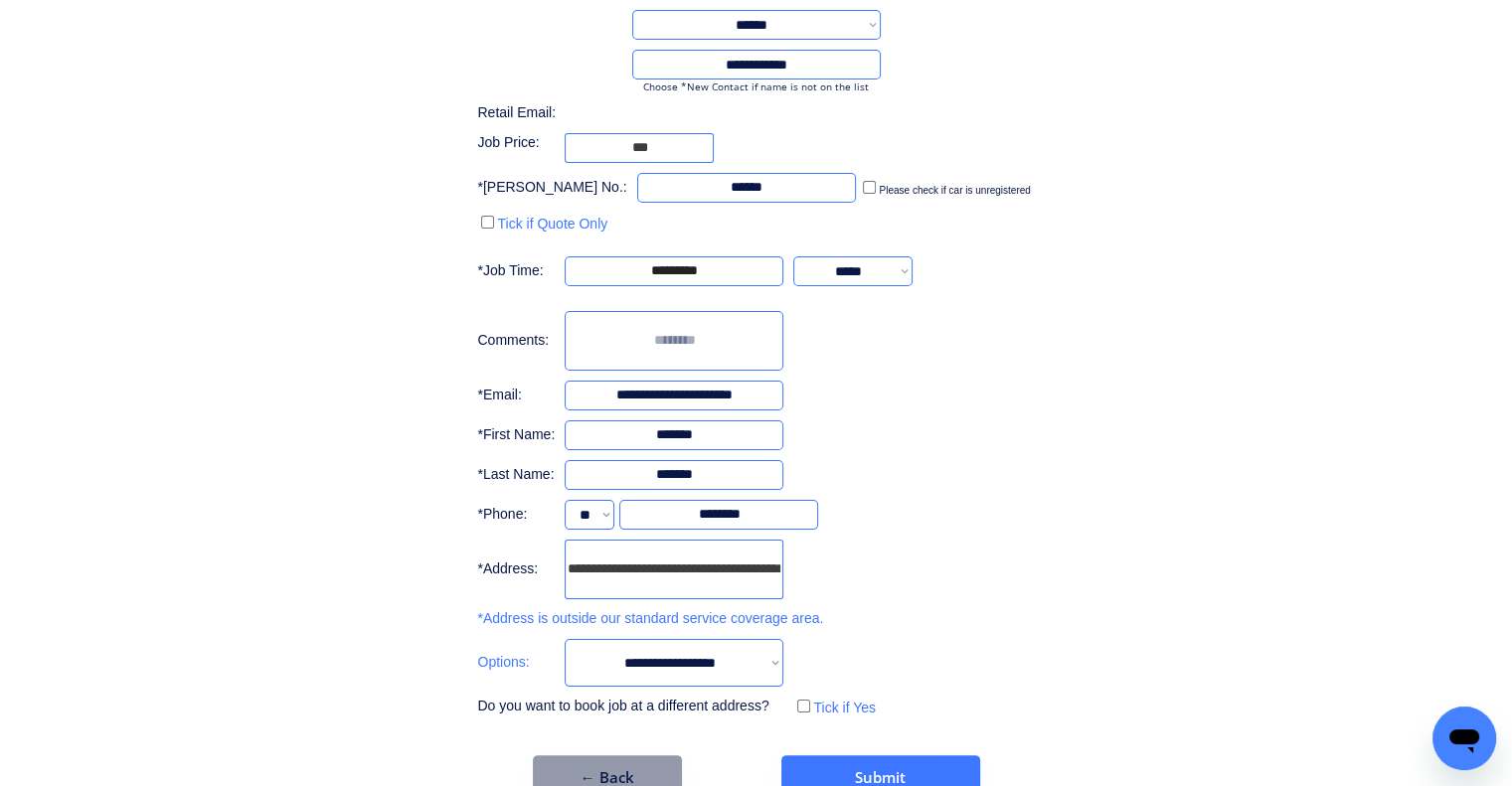 click on "**********" at bounding box center [756, 315] 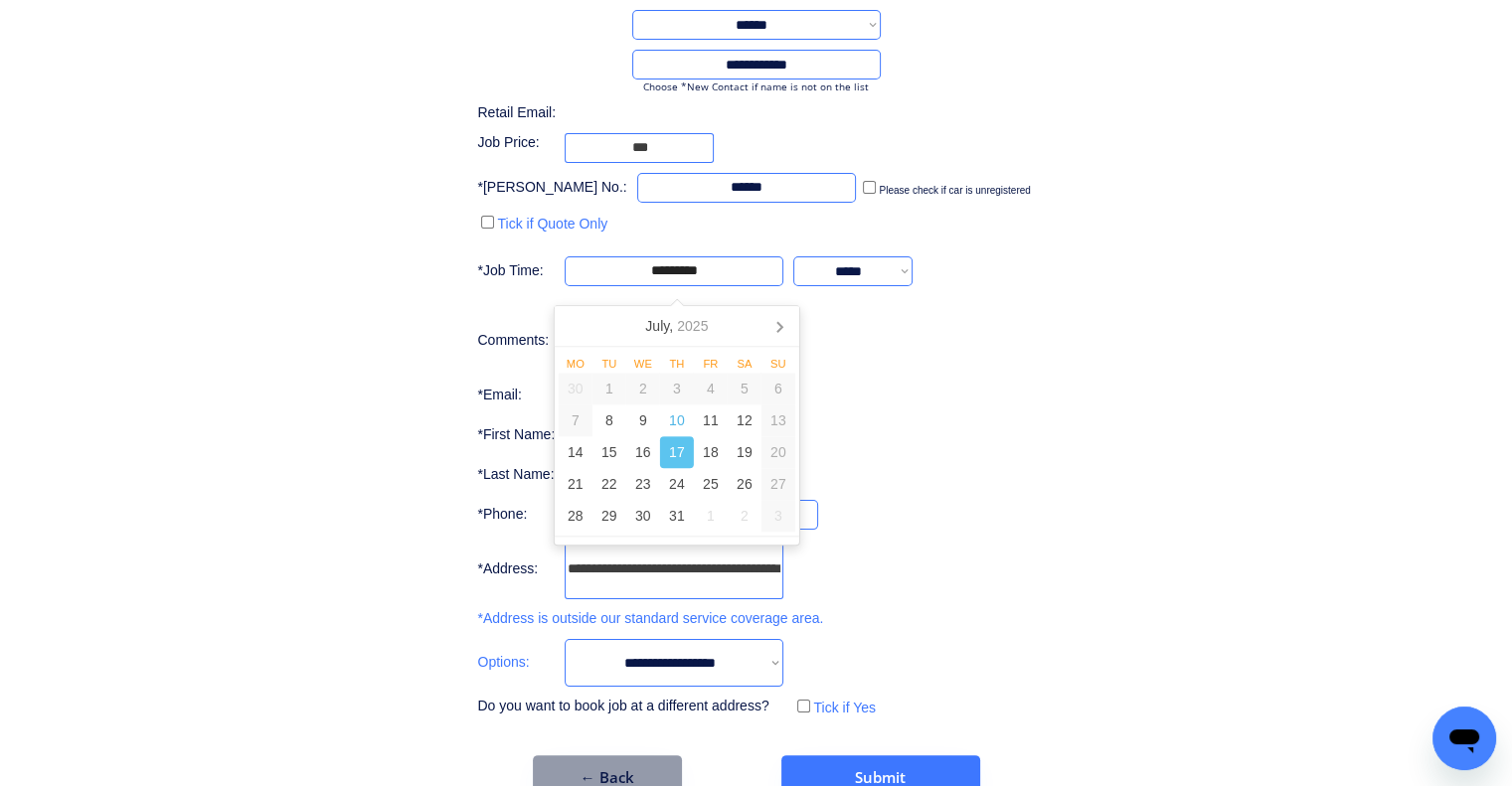 click on "*********" at bounding box center [674, 271] 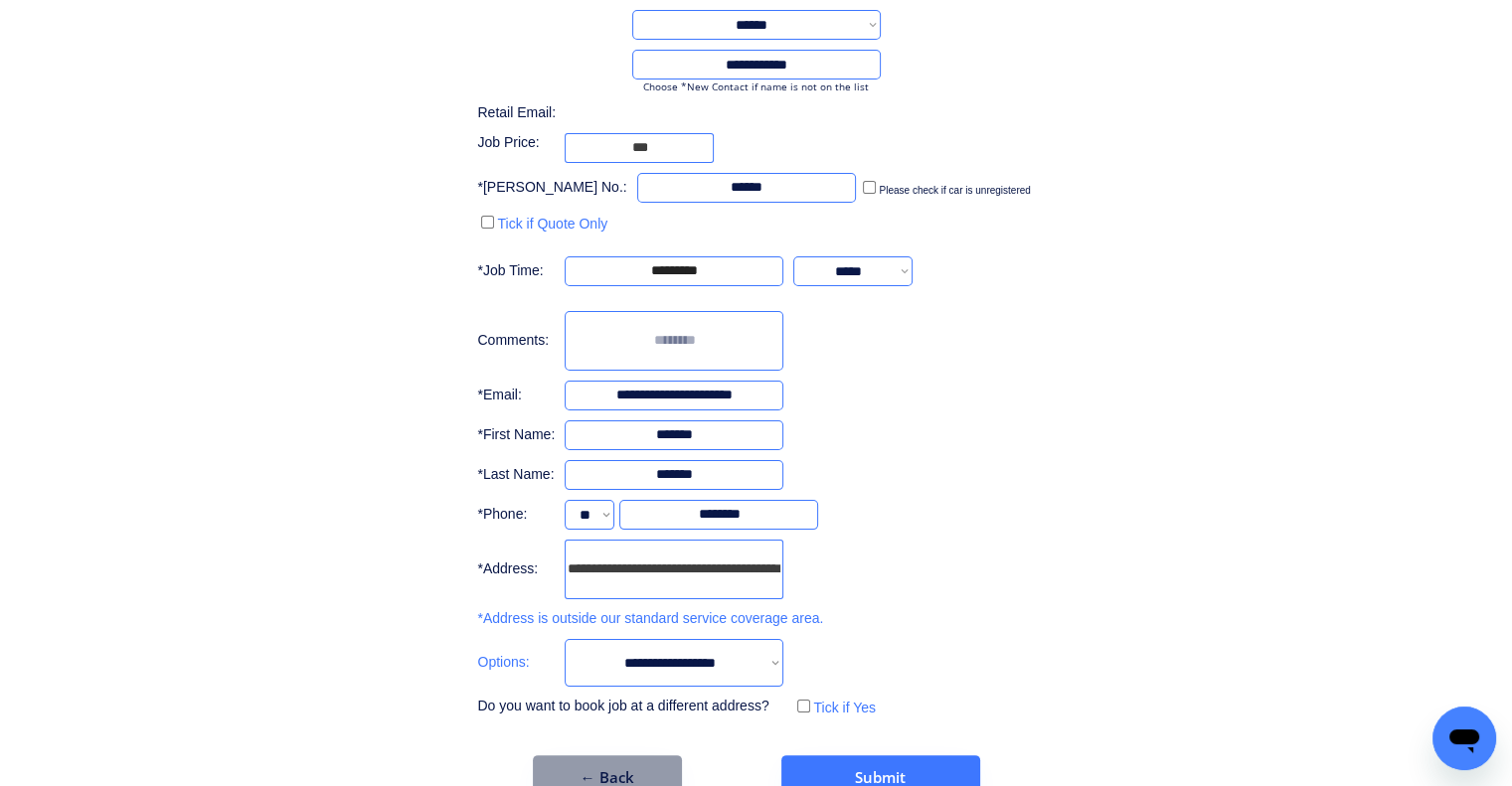 click on "**********" at bounding box center (756, 315) 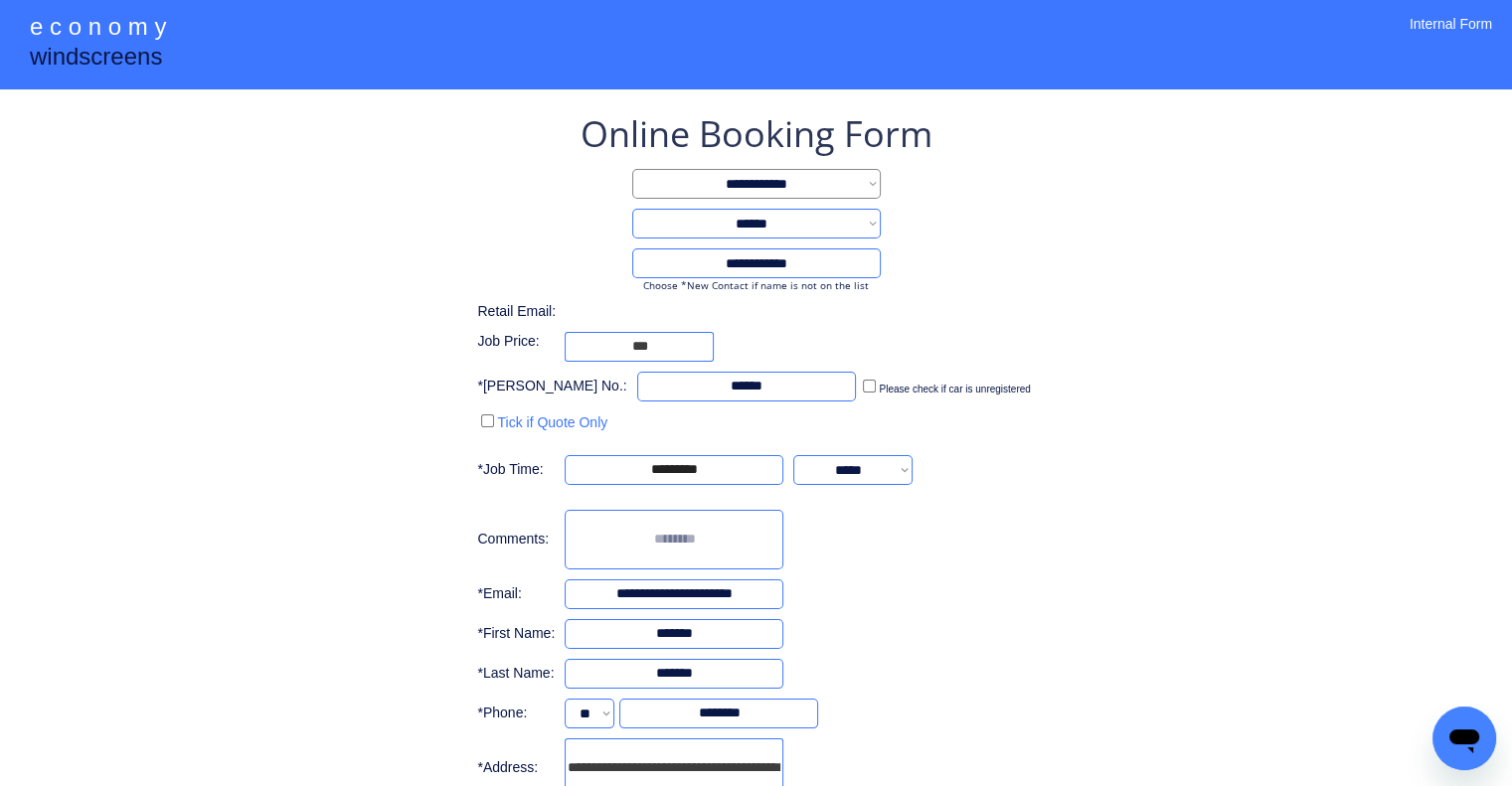 scroll, scrollTop: 242, scrollLeft: 0, axis: vertical 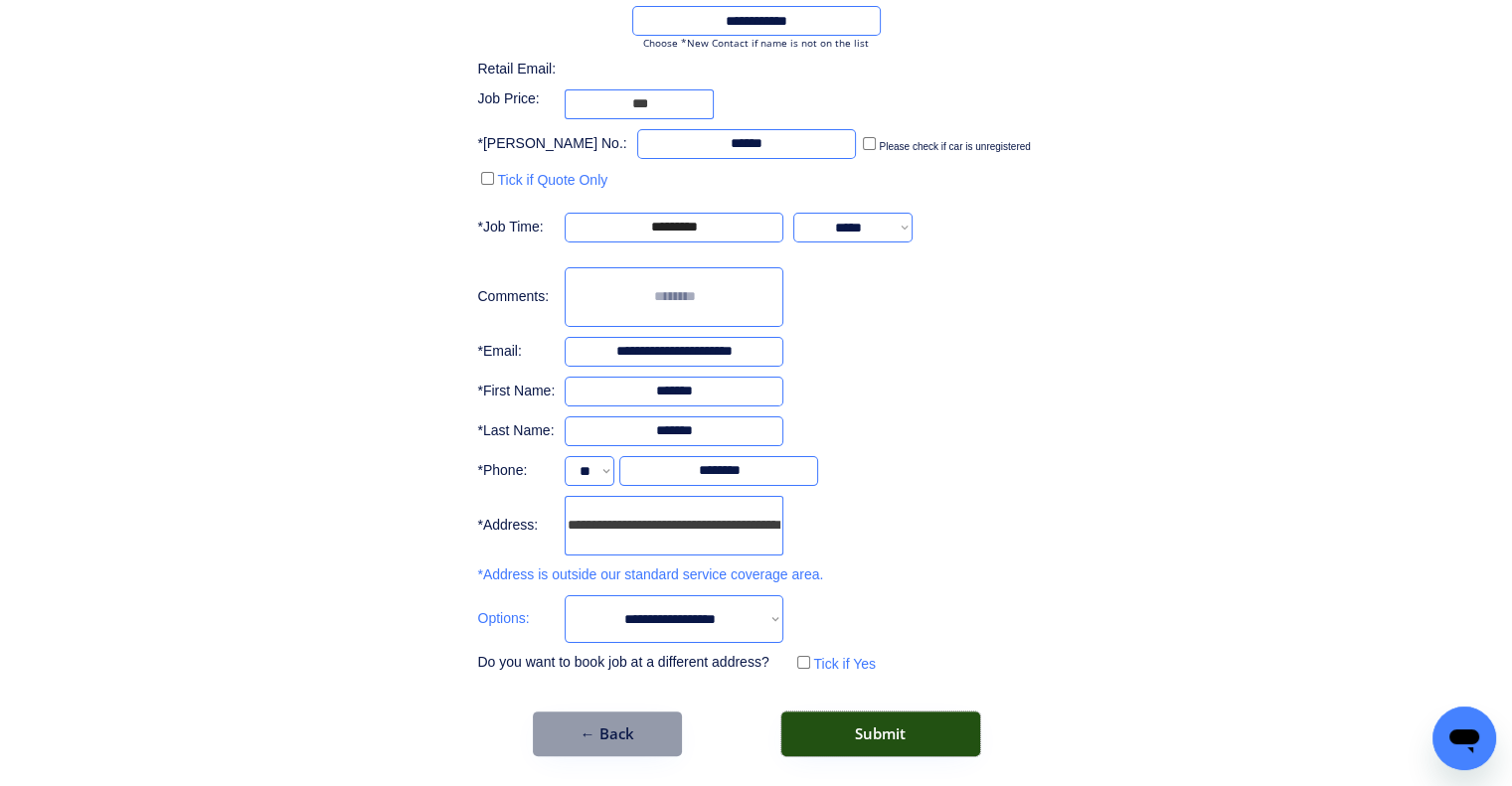 click on "Submit" at bounding box center (881, 733) 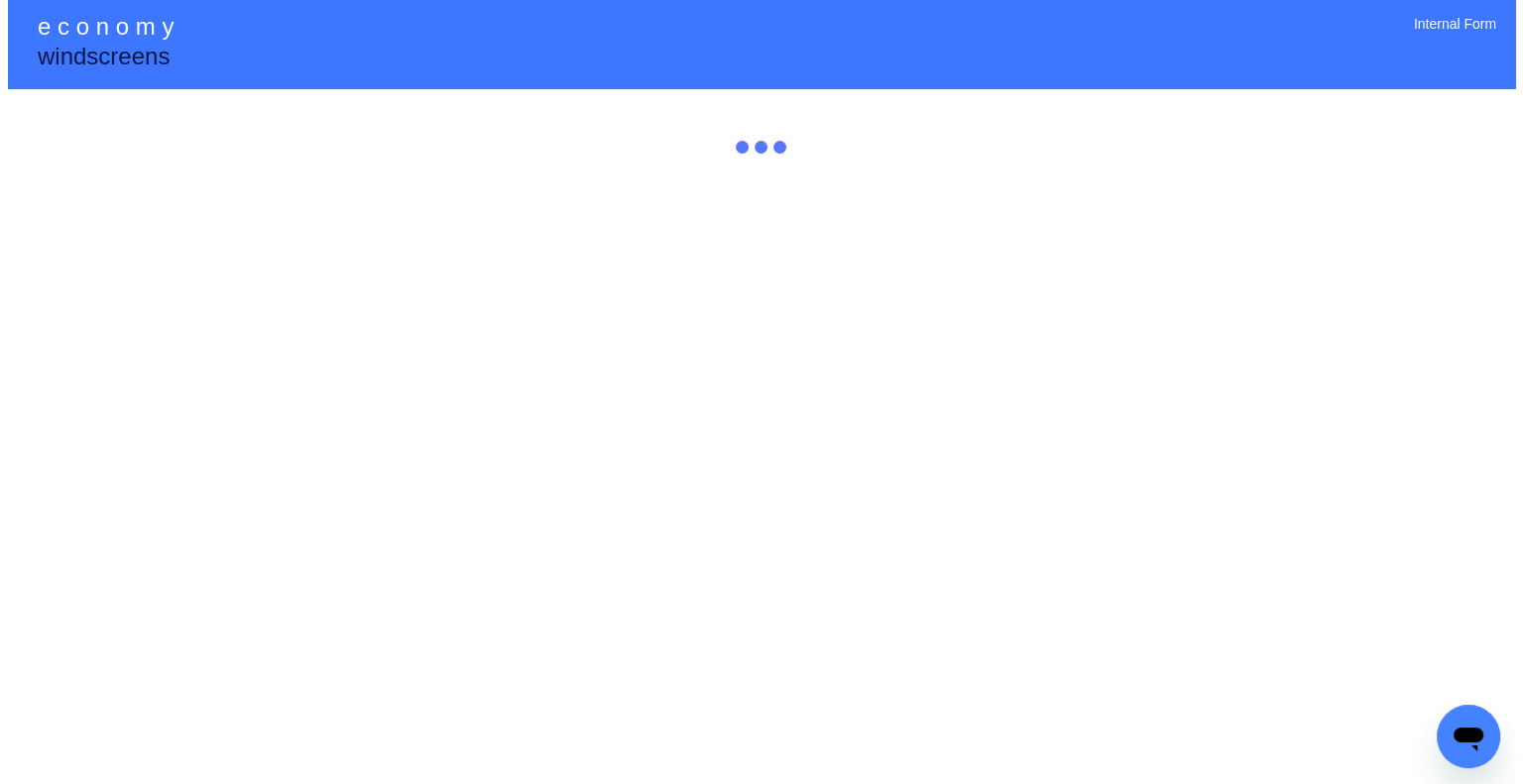 scroll, scrollTop: 0, scrollLeft: 0, axis: both 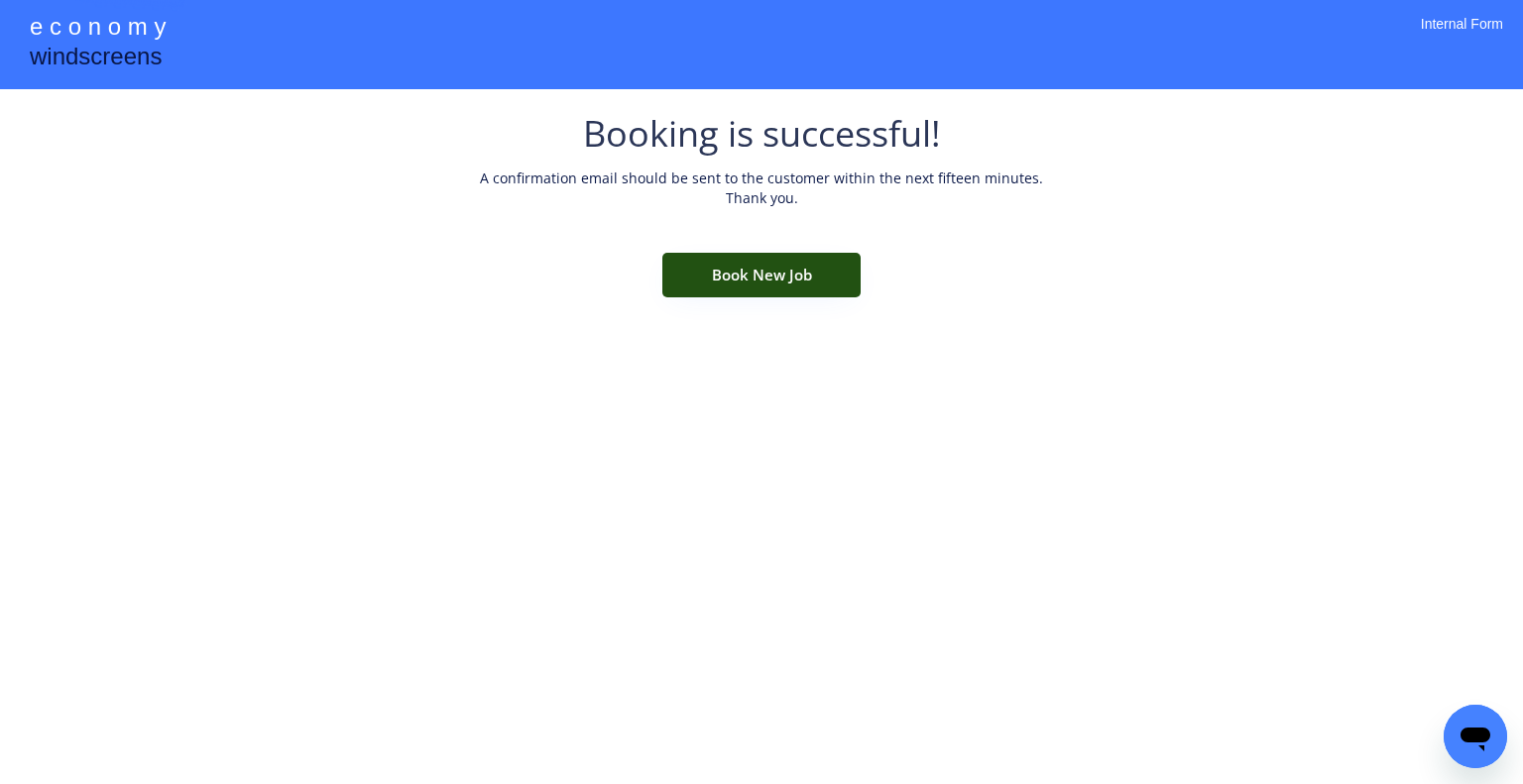 click on "Book New Job" at bounding box center [762, 275] 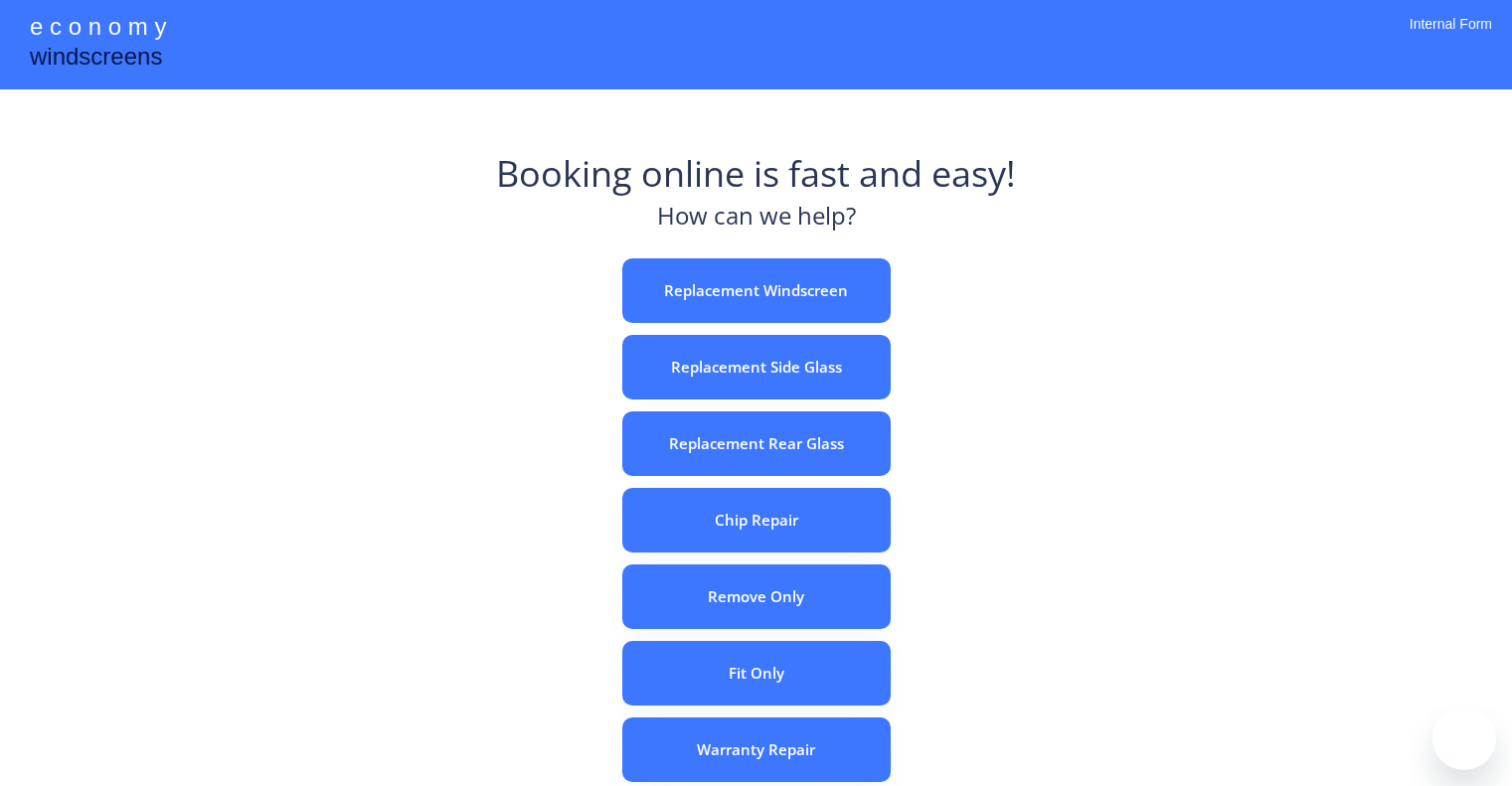 scroll, scrollTop: 0, scrollLeft: 0, axis: both 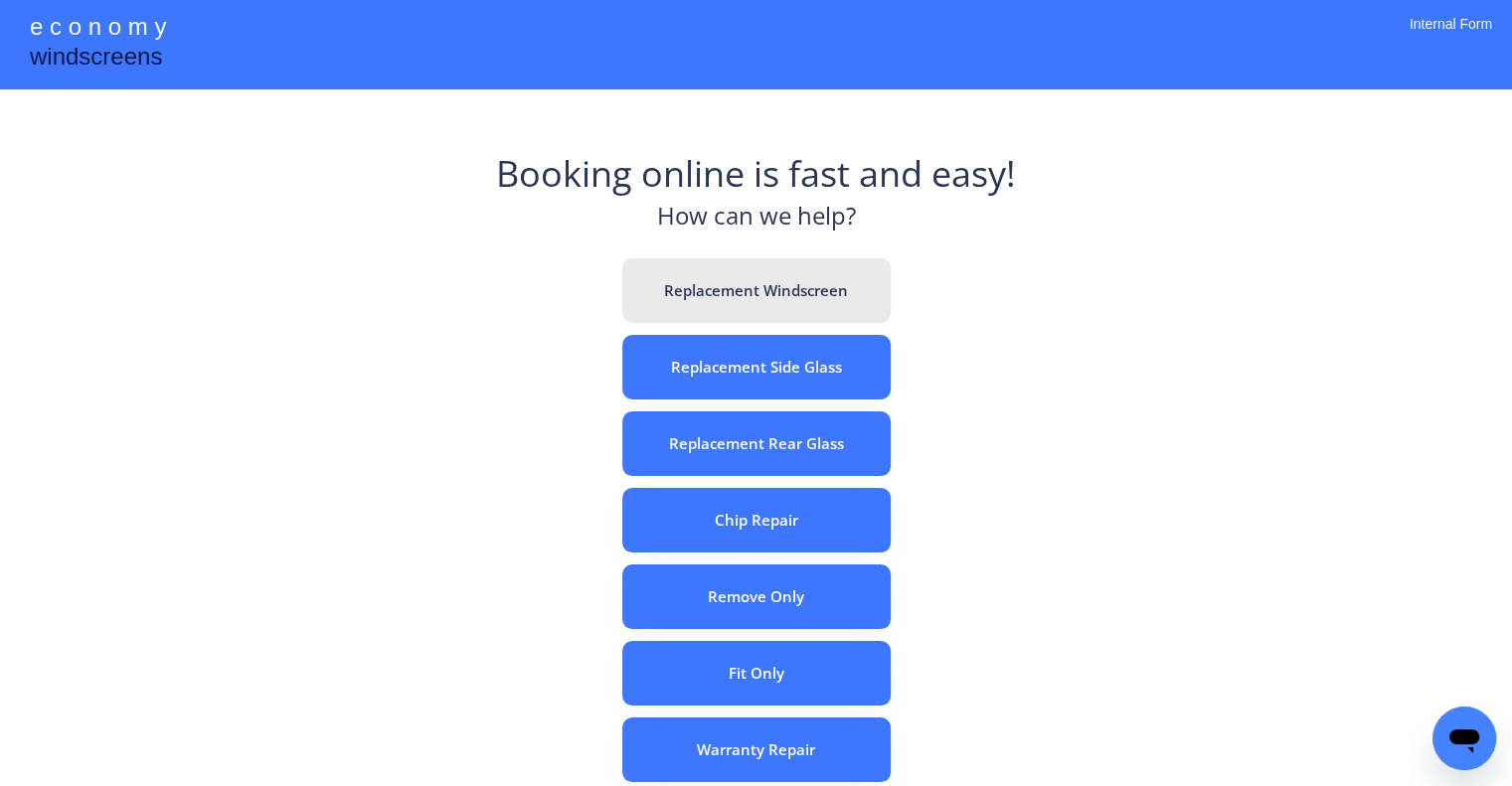 drag, startPoint x: 829, startPoint y: 286, endPoint x: 807, endPoint y: 65, distance: 222.09232 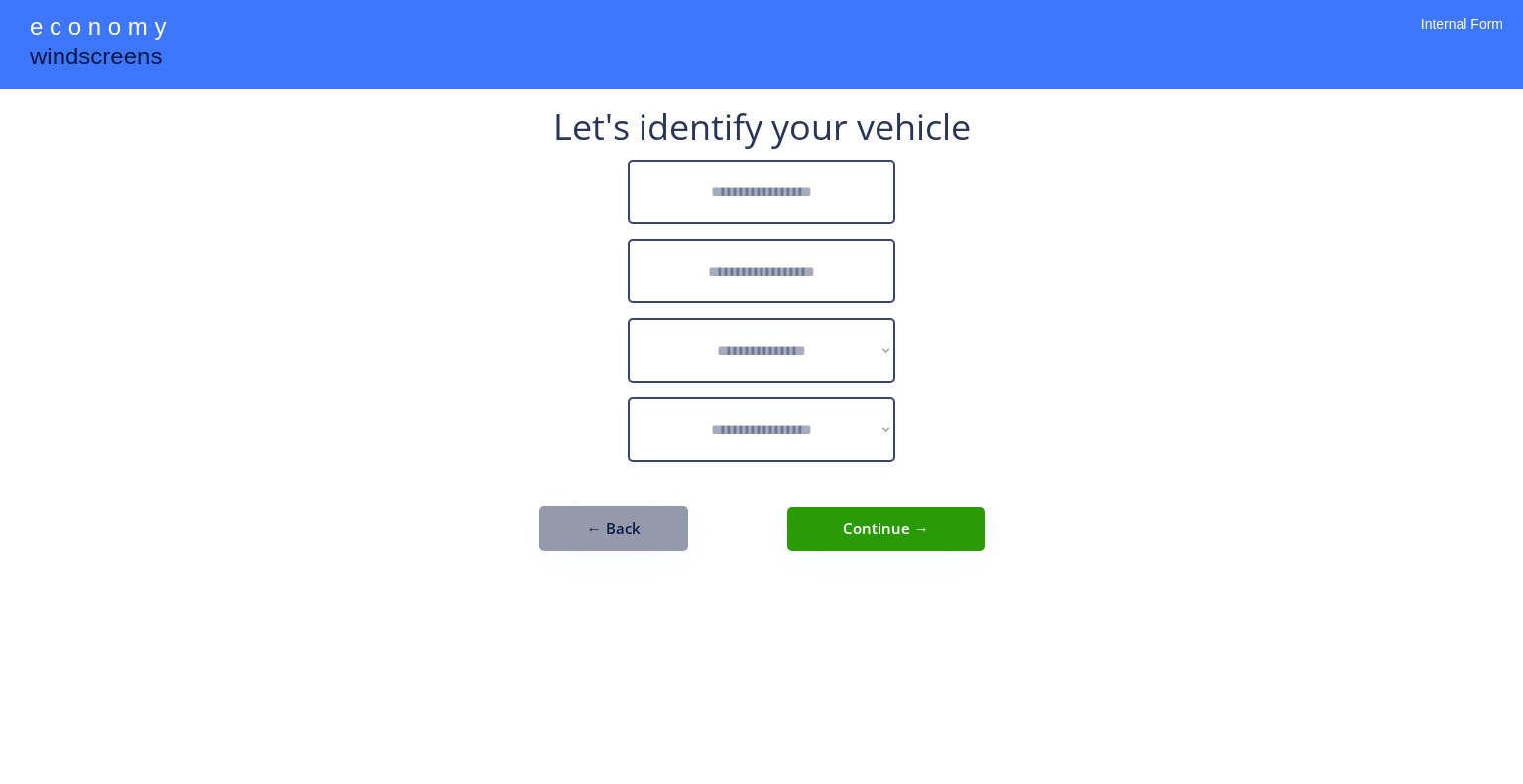 scroll, scrollTop: 0, scrollLeft: 0, axis: both 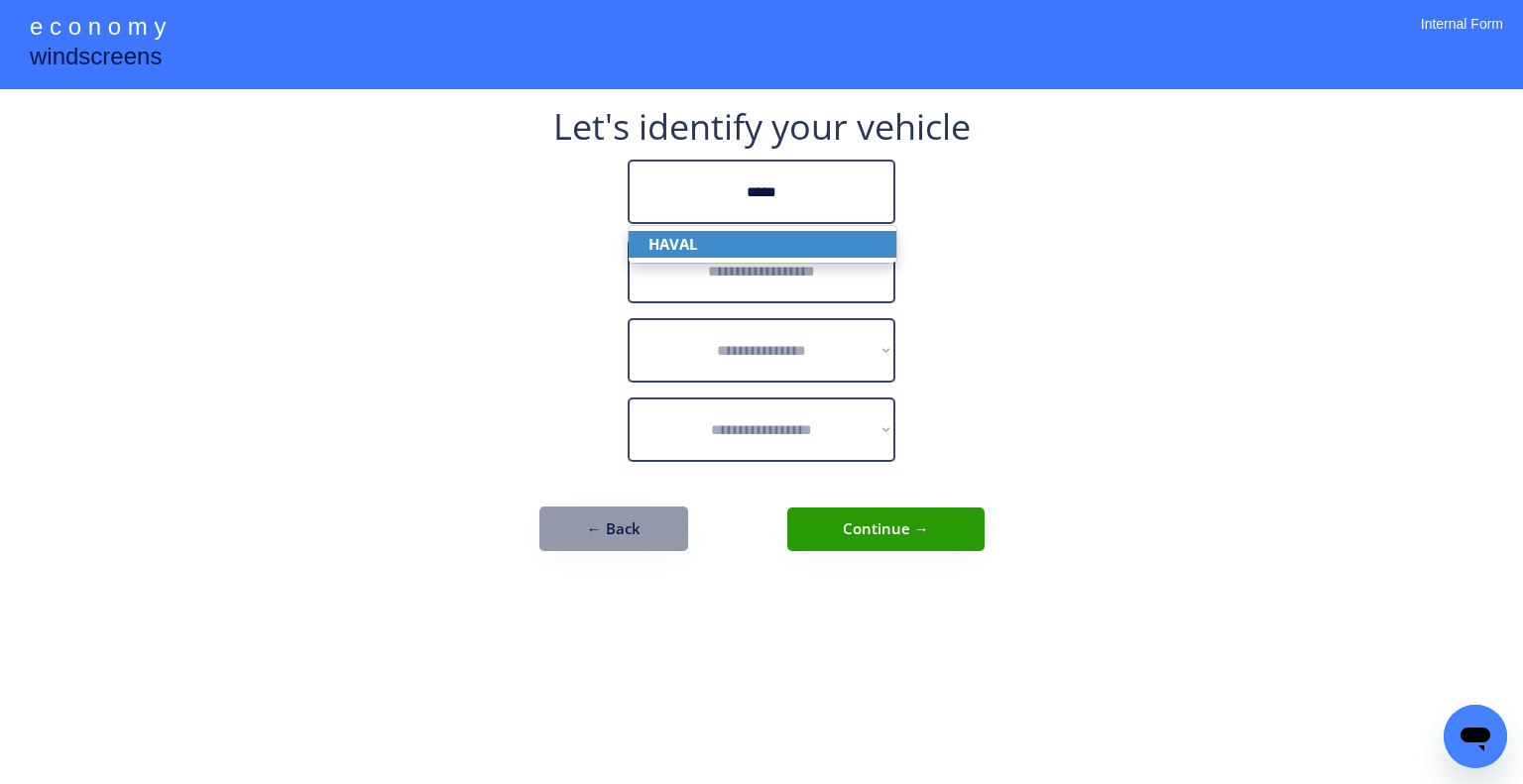 click on "HAVAL" at bounding box center [762, 244] 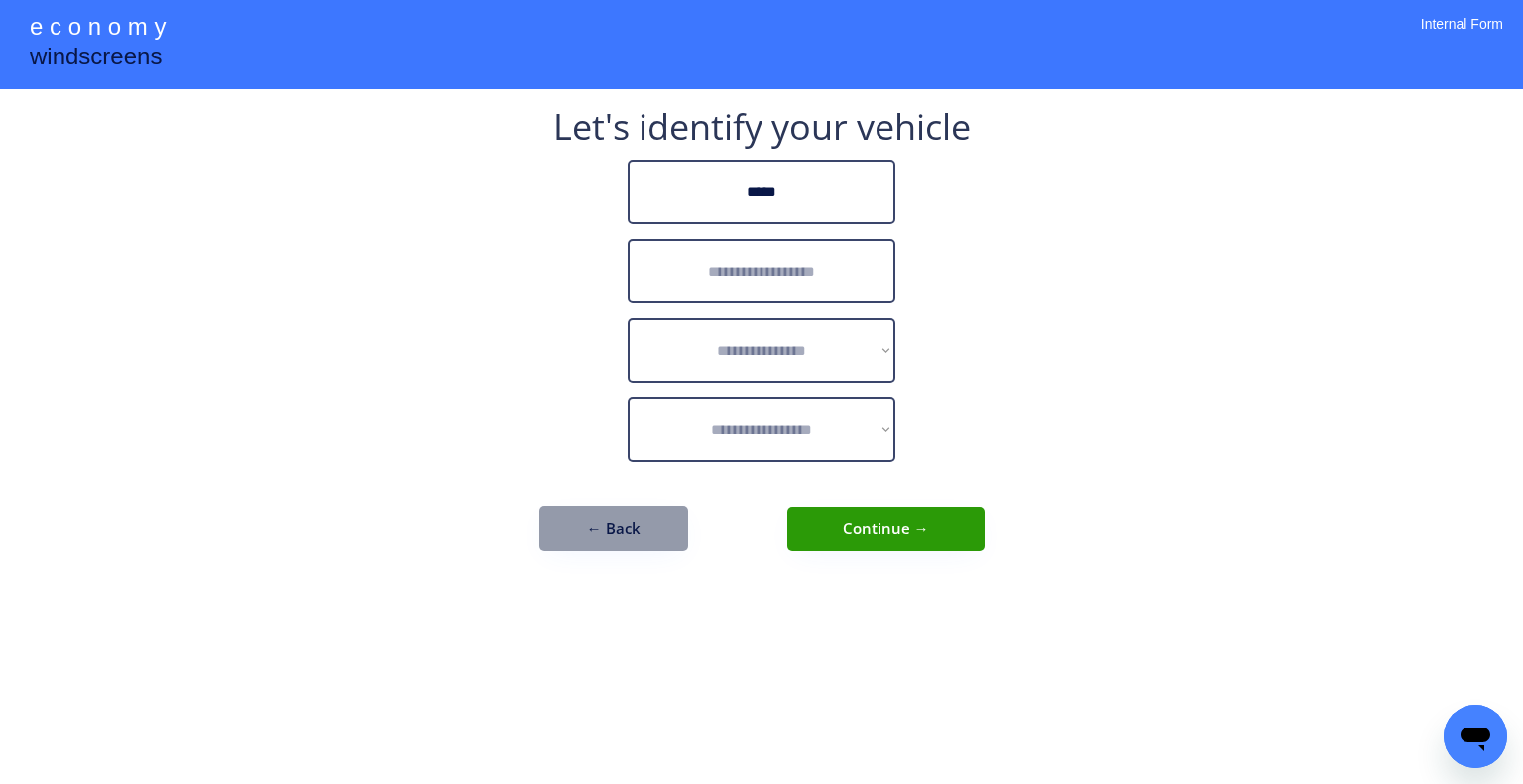 click at bounding box center (762, 271) 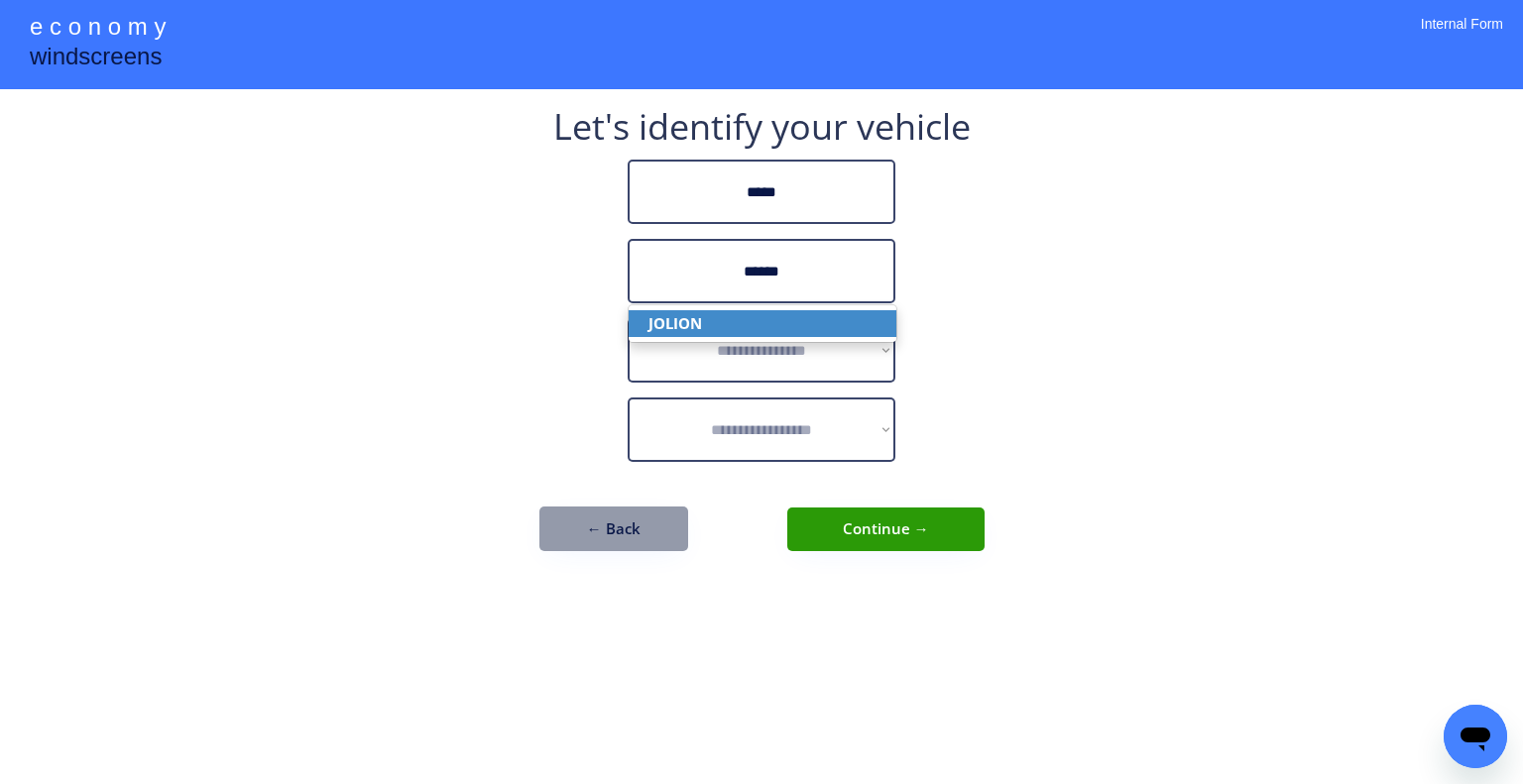 drag, startPoint x: 841, startPoint y: 334, endPoint x: 724, endPoint y: 11, distance: 343.53748 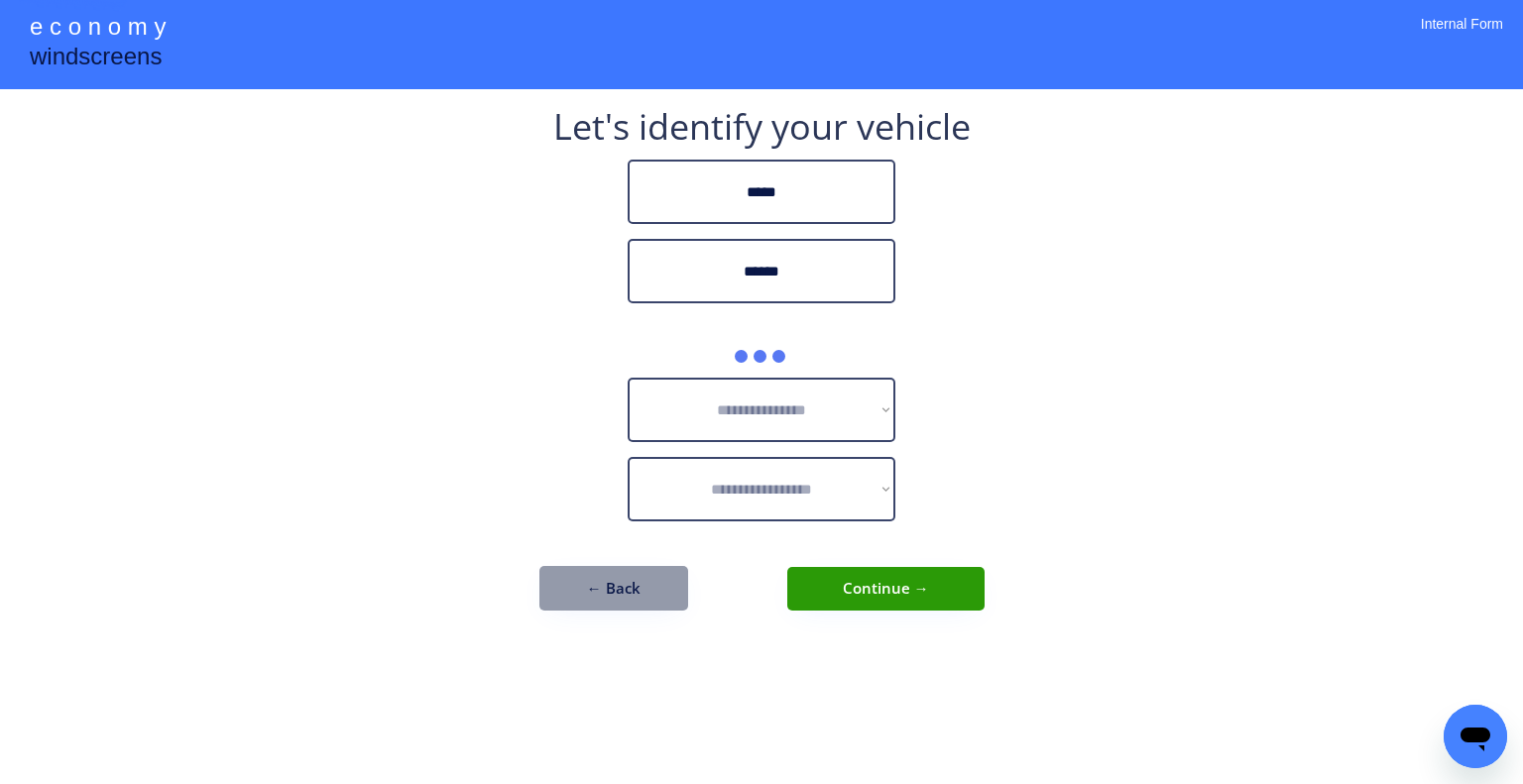 type on "******" 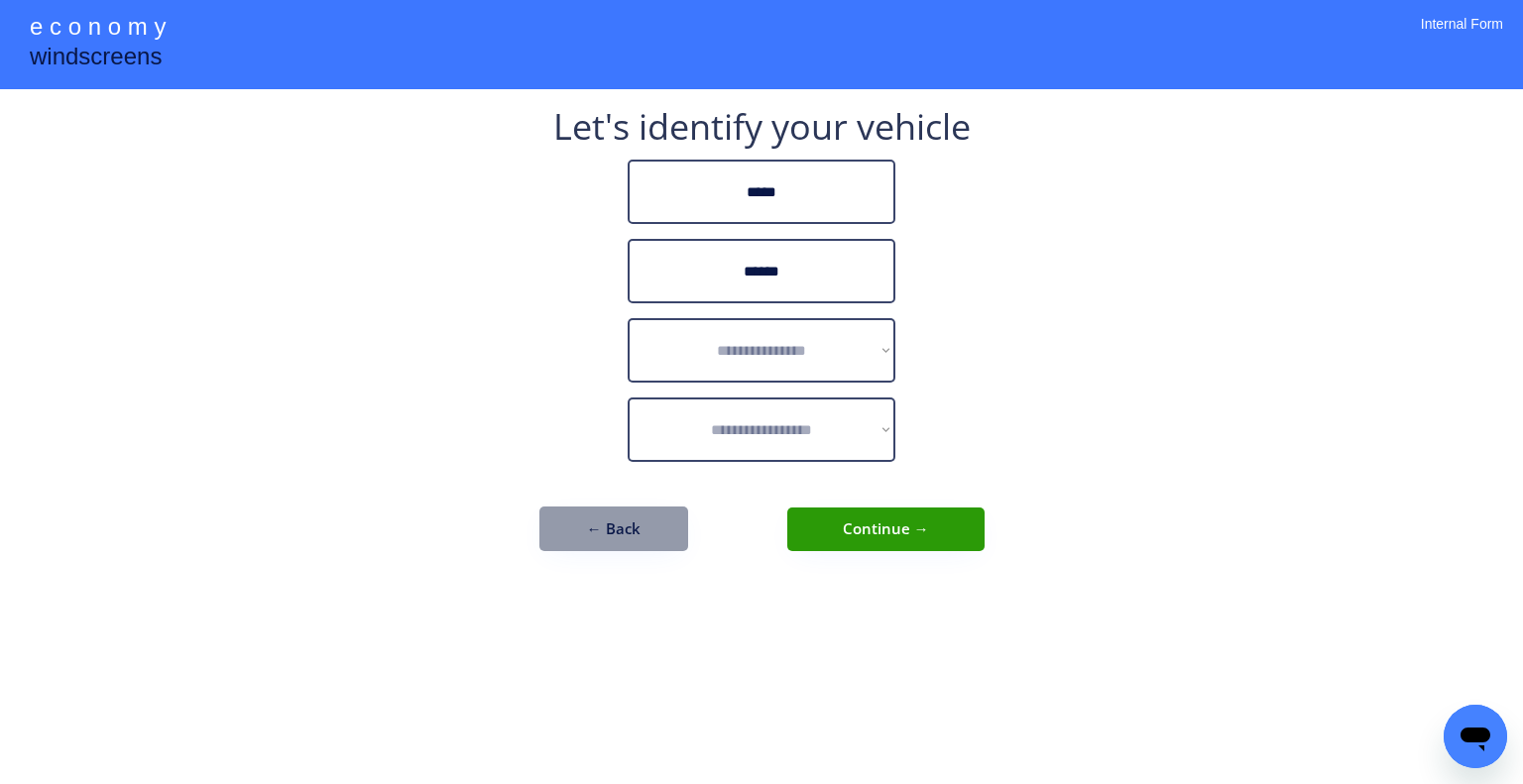 drag, startPoint x: 1092, startPoint y: 308, endPoint x: 777, endPoint y: 276, distance: 316.62122 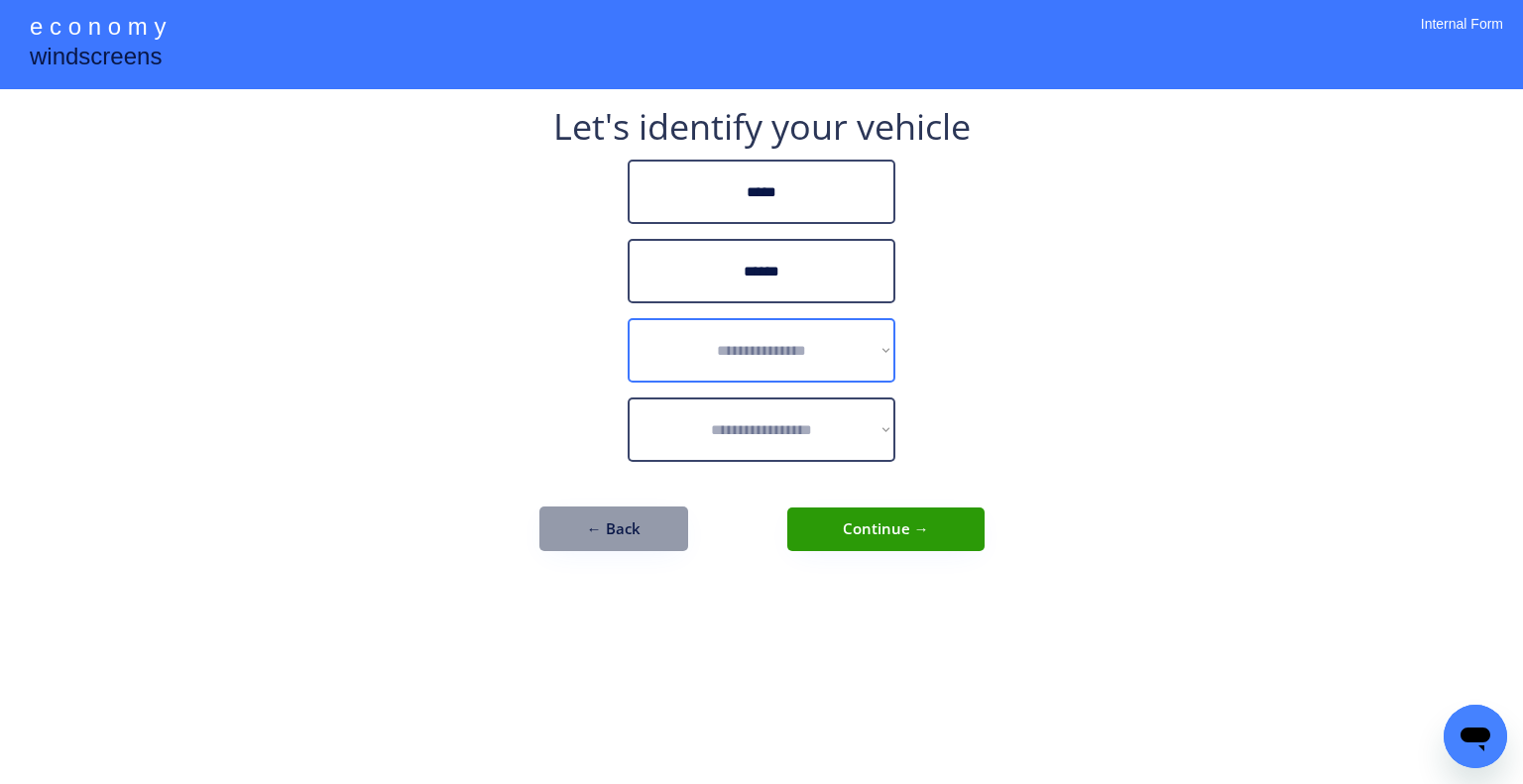 drag, startPoint x: 700, startPoint y: 340, endPoint x: 922, endPoint y: 310, distance: 224 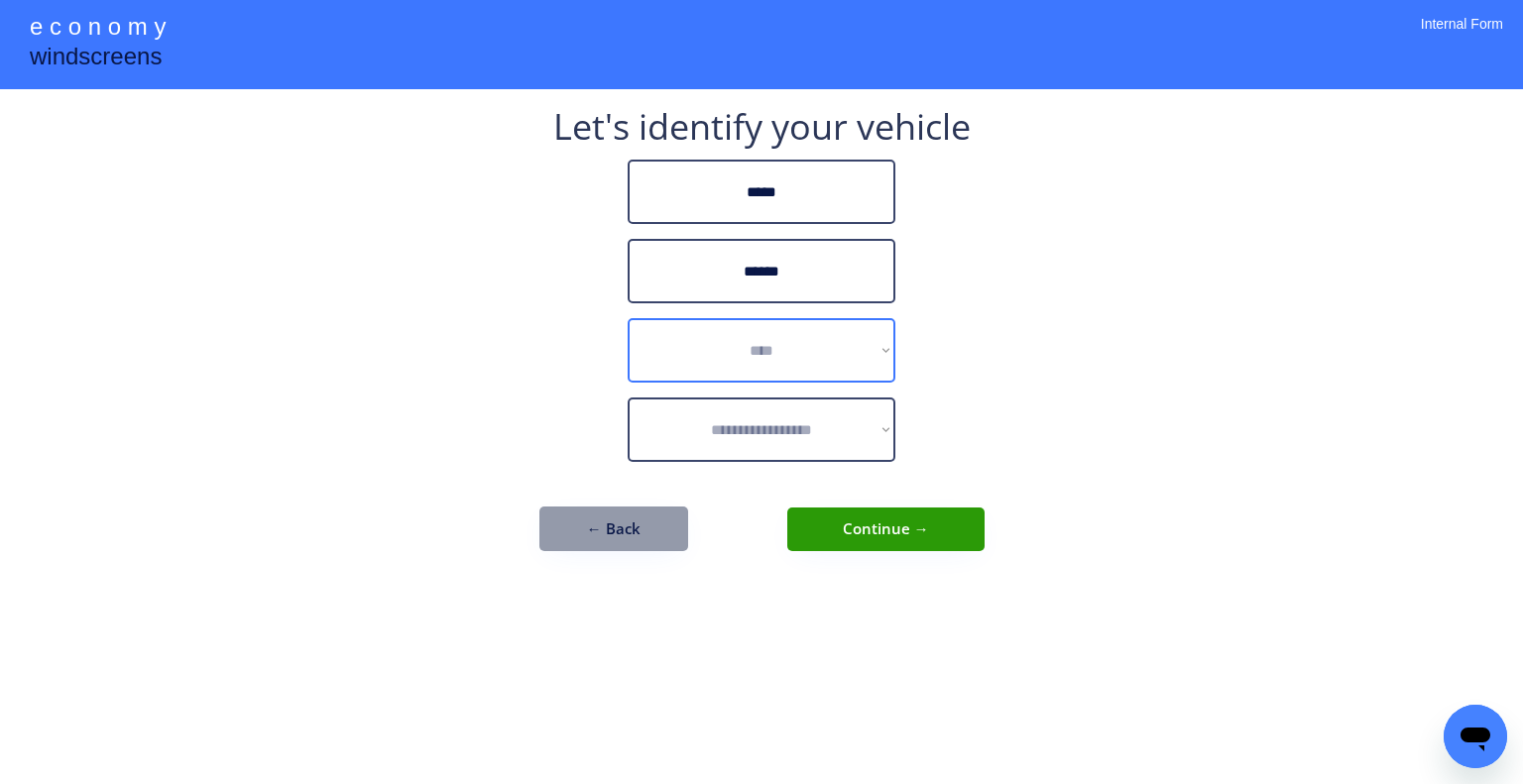 click on "**********" at bounding box center (762, 350) 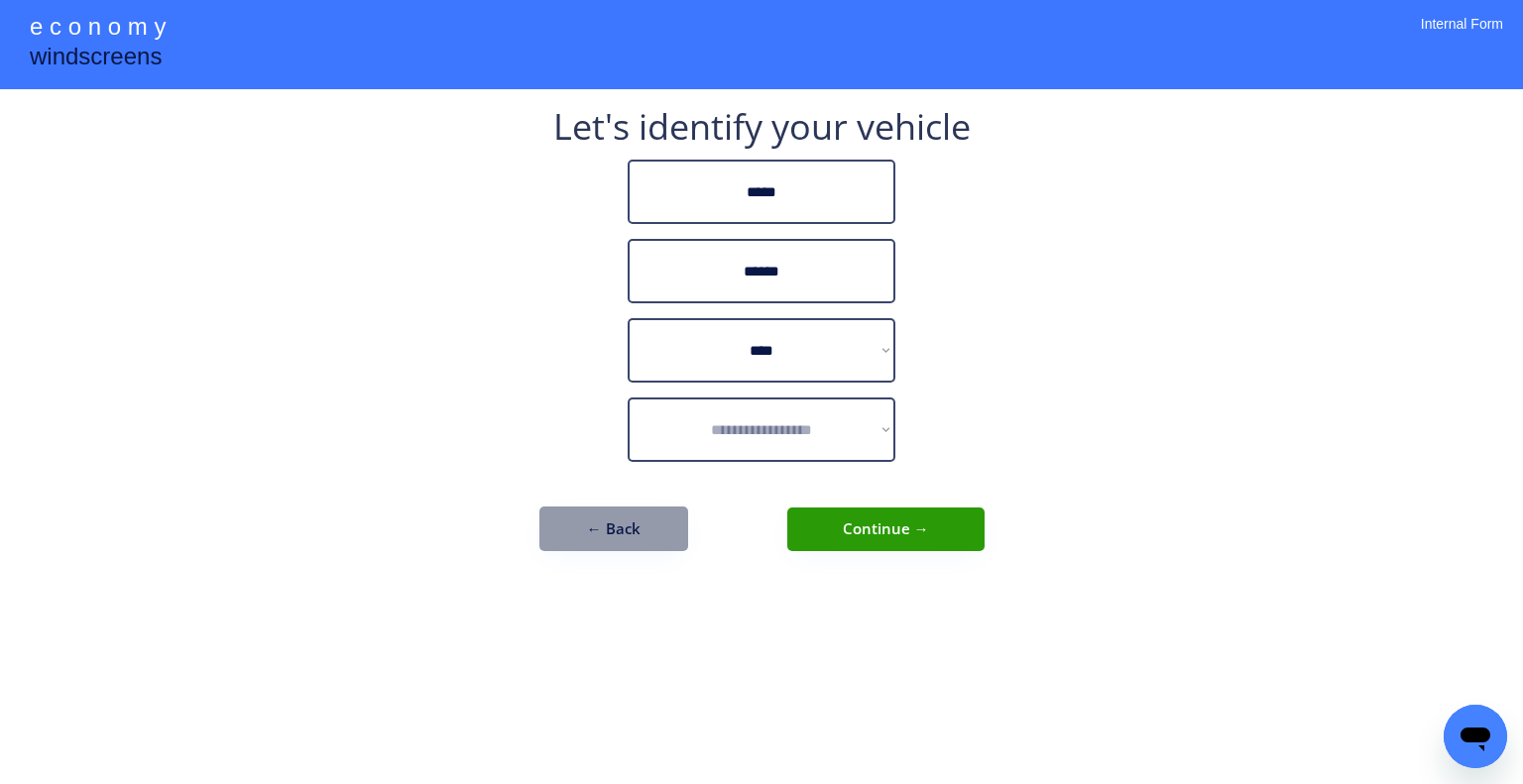 click on "**********" at bounding box center [762, 392] 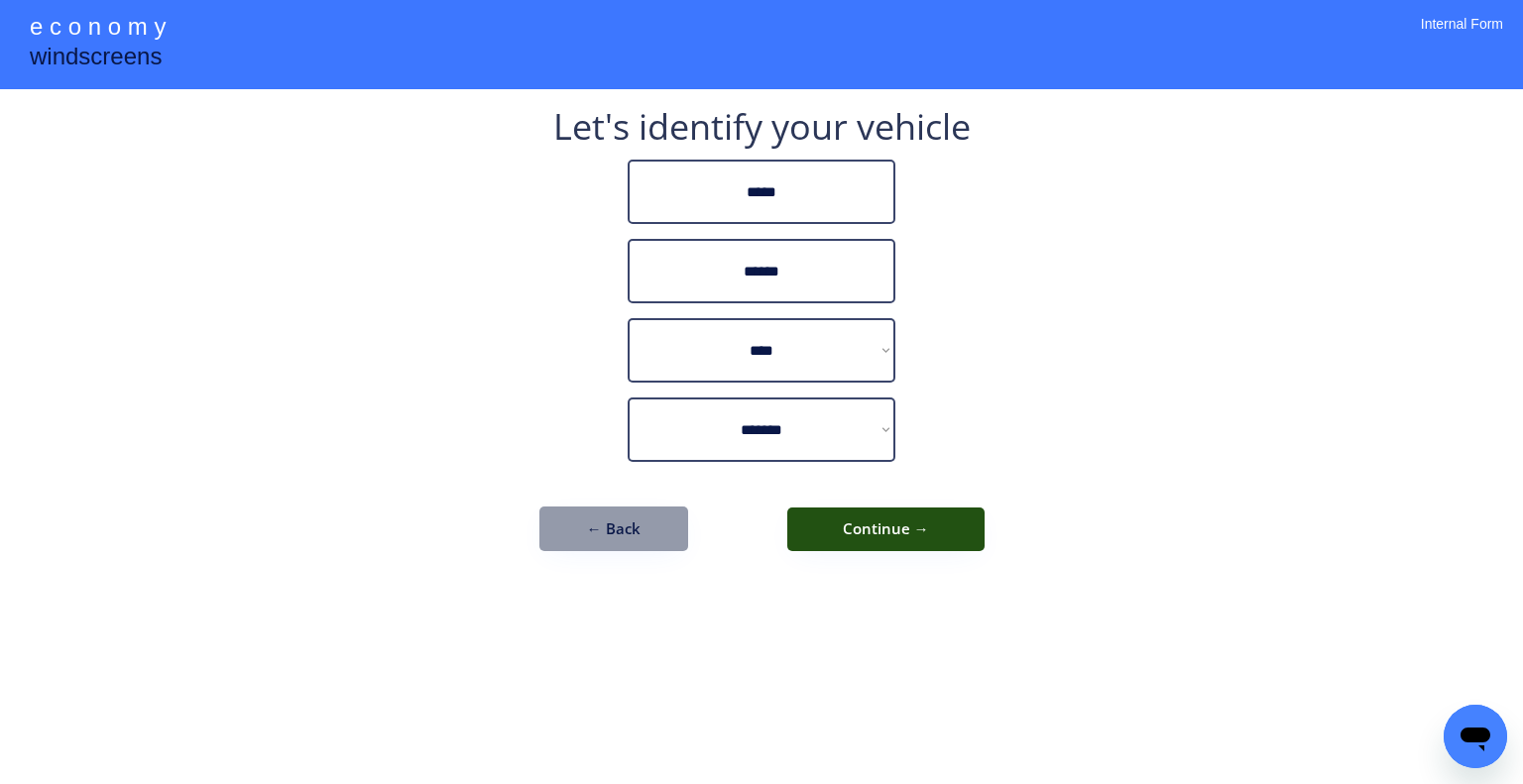 click on "Continue    →" at bounding box center (885, 529) 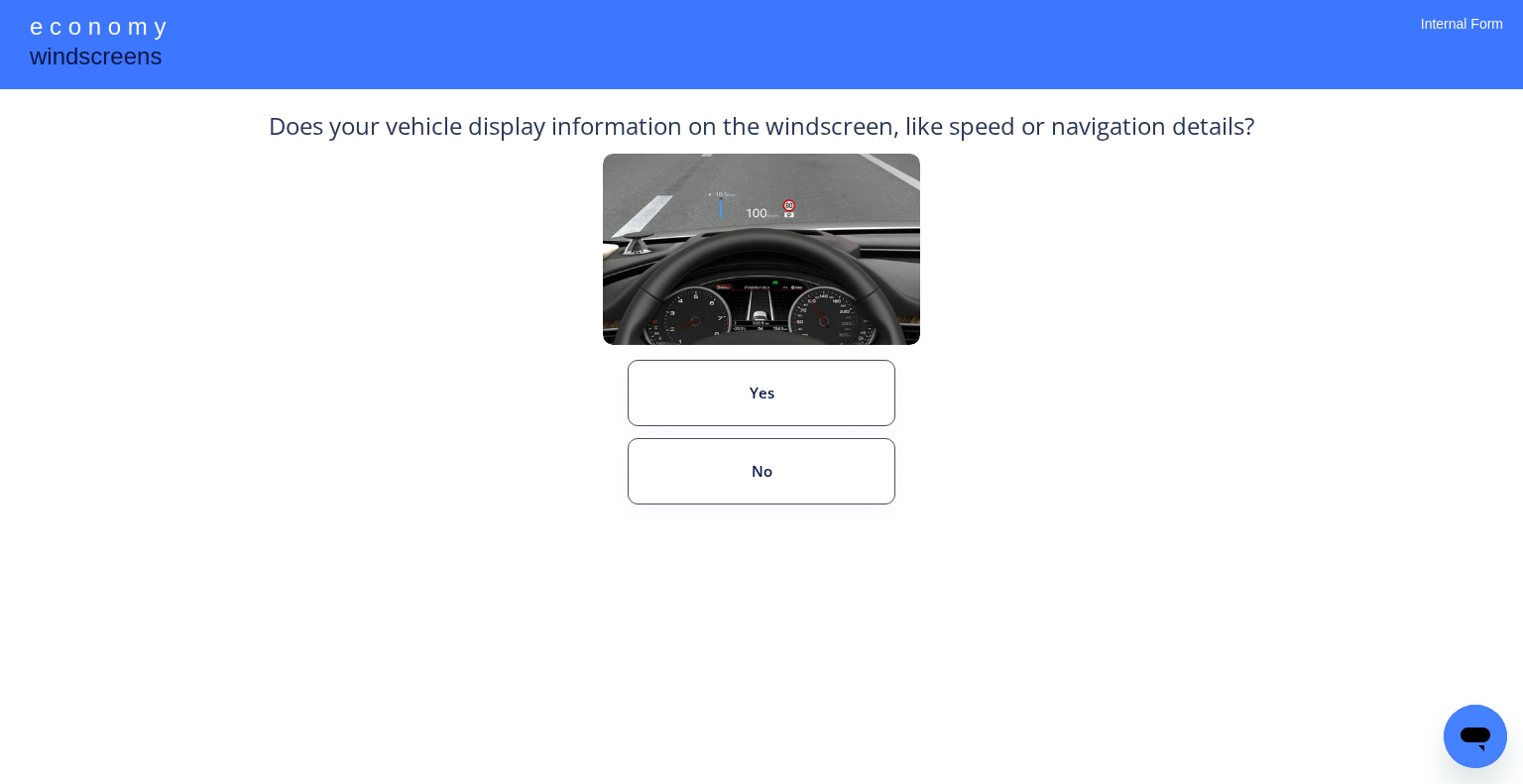 click on "Does your vehicle display information on the windscreen, like speed or navigation details? Yes No  ←   Back" at bounding box center [762, 350] 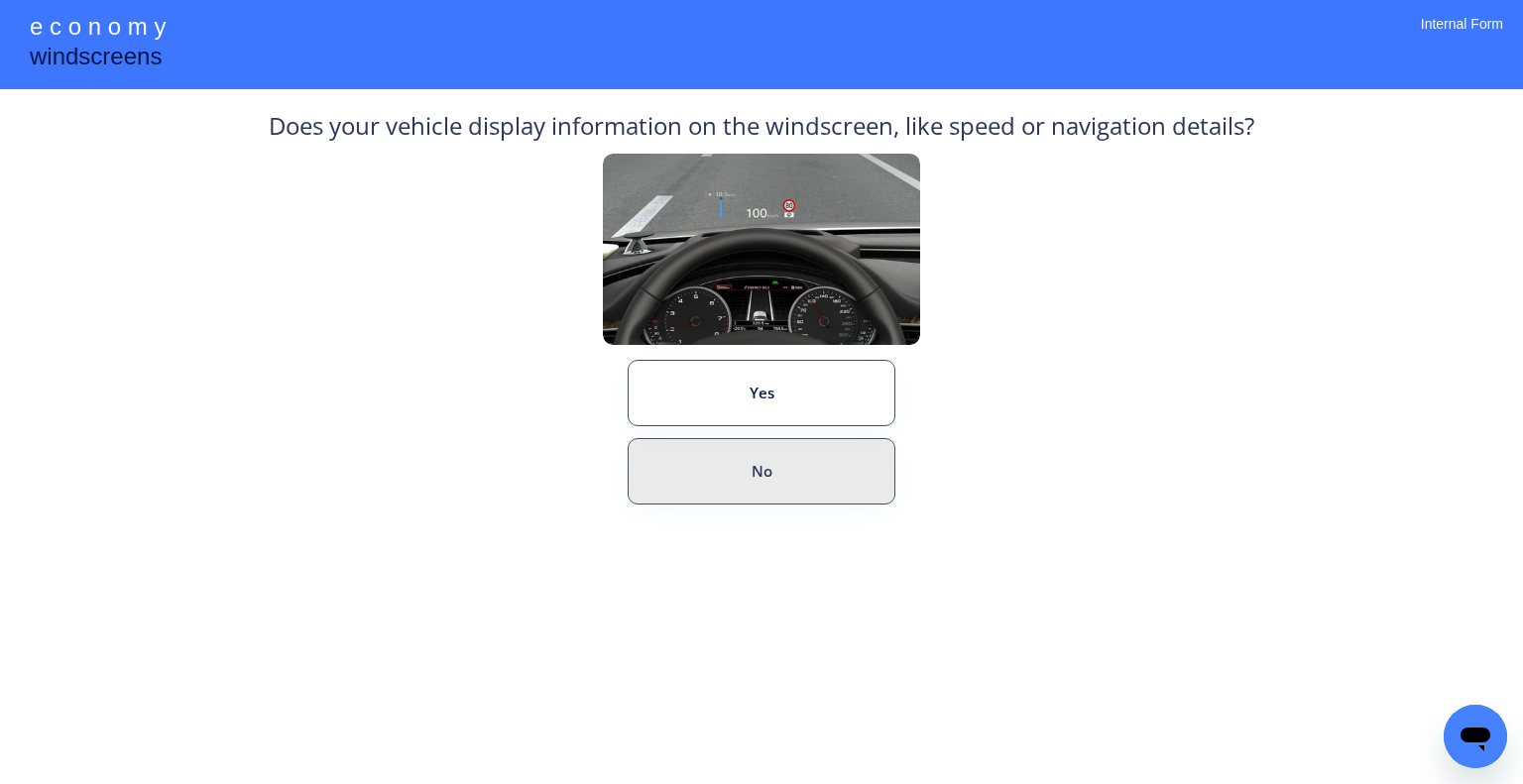 click on "No" at bounding box center [762, 471] 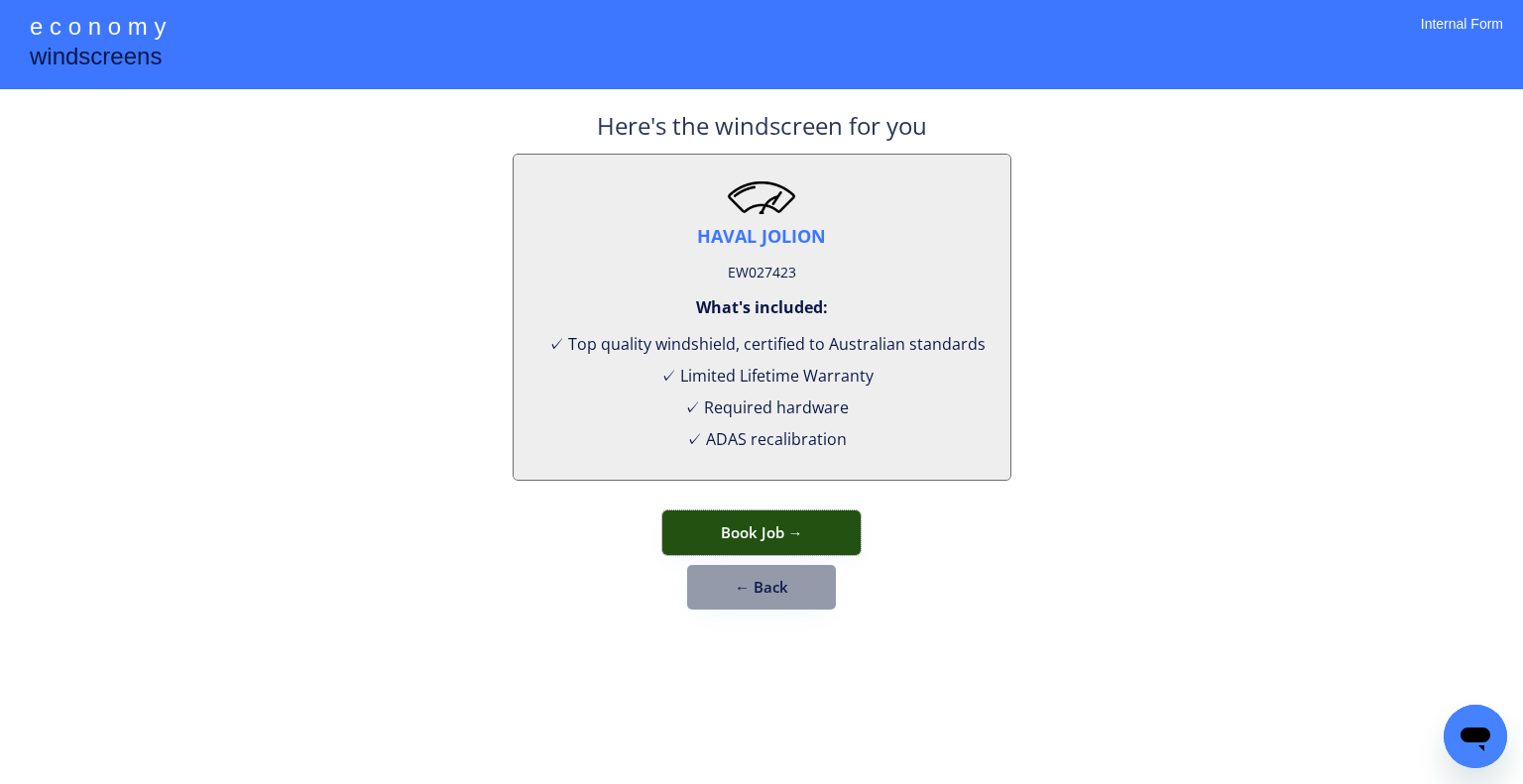 click on "Book Job    →" at bounding box center [762, 532] 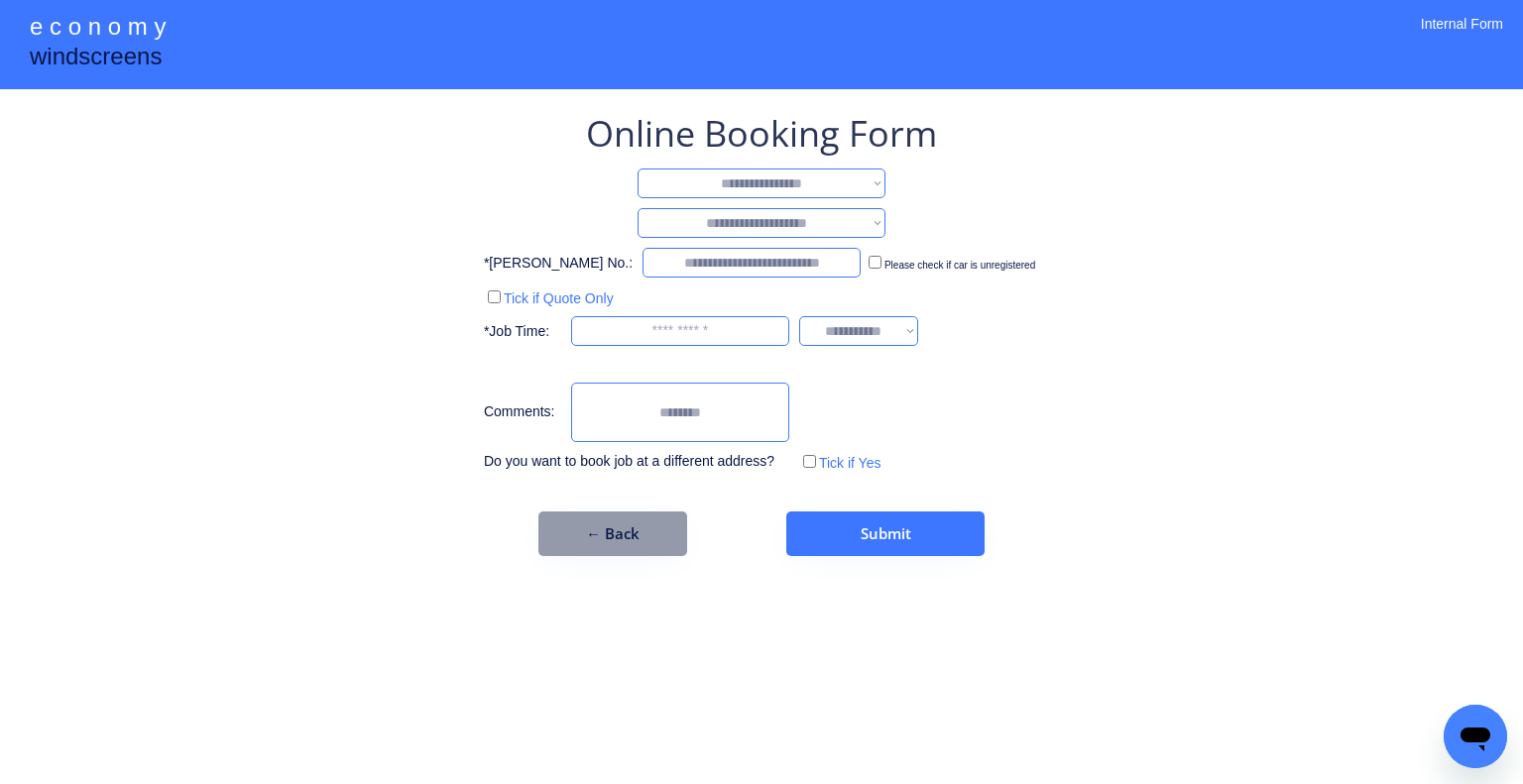 click on "**********" at bounding box center [762, 183] 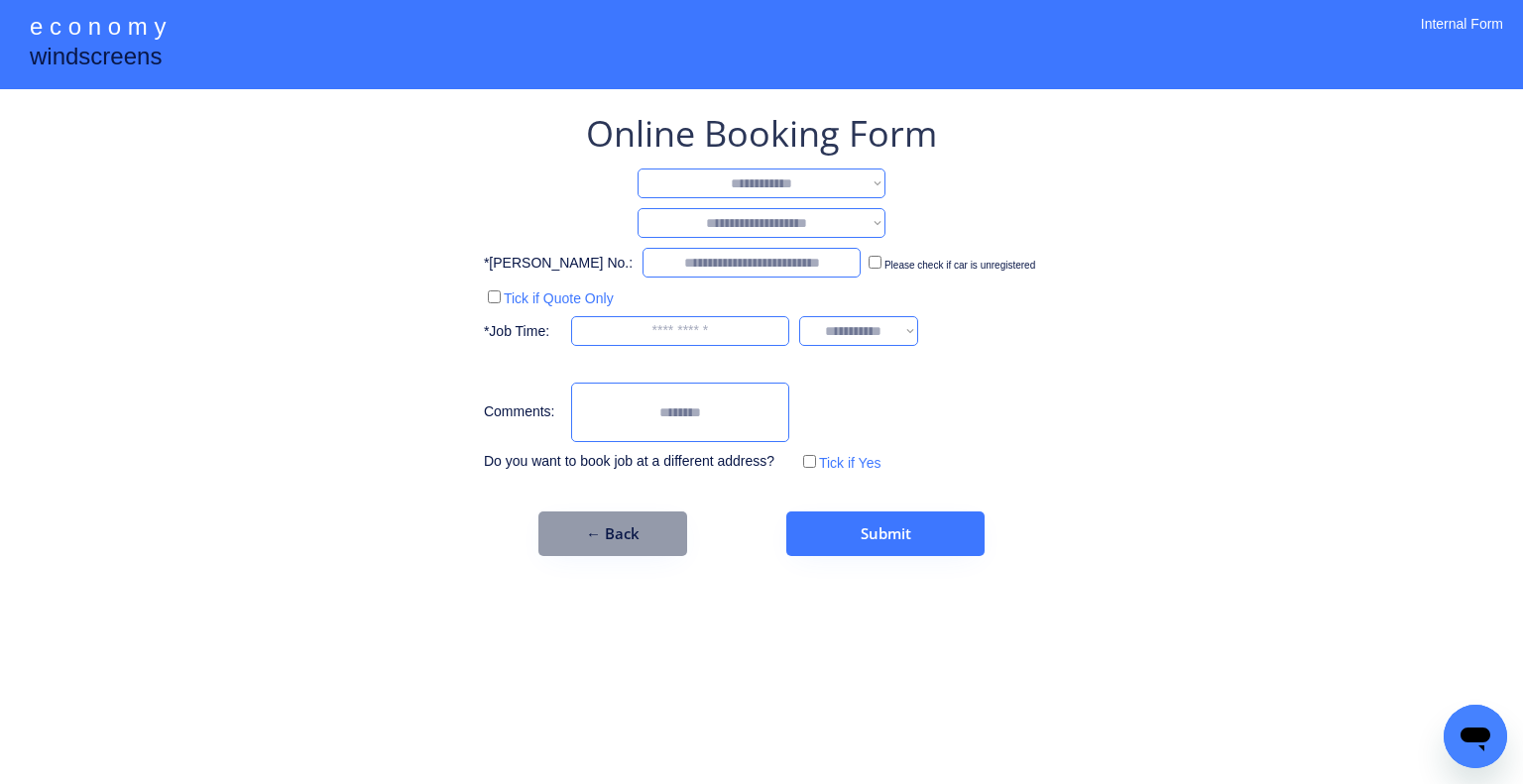 click on "**********" at bounding box center (762, 223) 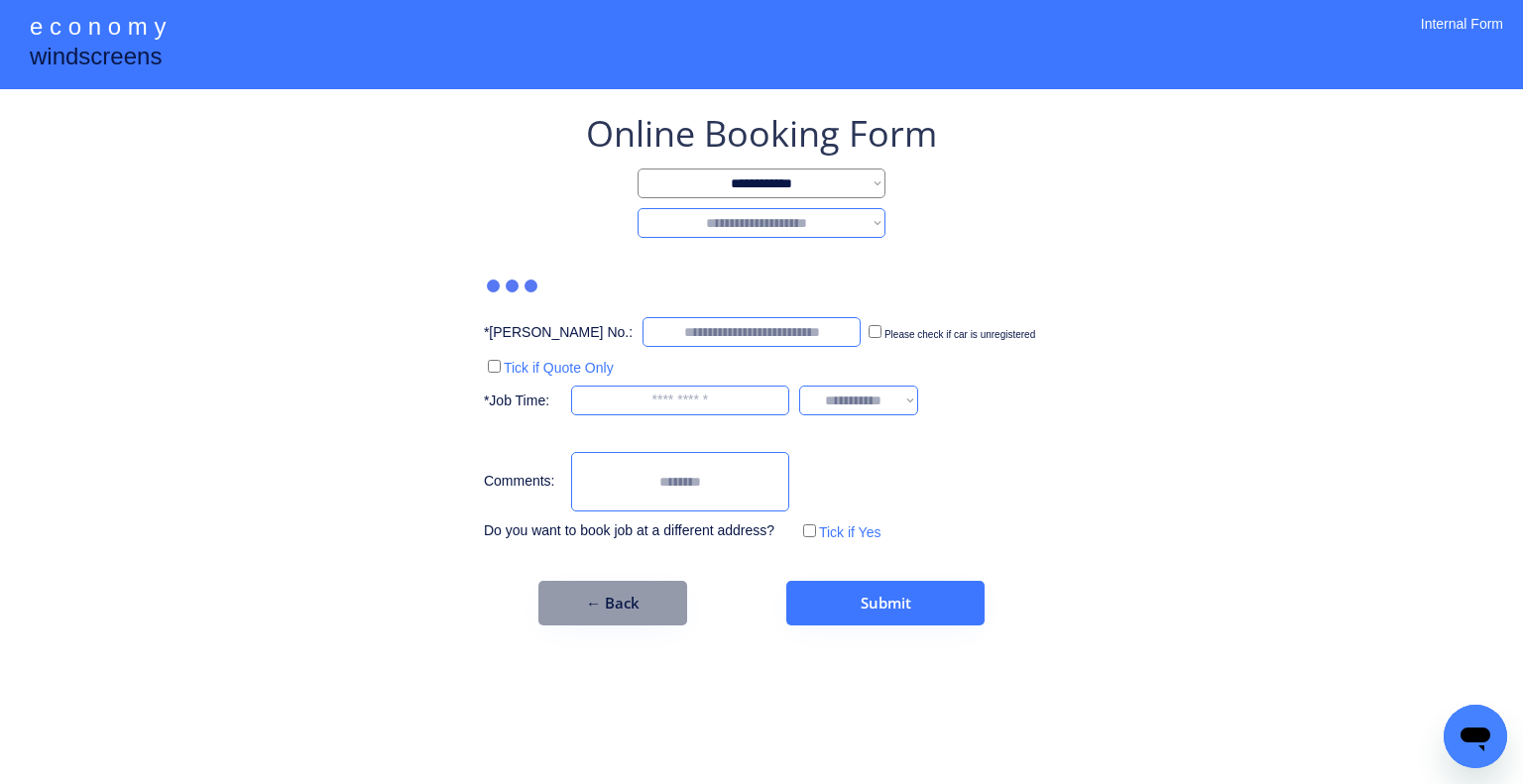select on "*******" 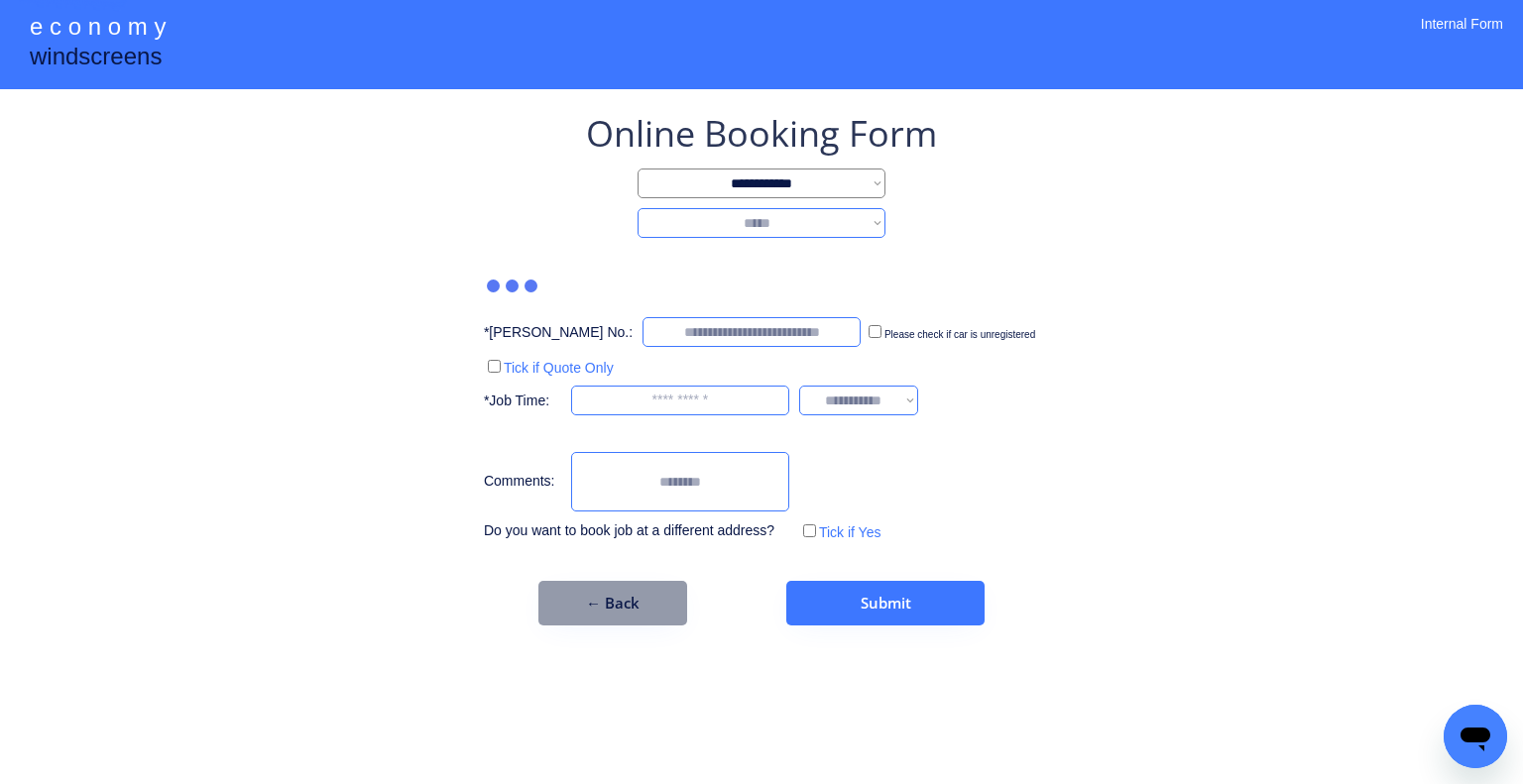 click on "**********" at bounding box center (762, 223) 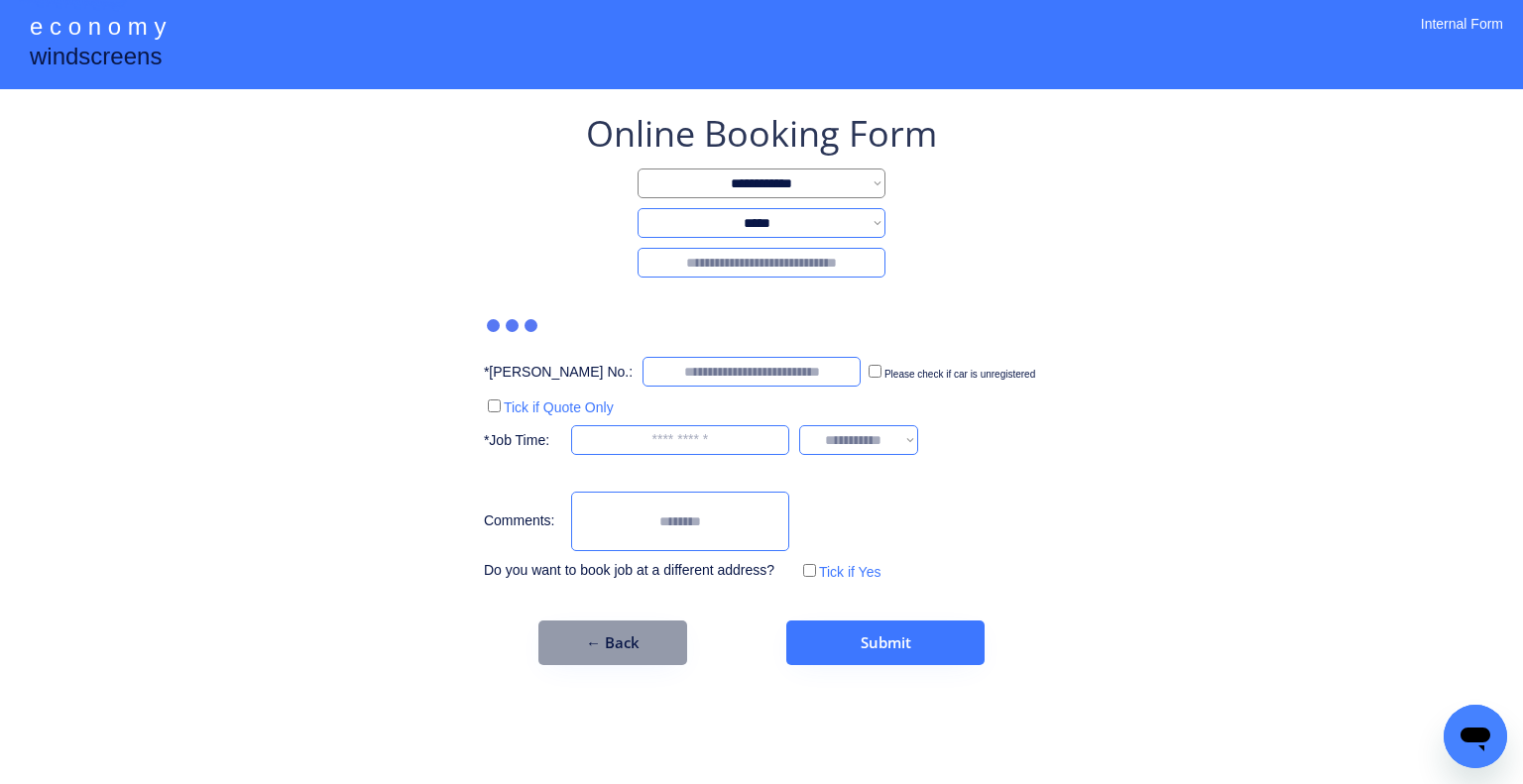 click at bounding box center (762, 263) 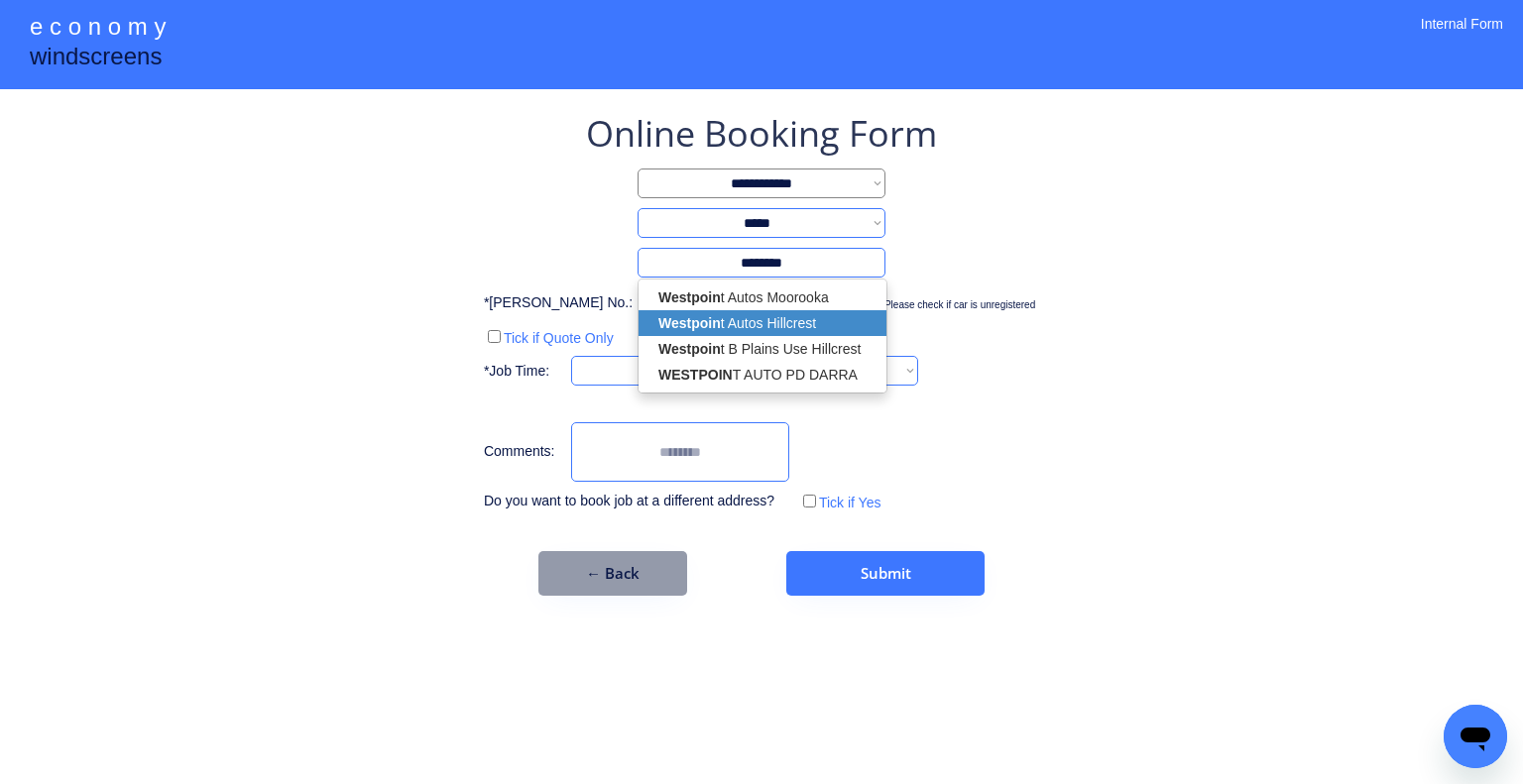 drag, startPoint x: 833, startPoint y: 325, endPoint x: 996, endPoint y: 294, distance: 165.92167 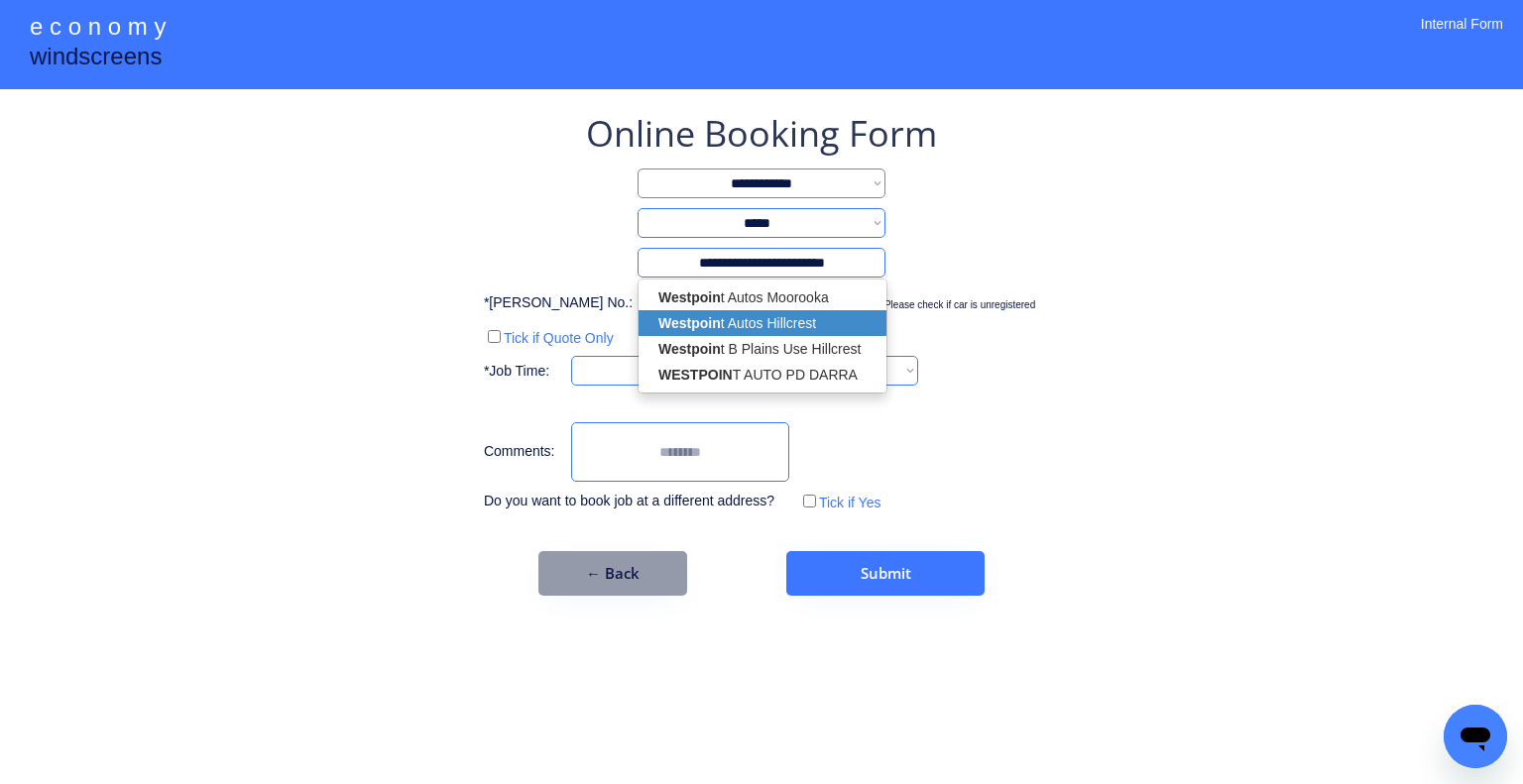 select on "*********" 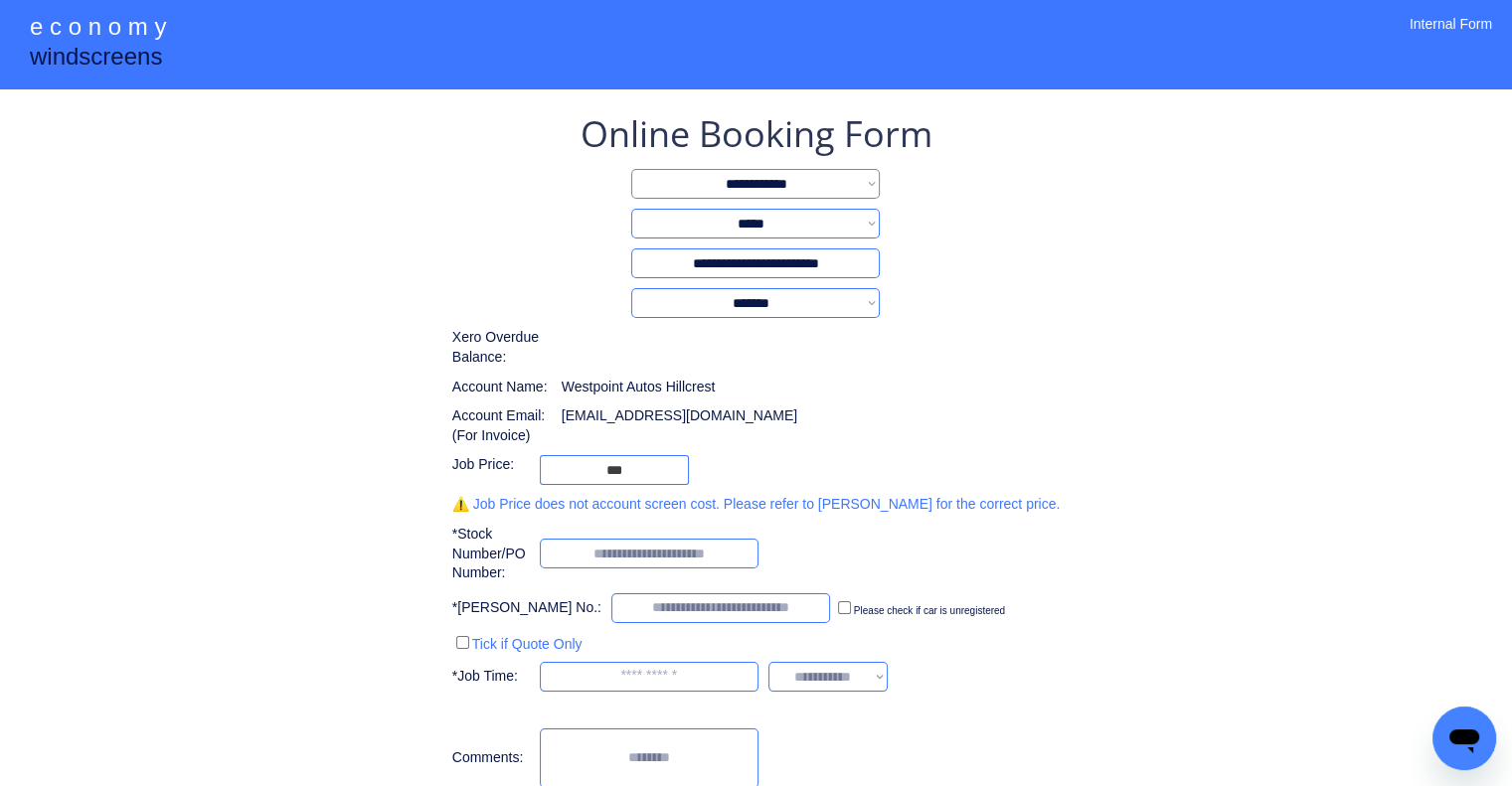 type on "**********" 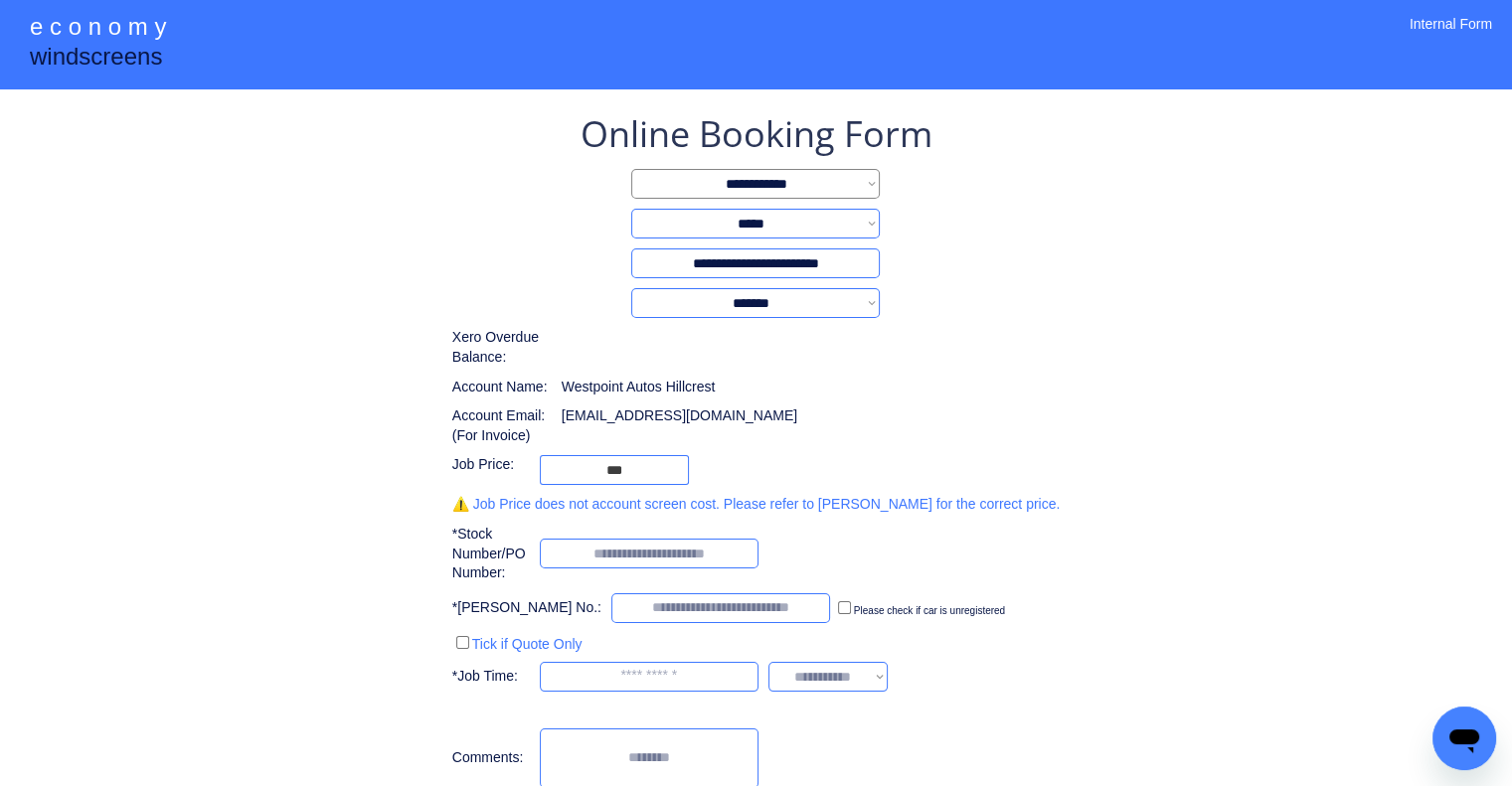 drag, startPoint x: 1086, startPoint y: 295, endPoint x: 1190, endPoint y: 333, distance: 110.72488 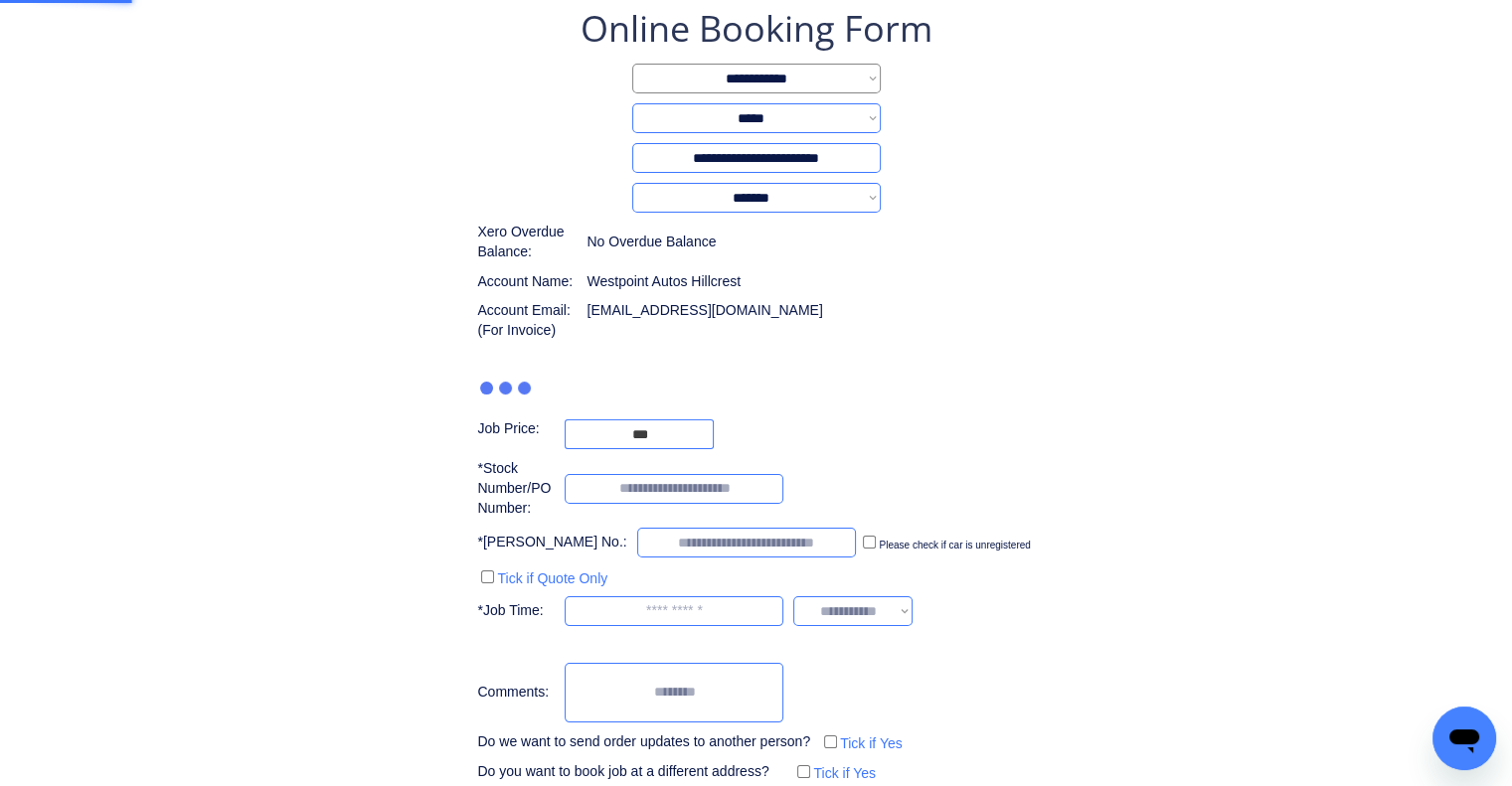 scroll, scrollTop: 215, scrollLeft: 0, axis: vertical 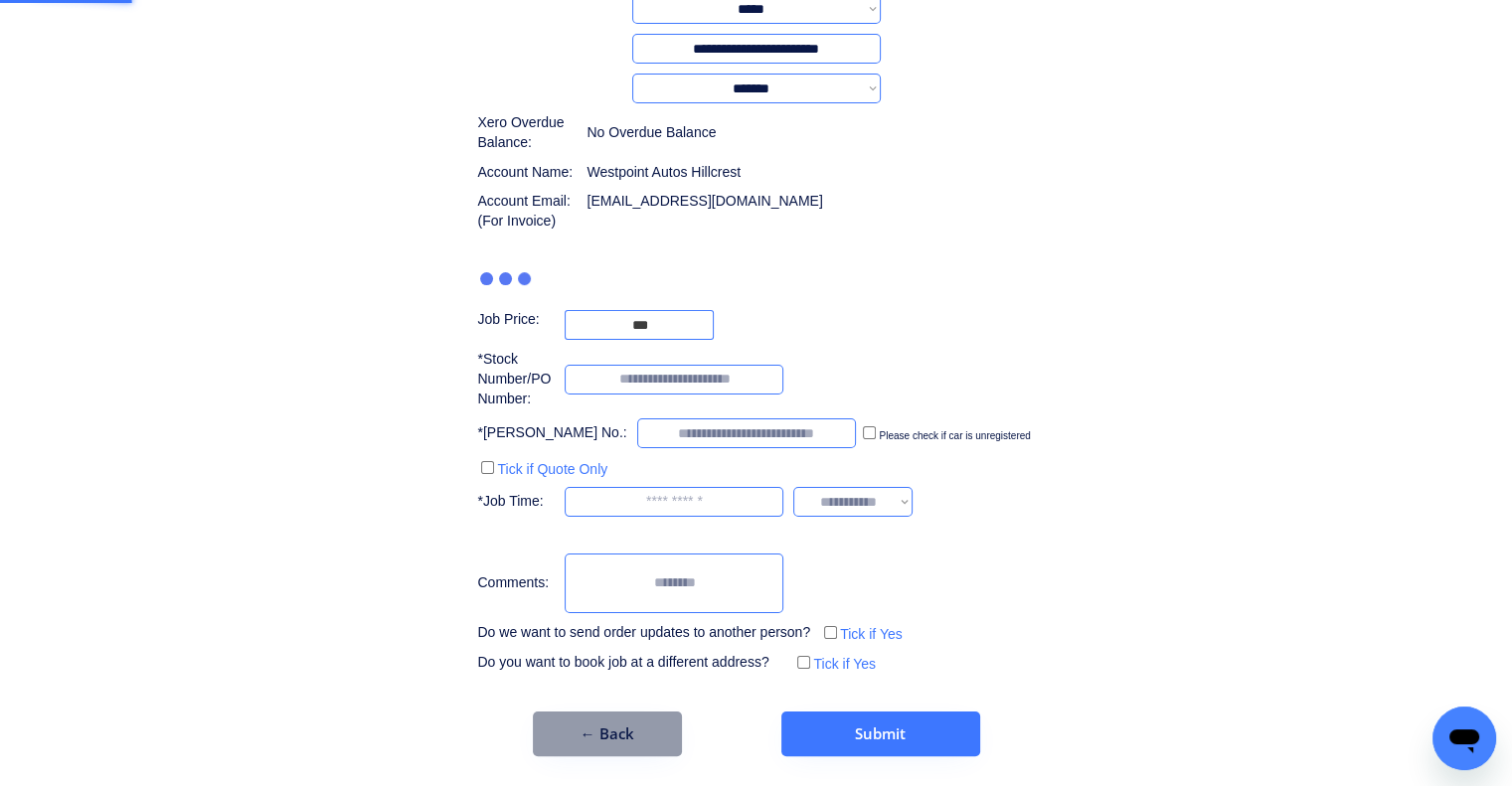 type on "***" 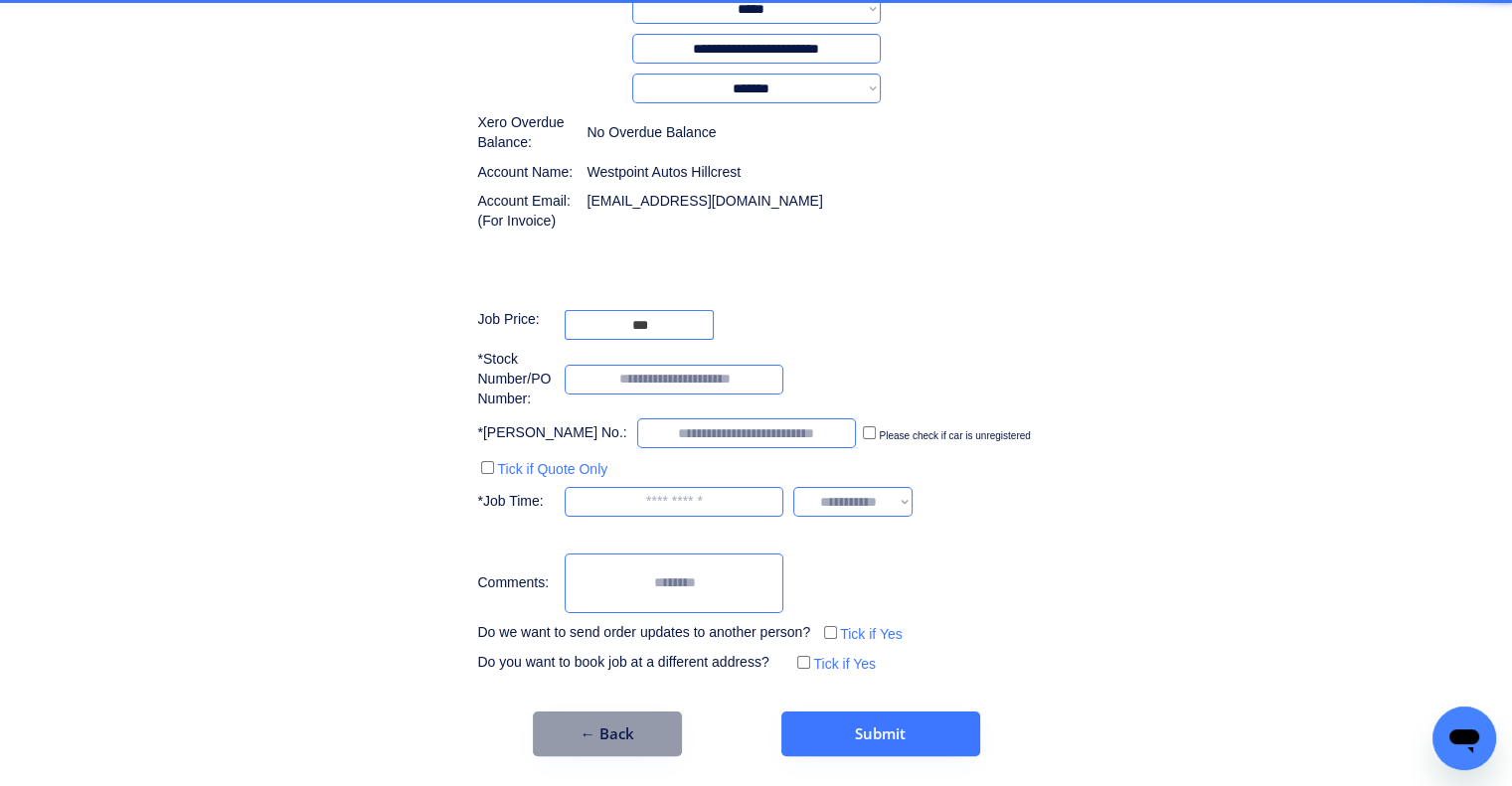 scroll, scrollTop: 145, scrollLeft: 0, axis: vertical 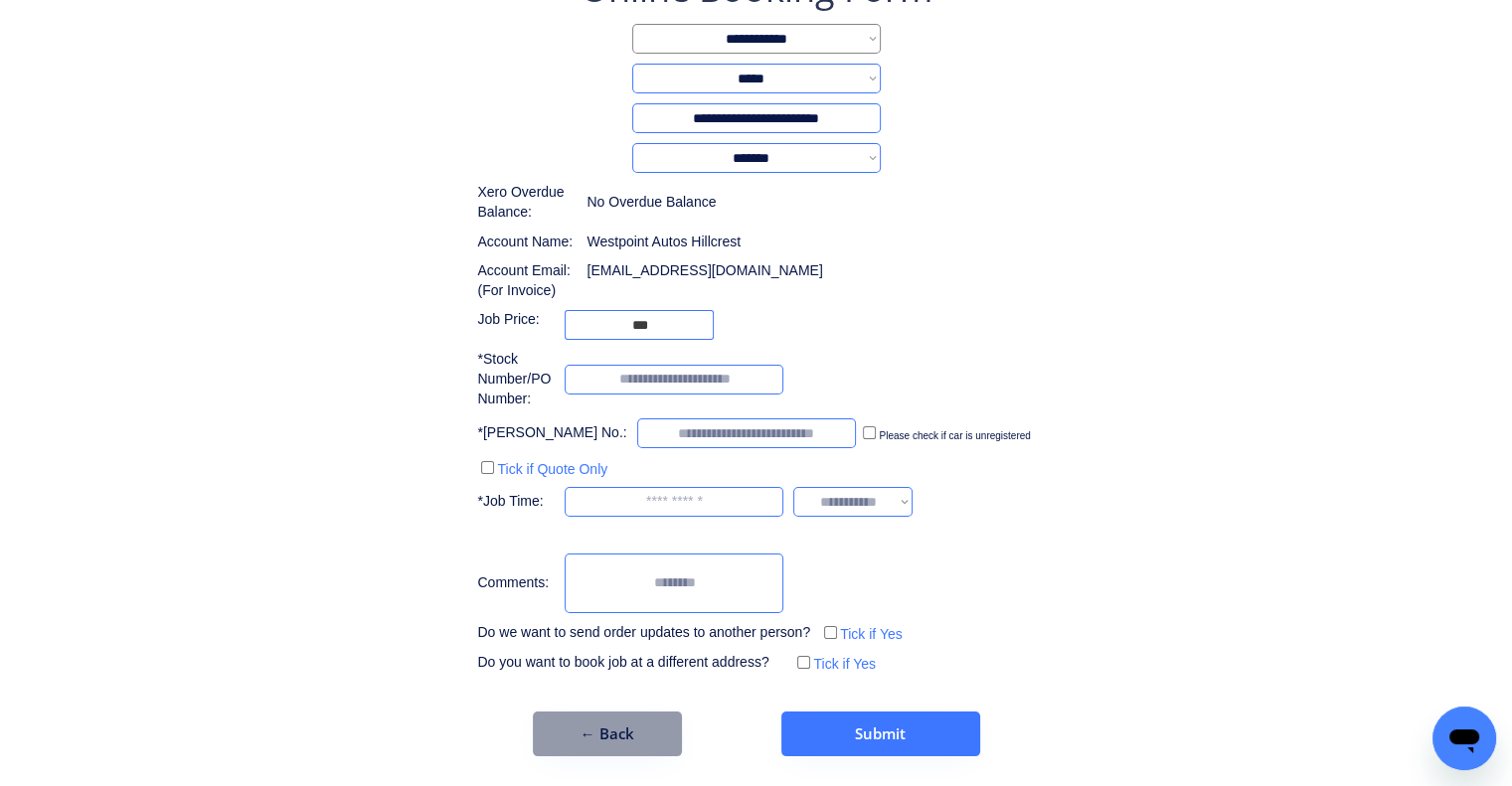 drag, startPoint x: 1112, startPoint y: 349, endPoint x: 831, endPoint y: 147, distance: 346.0708 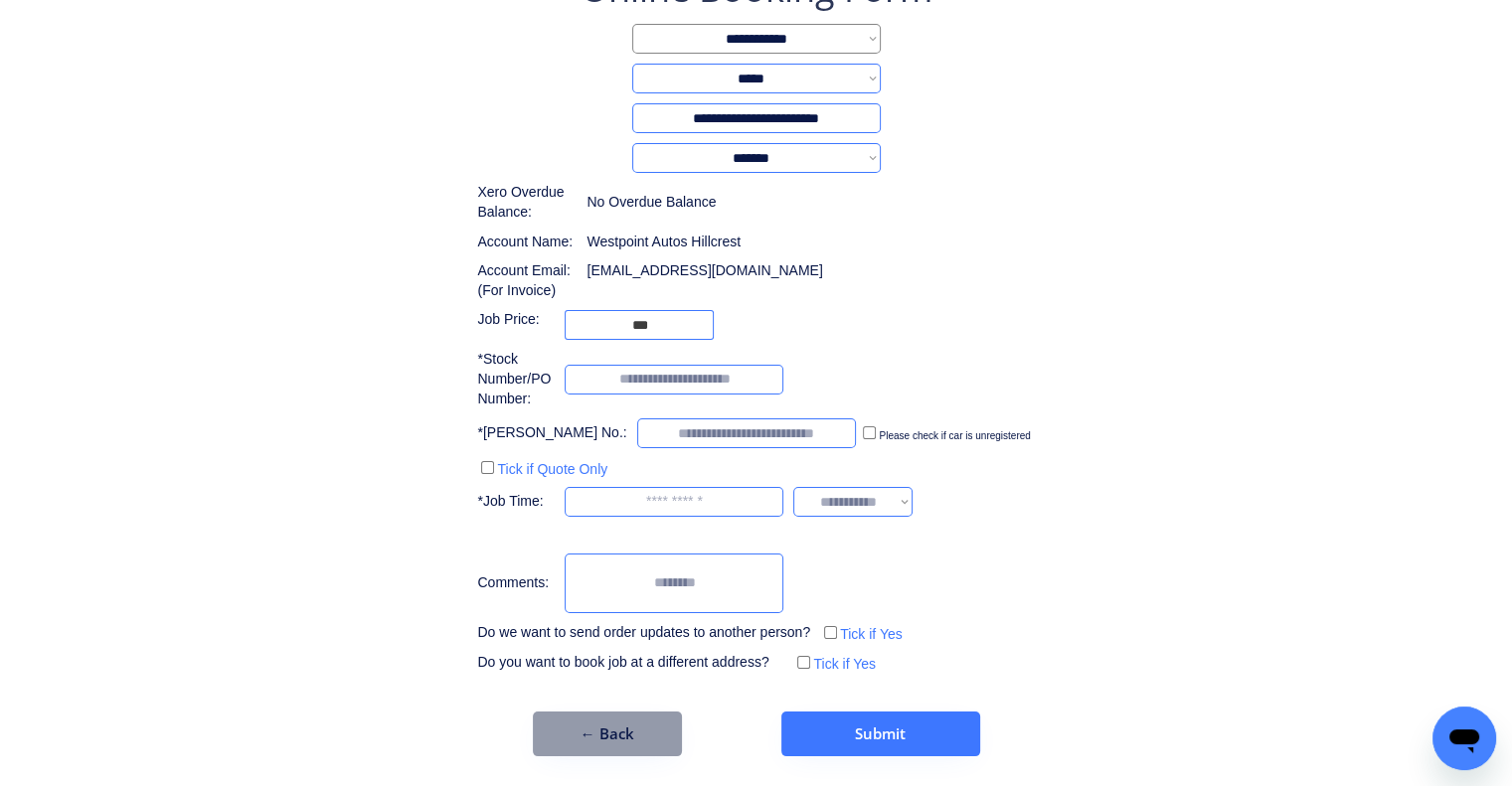 click on "**********" at bounding box center (756, 320) 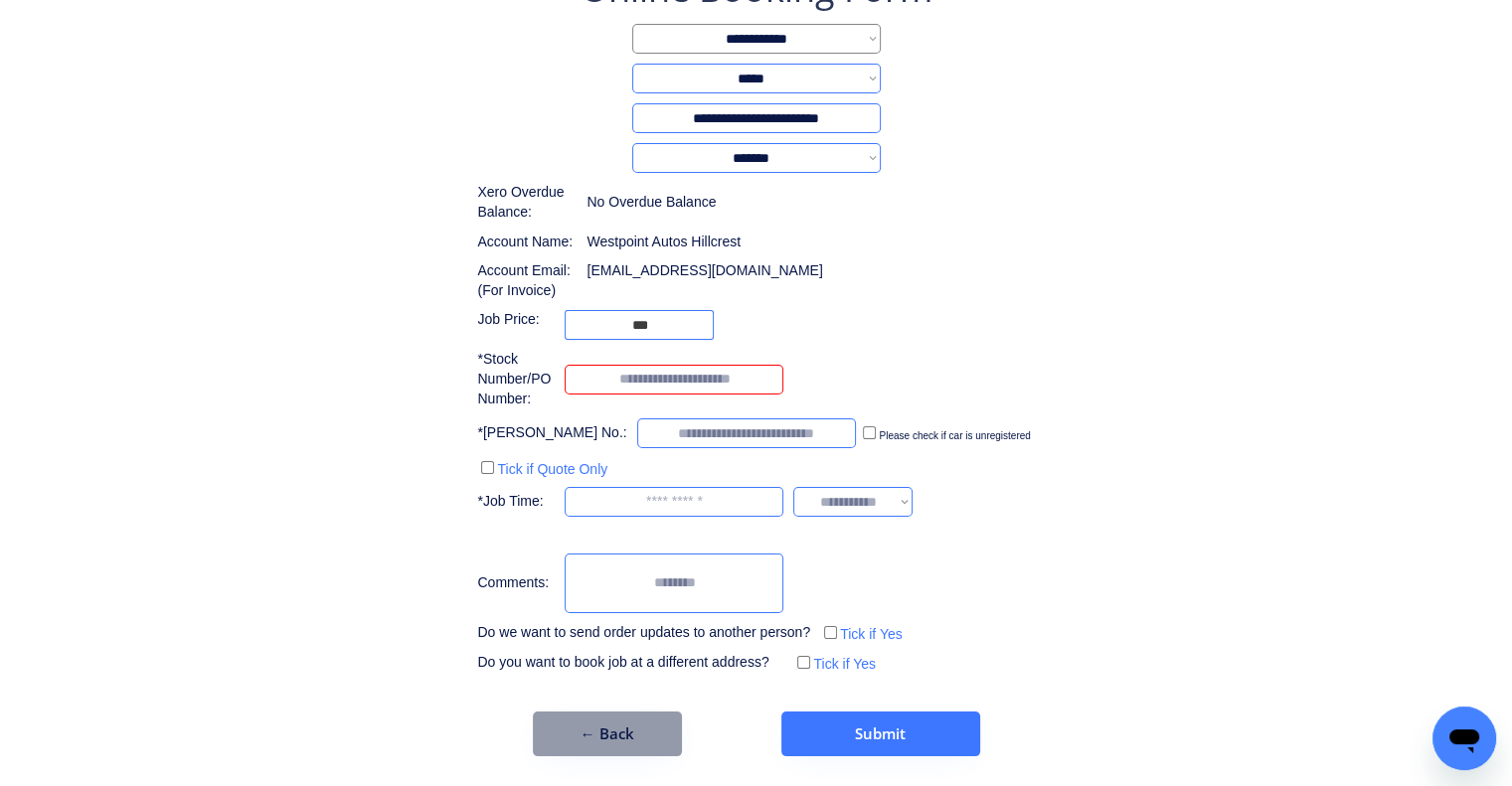 paste on "*******" 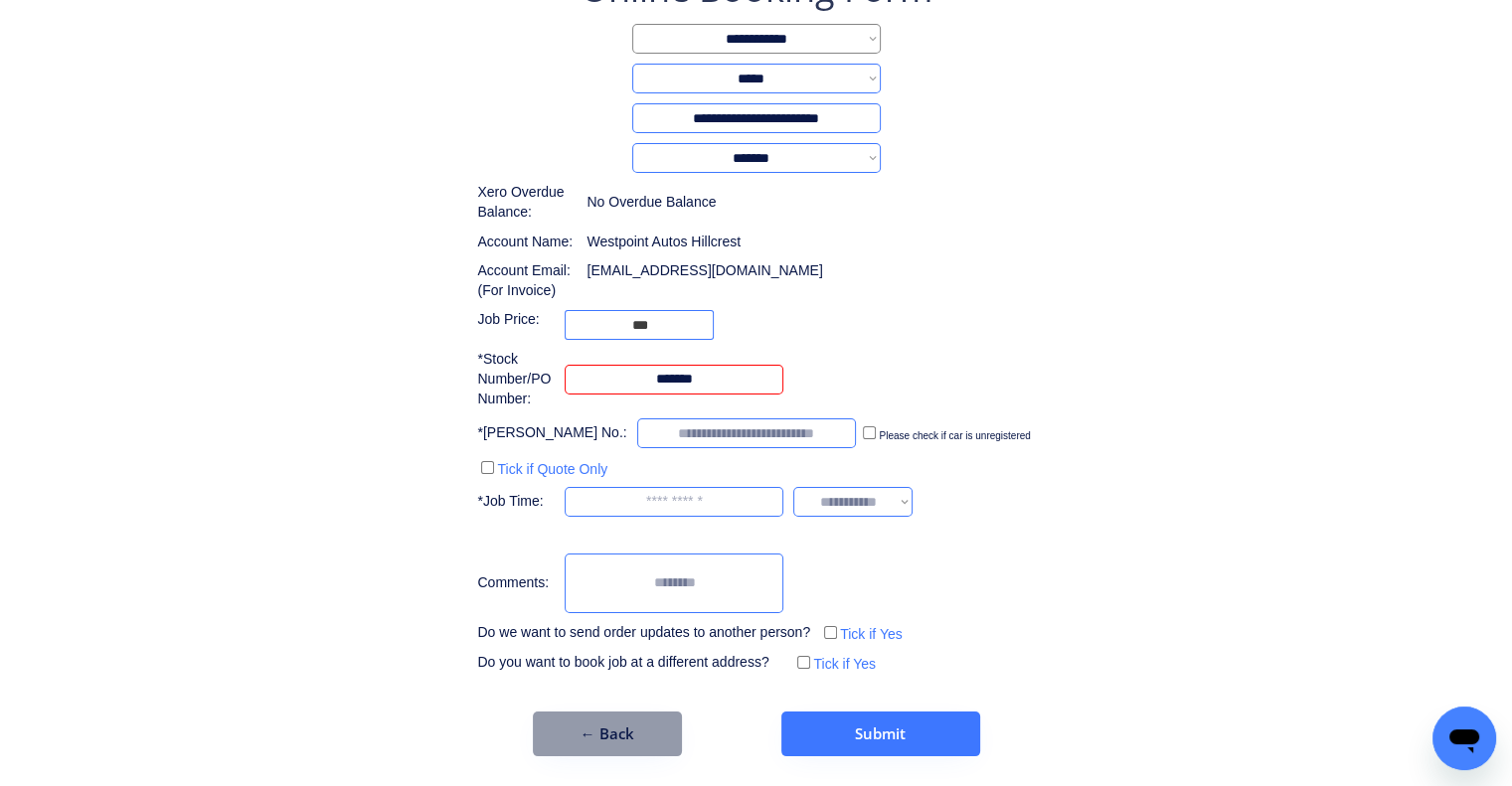 type on "*******" 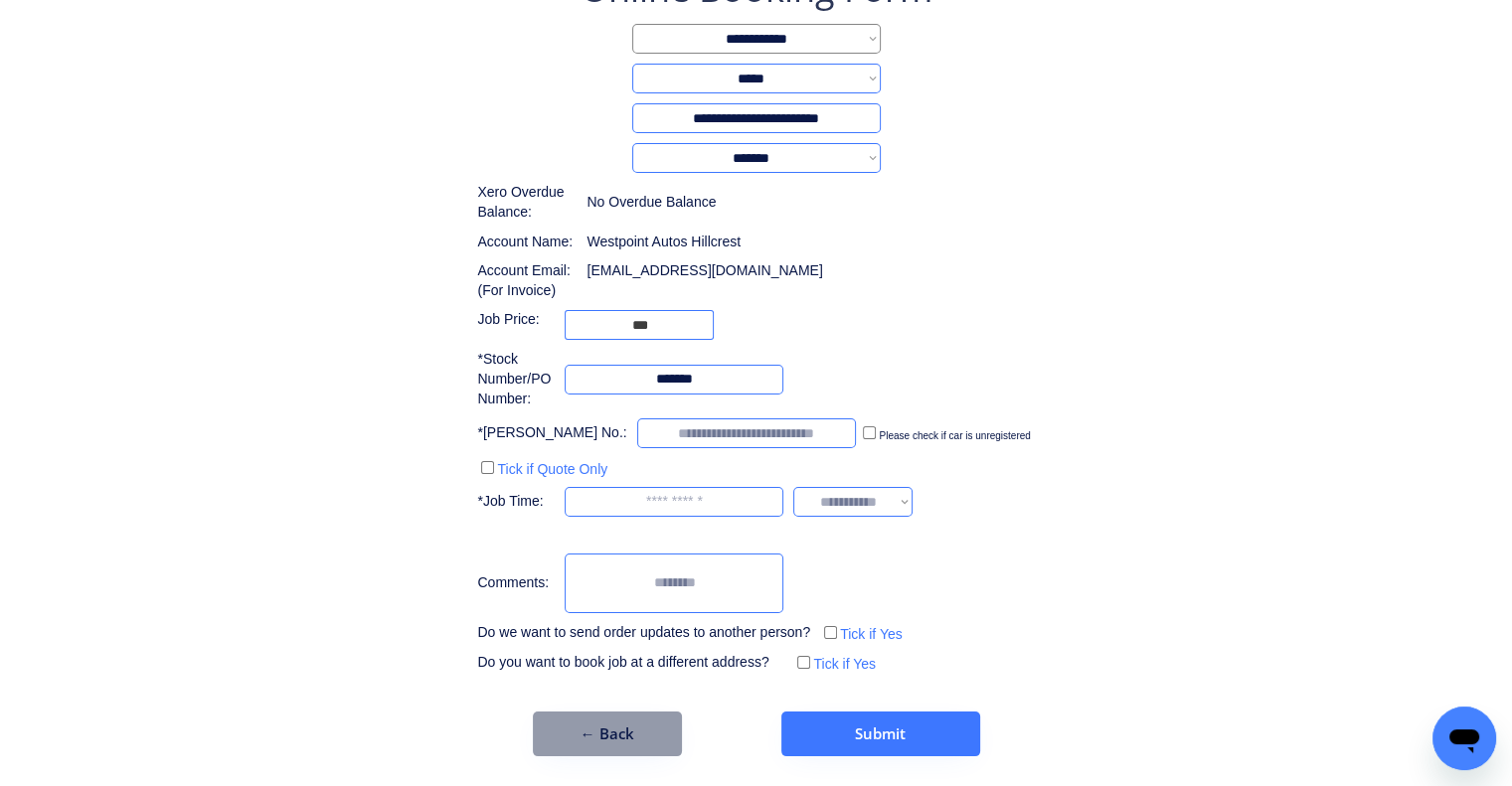 click on "**********" at bounding box center (756, 360) 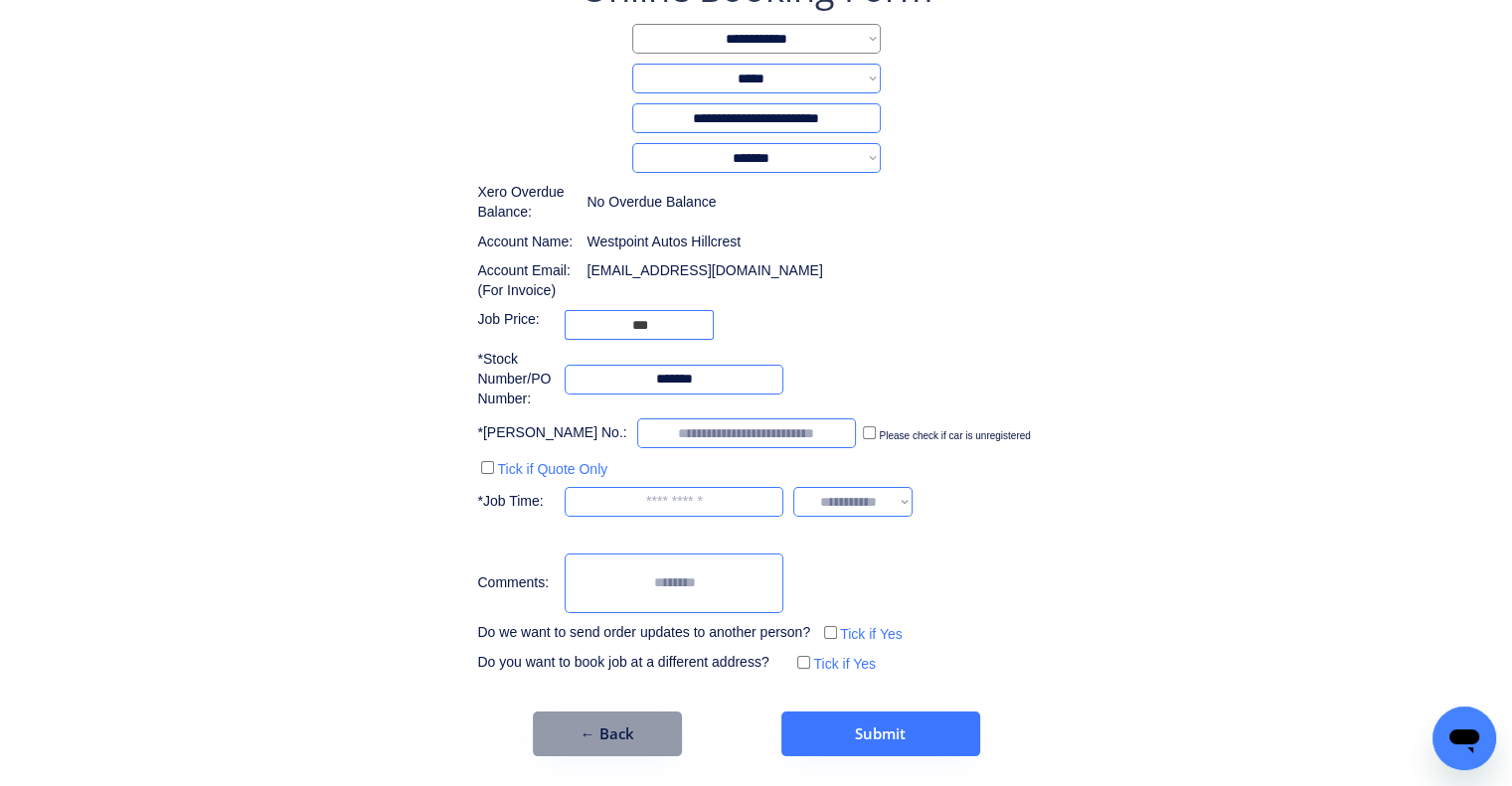 click at bounding box center (747, 433) 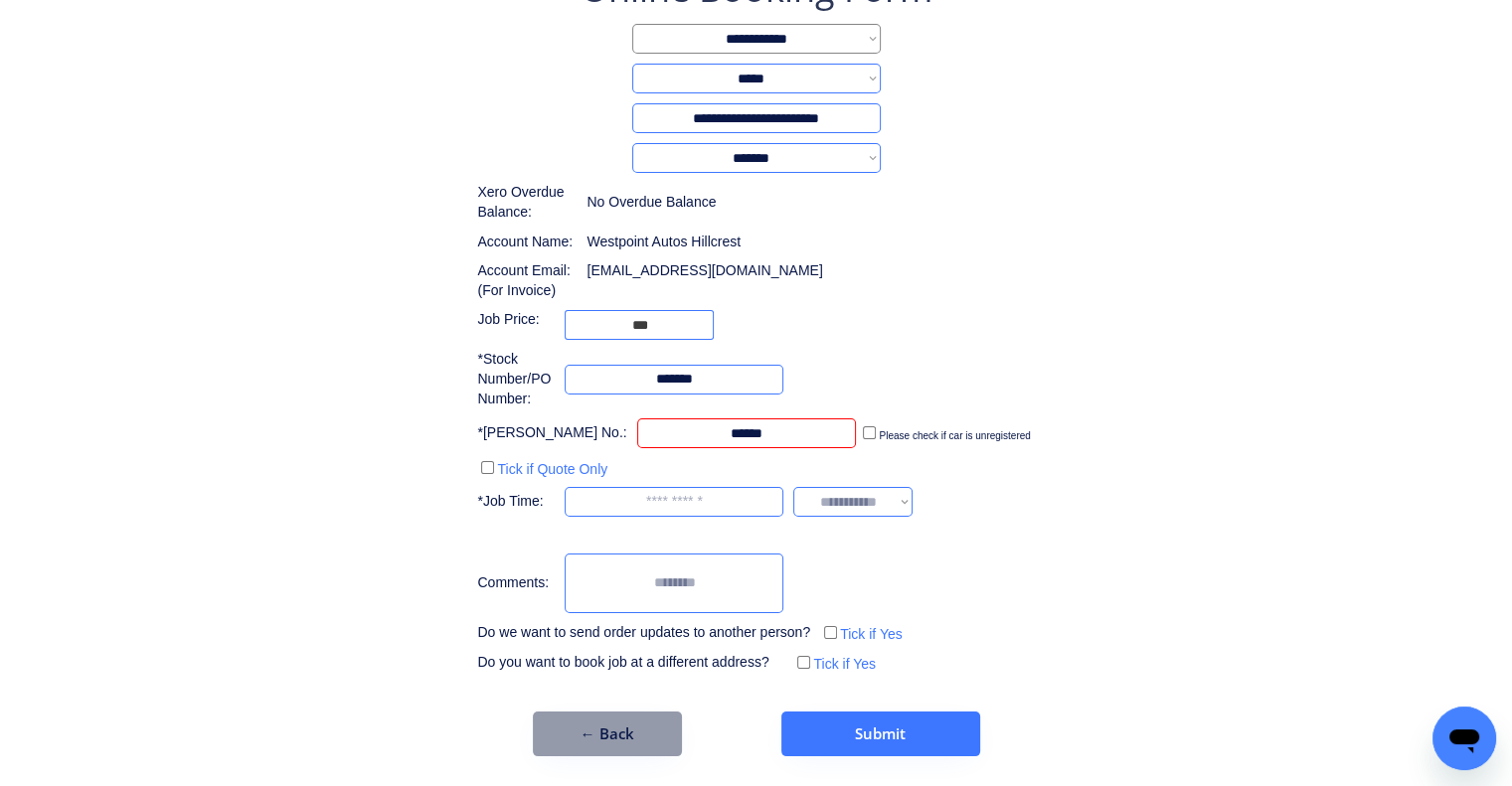 type on "******" 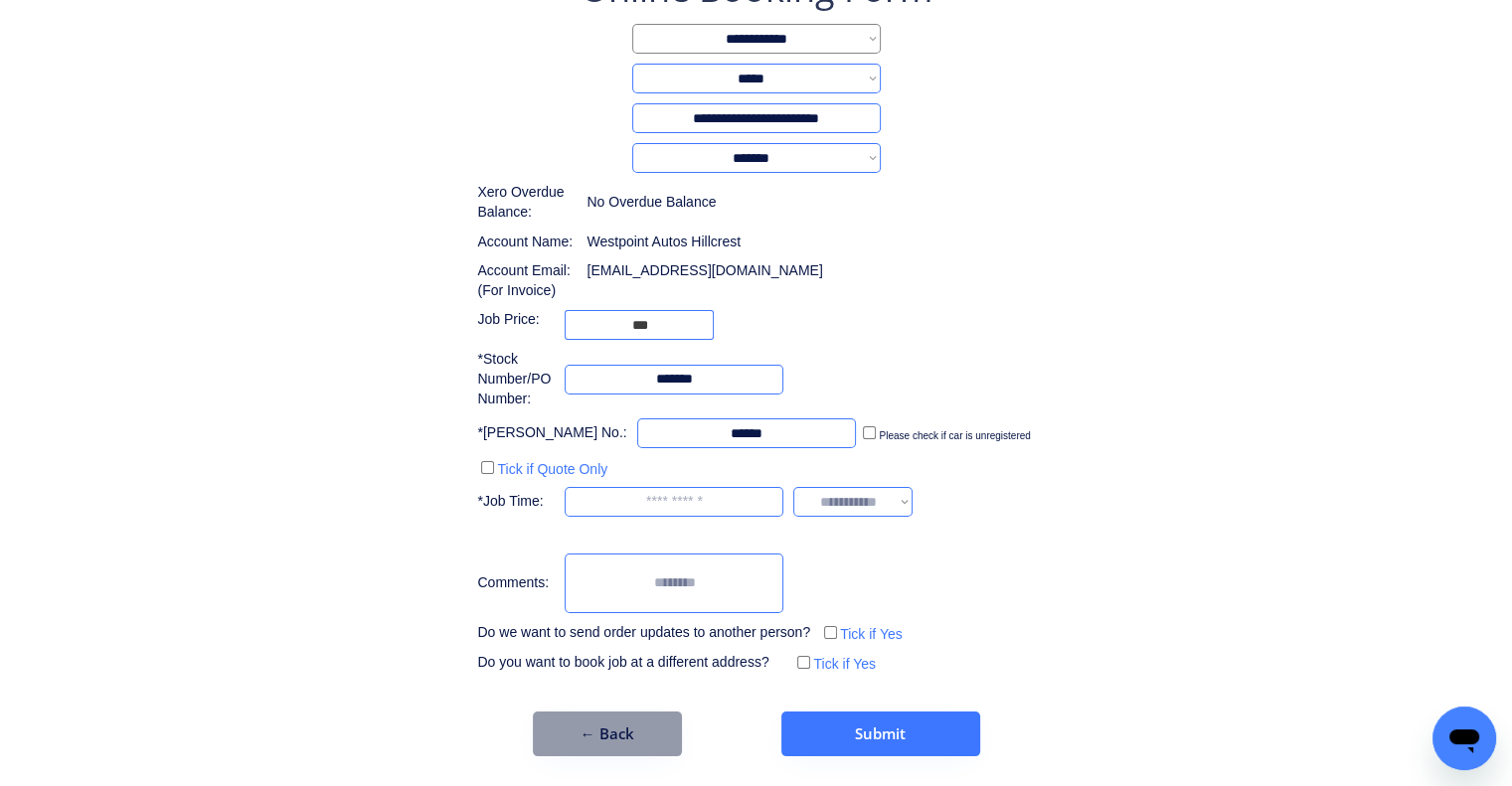 click on "**********" at bounding box center [756, 360] 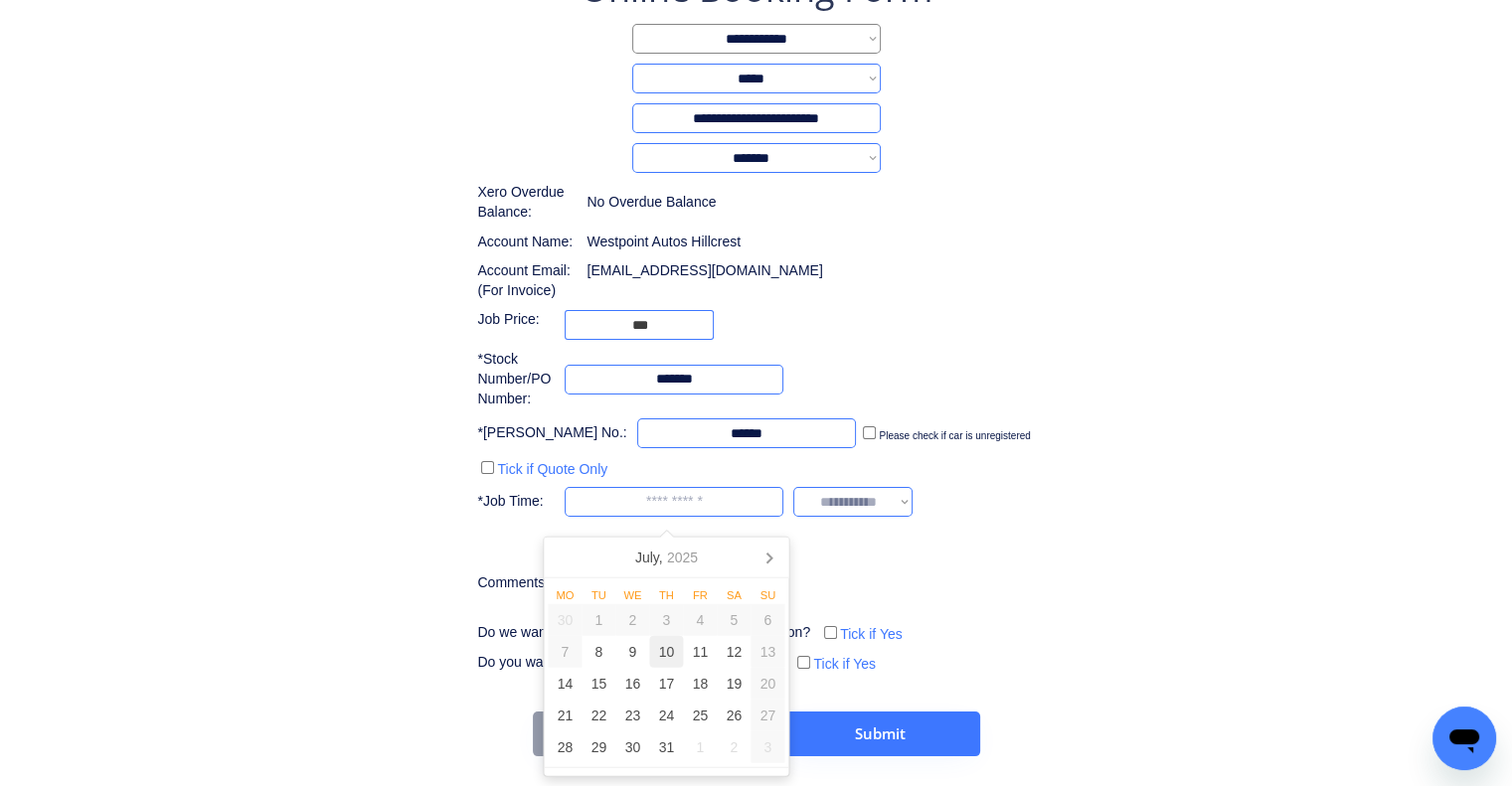 click on "10" at bounding box center [666, 652] 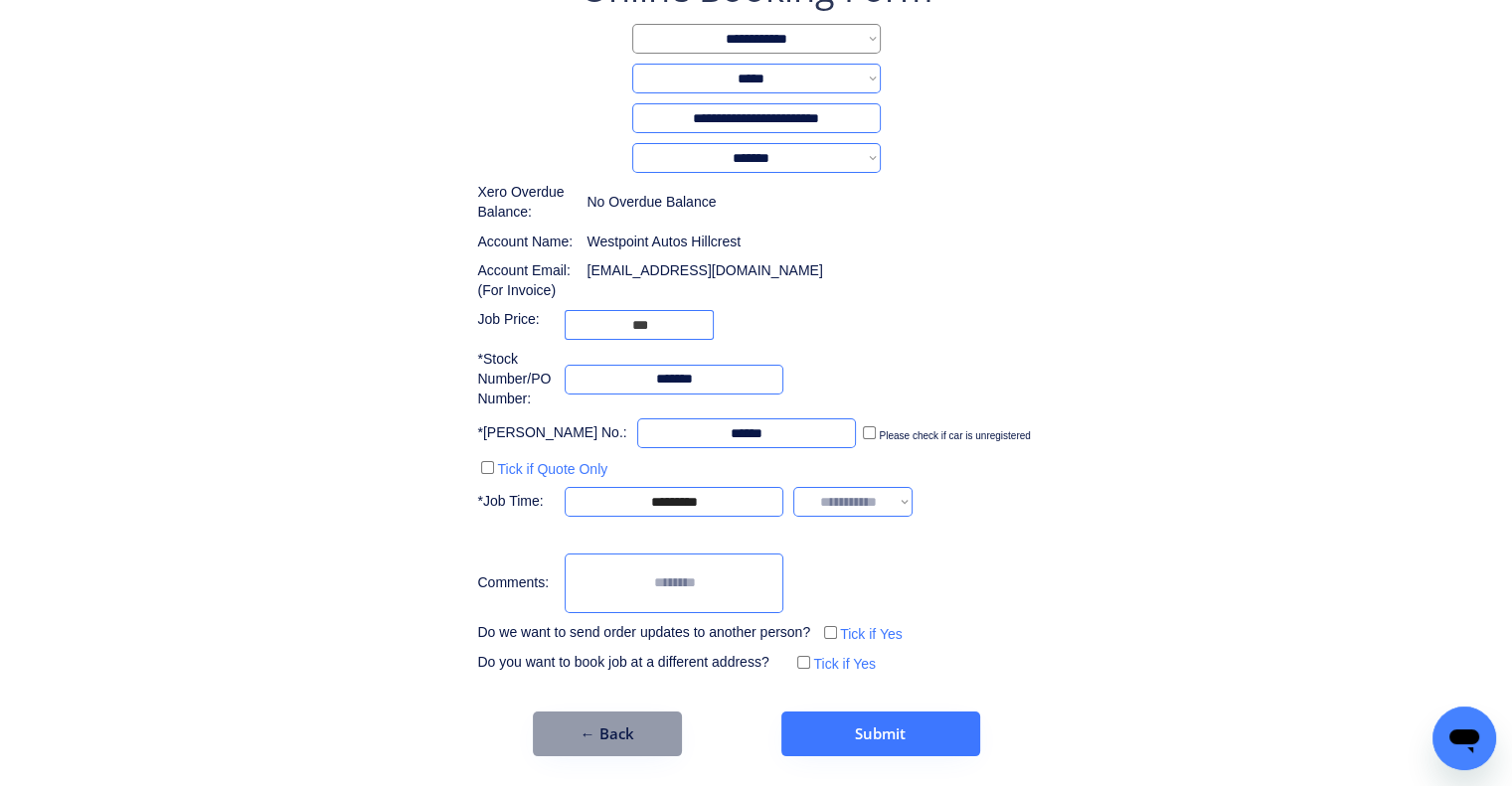 click on "**********" at bounding box center [756, 320] 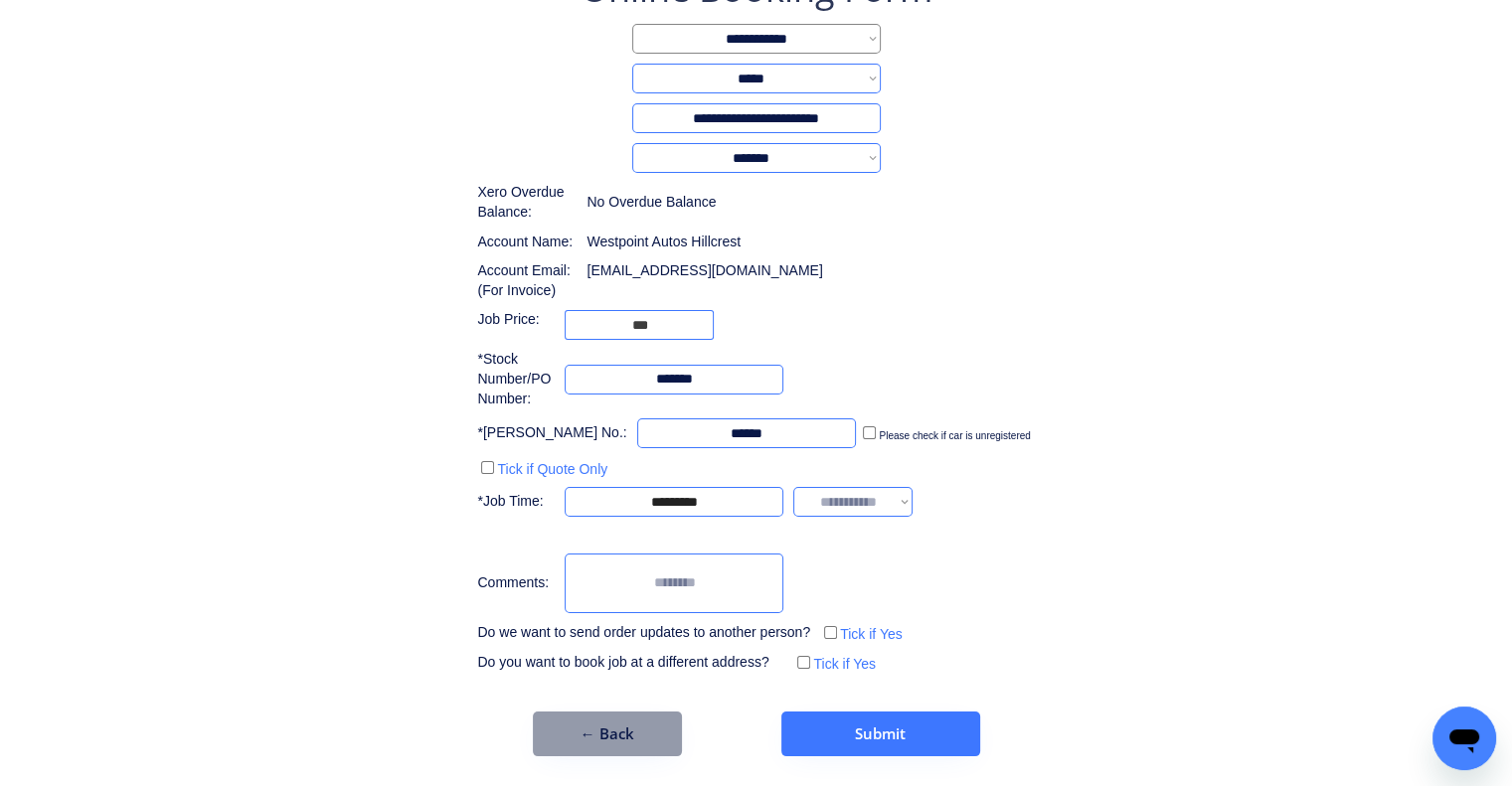 scroll, scrollTop: 145, scrollLeft: 0, axis: vertical 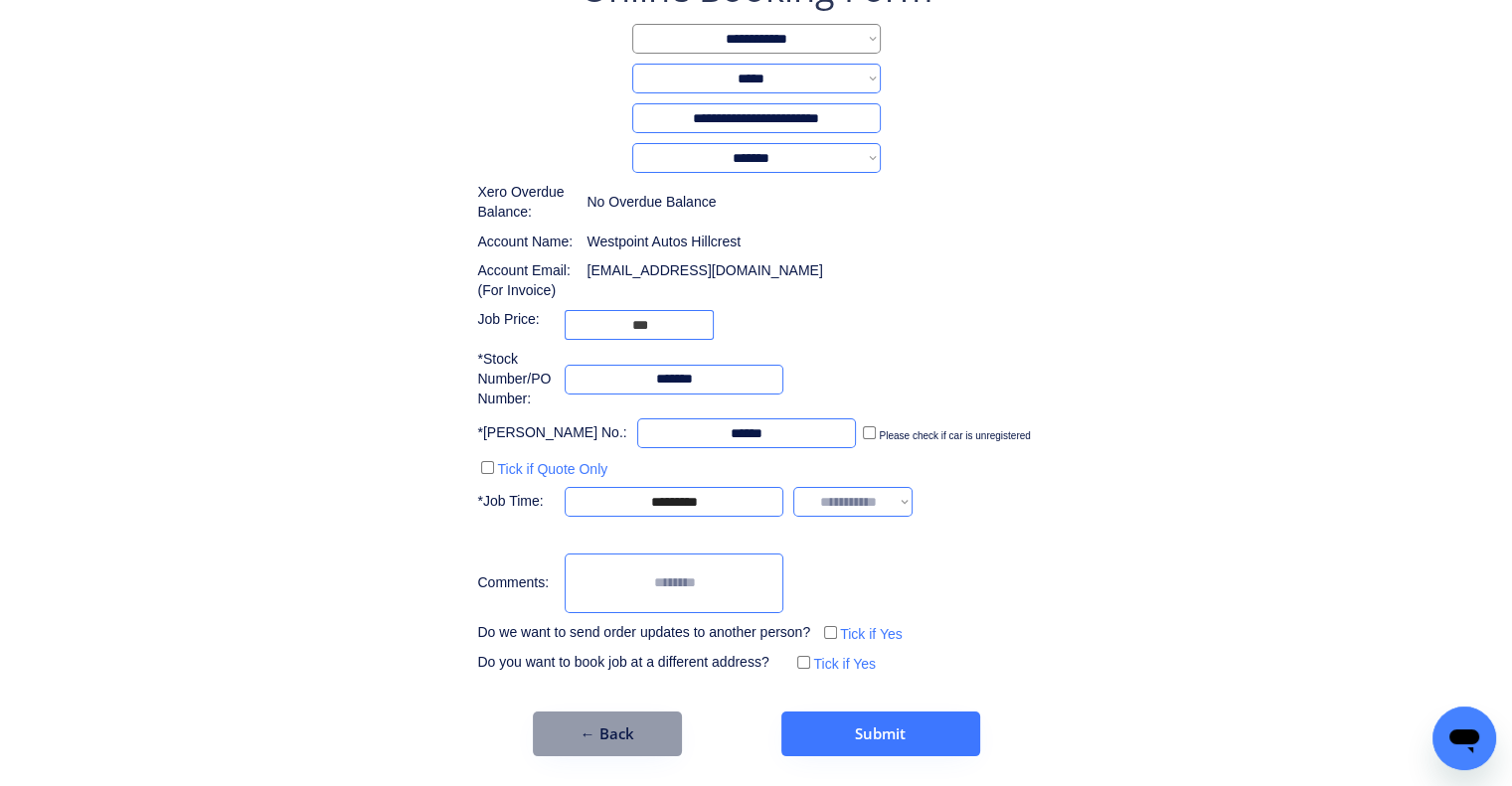 click on "**********" at bounding box center (853, 502) 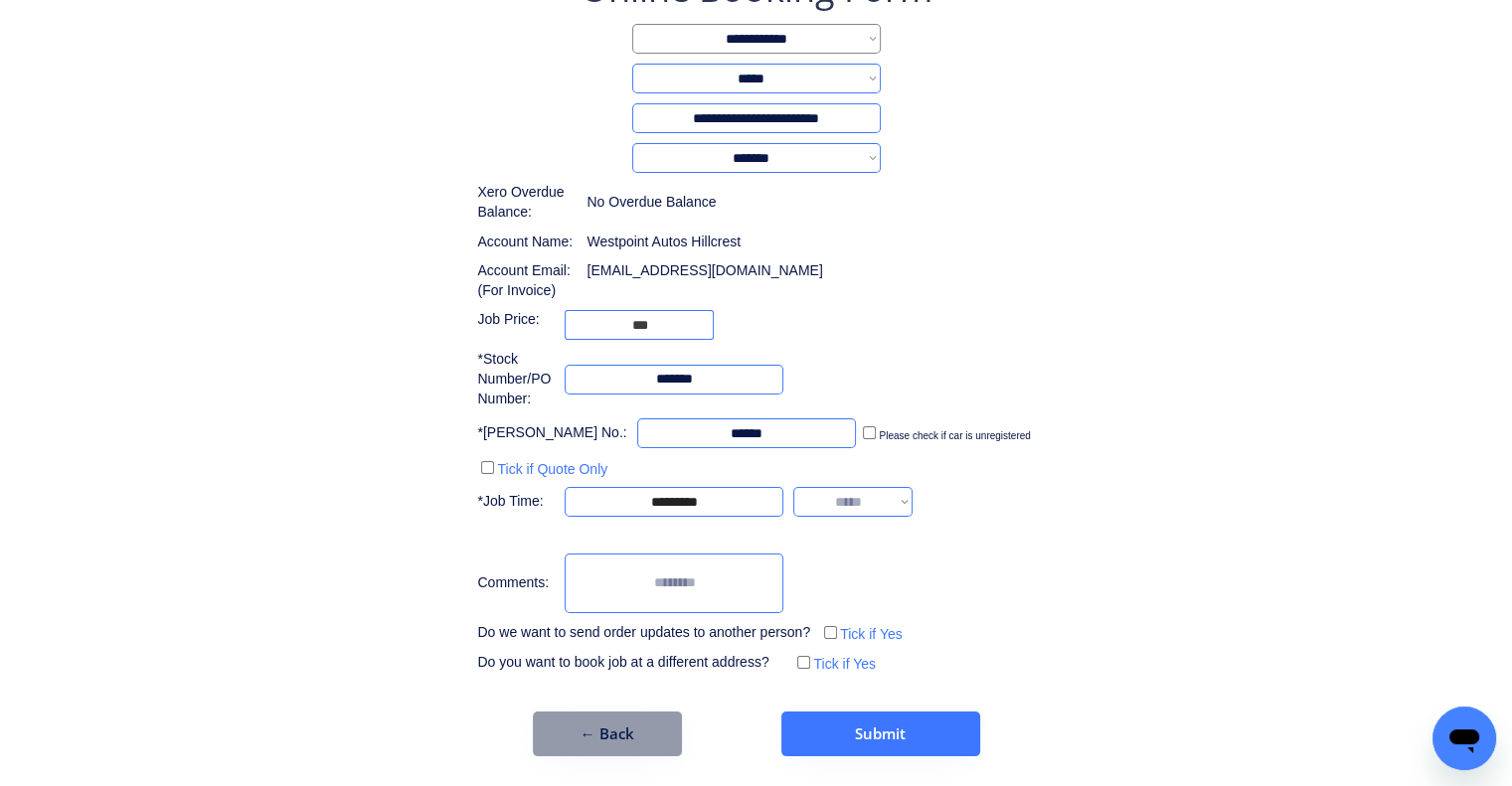 click on "**********" at bounding box center [853, 502] 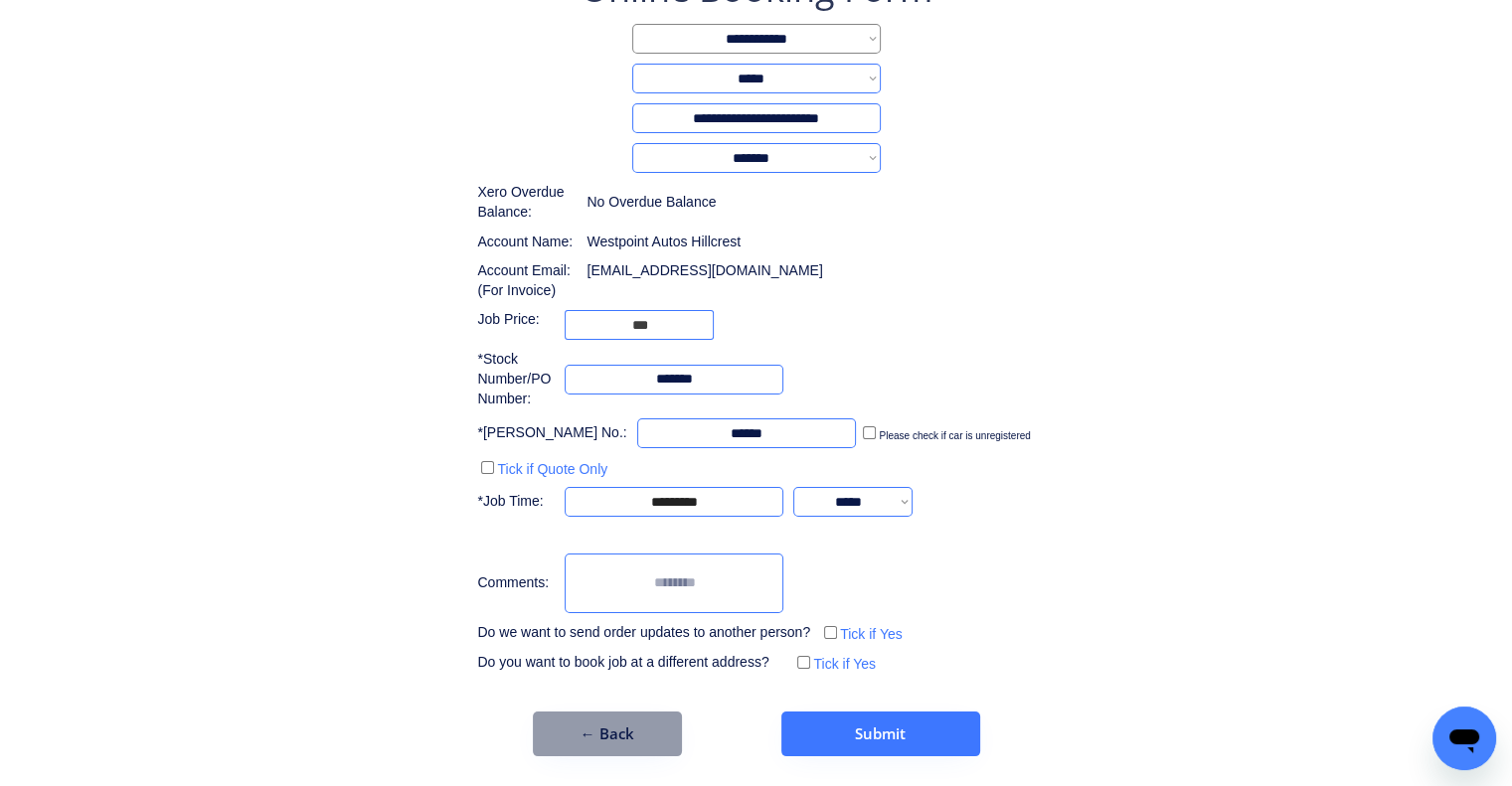 click on "**********" at bounding box center (756, 360) 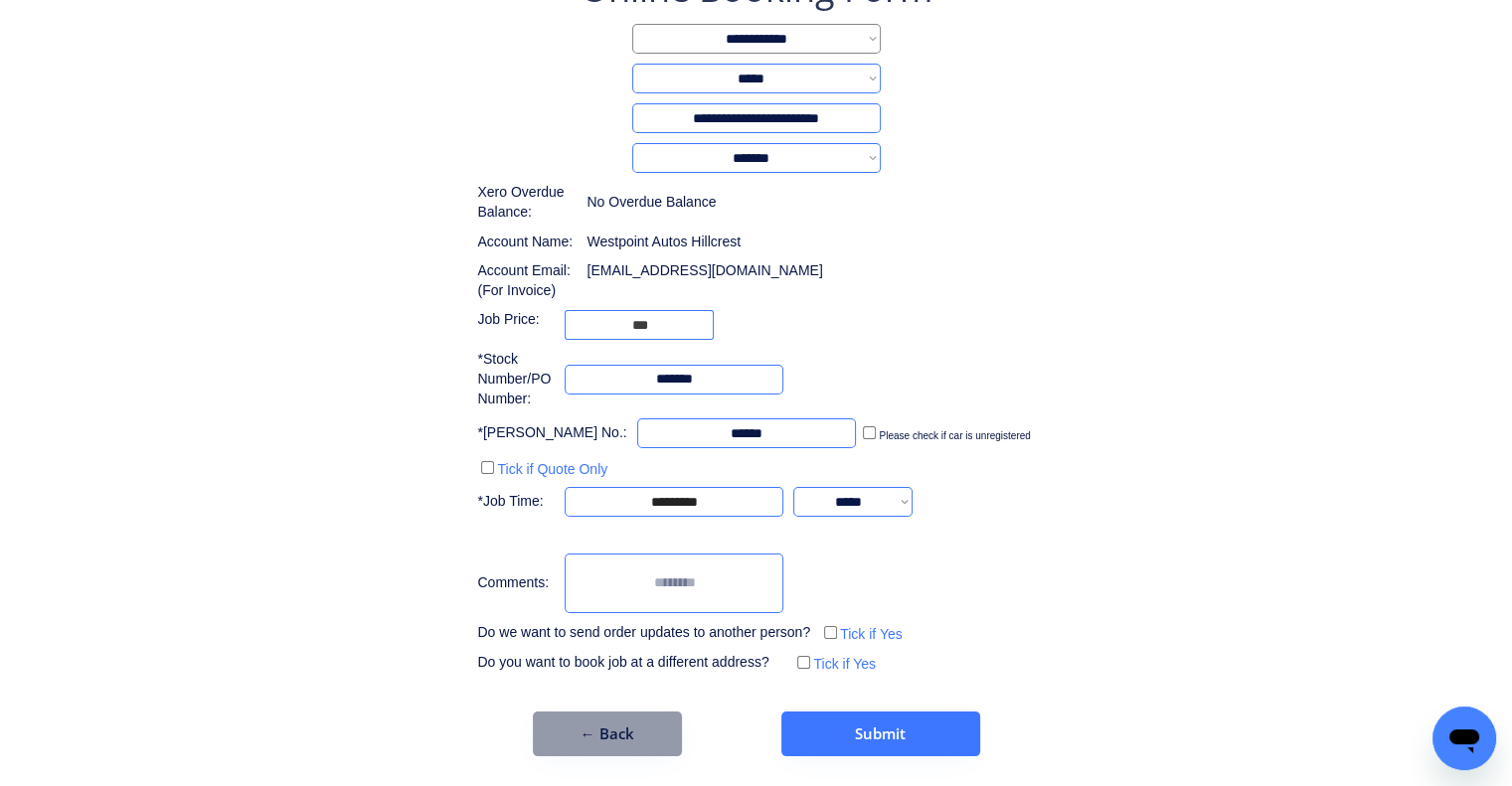 click at bounding box center (674, 583) 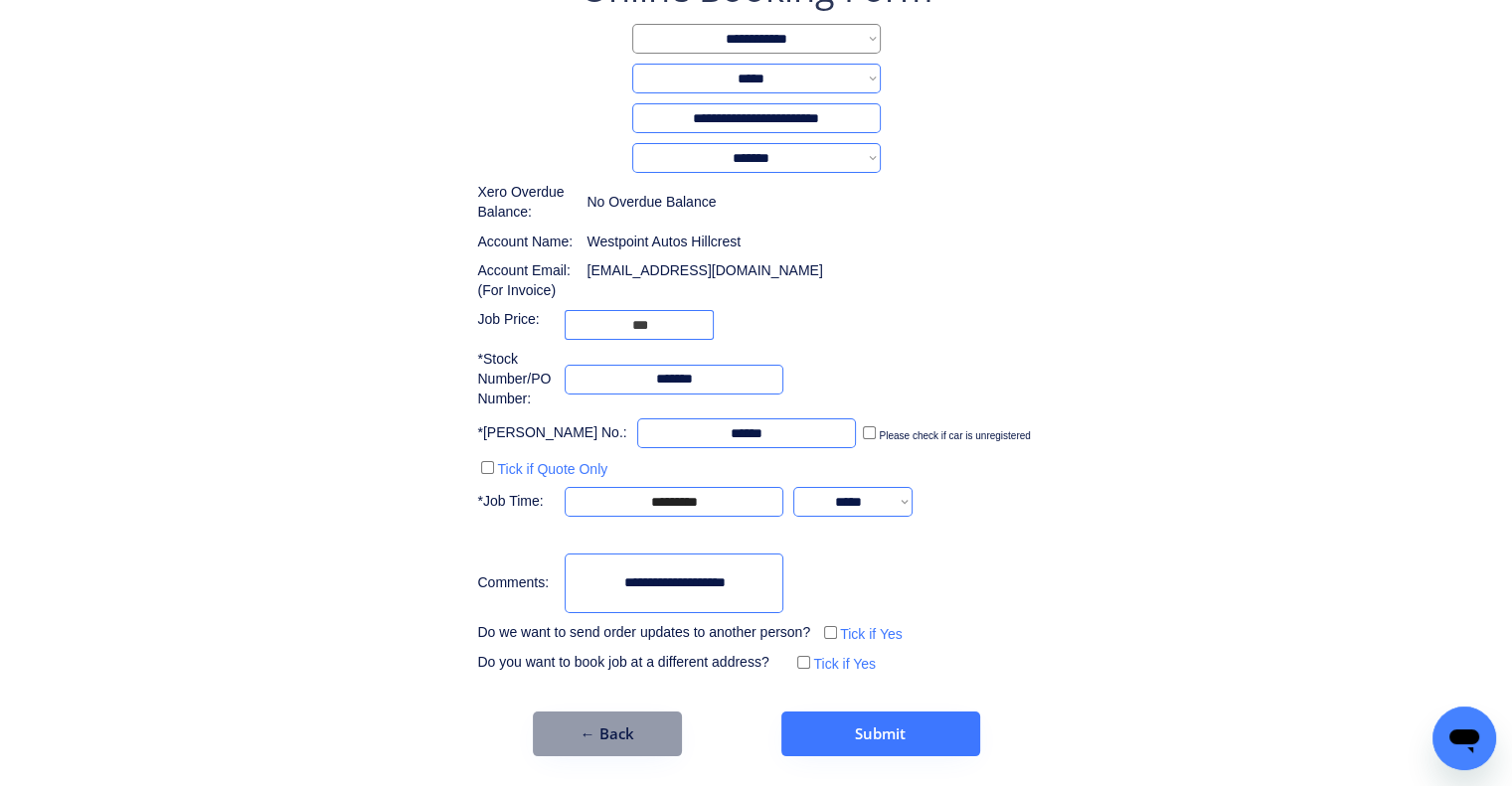 type on "**********" 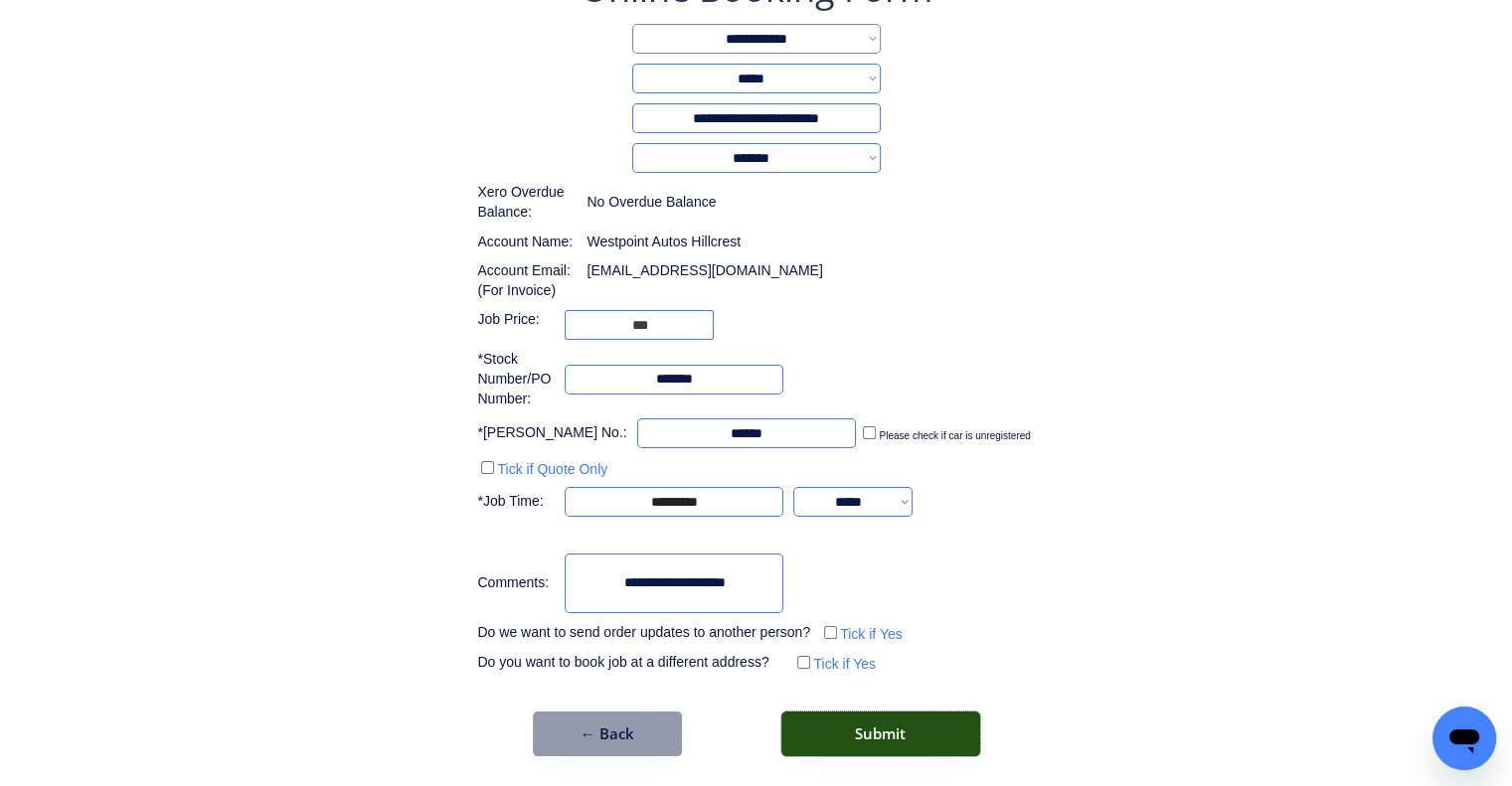 click on "Submit" at bounding box center [881, 733] 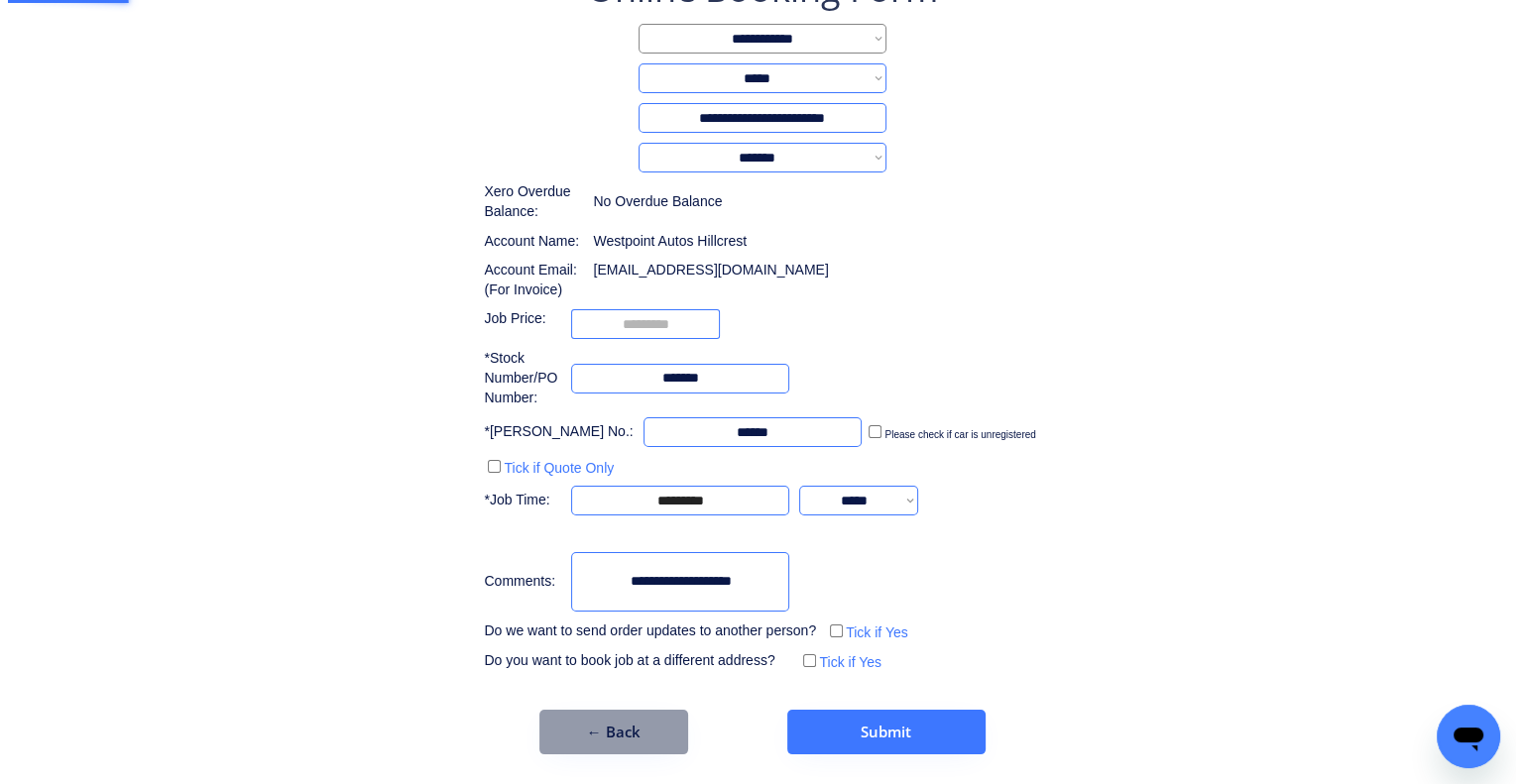 scroll, scrollTop: 0, scrollLeft: 0, axis: both 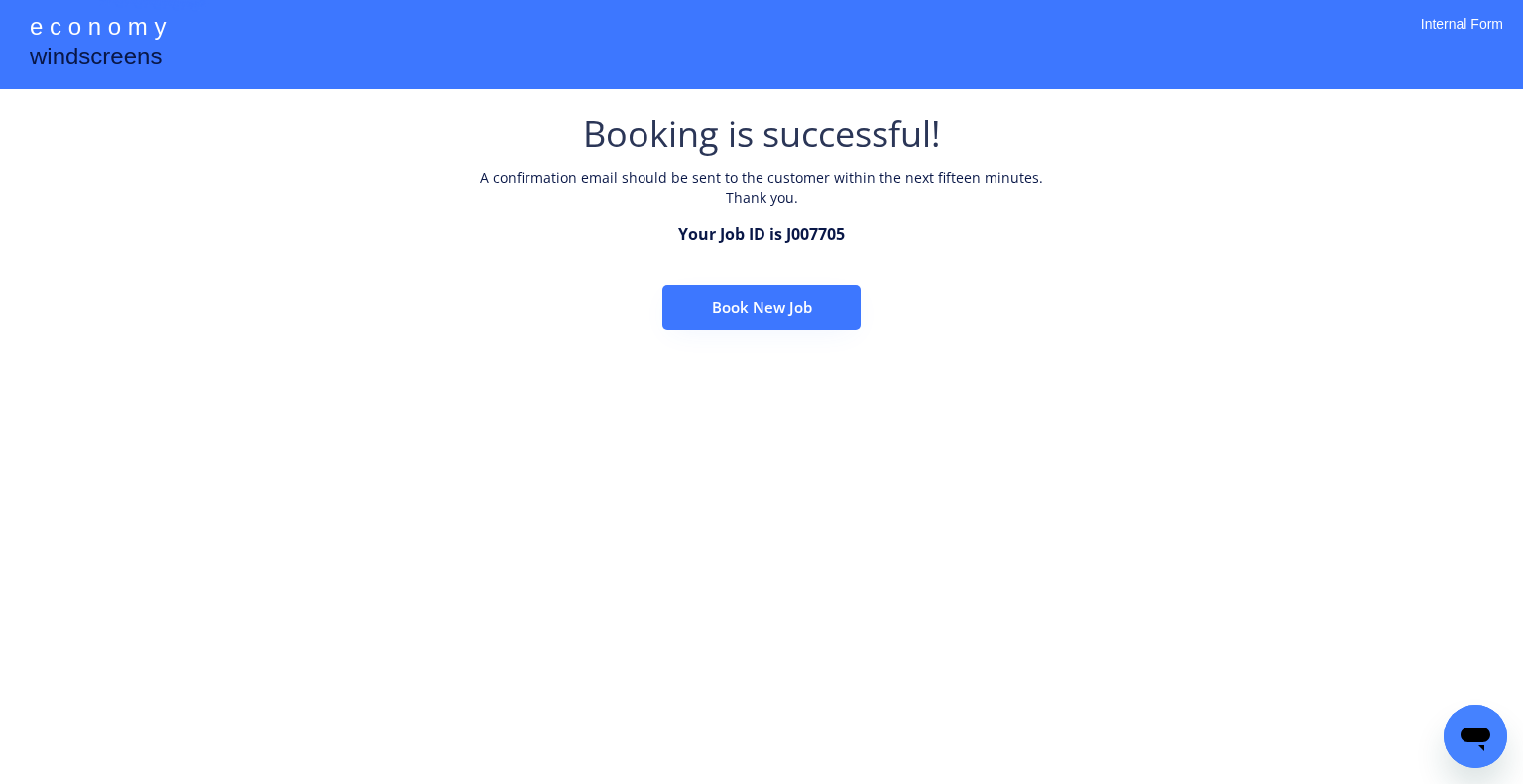 click on "Book New Job" at bounding box center [762, 307] 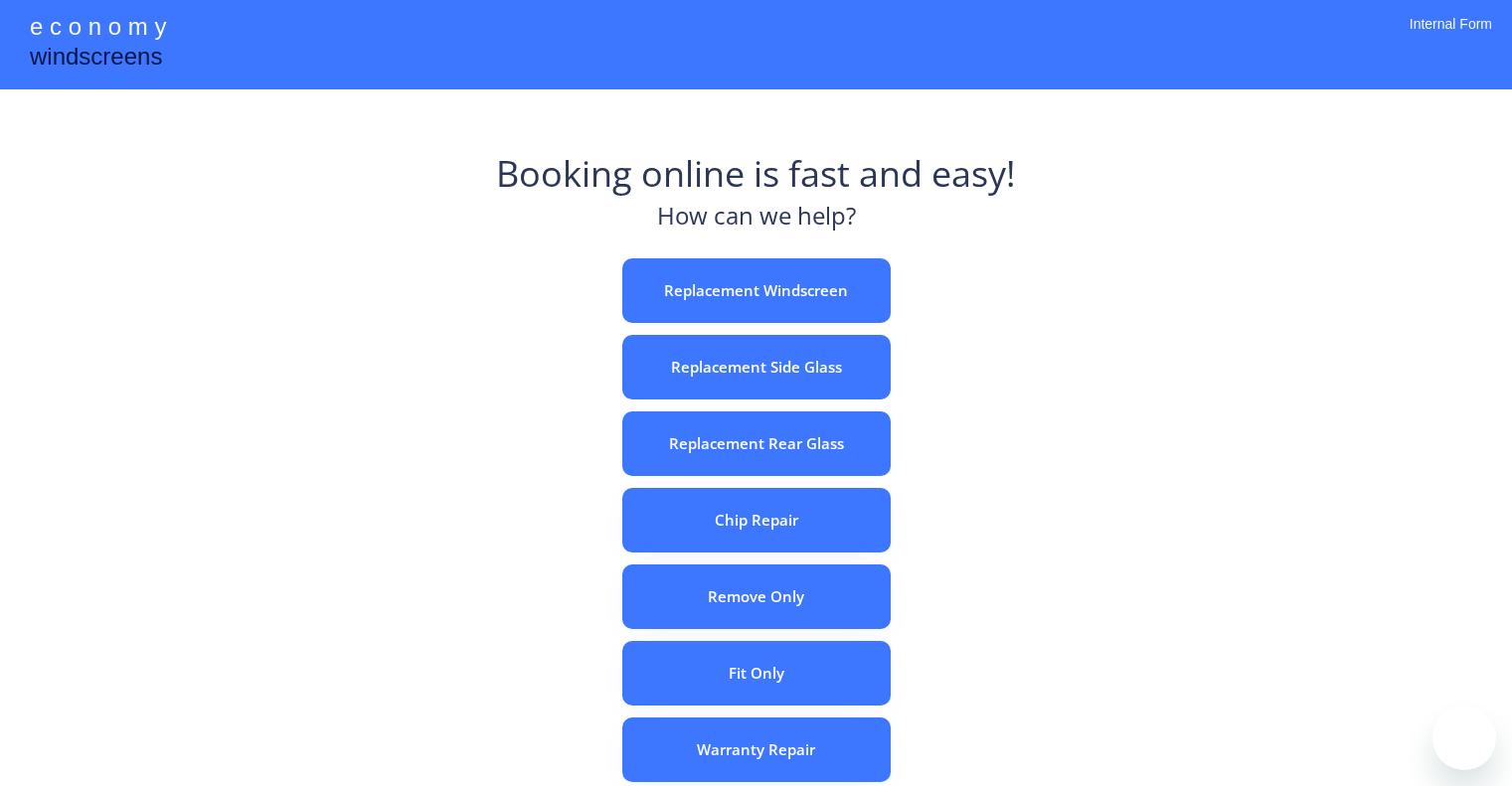 scroll, scrollTop: 0, scrollLeft: 0, axis: both 